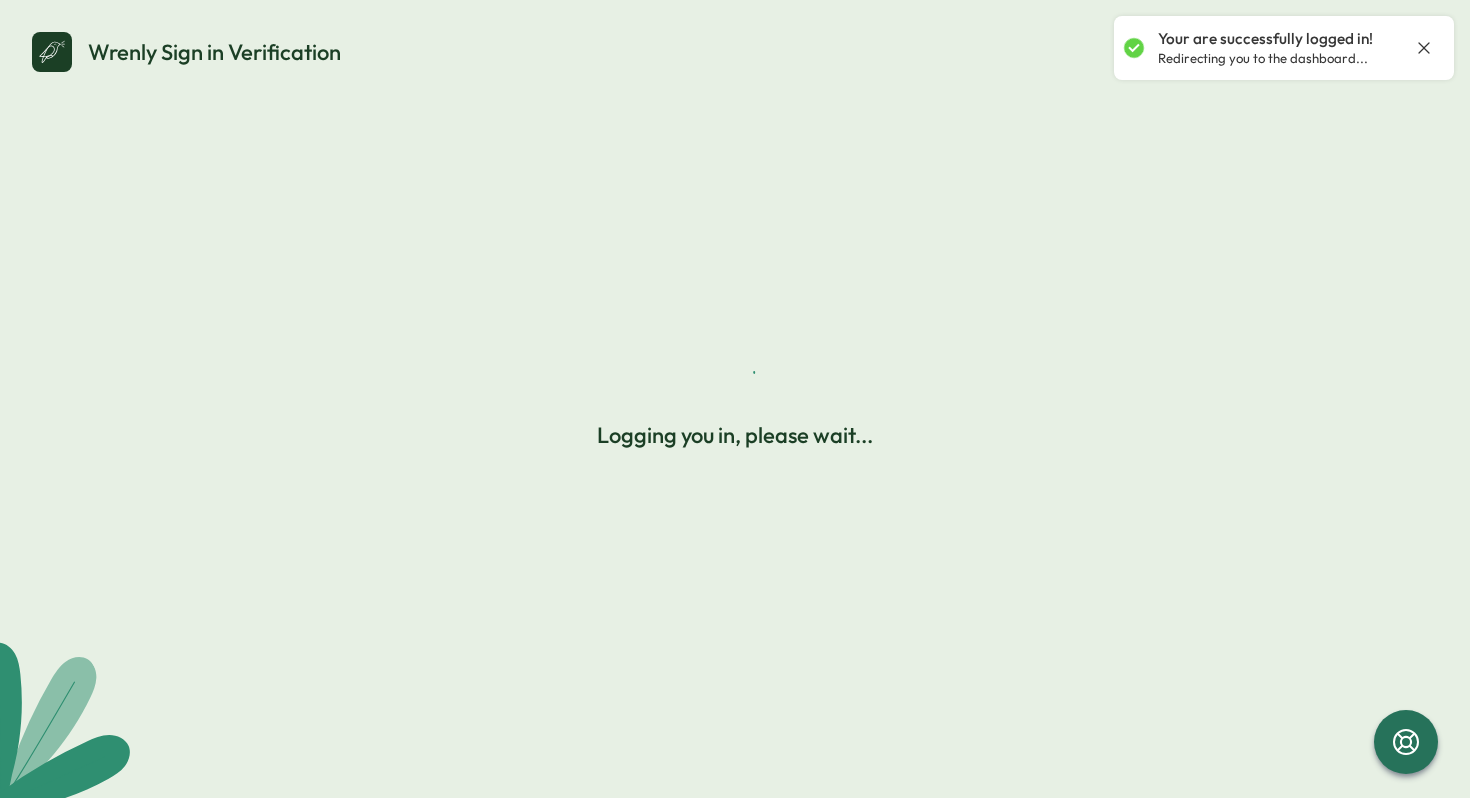 scroll, scrollTop: 0, scrollLeft: 0, axis: both 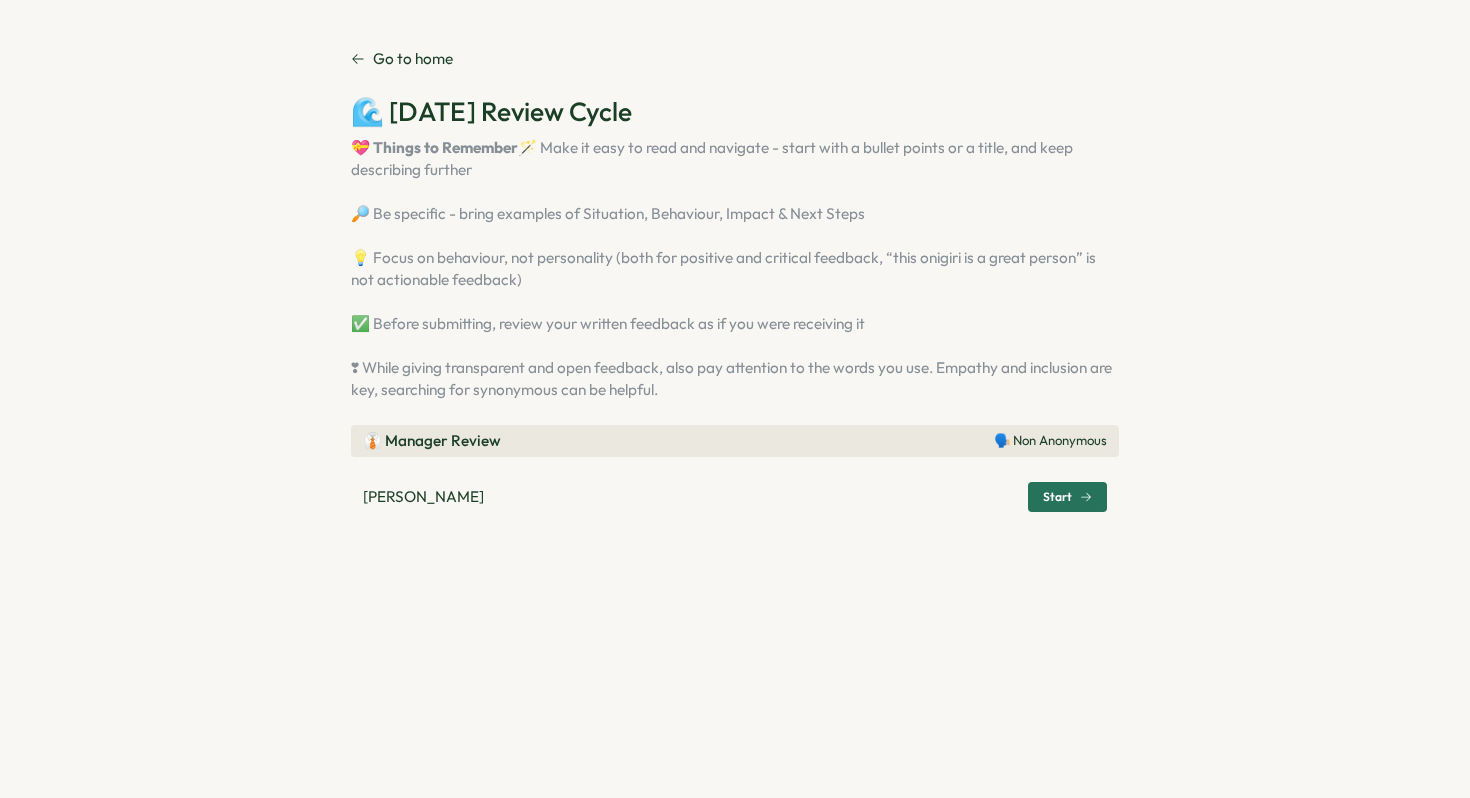 click on "Start" at bounding box center (1067, 497) 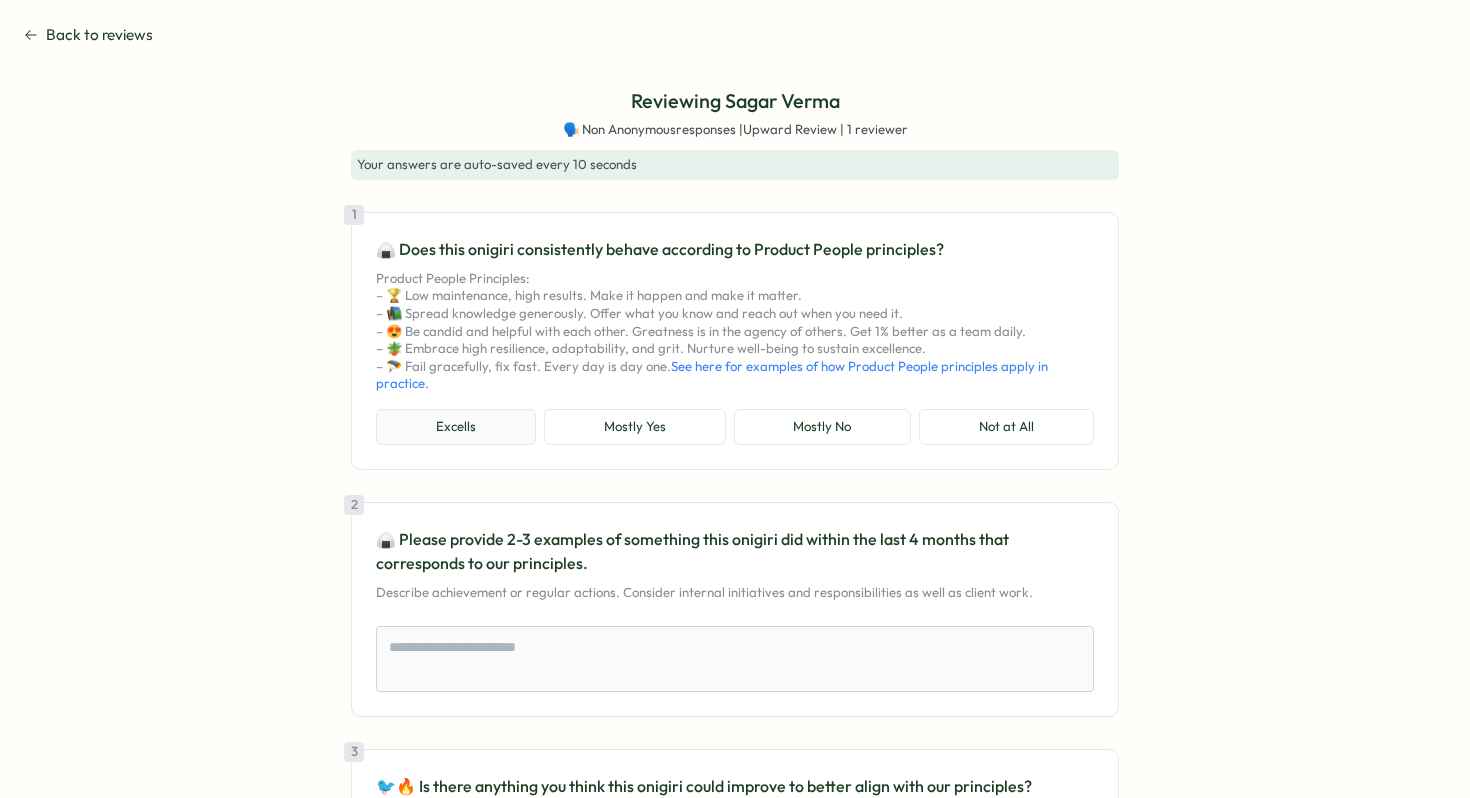 click on "Excells" at bounding box center [456, 427] 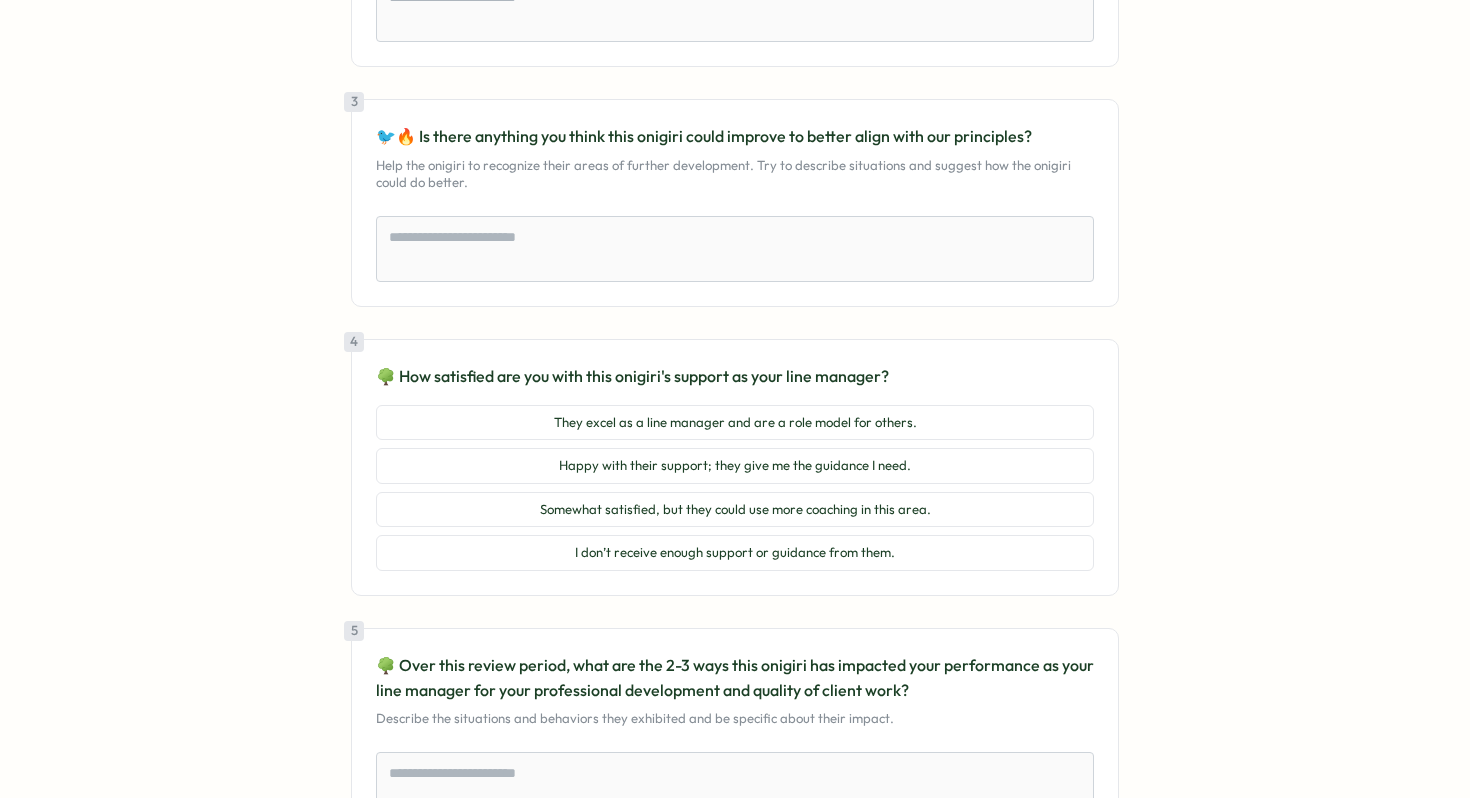 scroll, scrollTop: 687, scrollLeft: 0, axis: vertical 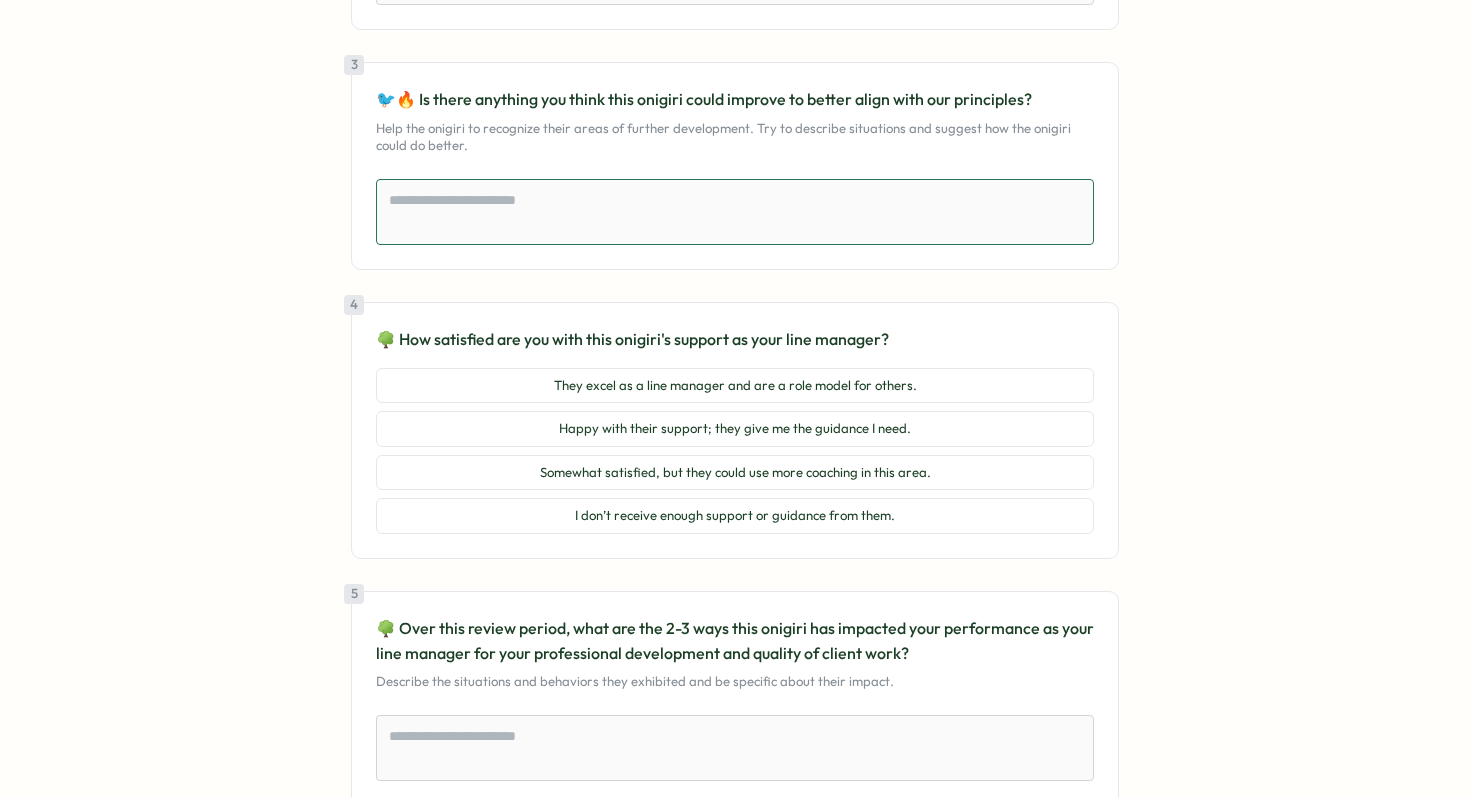 click at bounding box center (735, 212) 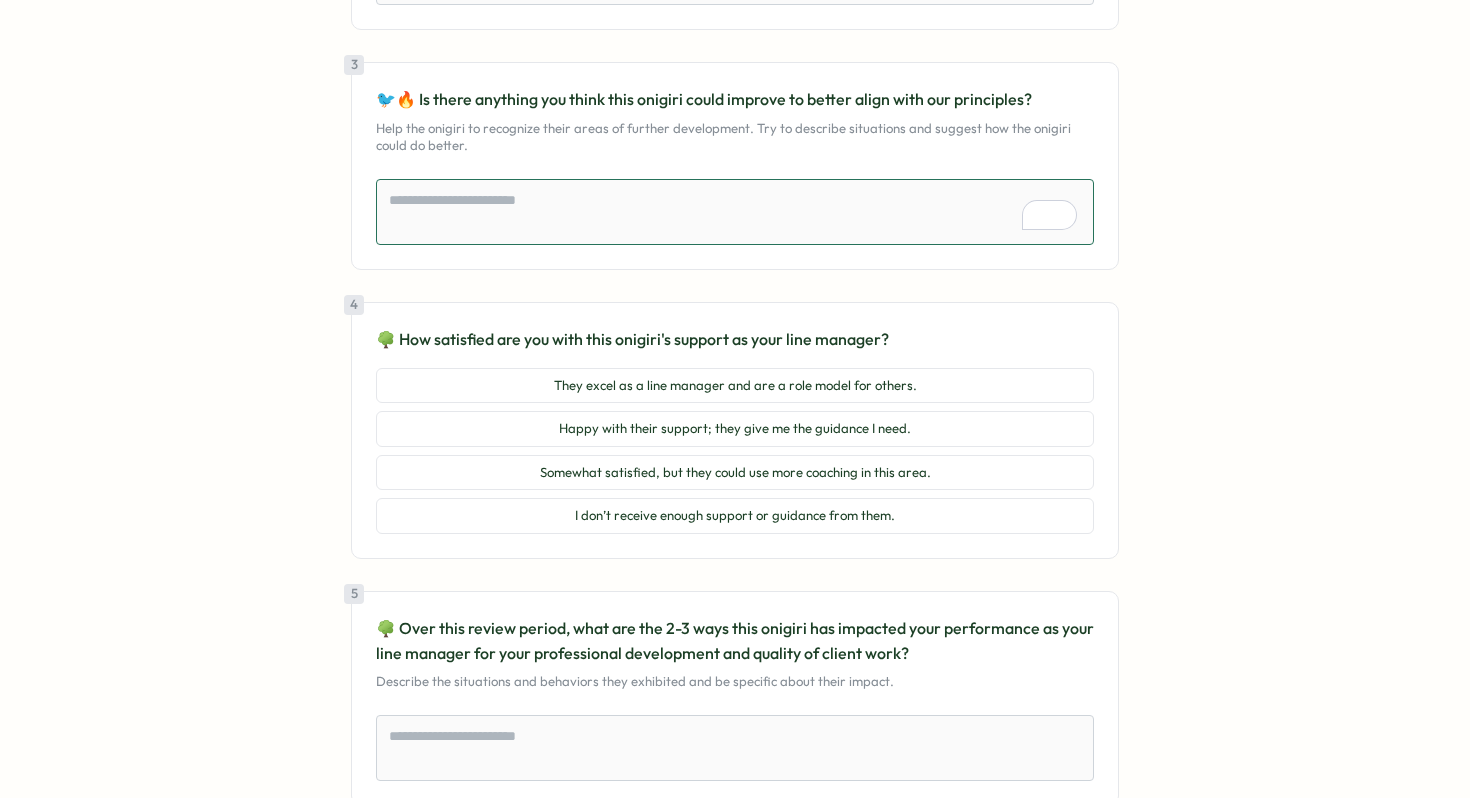type on "*" 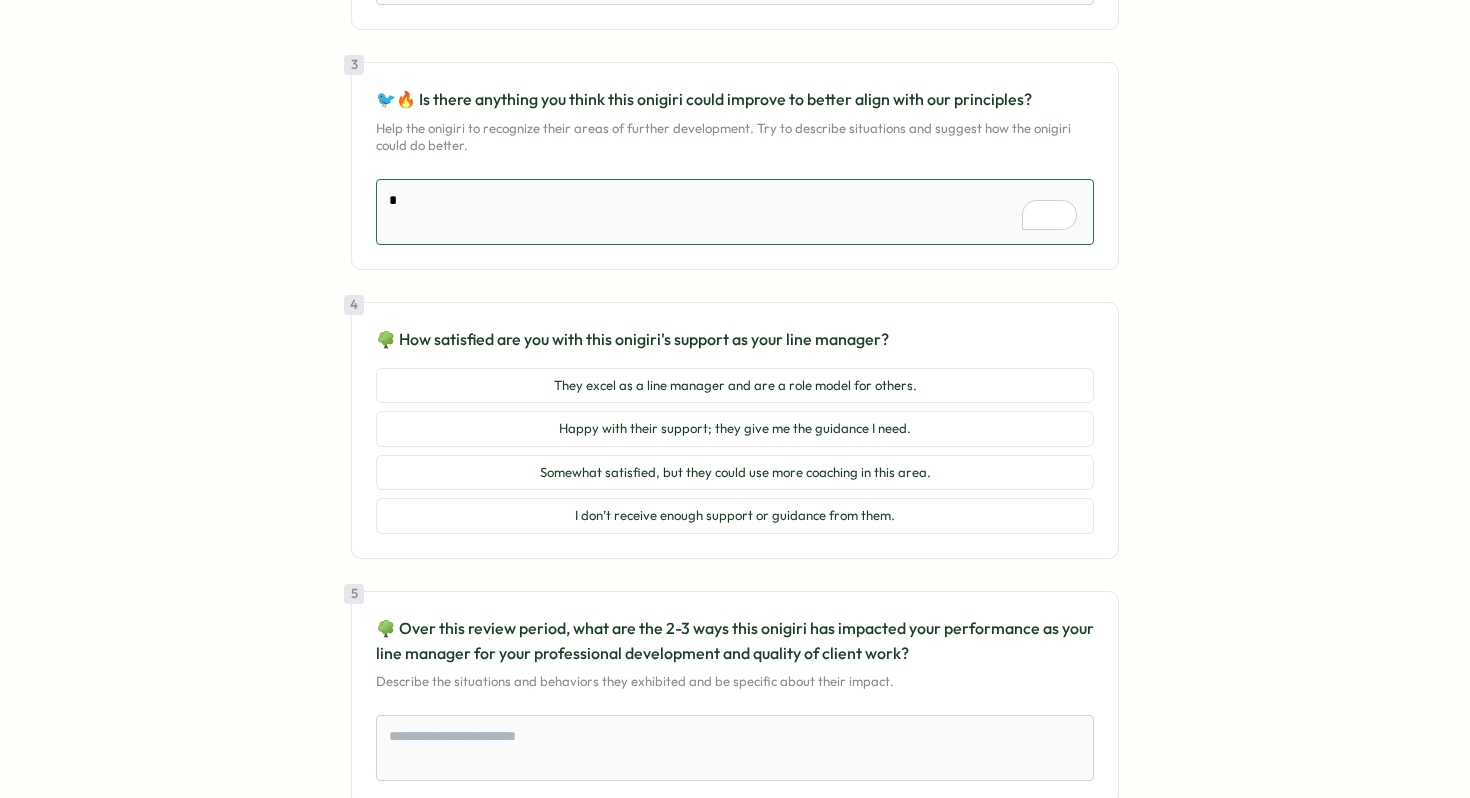 type on "*" 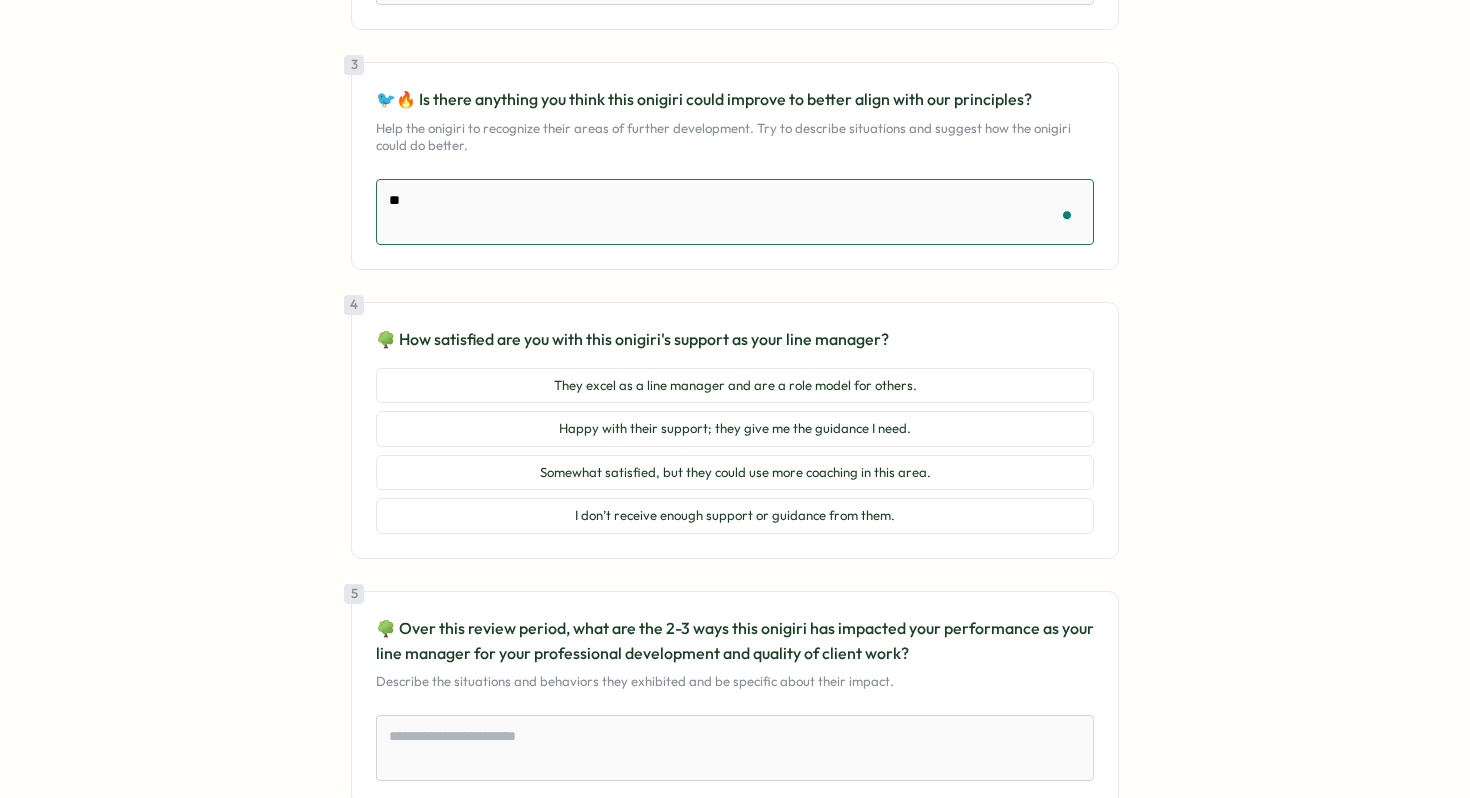 type on "*" 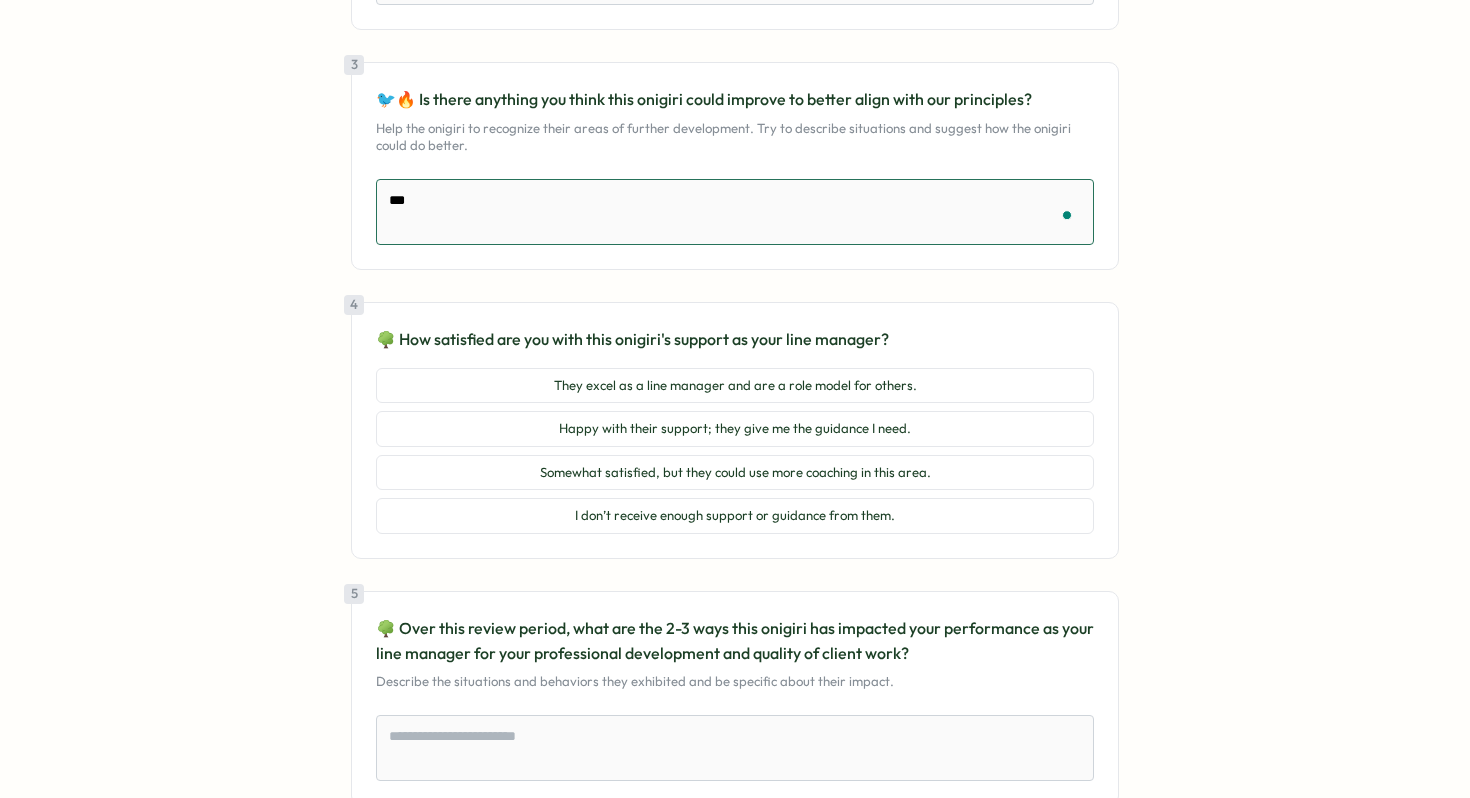 type on "*" 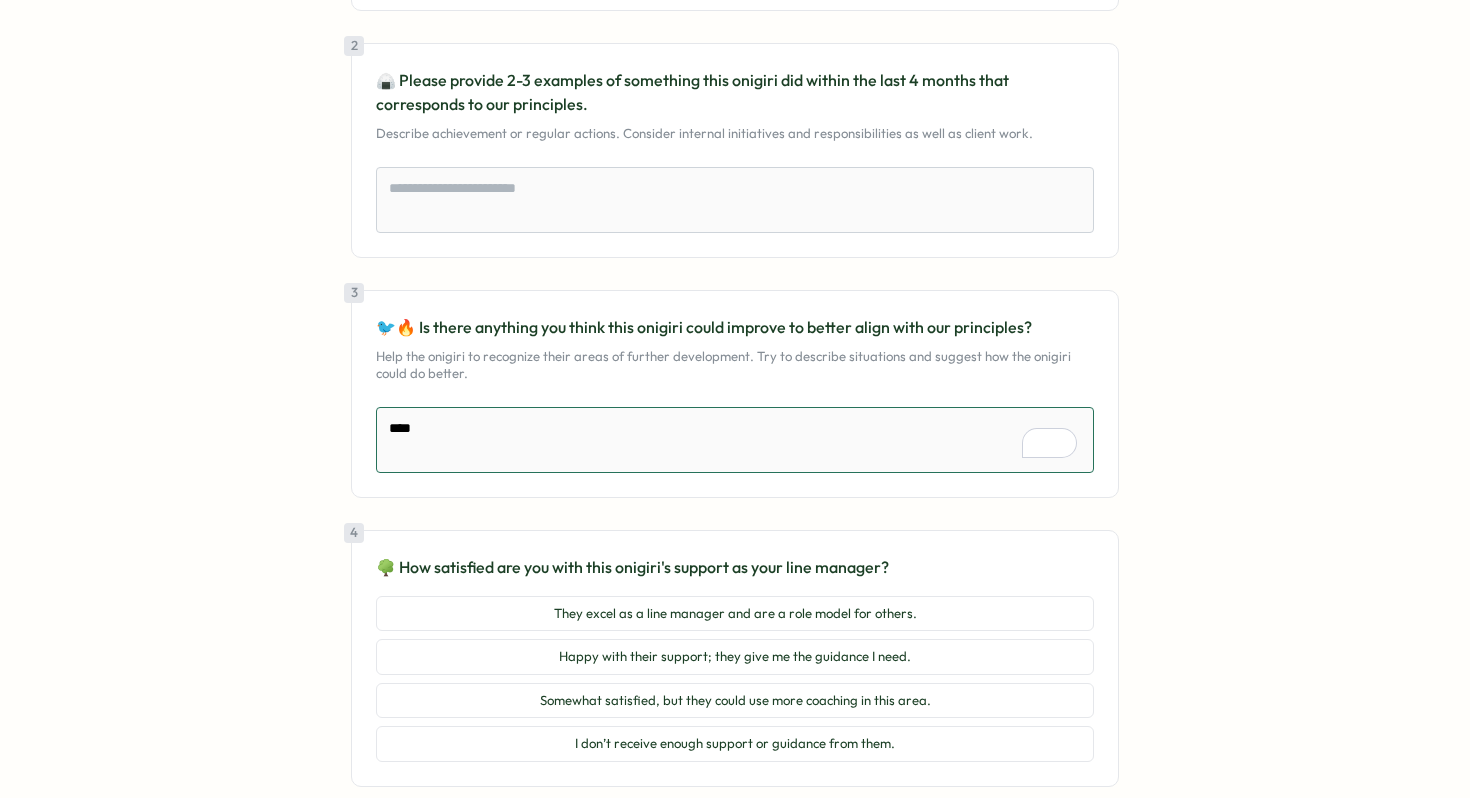 scroll, scrollTop: 457, scrollLeft: 0, axis: vertical 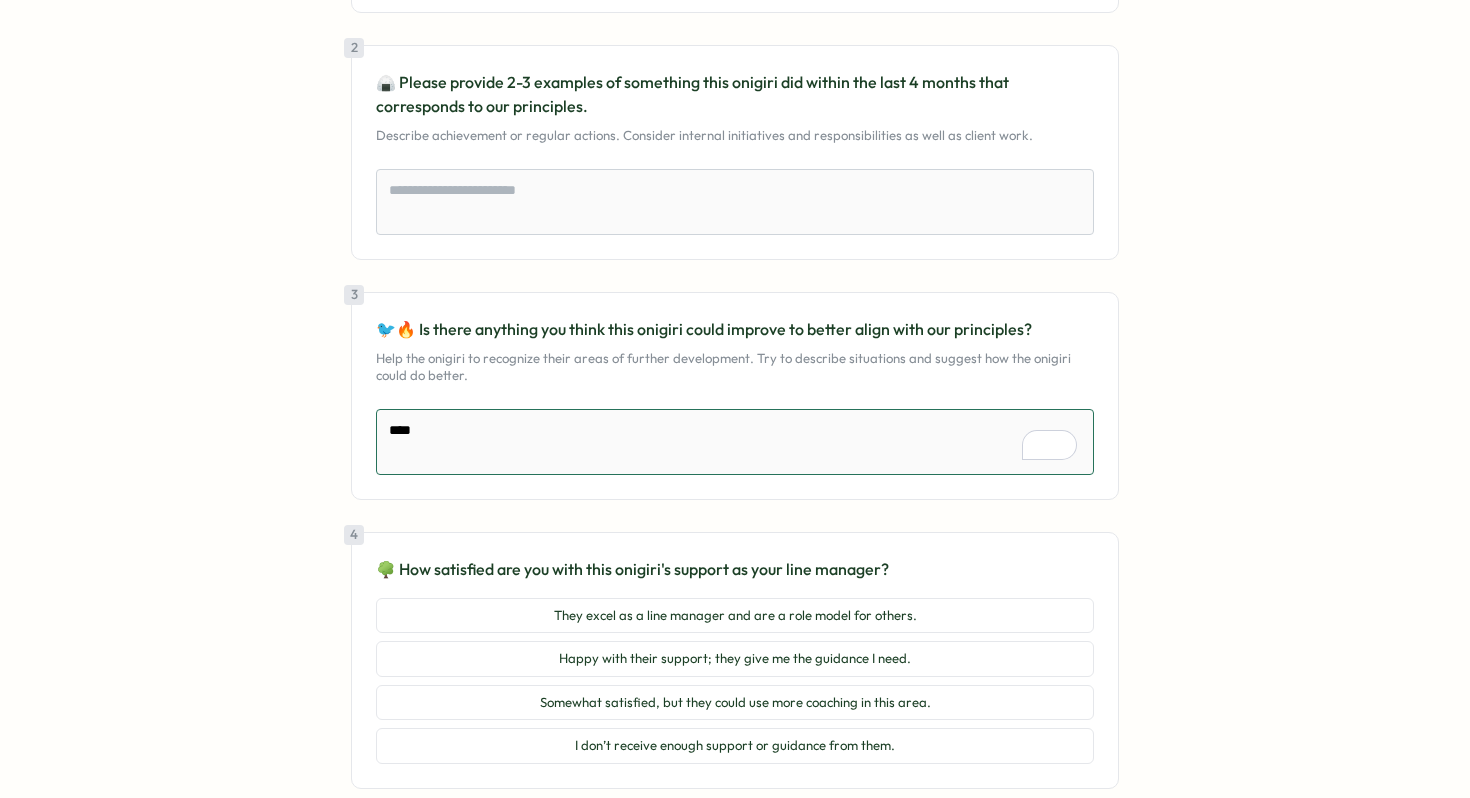 type on "****" 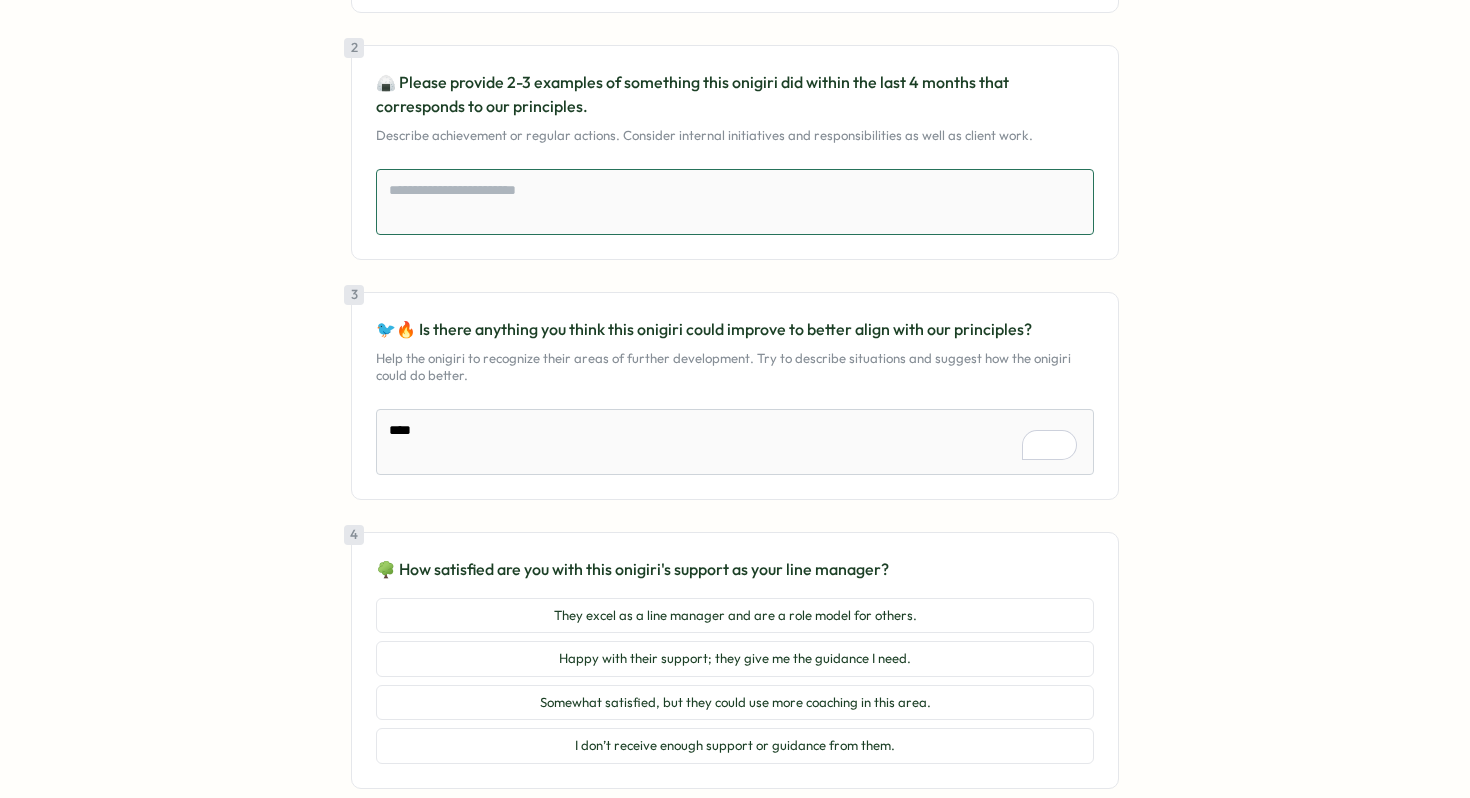 click at bounding box center [735, 202] 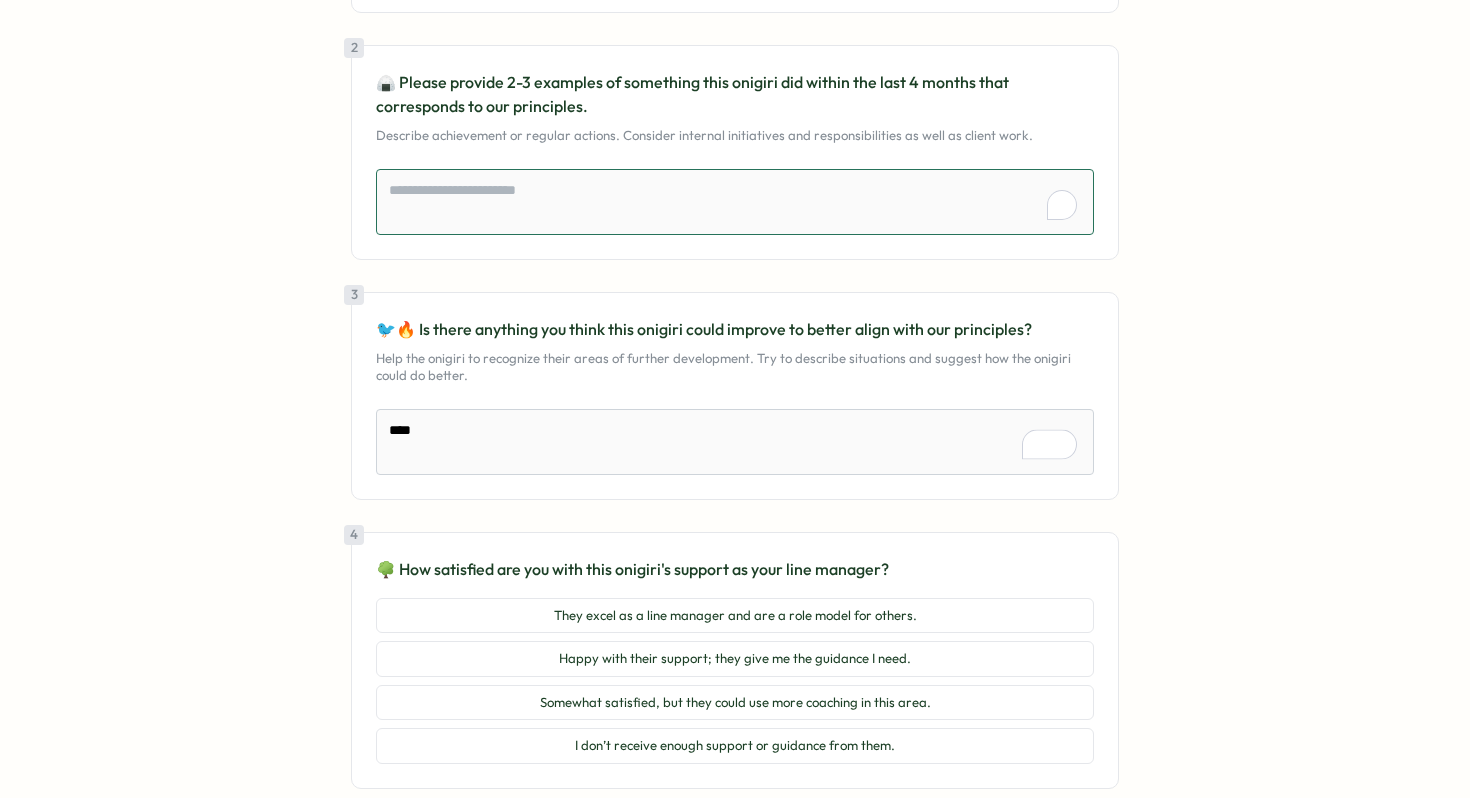 type on "*" 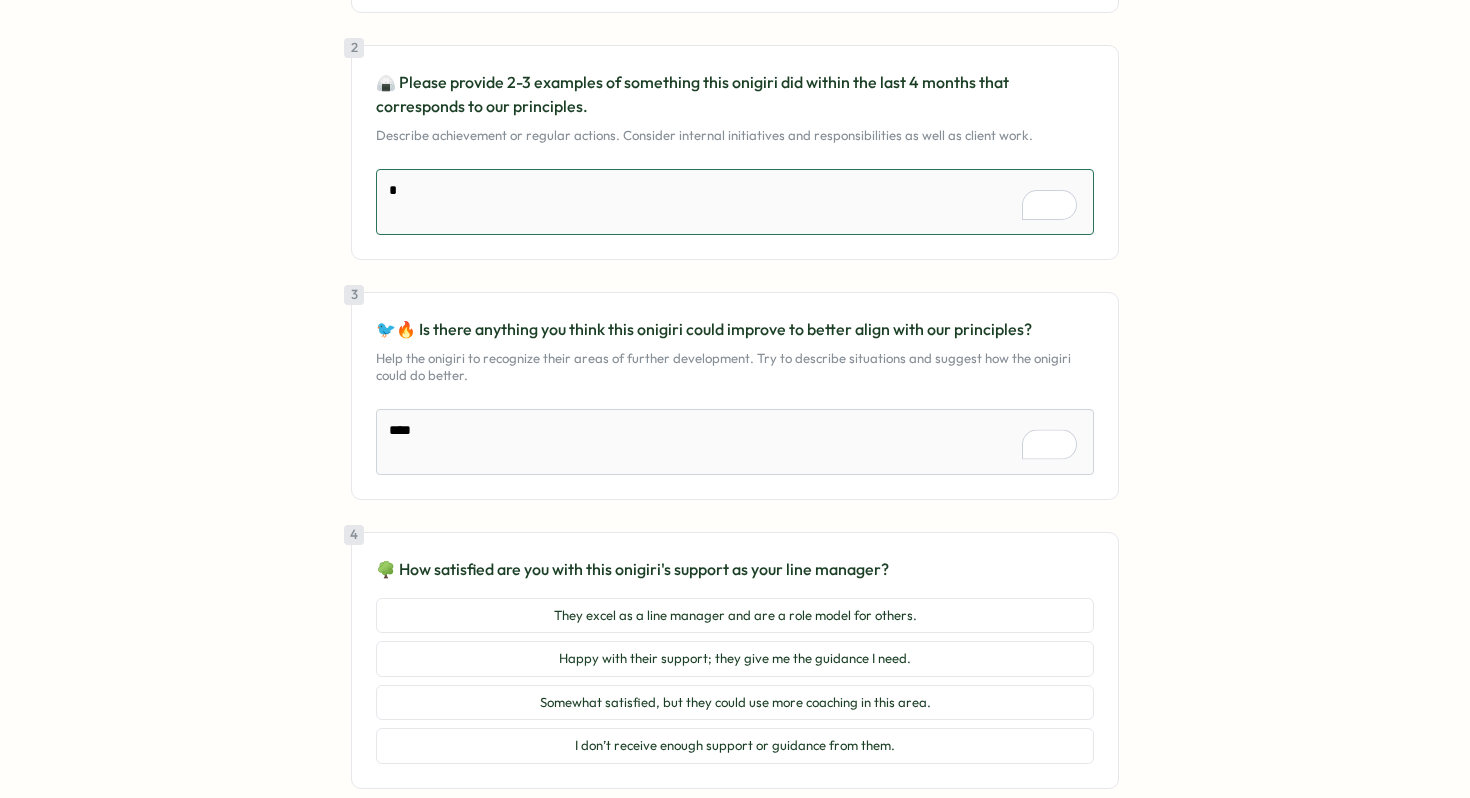 type on "*" 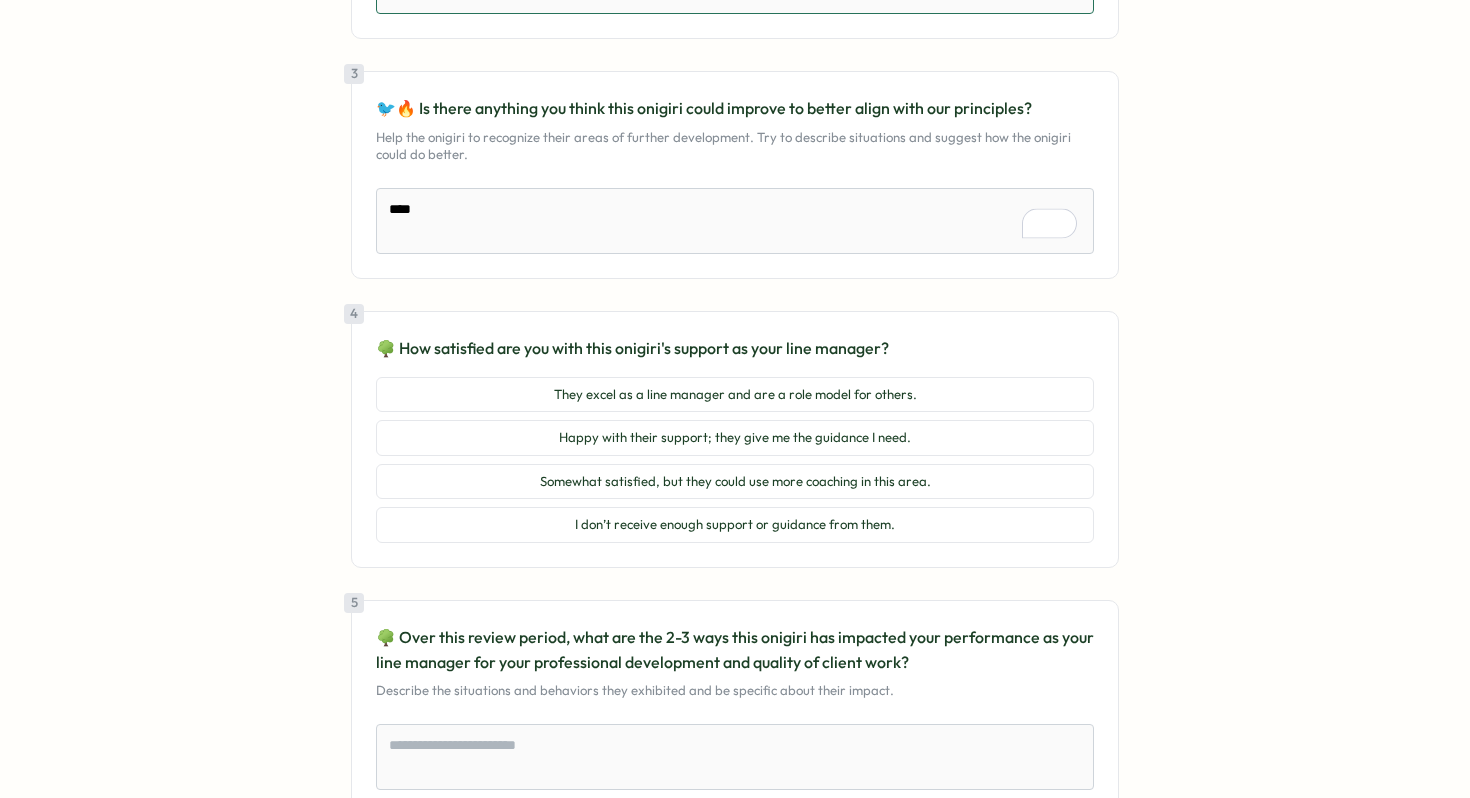 scroll, scrollTop: 755, scrollLeft: 0, axis: vertical 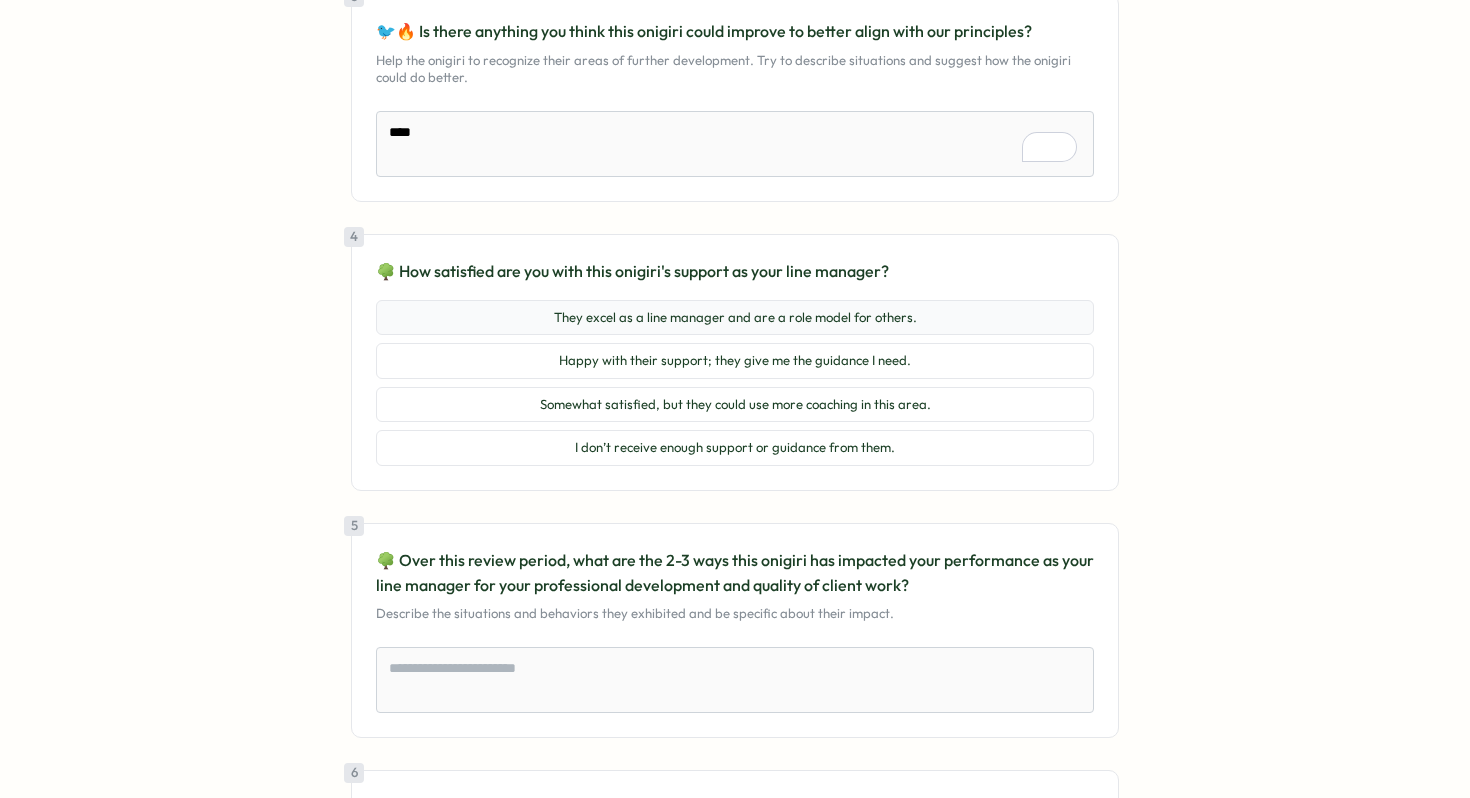 type on "*" 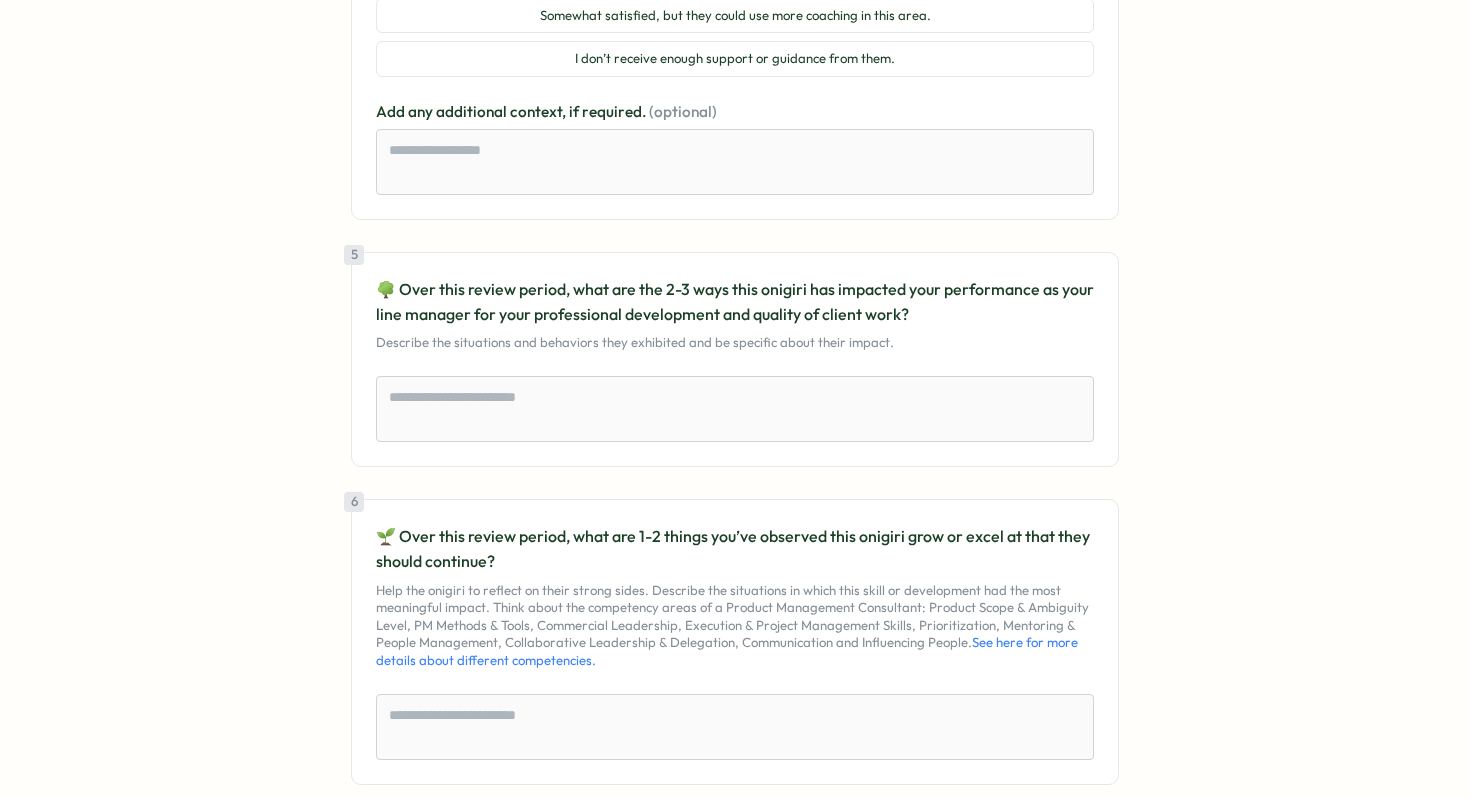 scroll, scrollTop: 1191, scrollLeft: 0, axis: vertical 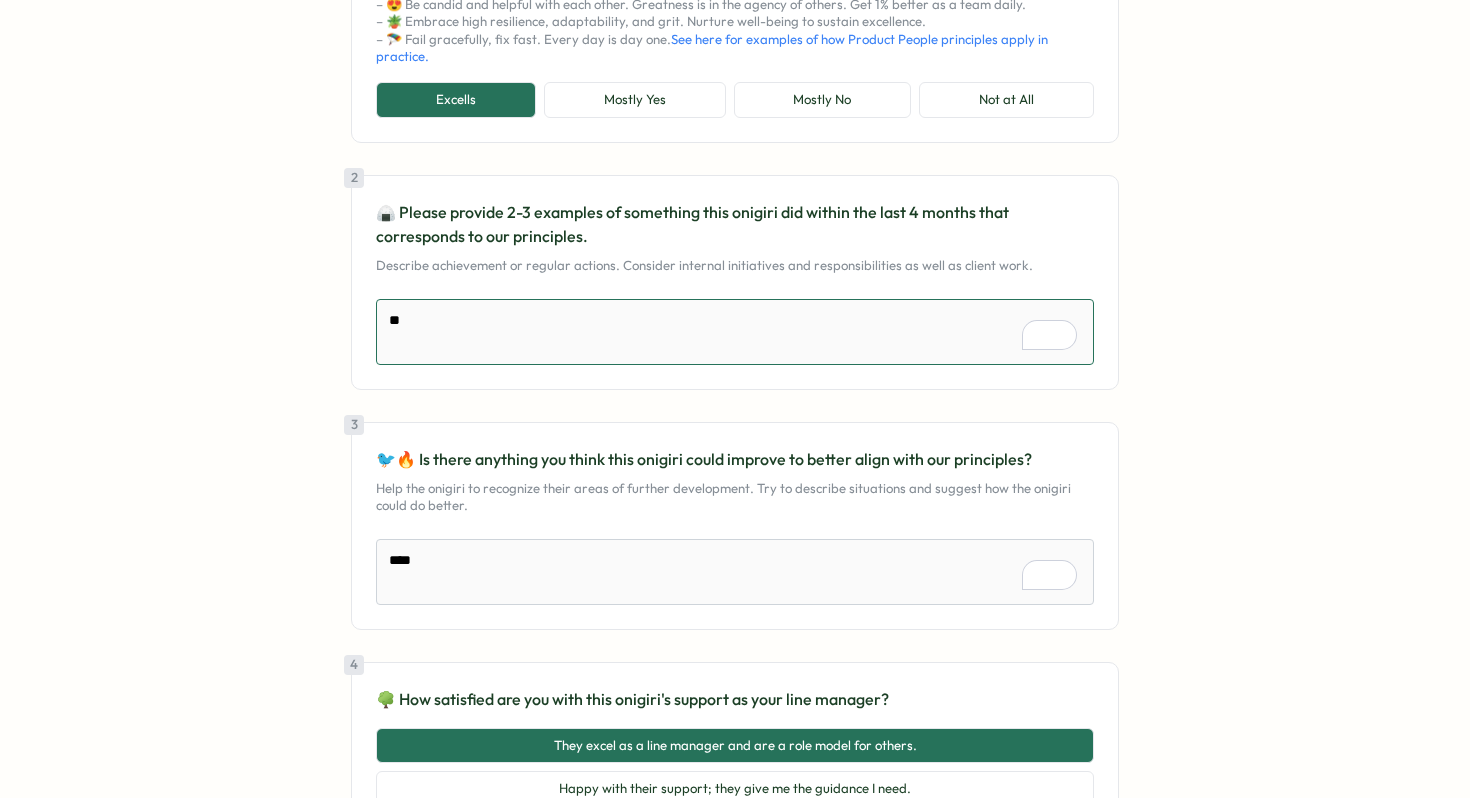 click on "*" at bounding box center (735, 332) 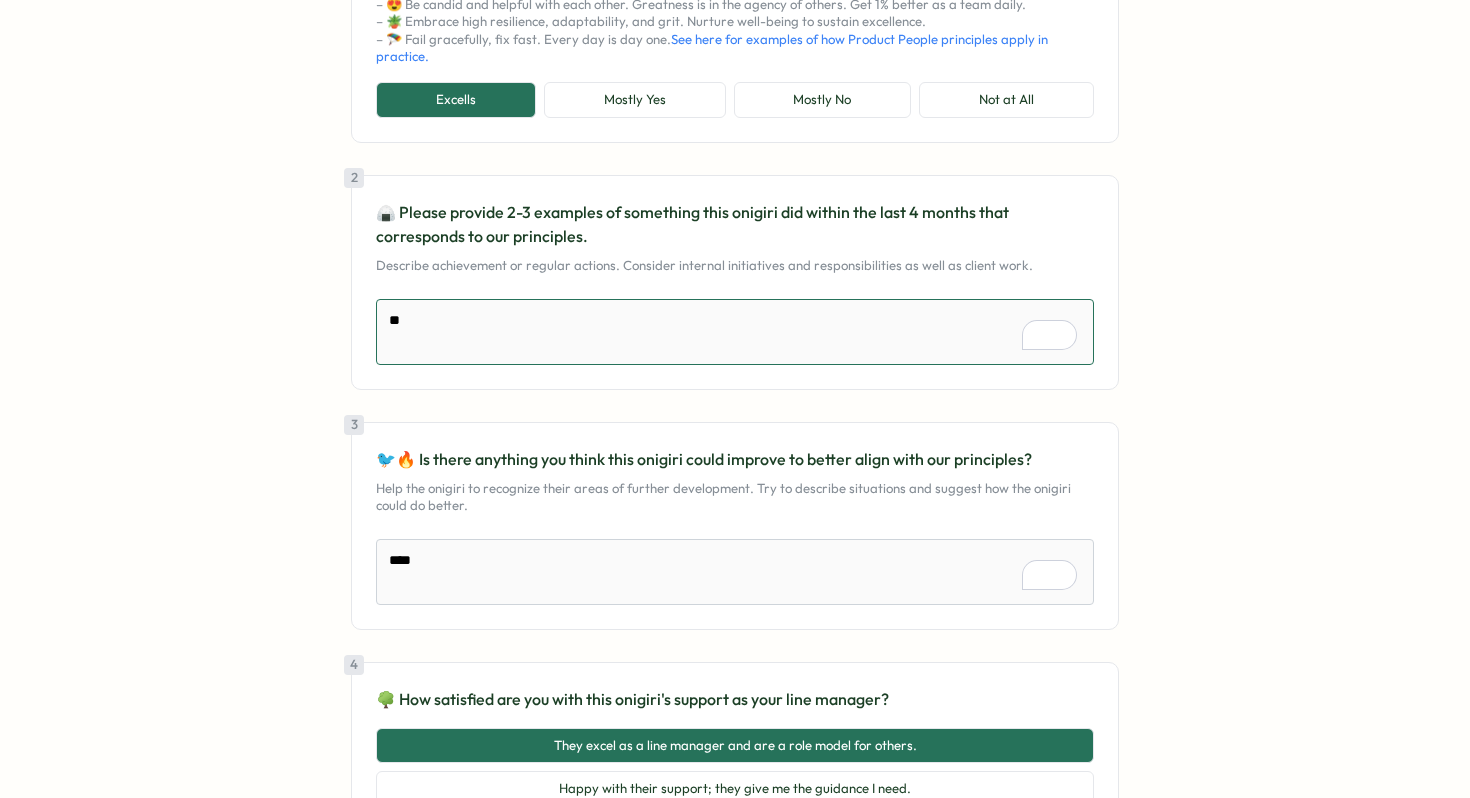 type on "*" 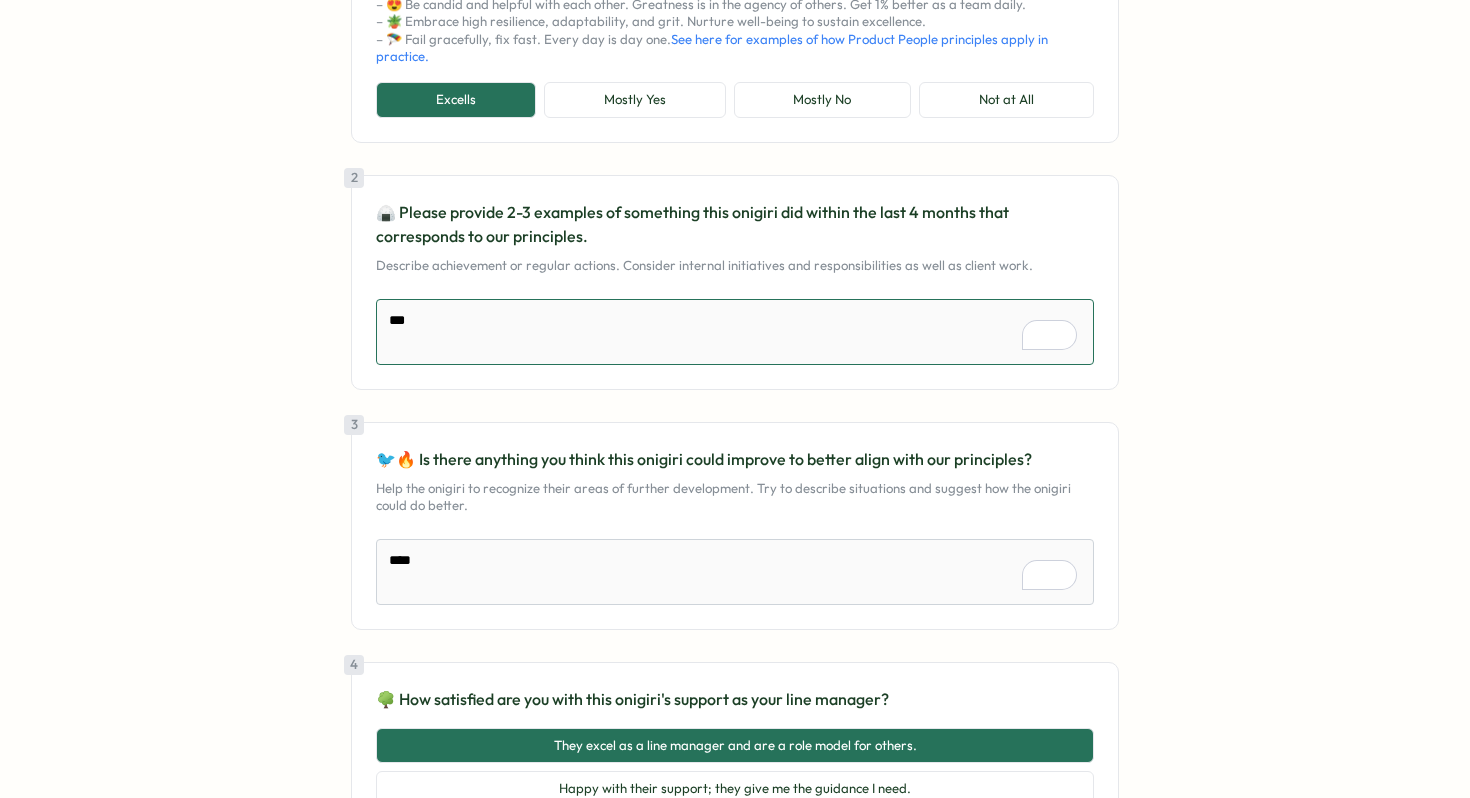 type on "*" 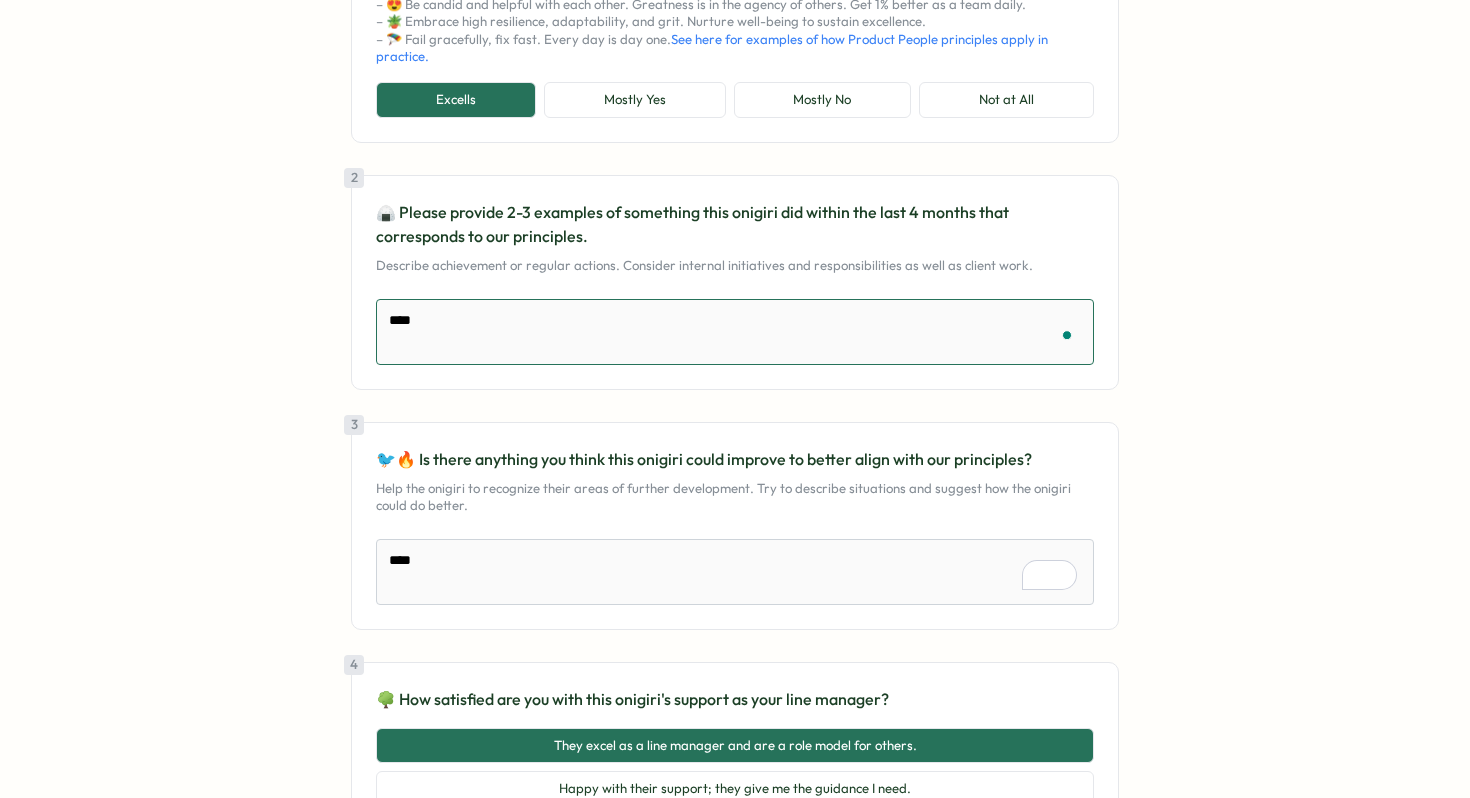 type on "*" 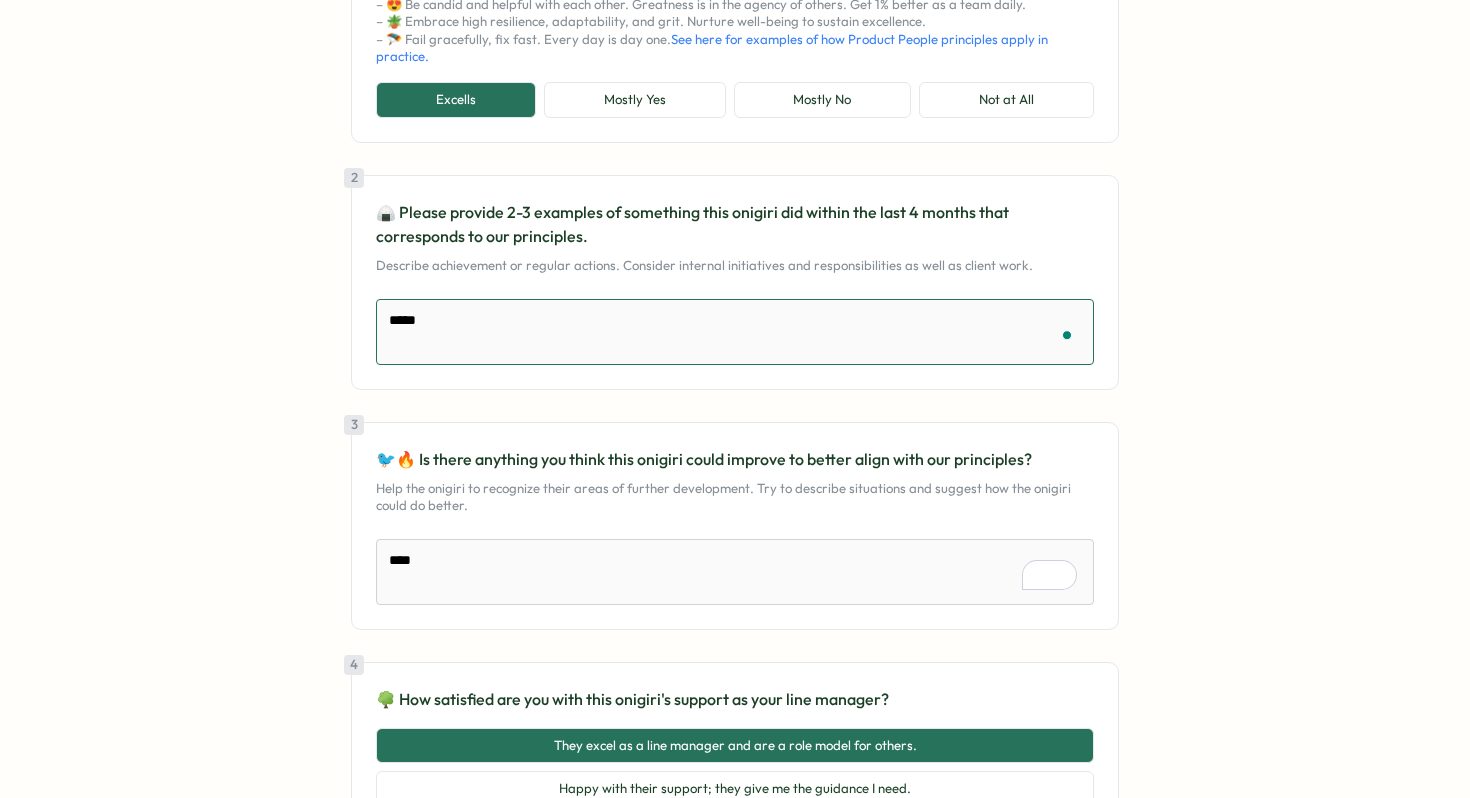 type on "*" 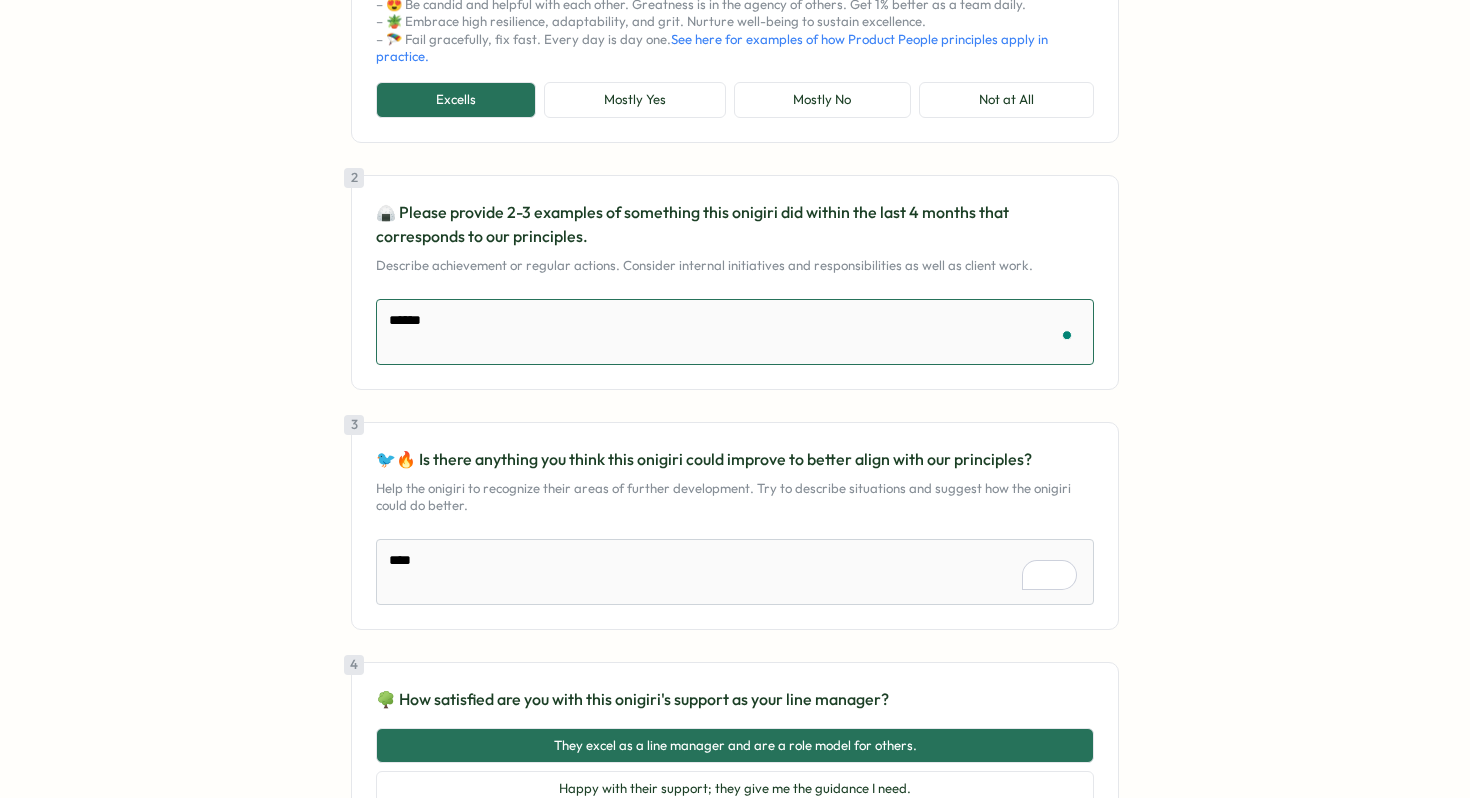 type on "*" 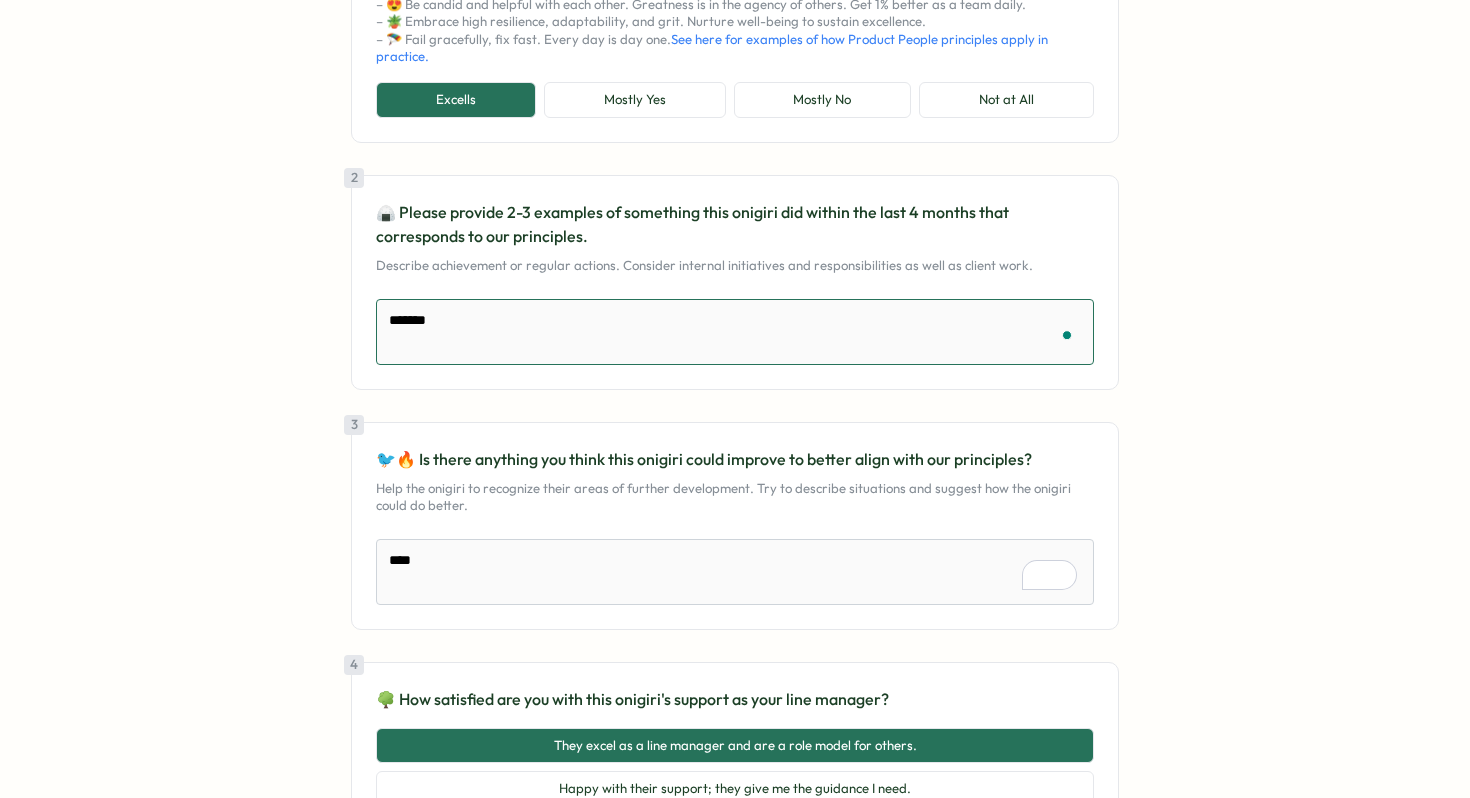 type on "*" 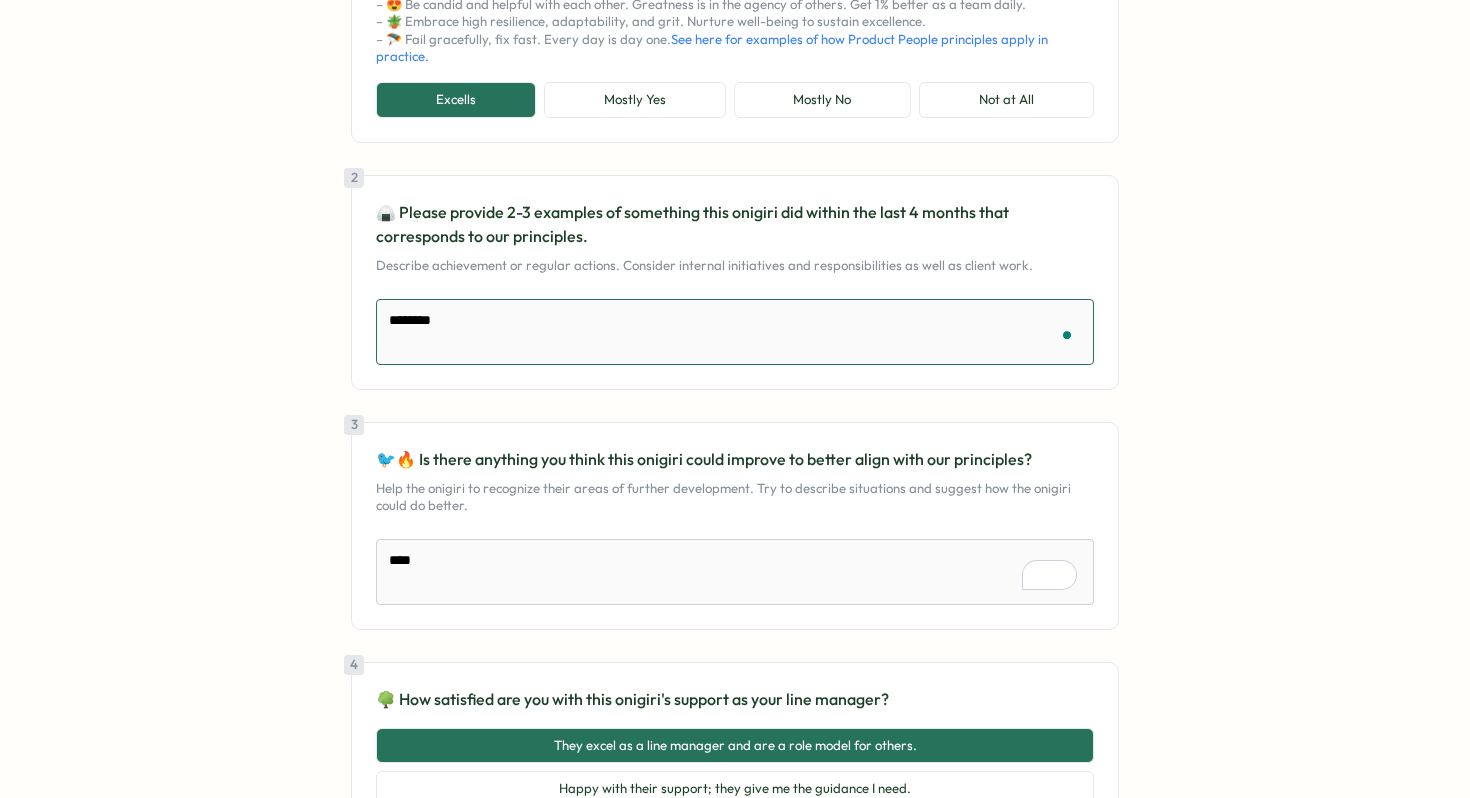 type on "*" 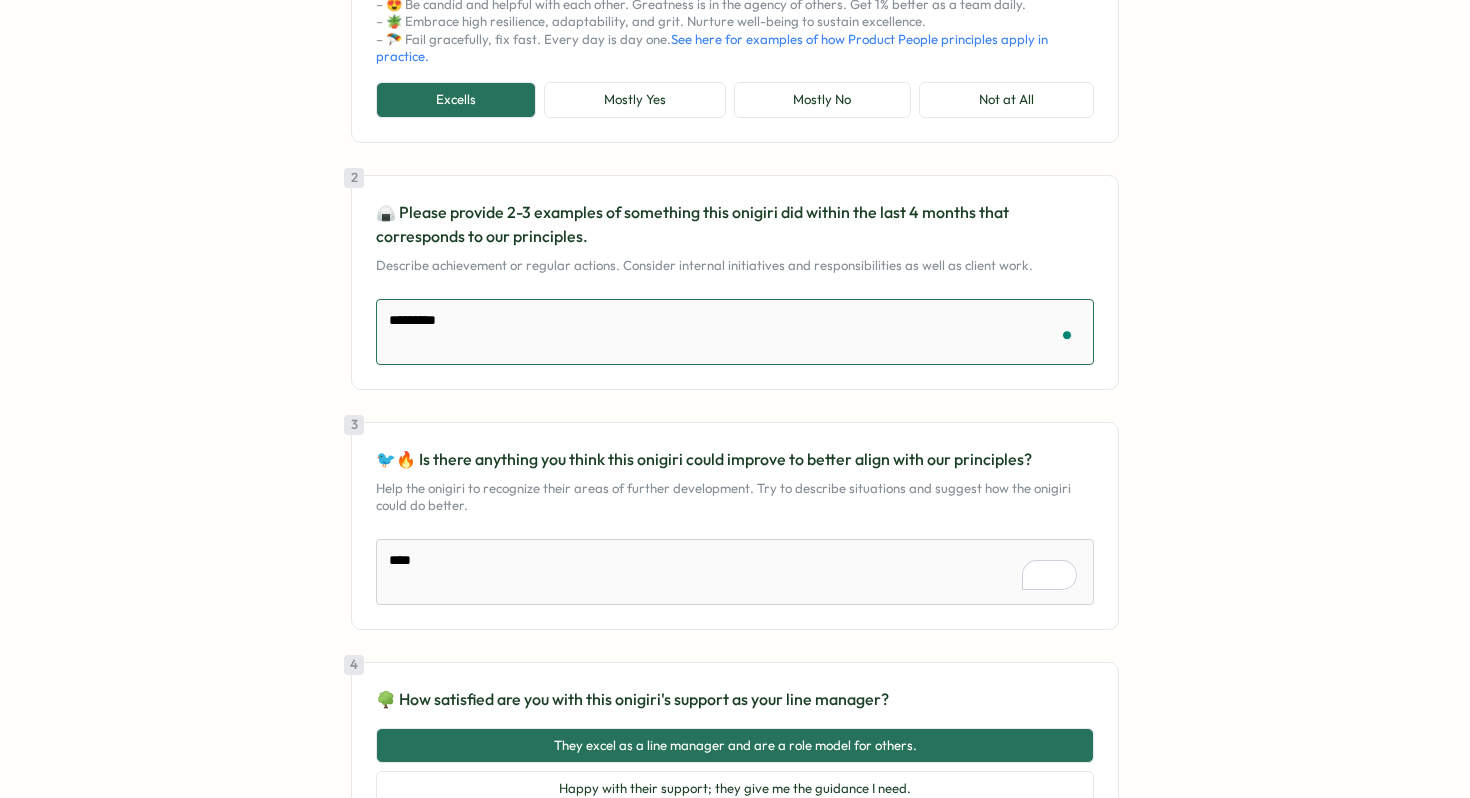 type on "*" 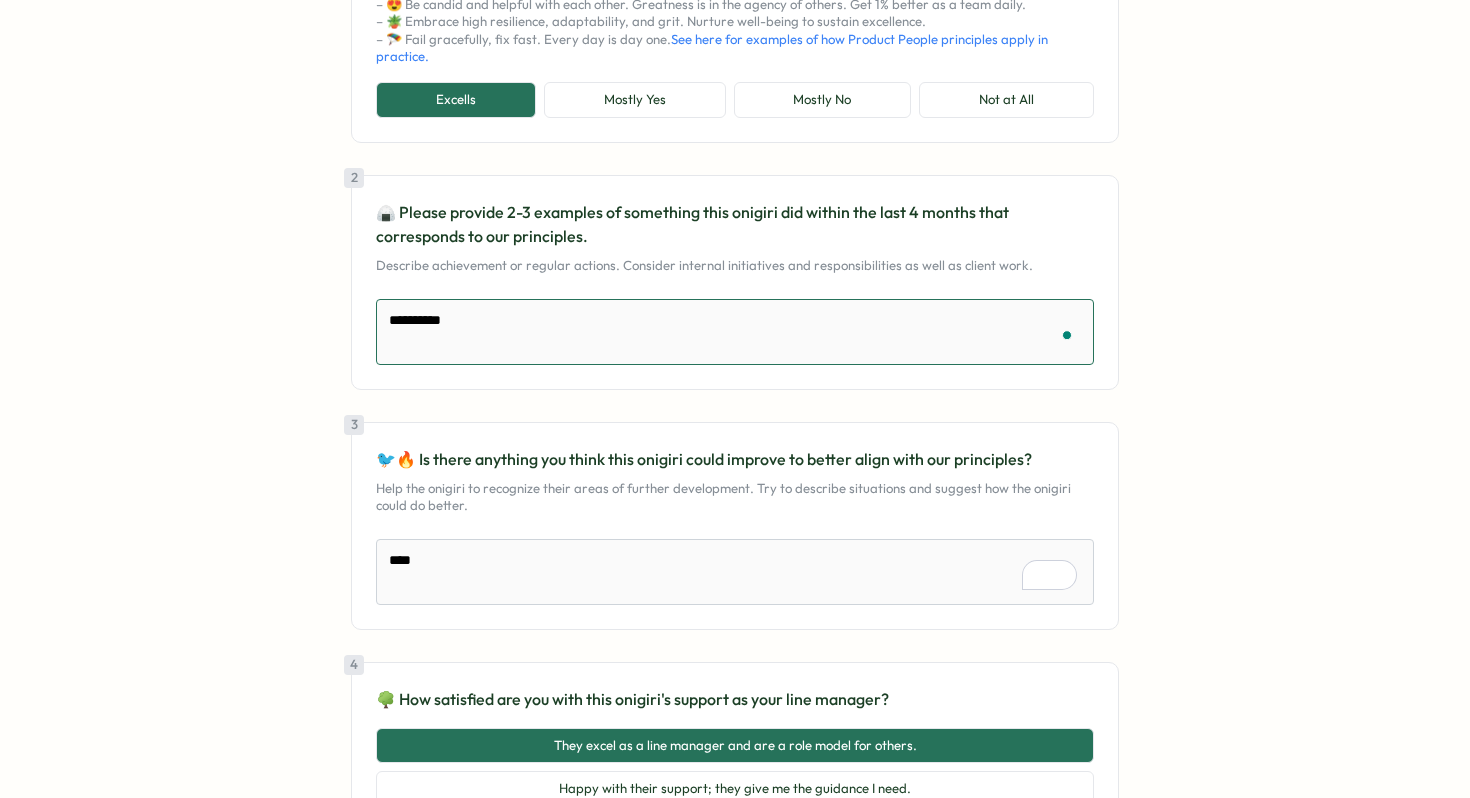 type on "**********" 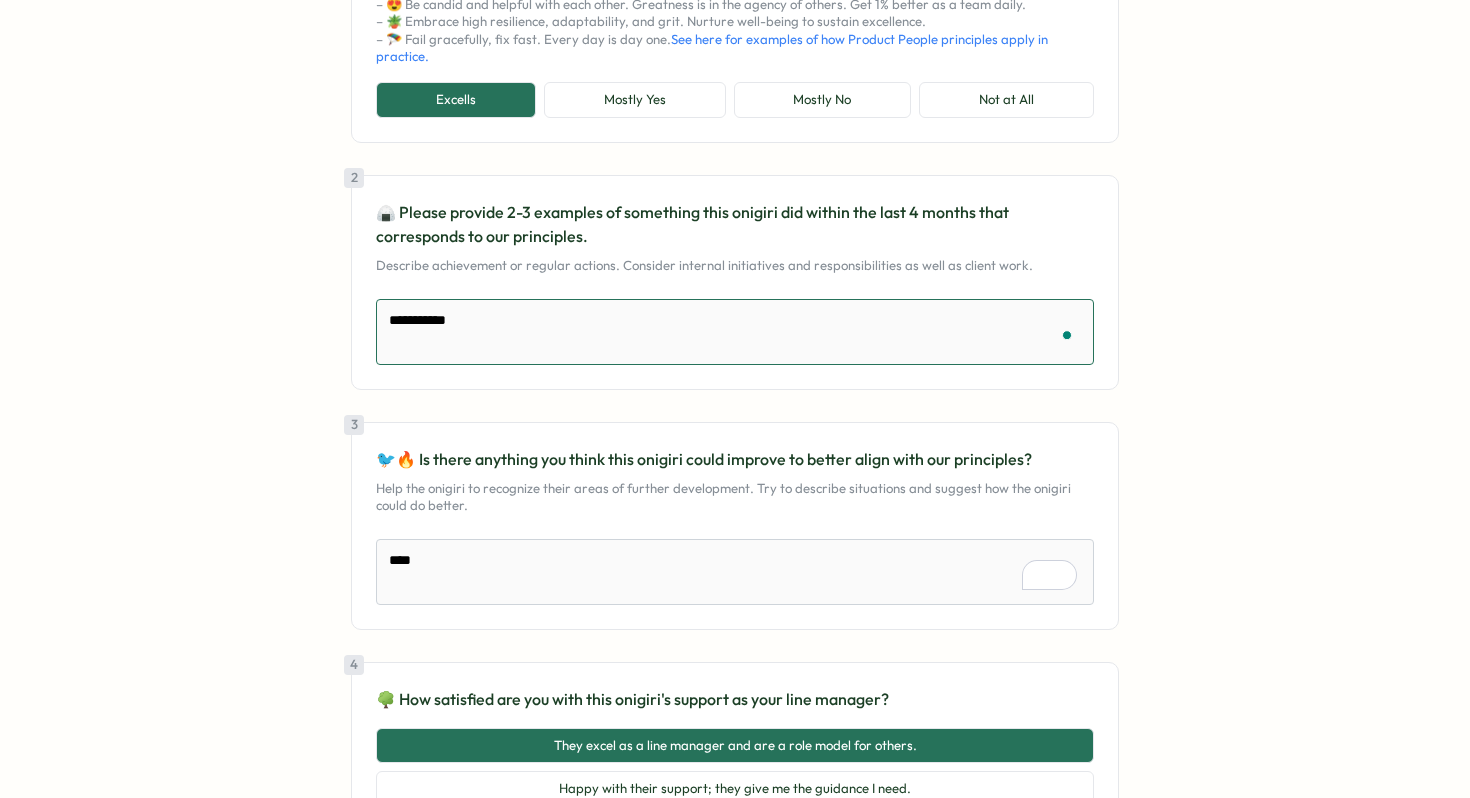 type on "*" 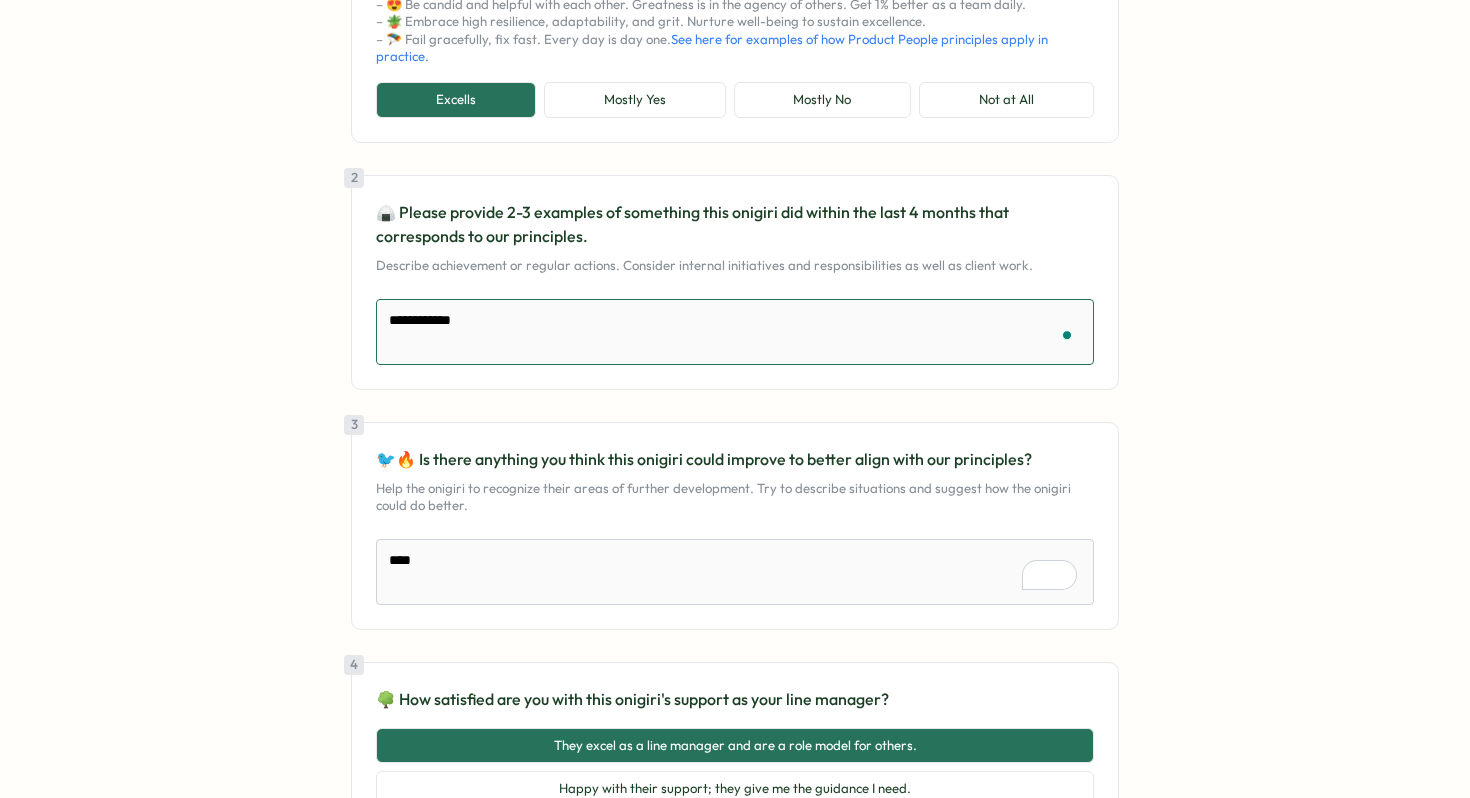 type on "*" 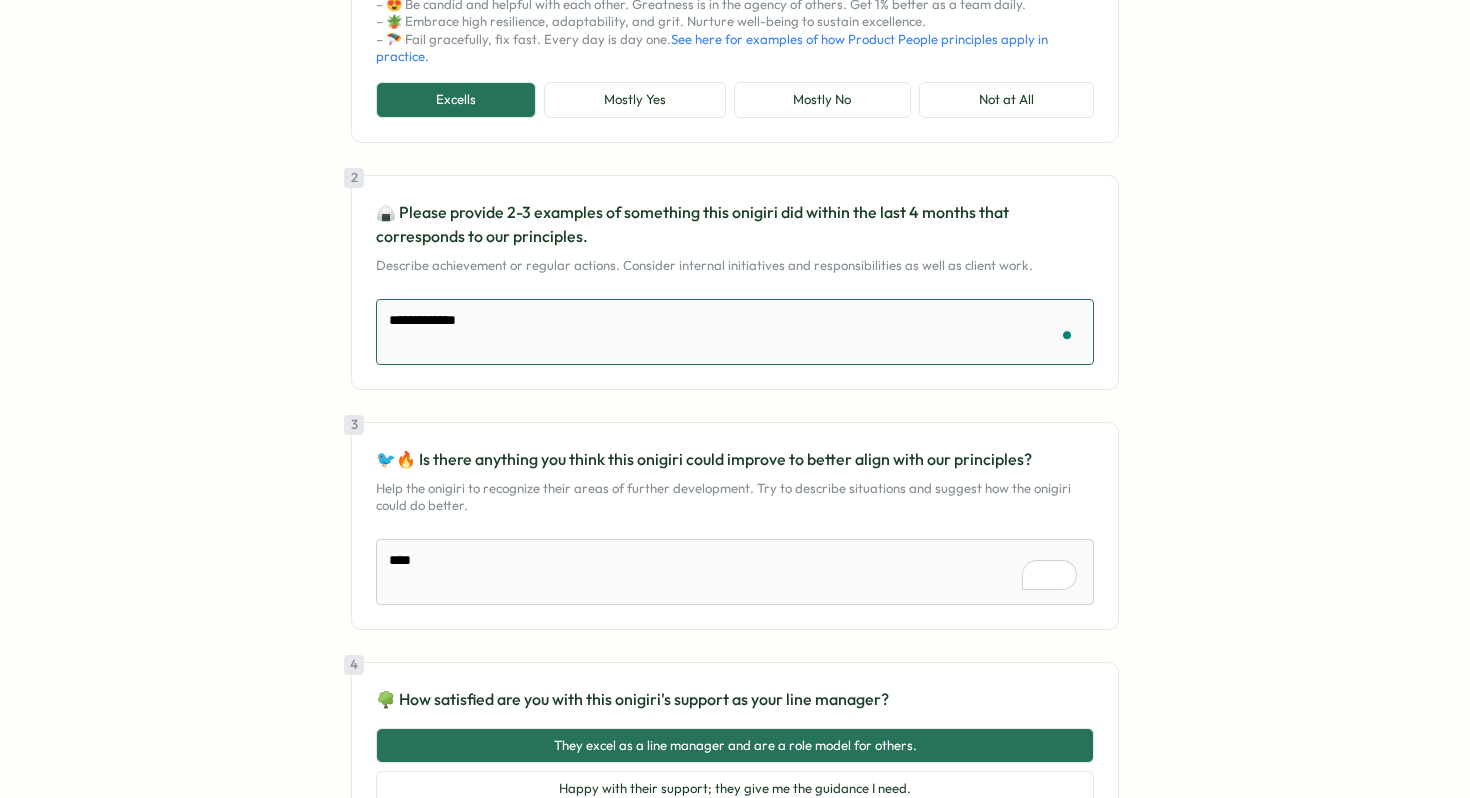 type on "*" 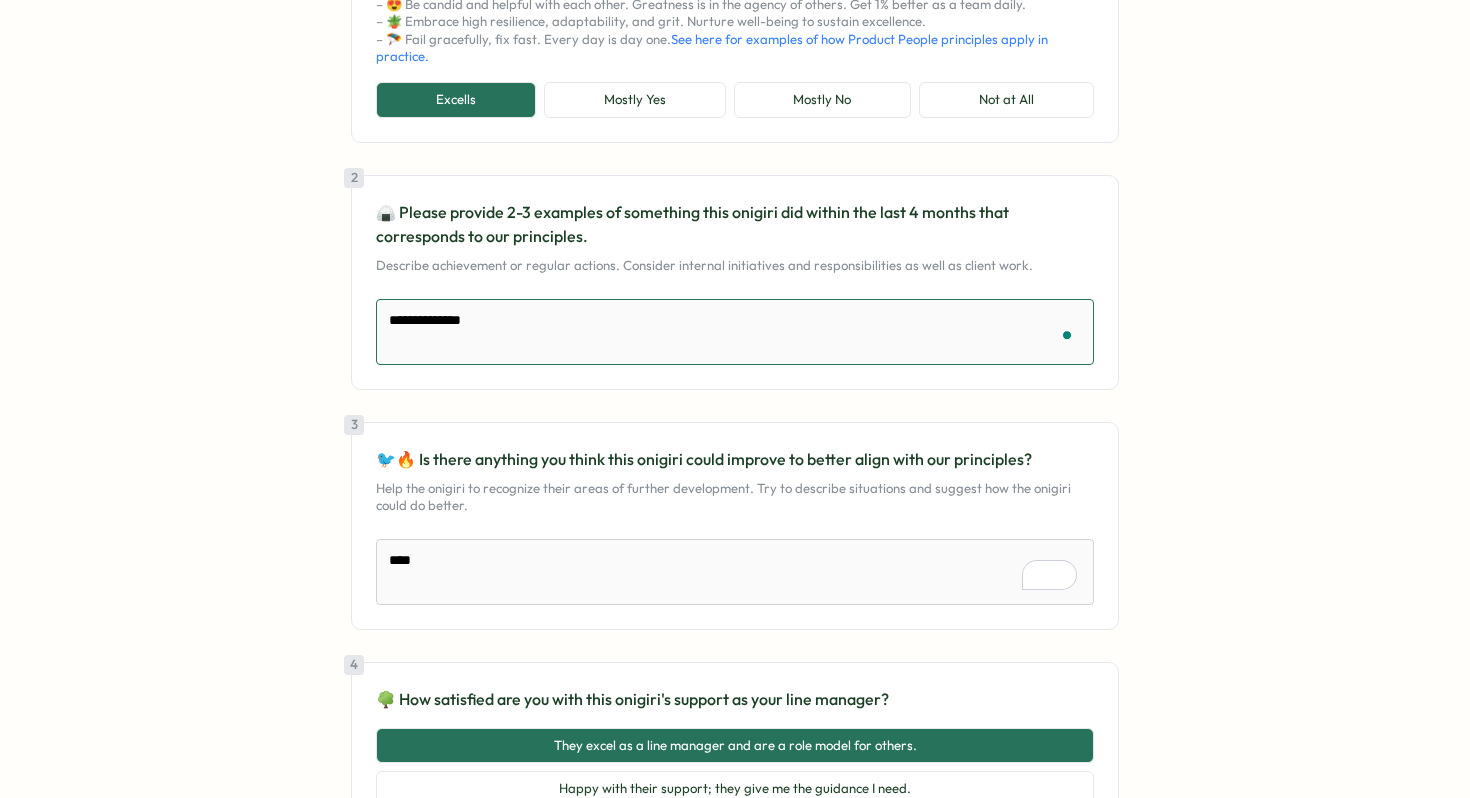 type on "*" 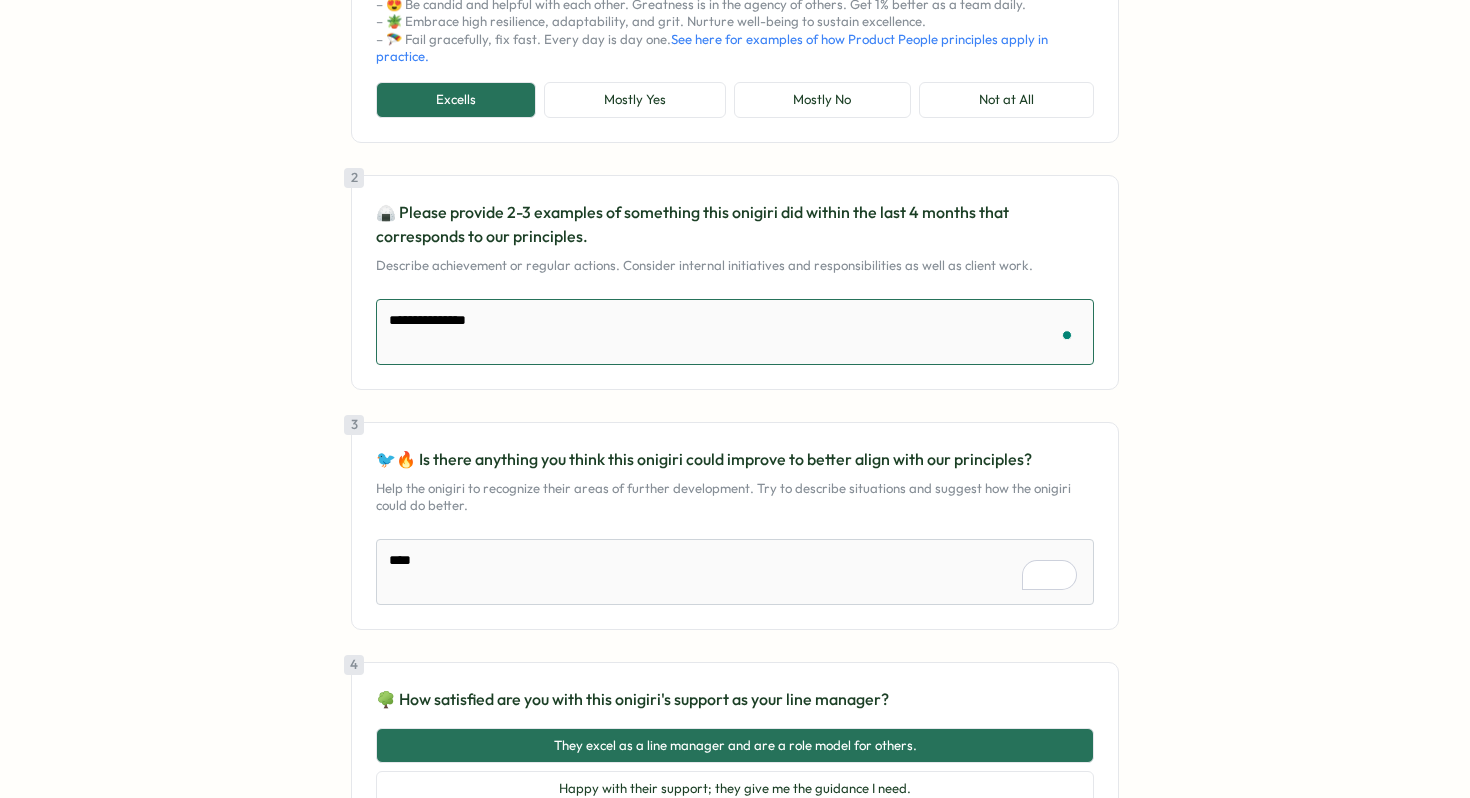 type on "*" 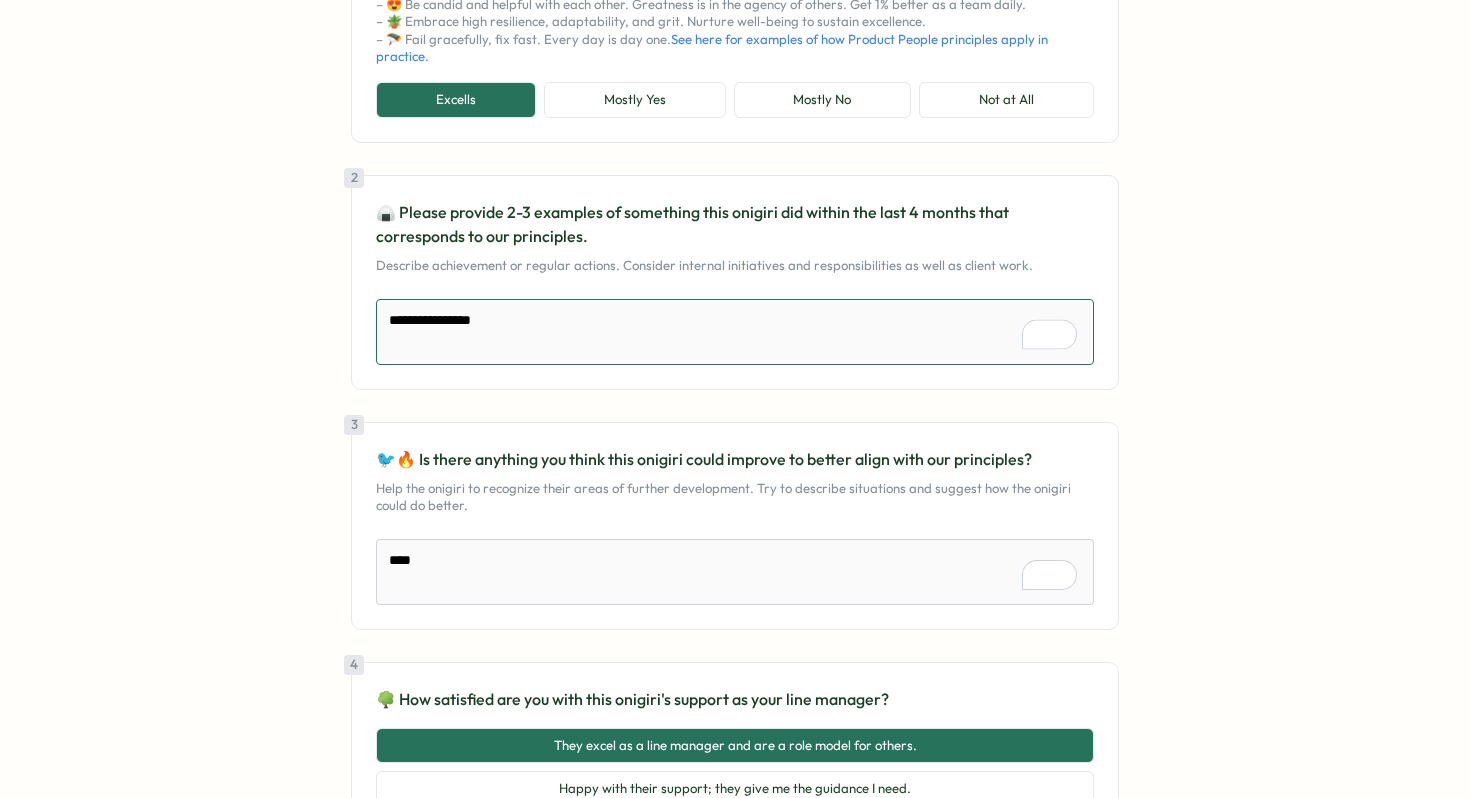 type on "*" 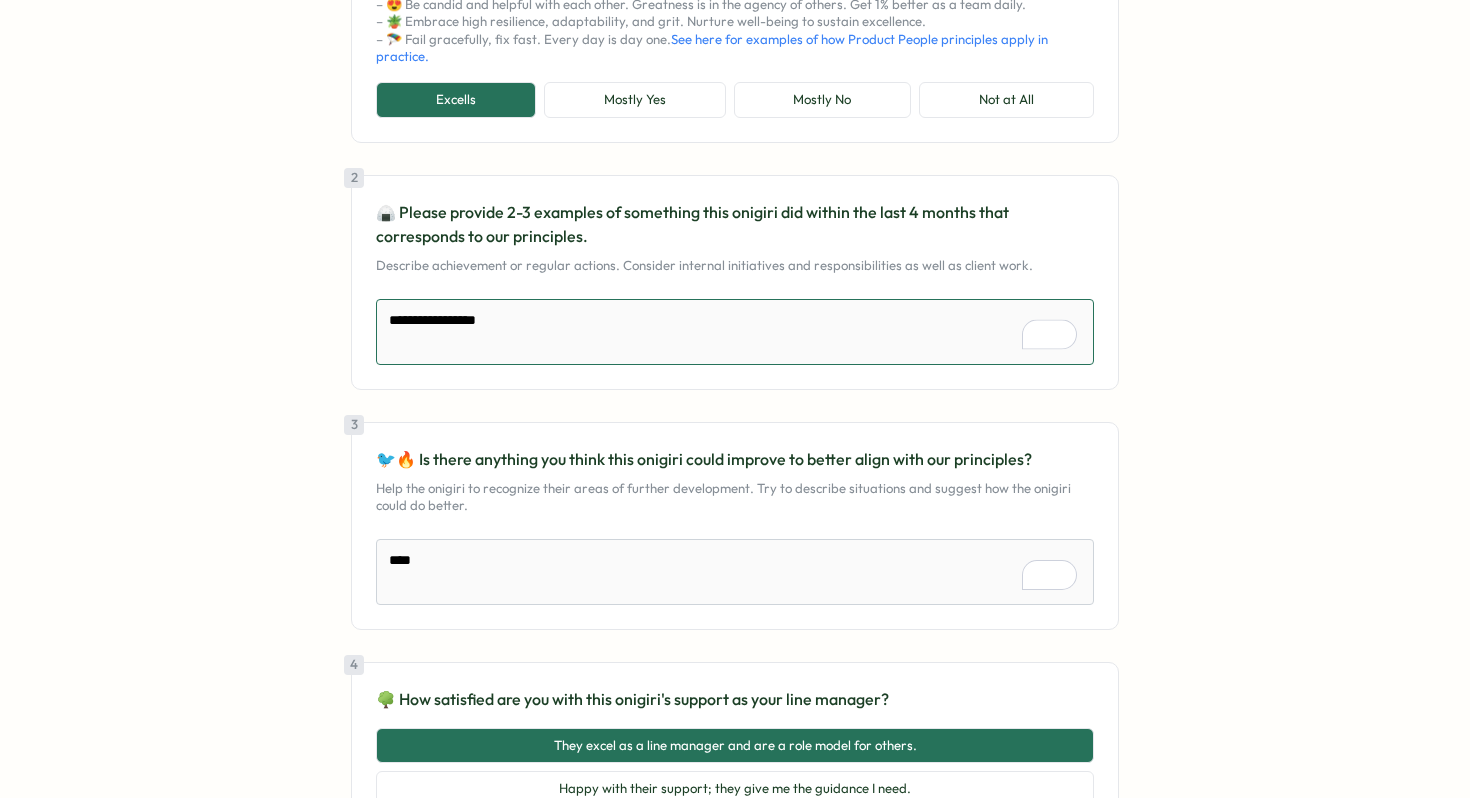 type on "*" 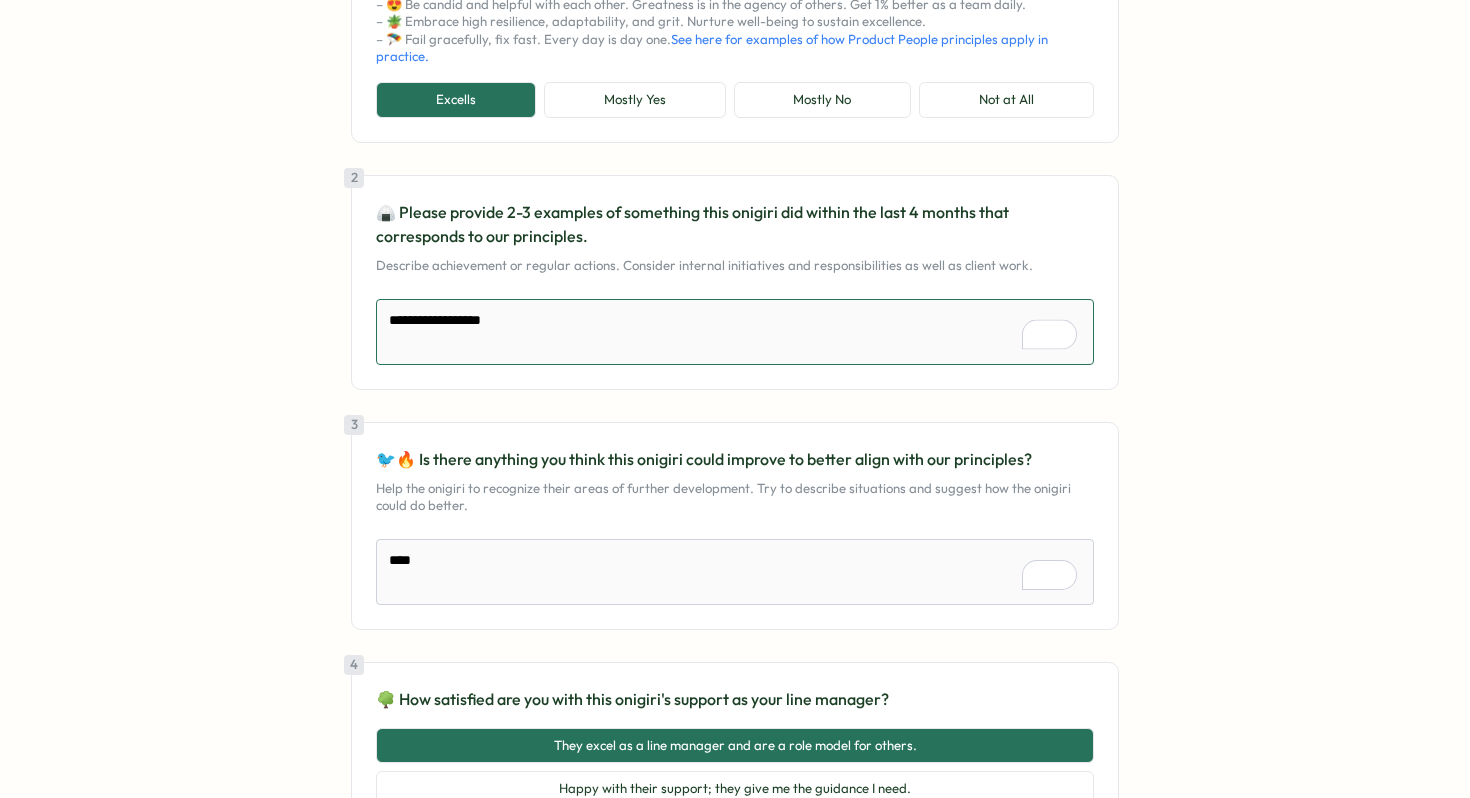 type on "*" 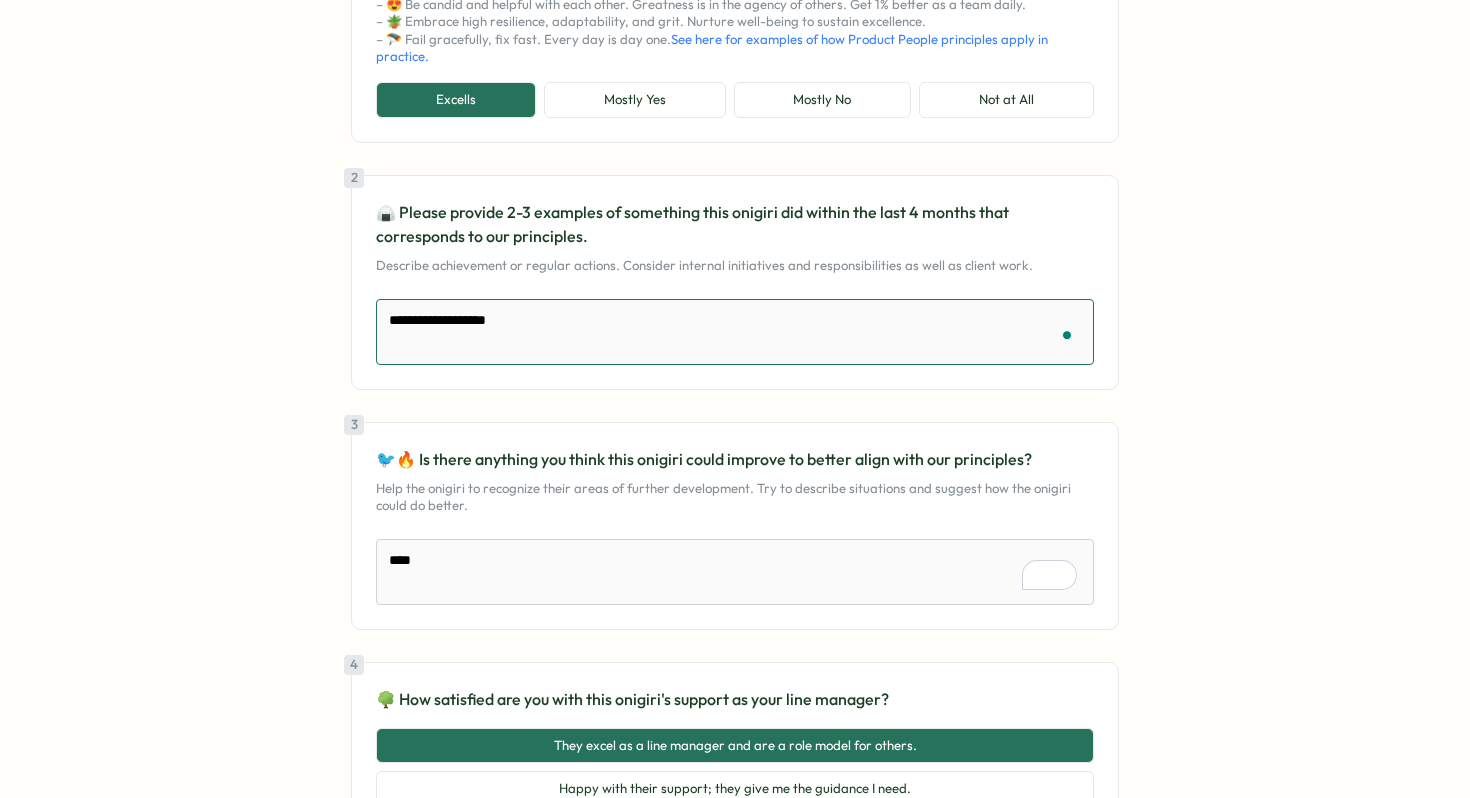 type on "*" 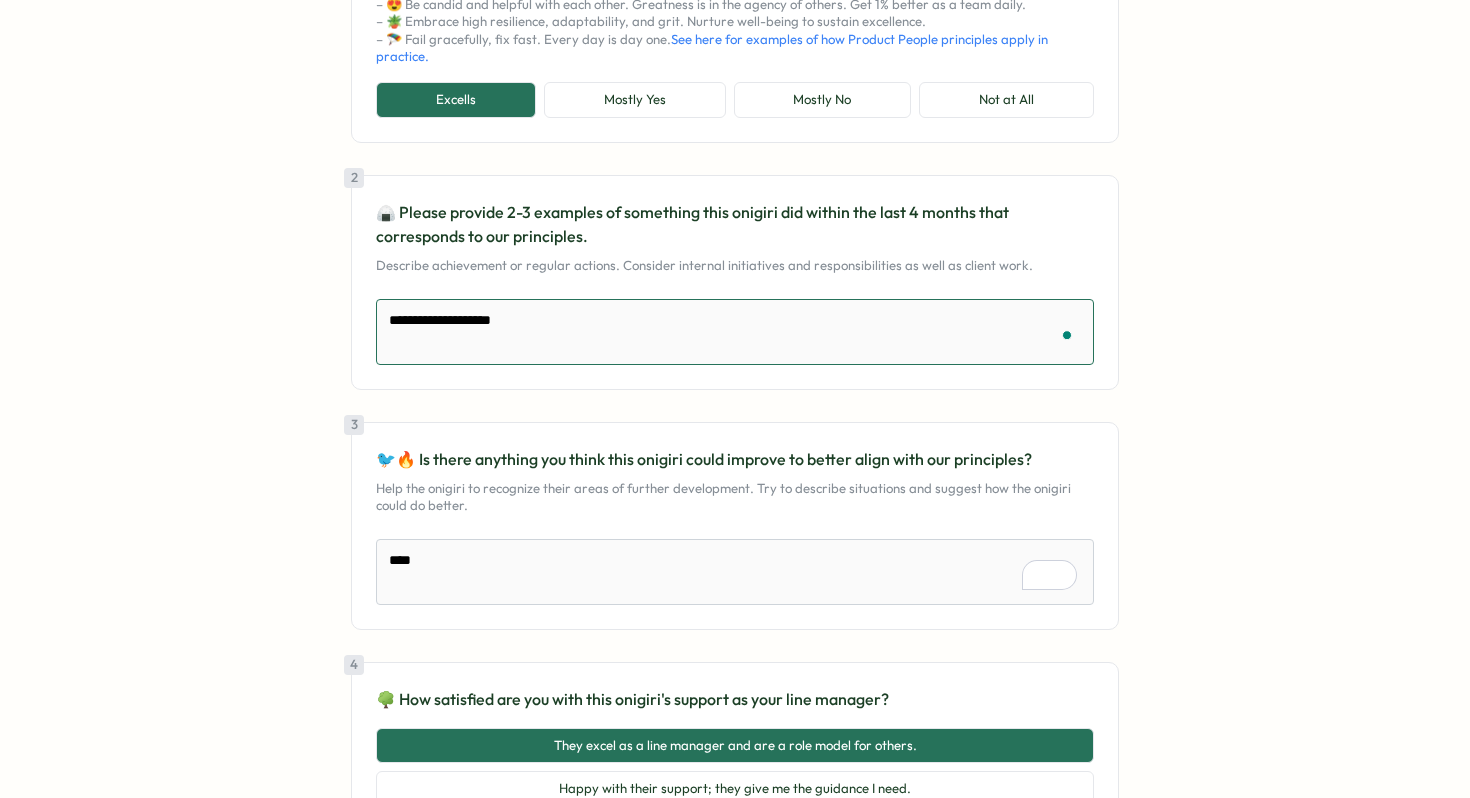 type on "*" 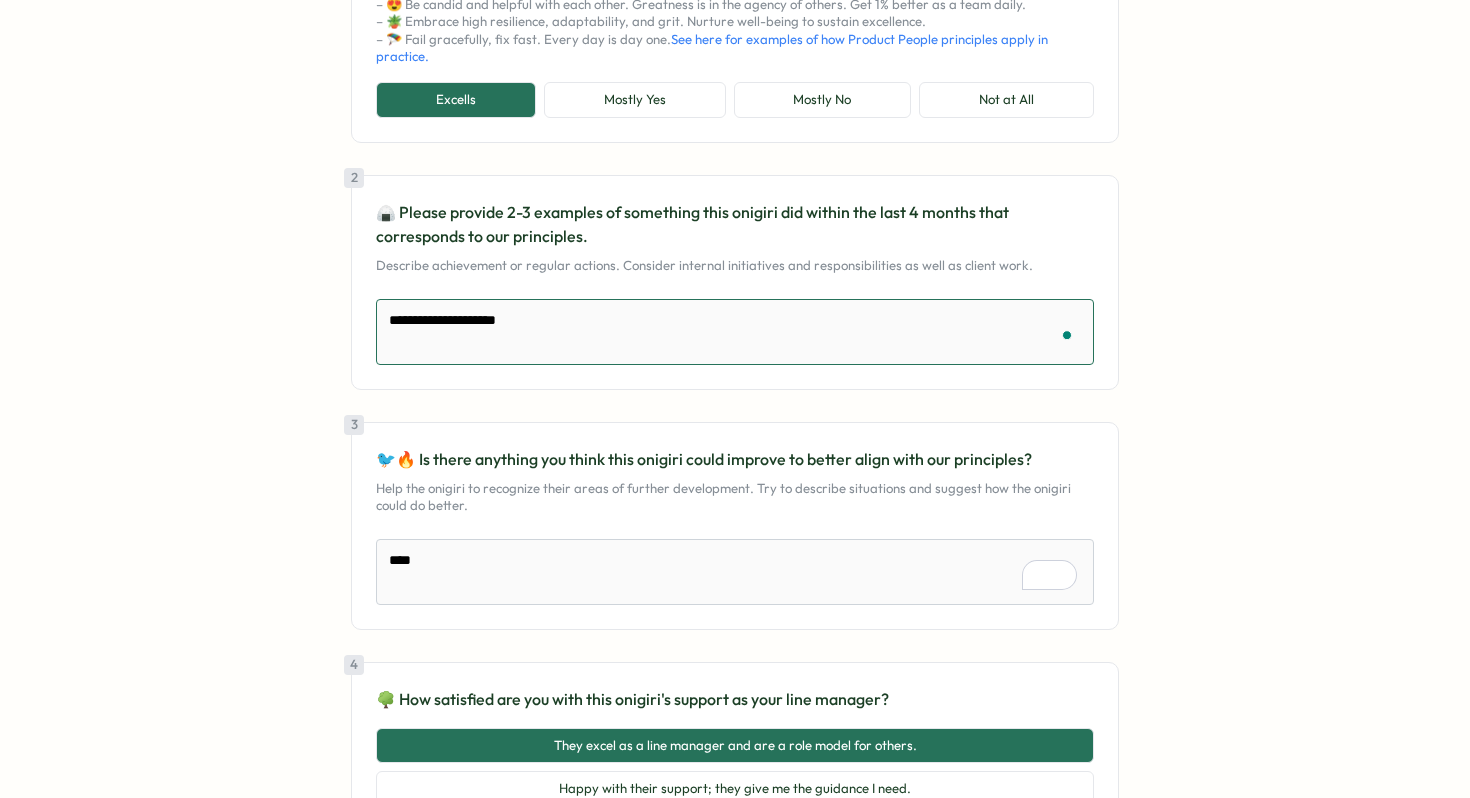 type on "*" 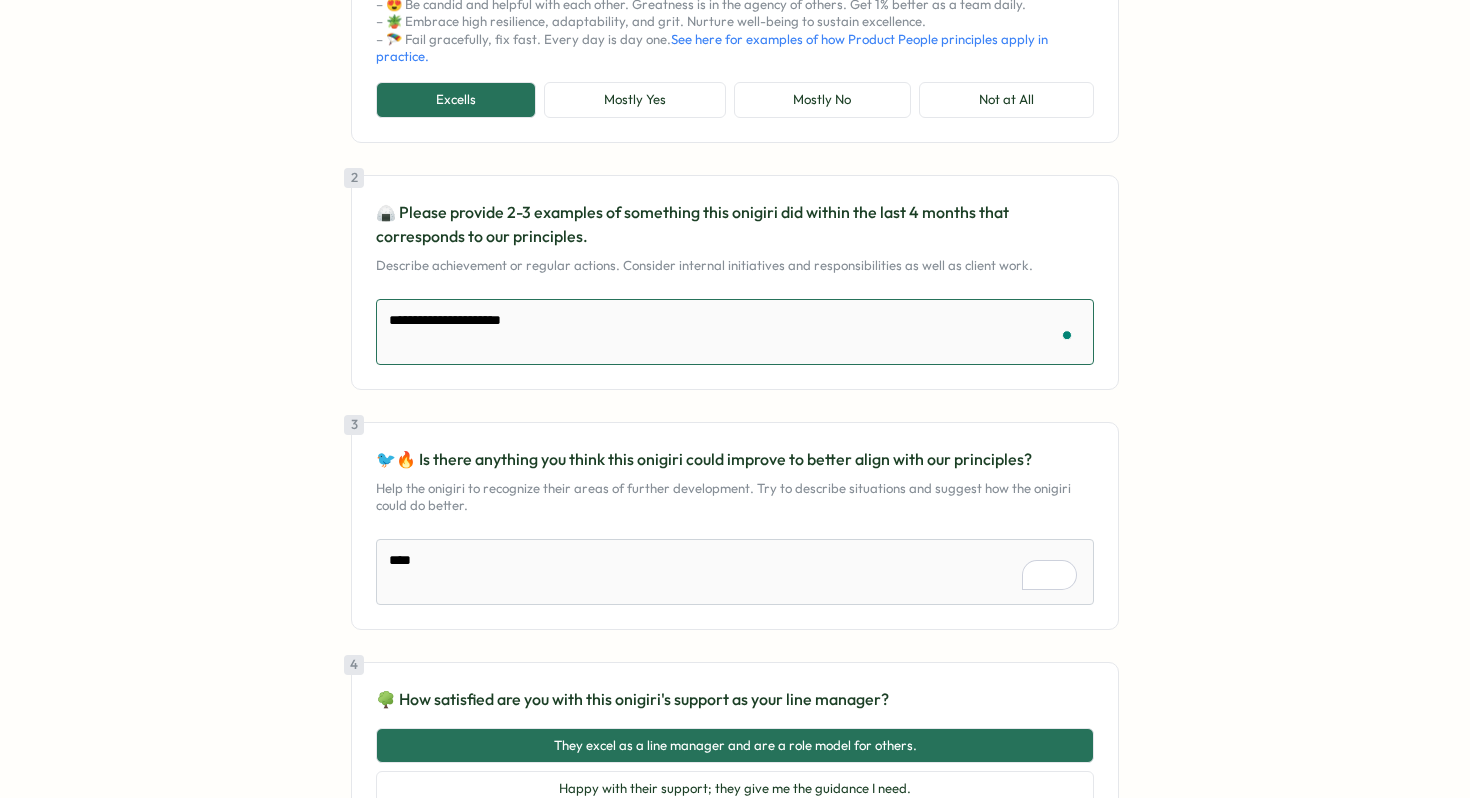 type on "*" 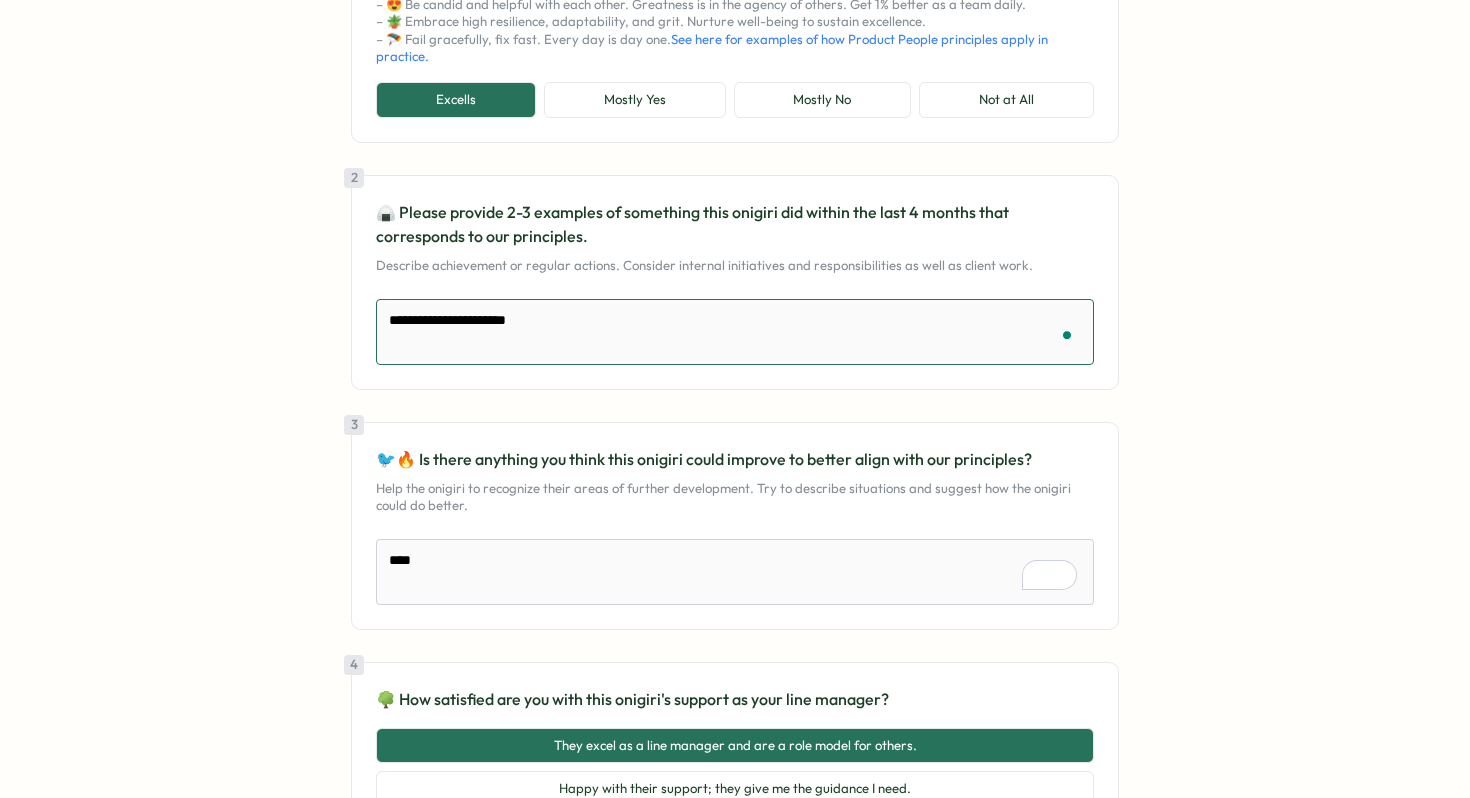 type on "*" 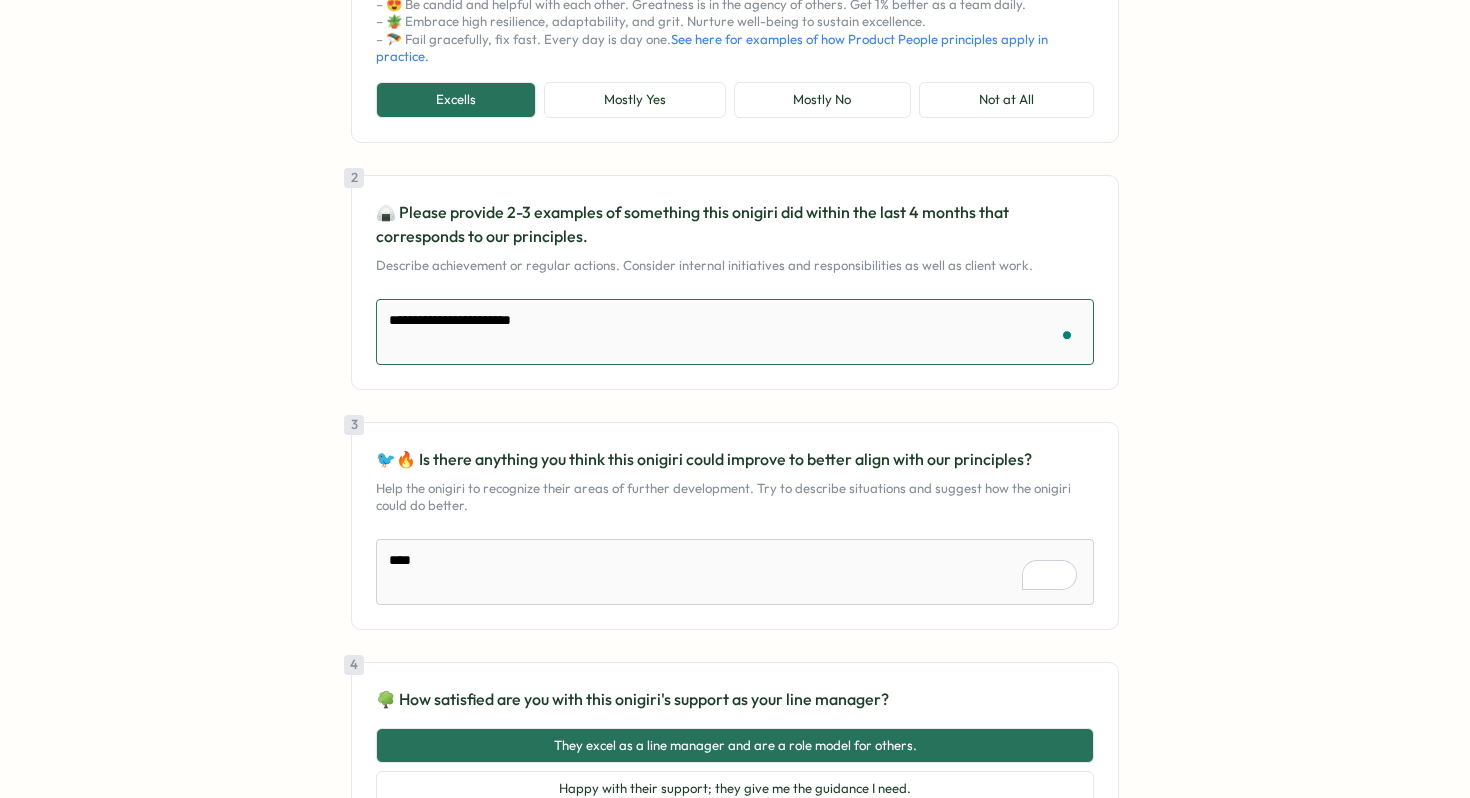 type on "*" 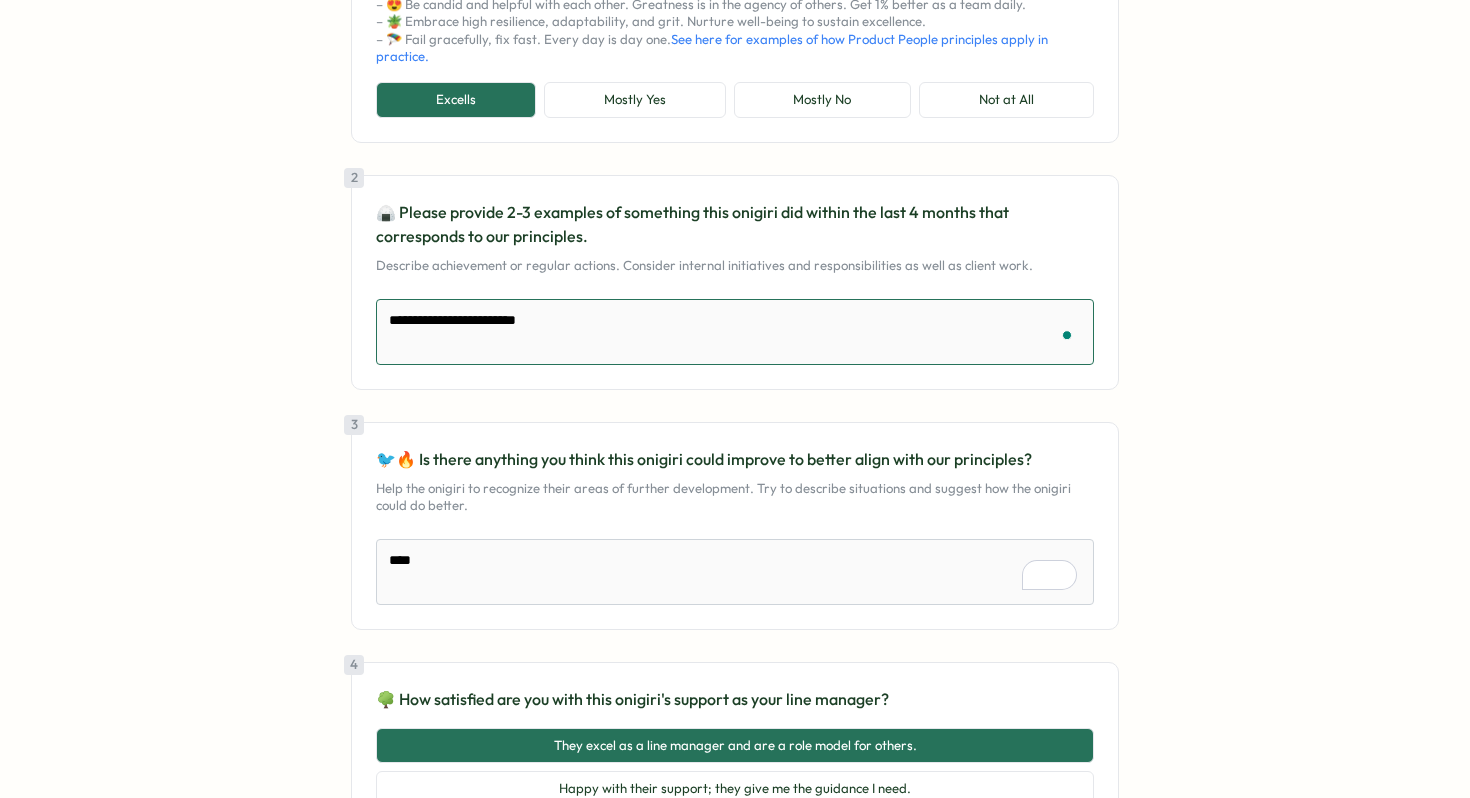 type on "*" 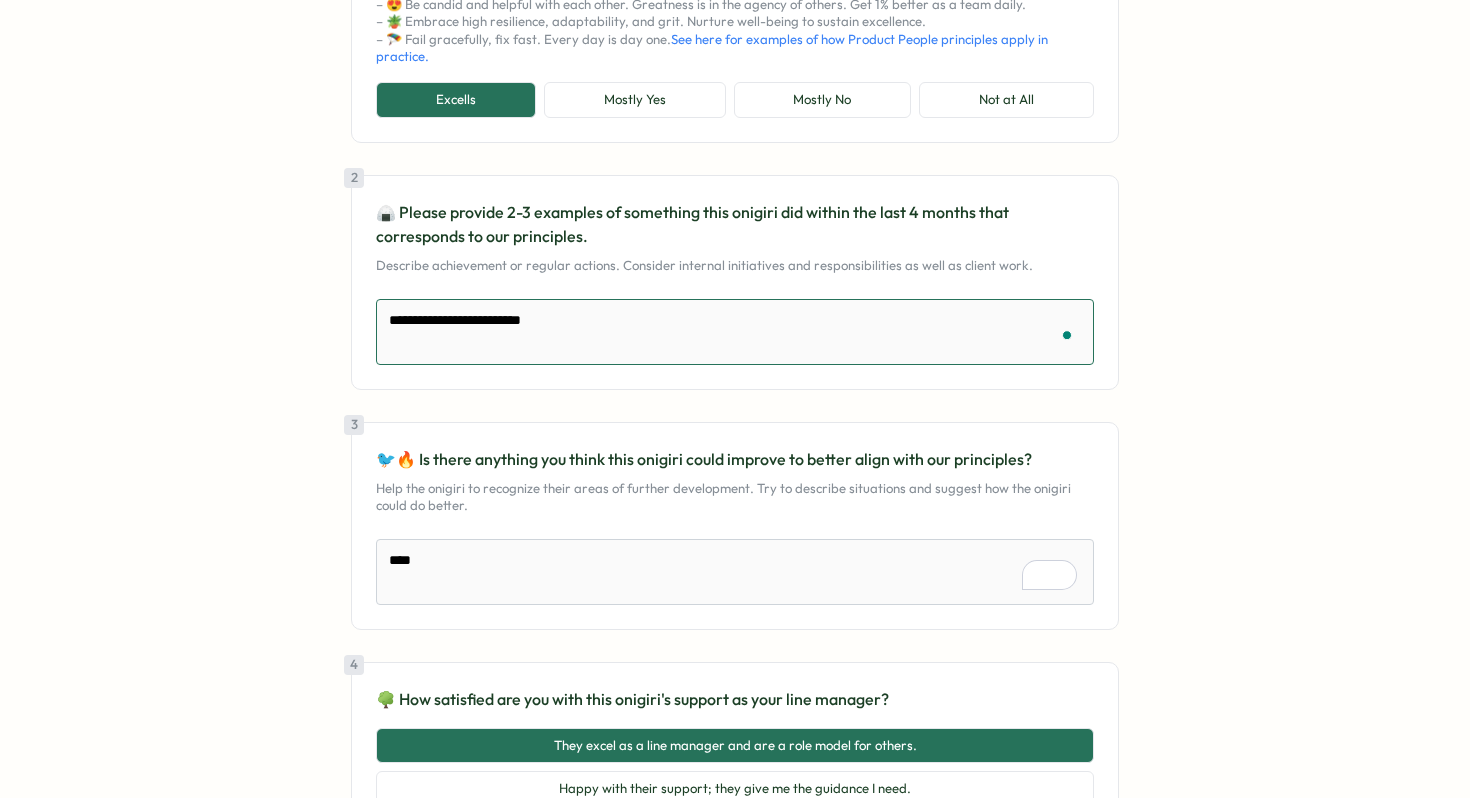 type on "*" 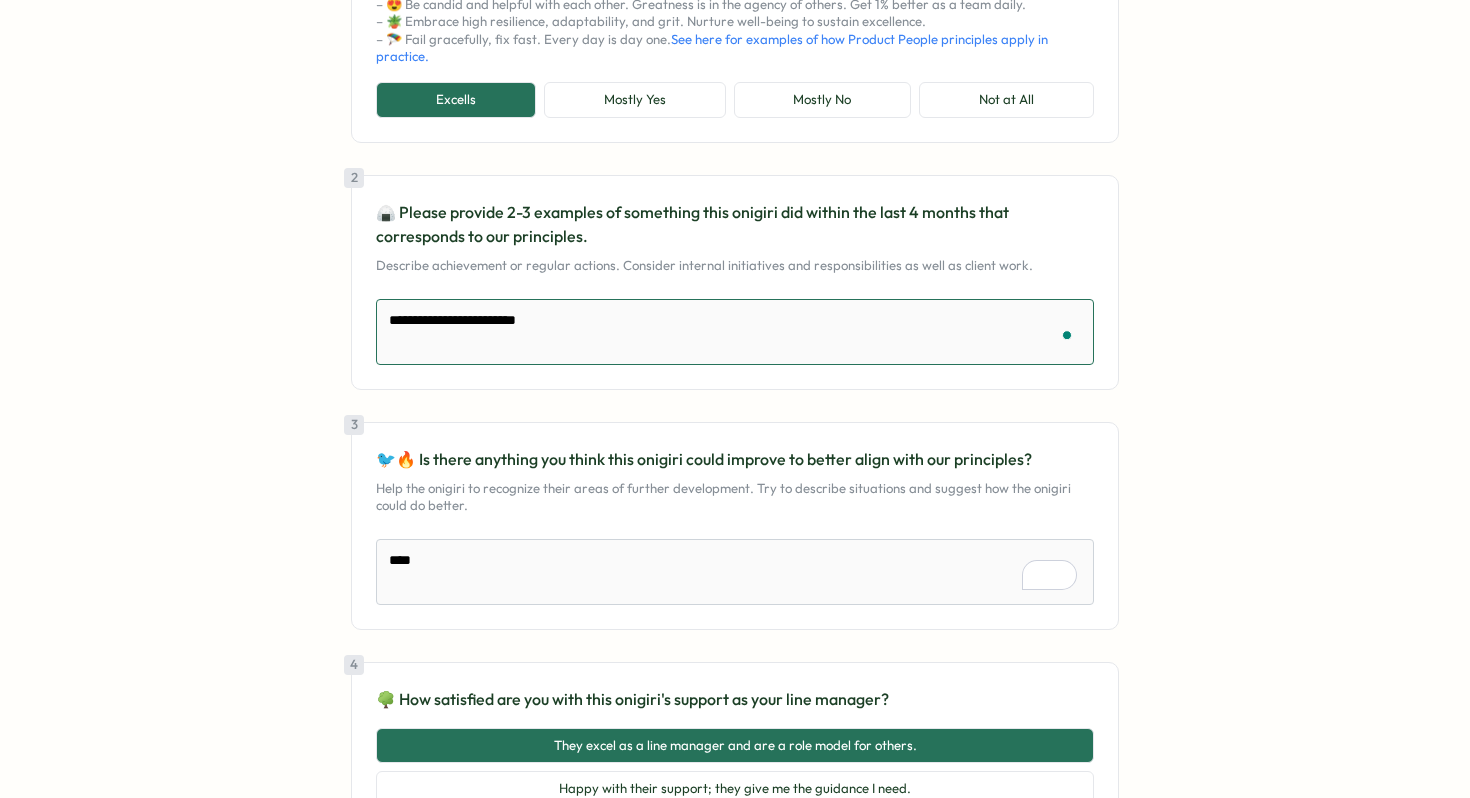 type on "*" 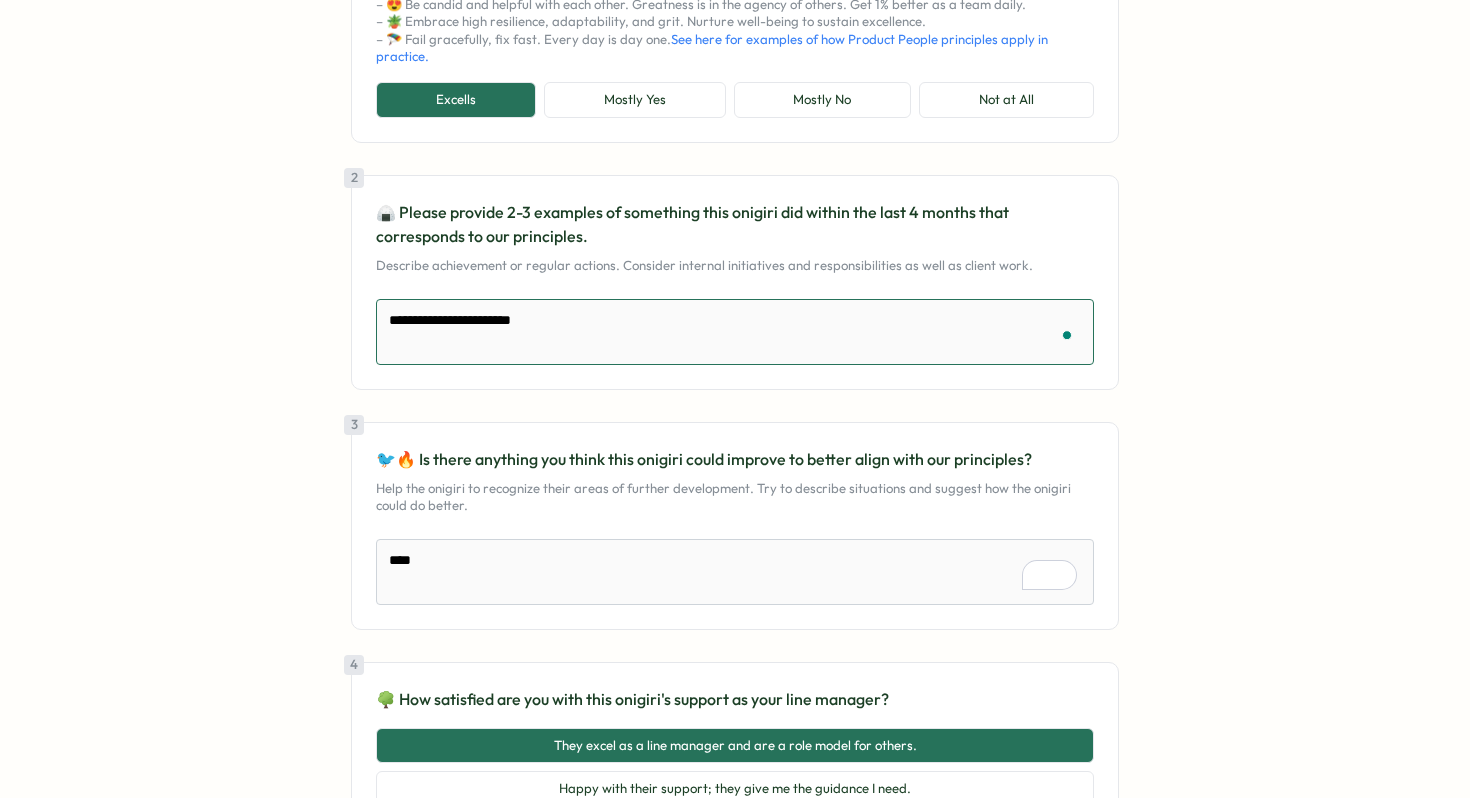 type on "*" 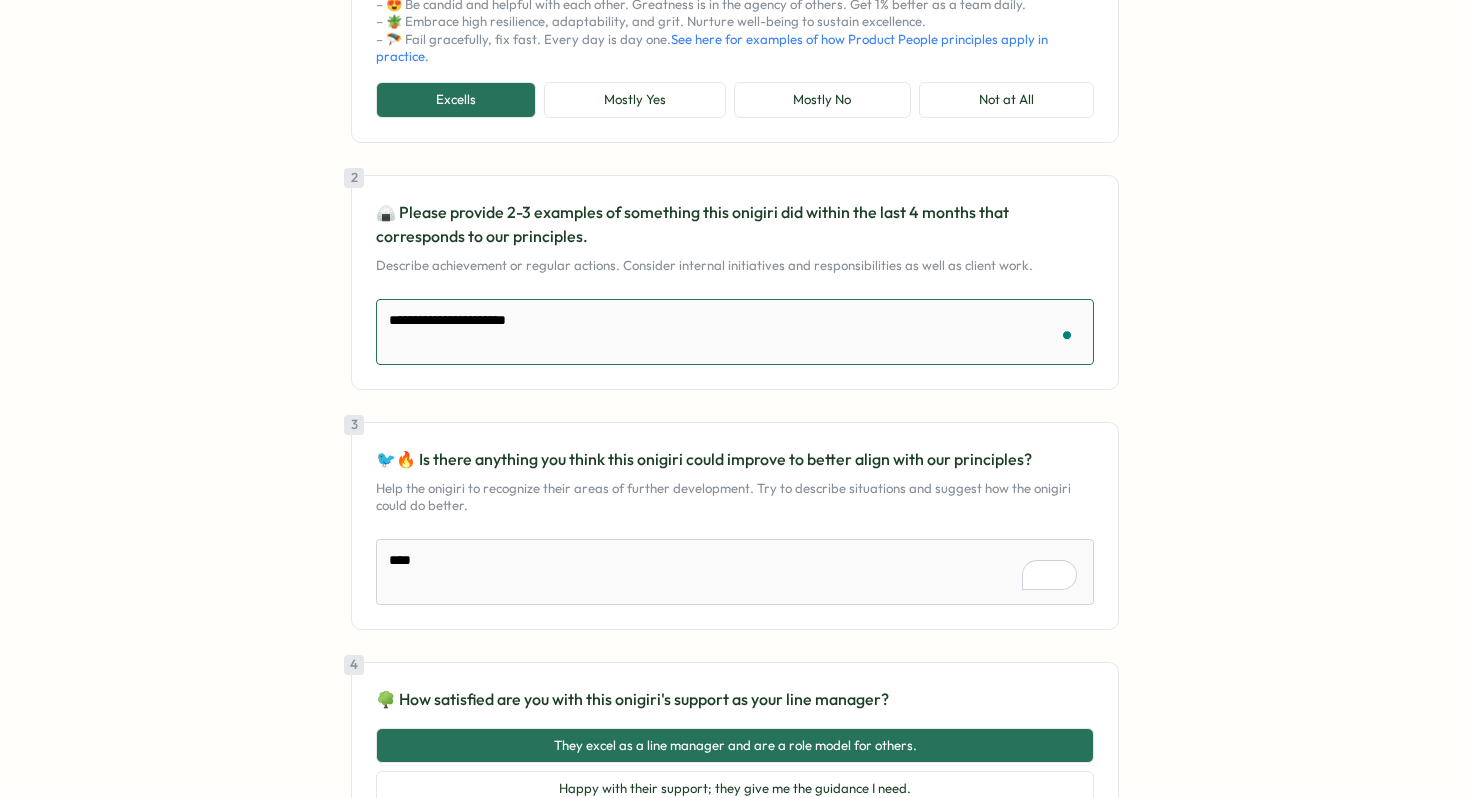 type on "*" 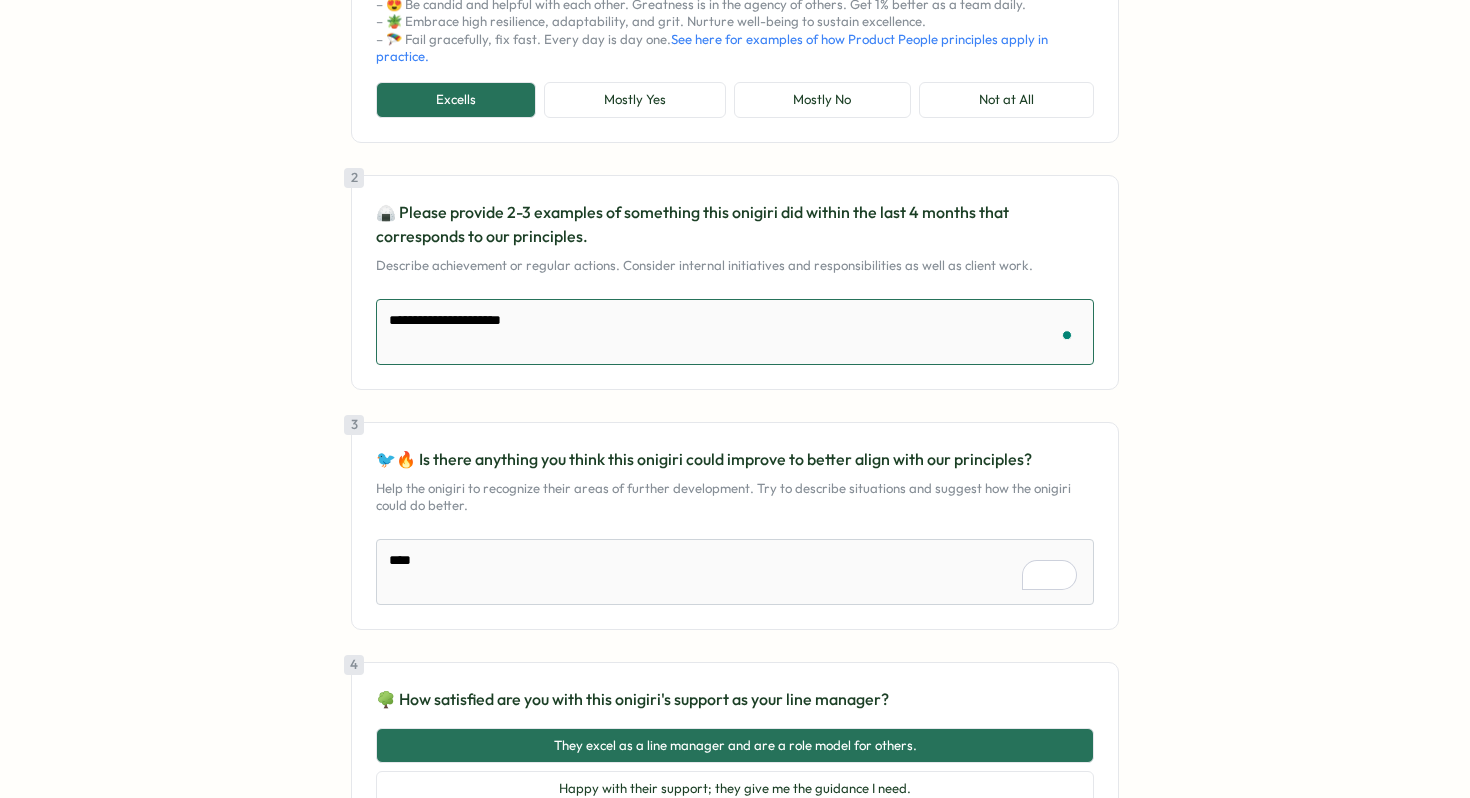 type on "*" 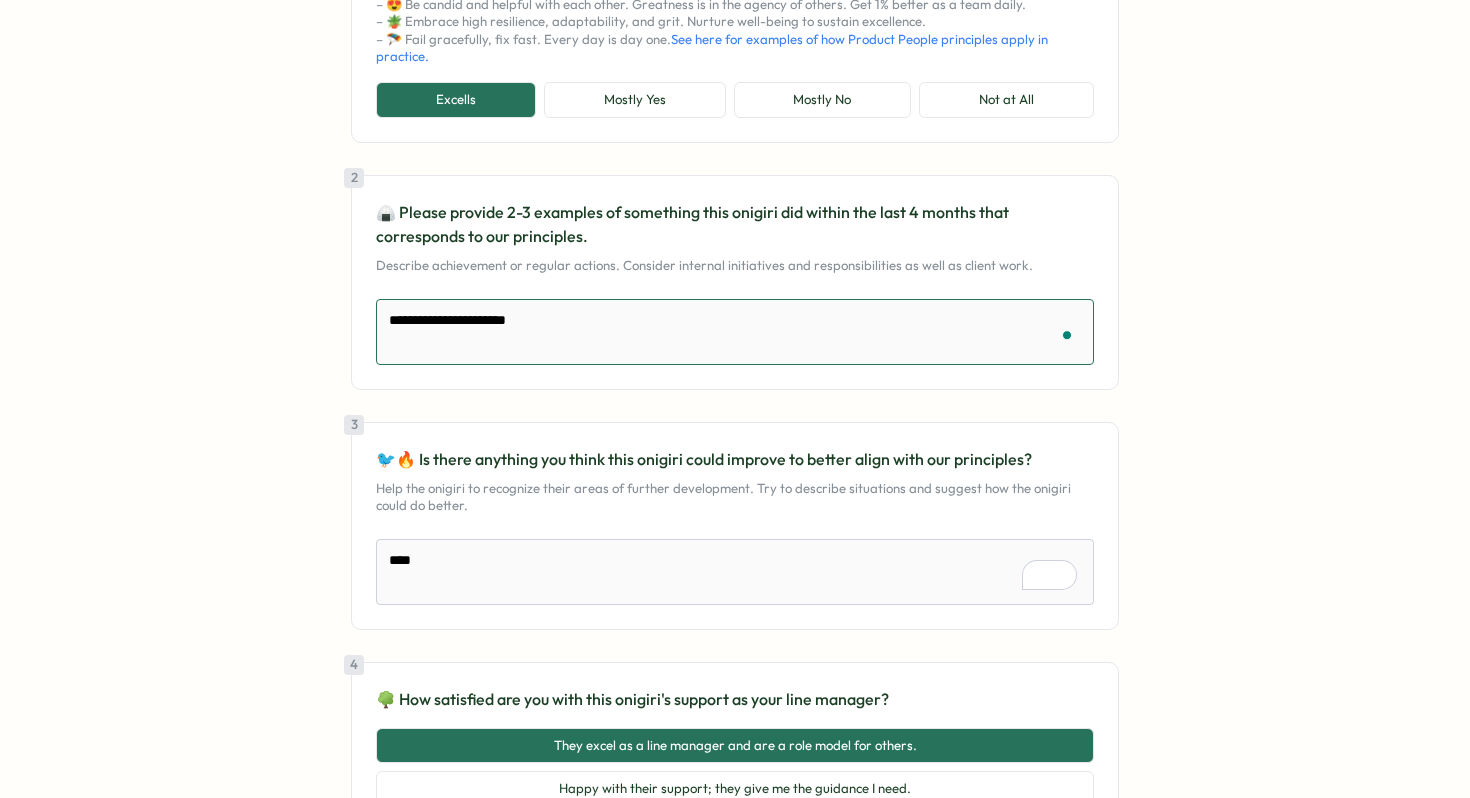 type on "*" 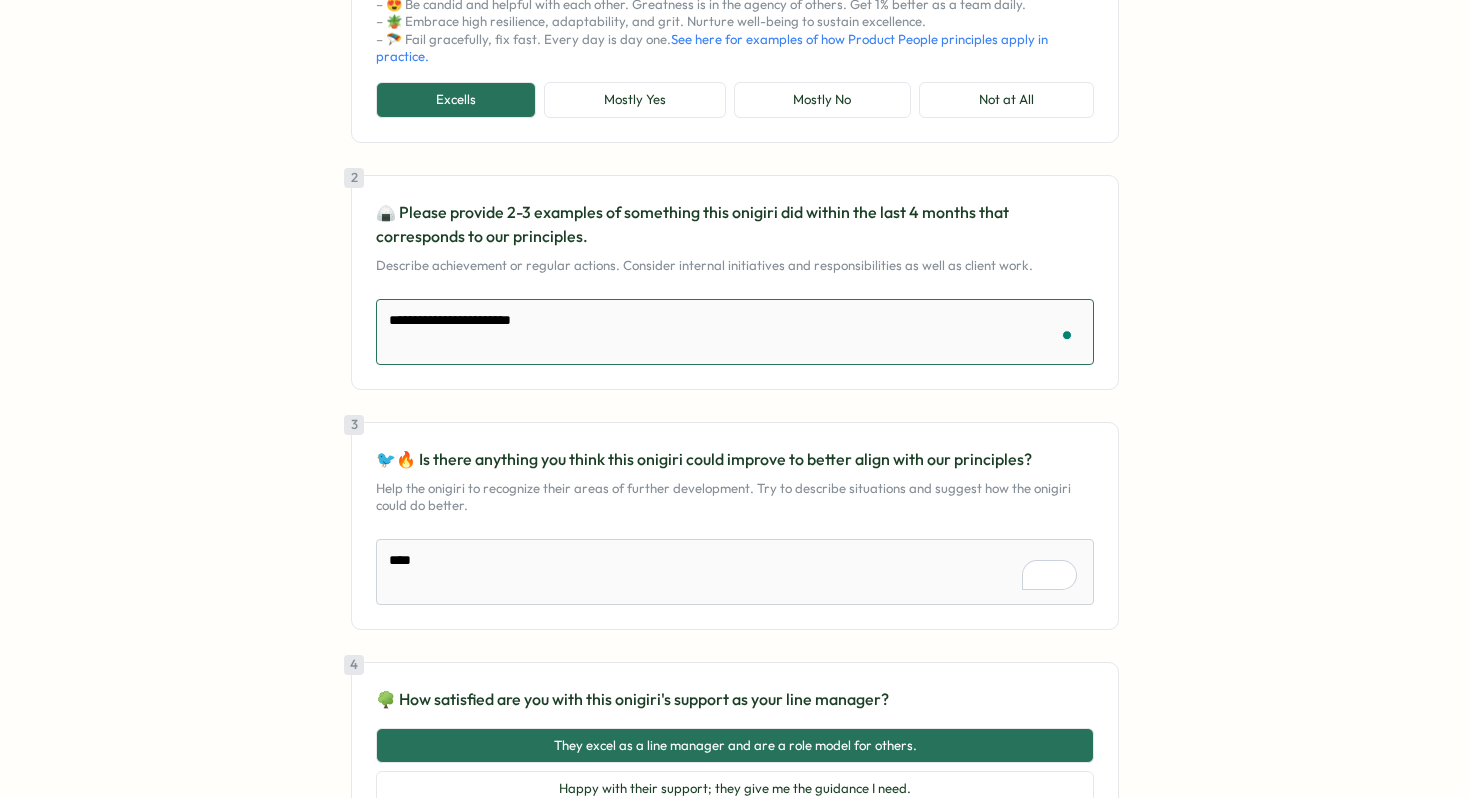type on "*" 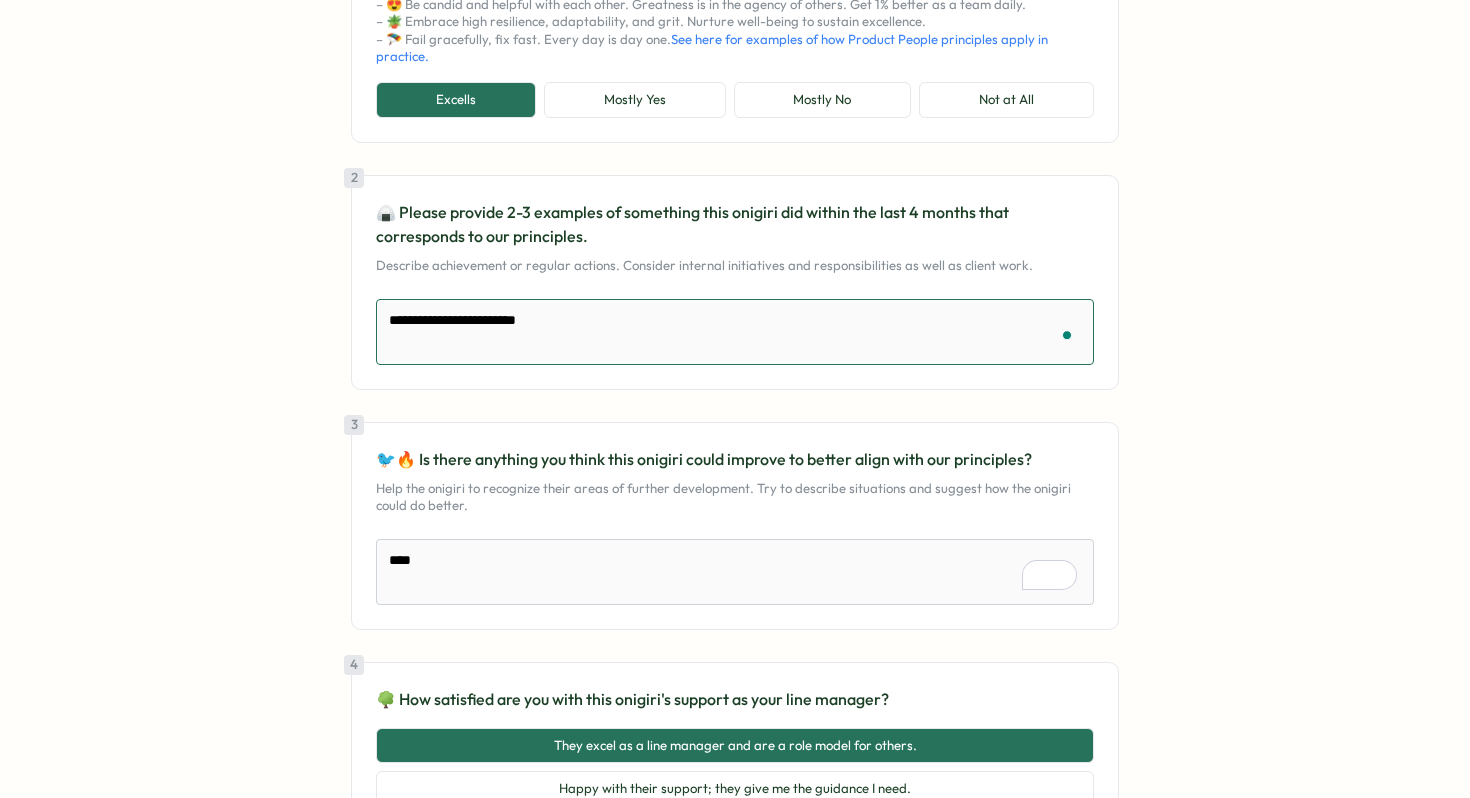 type on "*" 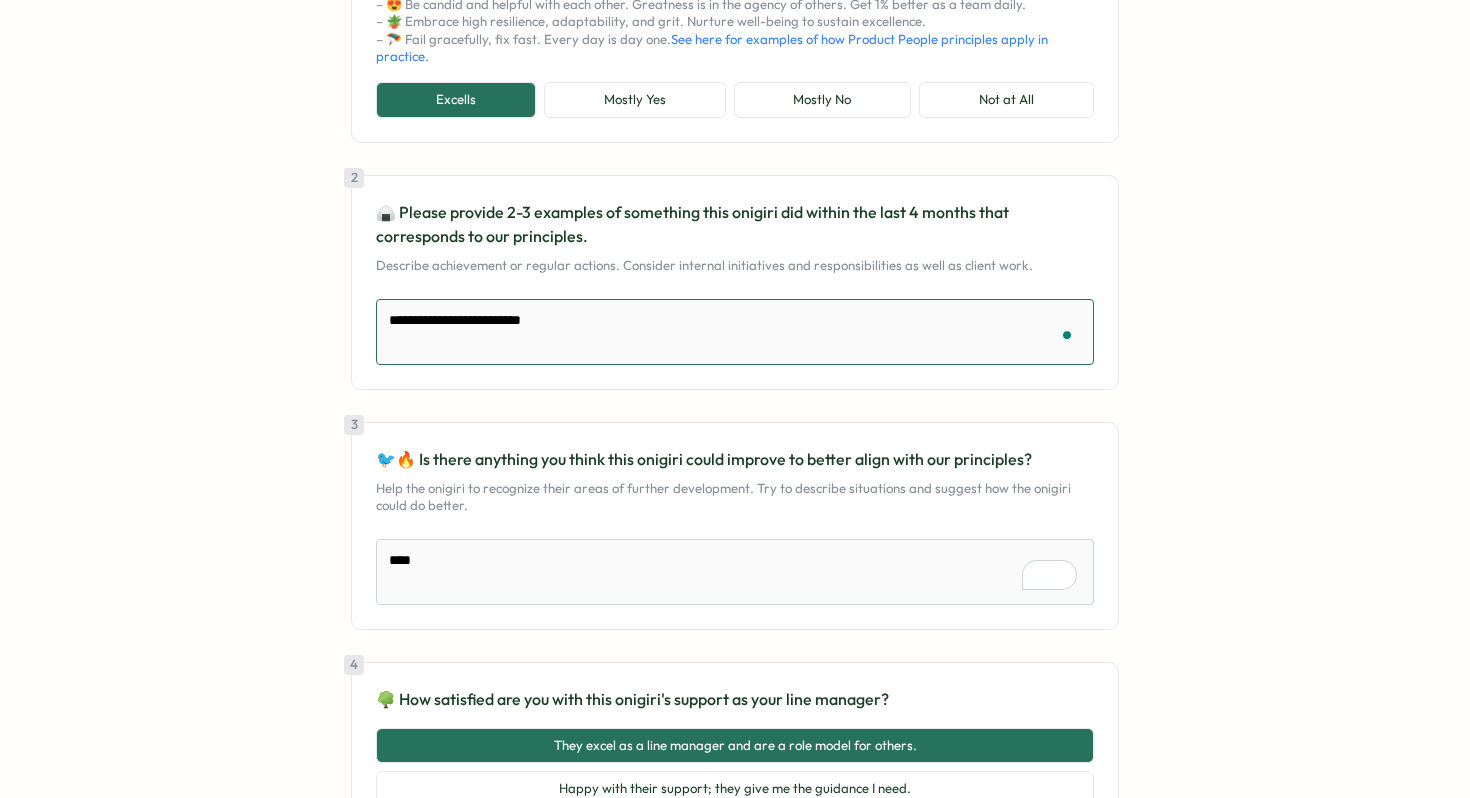 type on "*" 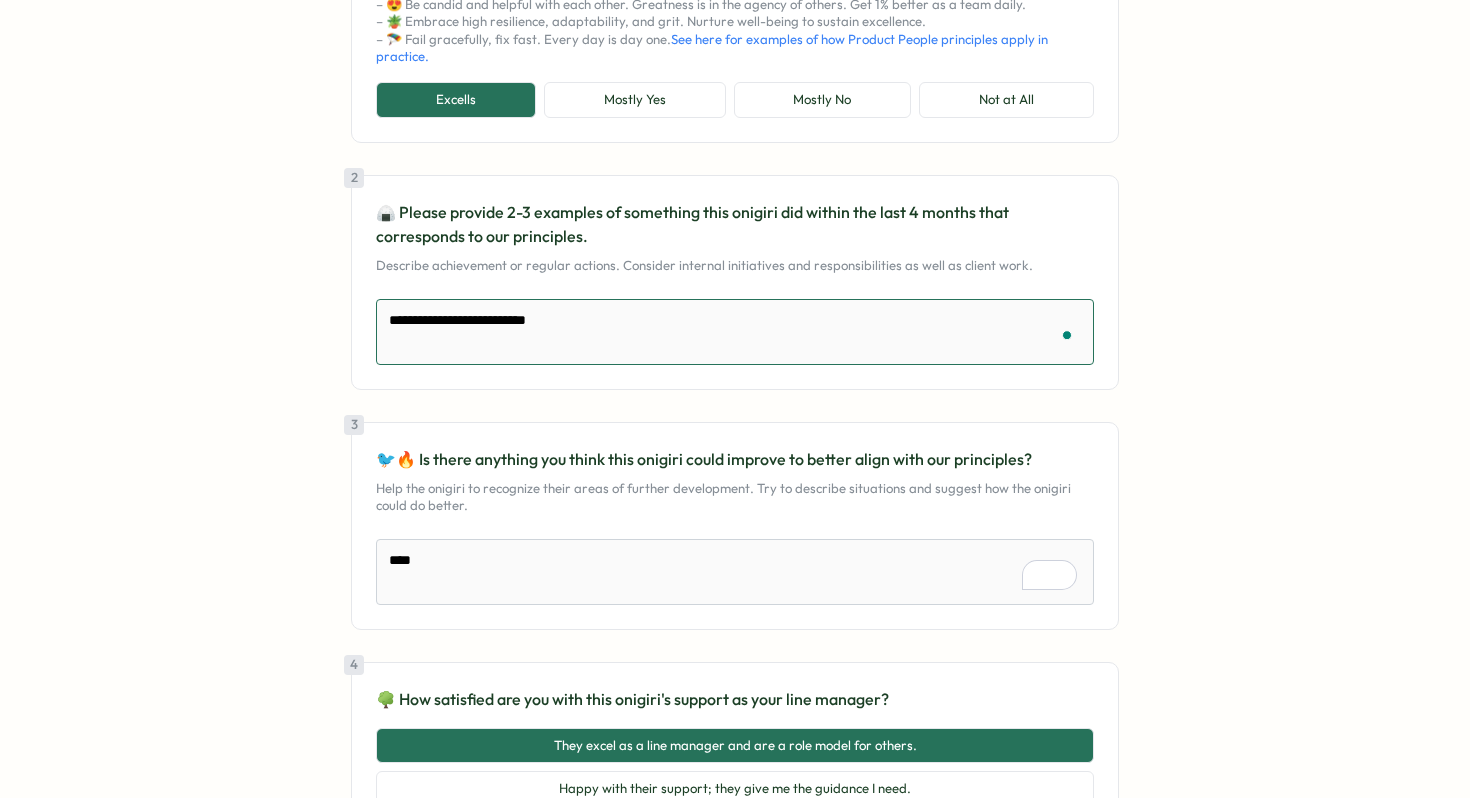 type on "**********" 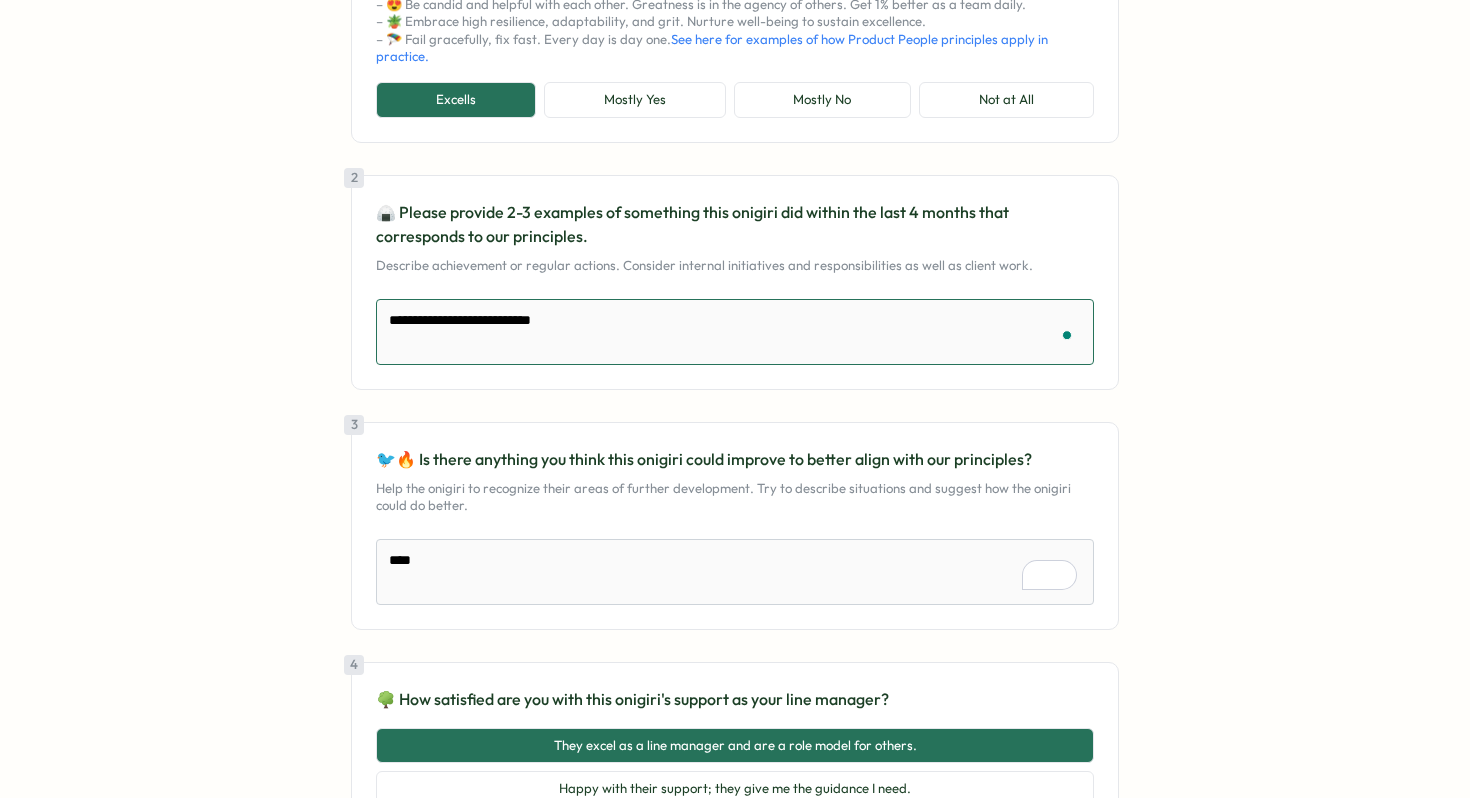 type on "*" 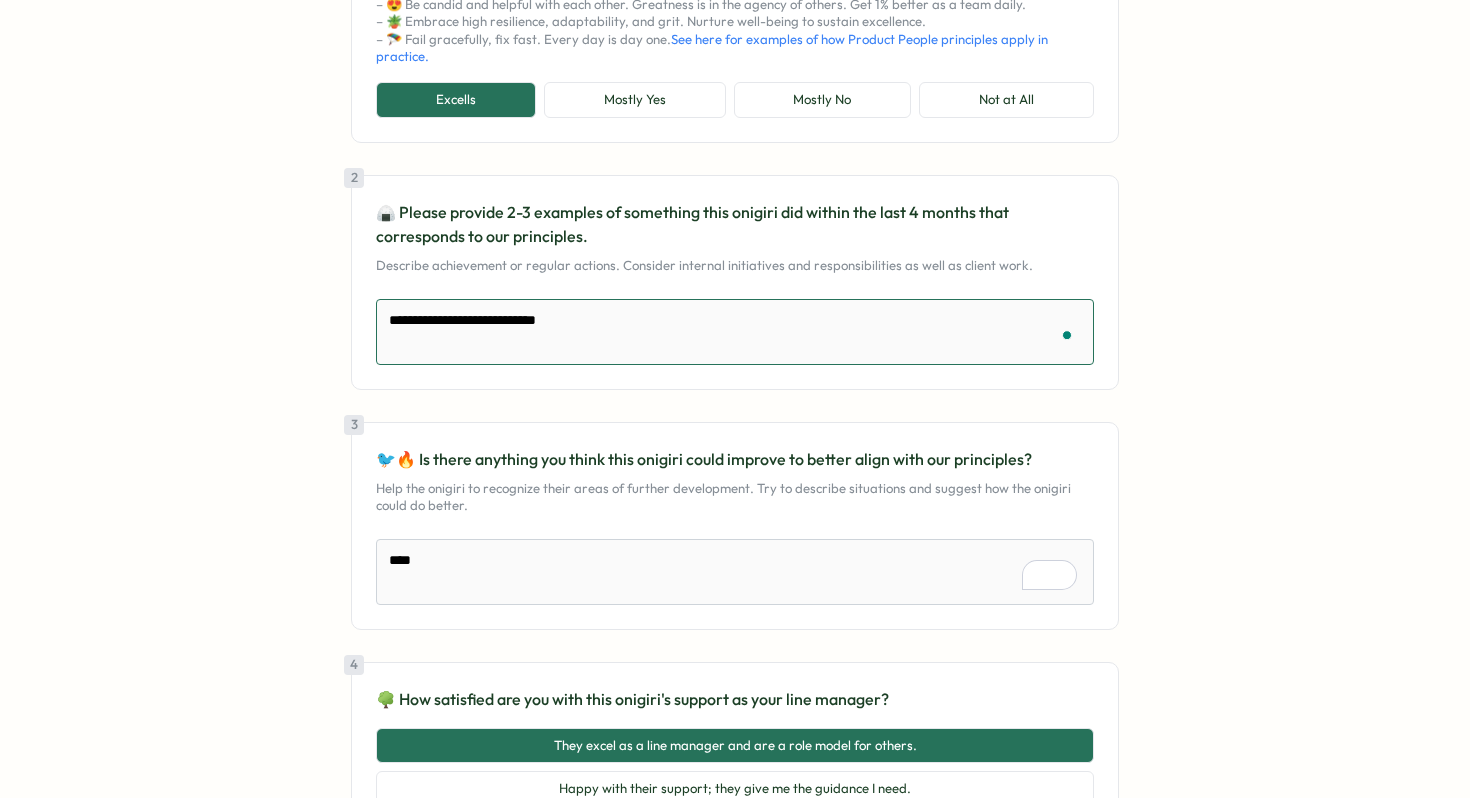 type on "**********" 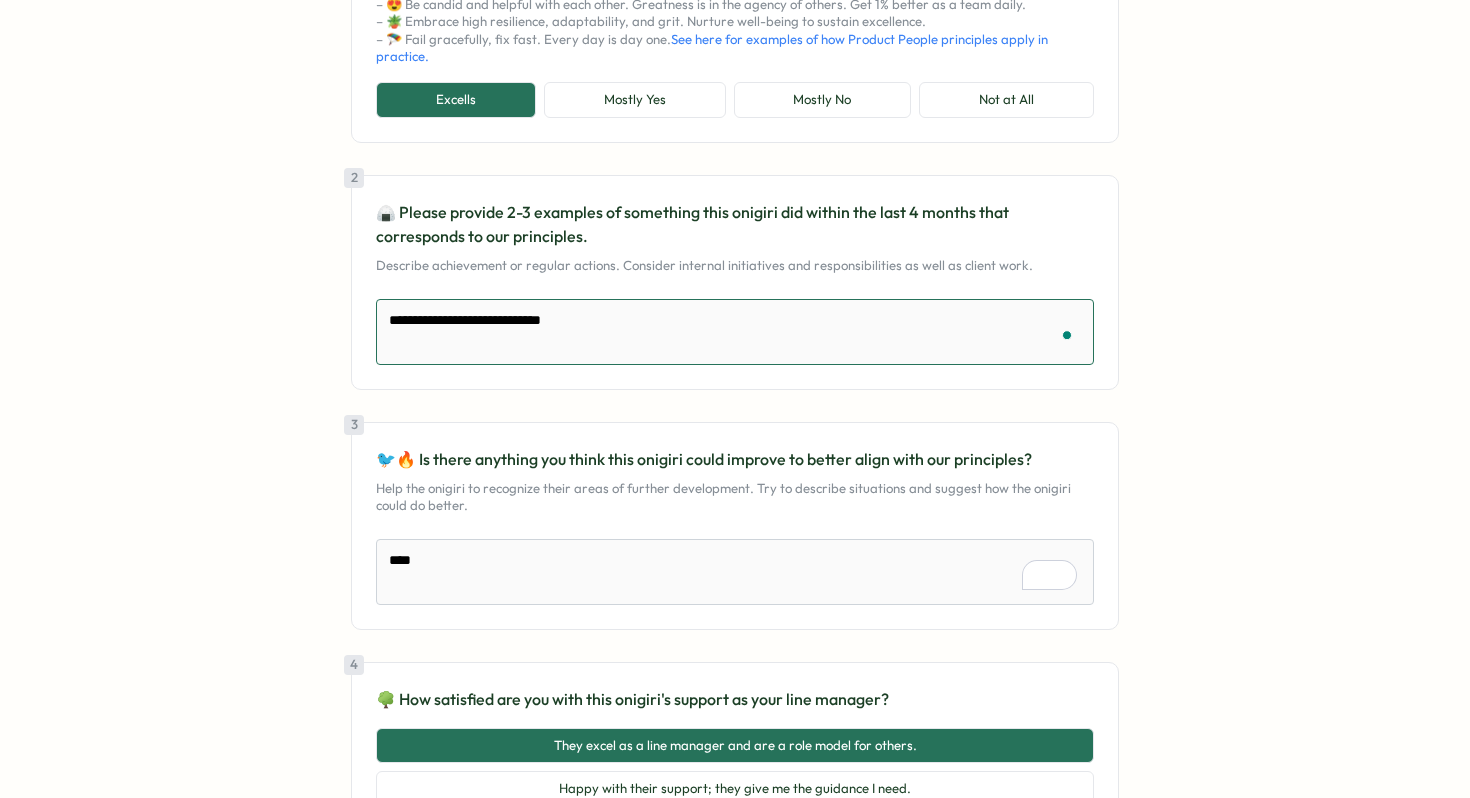 type on "*" 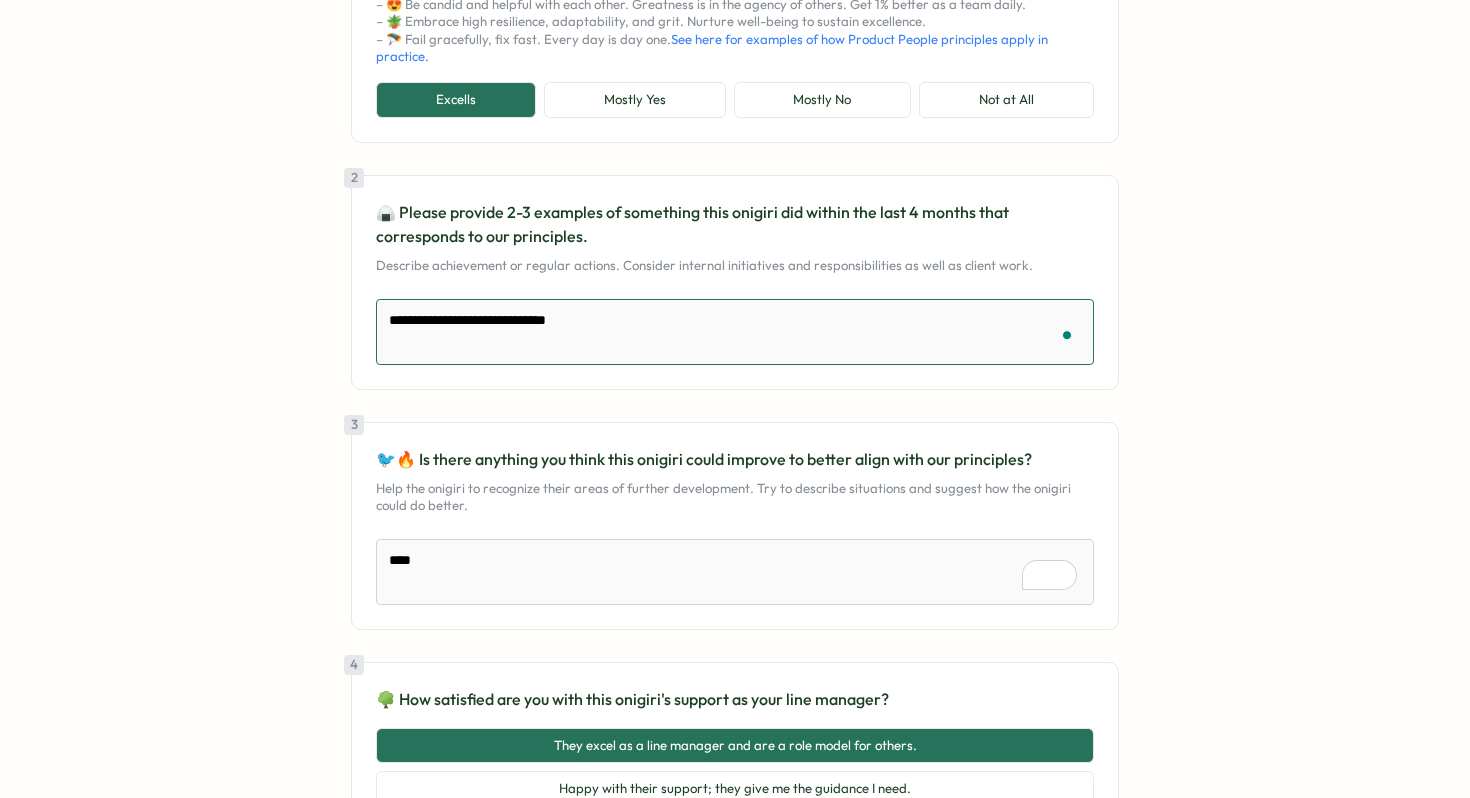 type on "*" 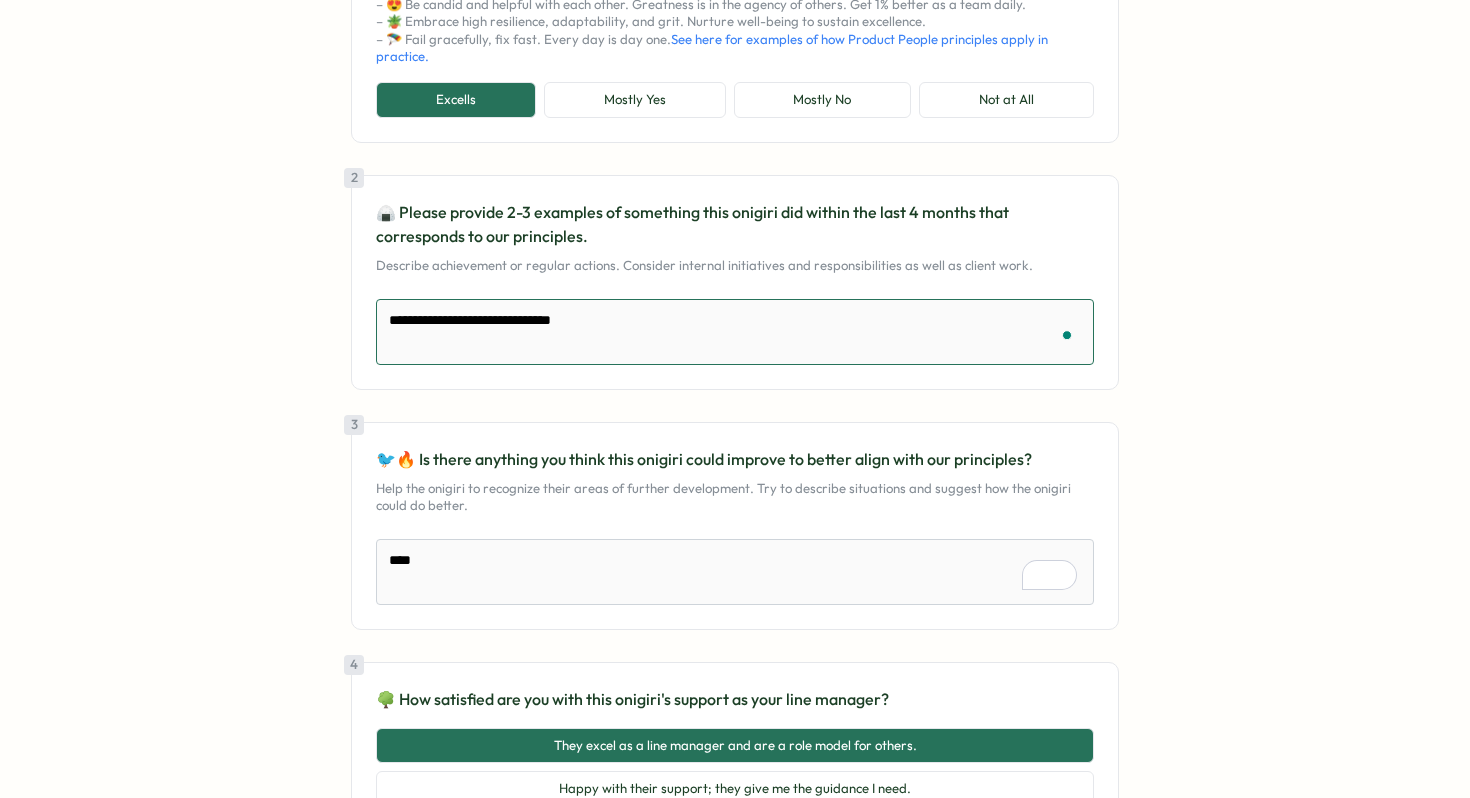 type on "*" 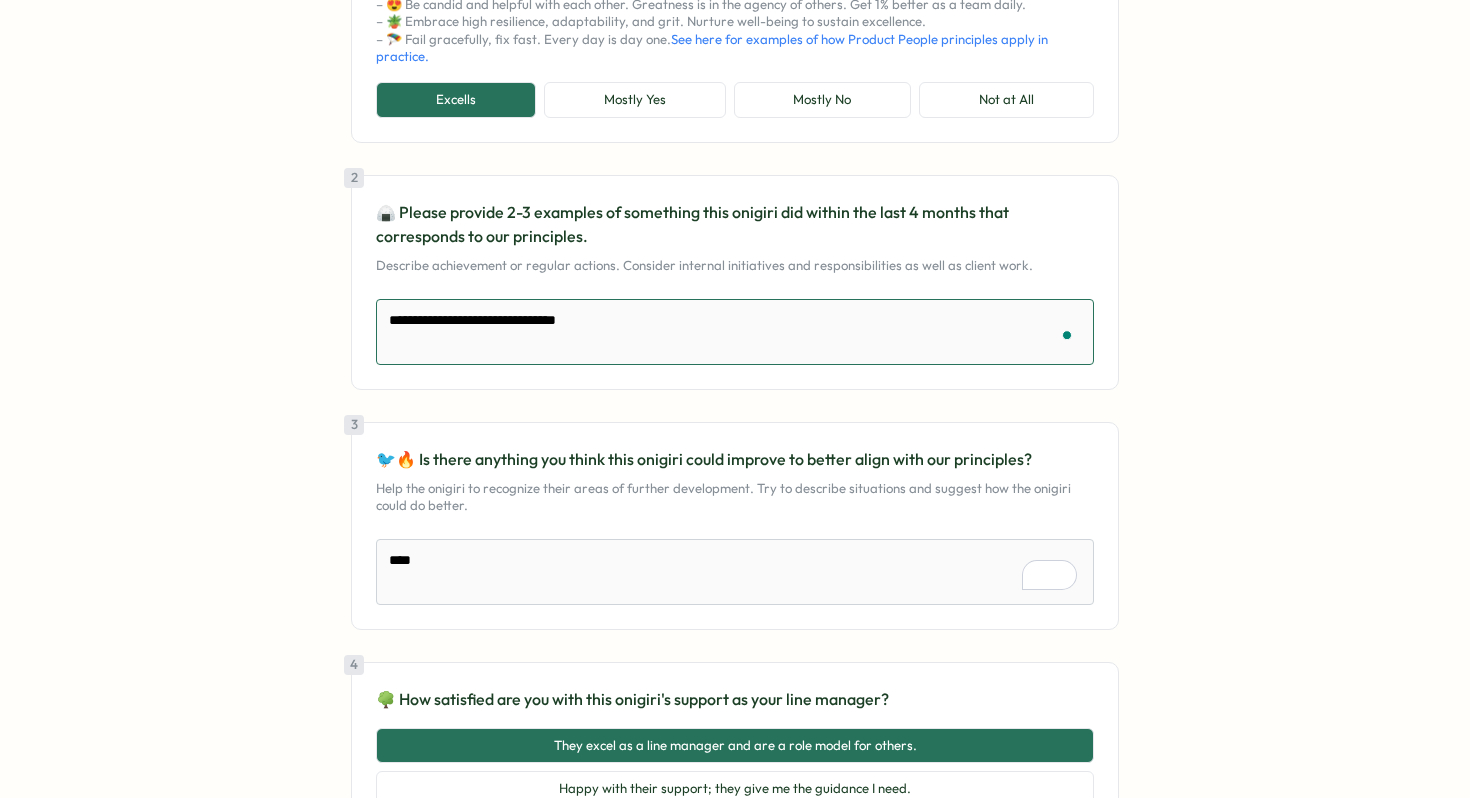 type on "*" 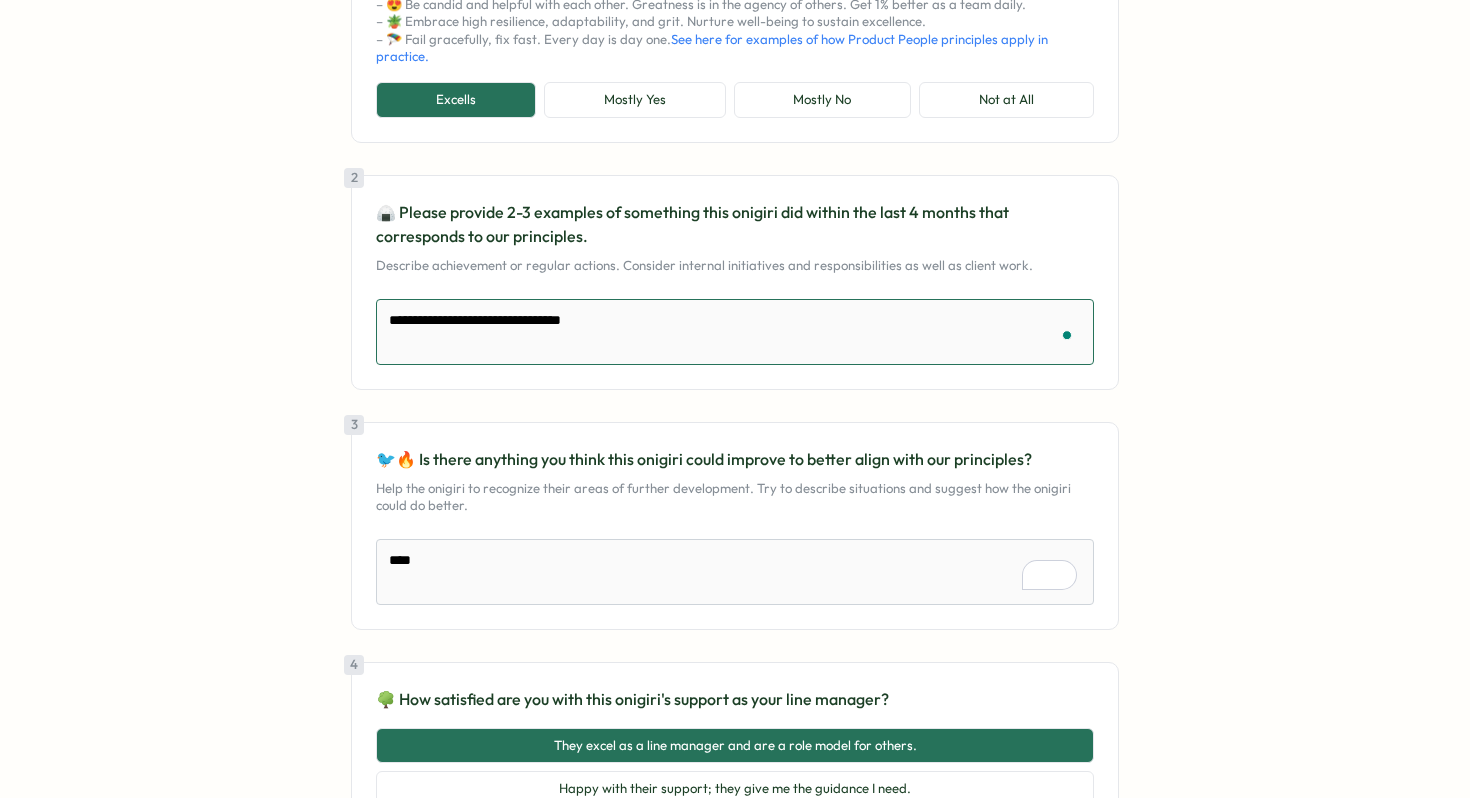 type on "*" 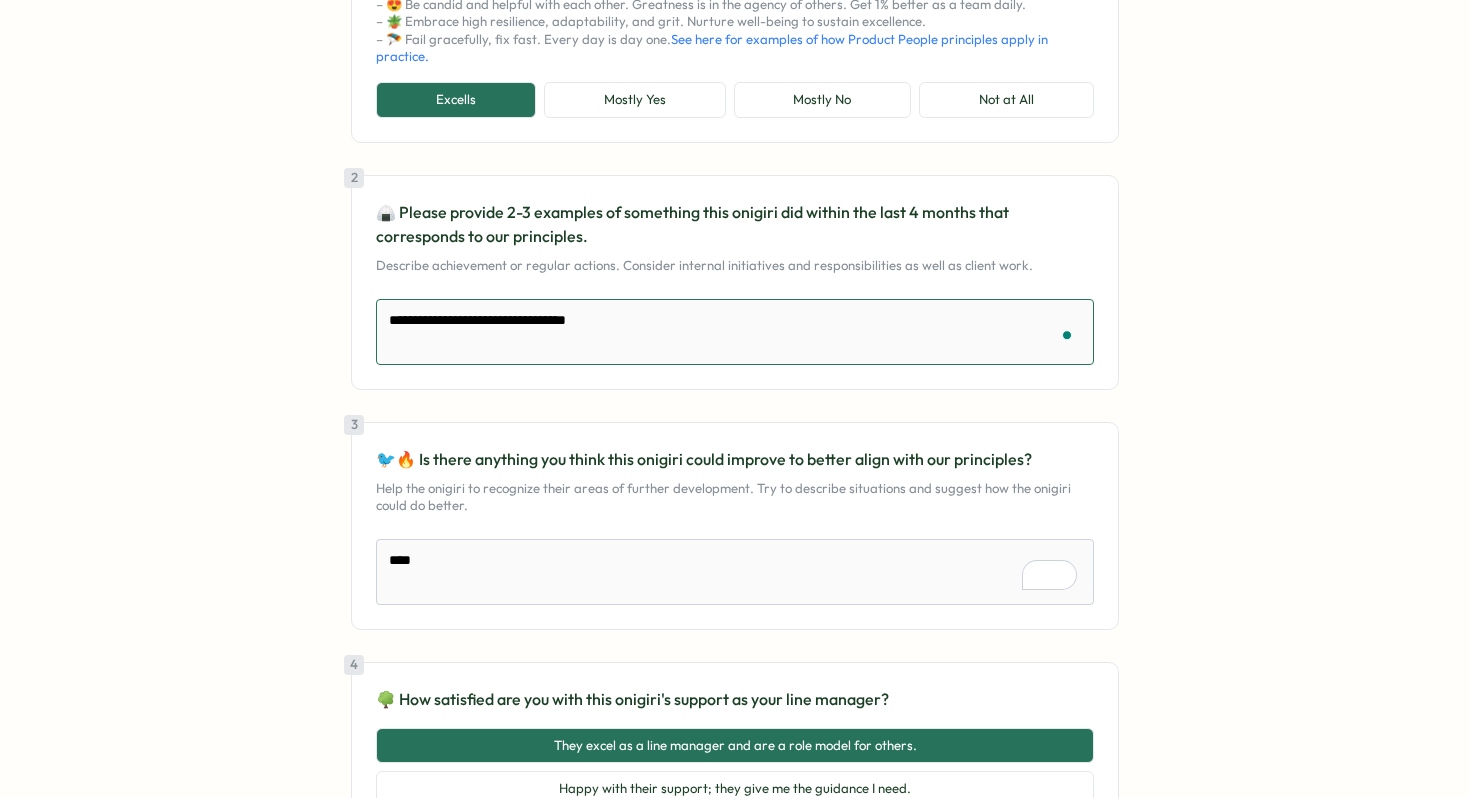 type on "*" 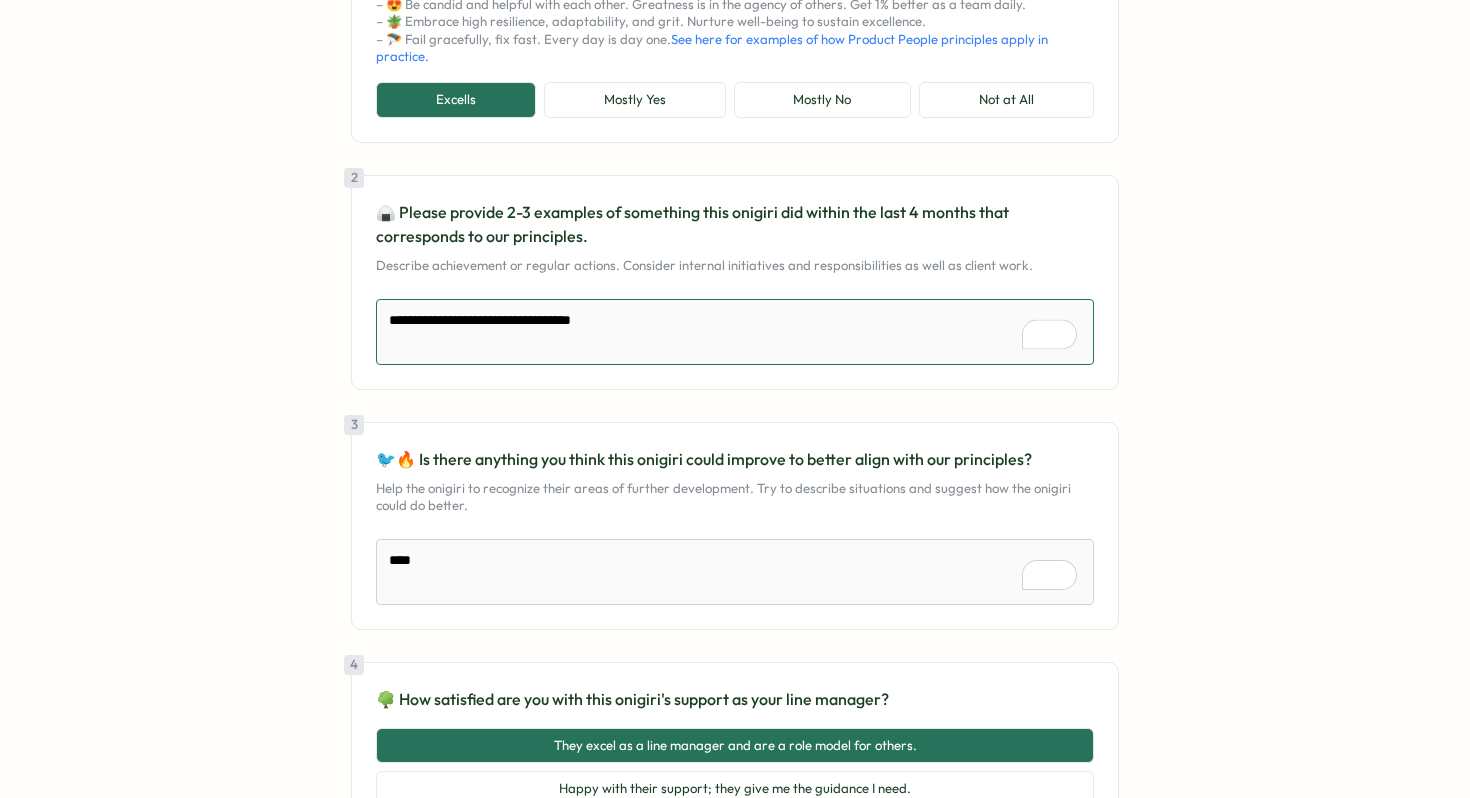 type on "*" 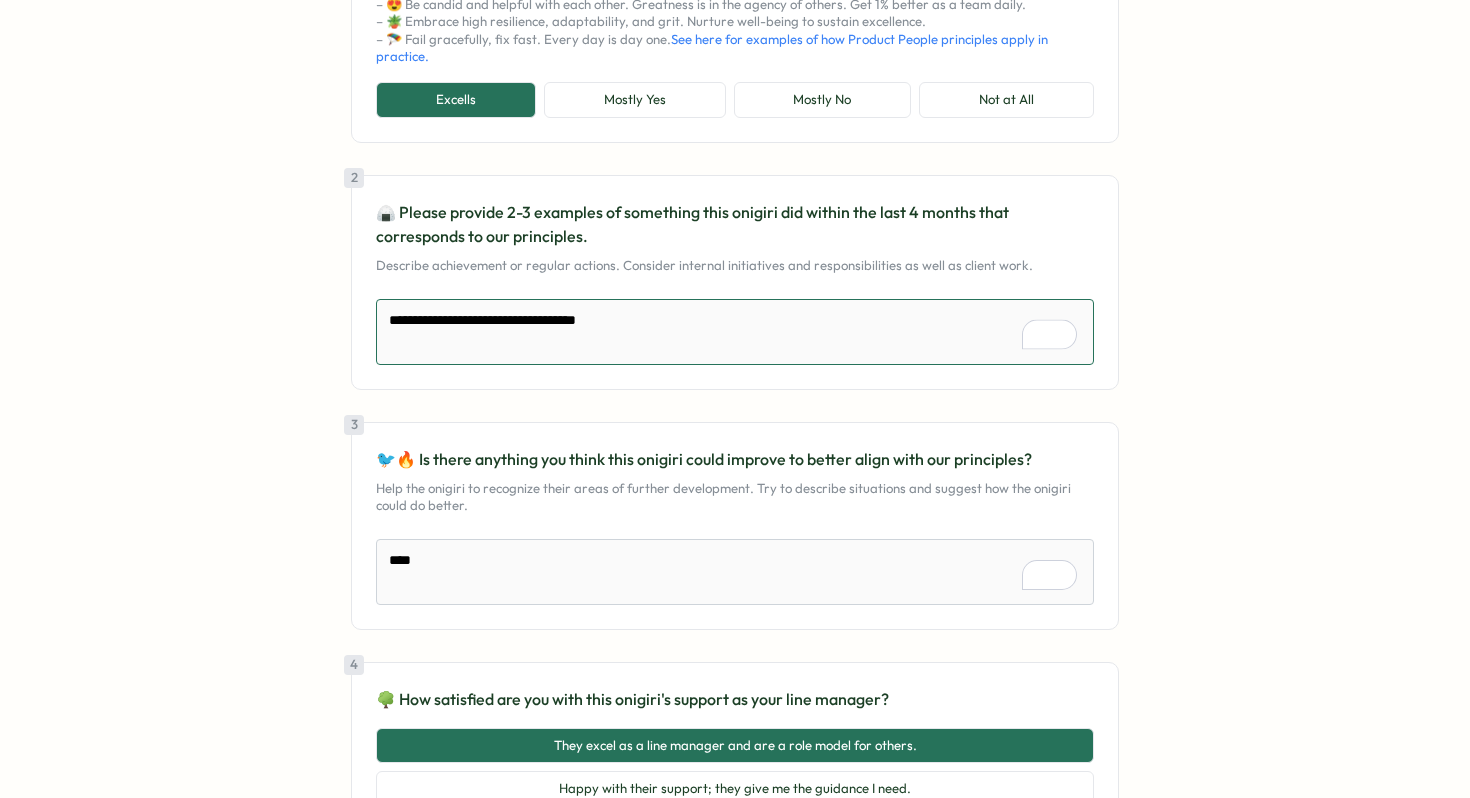 type on "*" 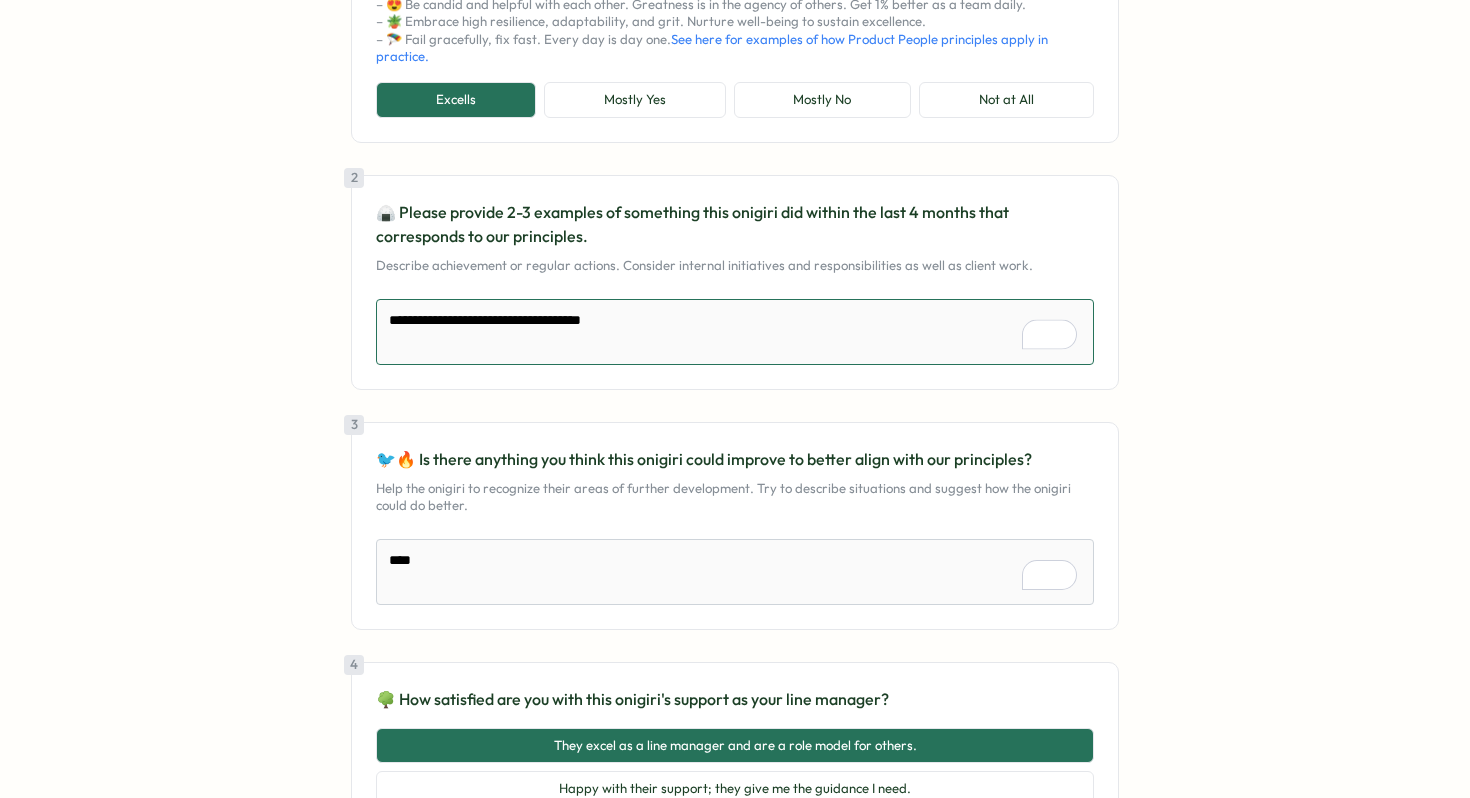 type on "*" 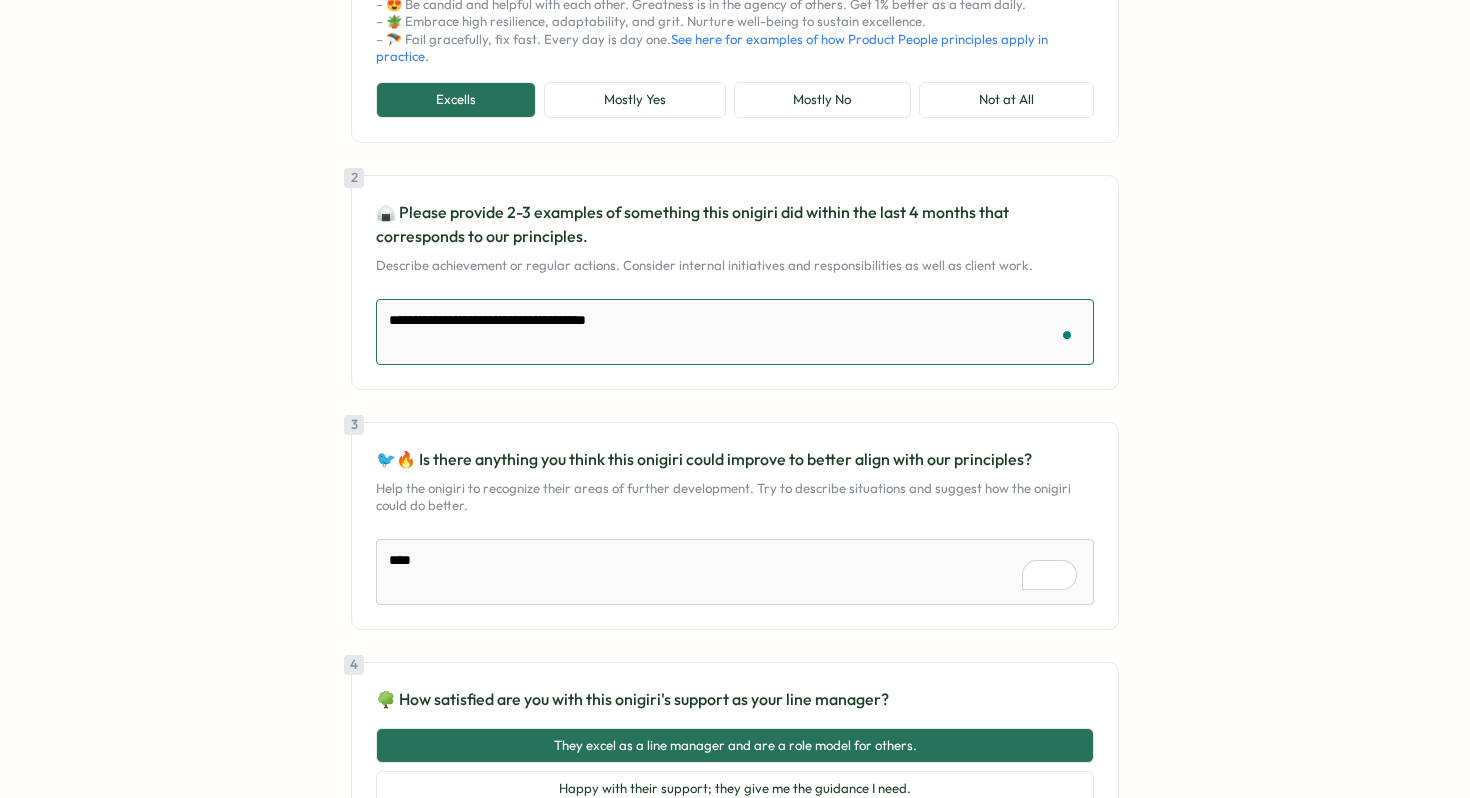type on "*" 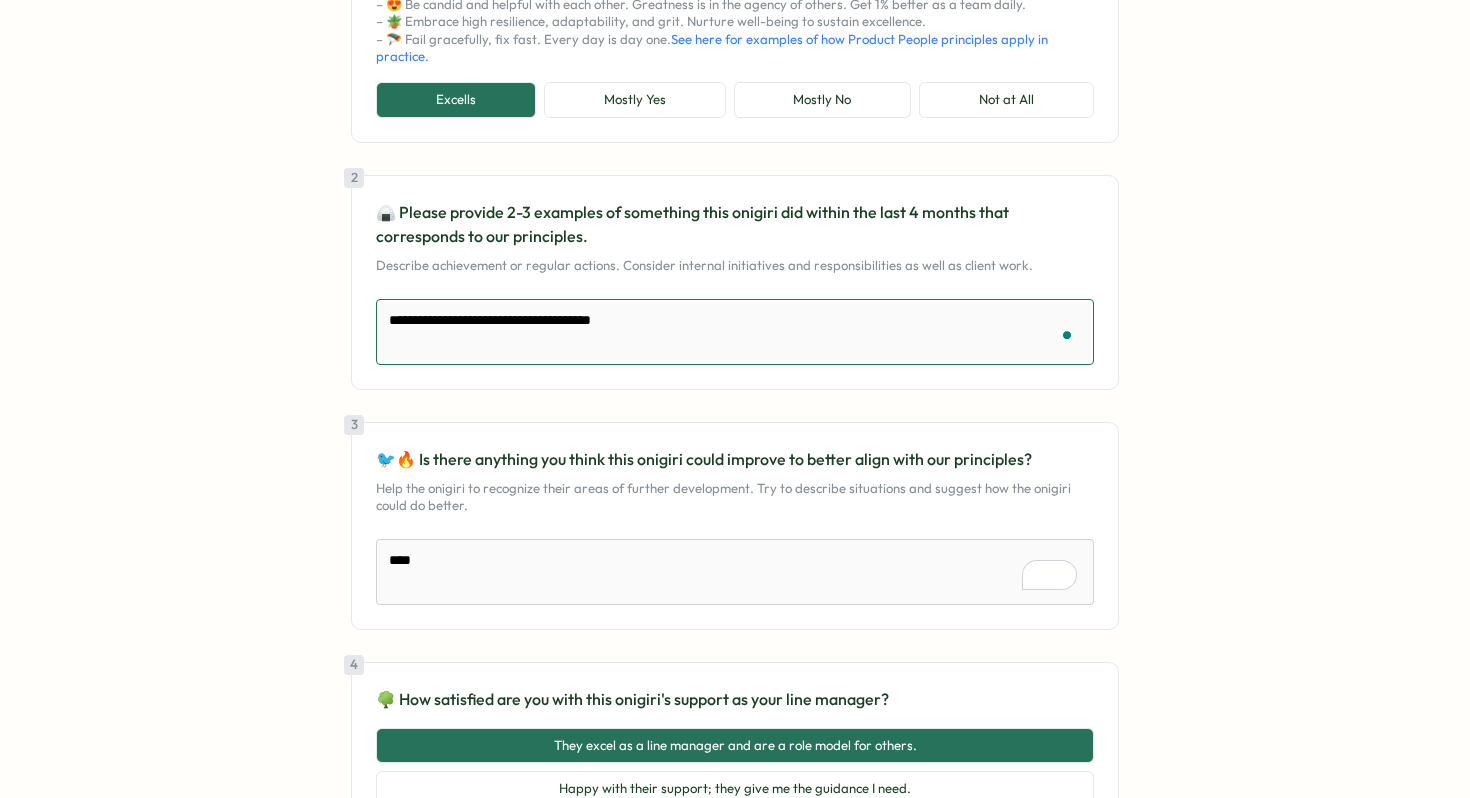 type on "*" 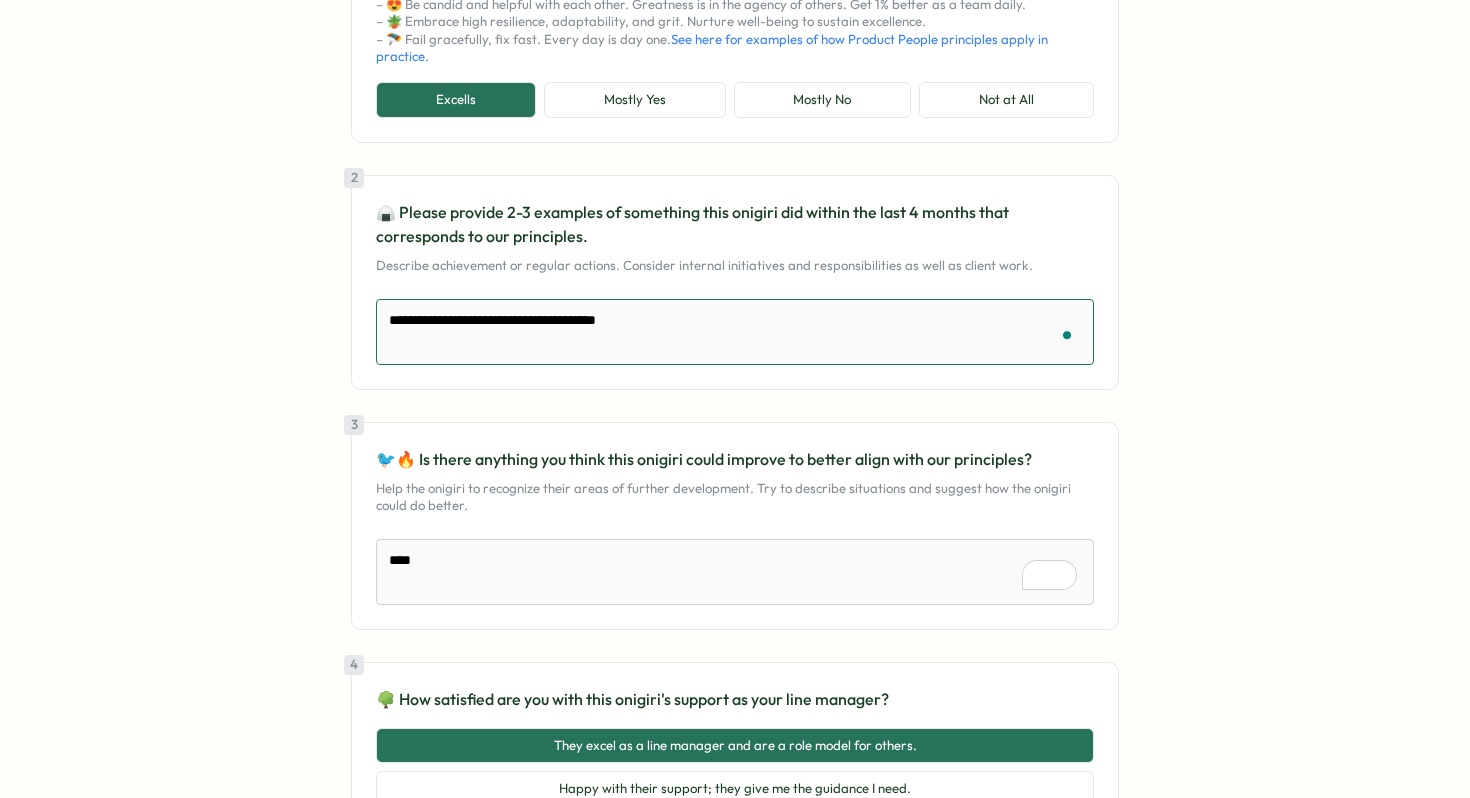 type on "*" 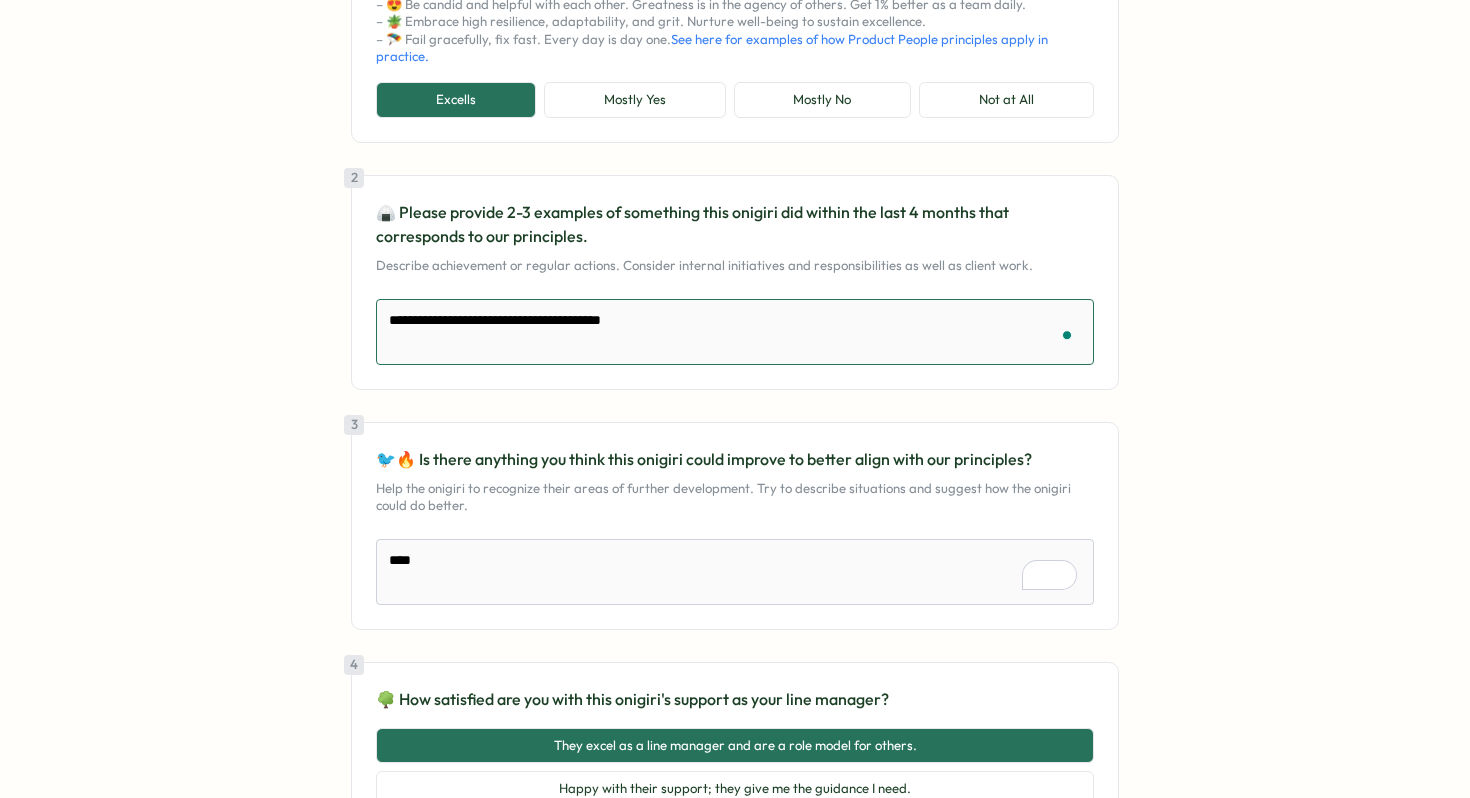 type on "**********" 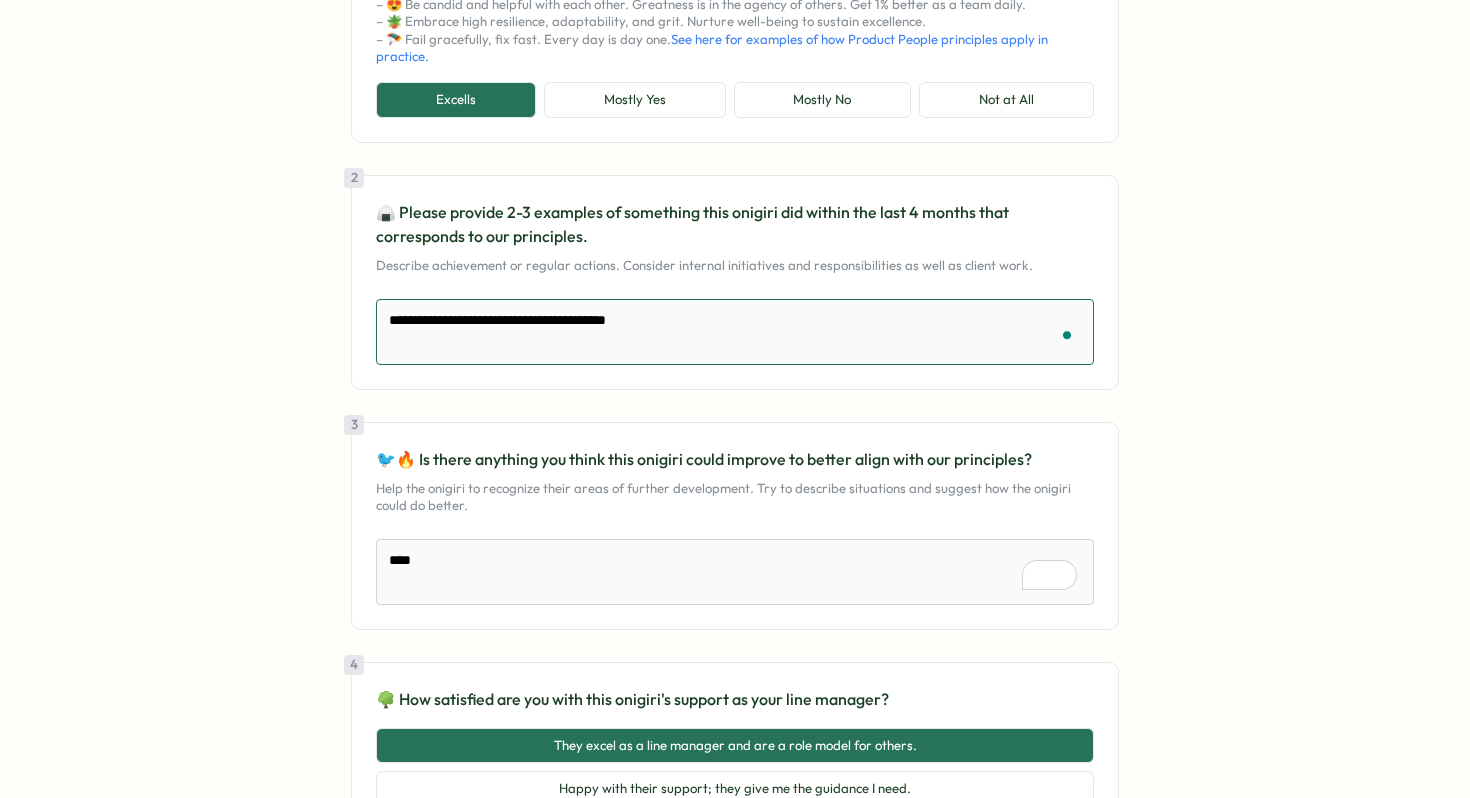 type on "*" 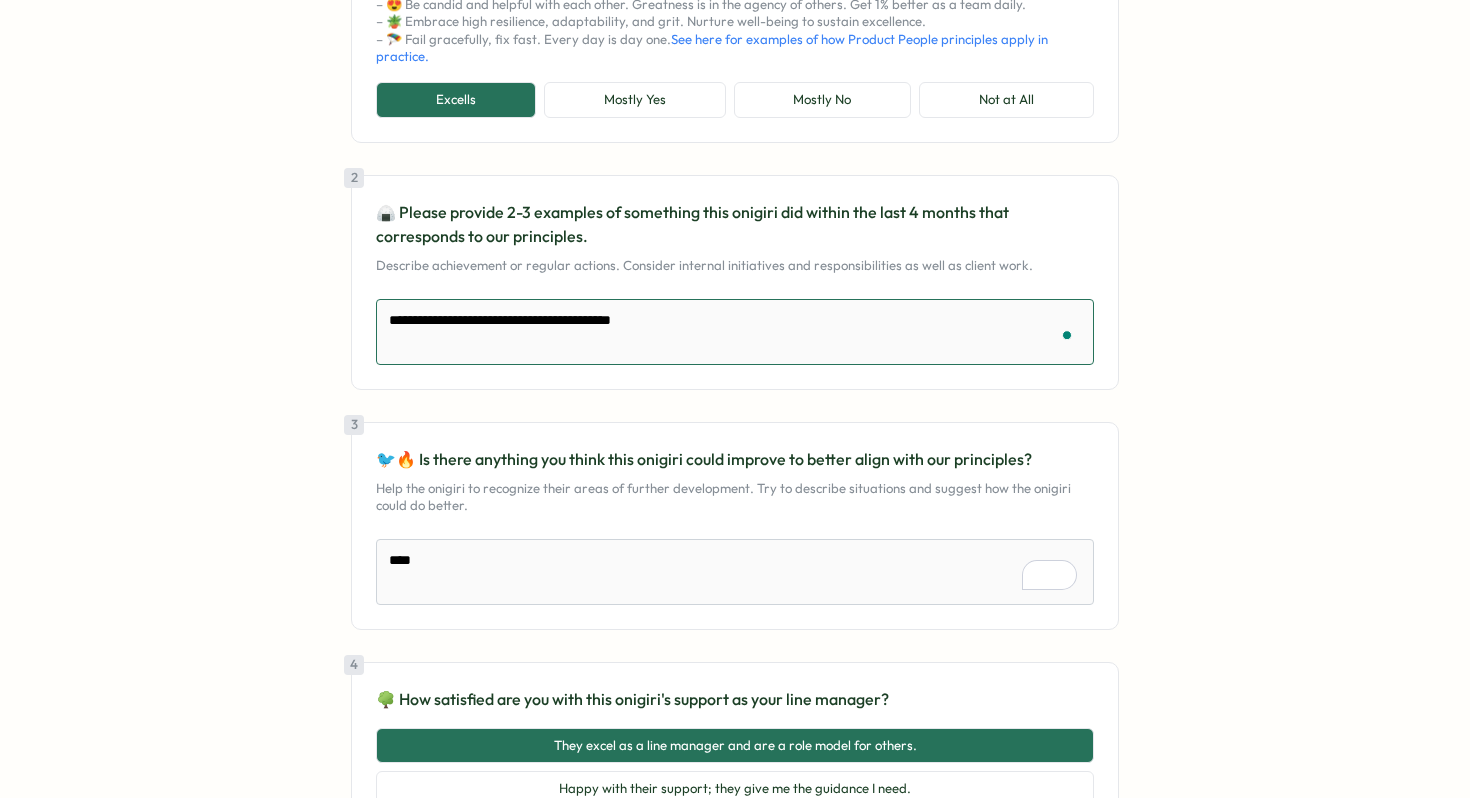type on "*" 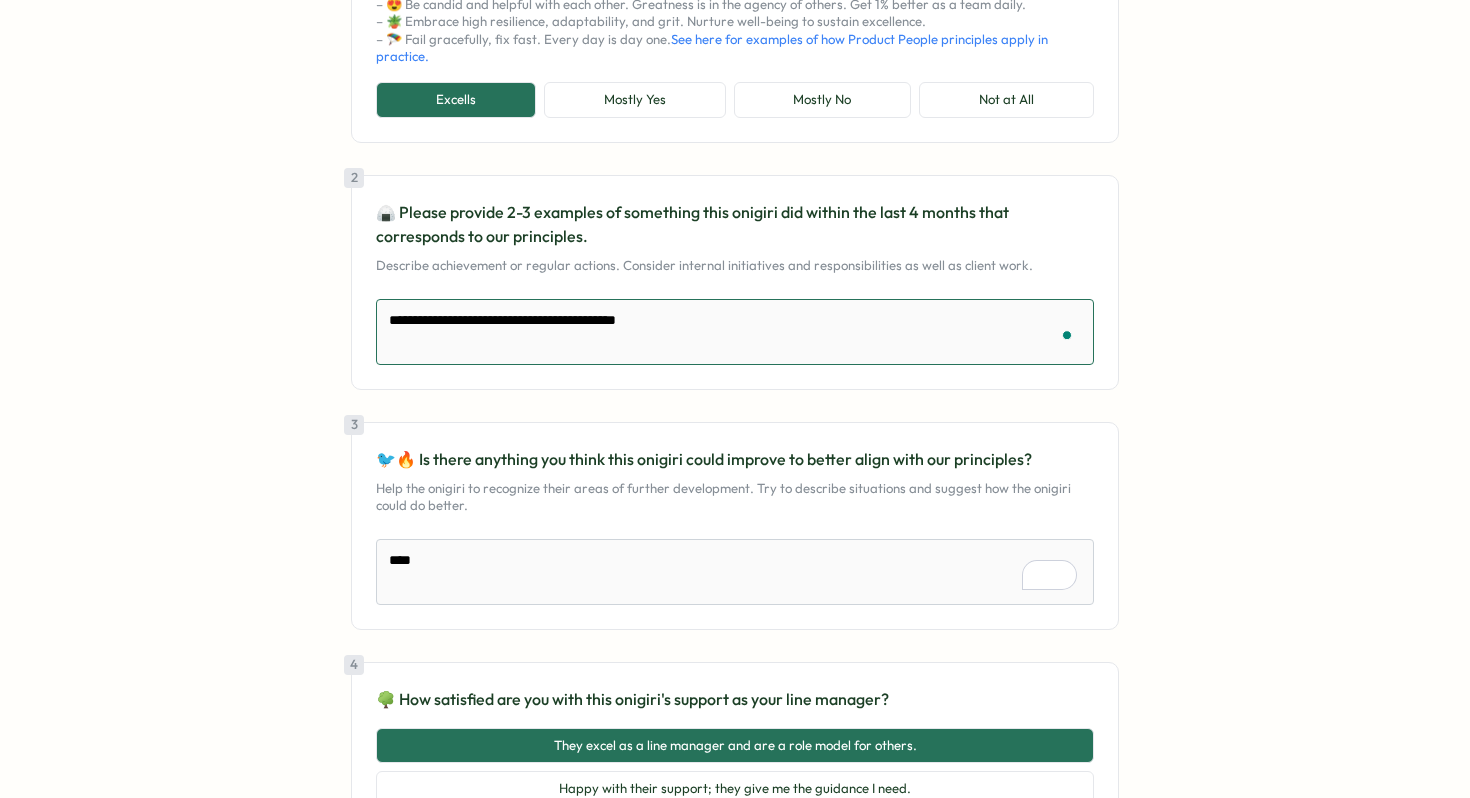 type on "*" 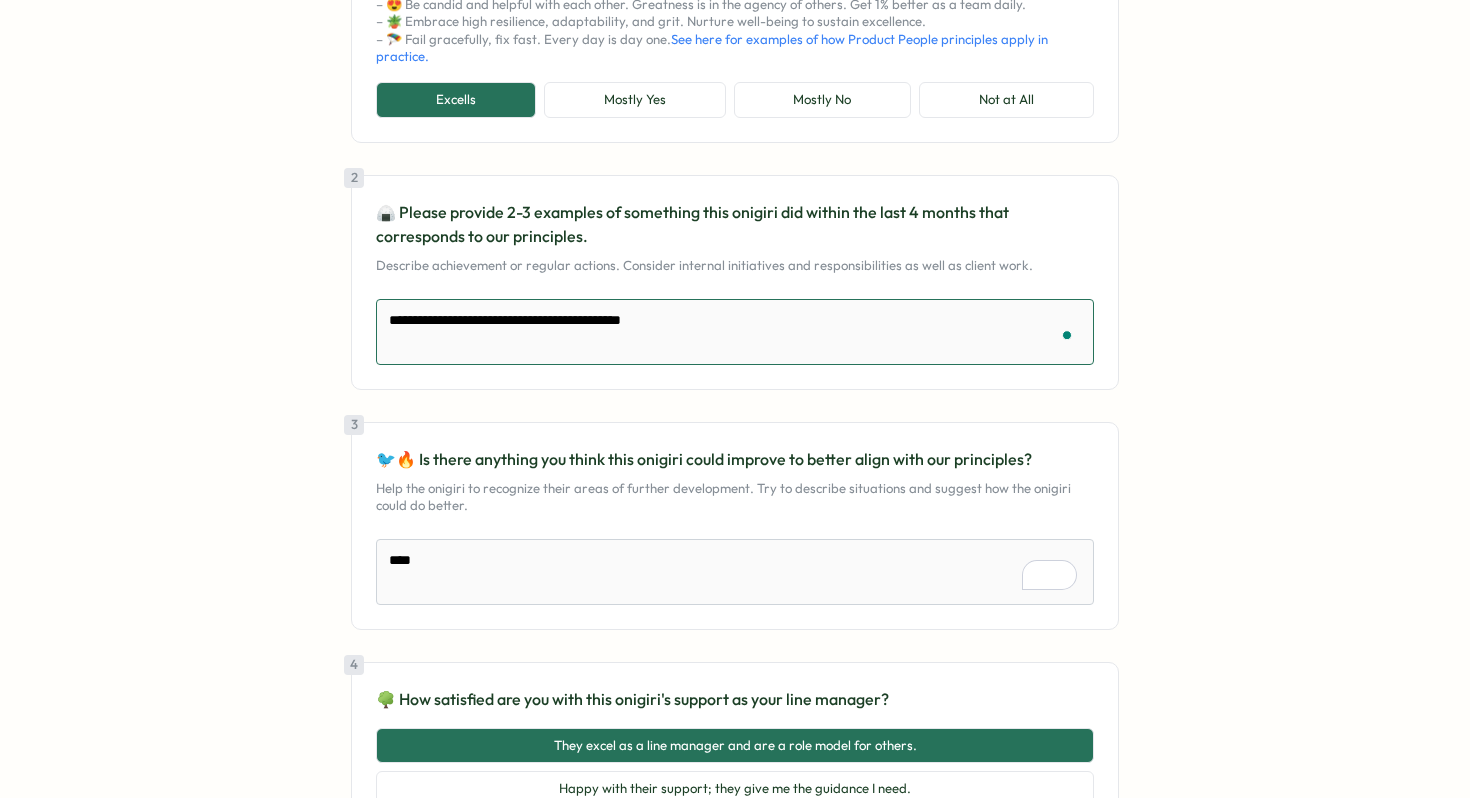 type on "*" 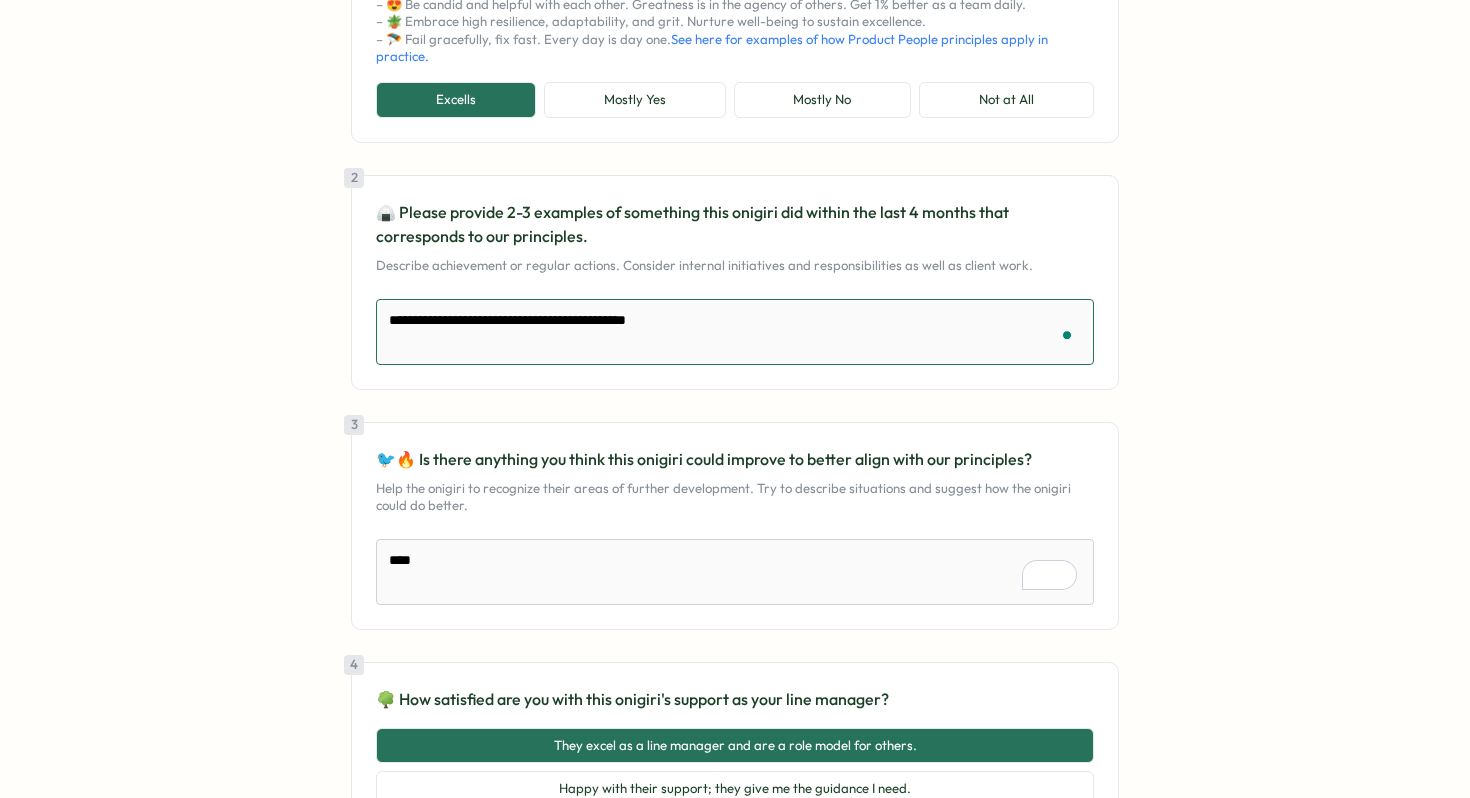 type on "*" 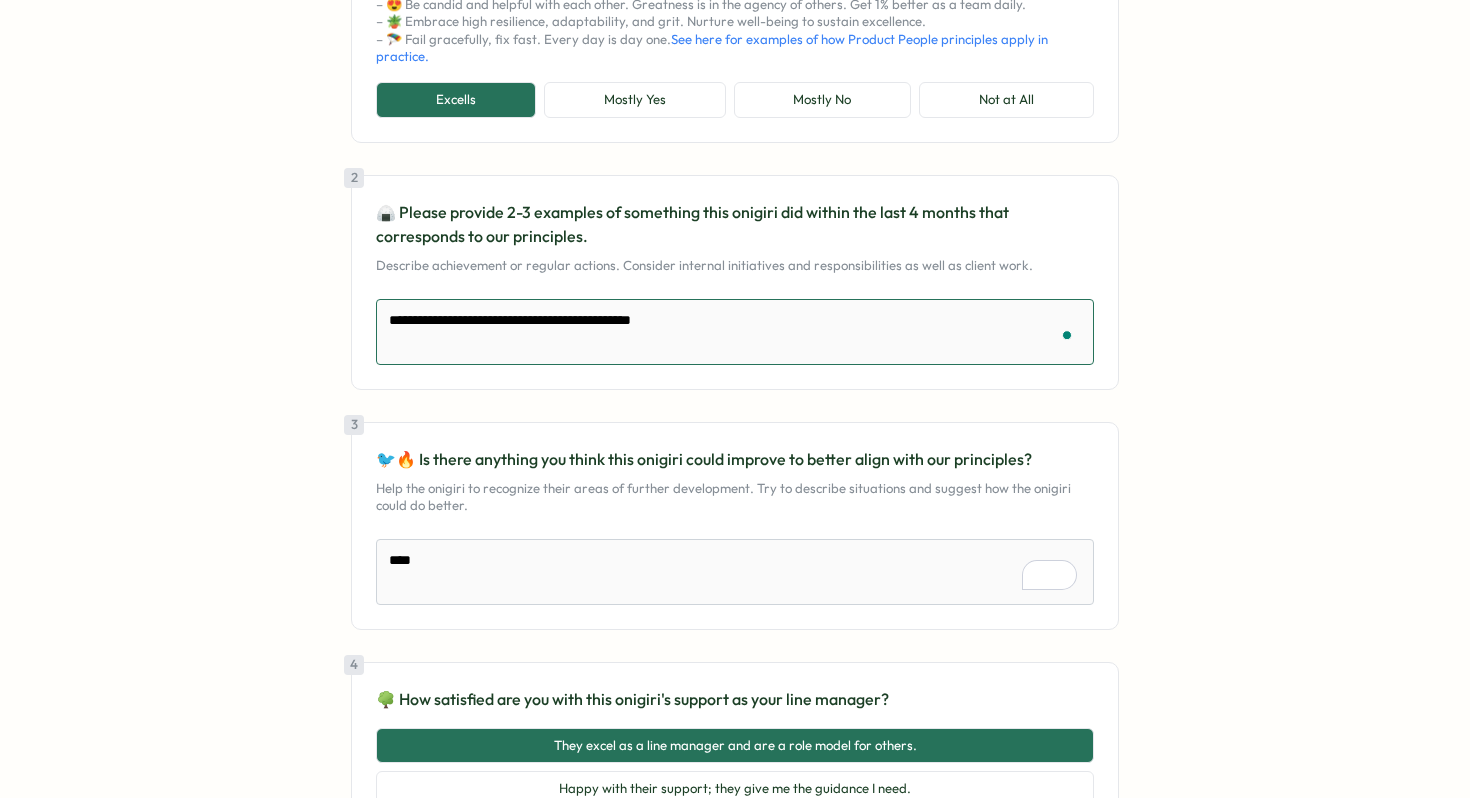 type on "*" 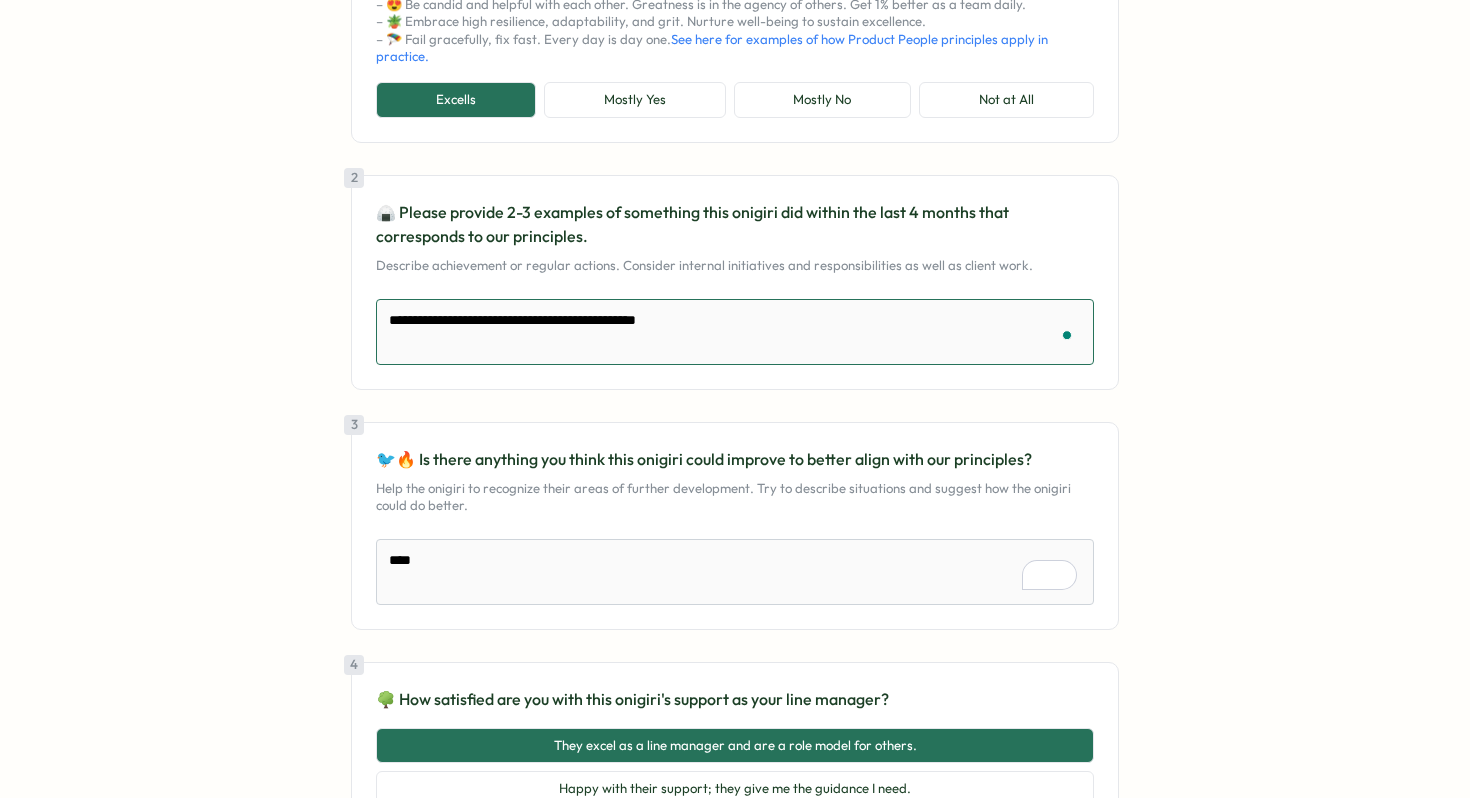 type on "*" 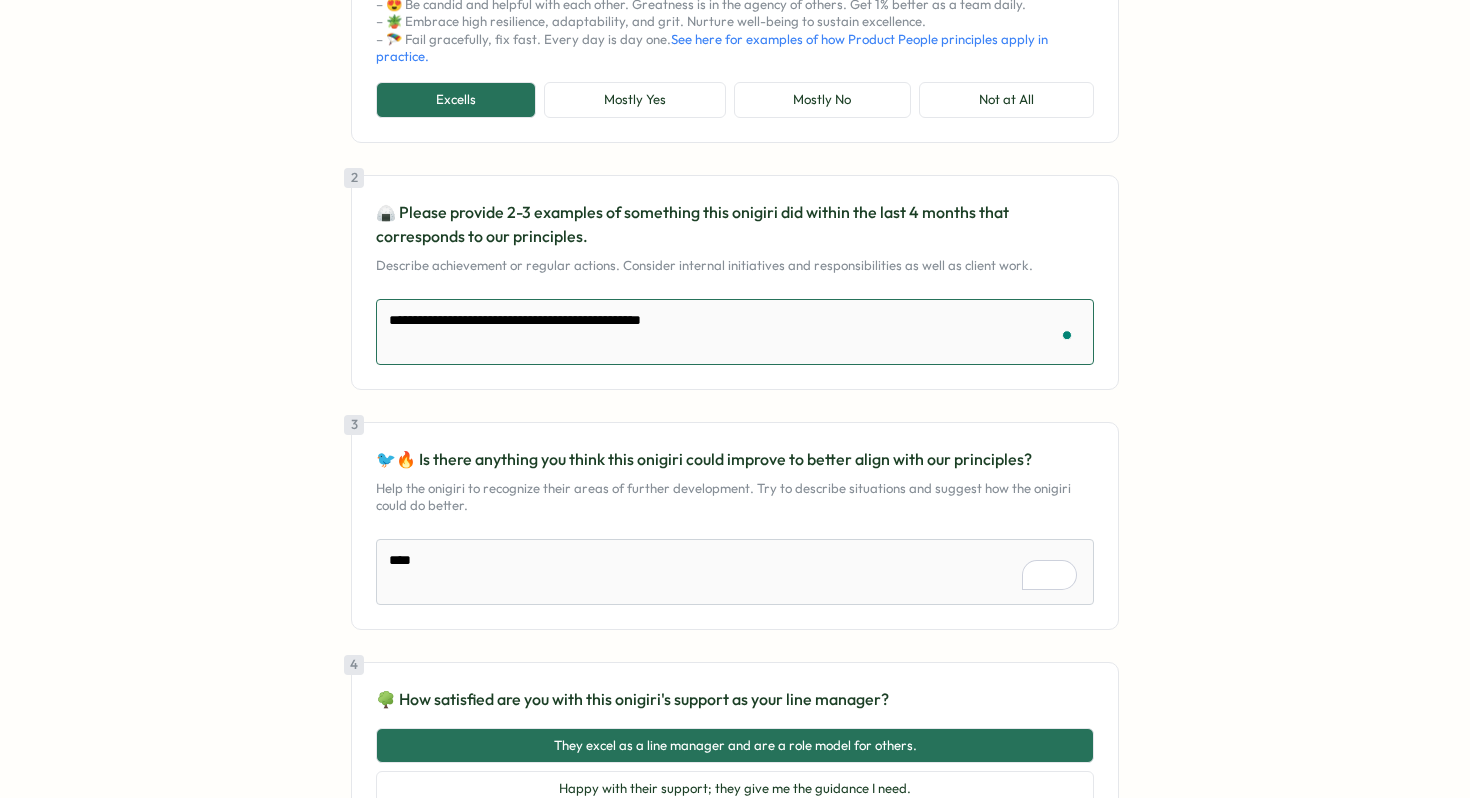 type on "*" 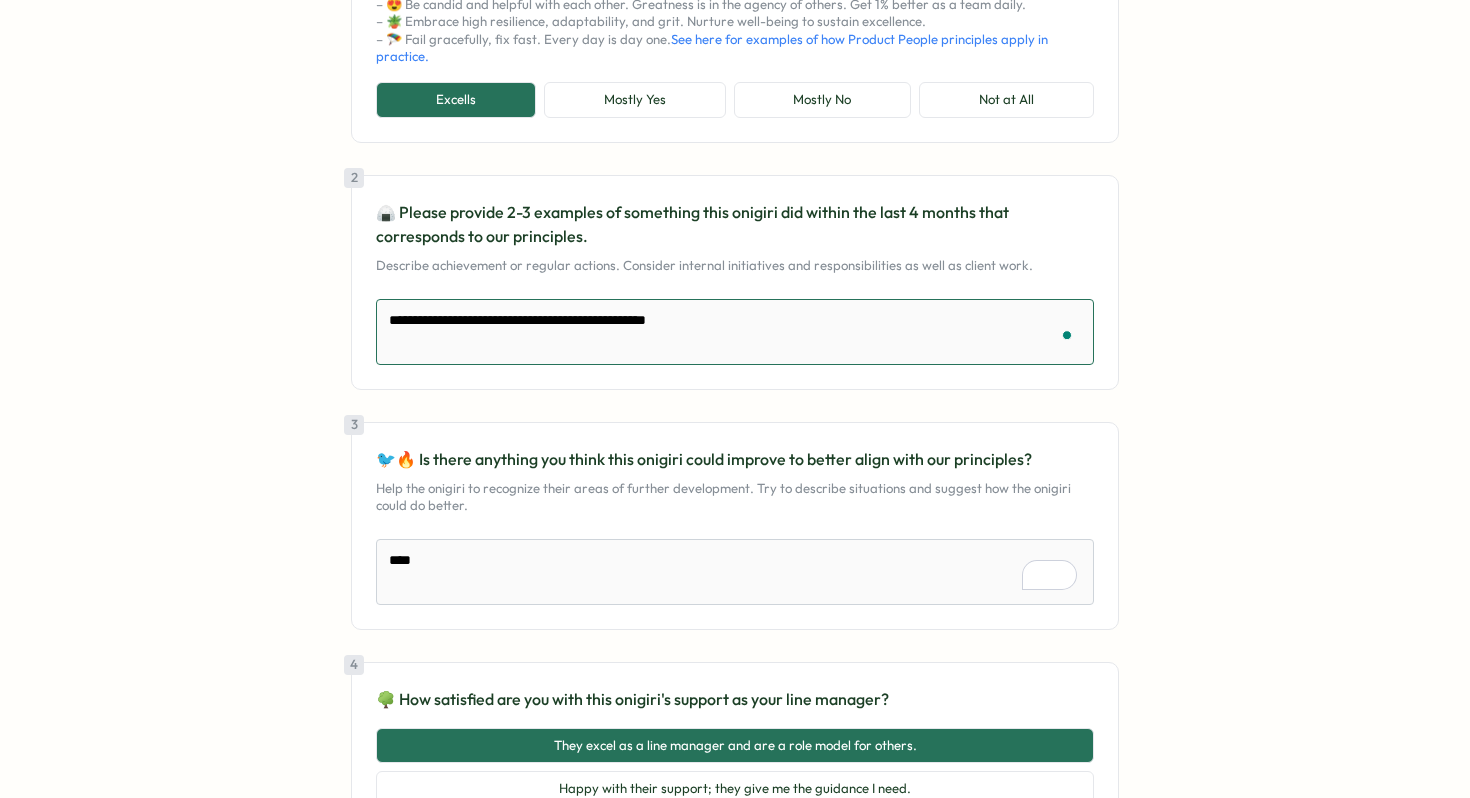 type on "*" 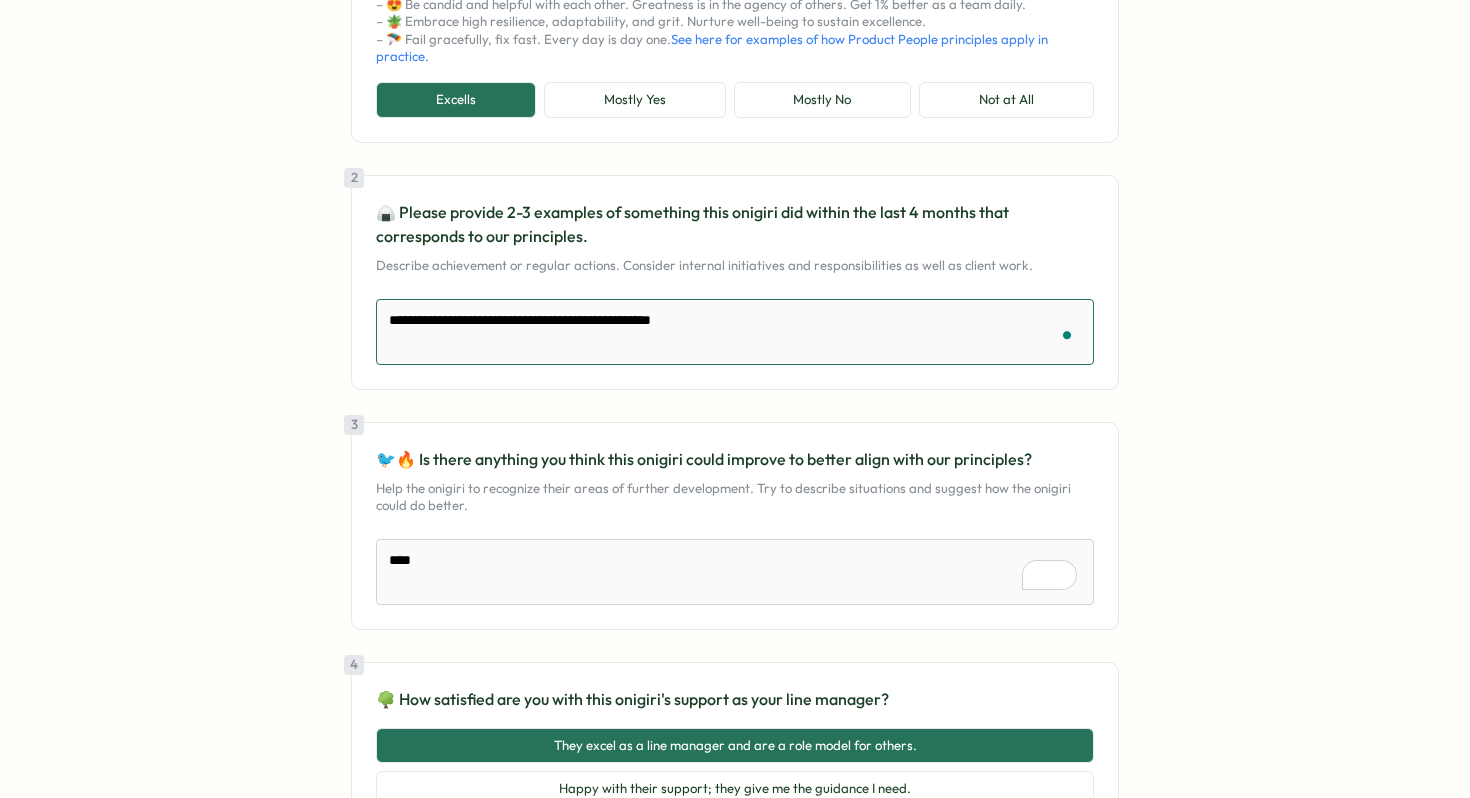 type on "*" 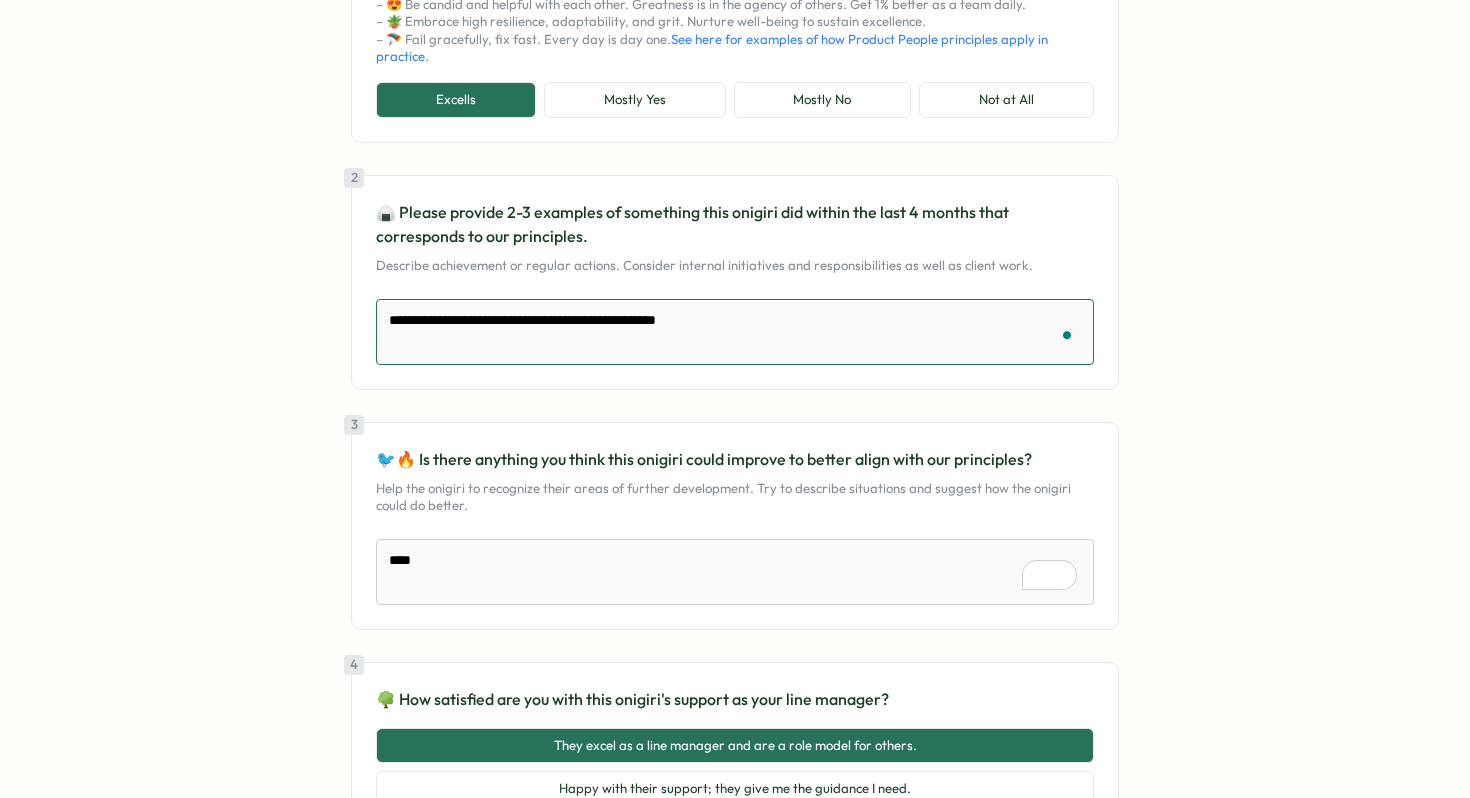 type on "*" 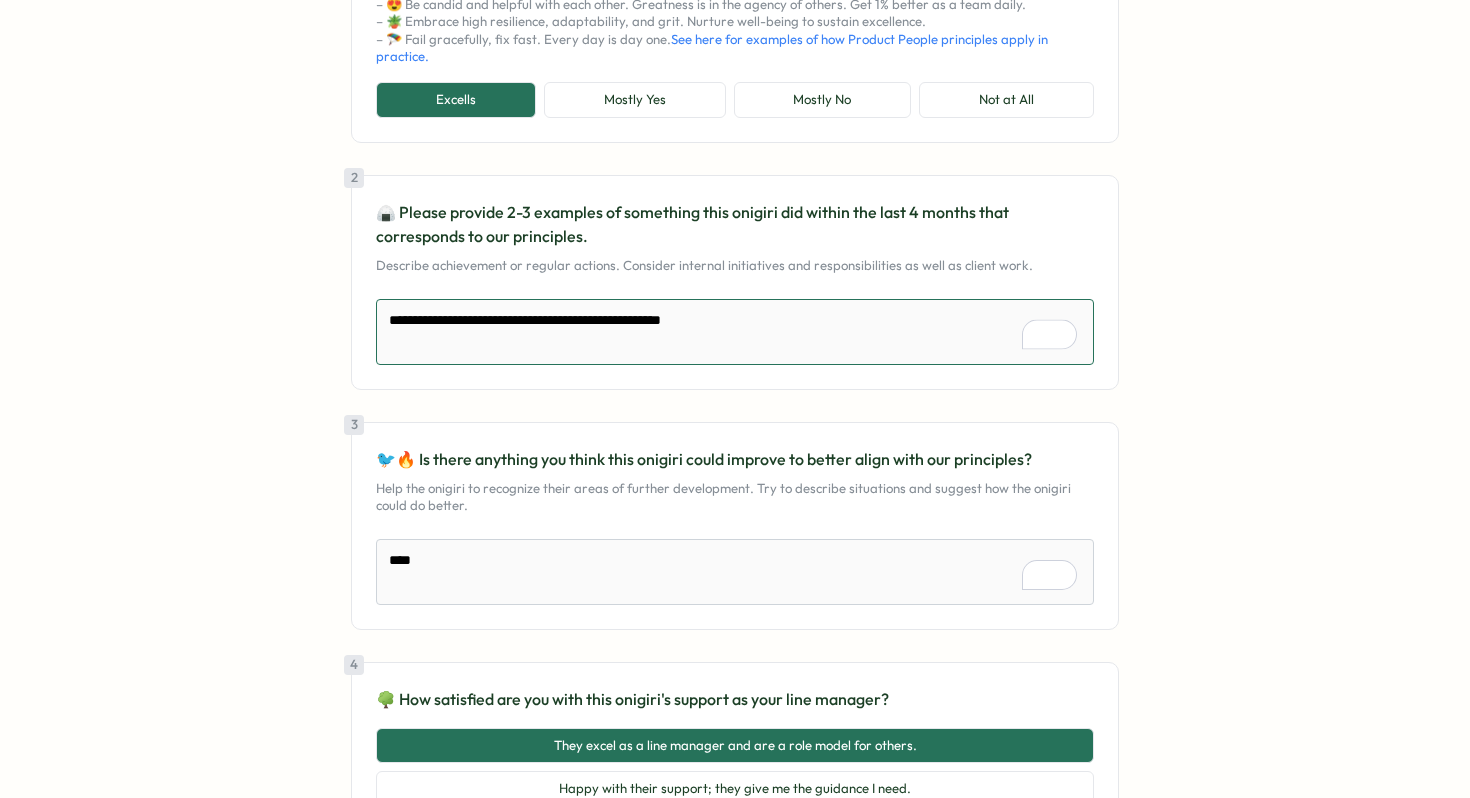 type on "*" 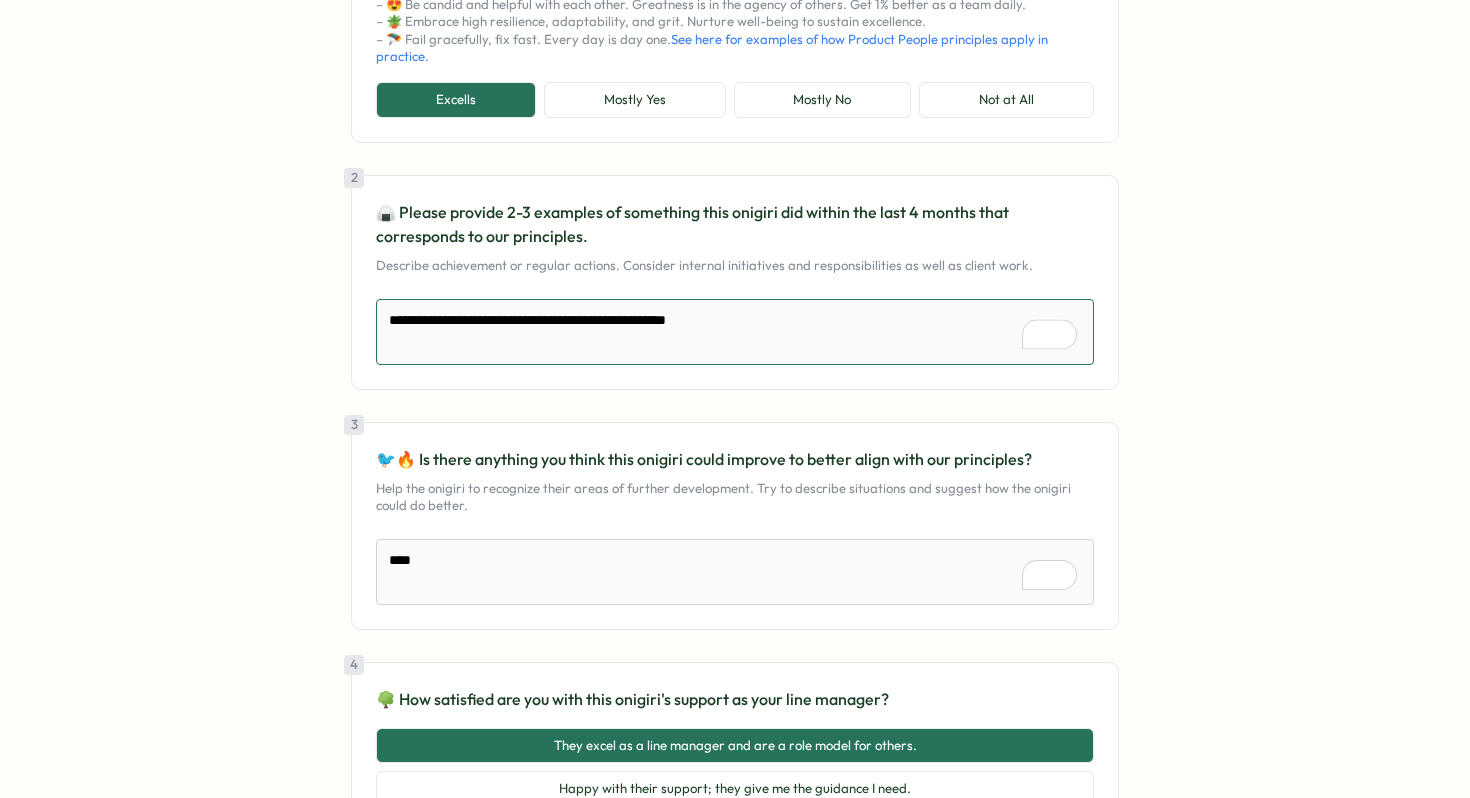 type on "*" 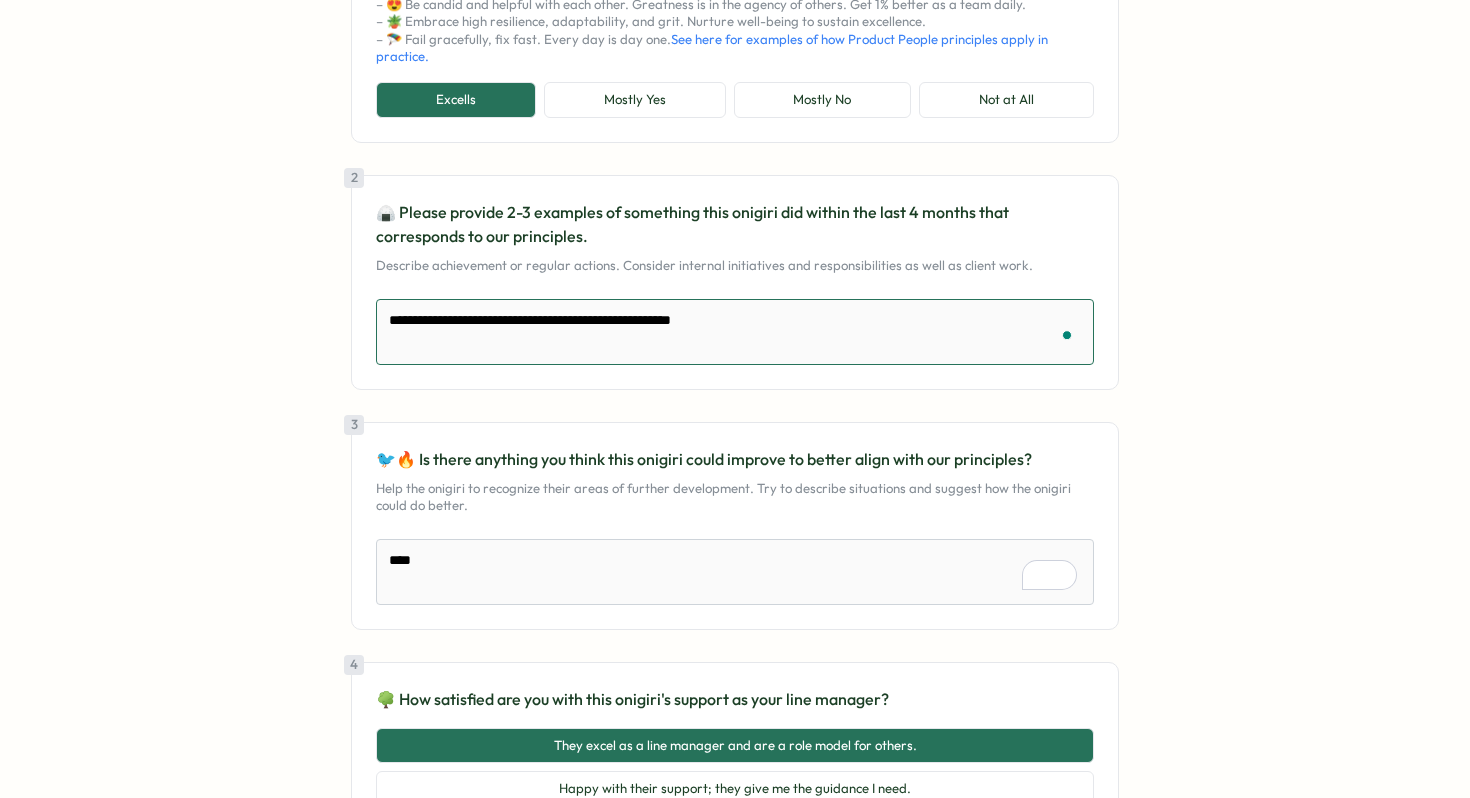 type on "*" 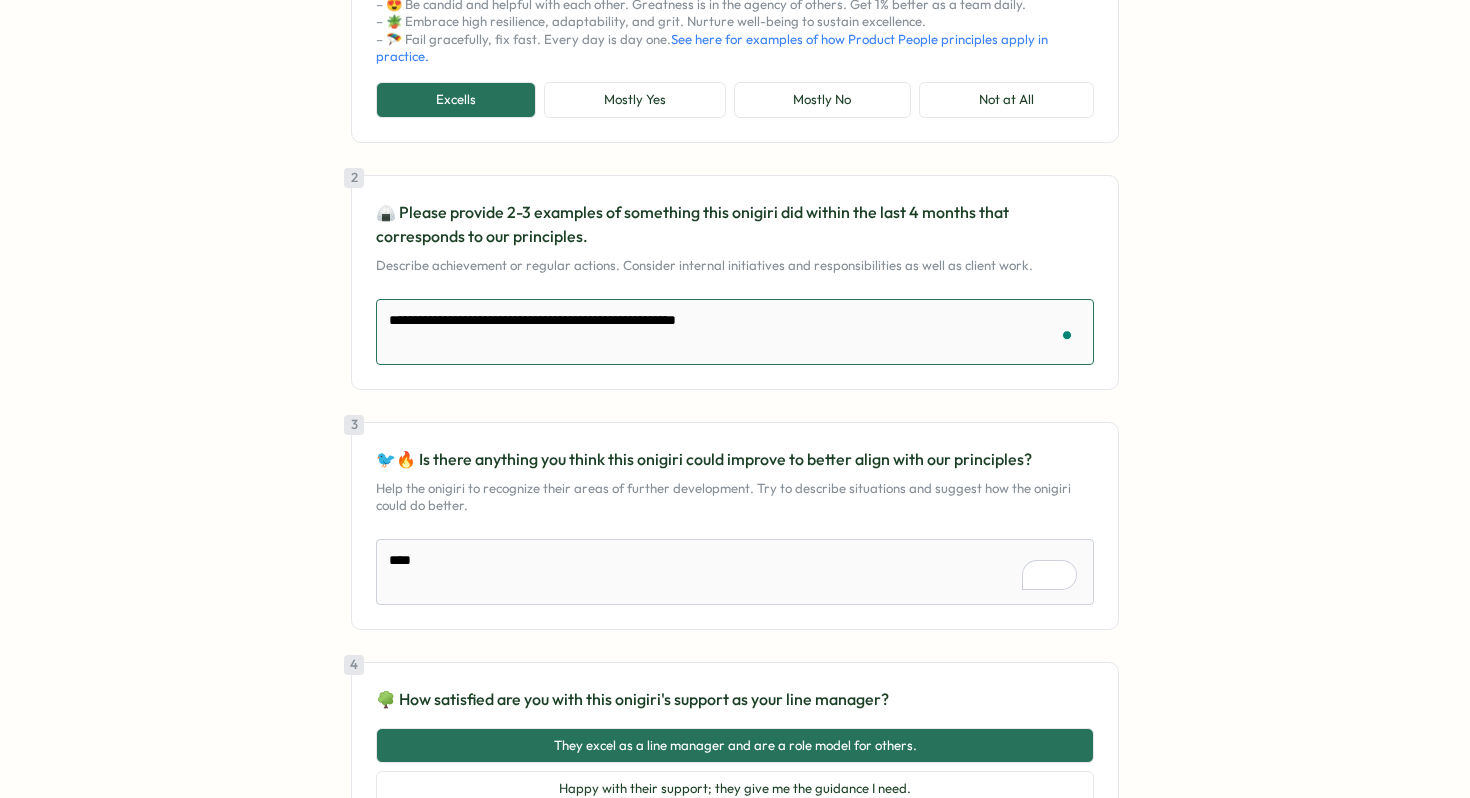 type on "*" 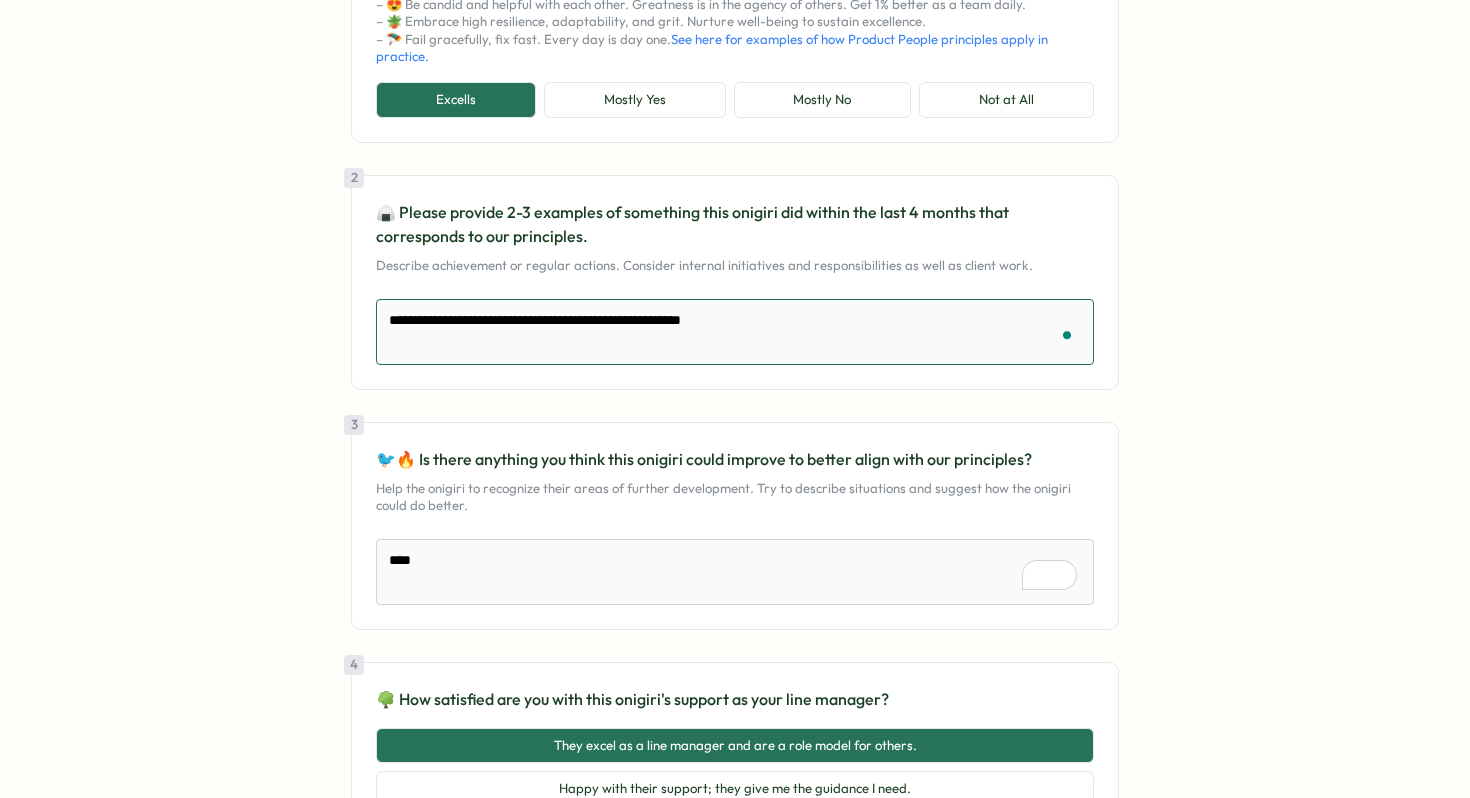 type on "*" 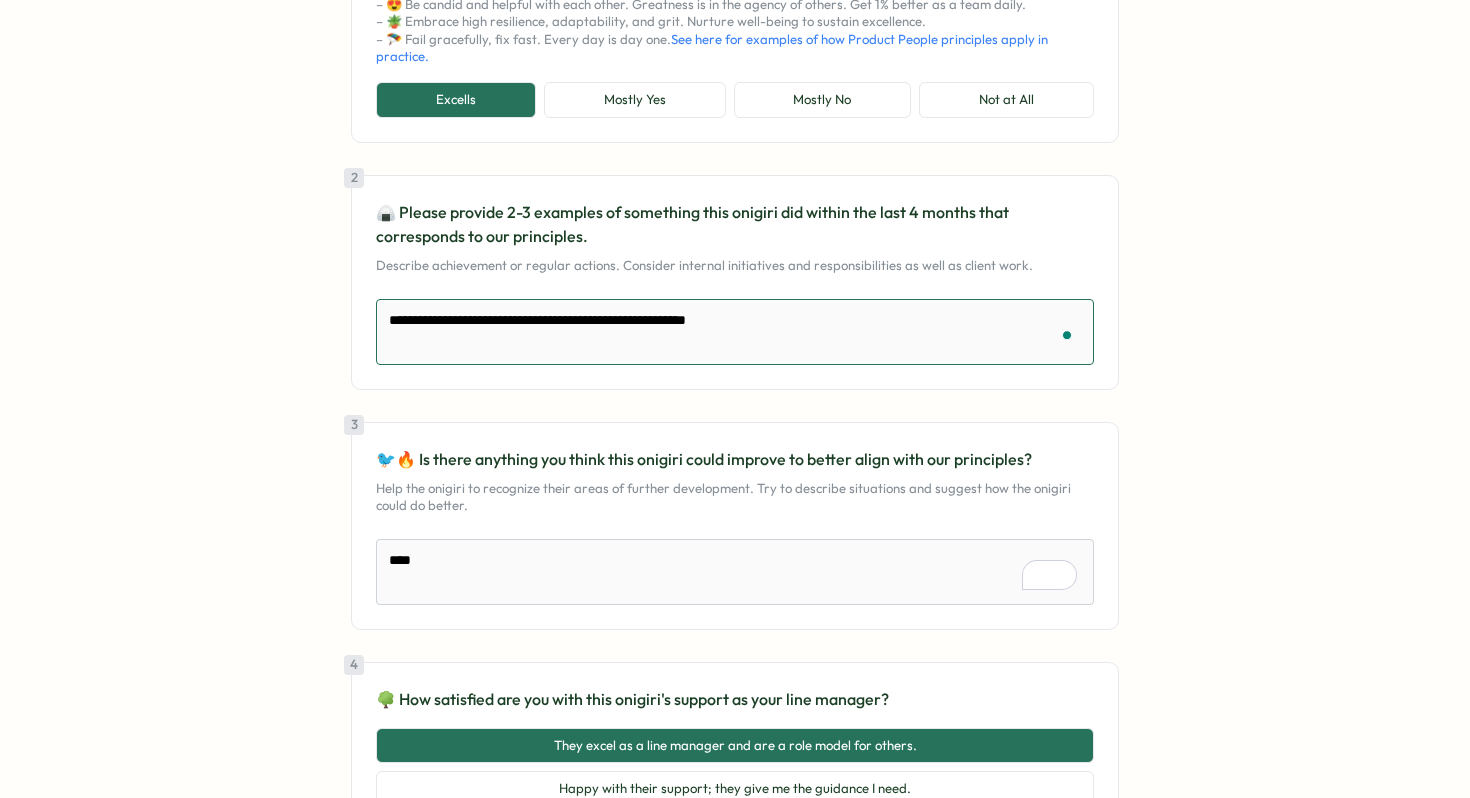 type on "*" 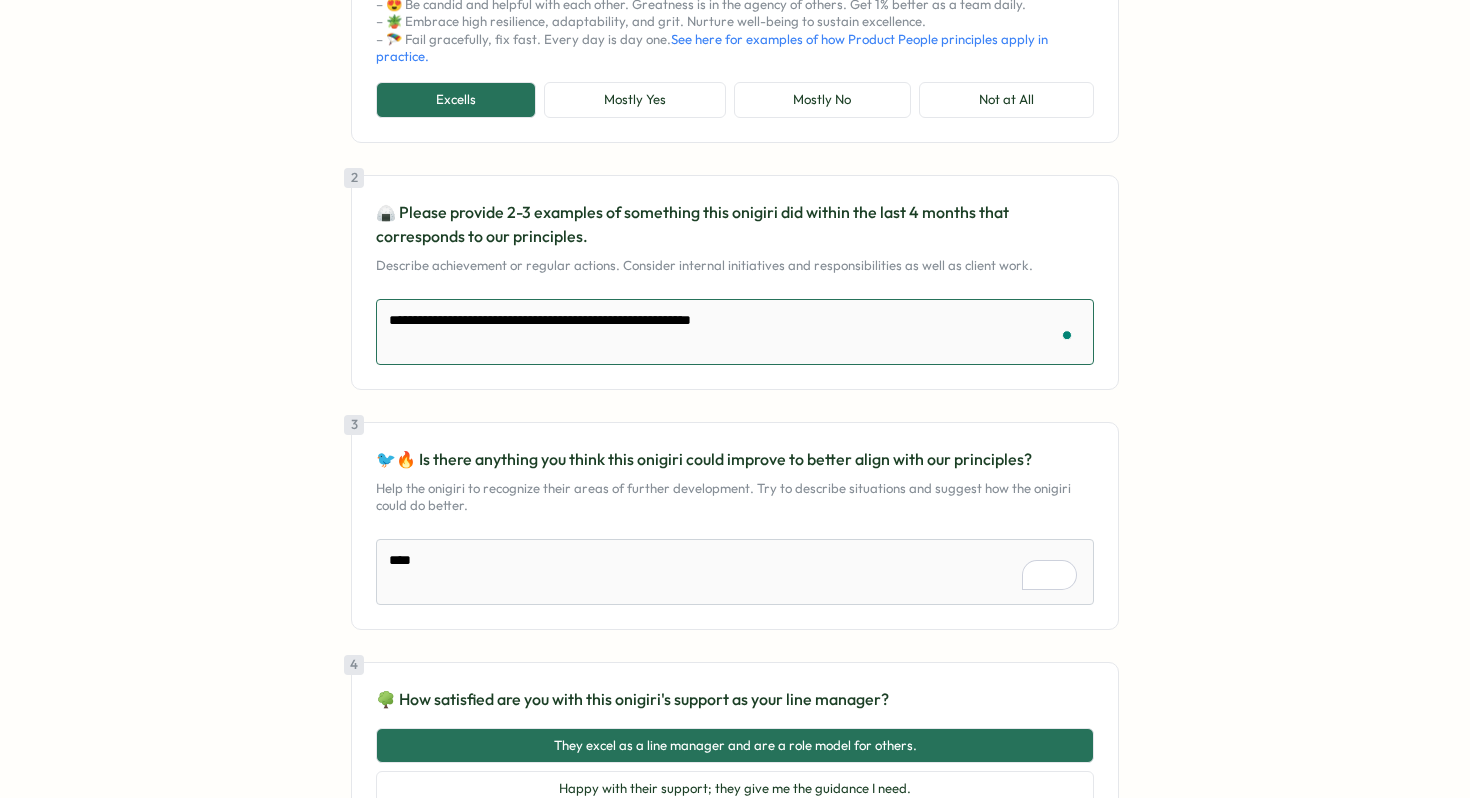 type on "*" 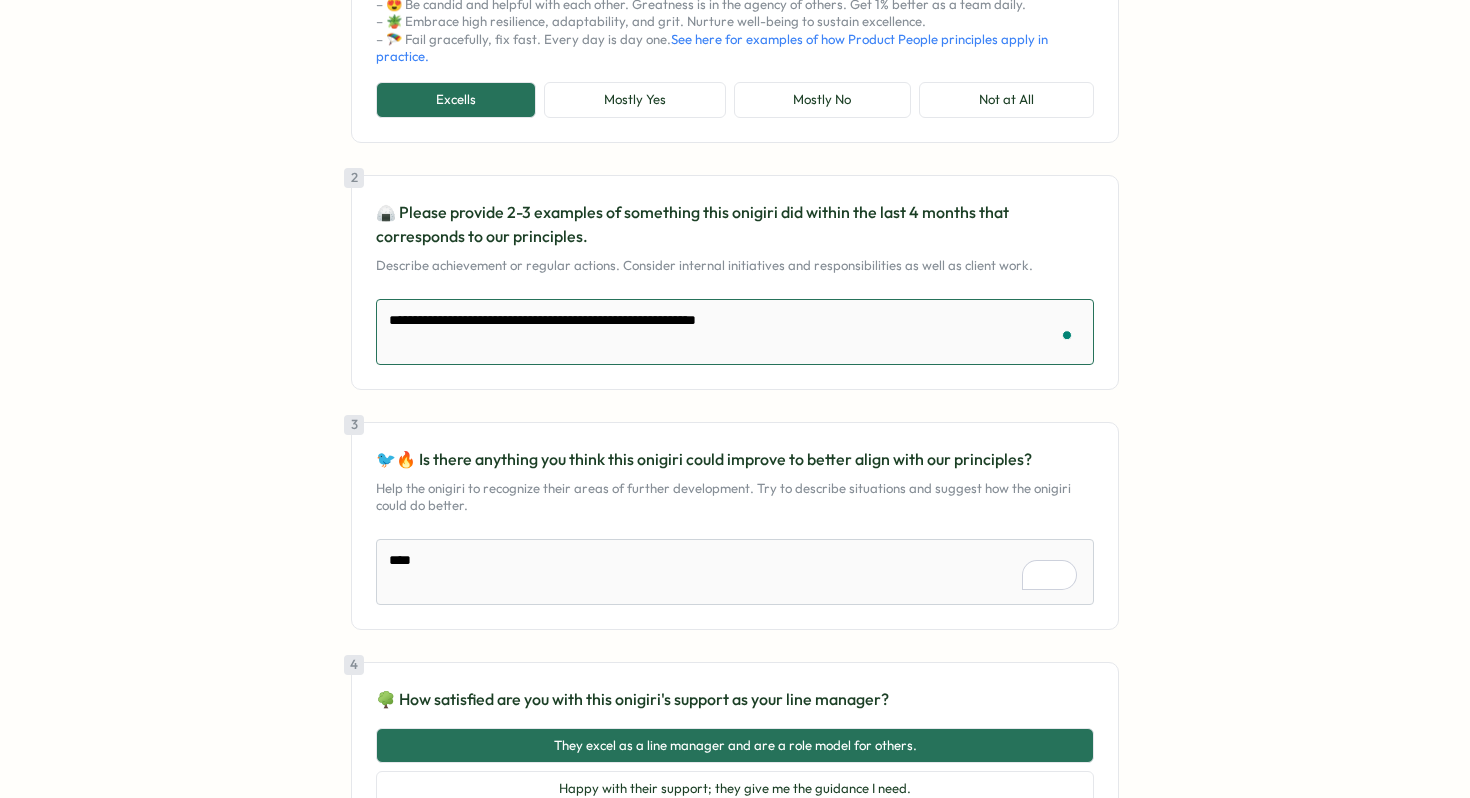 type on "*" 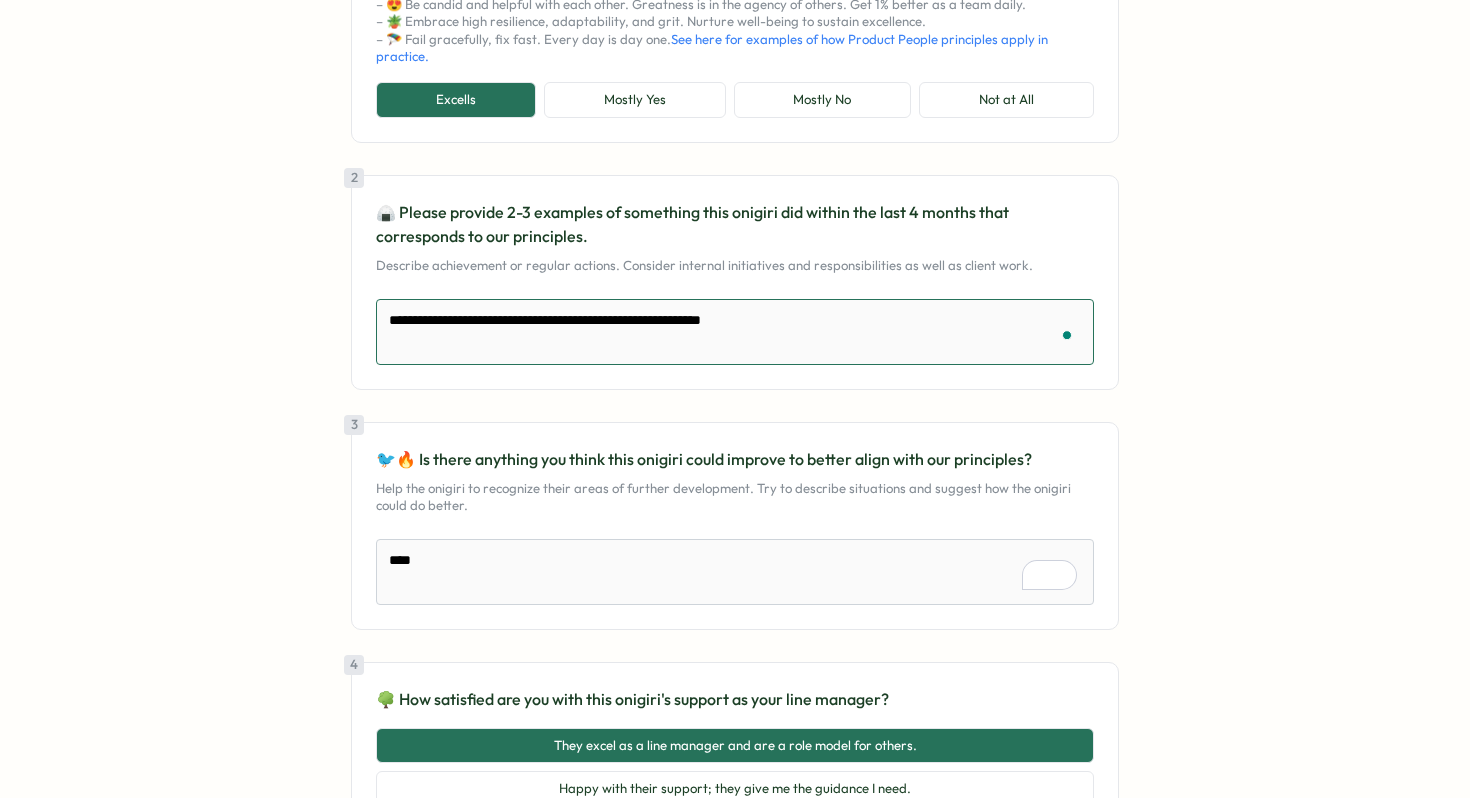 type on "*" 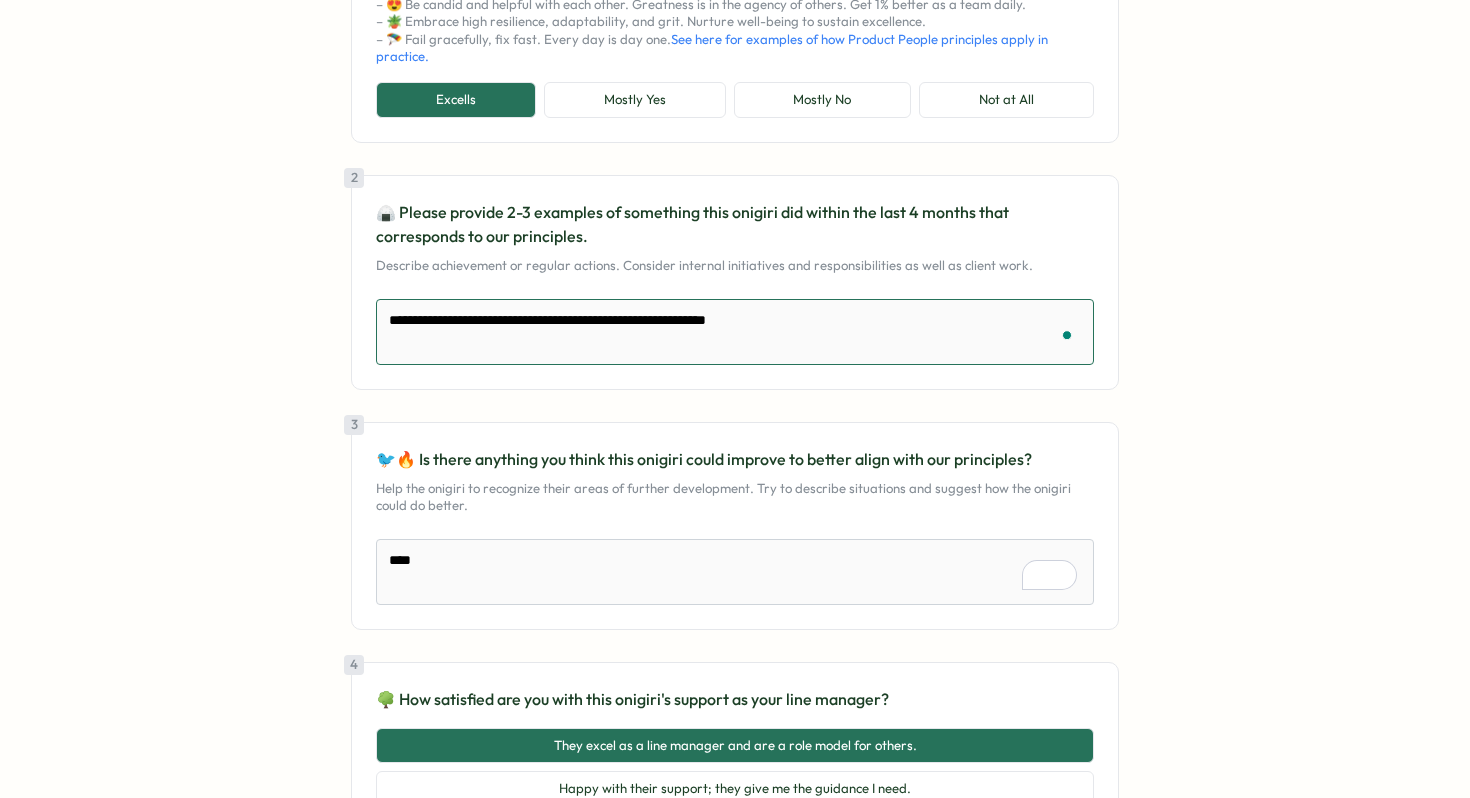 type on "*" 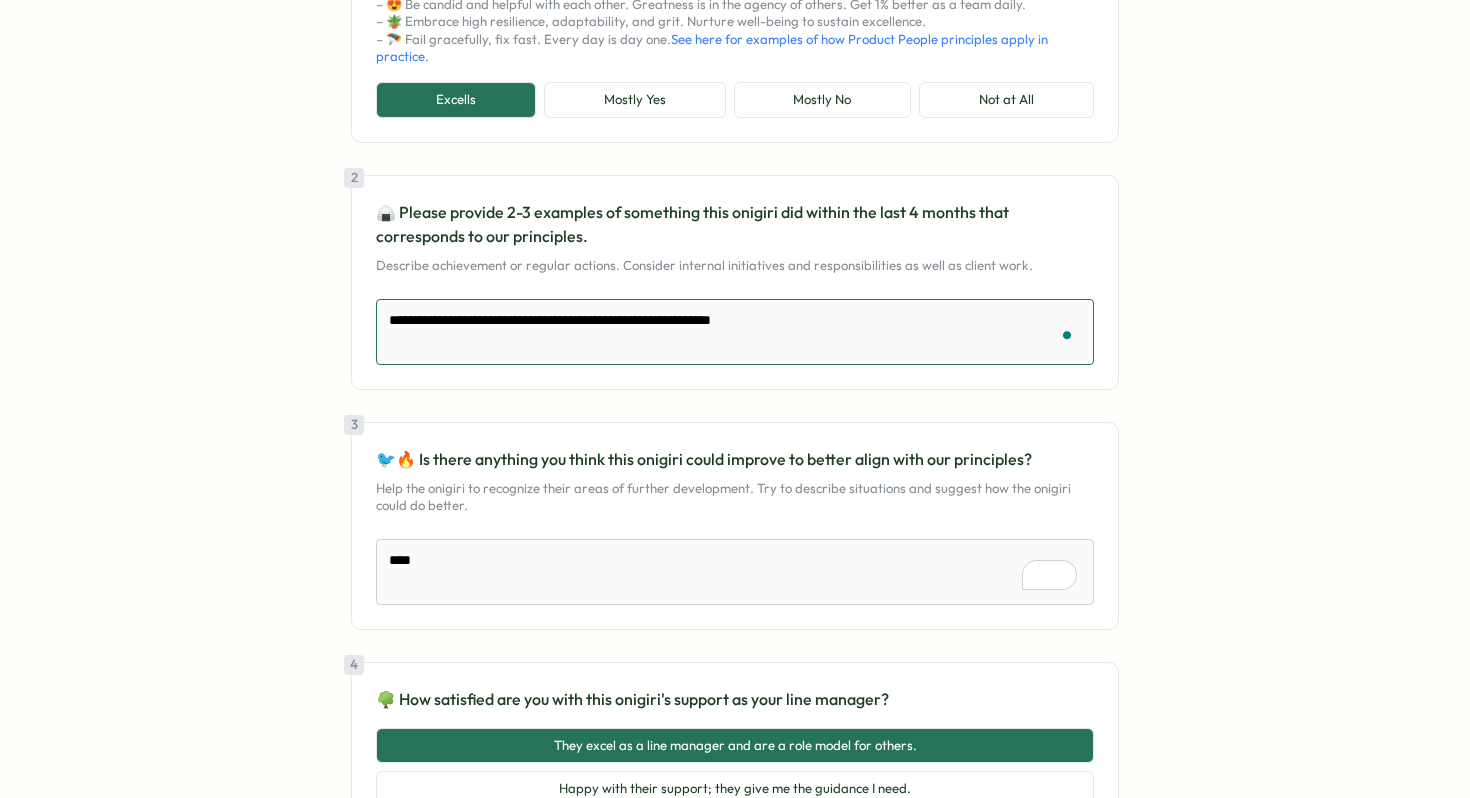 type on "*" 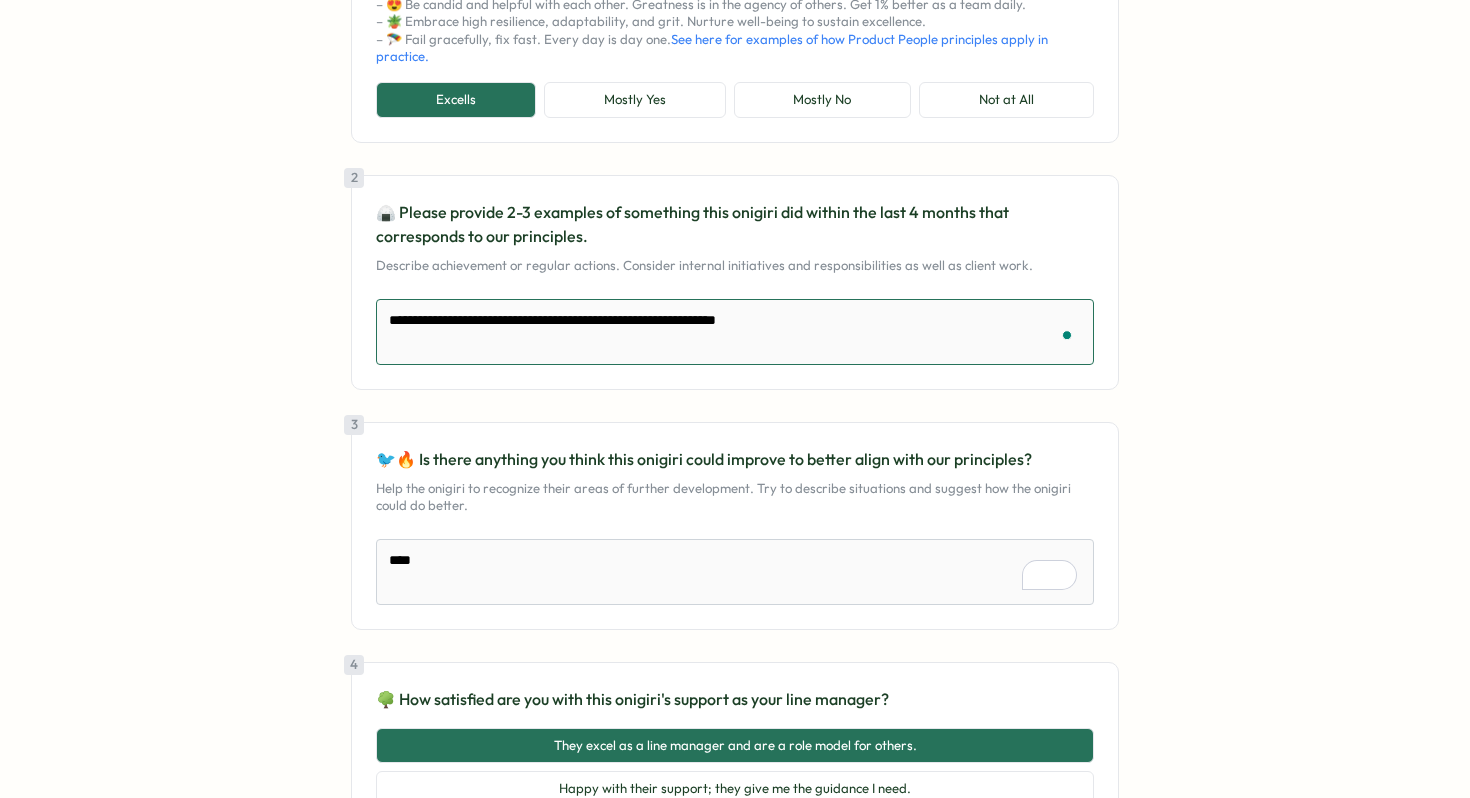 type on "*" 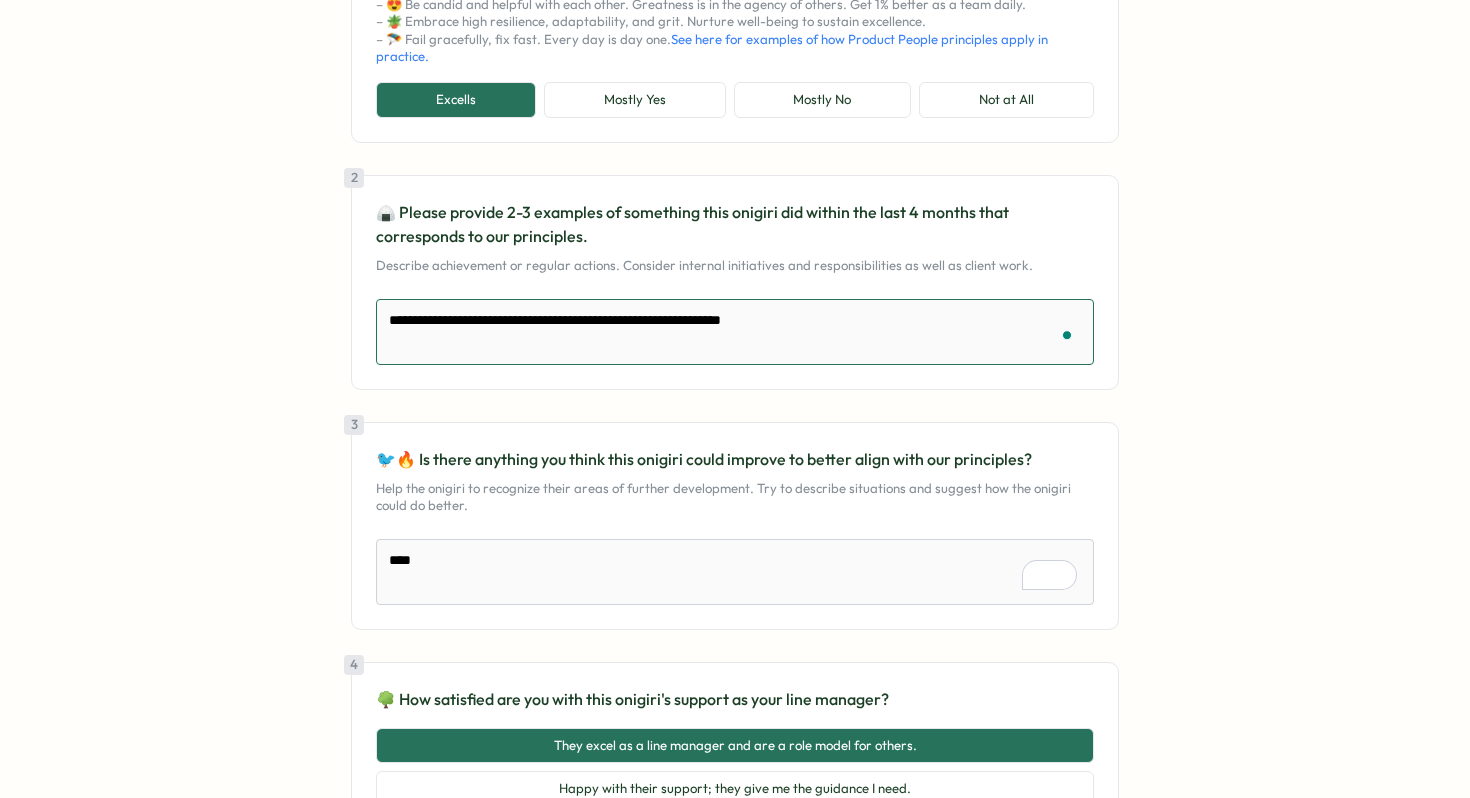 type on "*" 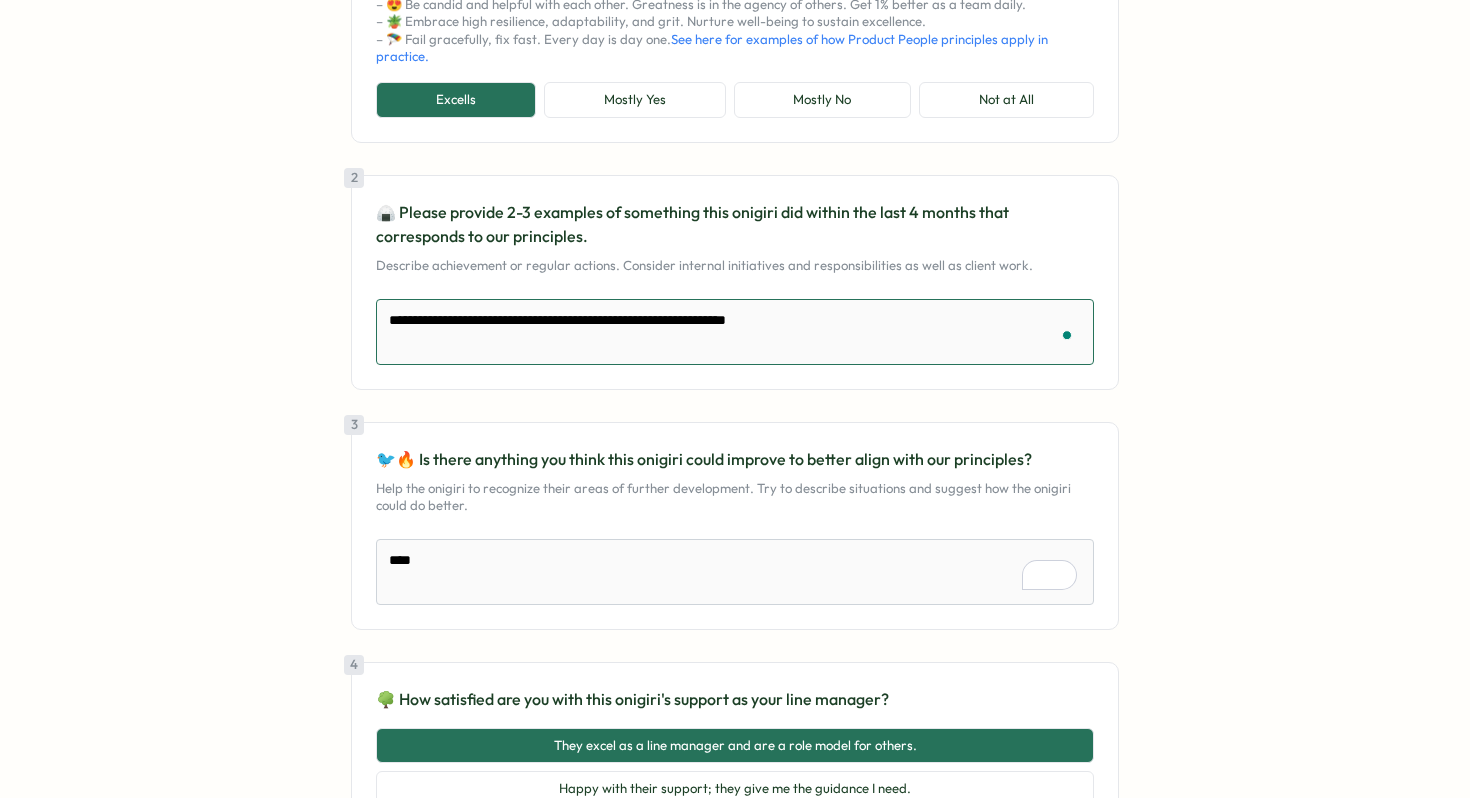 type on "*" 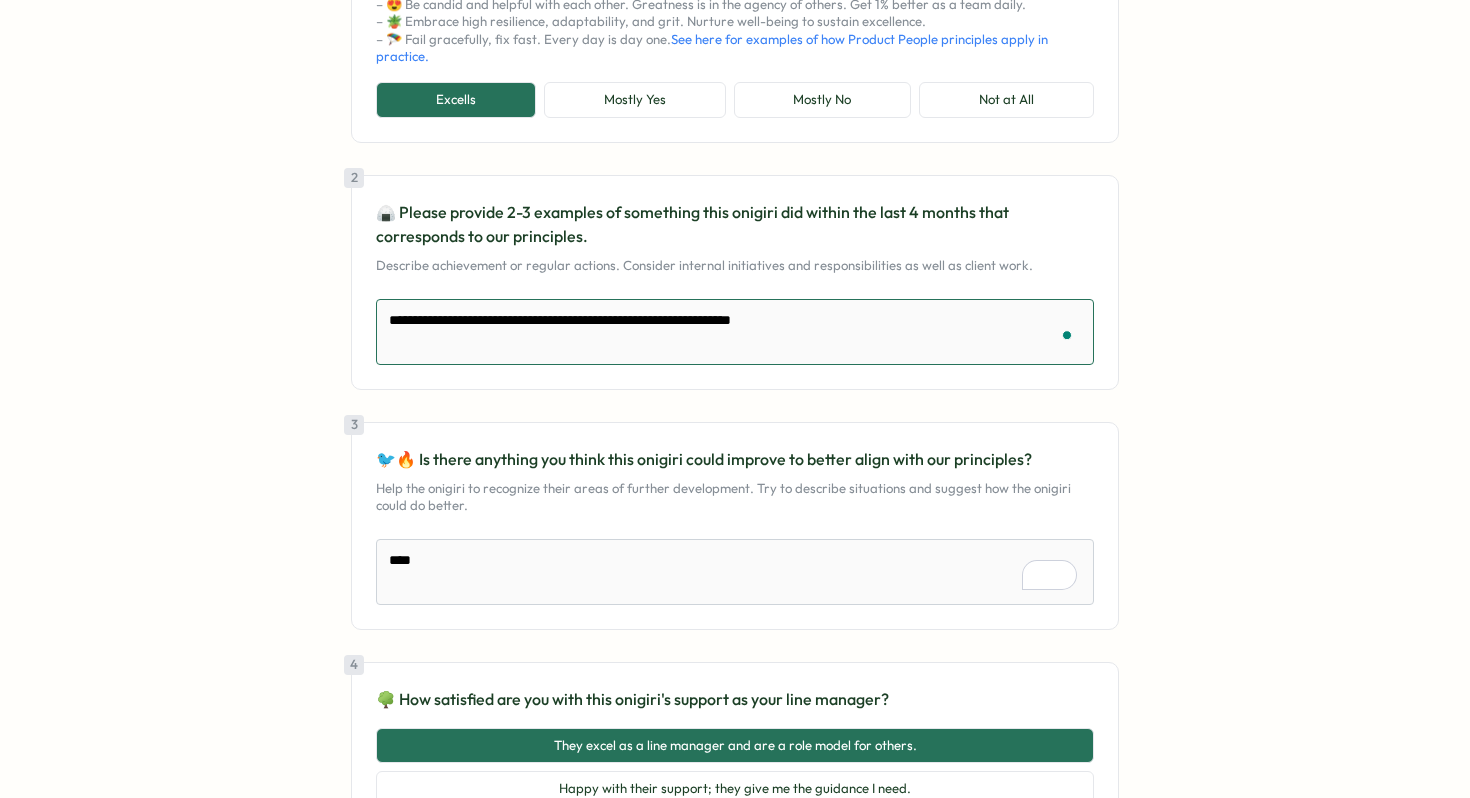 type on "**********" 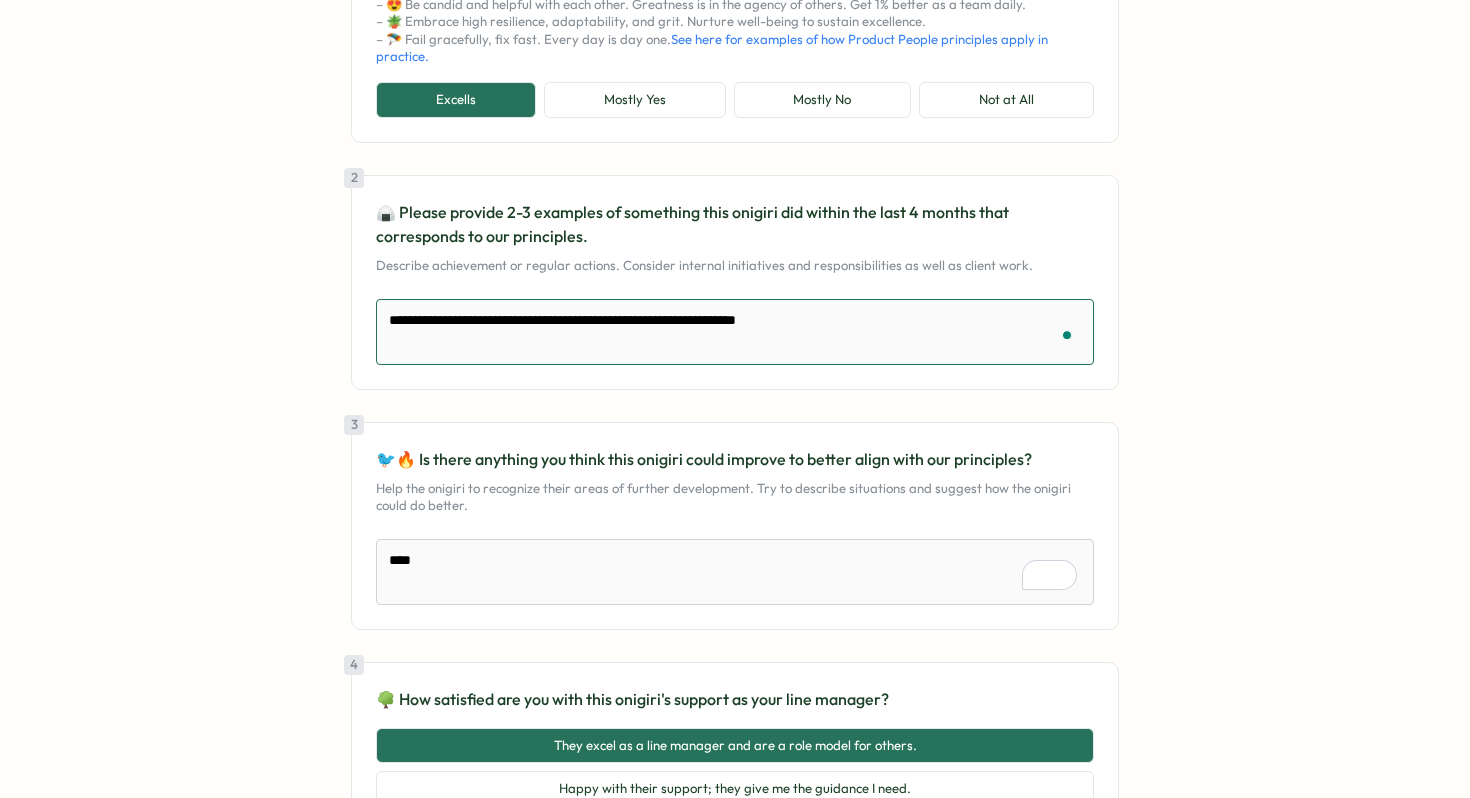type on "*" 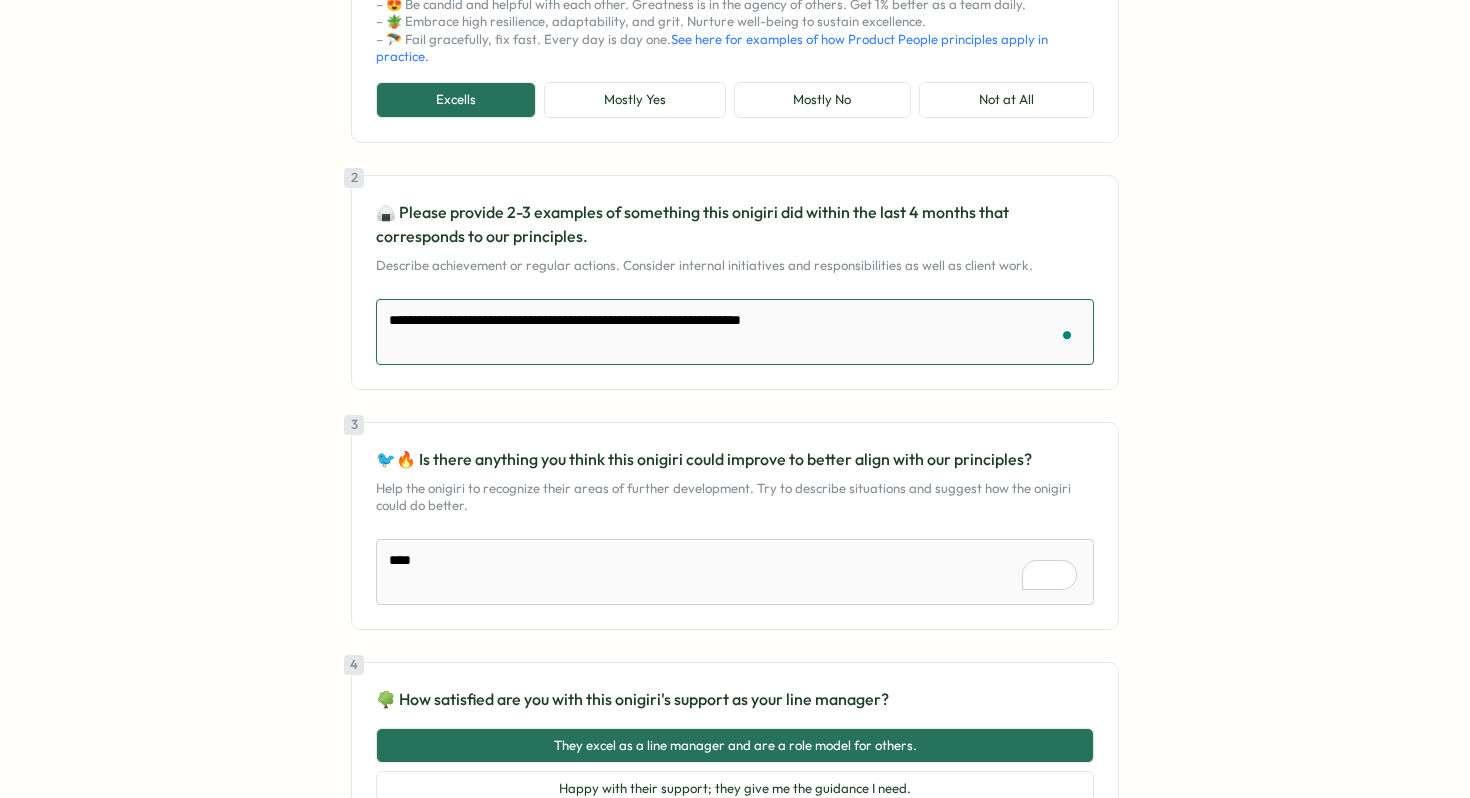 type on "*" 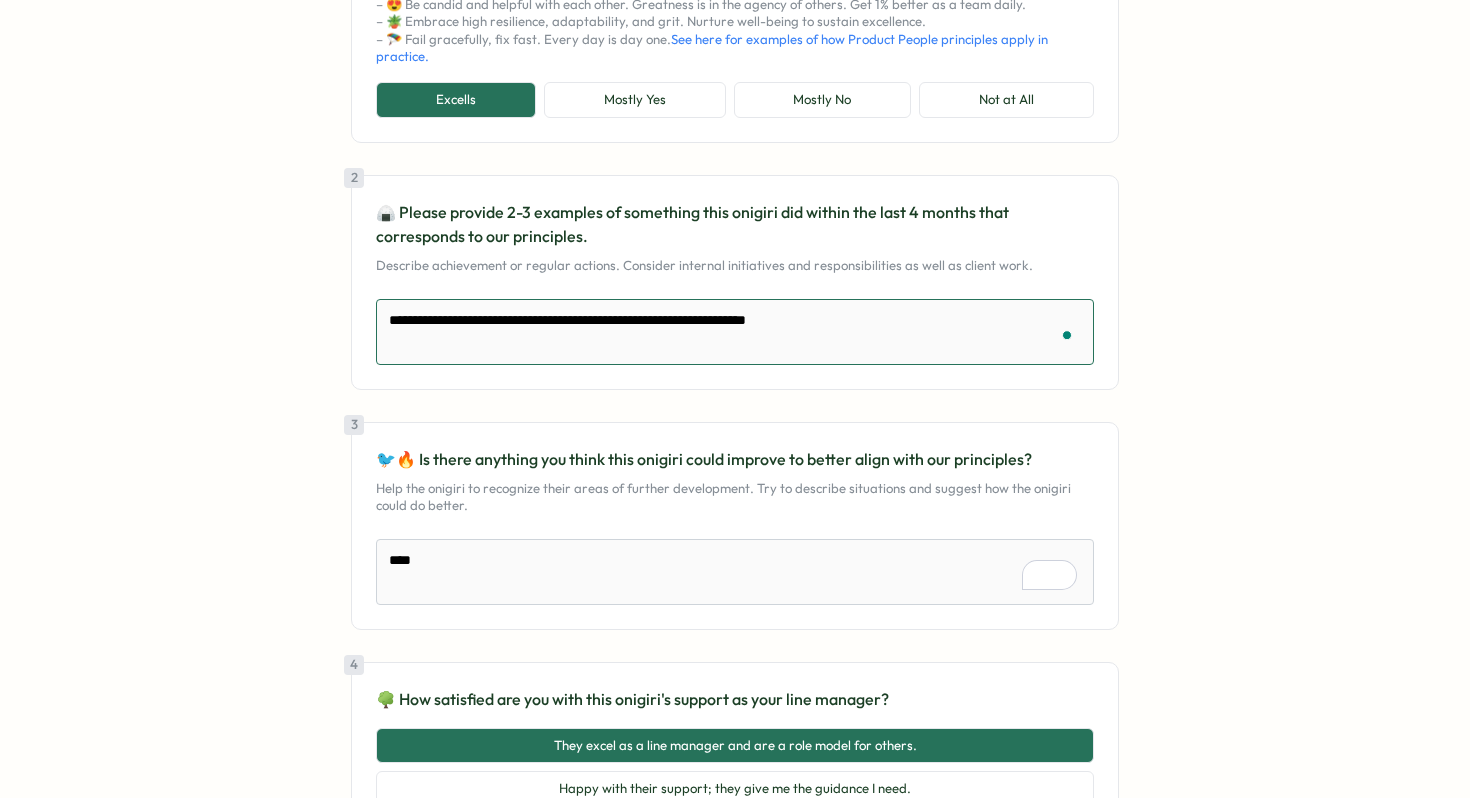 type on "*" 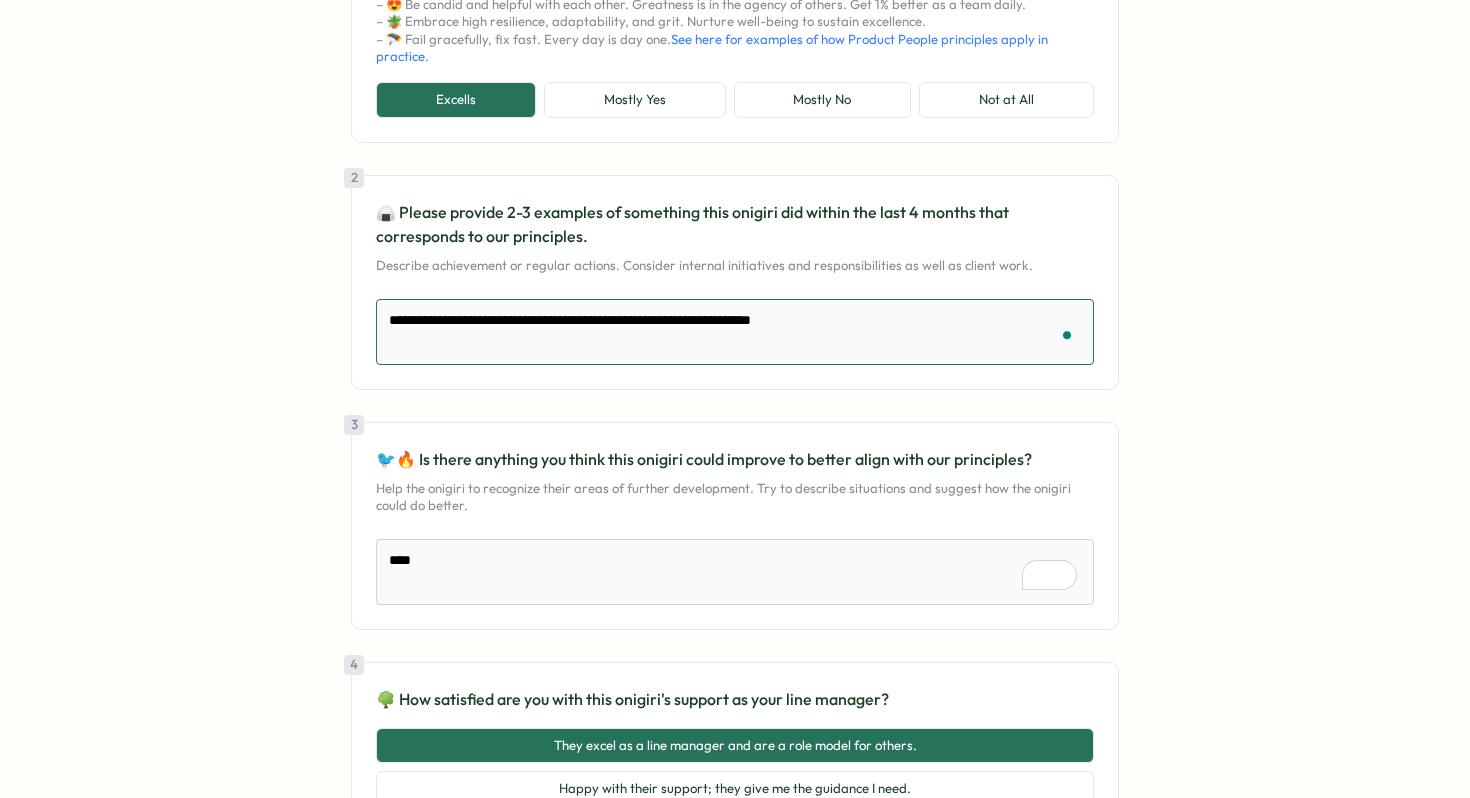 type on "*" 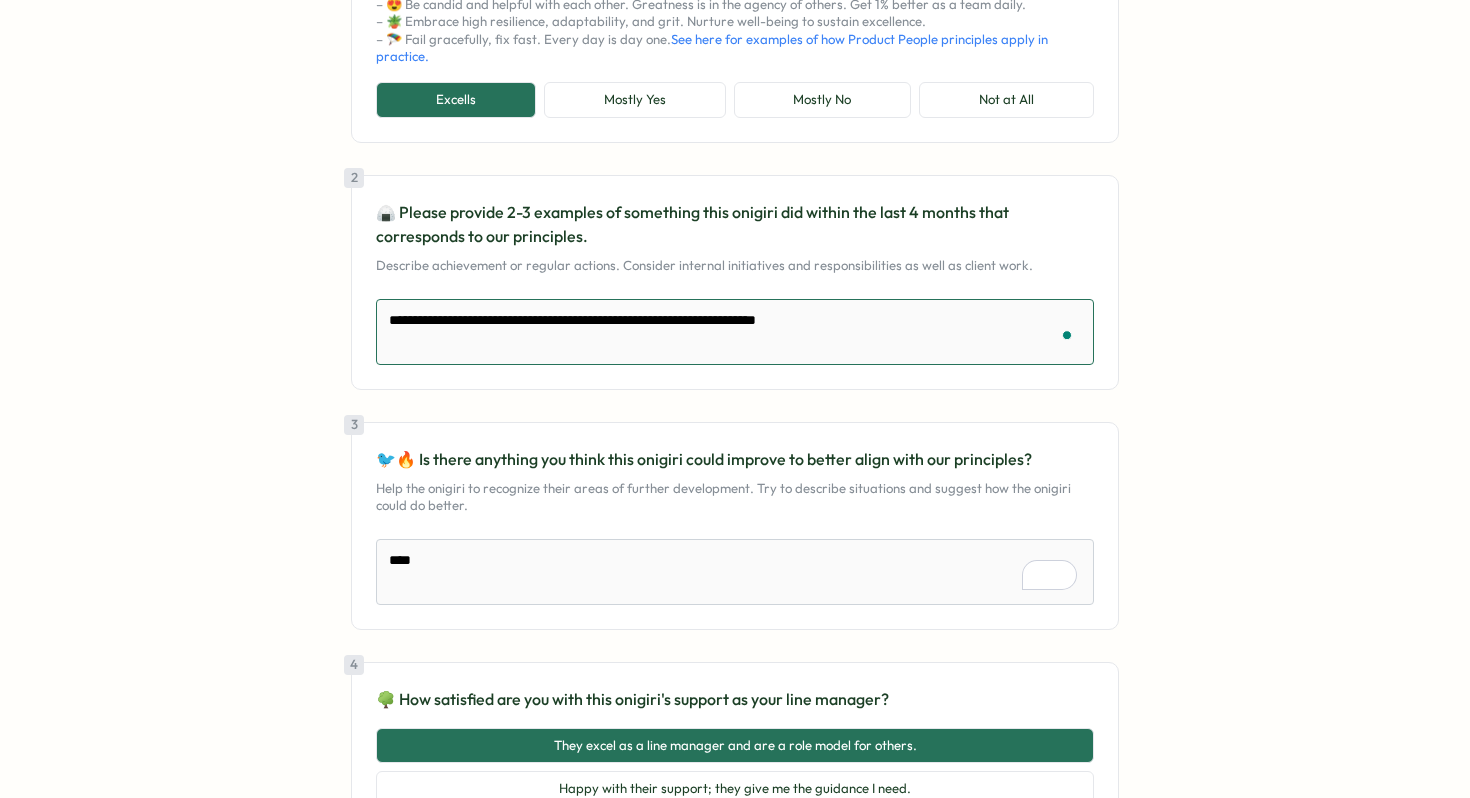 type on "*" 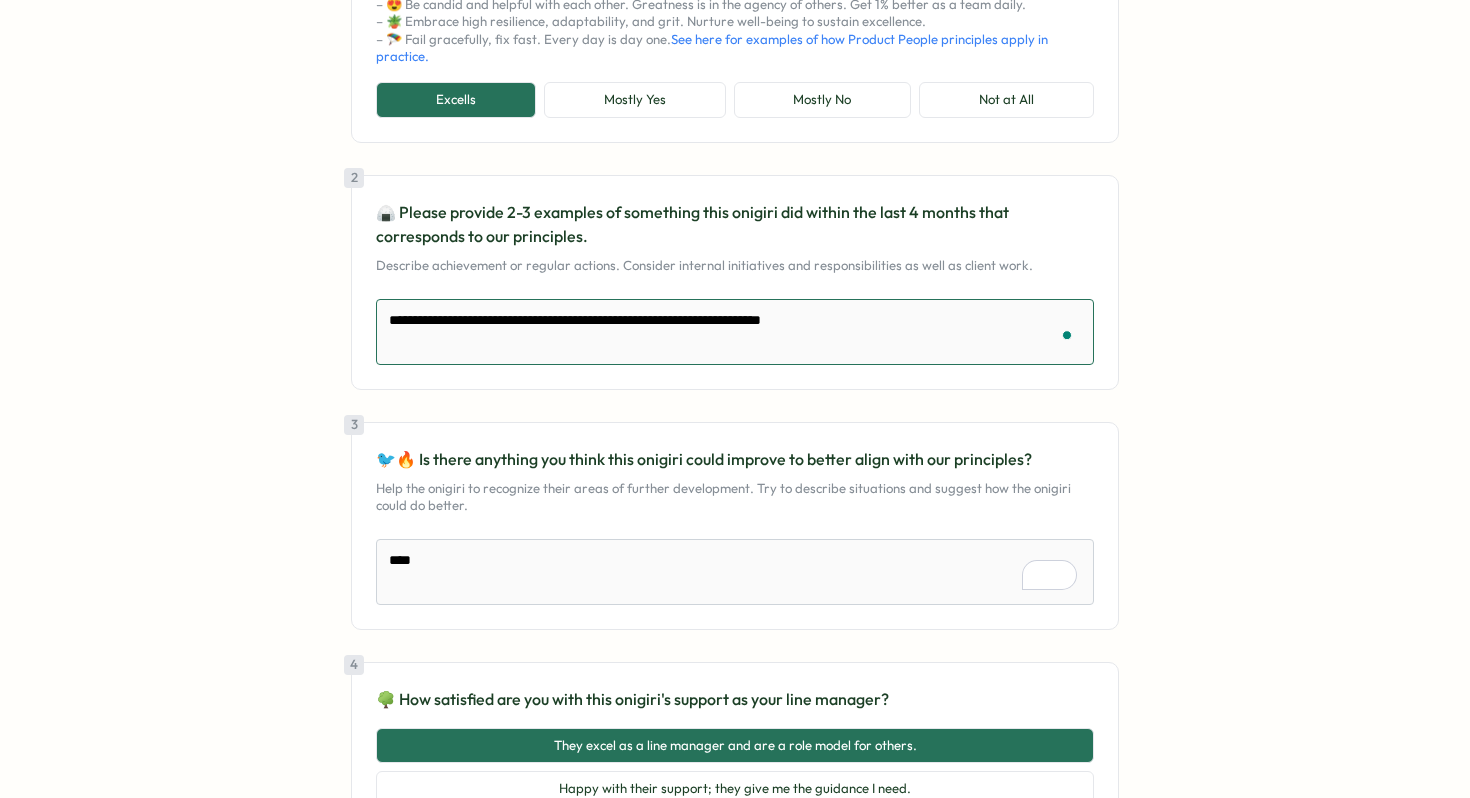 type on "*" 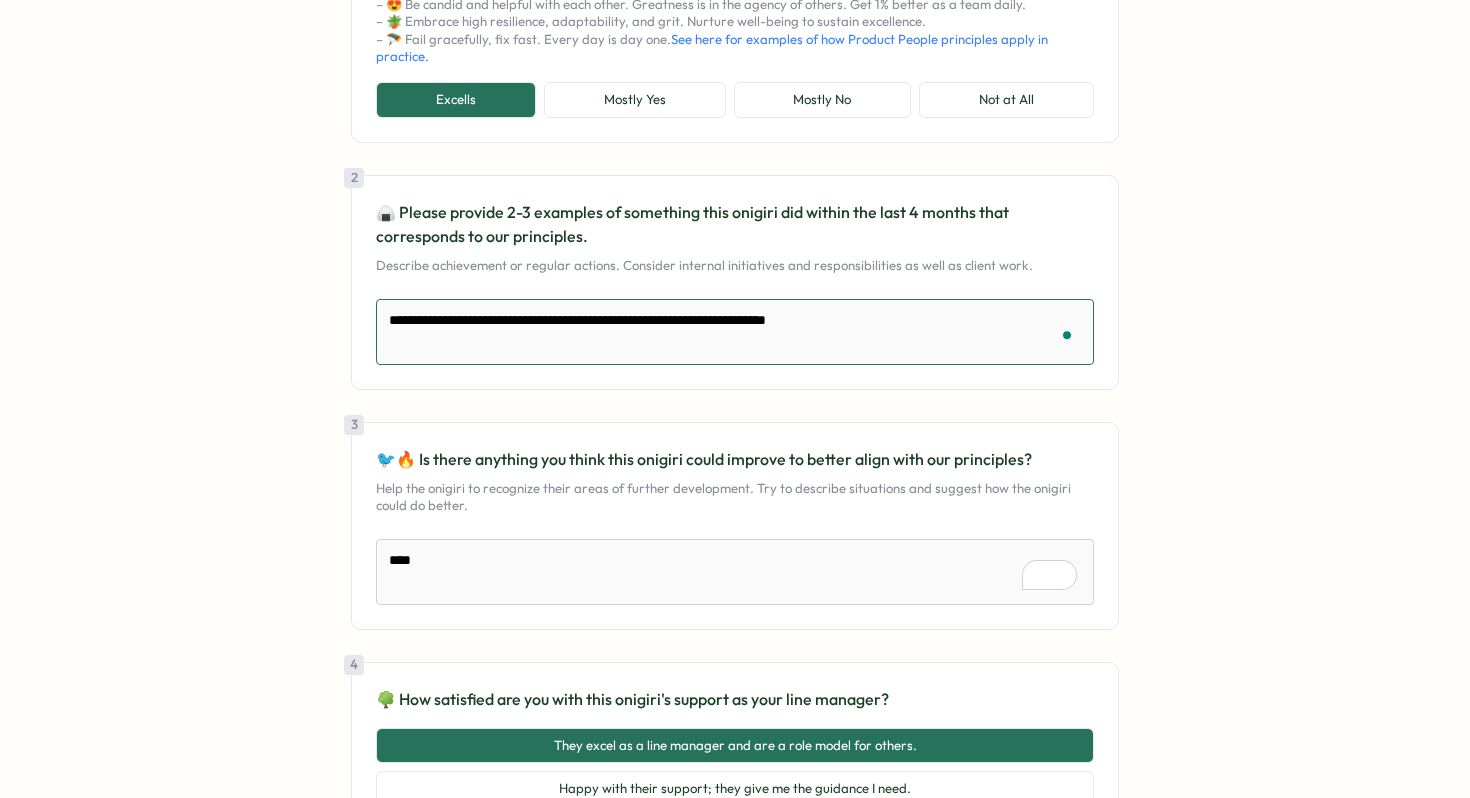 type on "*" 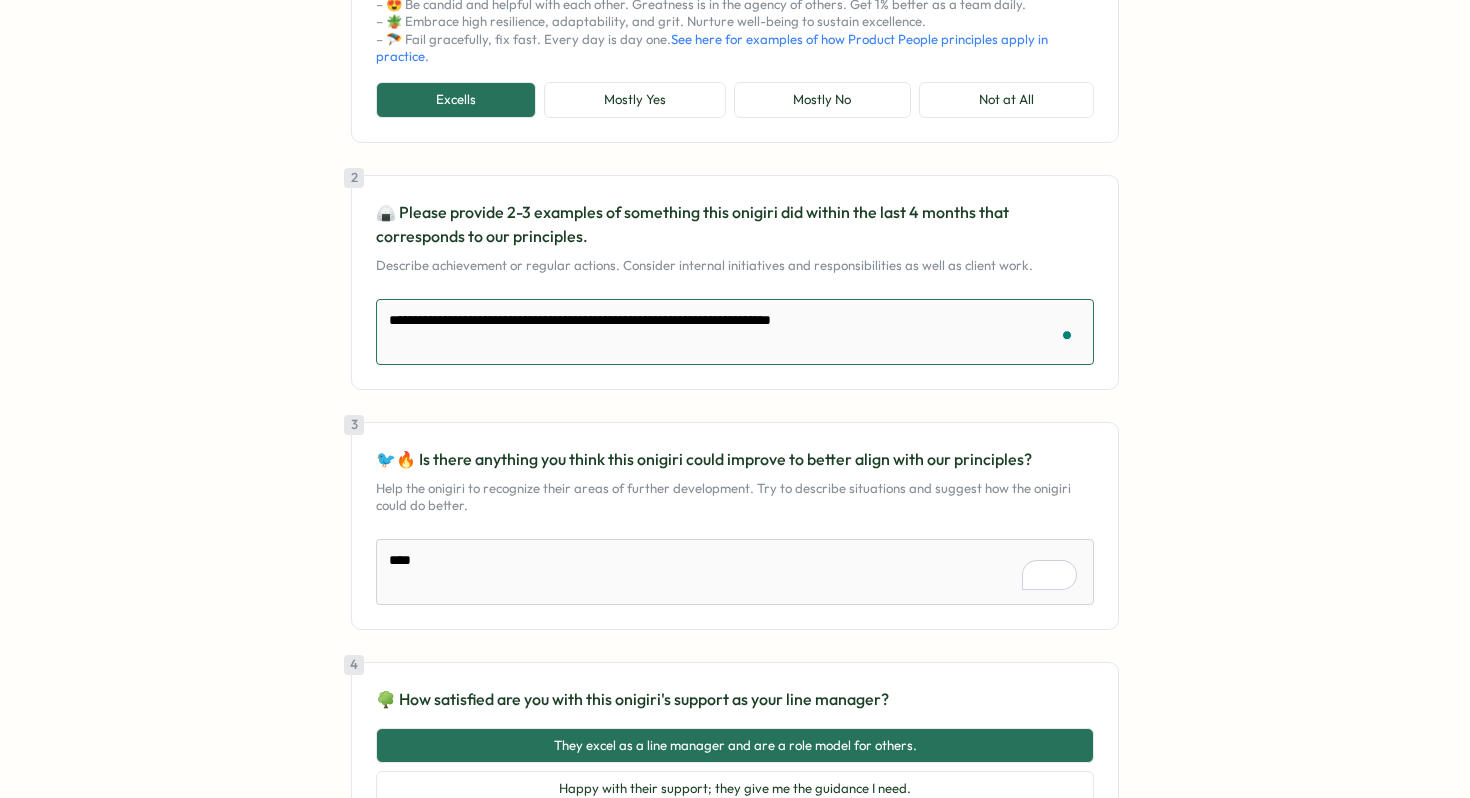 type on "*" 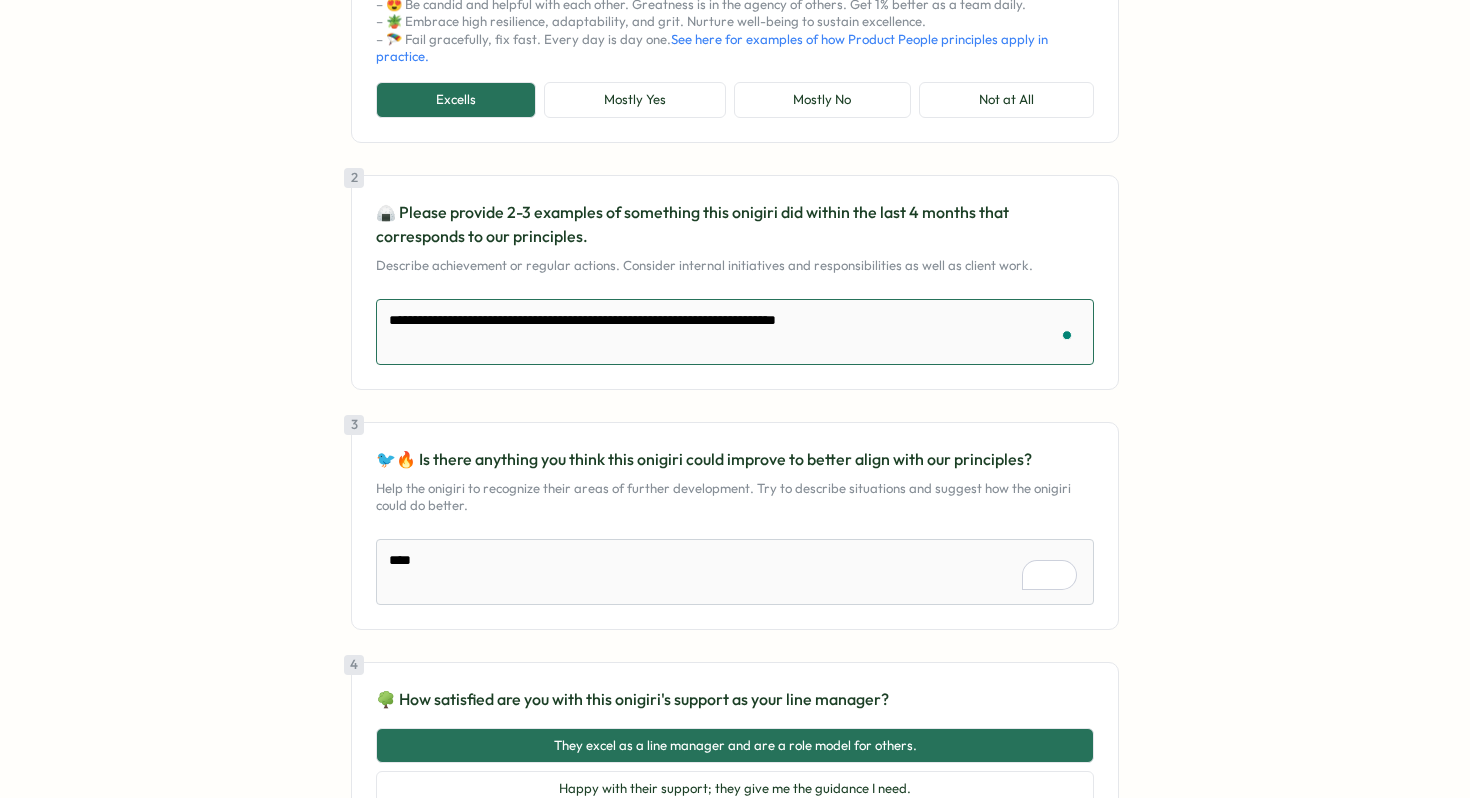 type on "*" 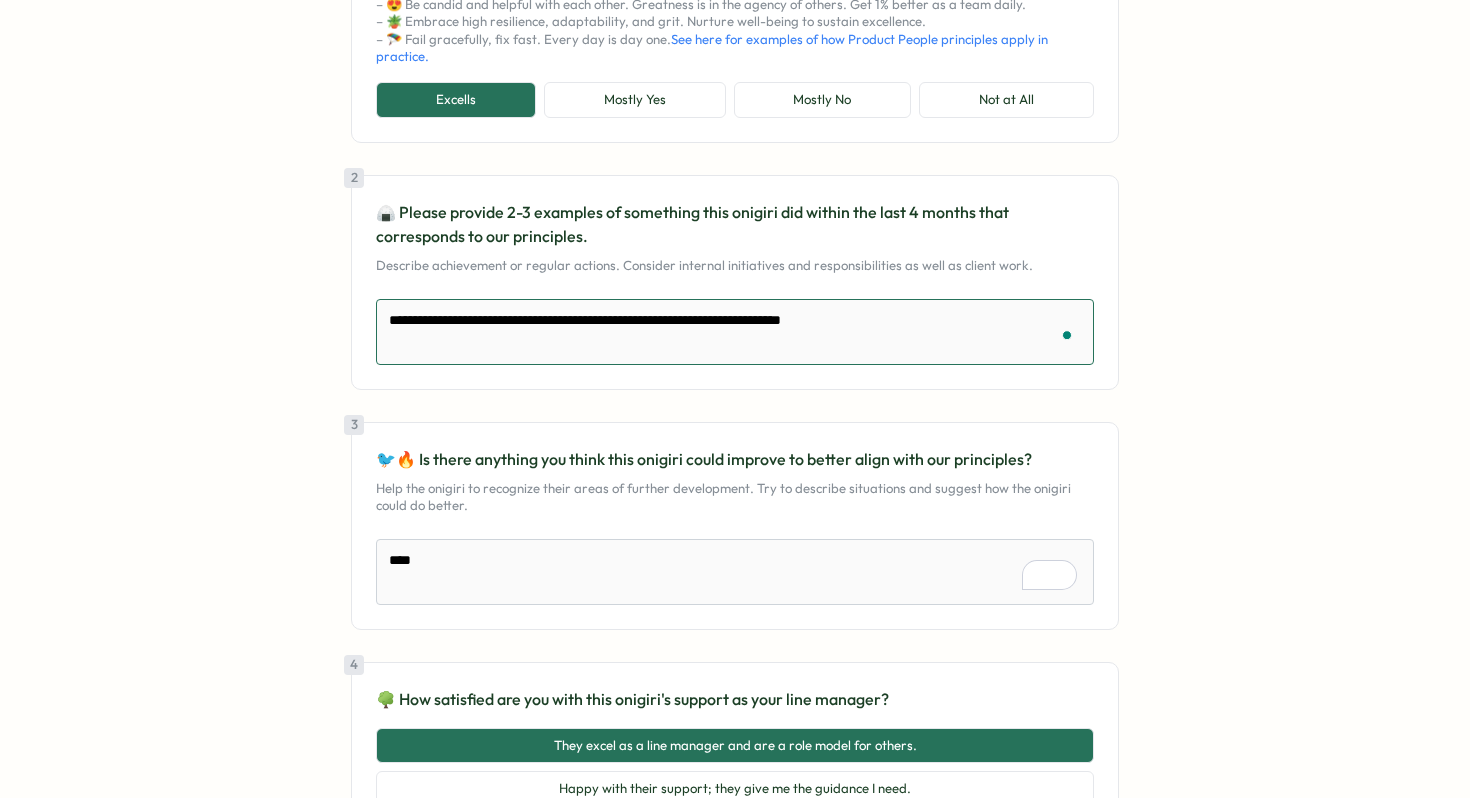 type on "*" 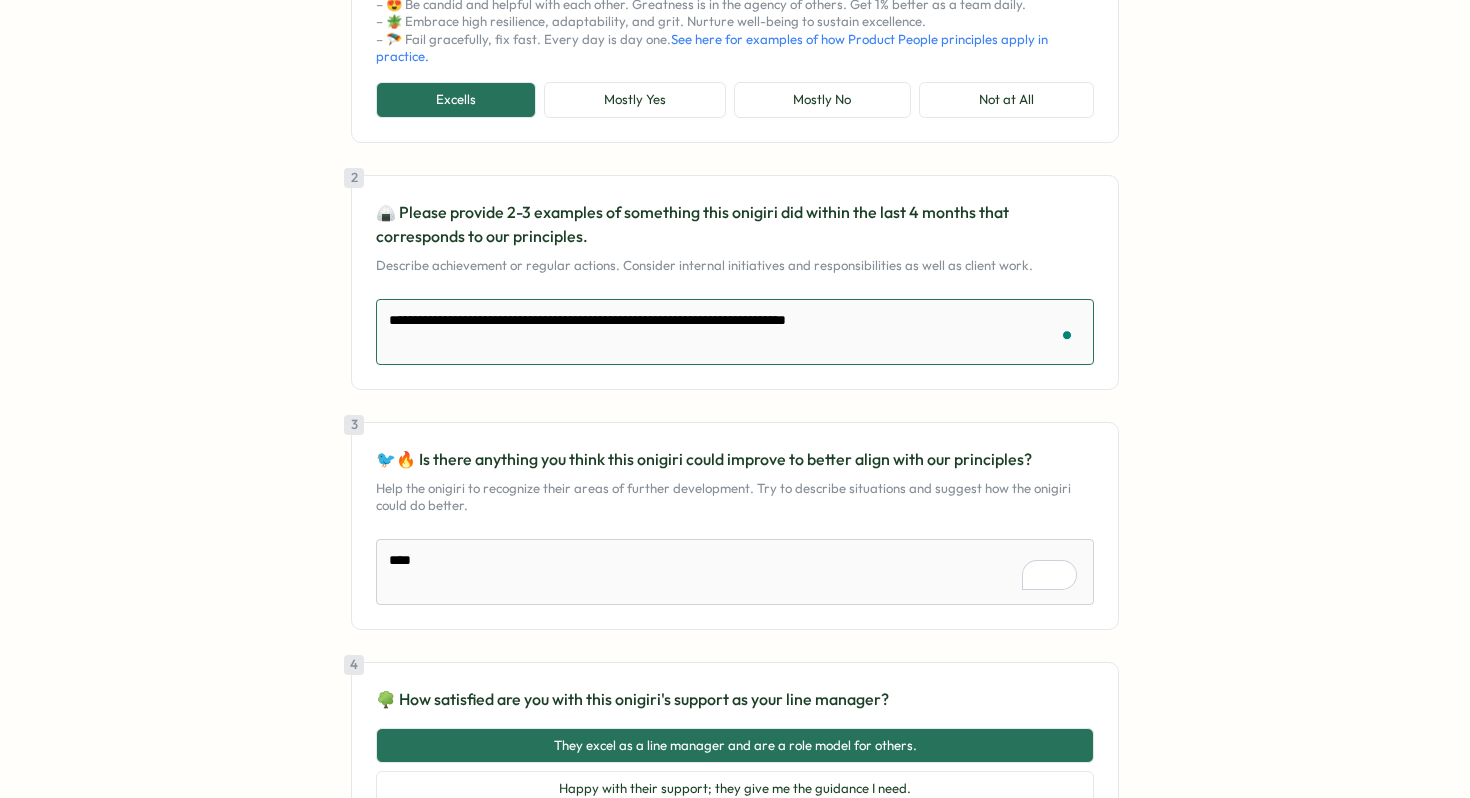 type on "*" 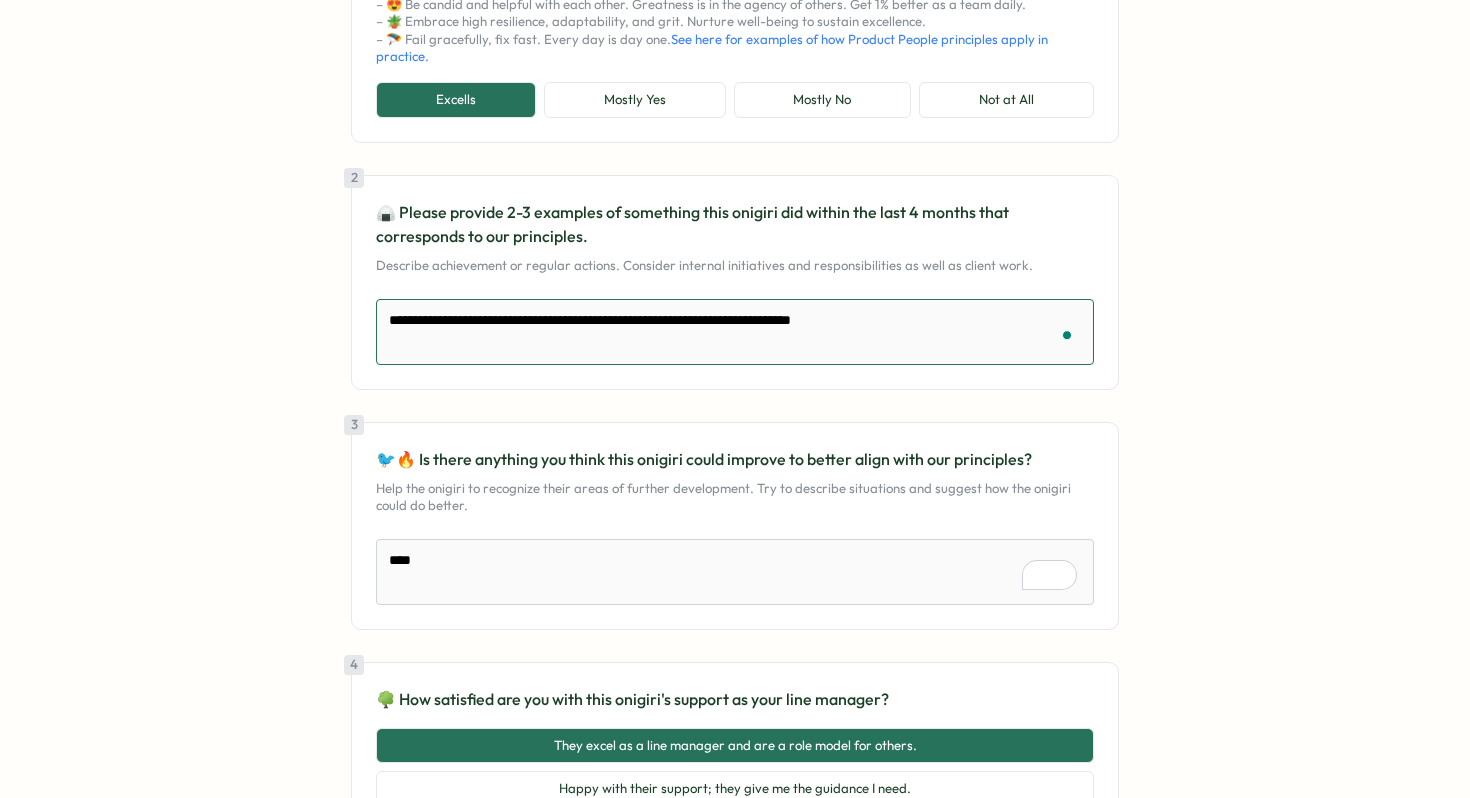 type on "*" 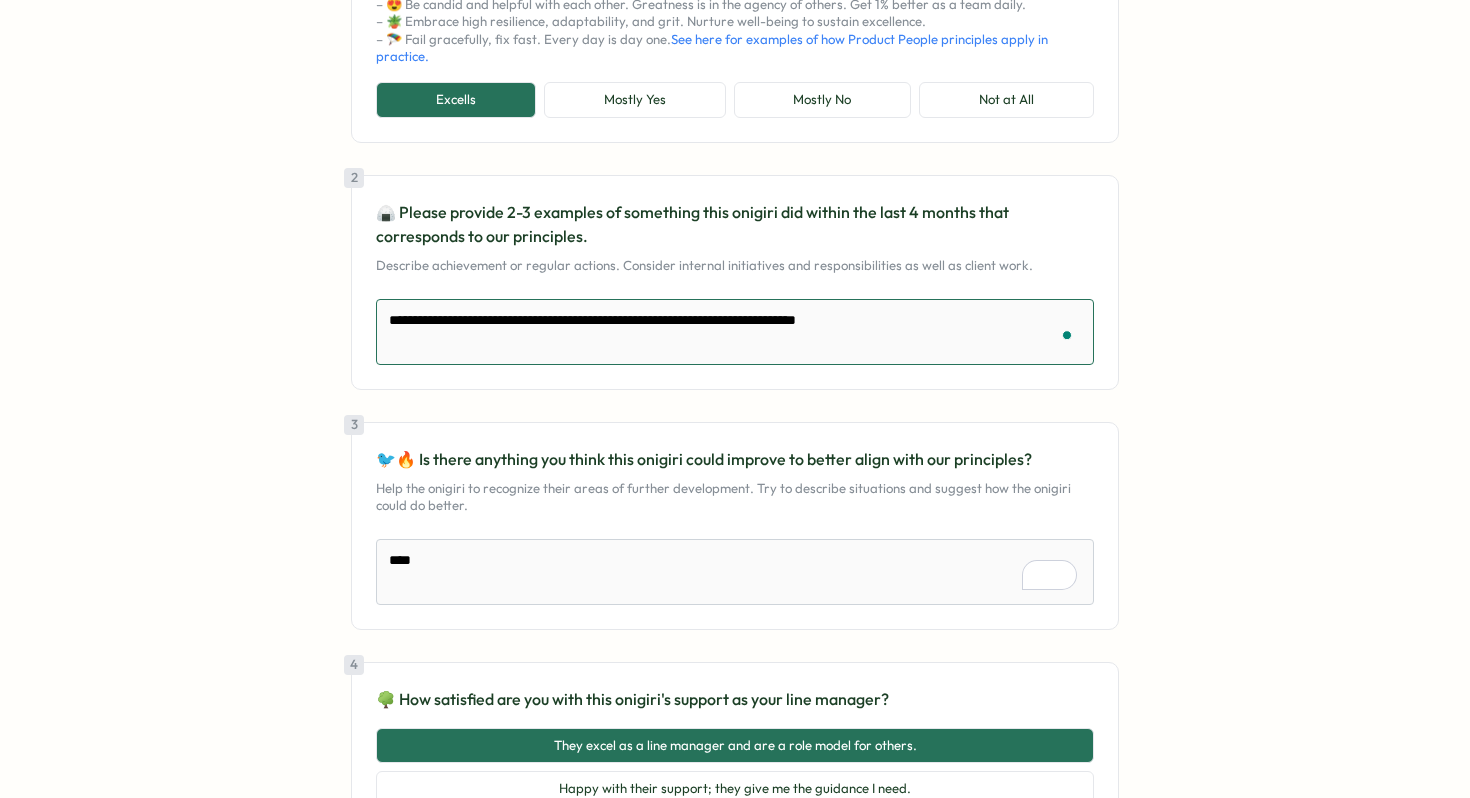 type on "*" 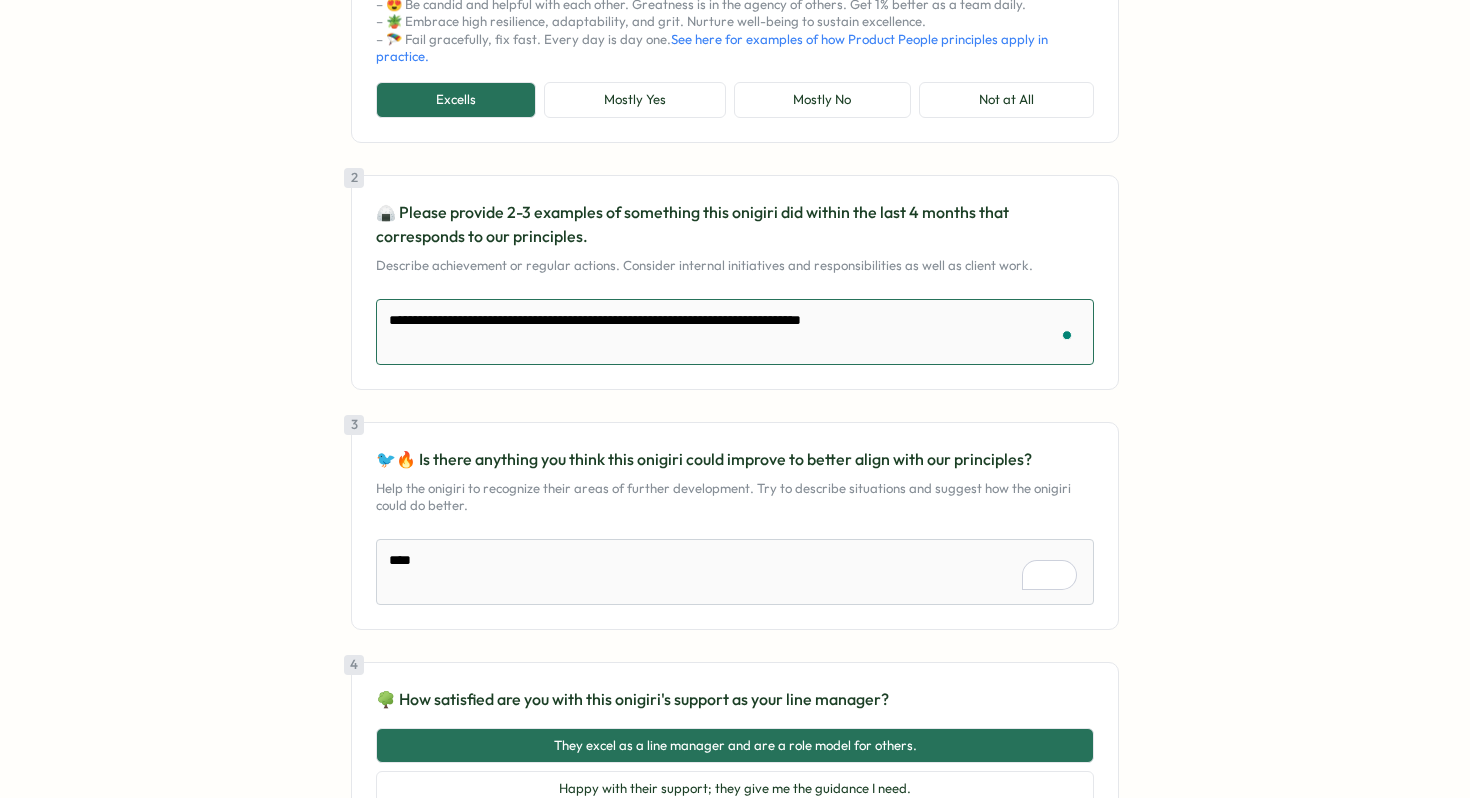 type on "*" 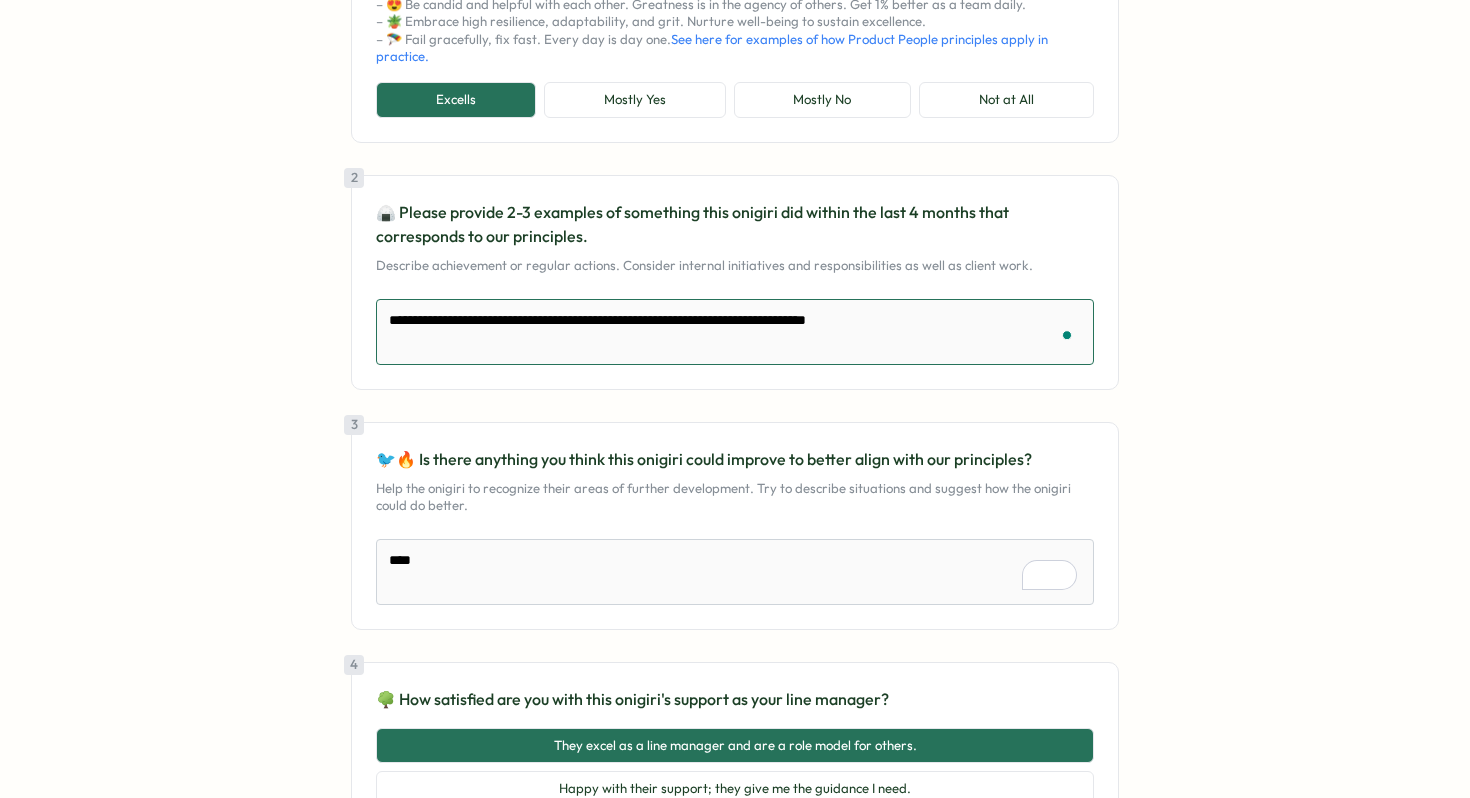 type on "*" 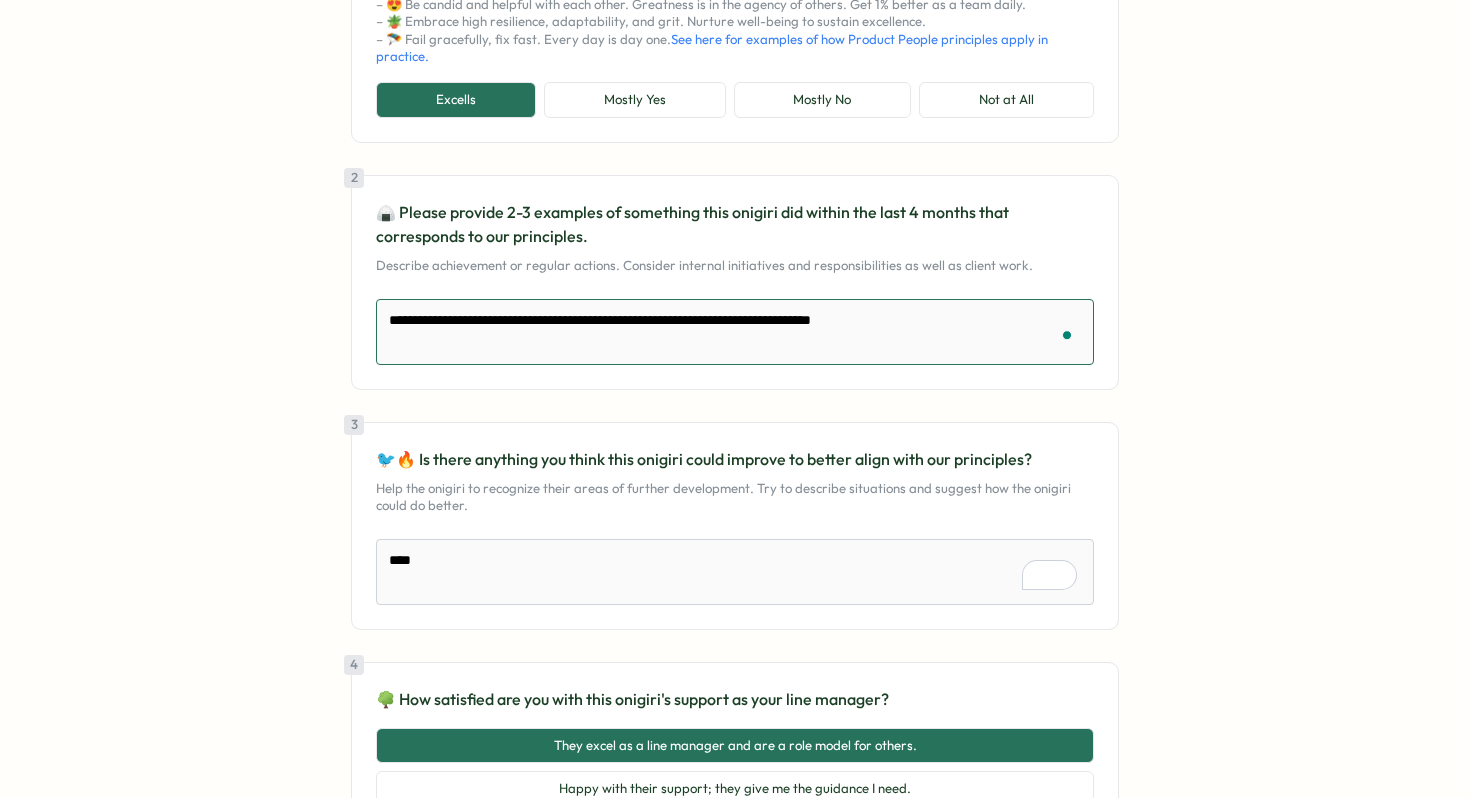type on "*" 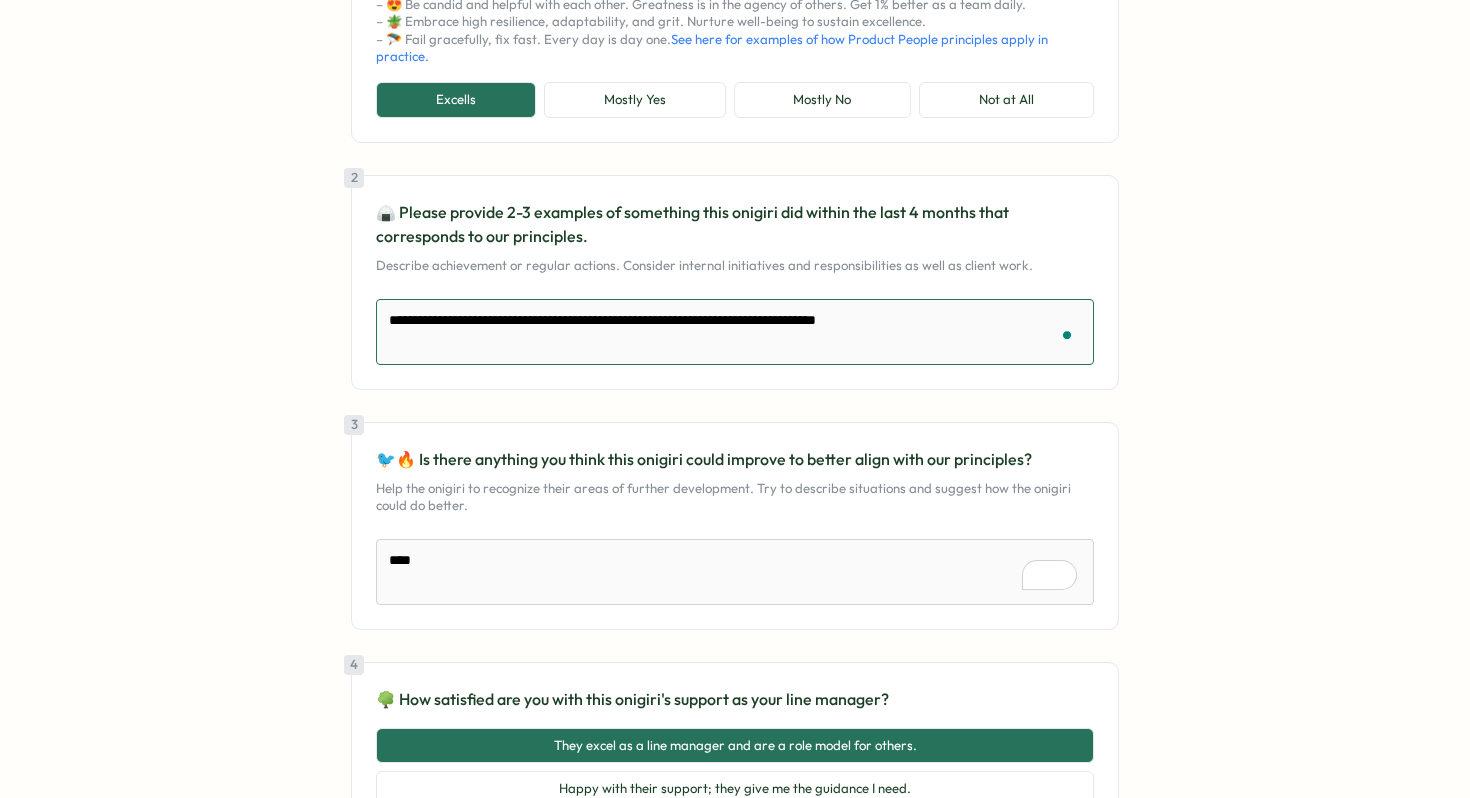 type on "*" 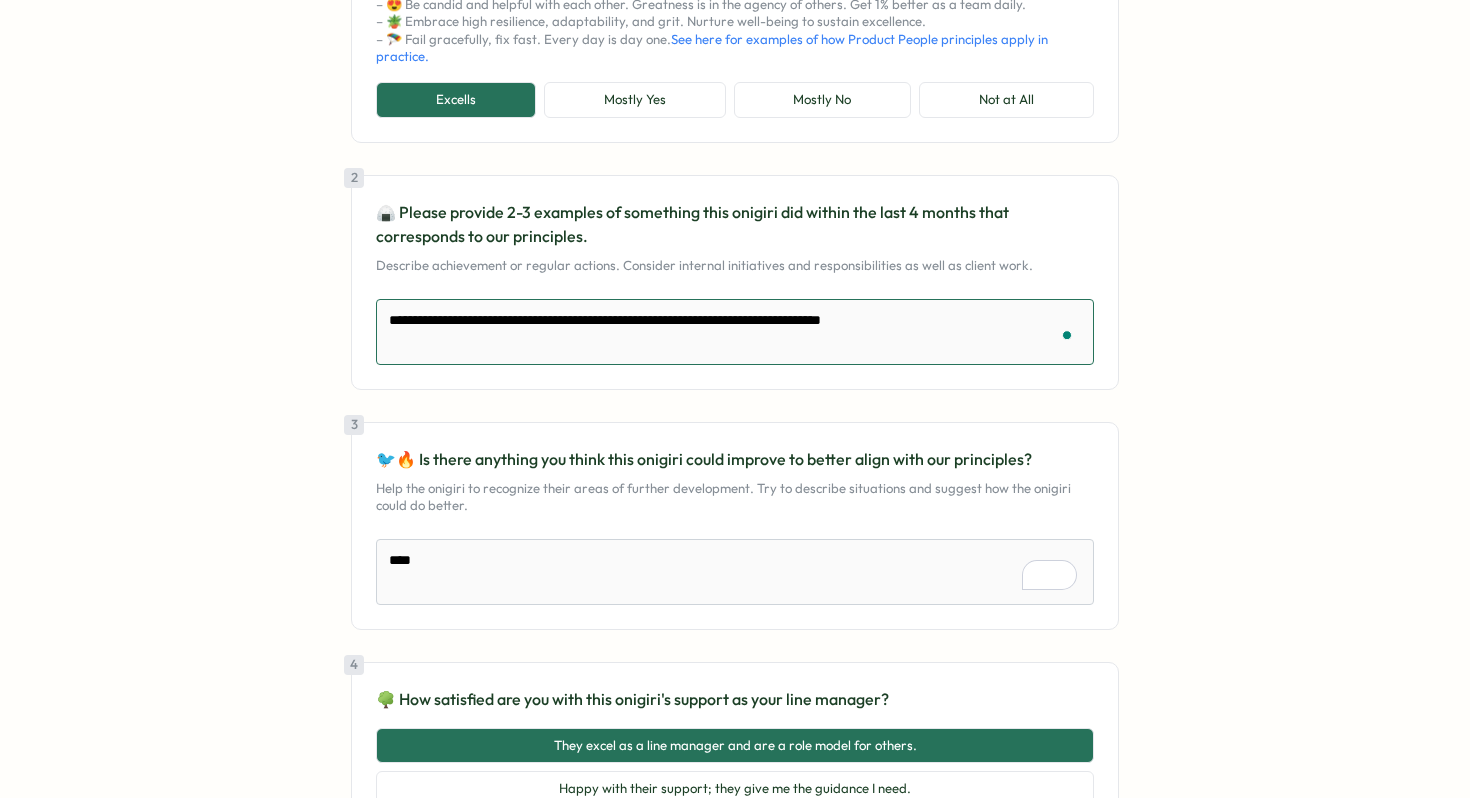 type on "*" 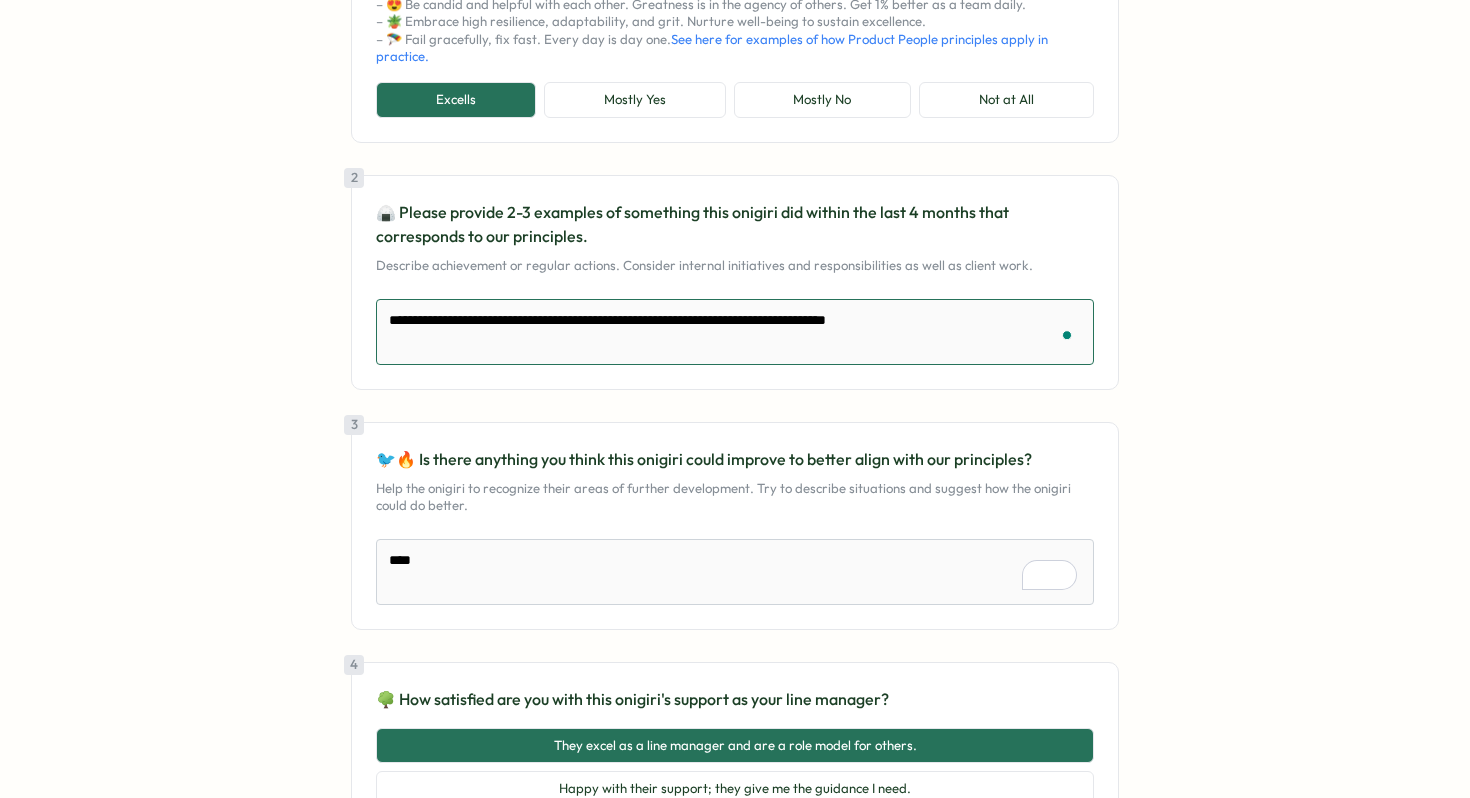 type on "*" 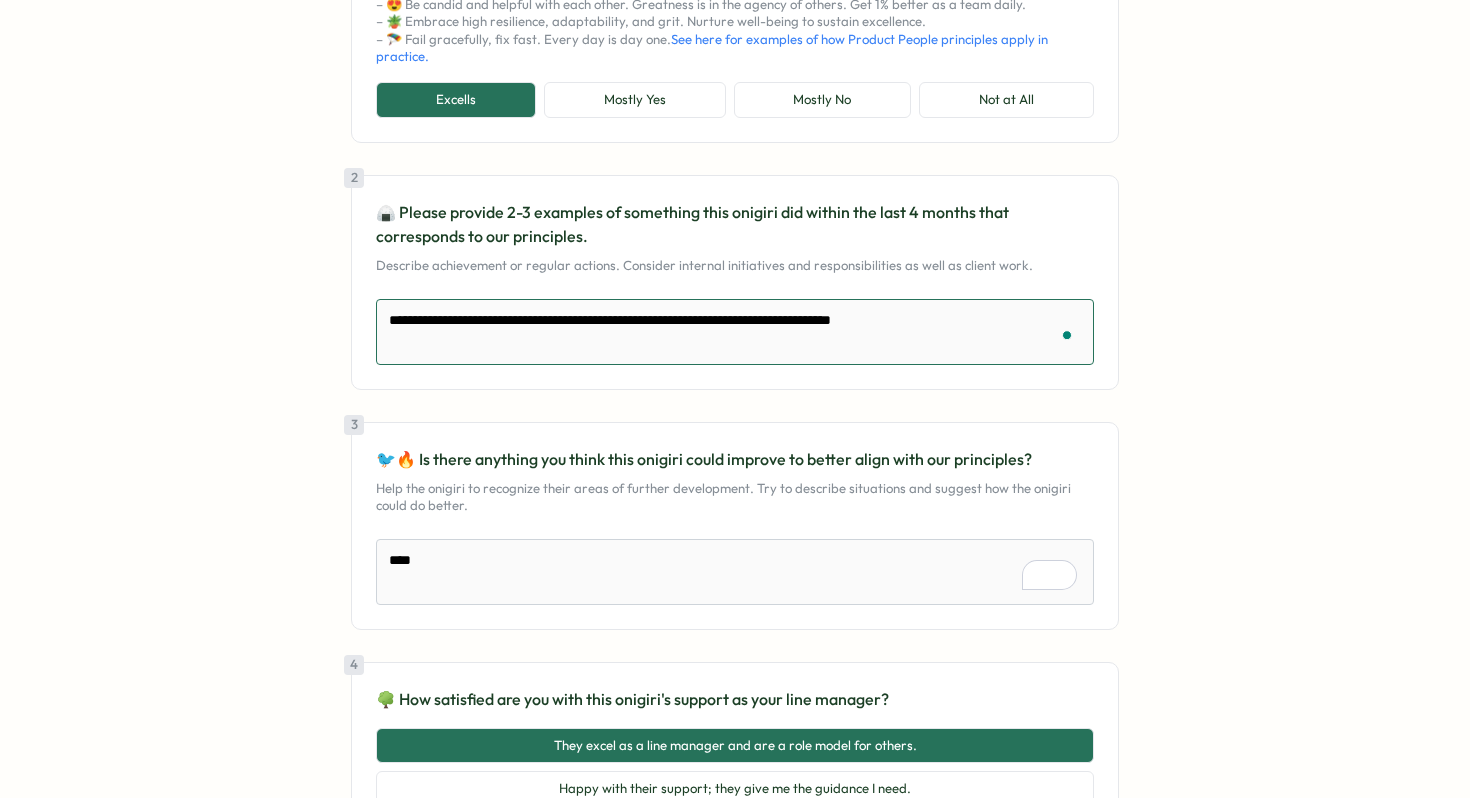 type on "**********" 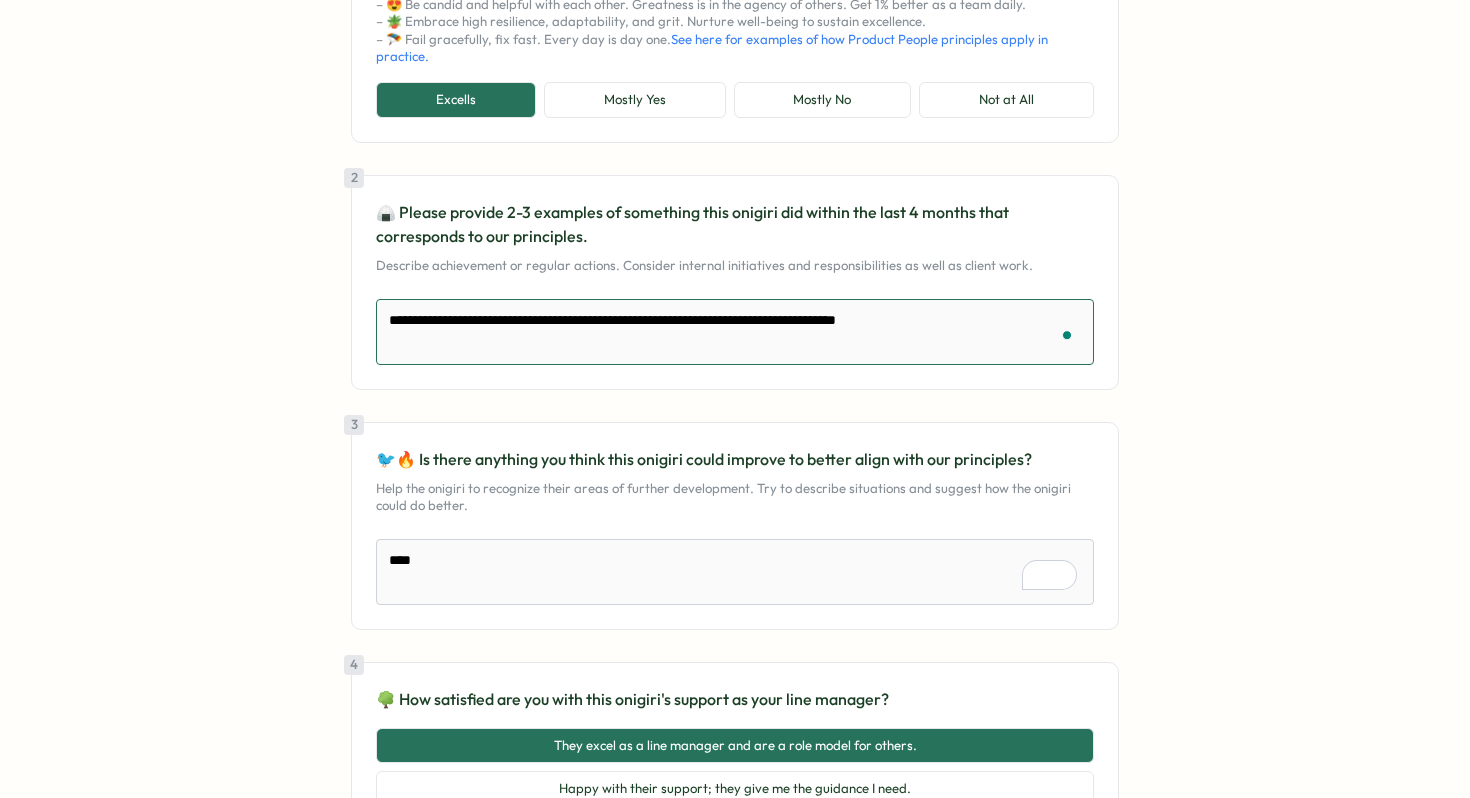 type on "*" 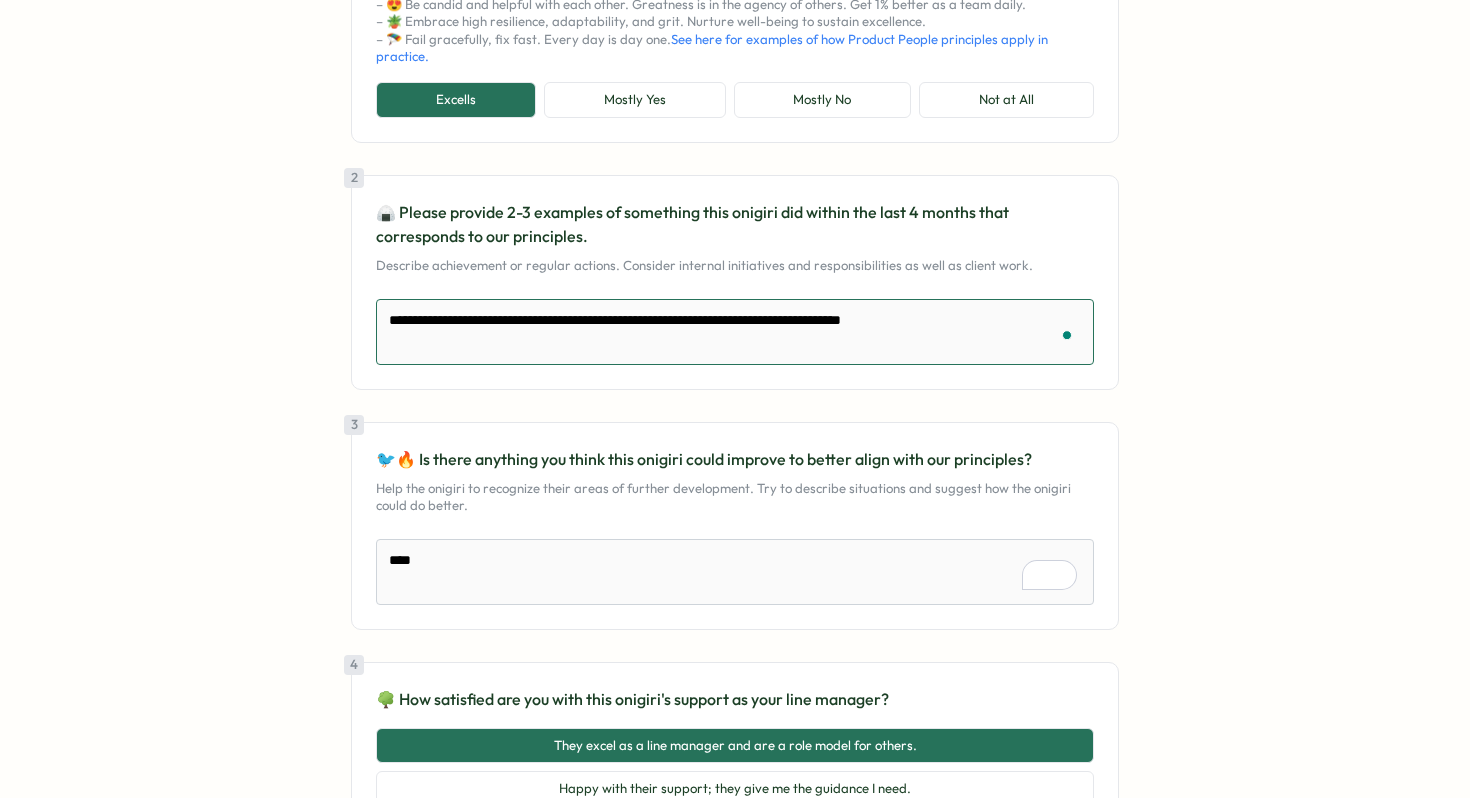 type on "*" 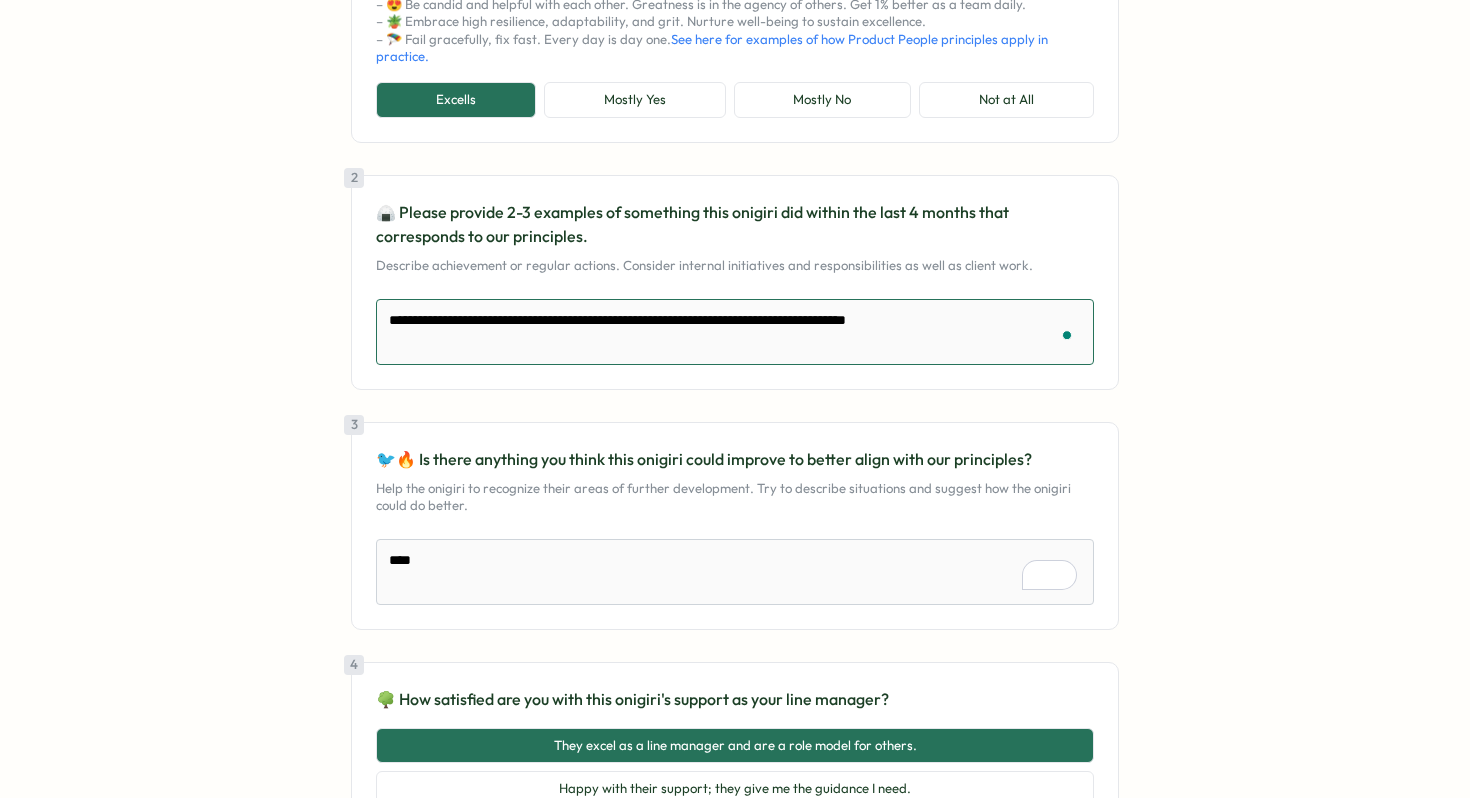 type on "*" 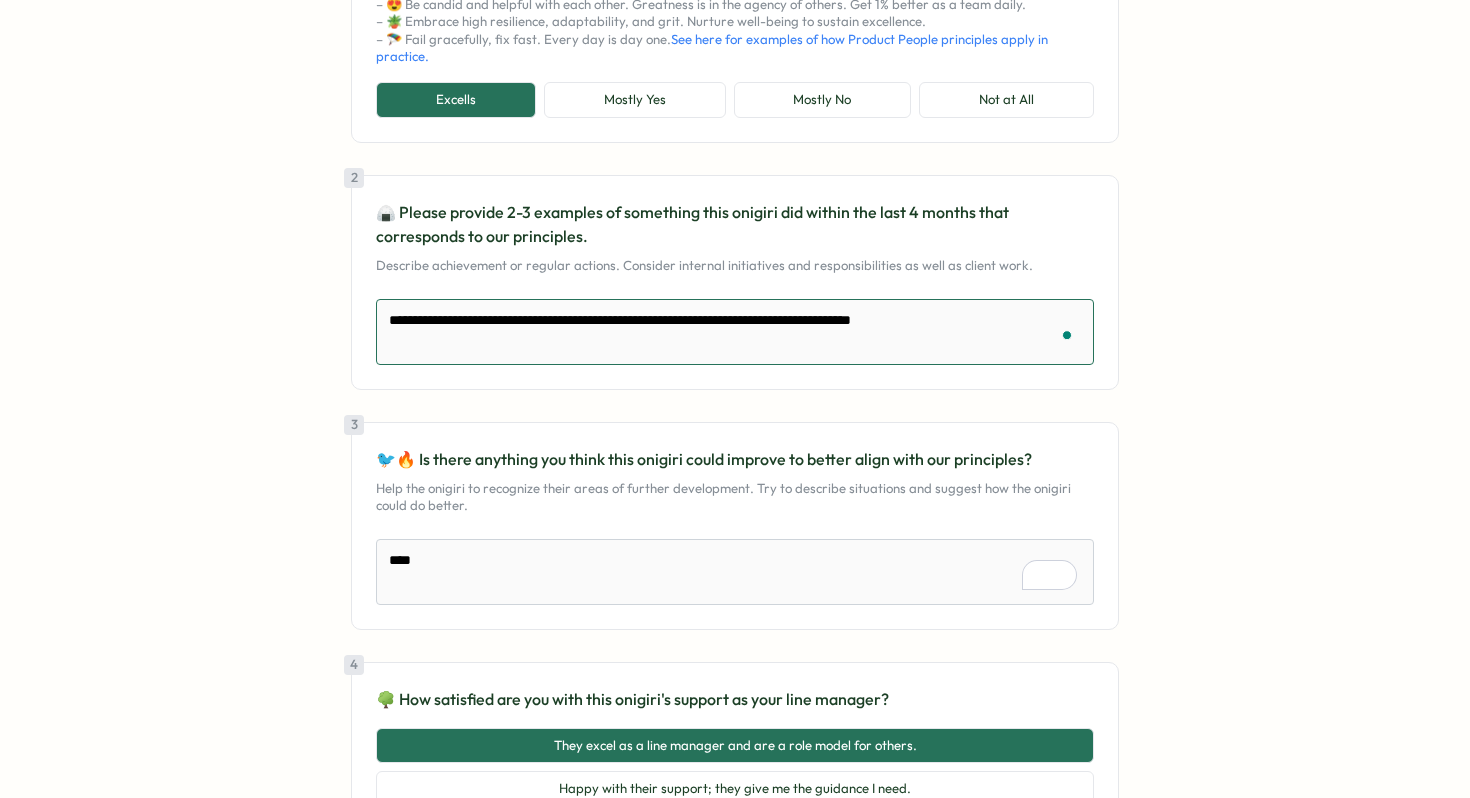 type on "**********" 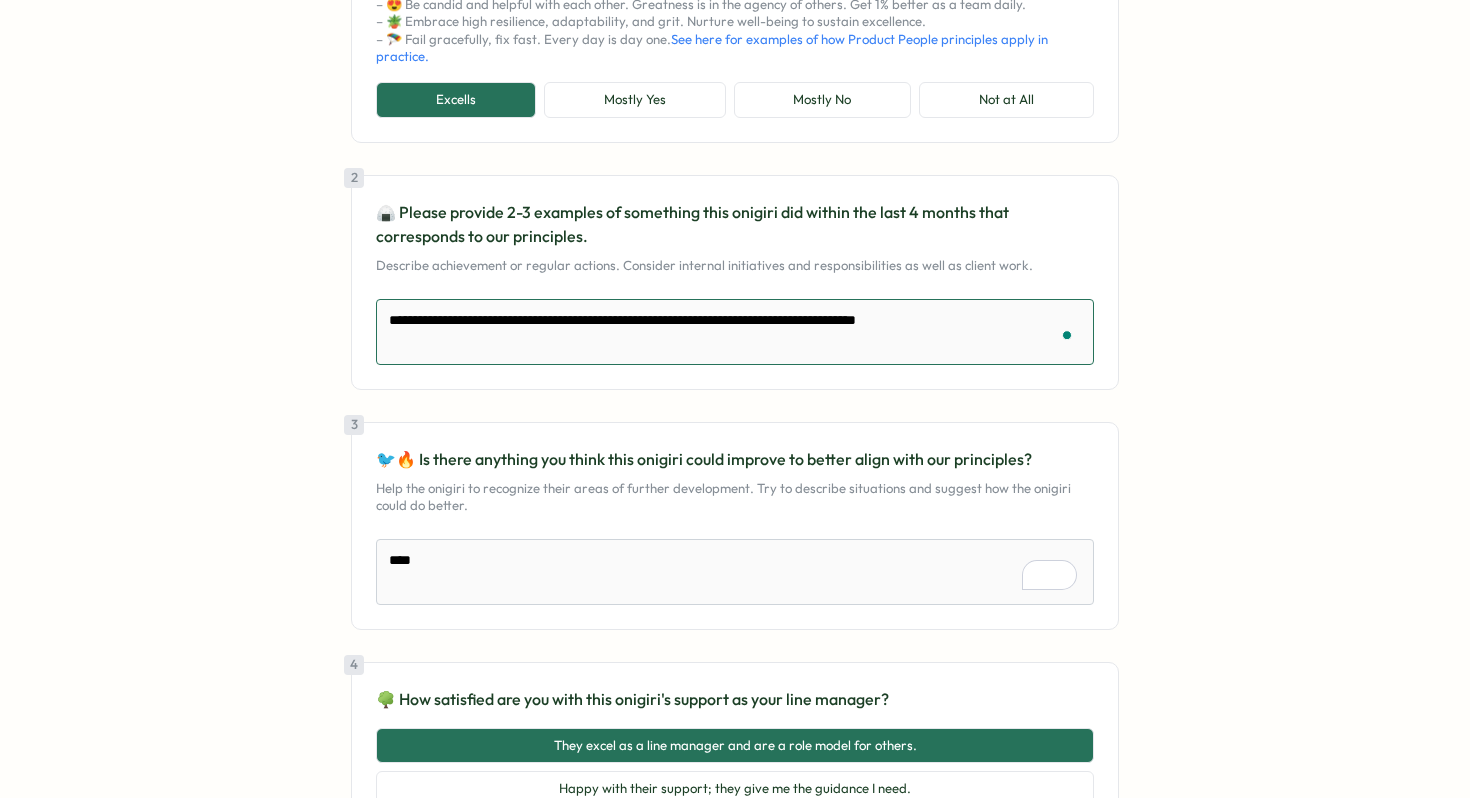 type on "*" 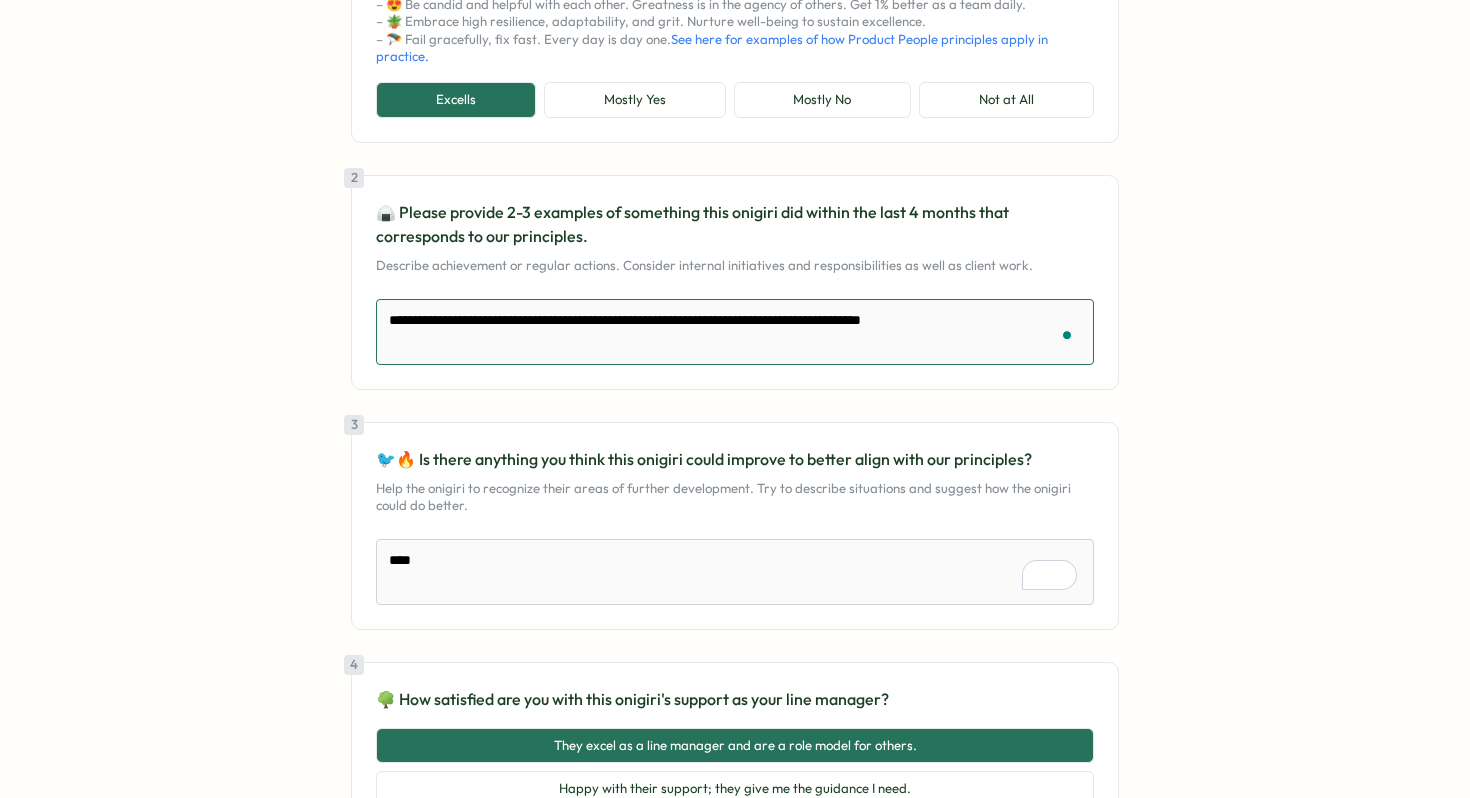 type on "*" 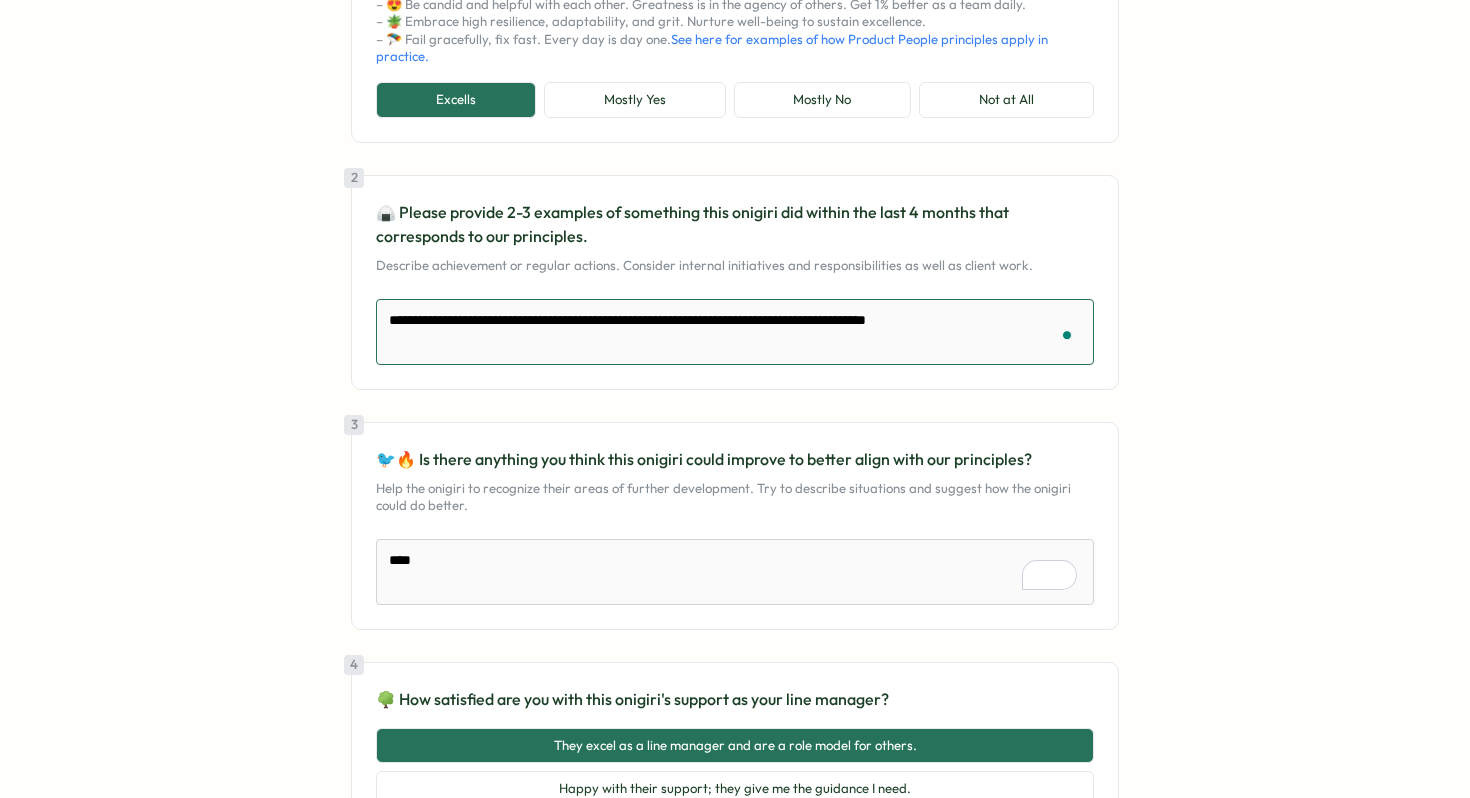 type 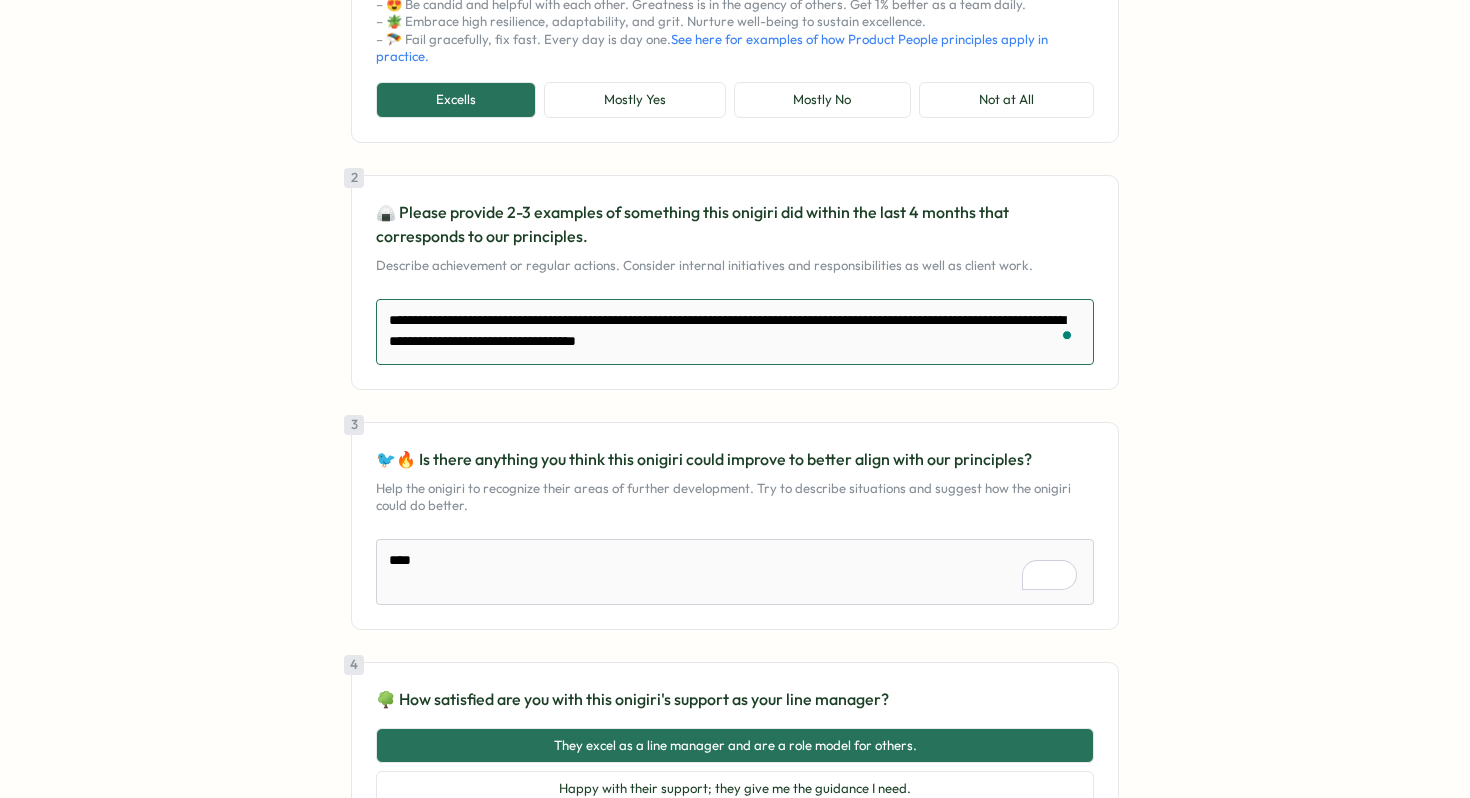 click on "**********" at bounding box center (735, 332) 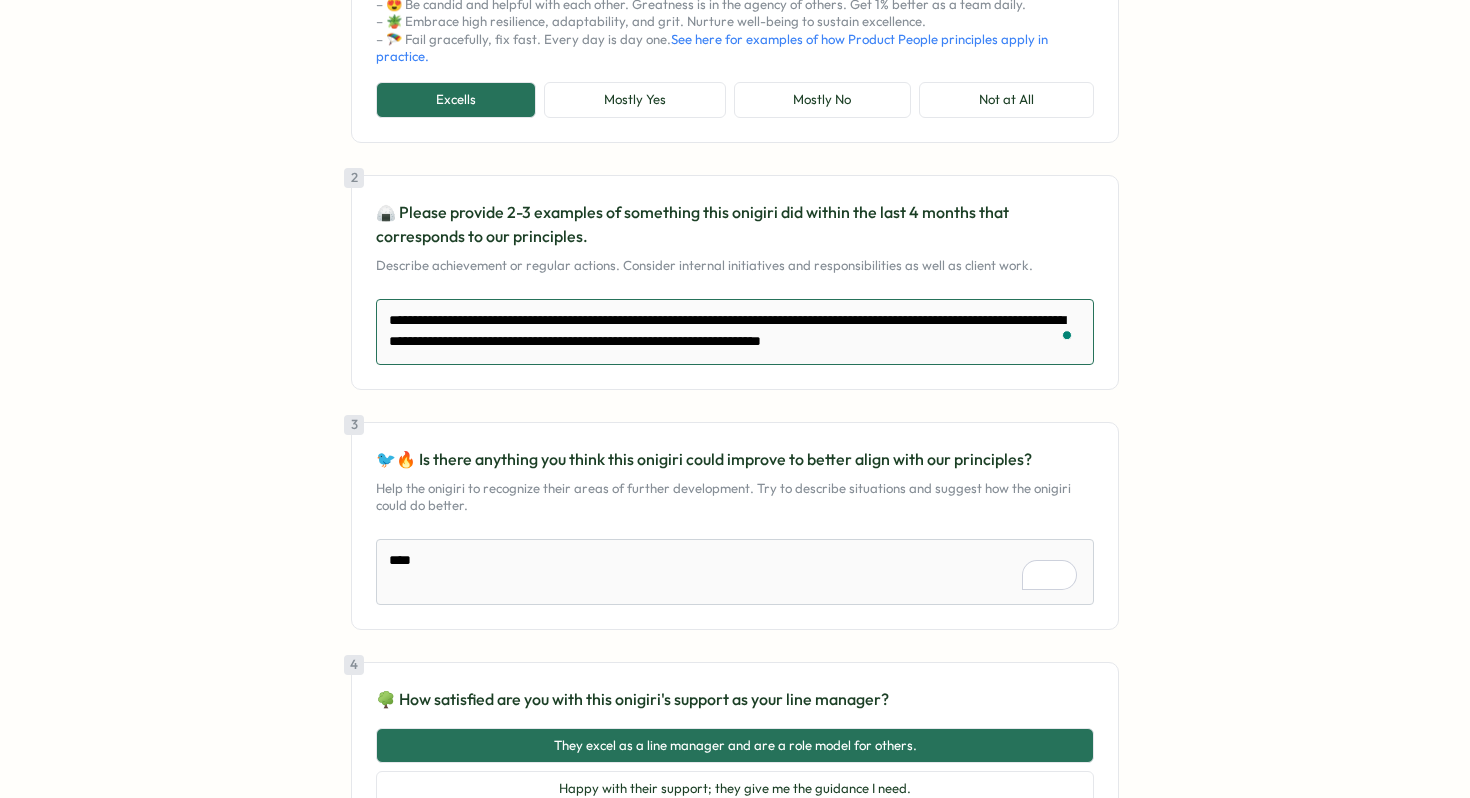 click on "**********" at bounding box center (735, 332) 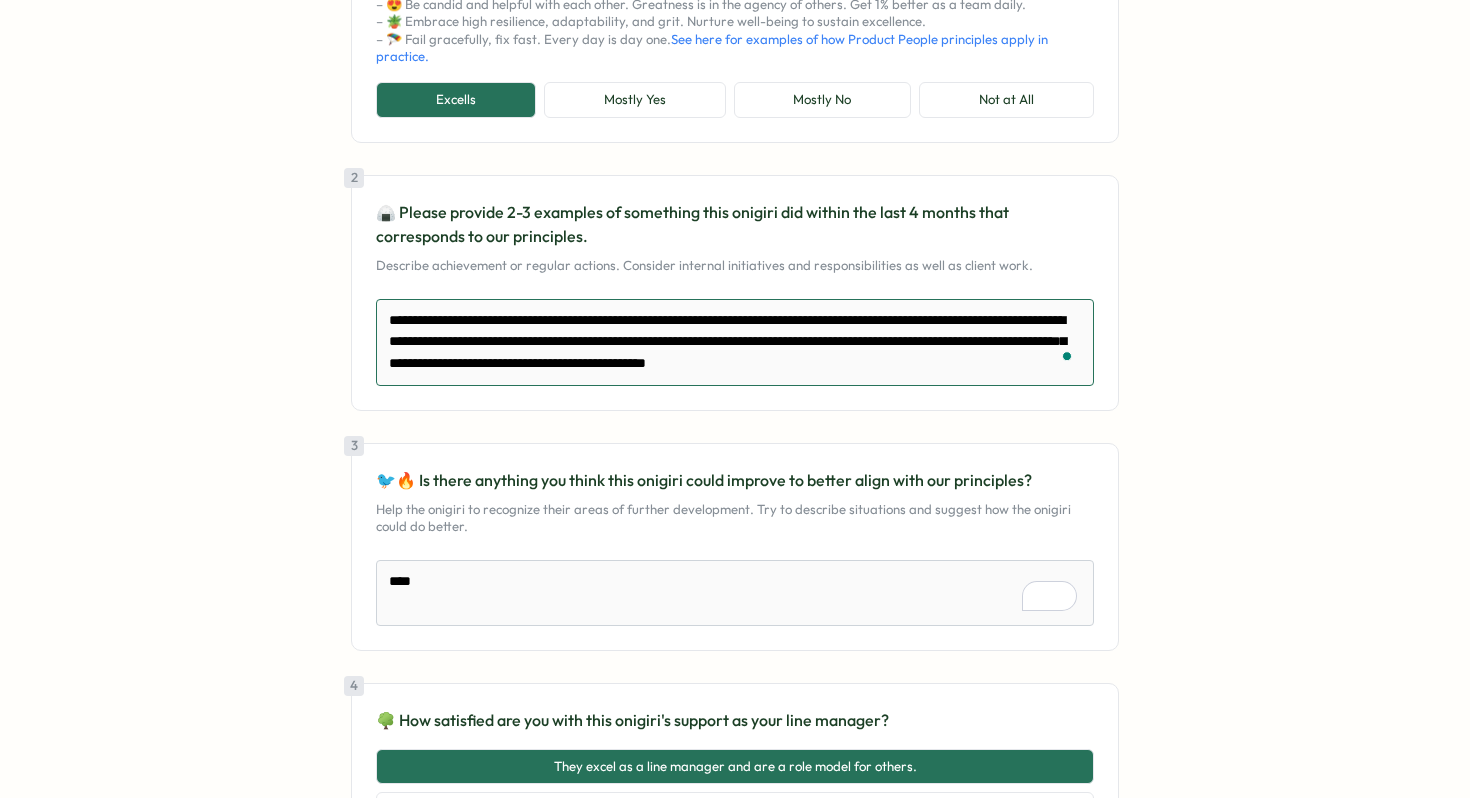 scroll, scrollTop: 9, scrollLeft: 0, axis: vertical 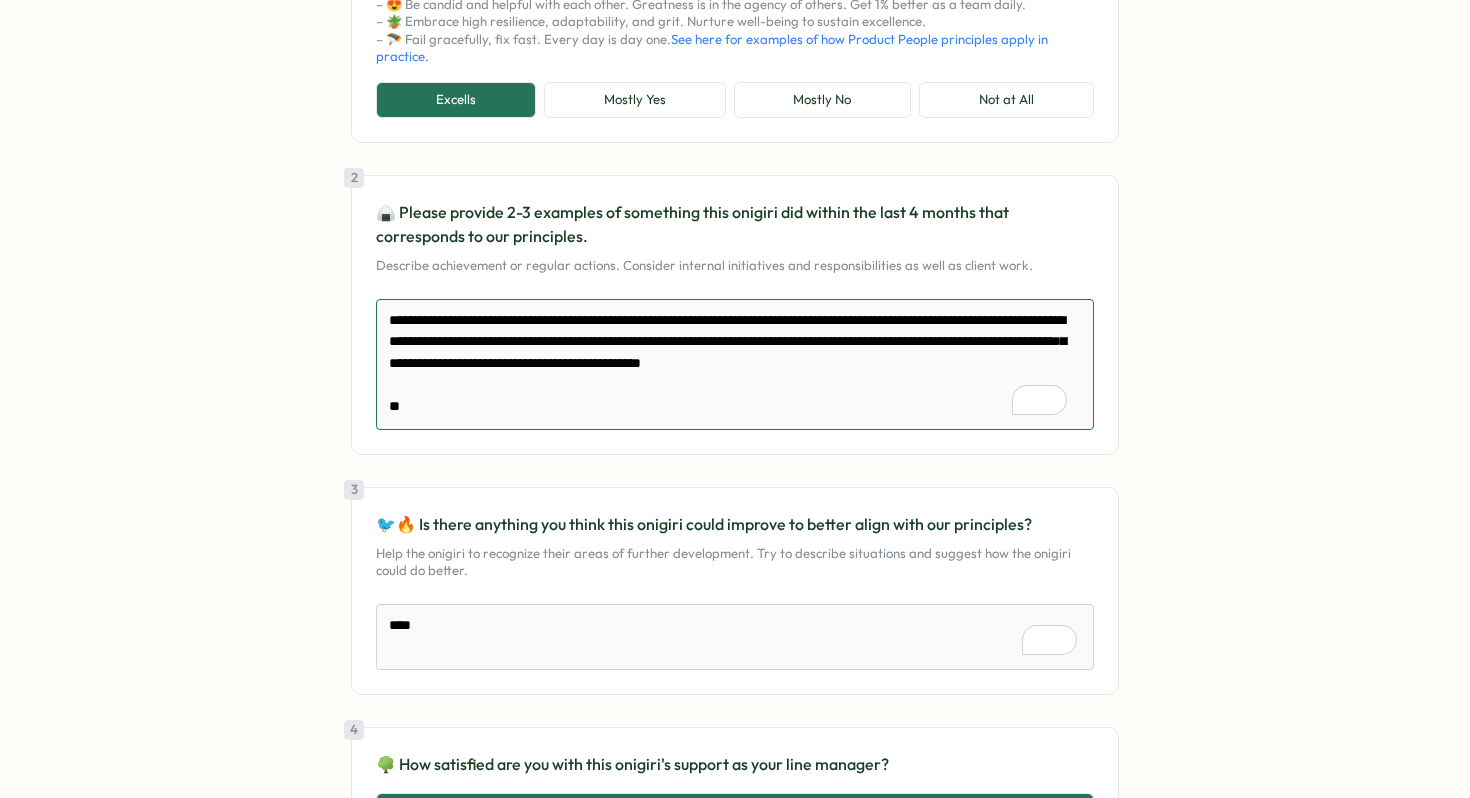 click on "**********" at bounding box center (735, 364) 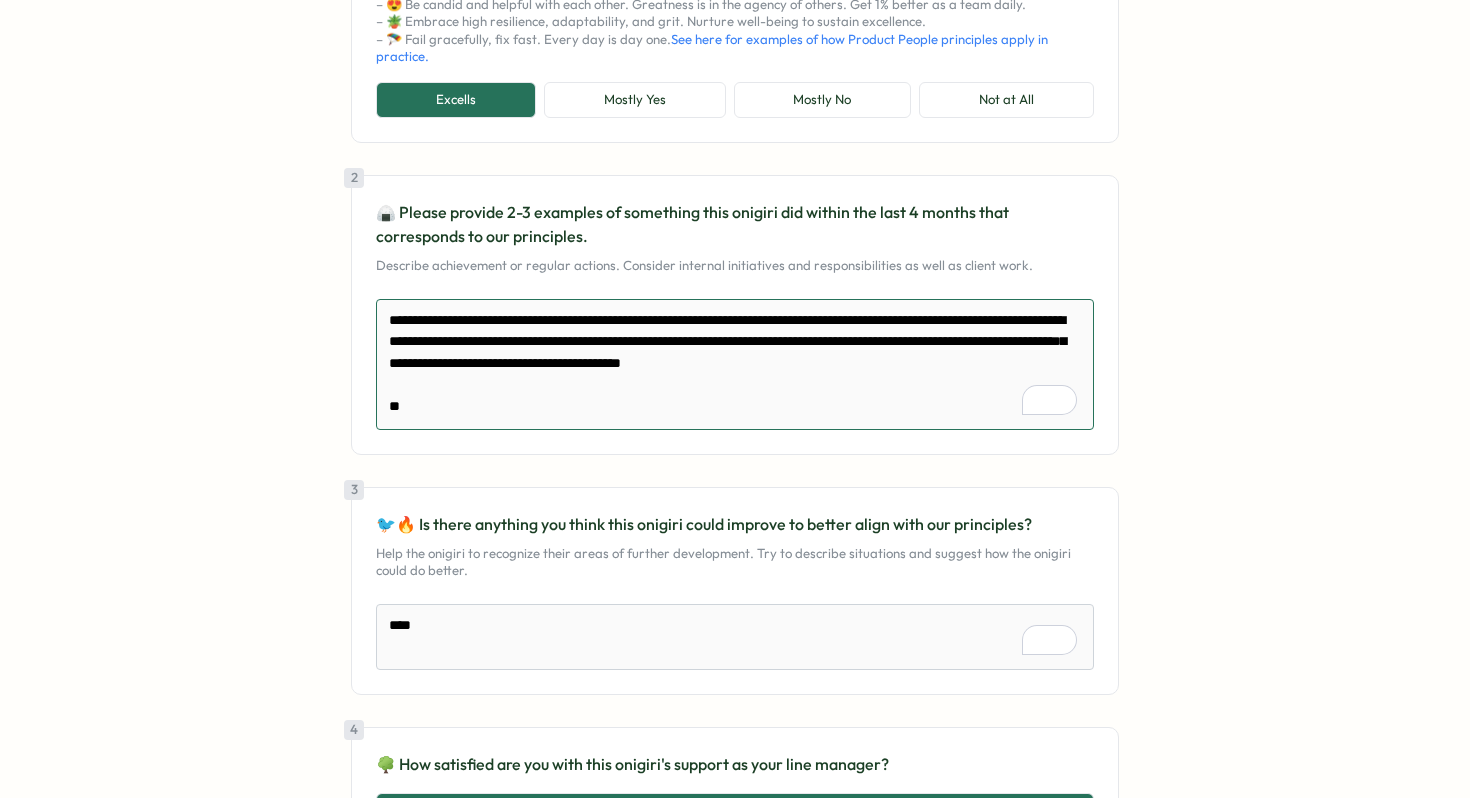 scroll, scrollTop: 0, scrollLeft: 0, axis: both 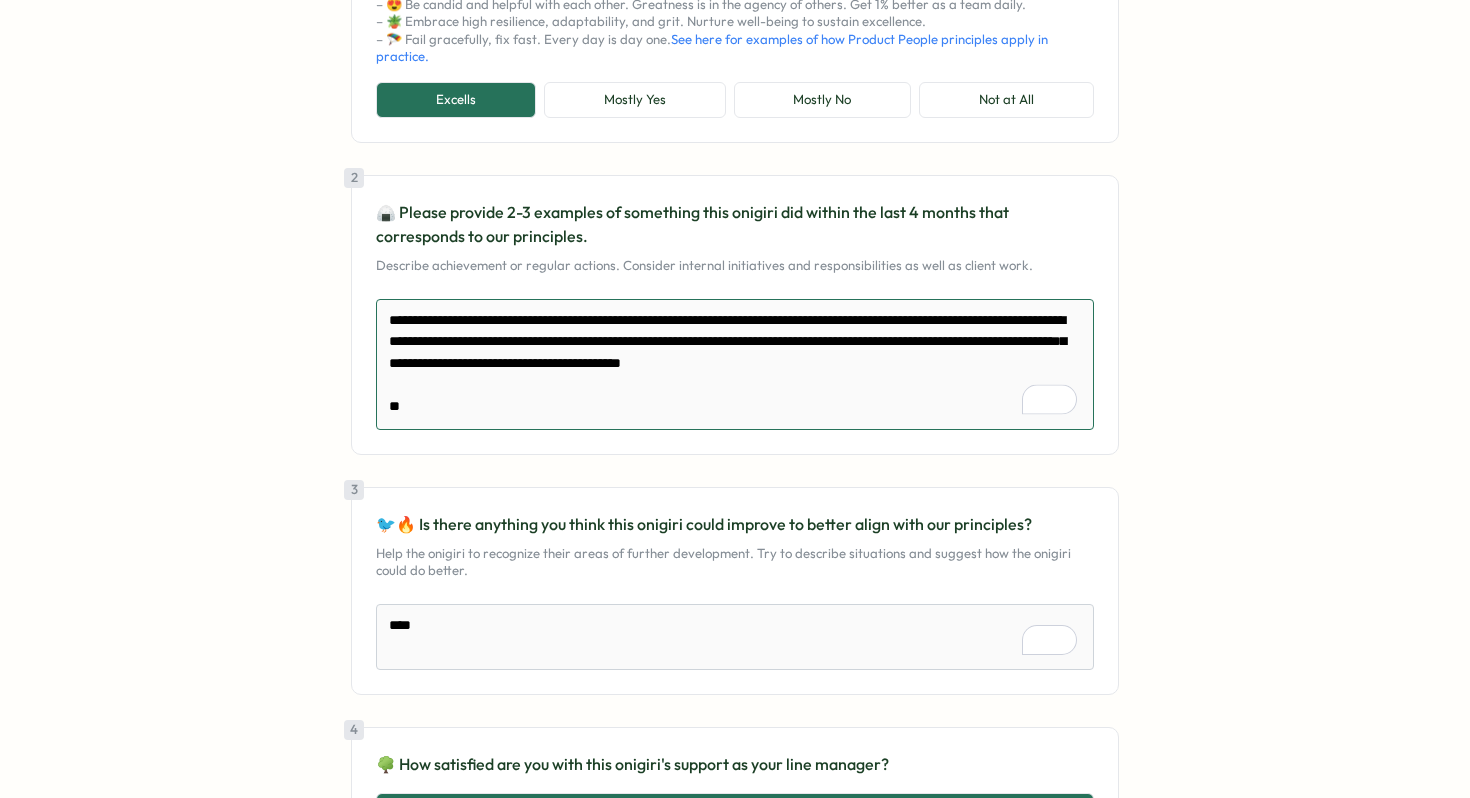 click on "**********" at bounding box center (735, 364) 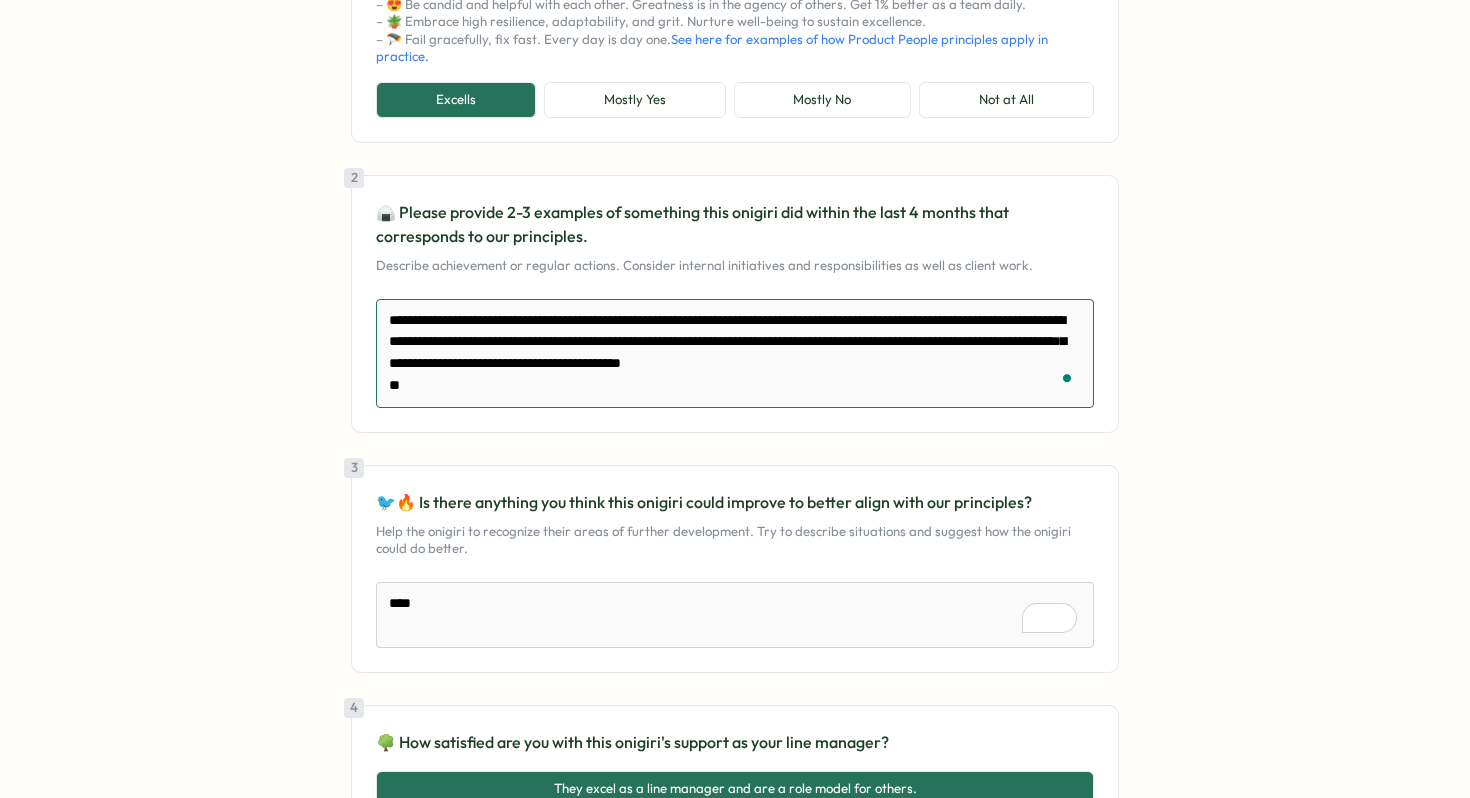 click on "**********" at bounding box center (735, 353) 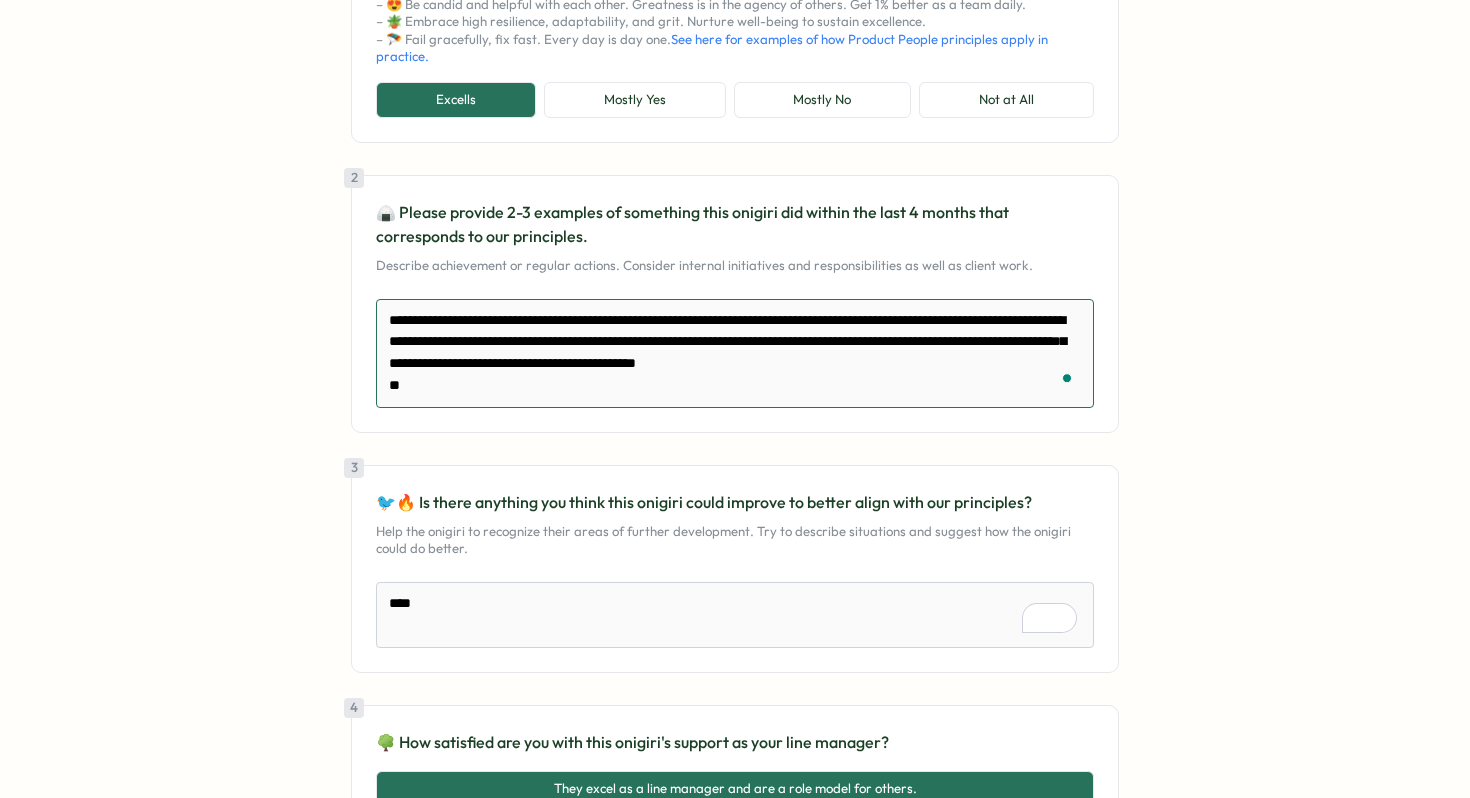 paste on "**********" 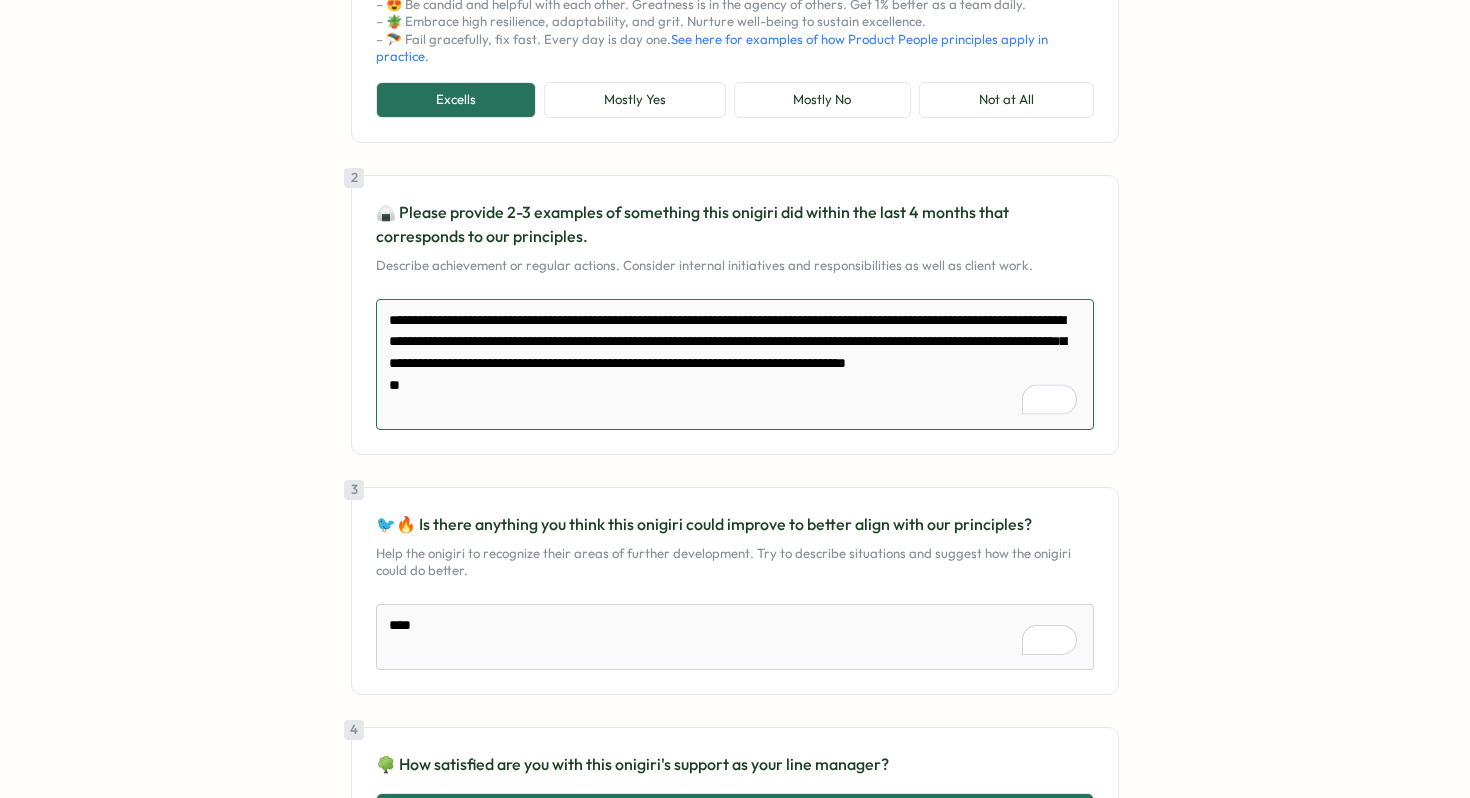 click on "**********" at bounding box center [735, 364] 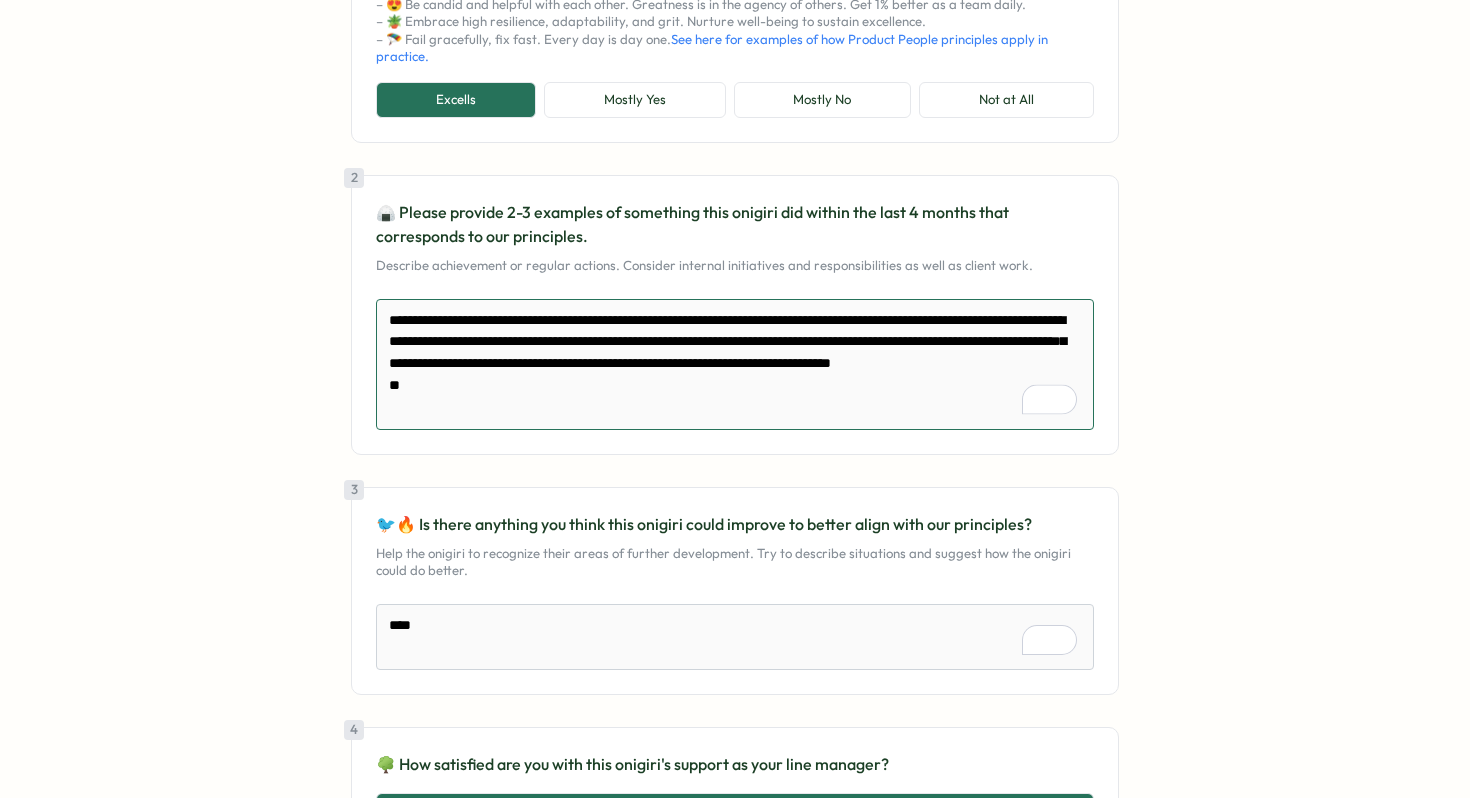 click on "**********" at bounding box center [735, 364] 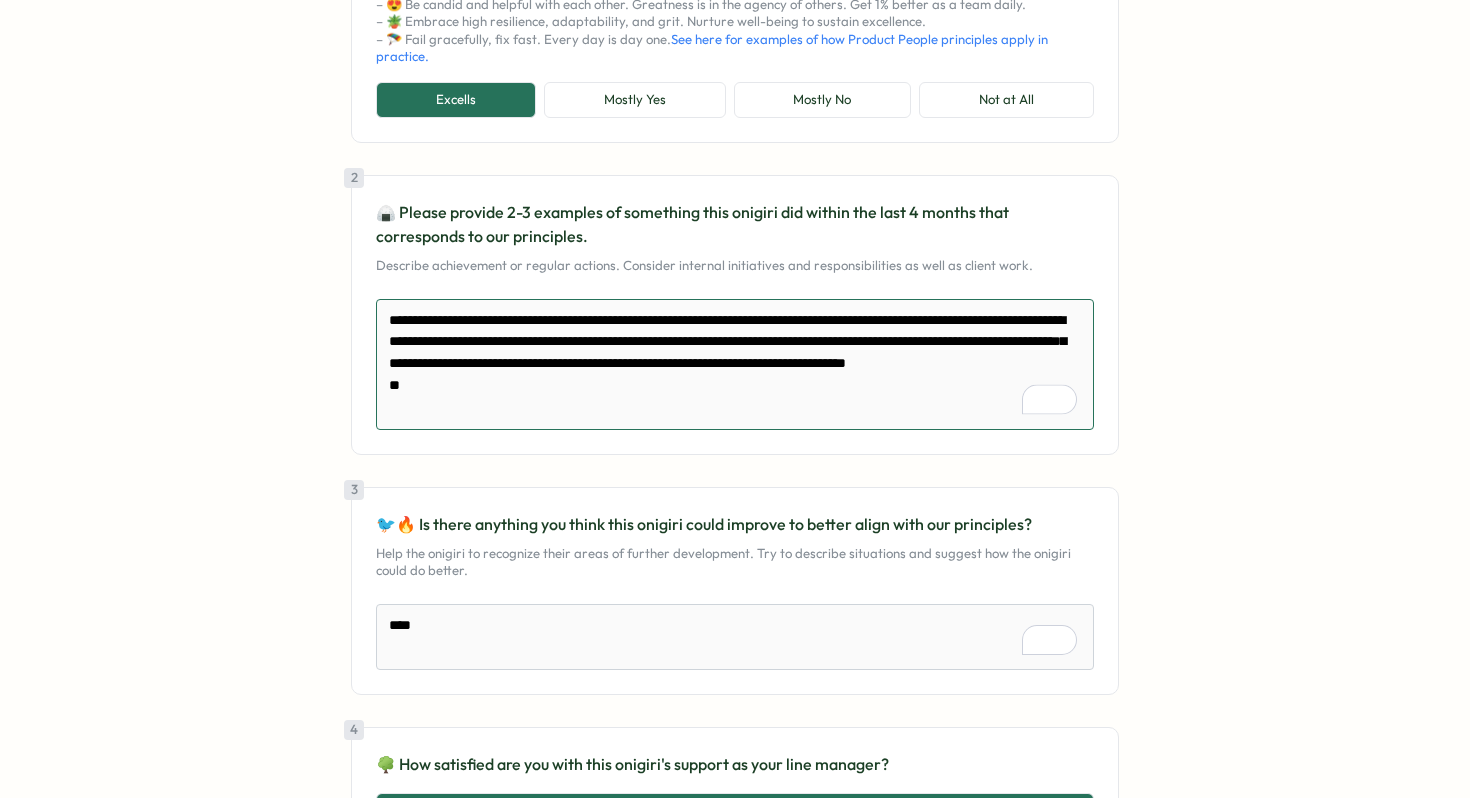 click on "**********" at bounding box center [735, 364] 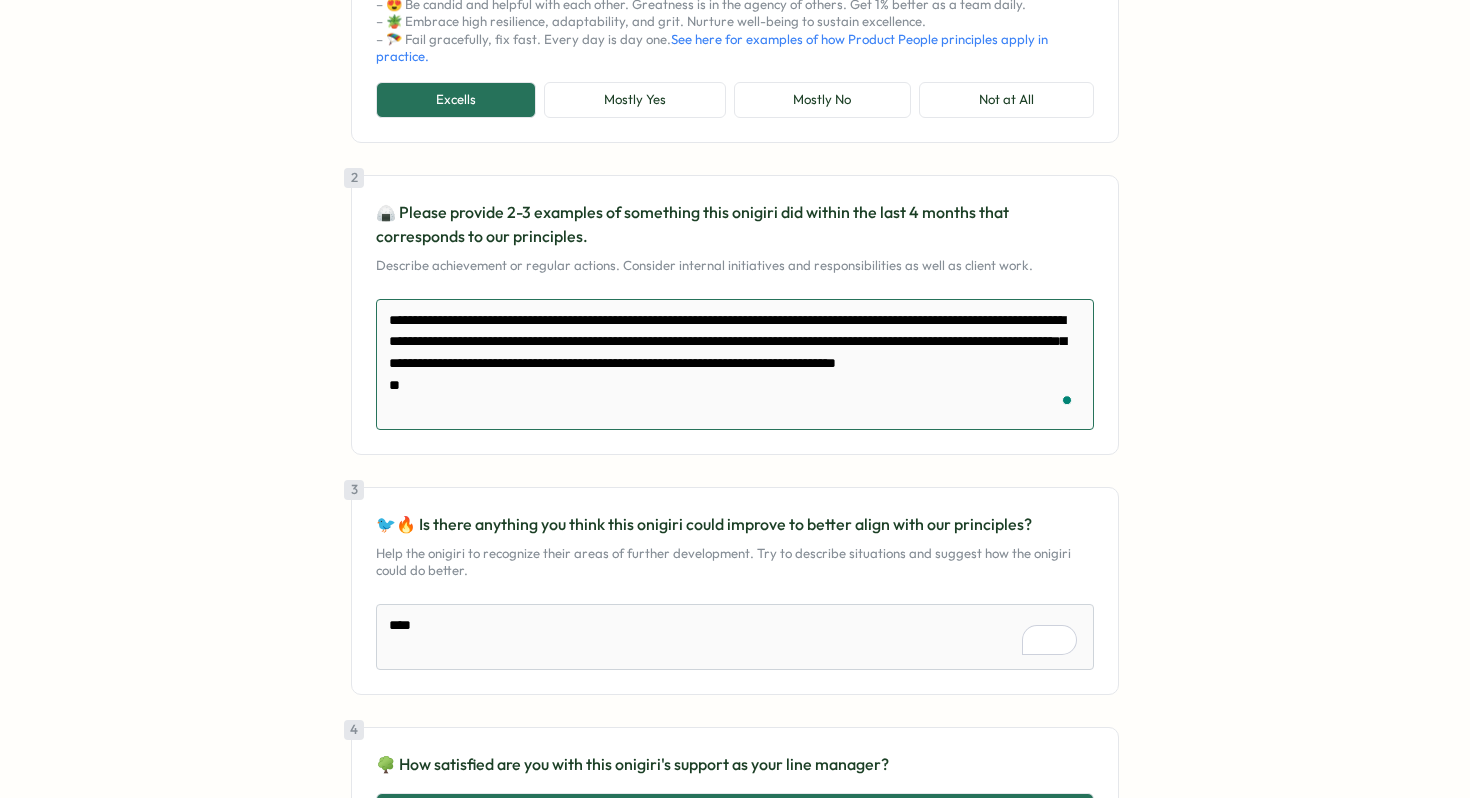 click on "**********" at bounding box center (735, 364) 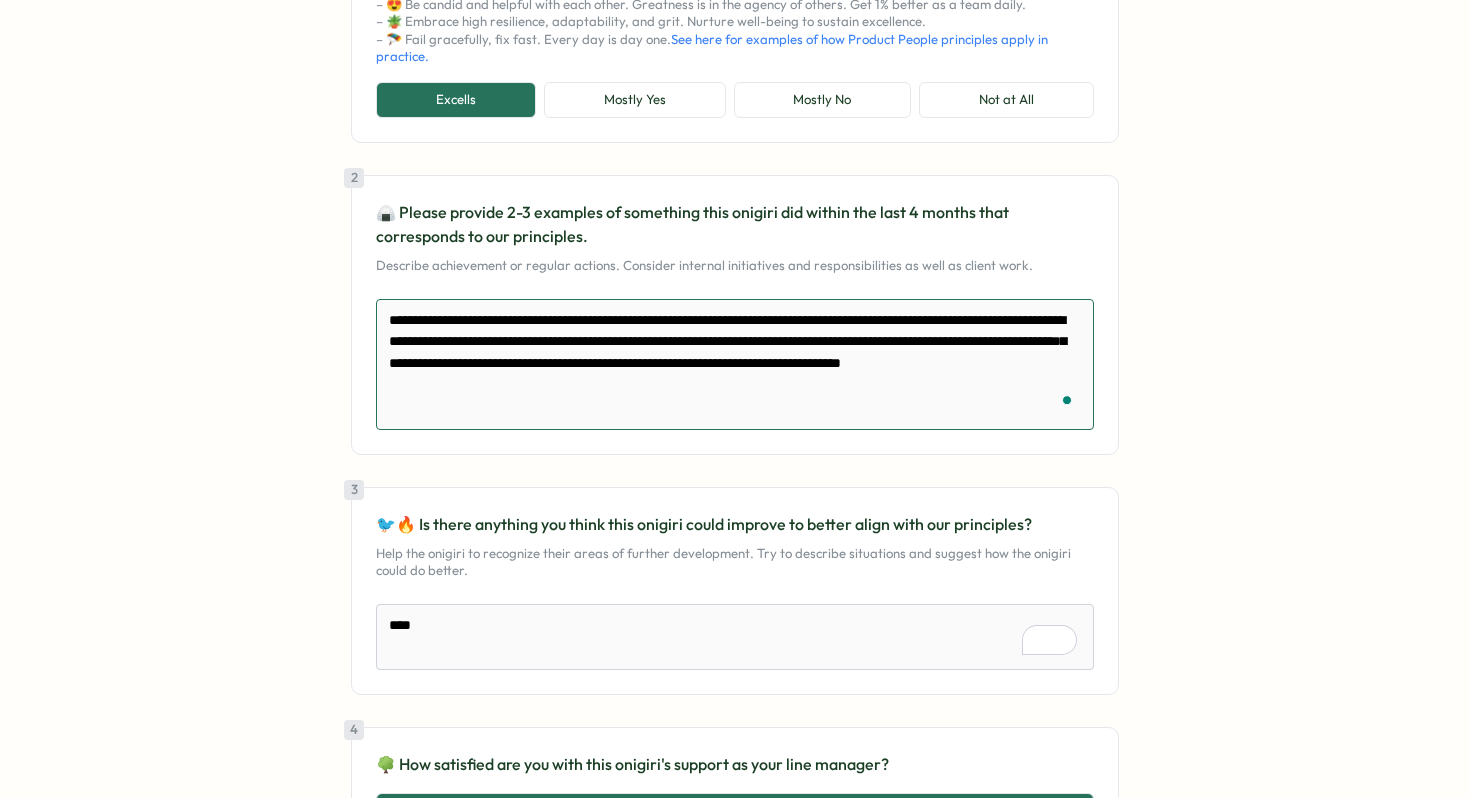 paste on "**********" 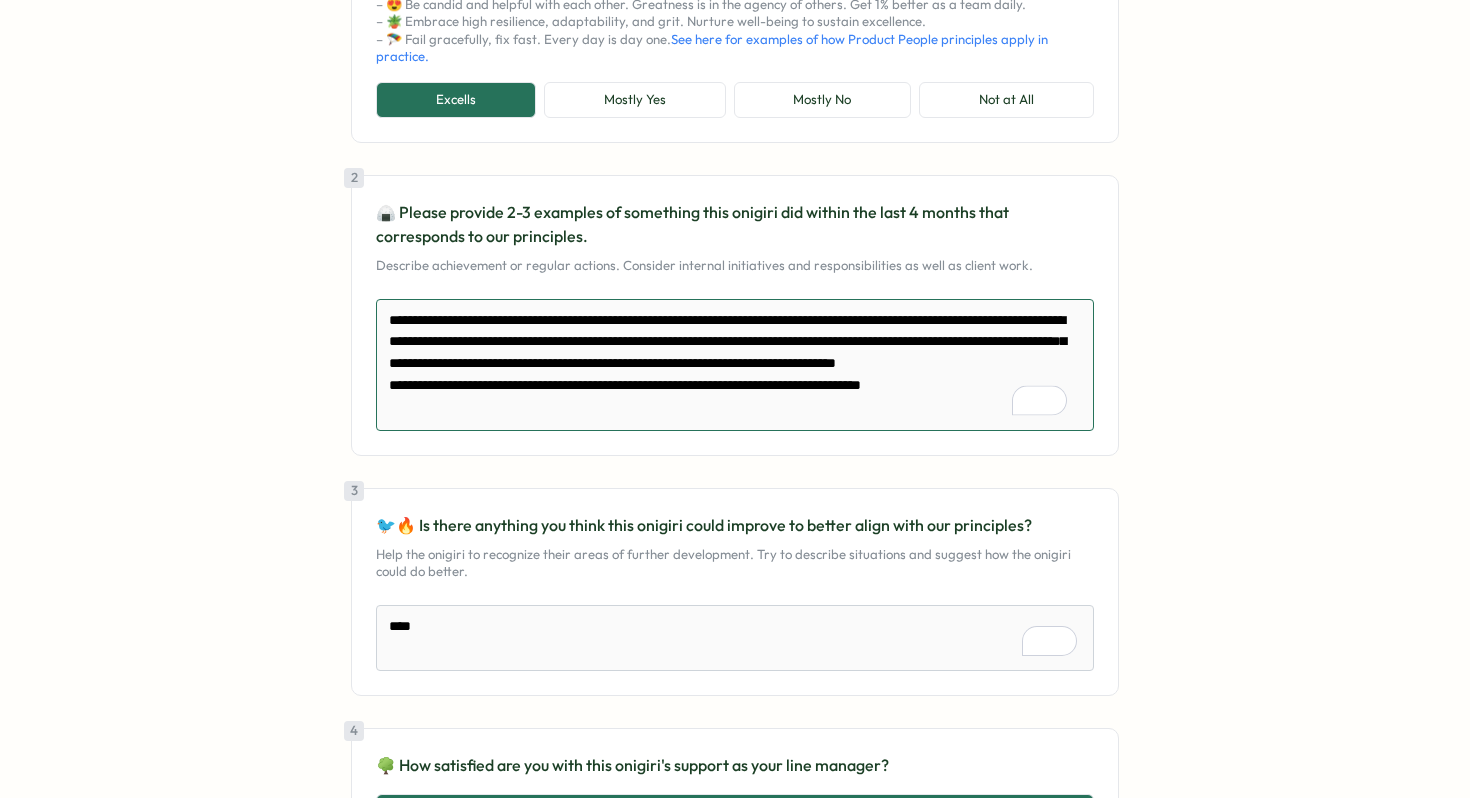 click on "**********" at bounding box center (735, 365) 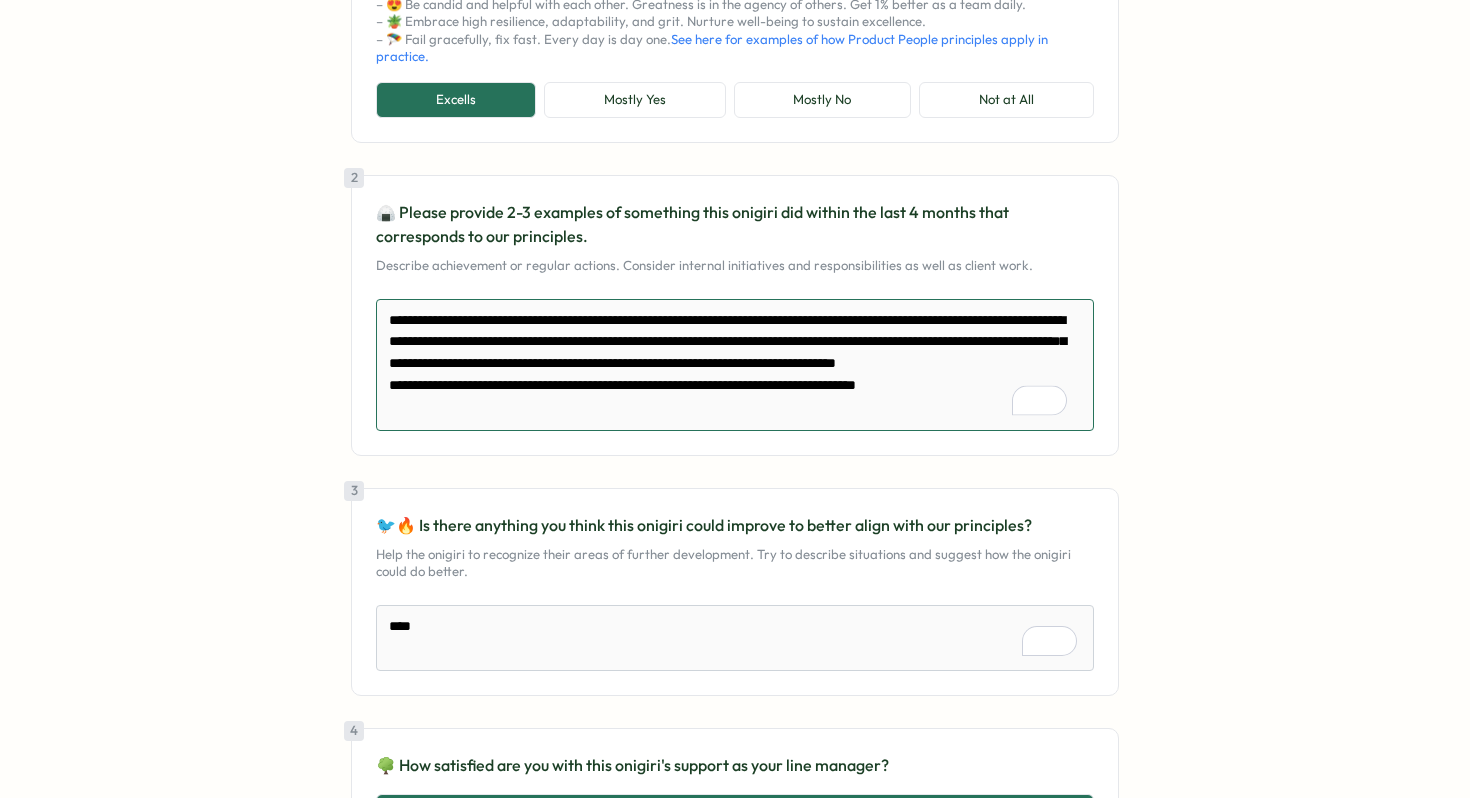 scroll, scrollTop: 20, scrollLeft: 0, axis: vertical 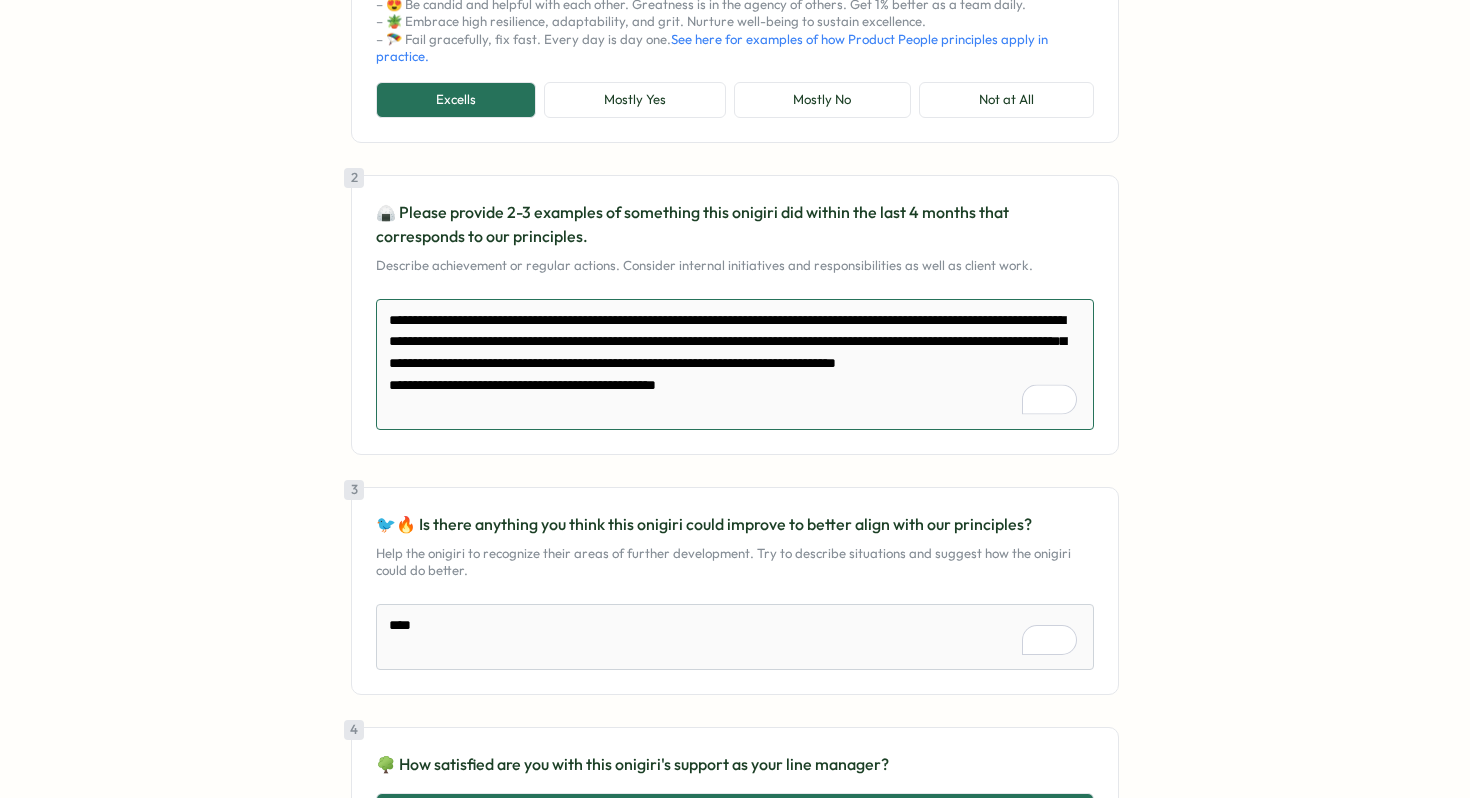 click on "**********" at bounding box center [735, 364] 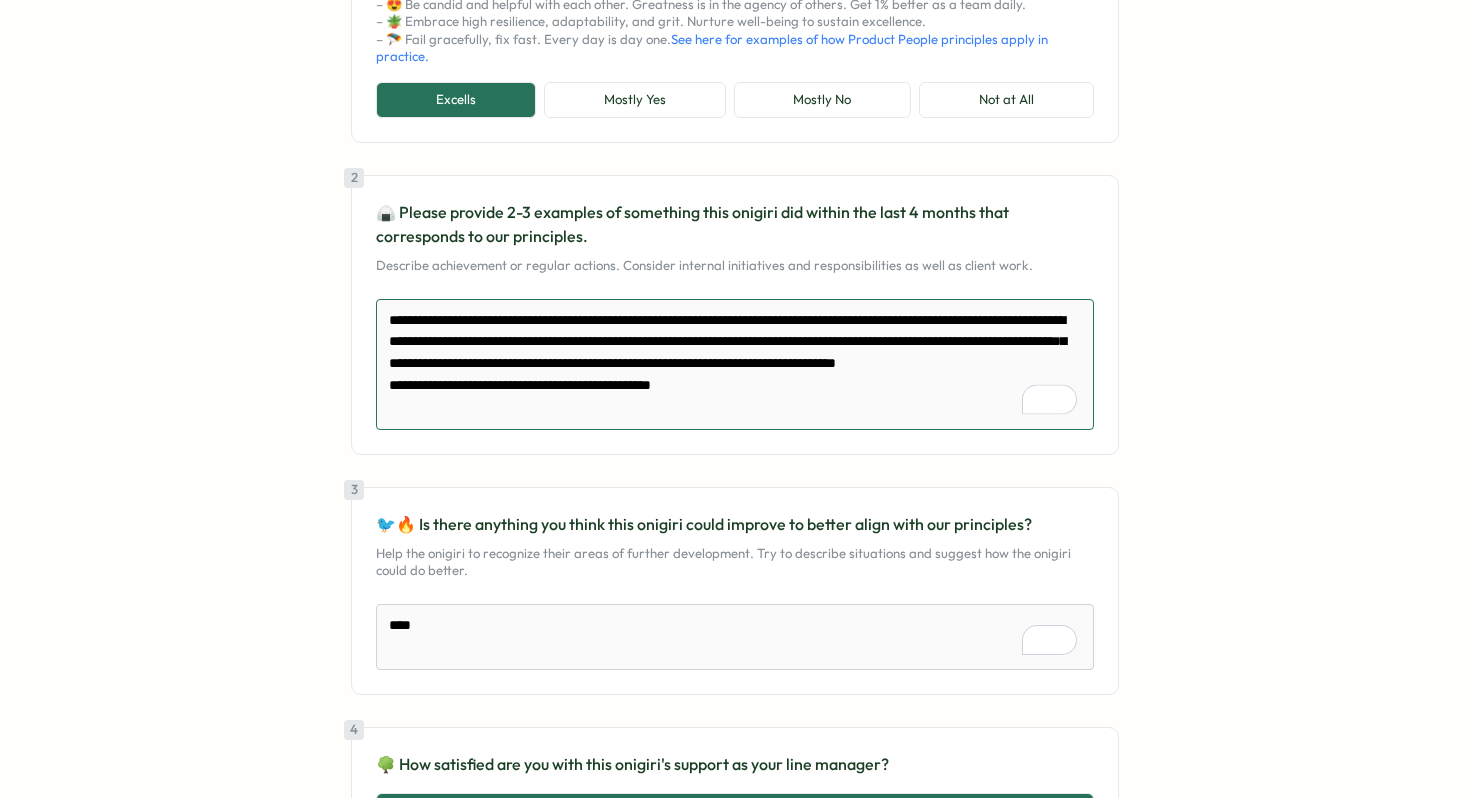 click on "**********" at bounding box center [735, 364] 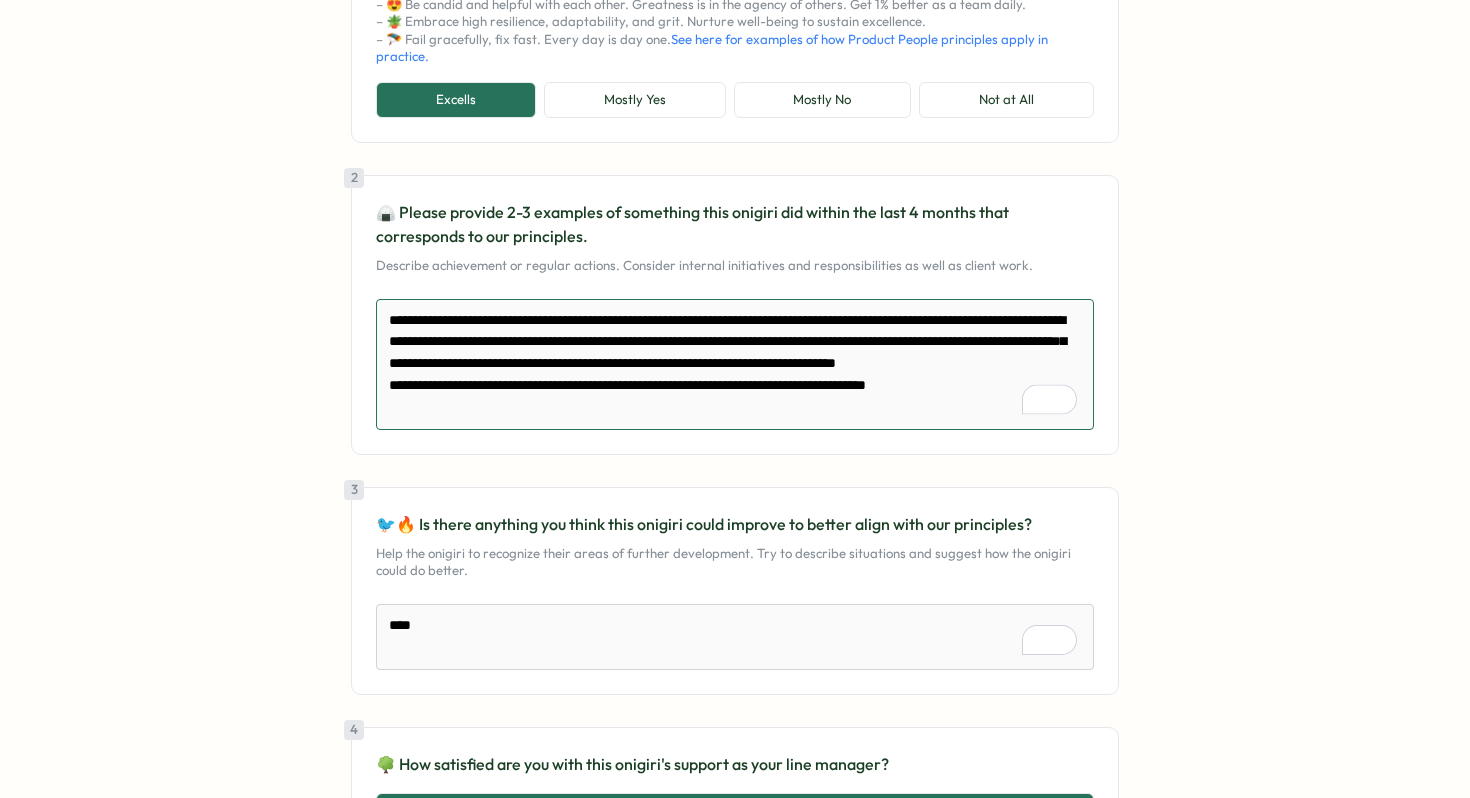 click on "**********" at bounding box center (735, 364) 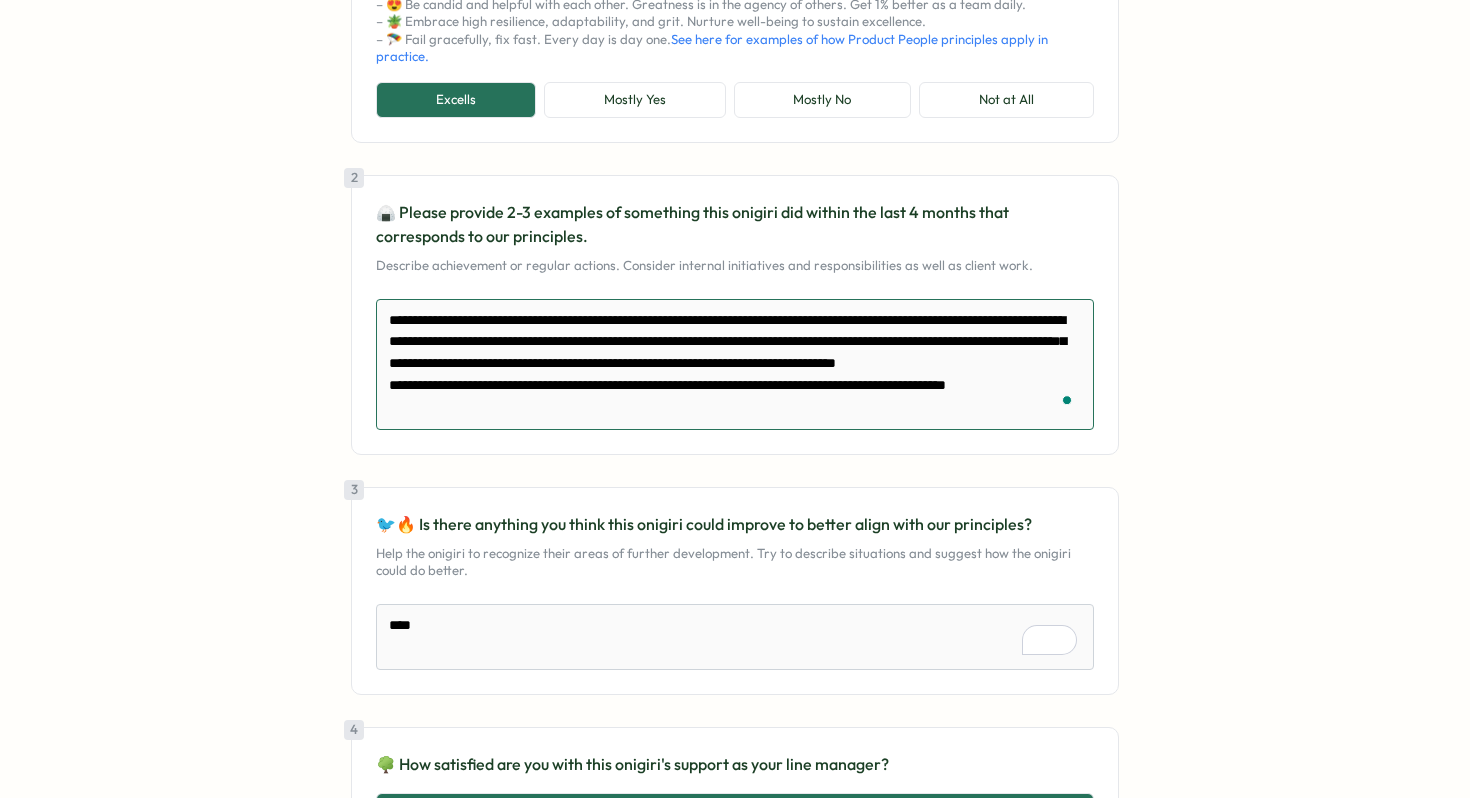 scroll, scrollTop: 7, scrollLeft: 0, axis: vertical 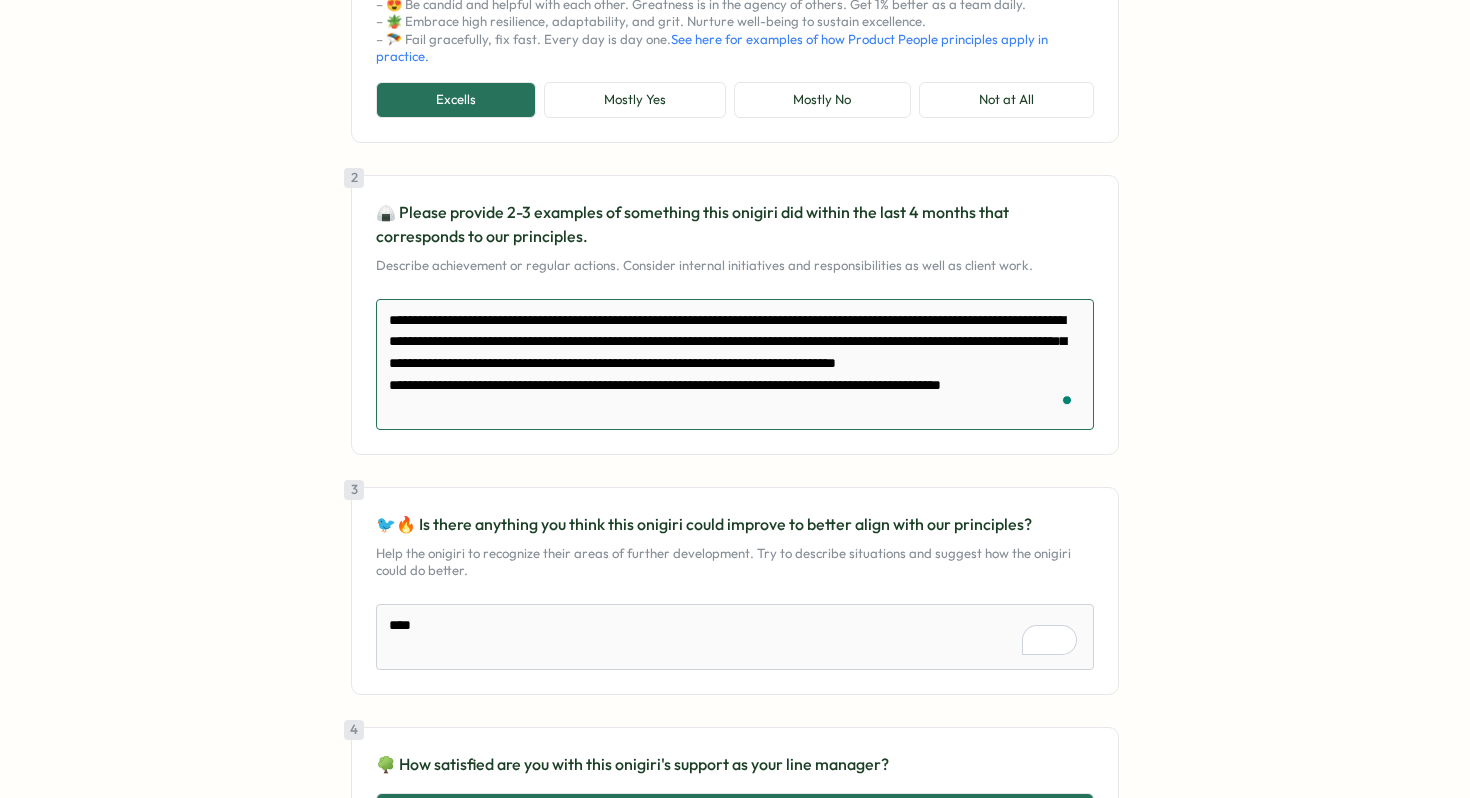 click on "**********" at bounding box center [735, 364] 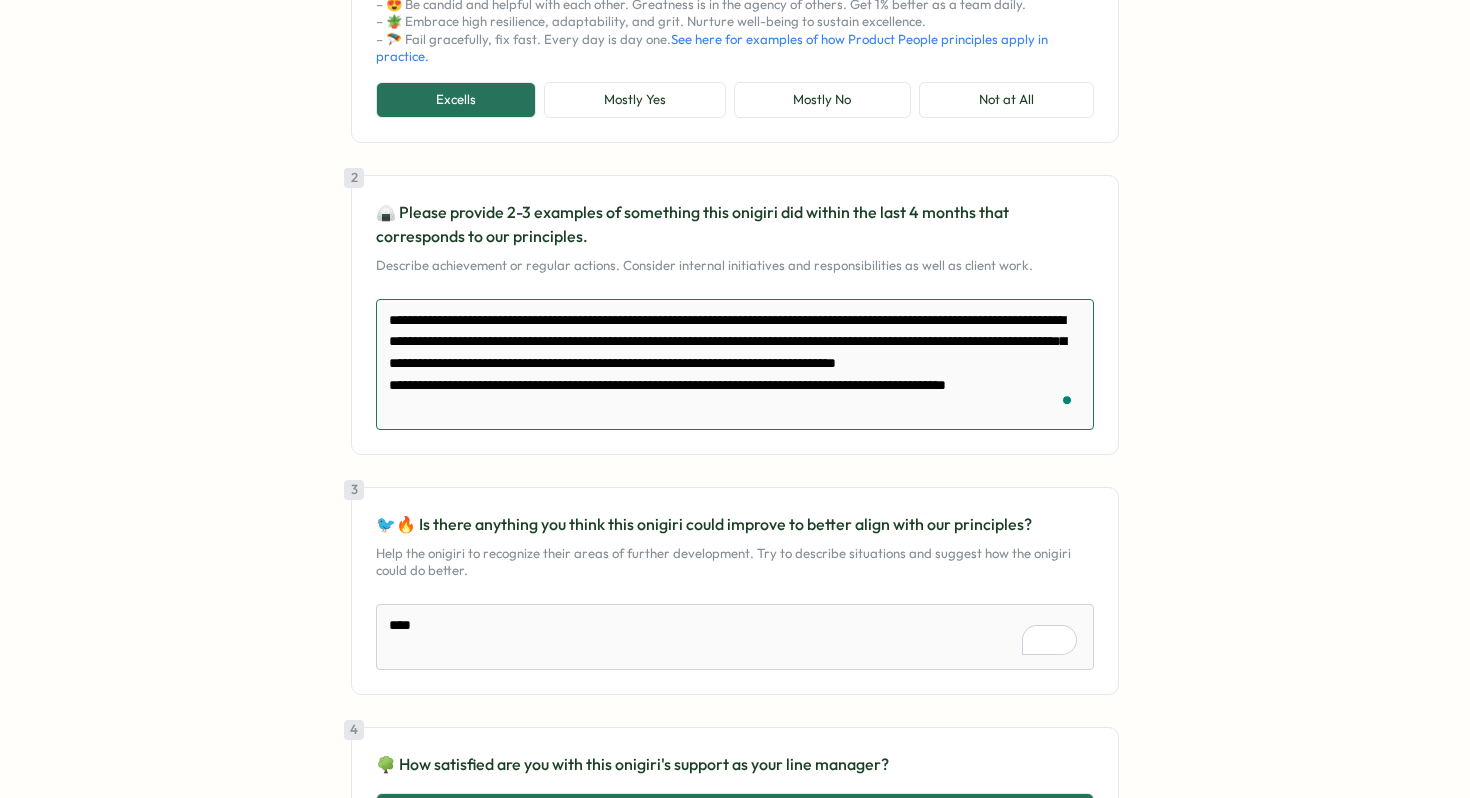 scroll, scrollTop: 7, scrollLeft: 0, axis: vertical 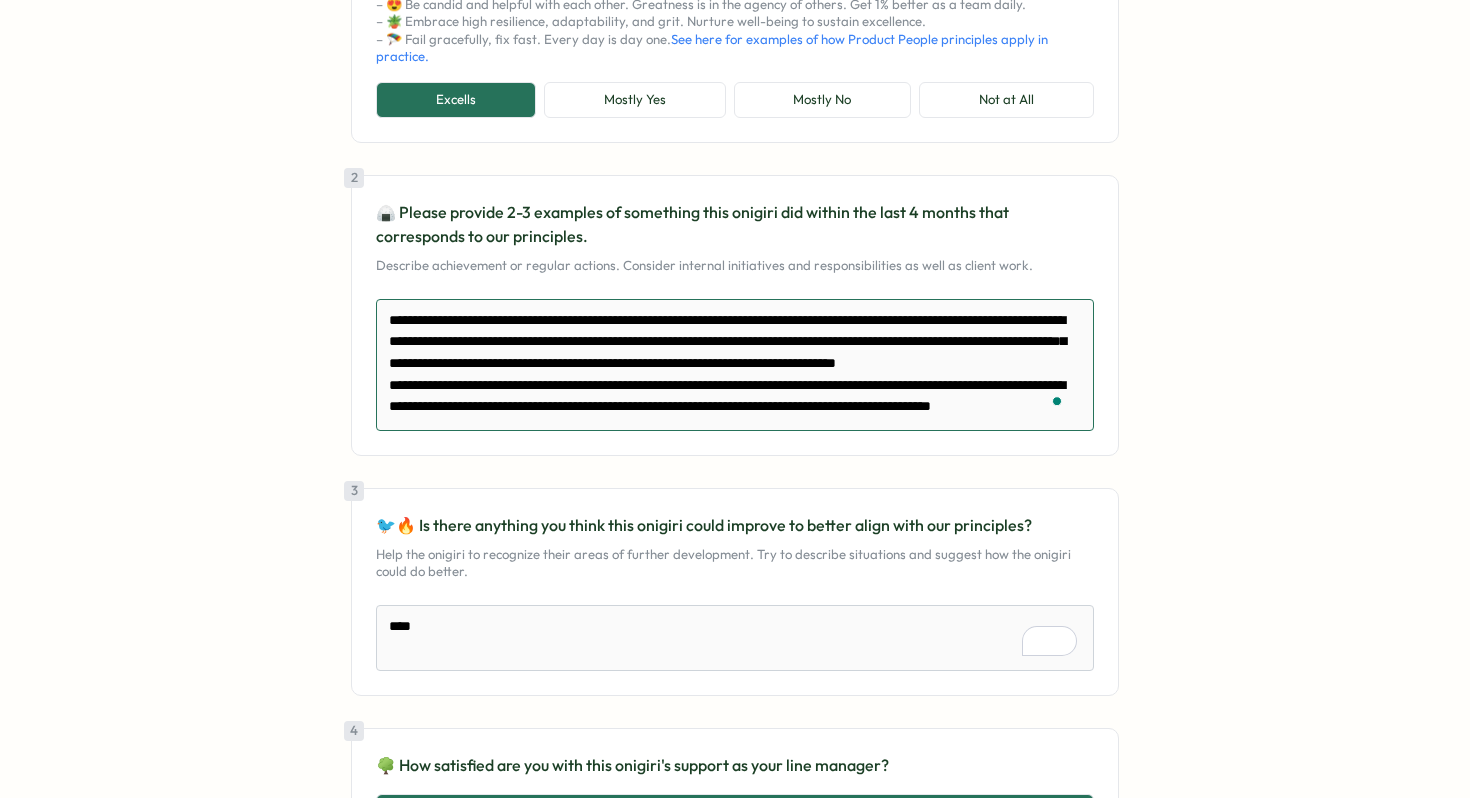 click on "**********" at bounding box center [735, 365] 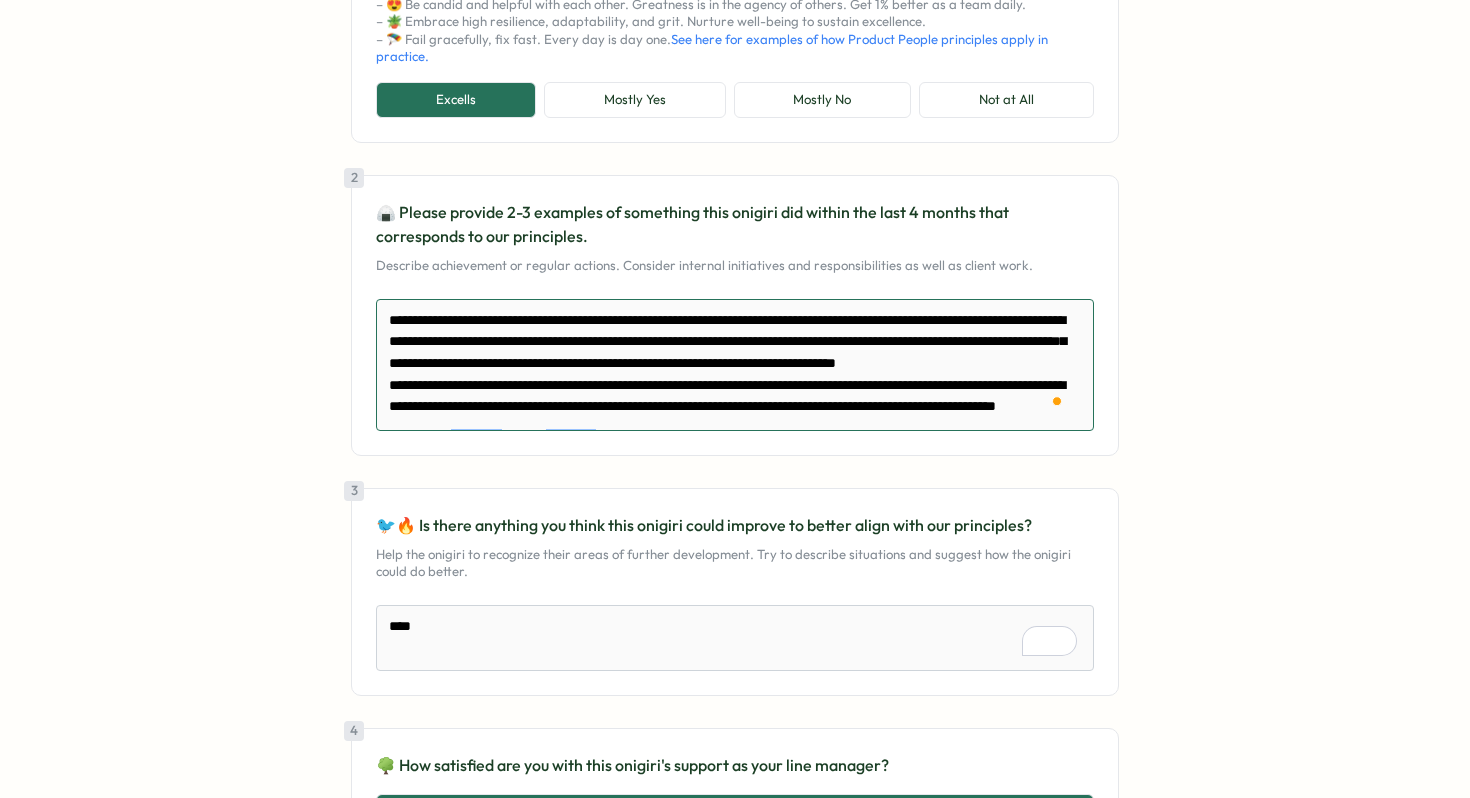 click on "**********" at bounding box center [735, 365] 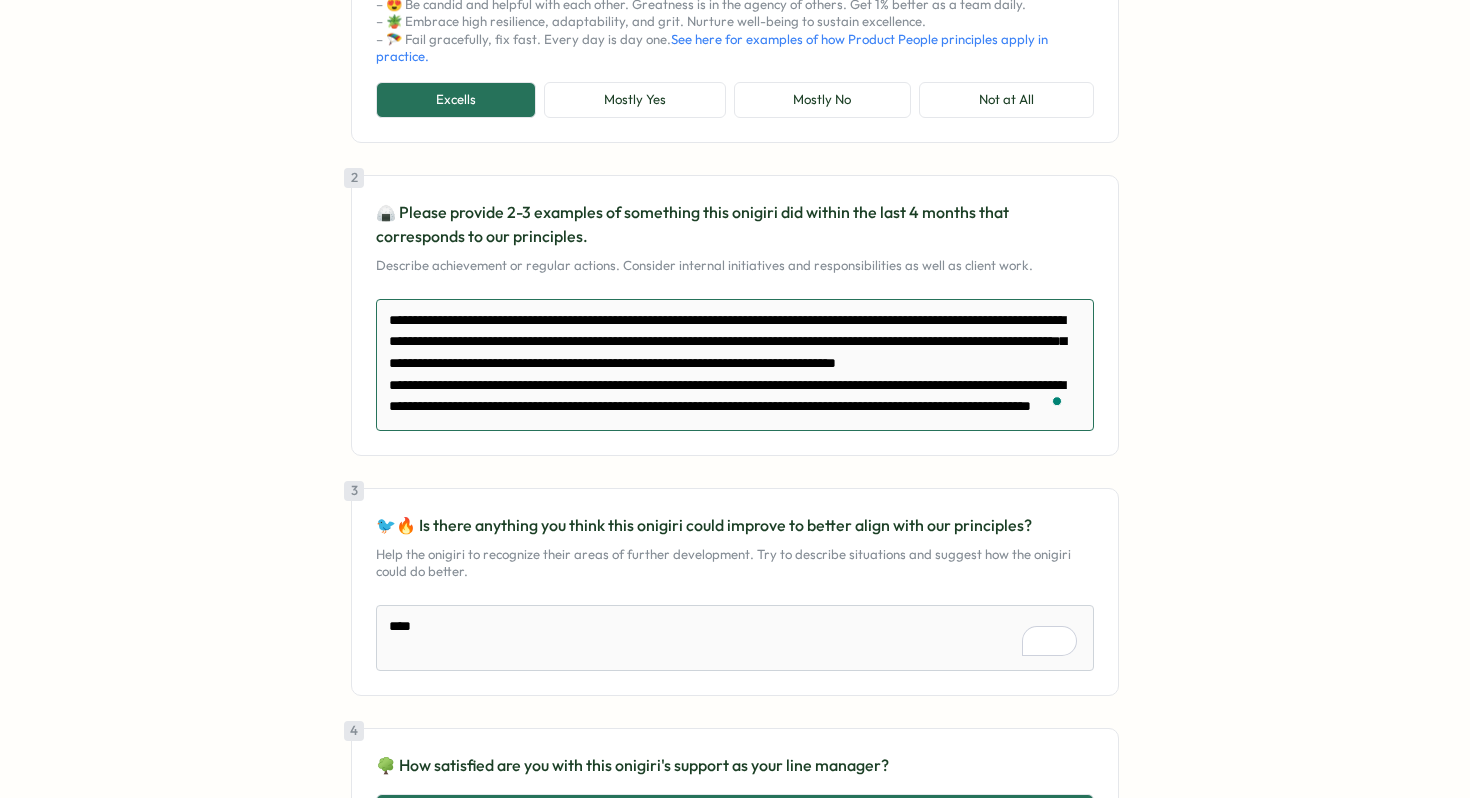 click on "**********" at bounding box center (735, 365) 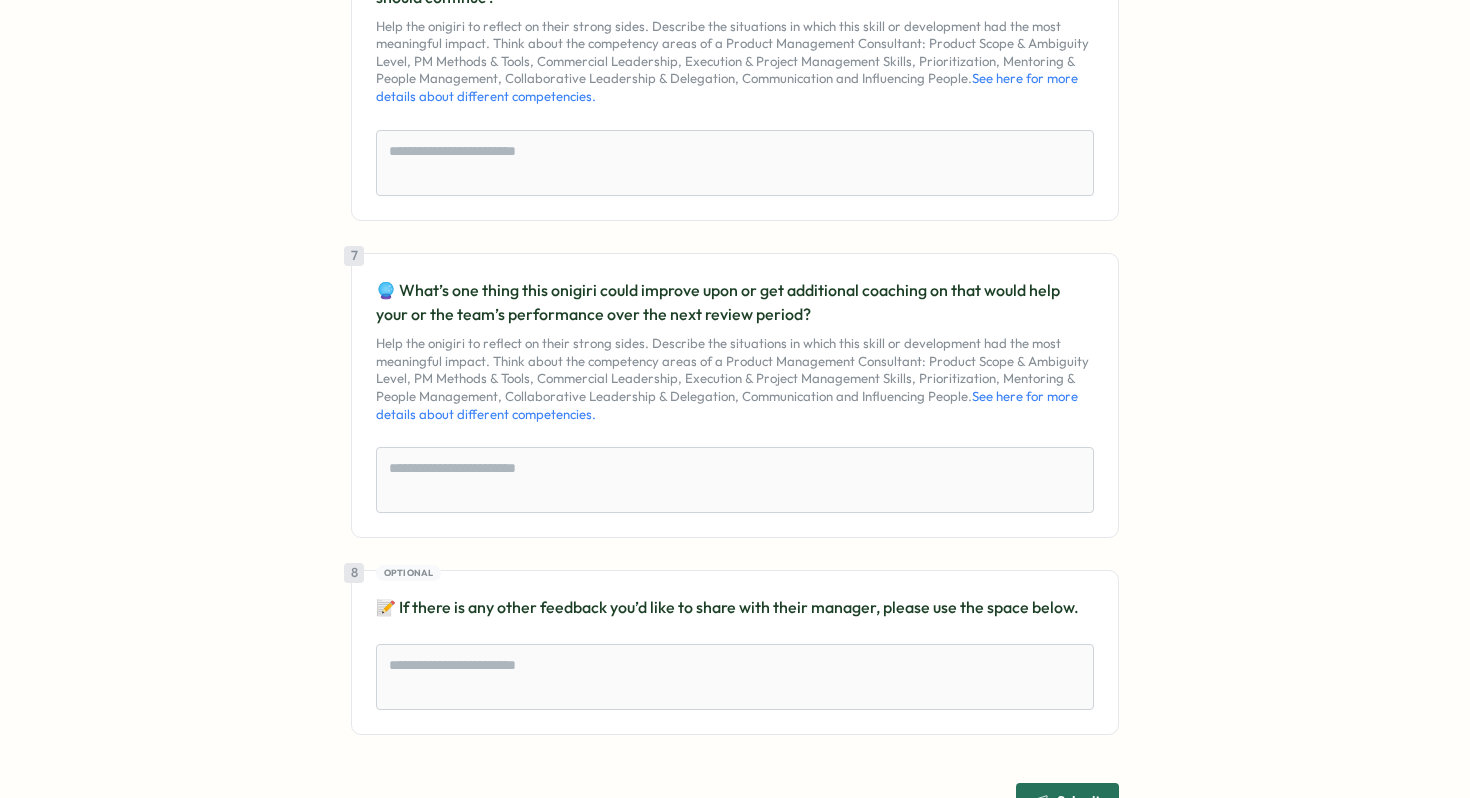 scroll, scrollTop: 1819, scrollLeft: 0, axis: vertical 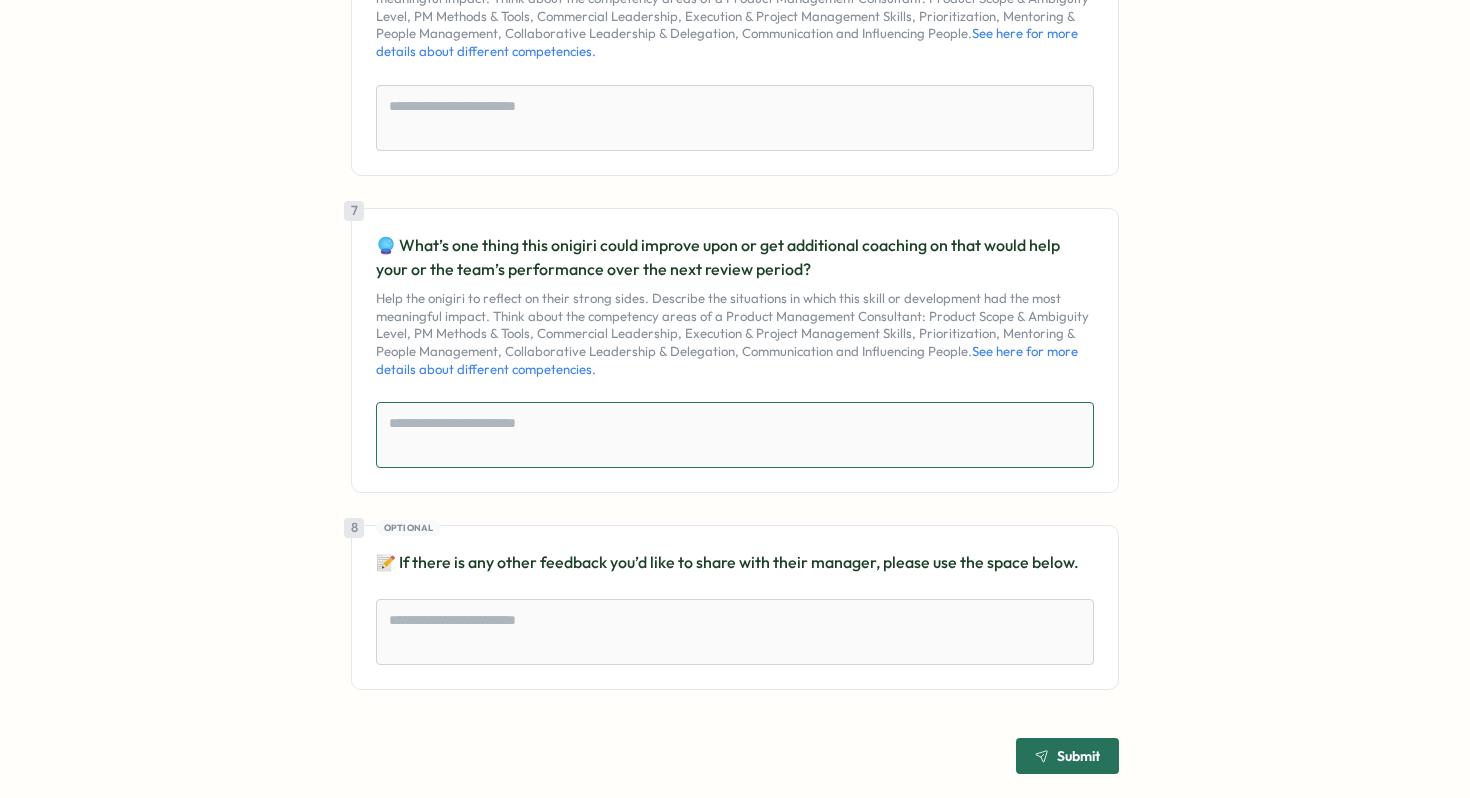 click at bounding box center [735, 435] 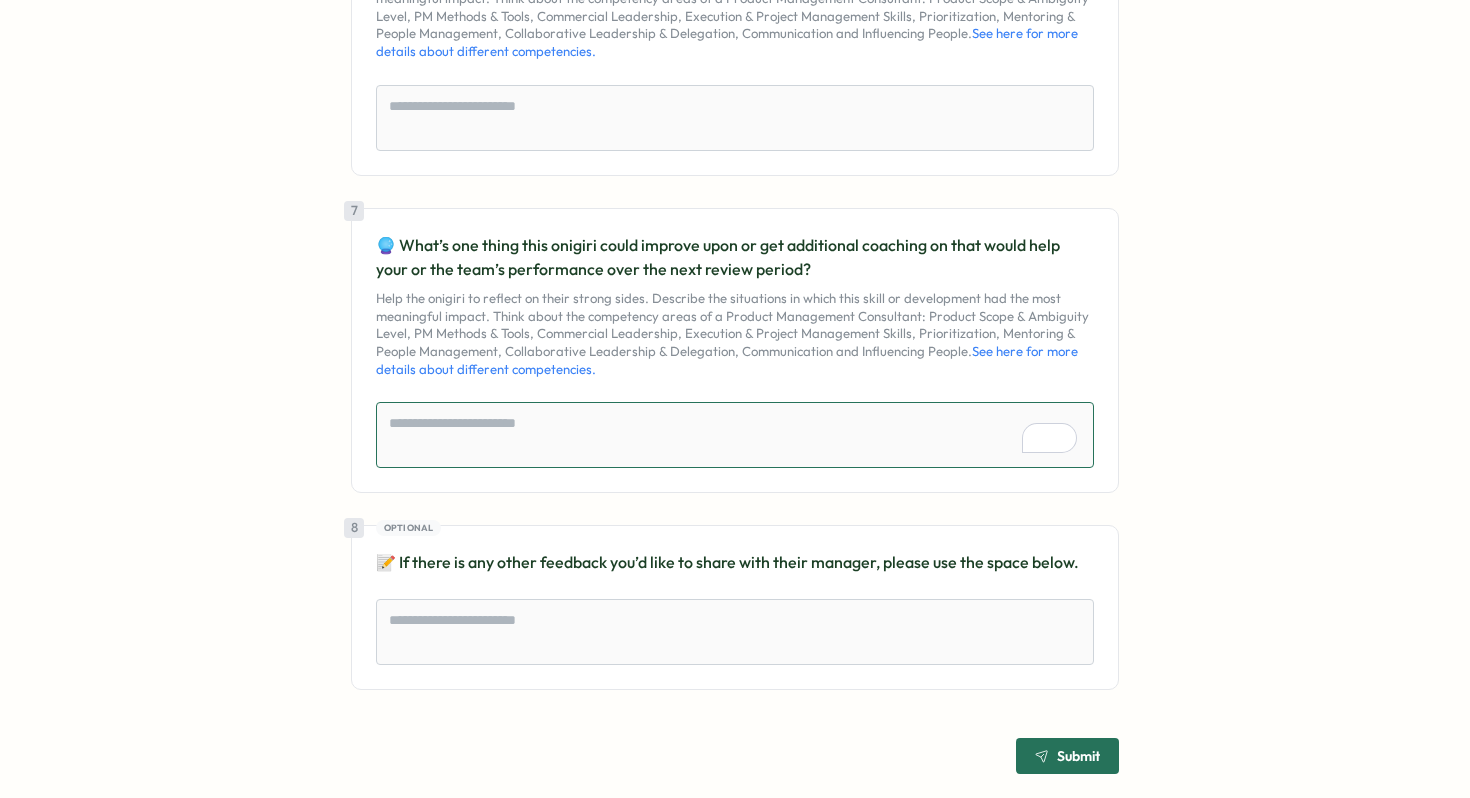 scroll, scrollTop: 41, scrollLeft: 0, axis: vertical 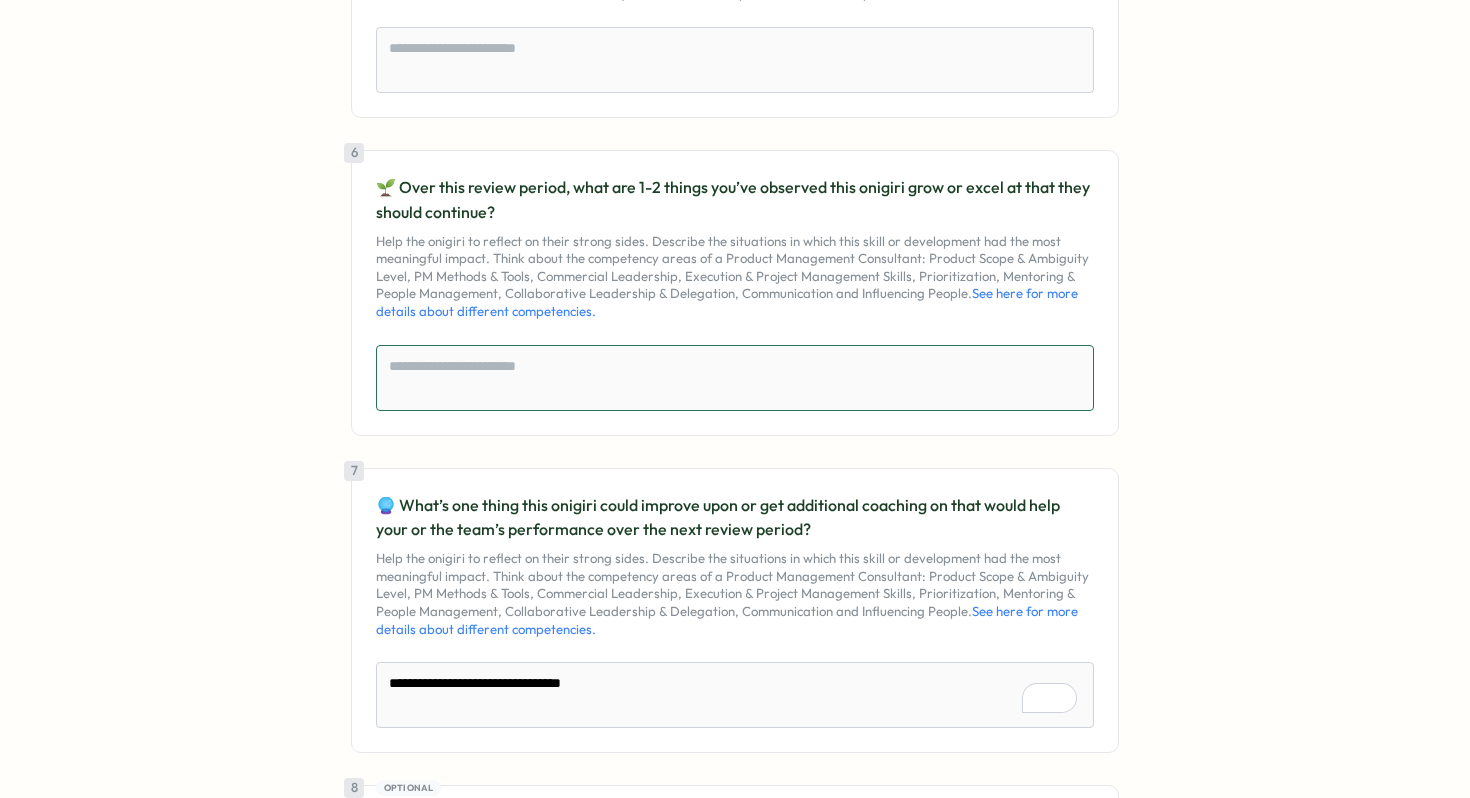 click at bounding box center [735, 378] 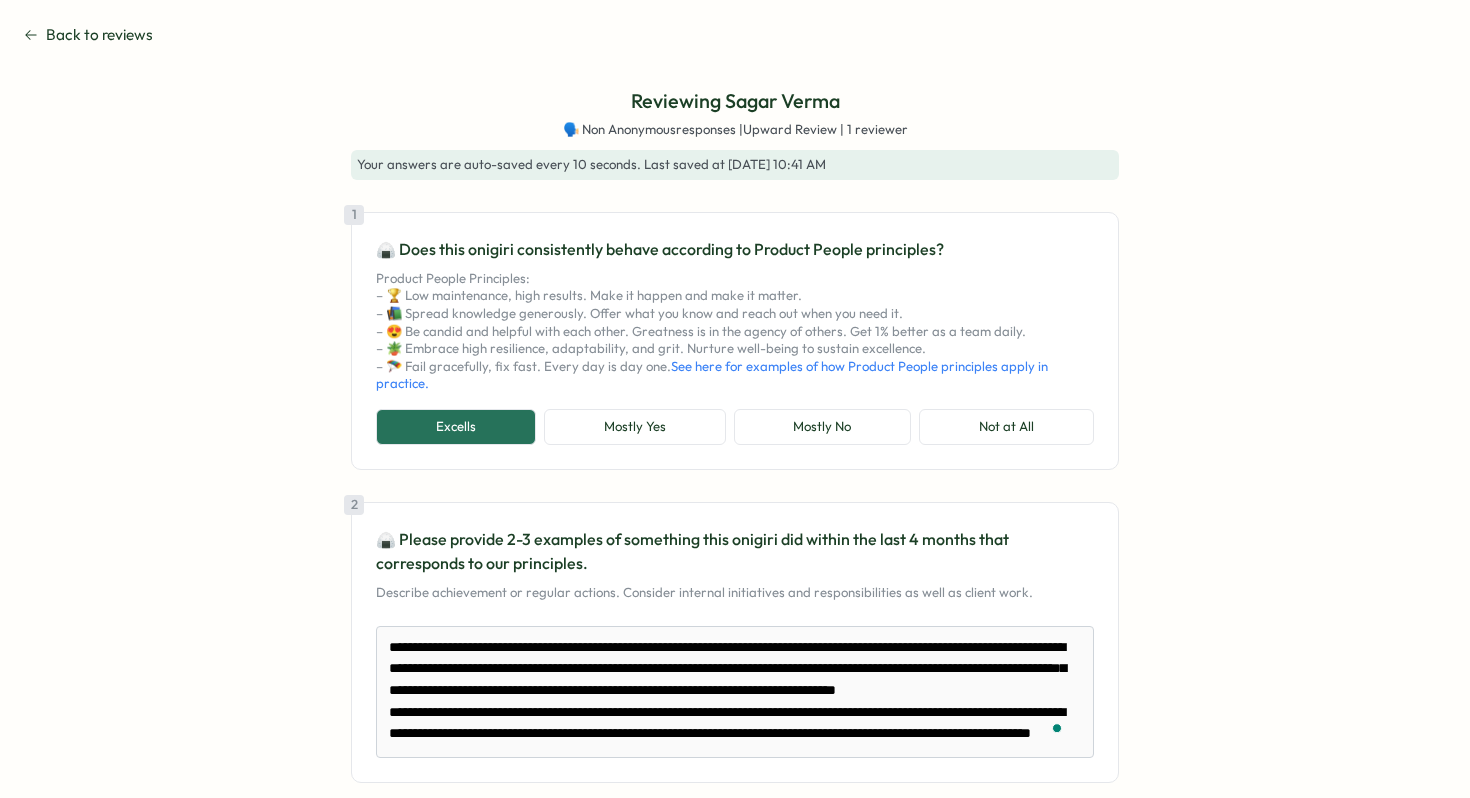 scroll, scrollTop: 0, scrollLeft: 0, axis: both 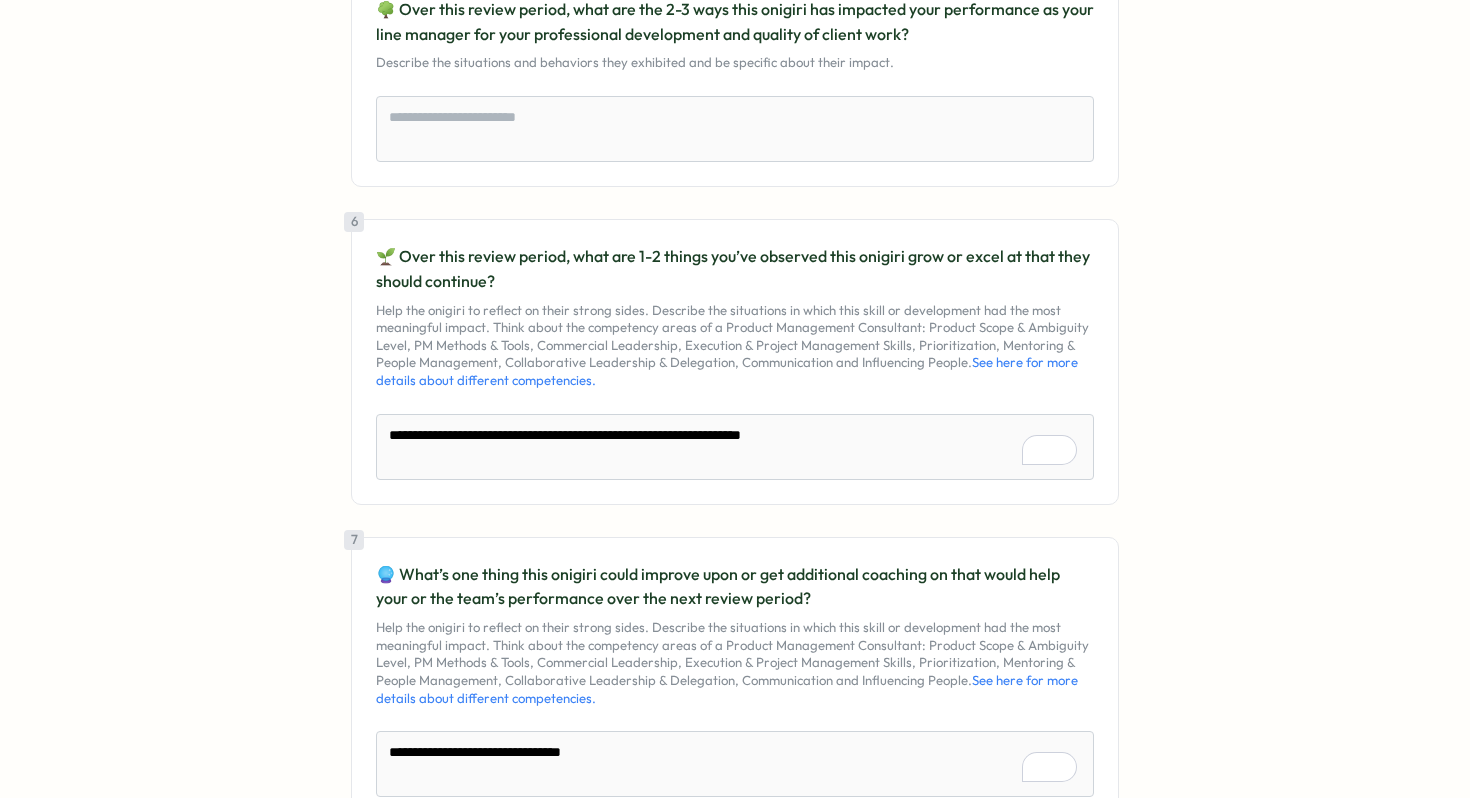 type on "*" 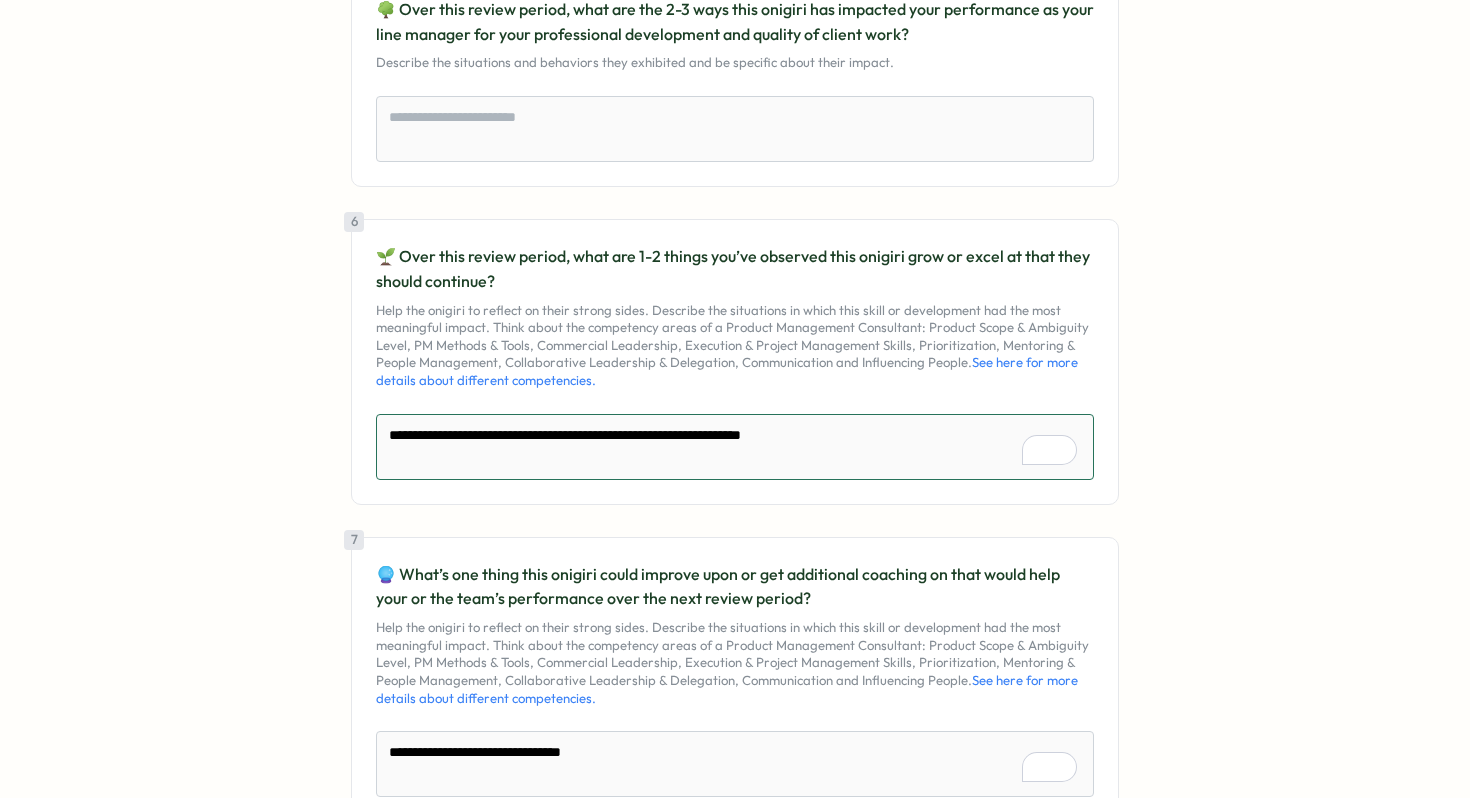 type on "**********" 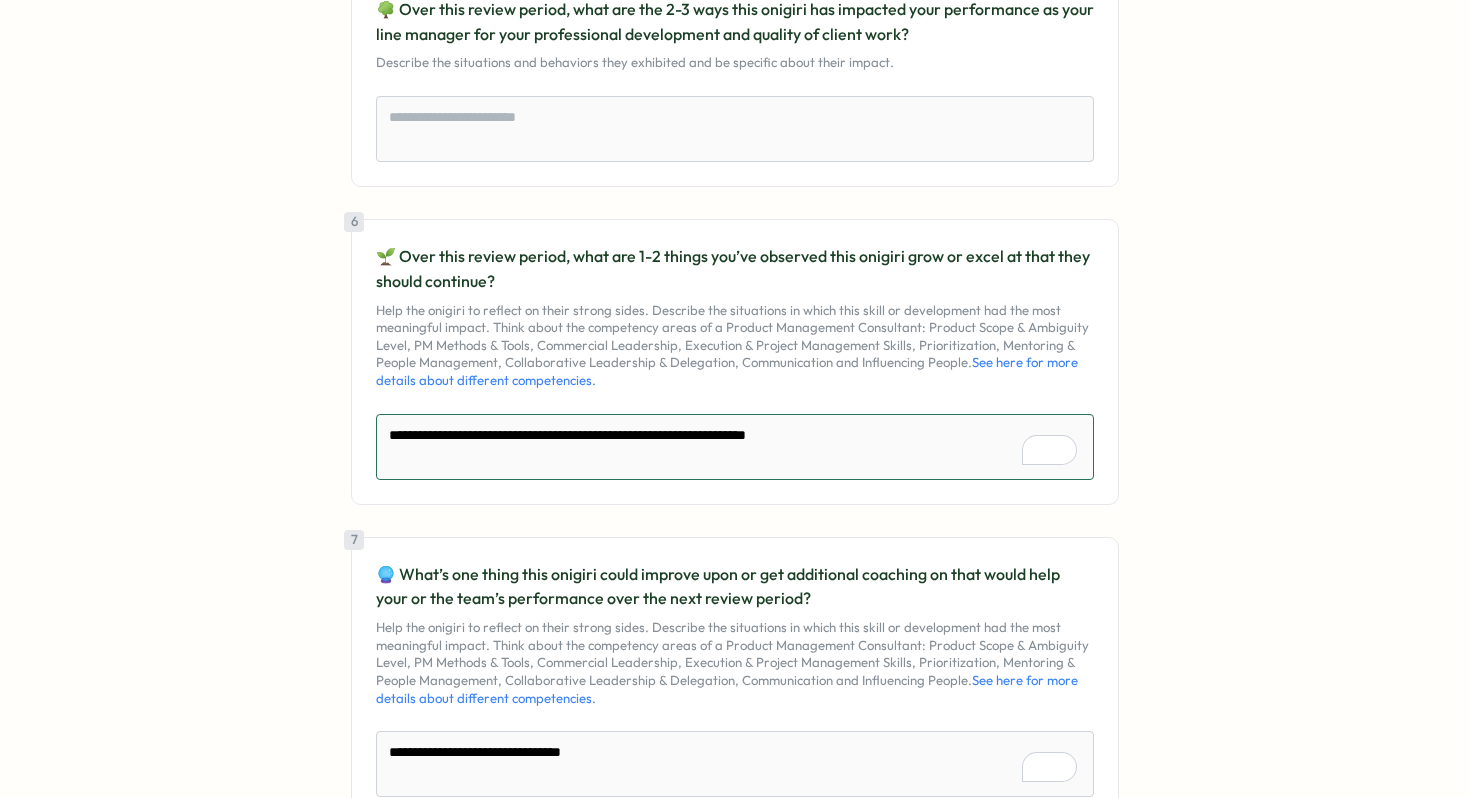 type on "**********" 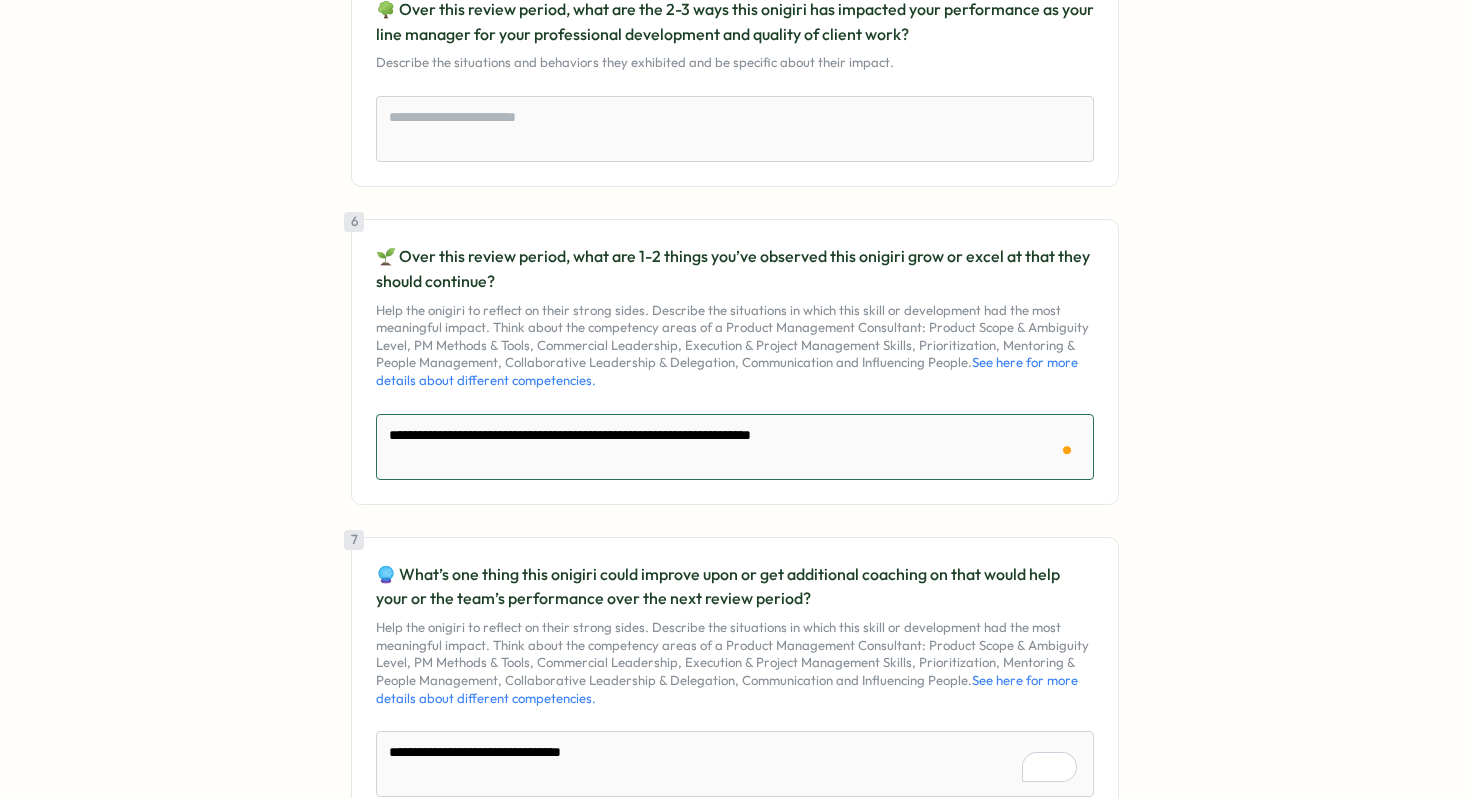 type on "**********" 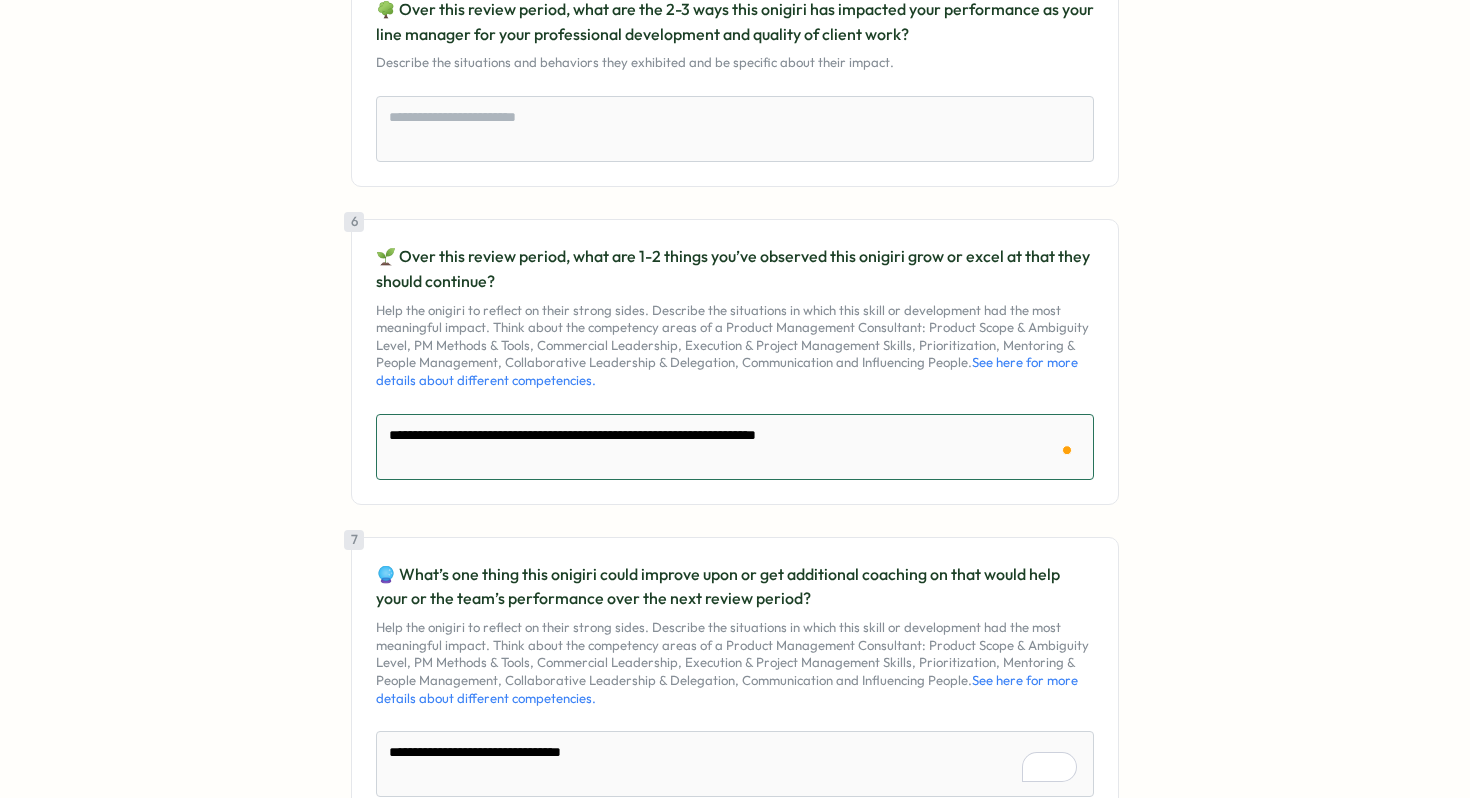 type on "*" 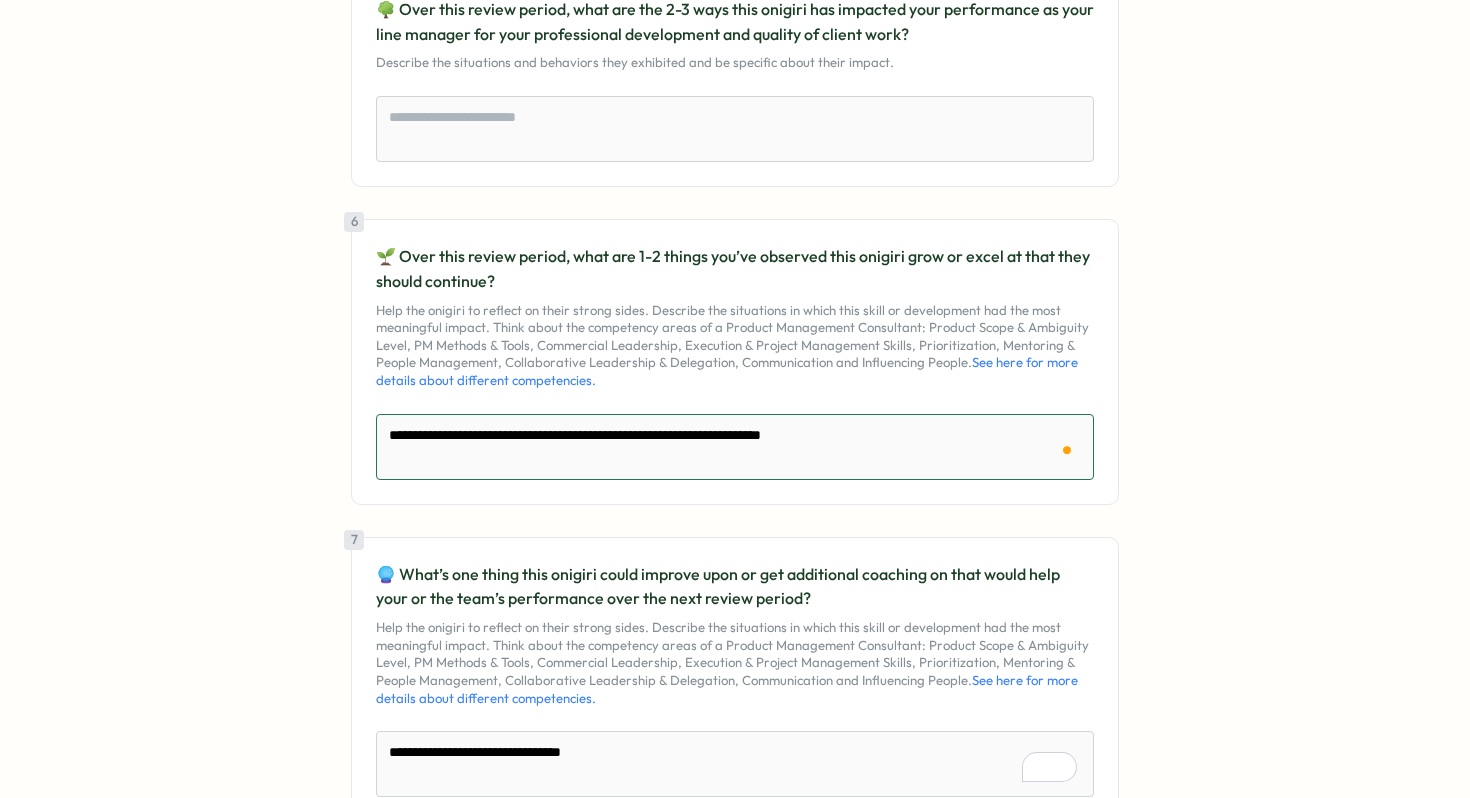 type on "**********" 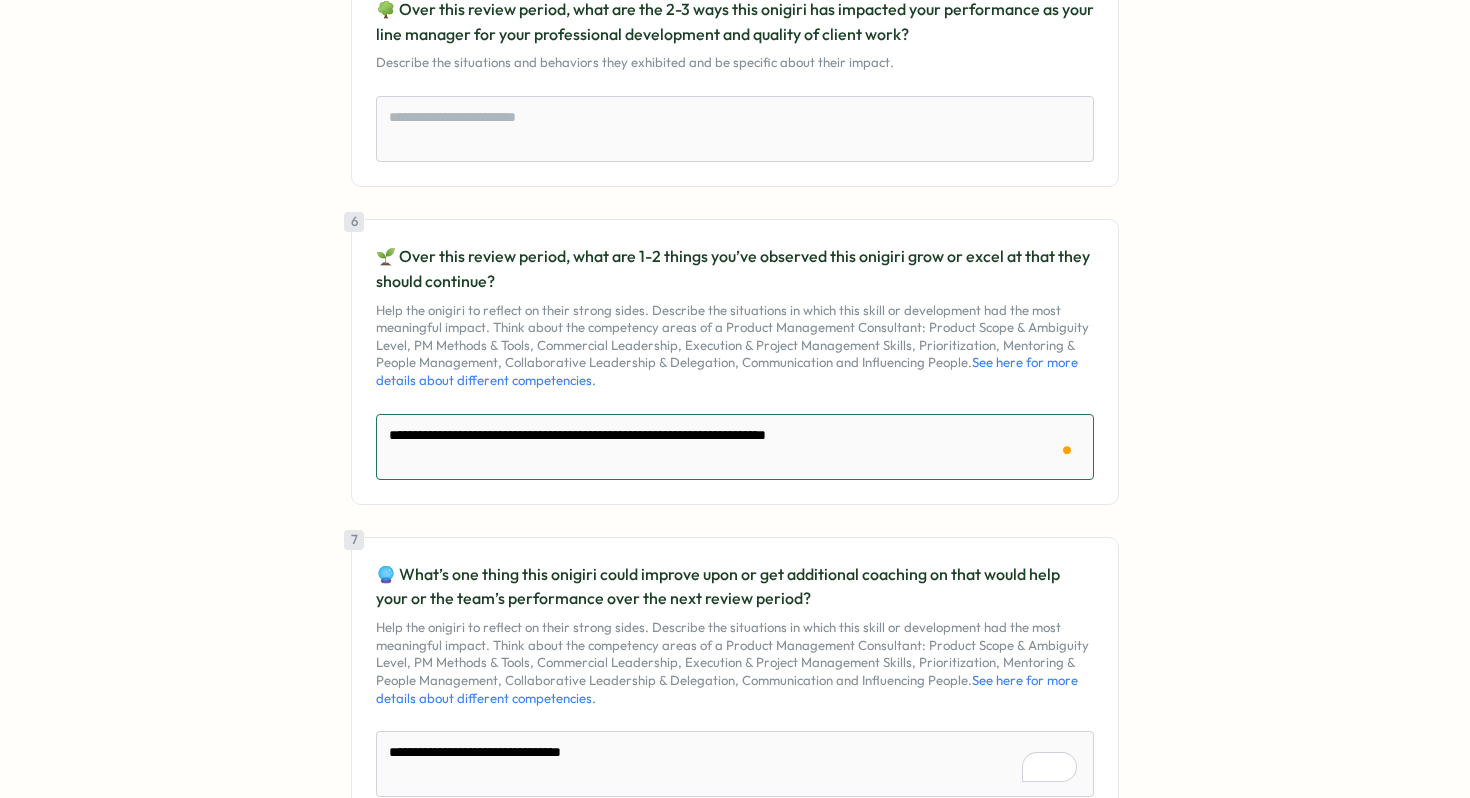 type on "**********" 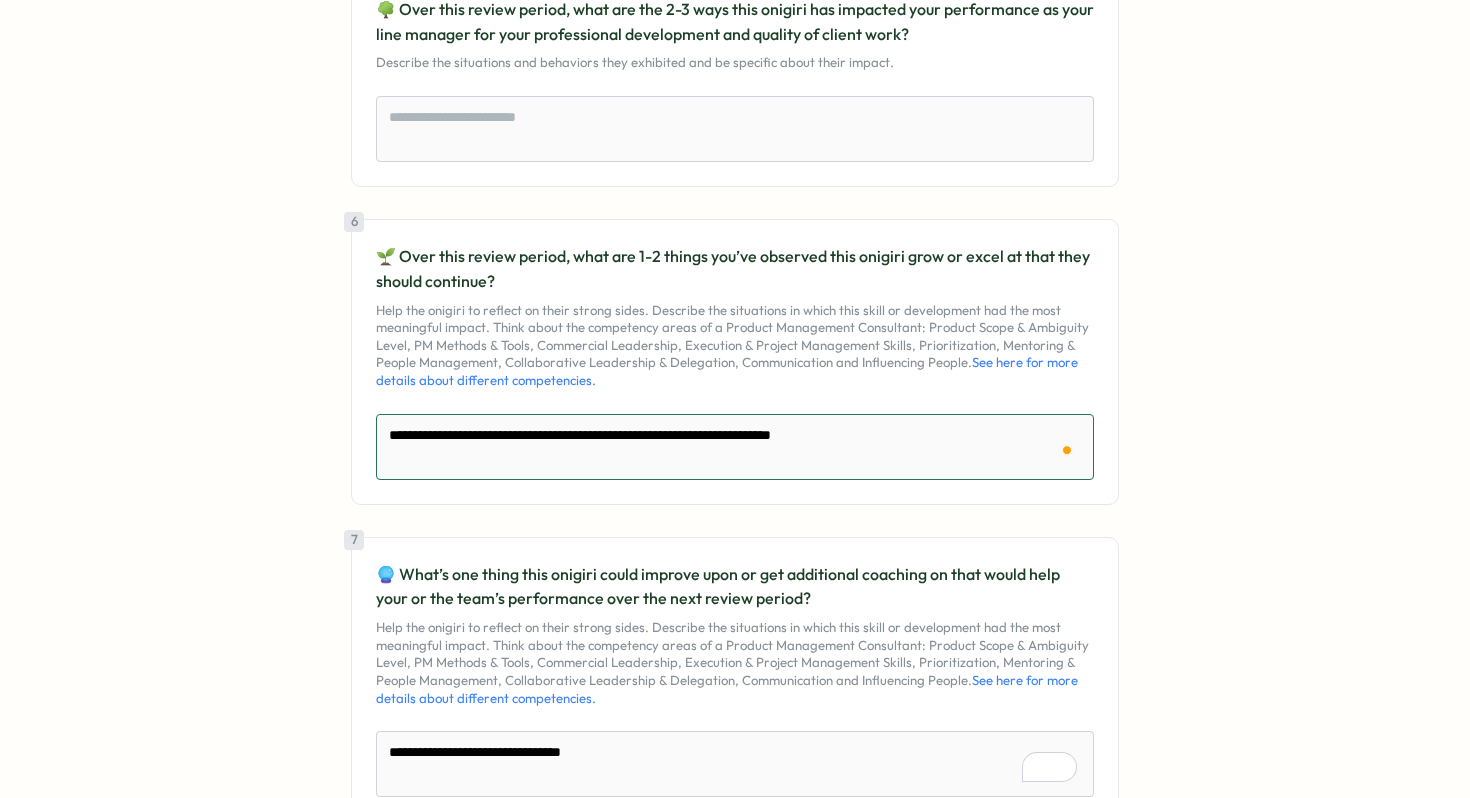type on "**********" 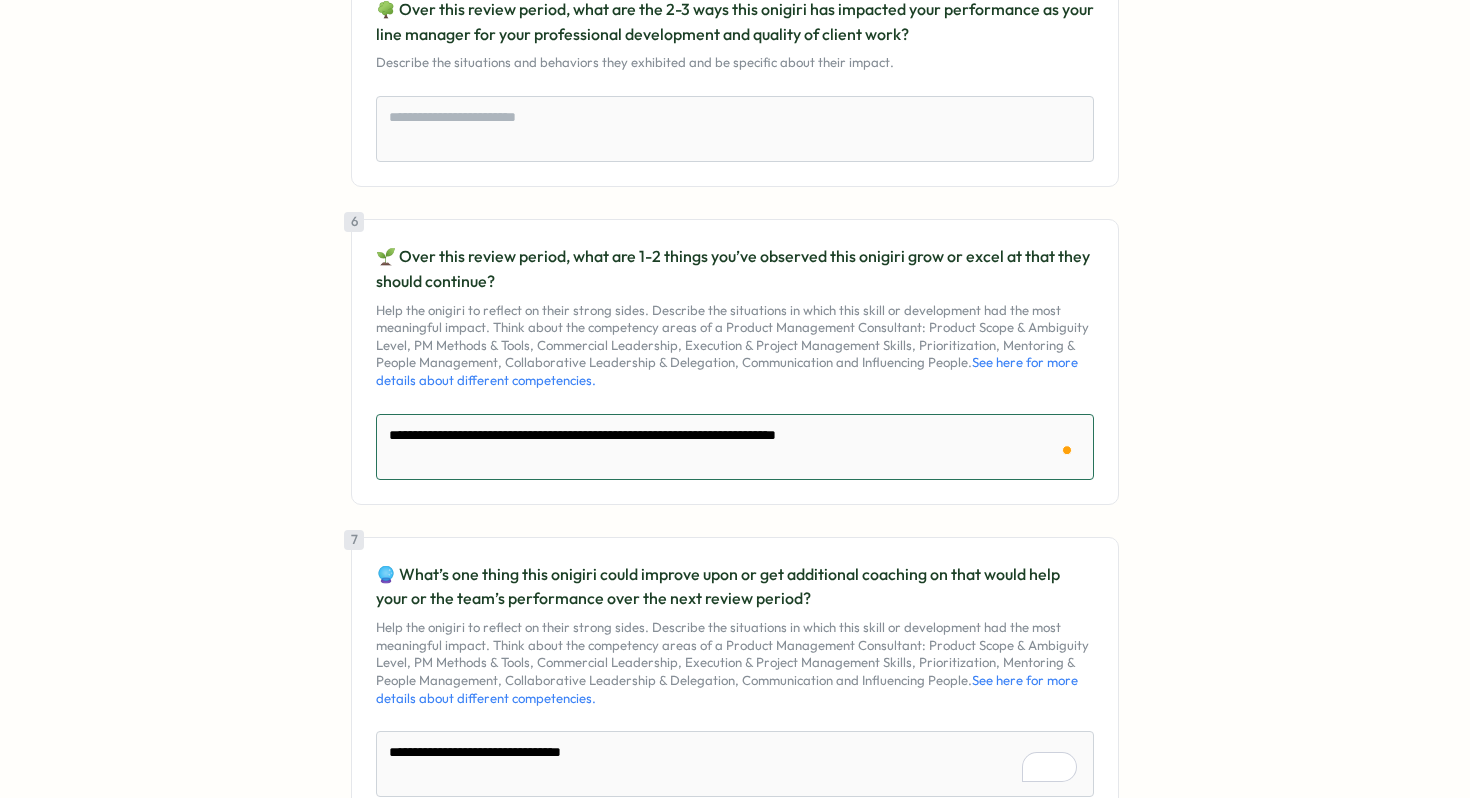 type on "**********" 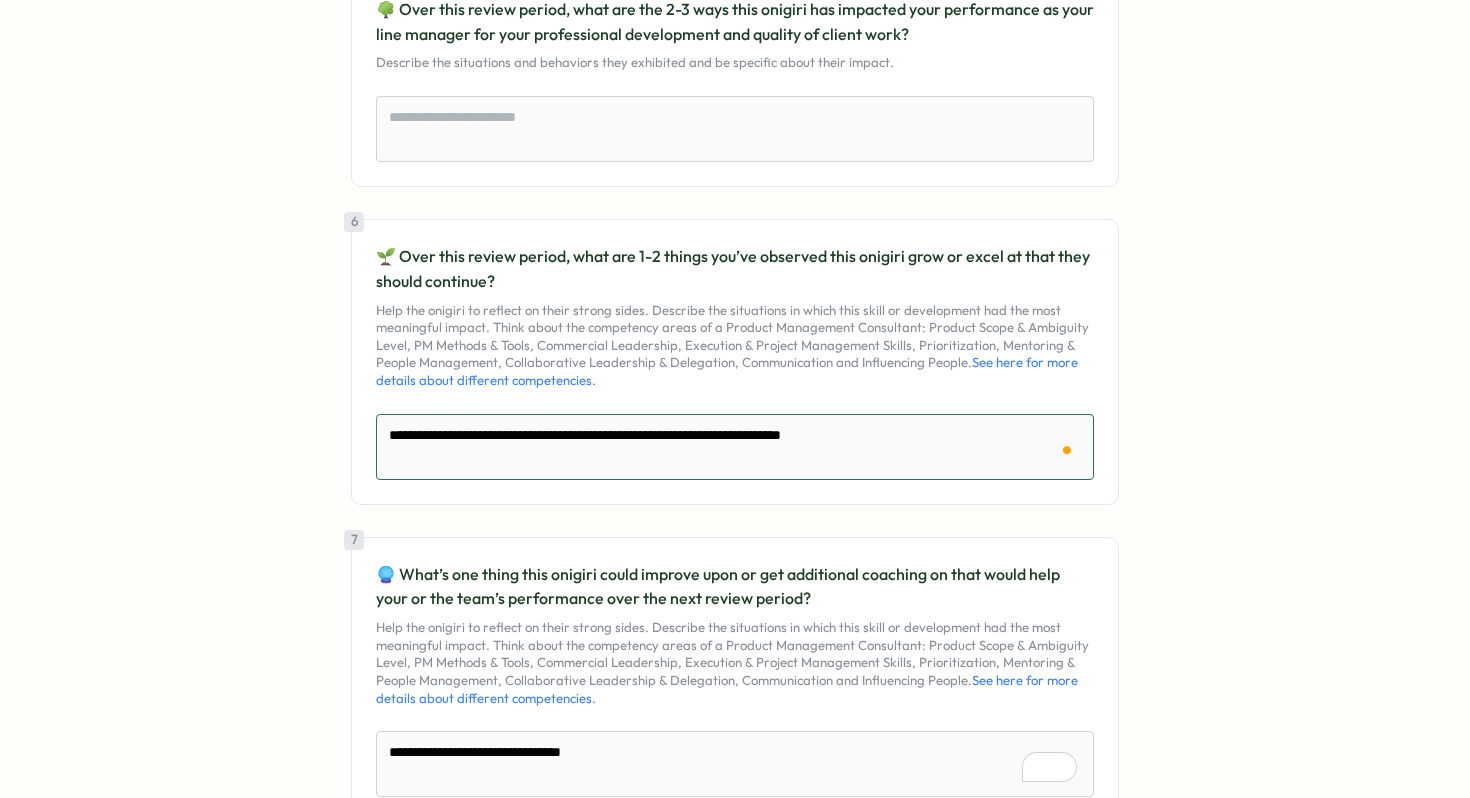 type on "**********" 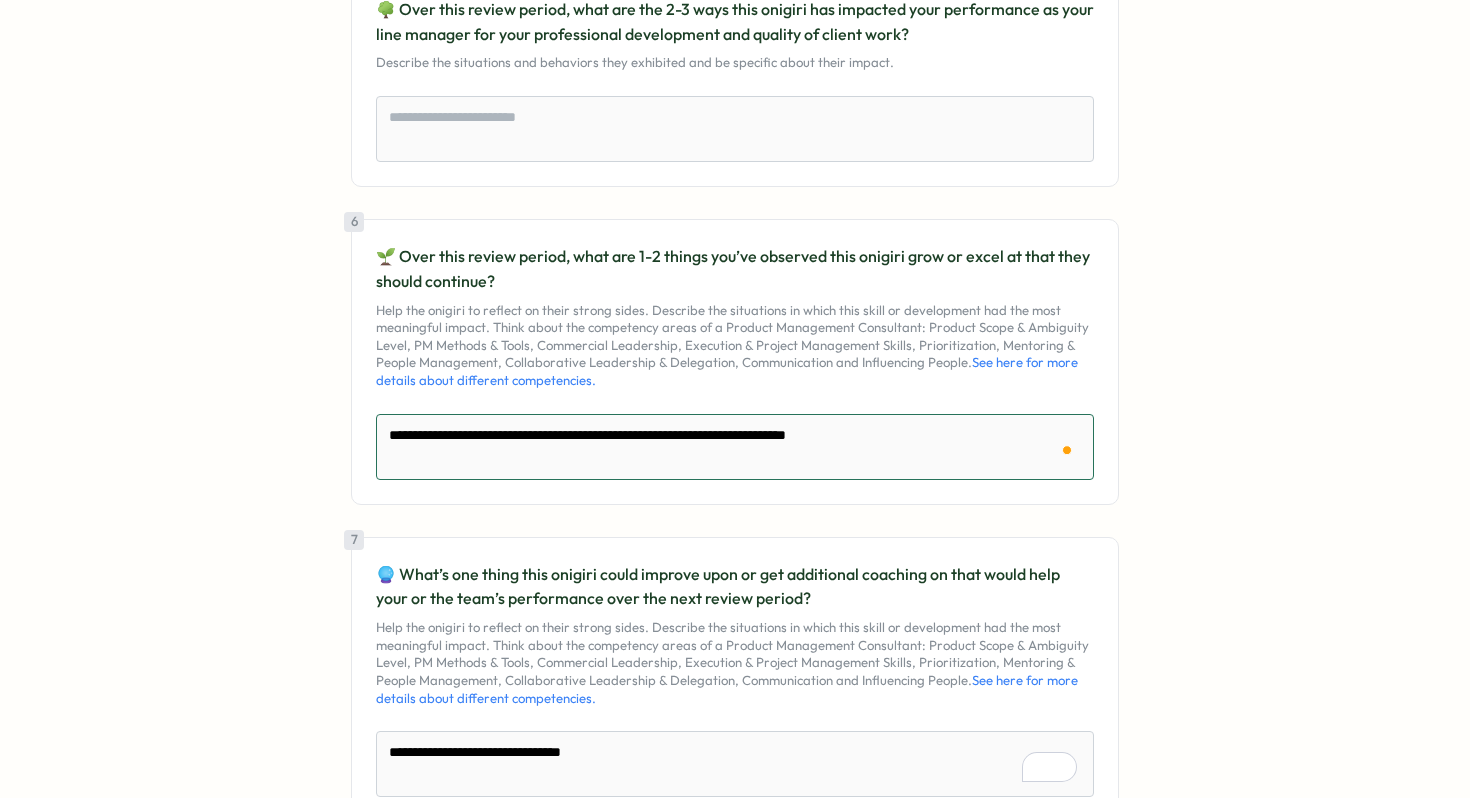 type on "**********" 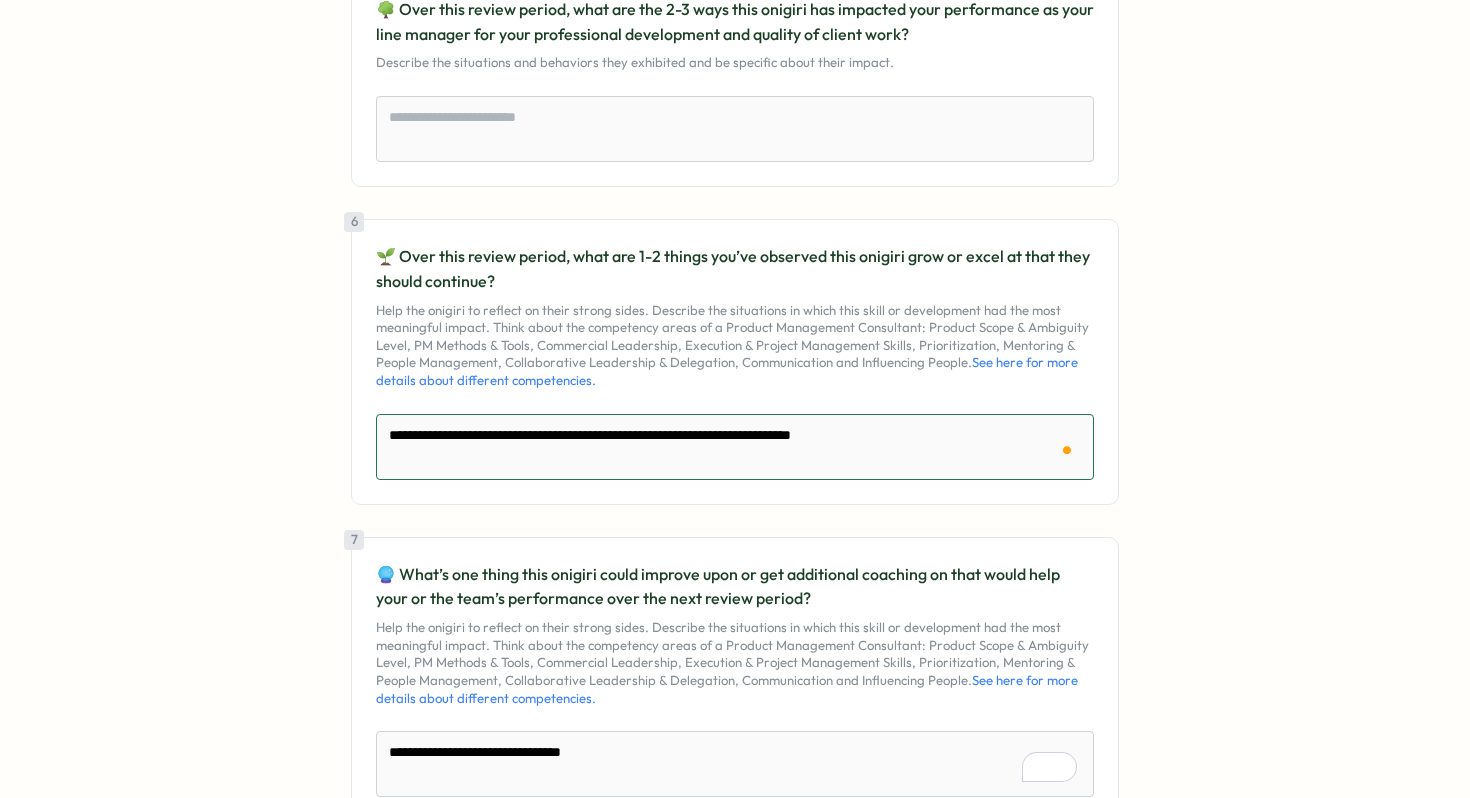 type on "**********" 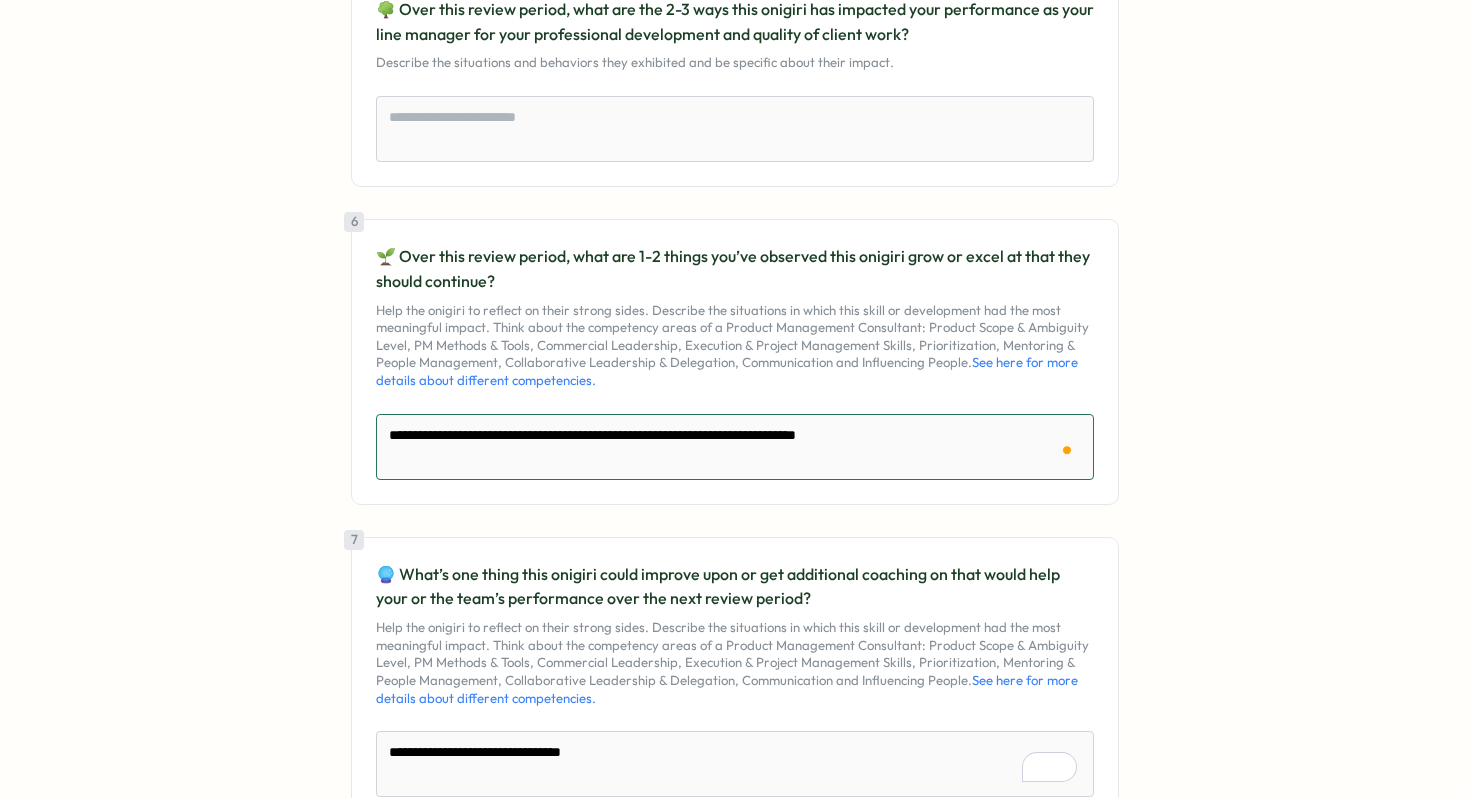 type on "**********" 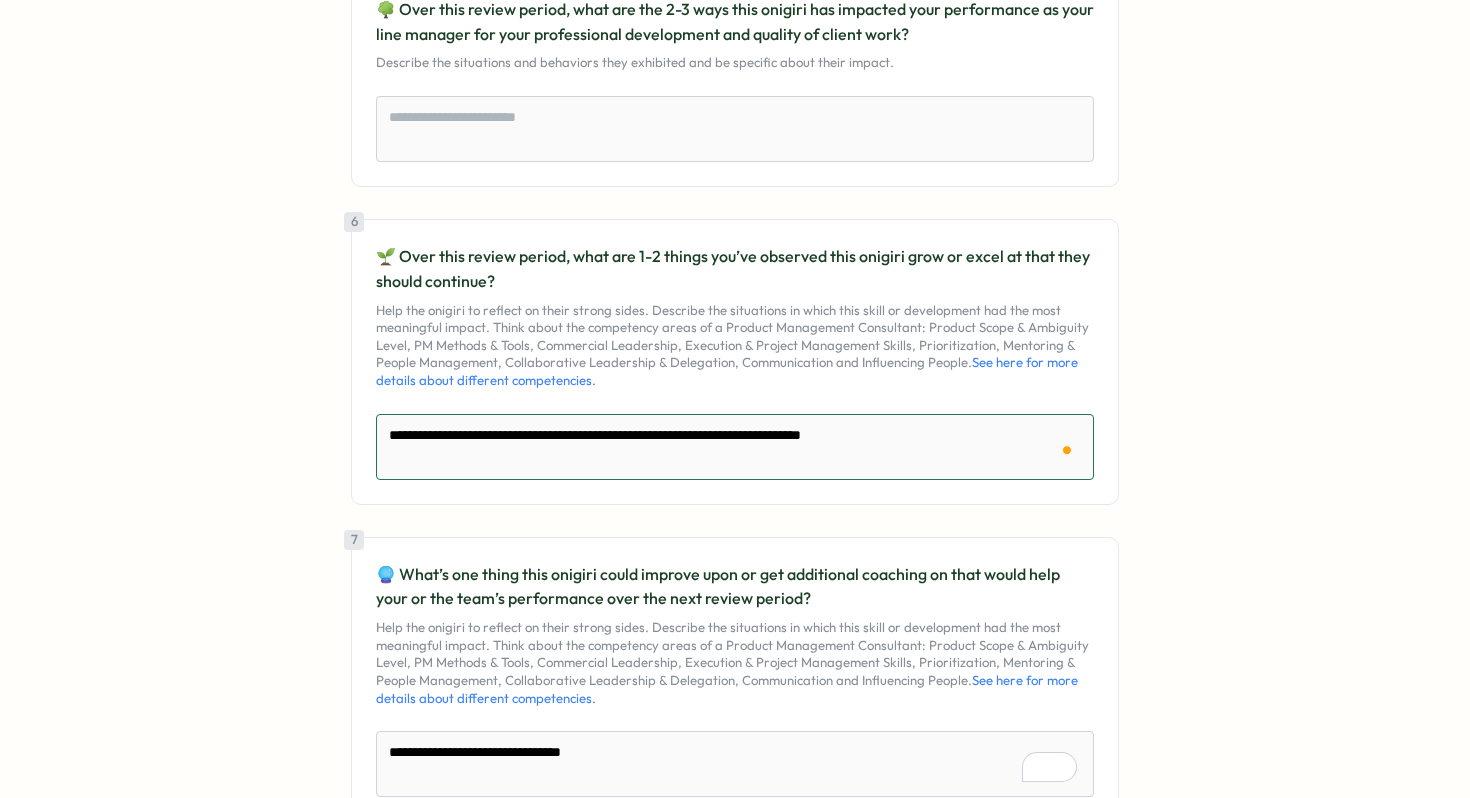 type on "**********" 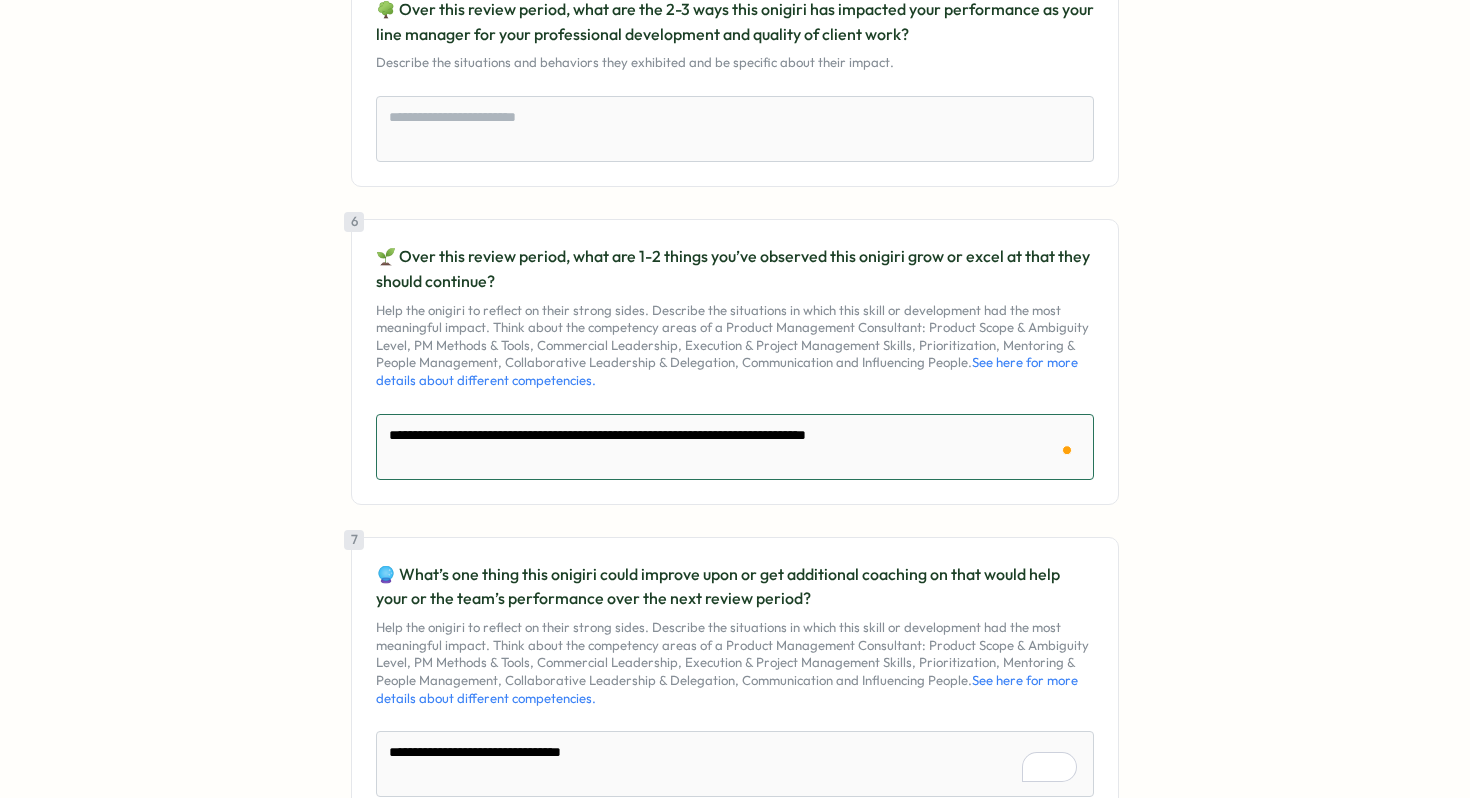 type on "**********" 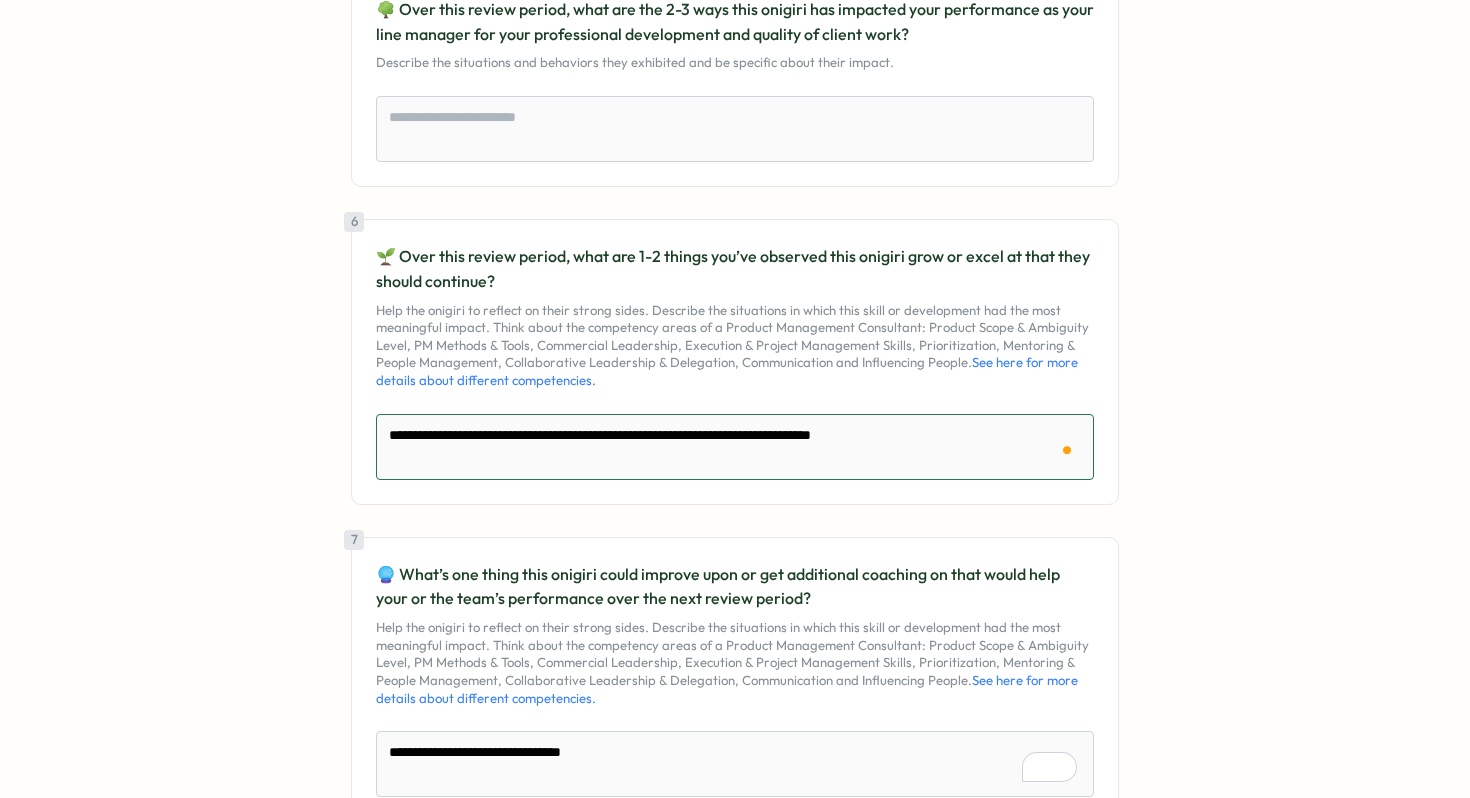 type on "*" 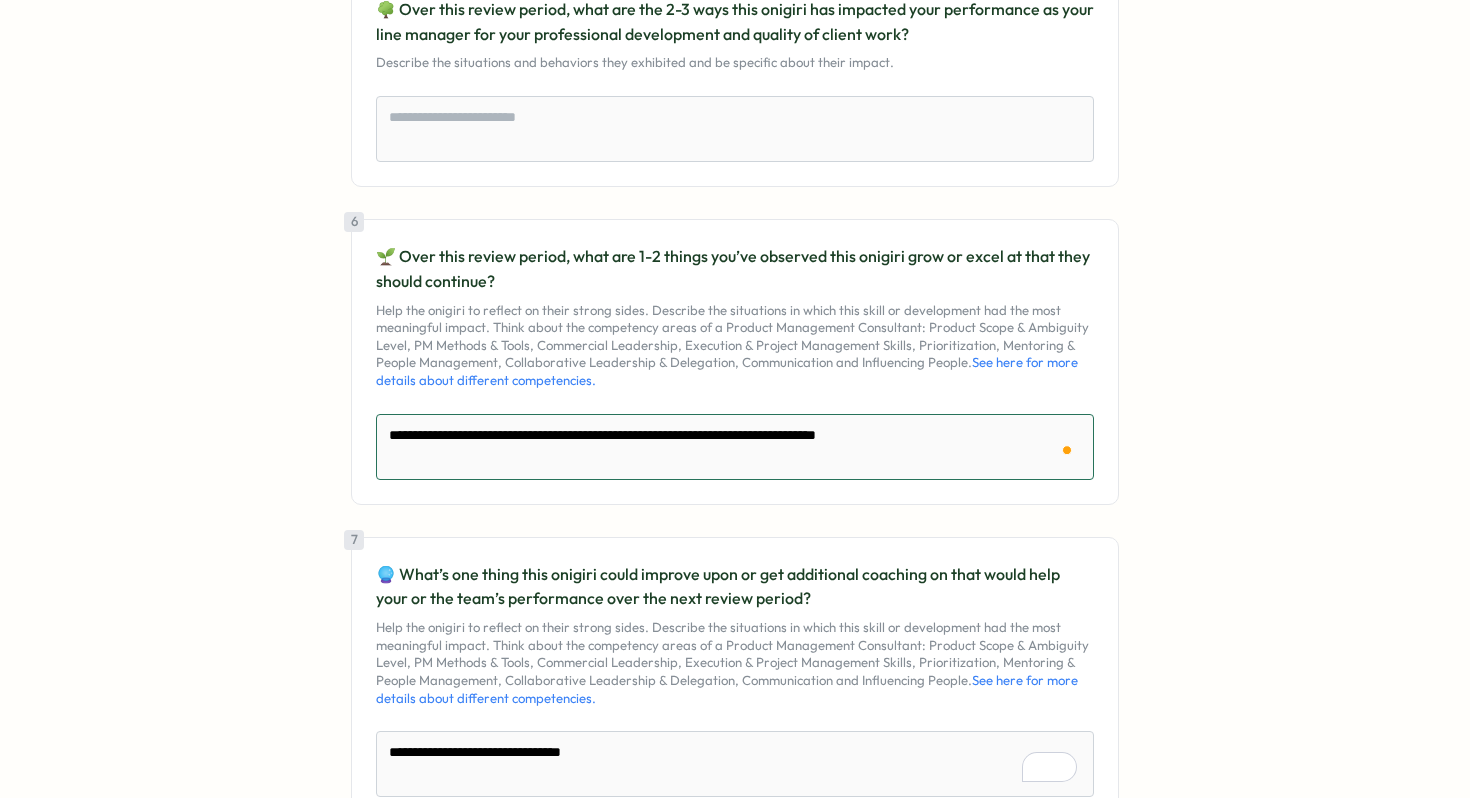 type on "**********" 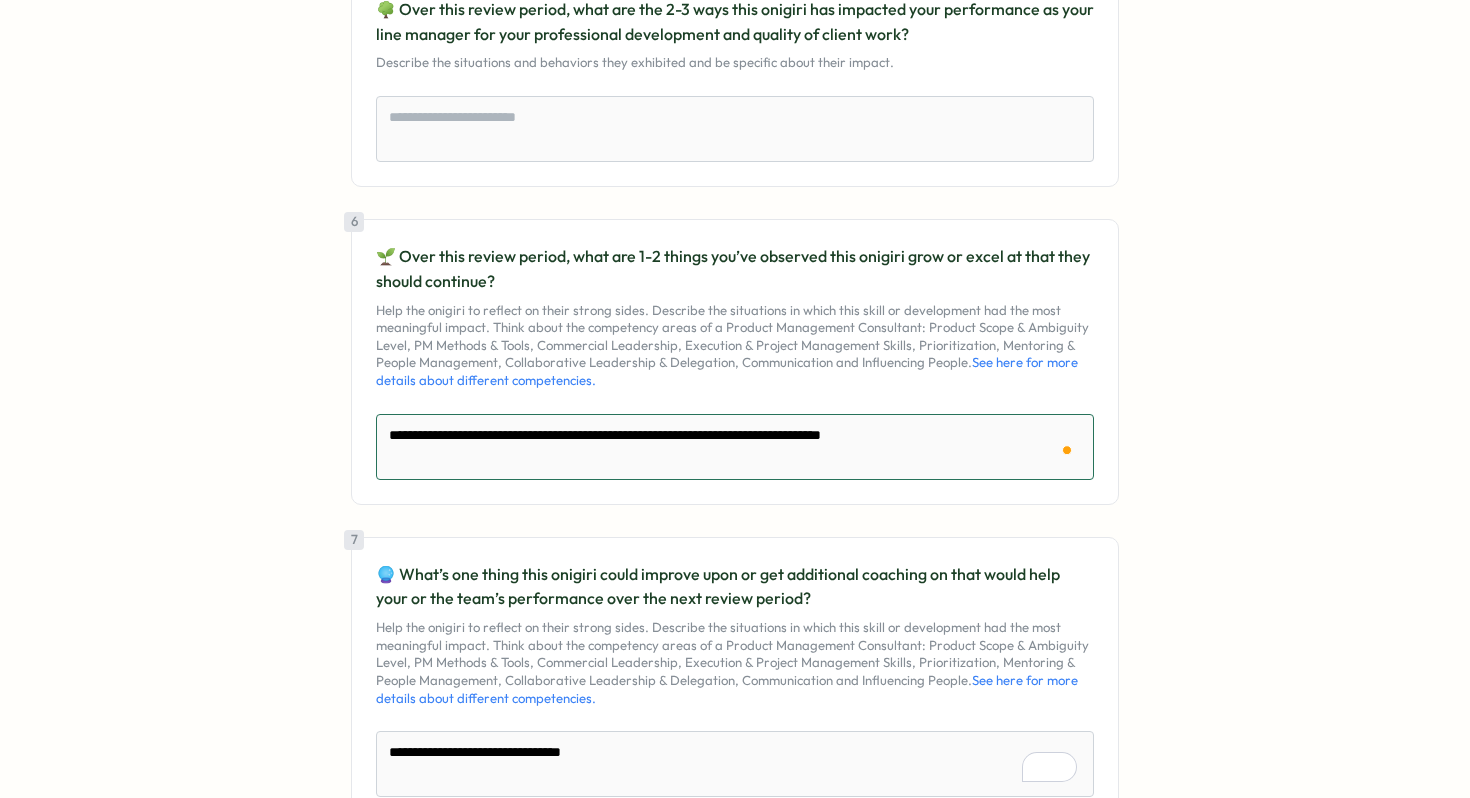 type on "**********" 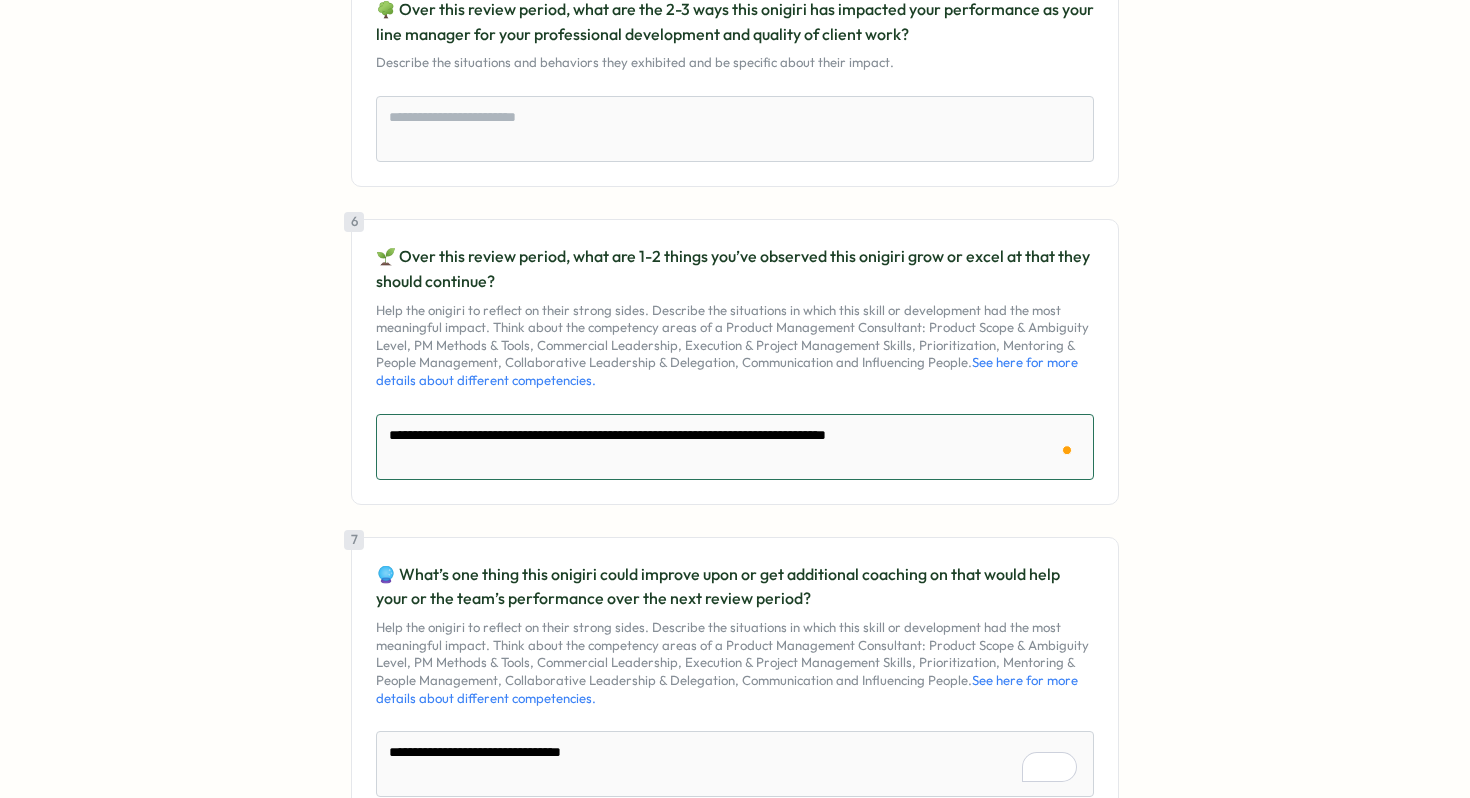 type on "**********" 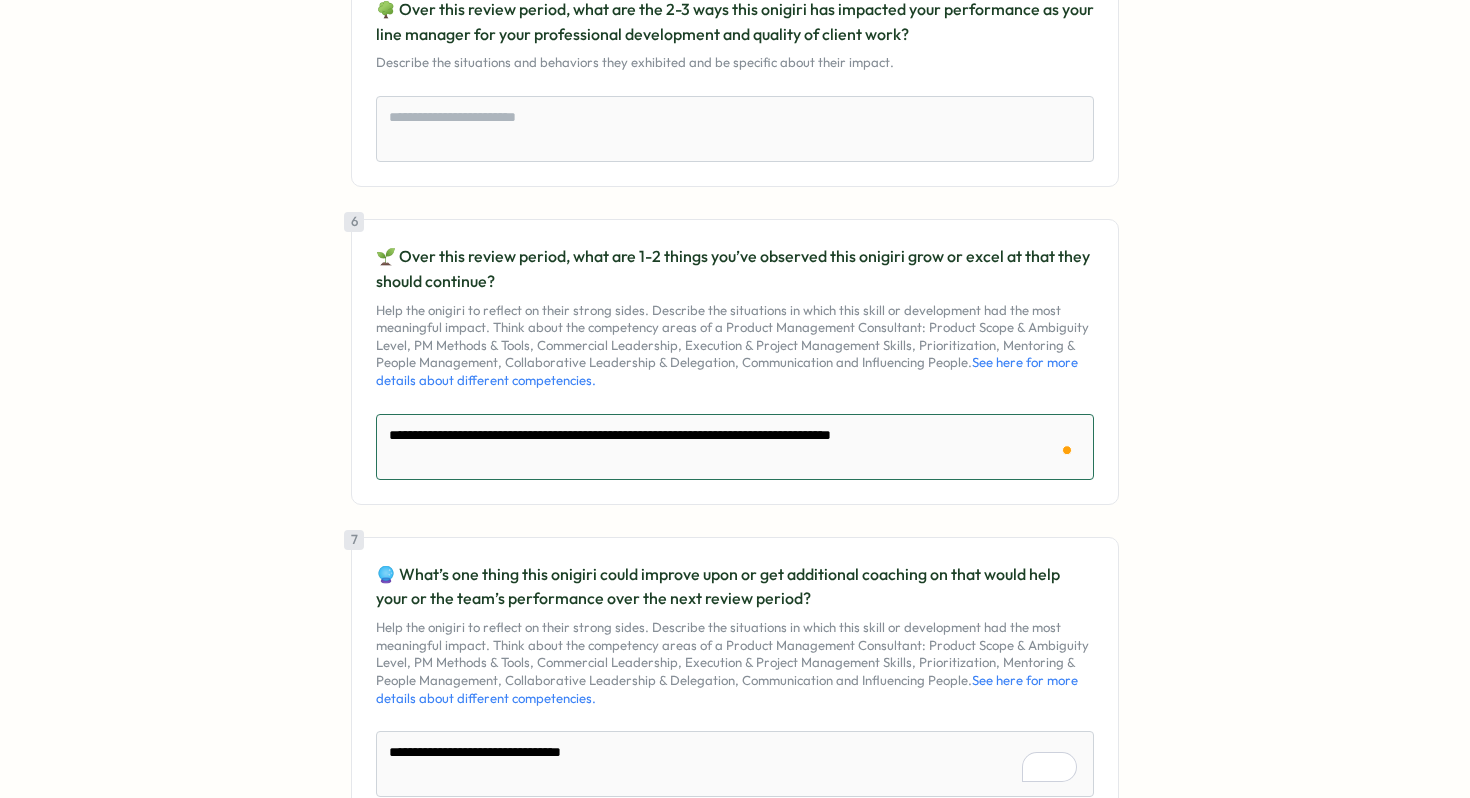 type on "**********" 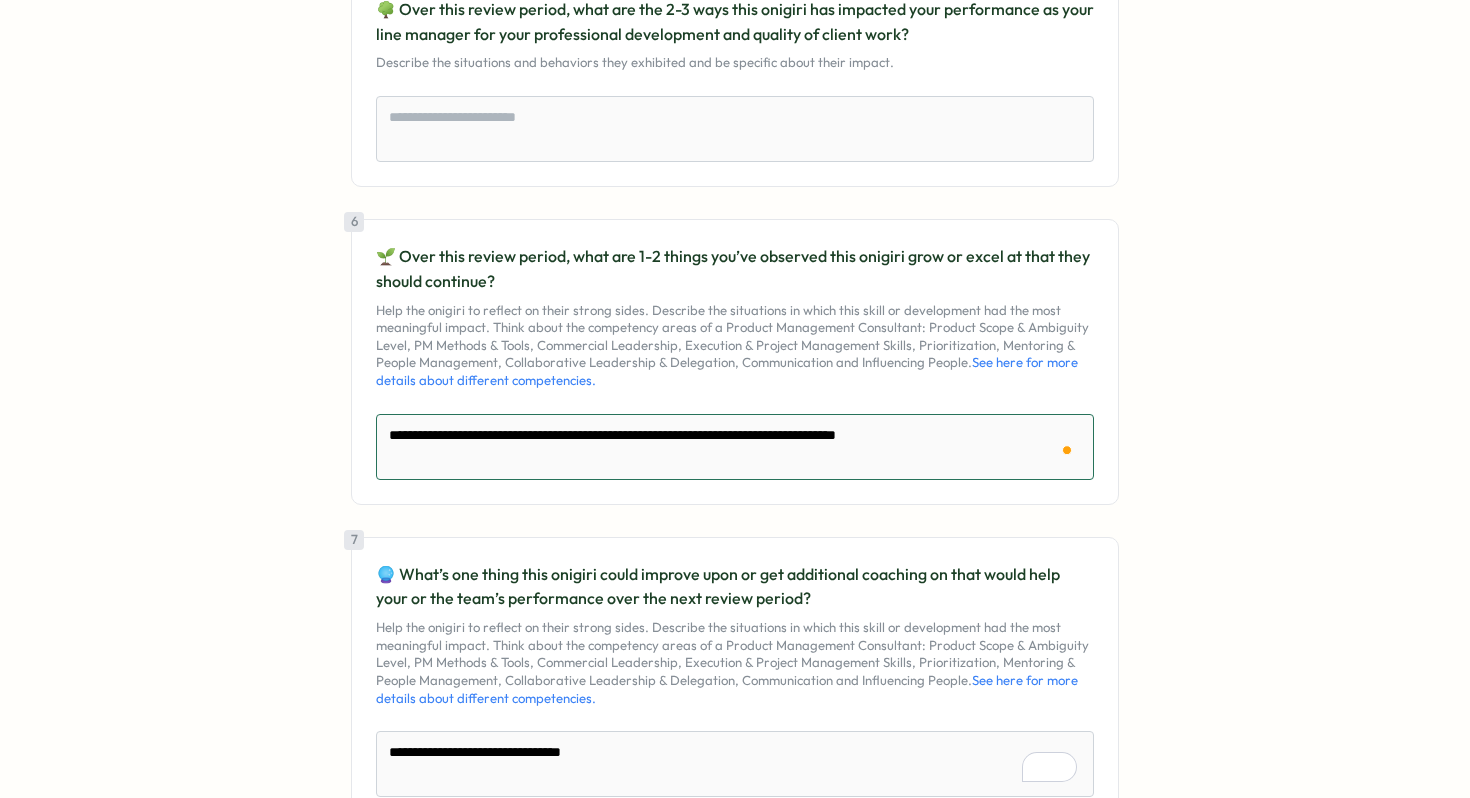 type on "**********" 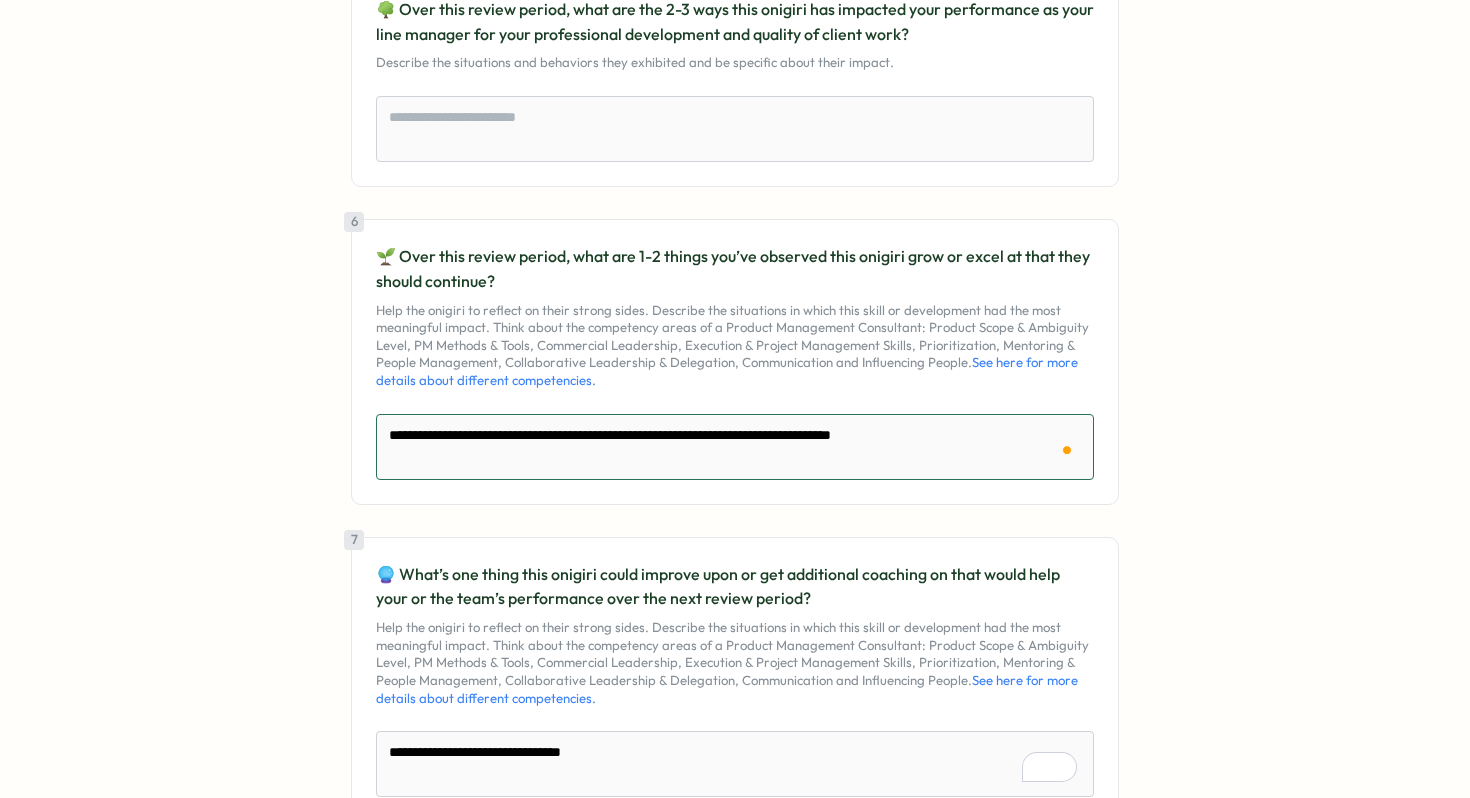 type on "**********" 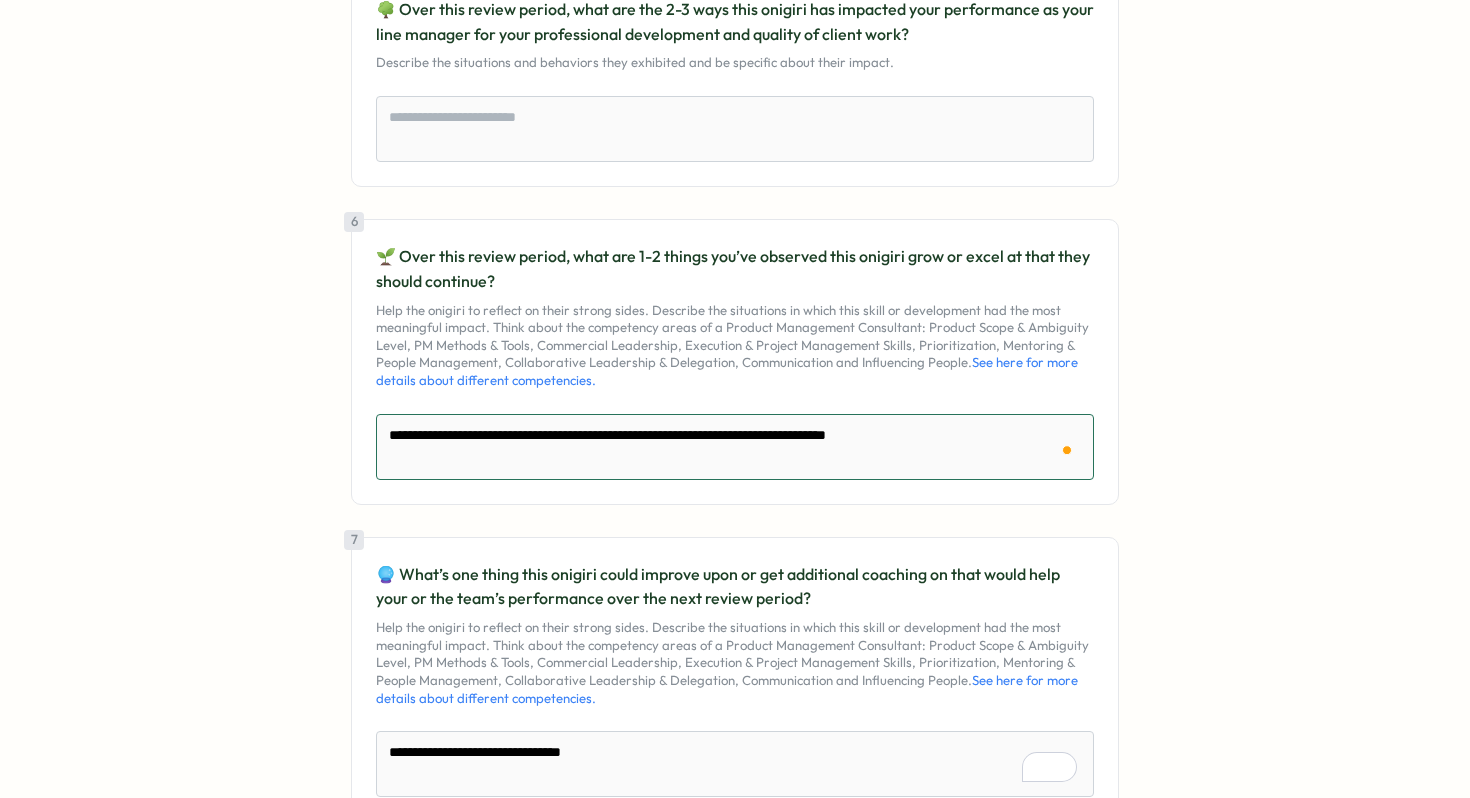 type on "**********" 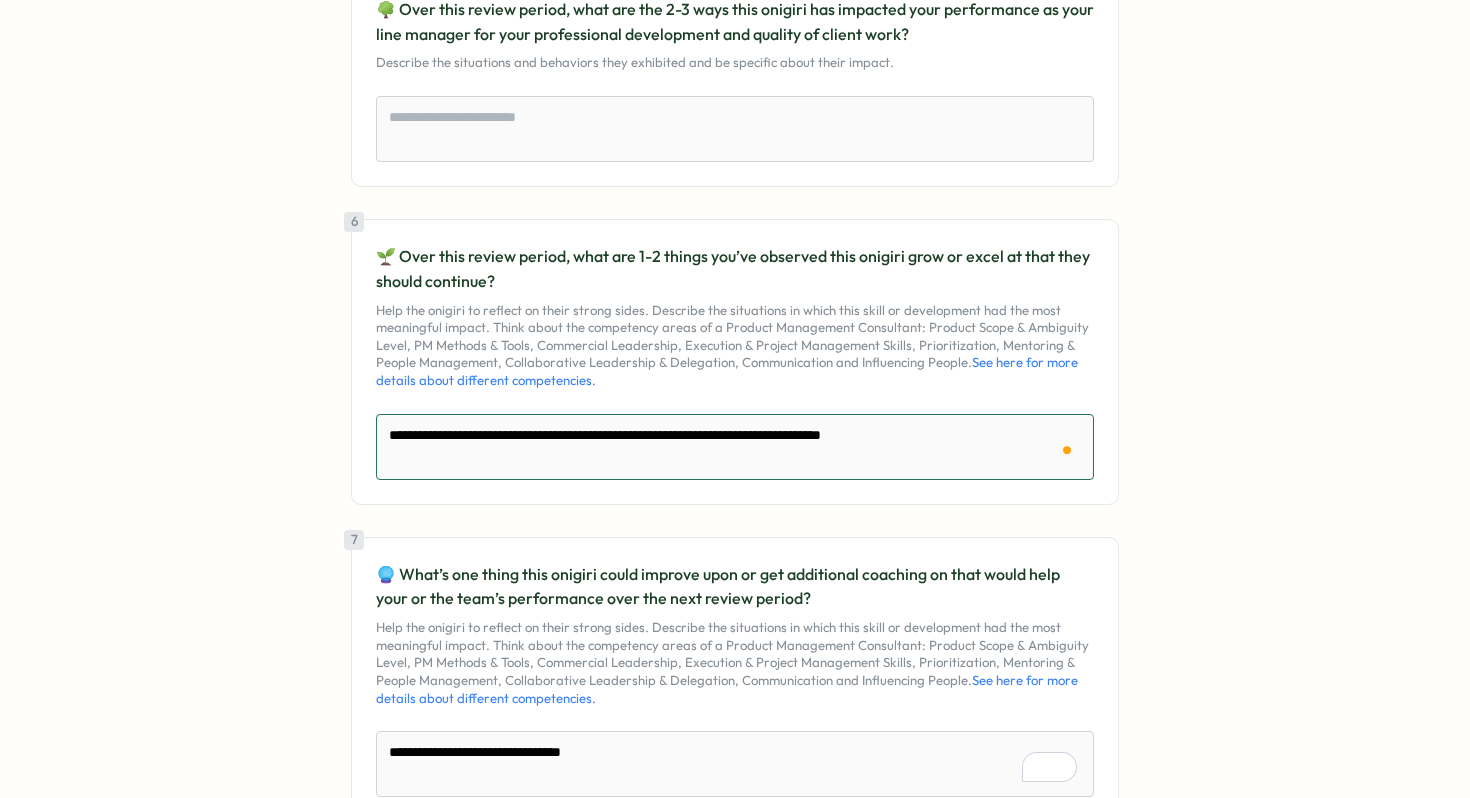 type on "**********" 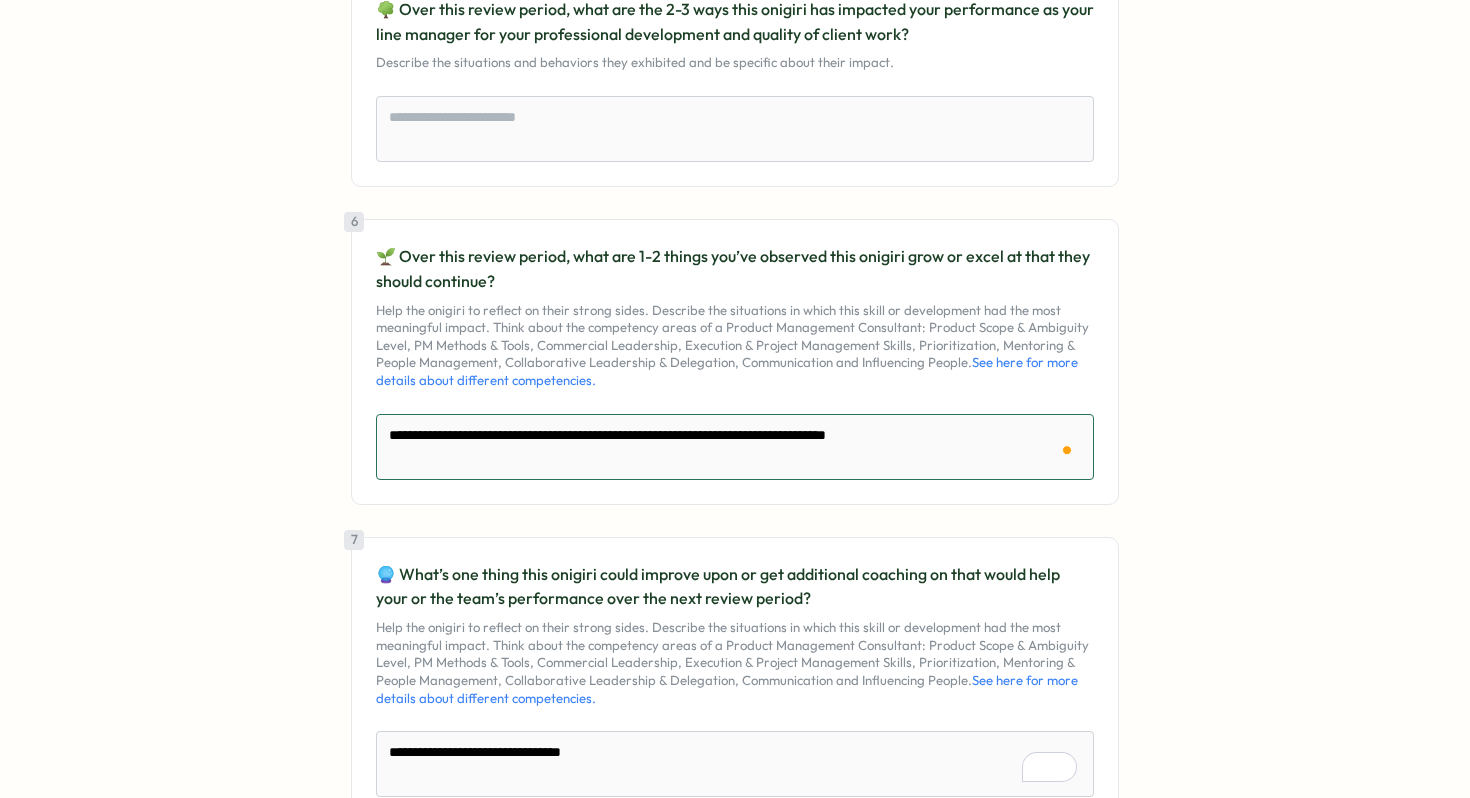 type on "**********" 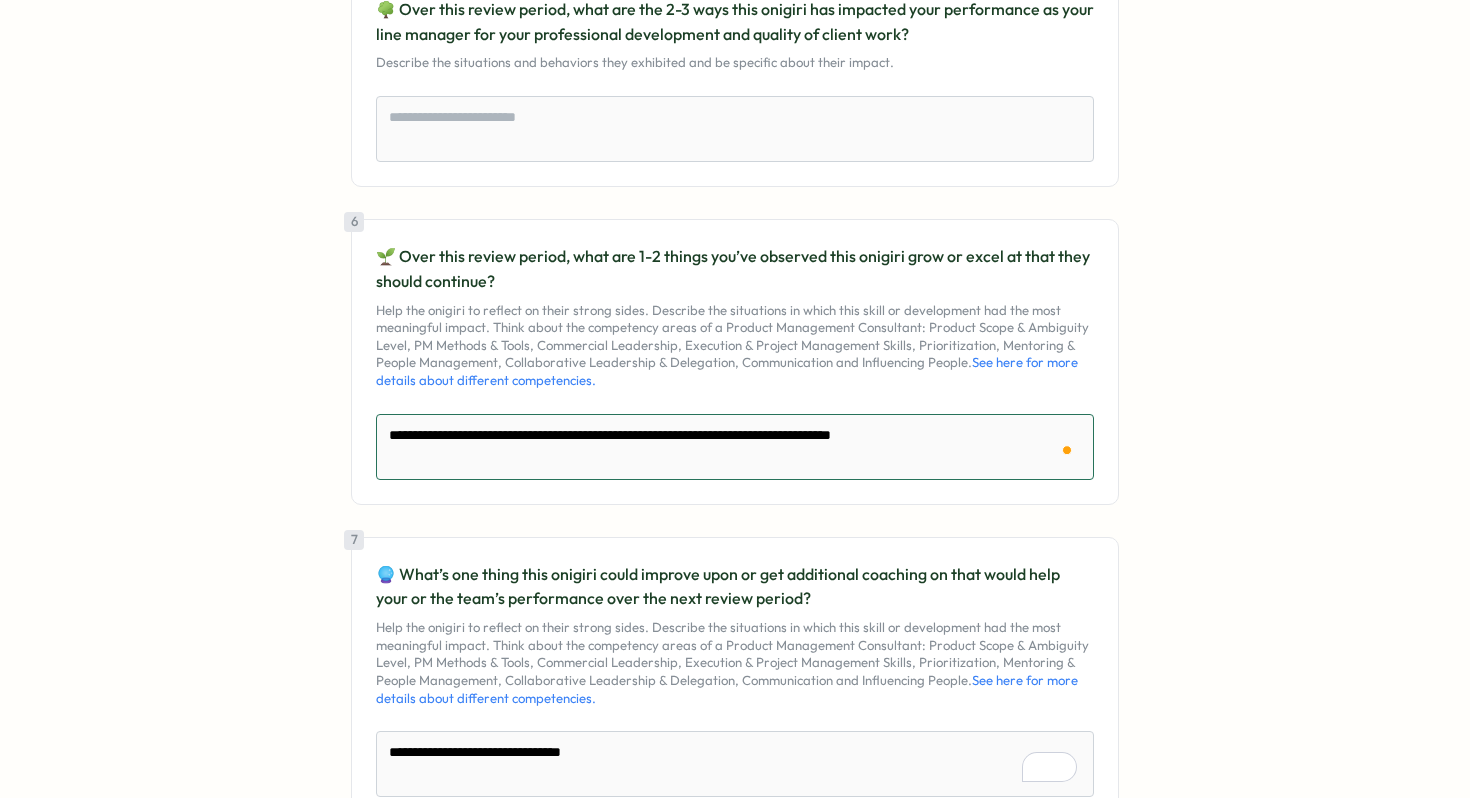 type on "**********" 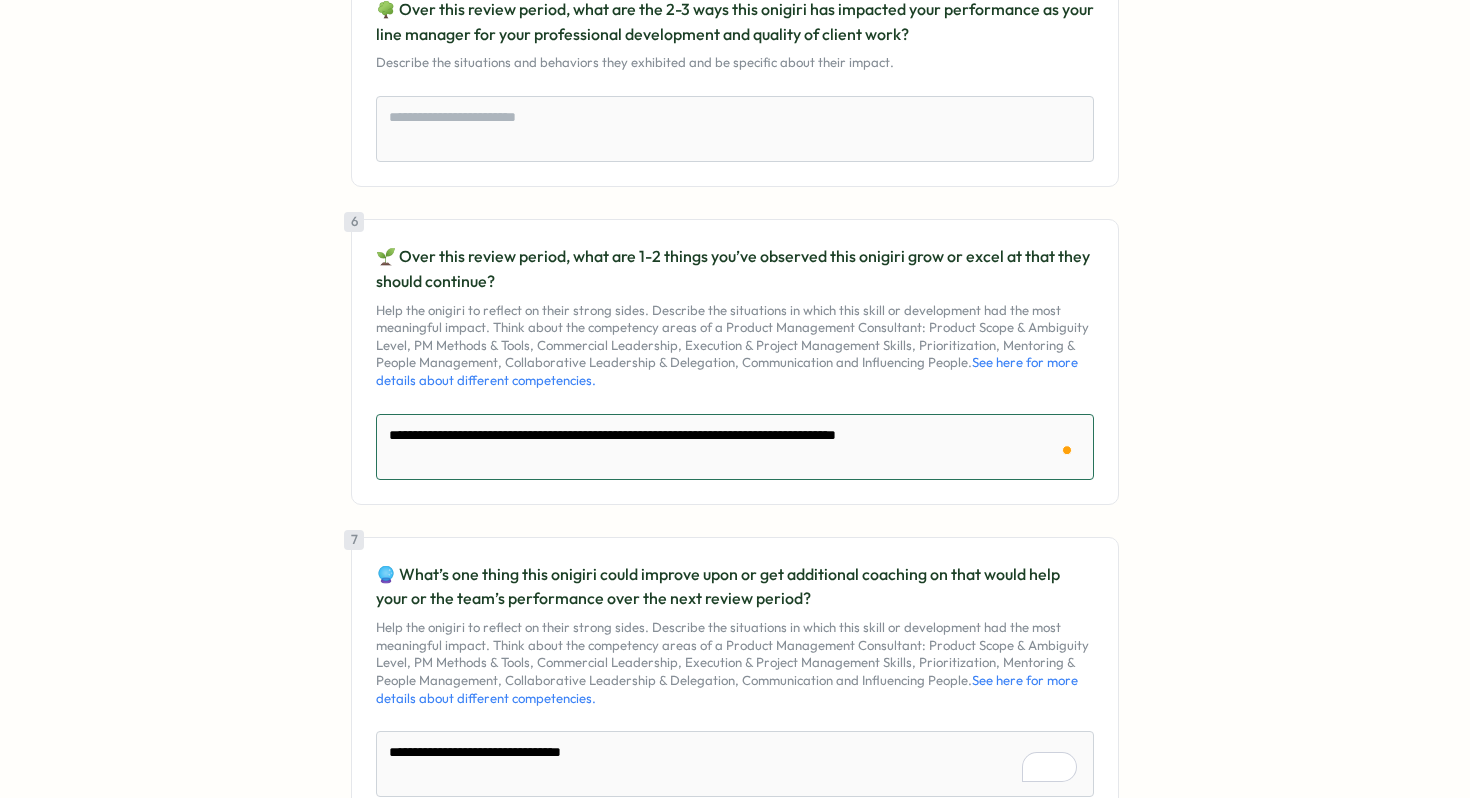 type on "**********" 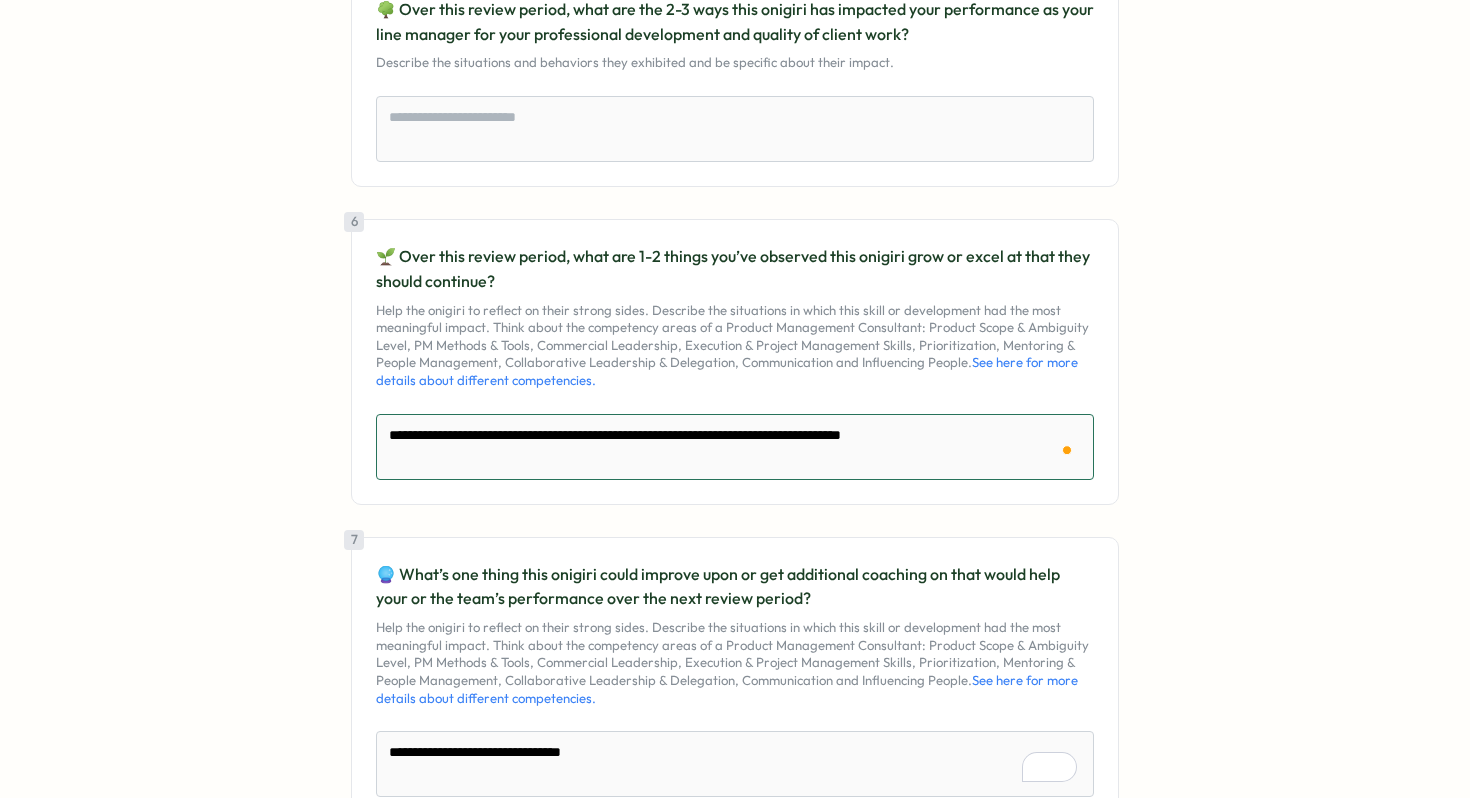 type on "**********" 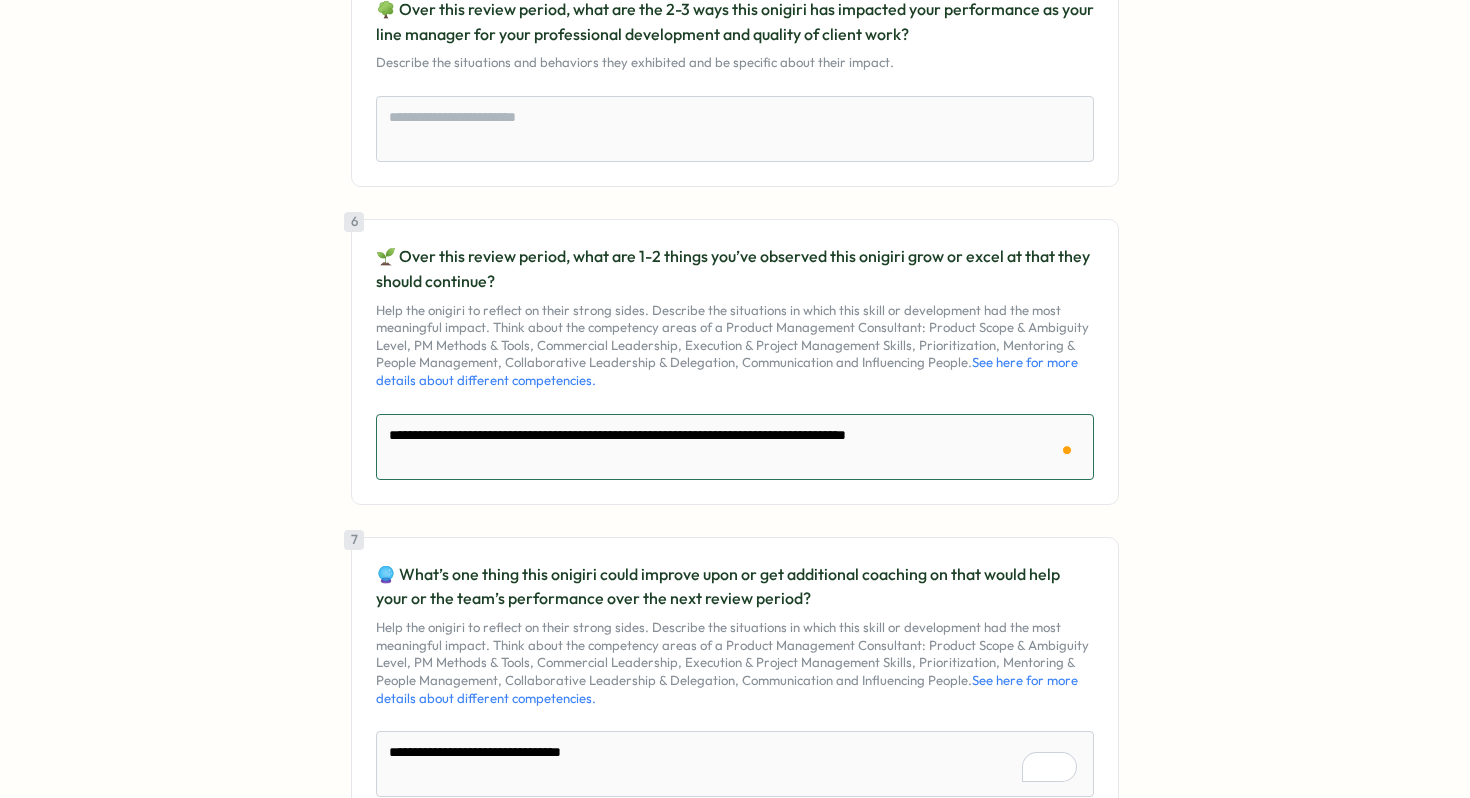 type on "**********" 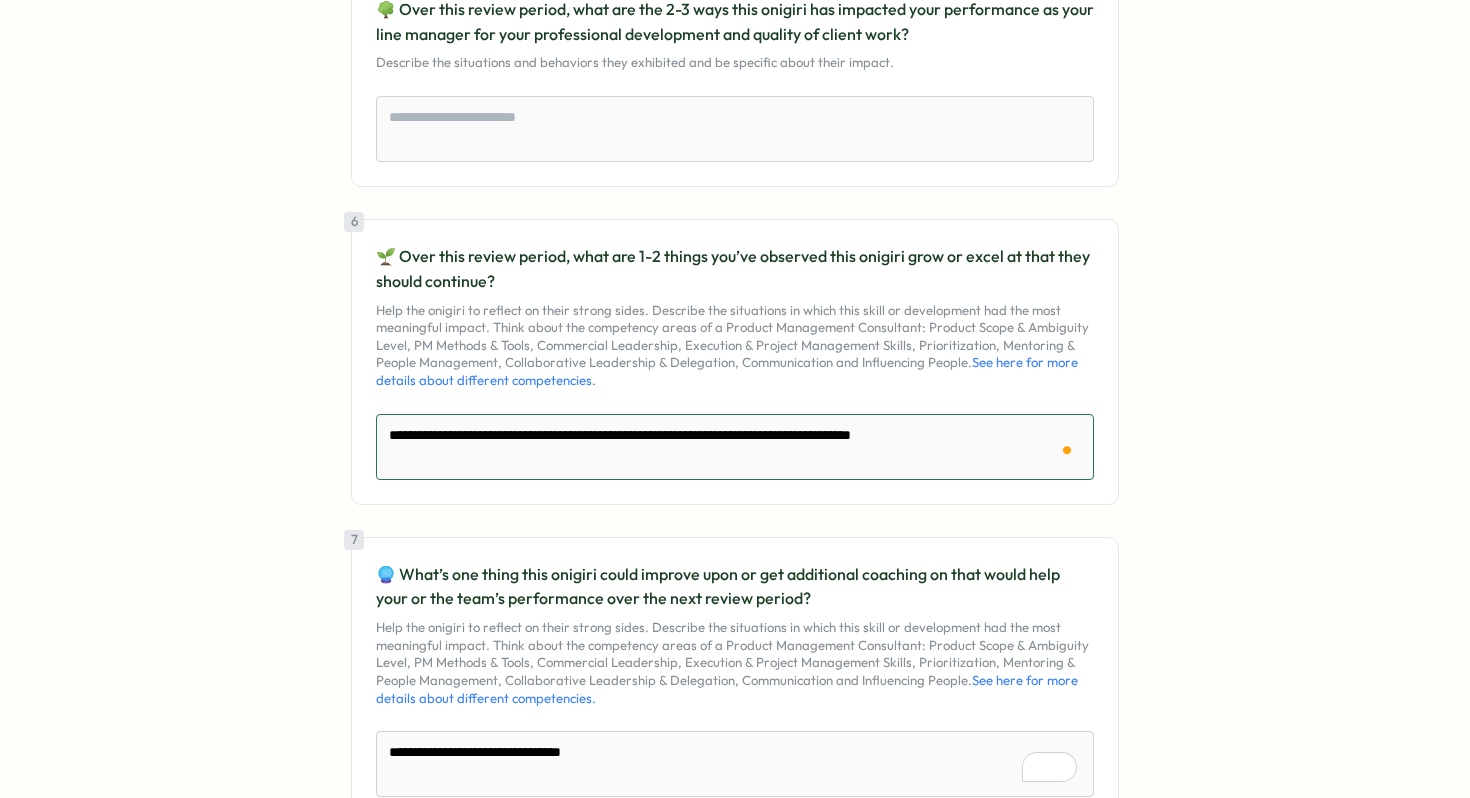 type on "*" 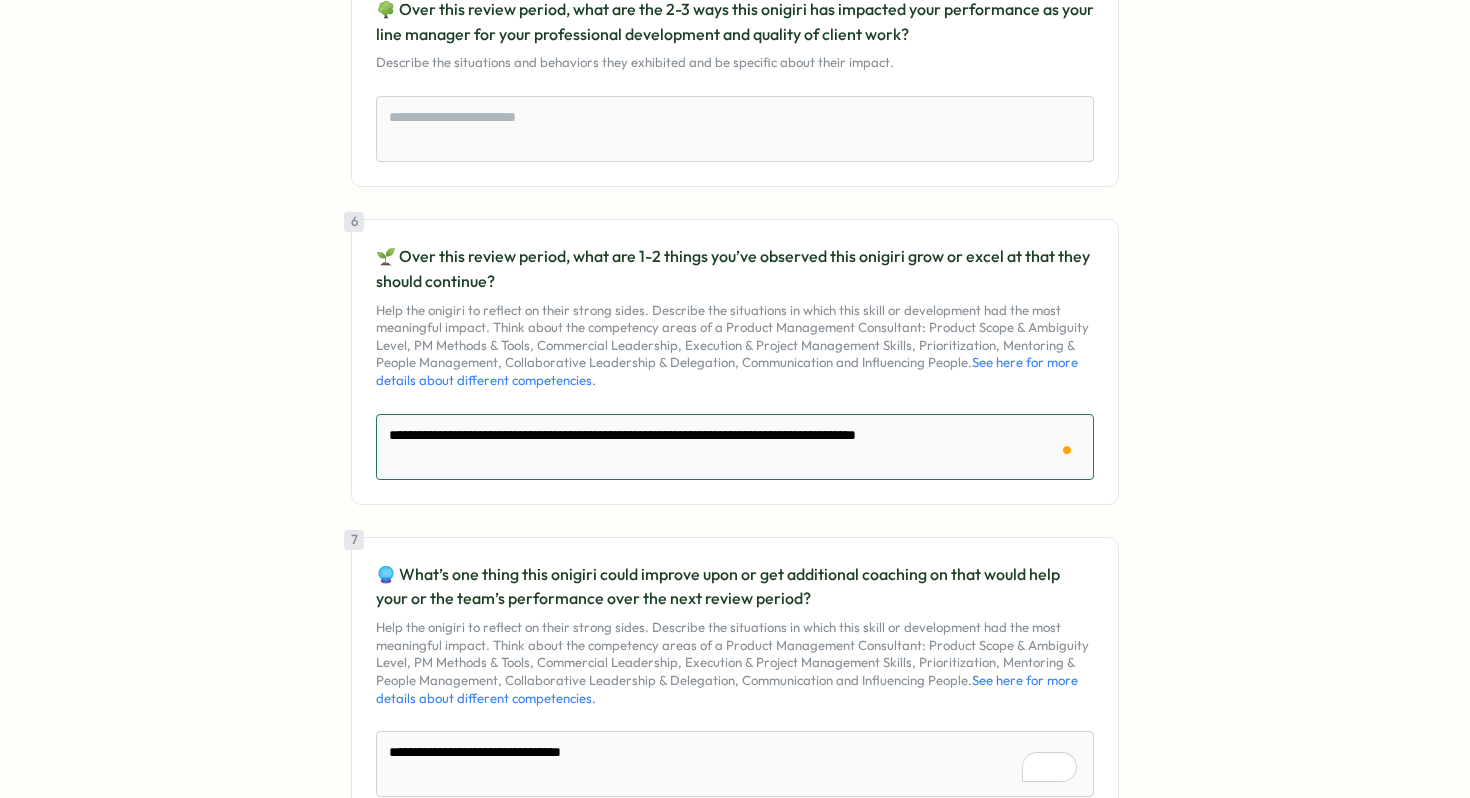 type on "**********" 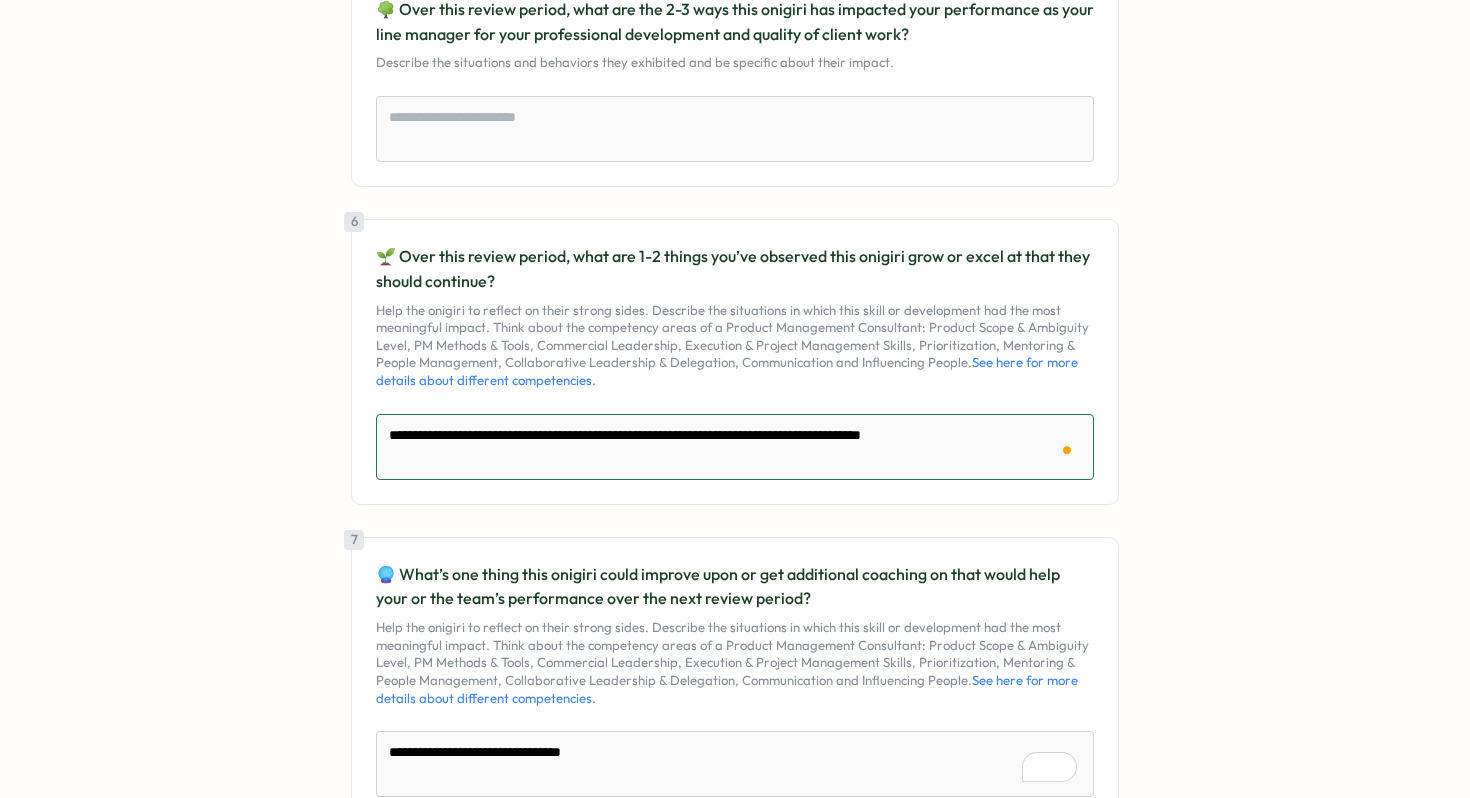 type on "**********" 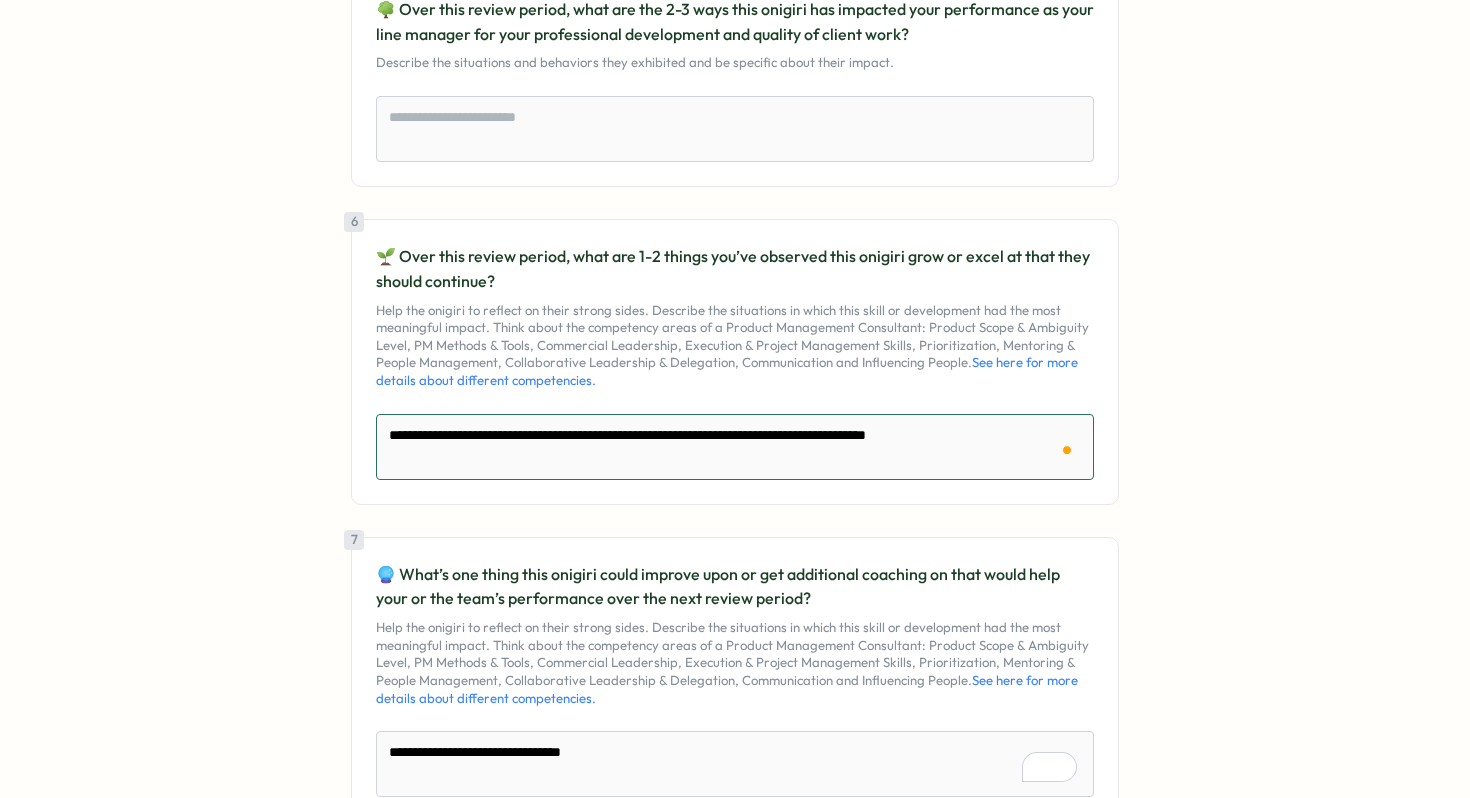 type on "**********" 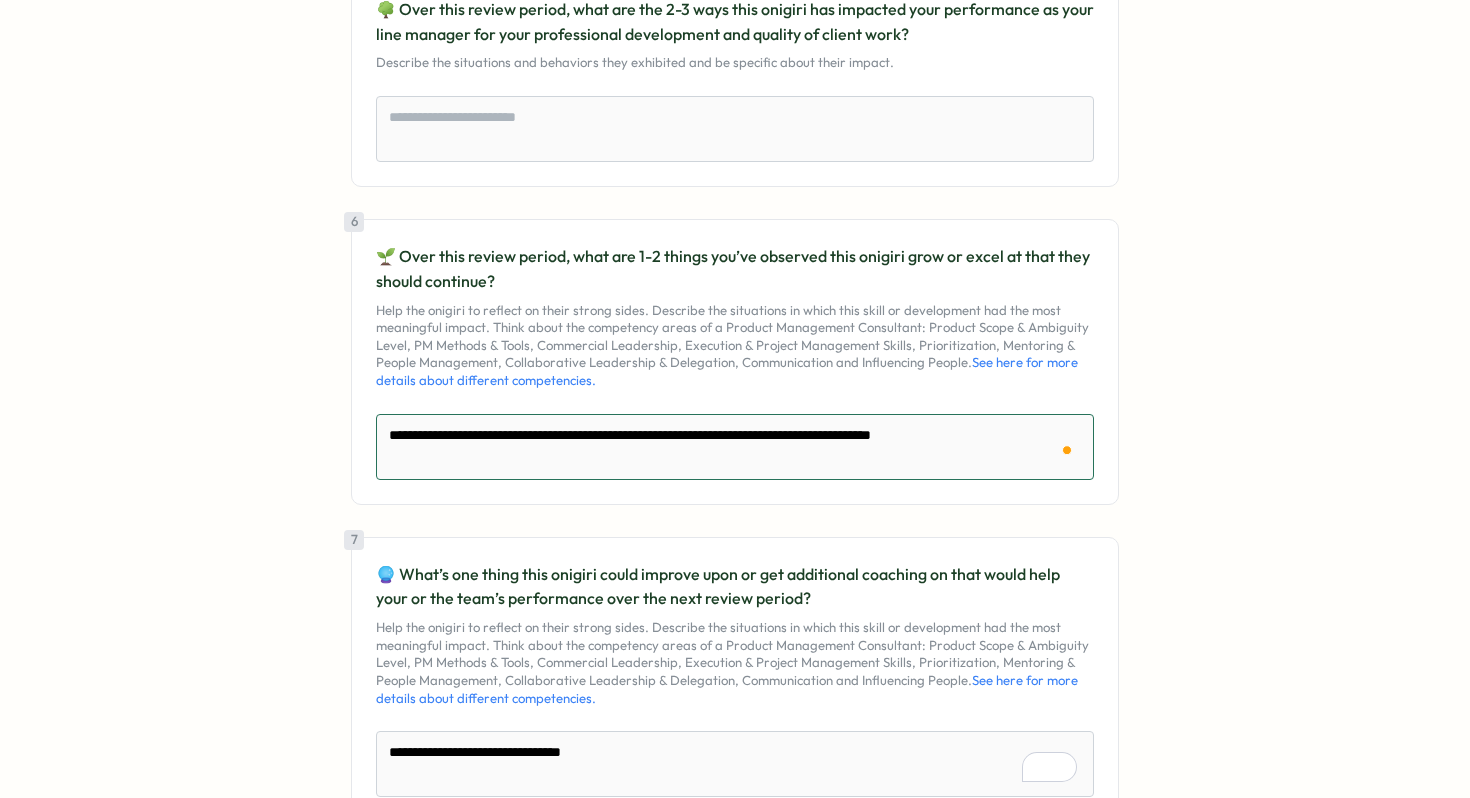 type on "**********" 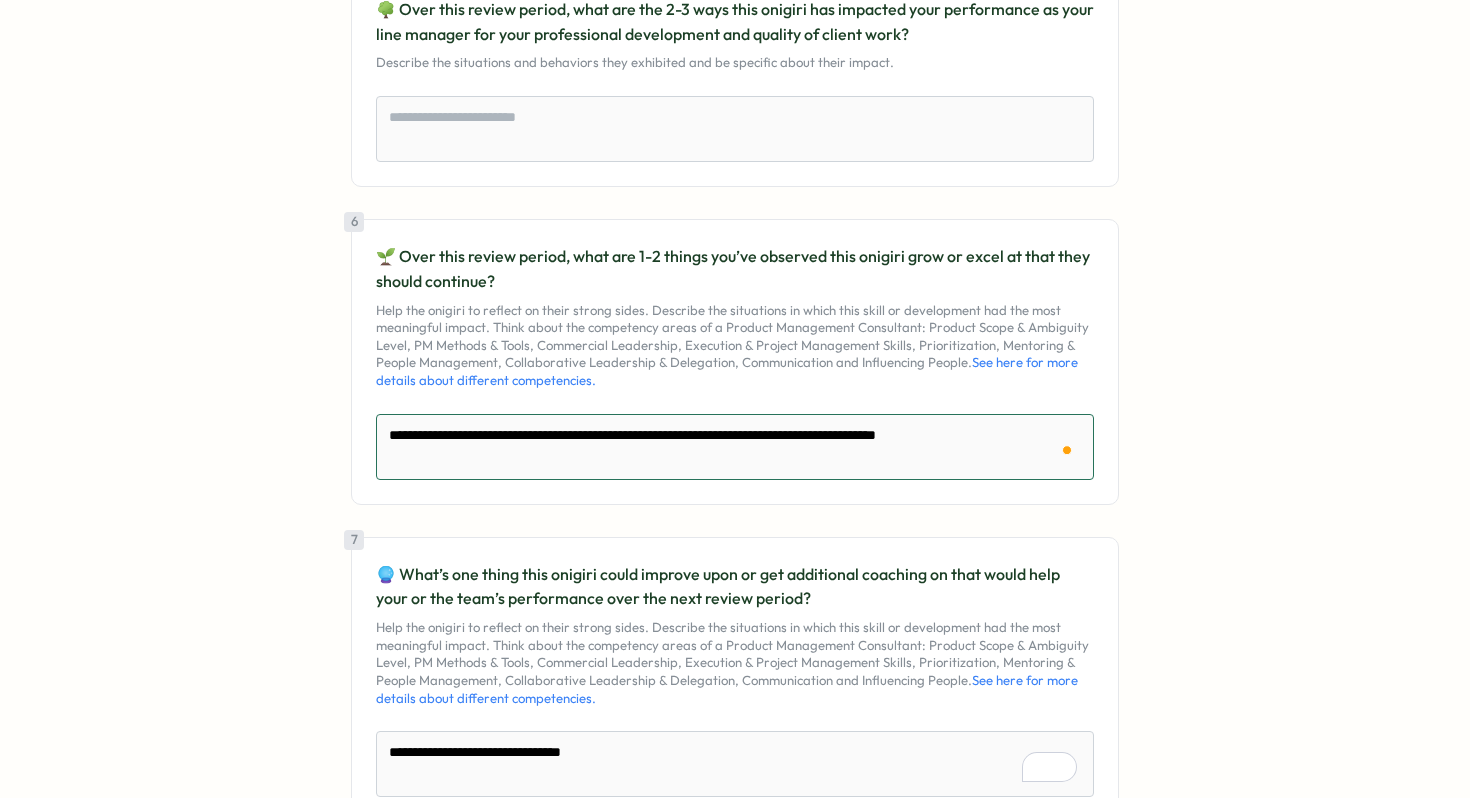 type on "**********" 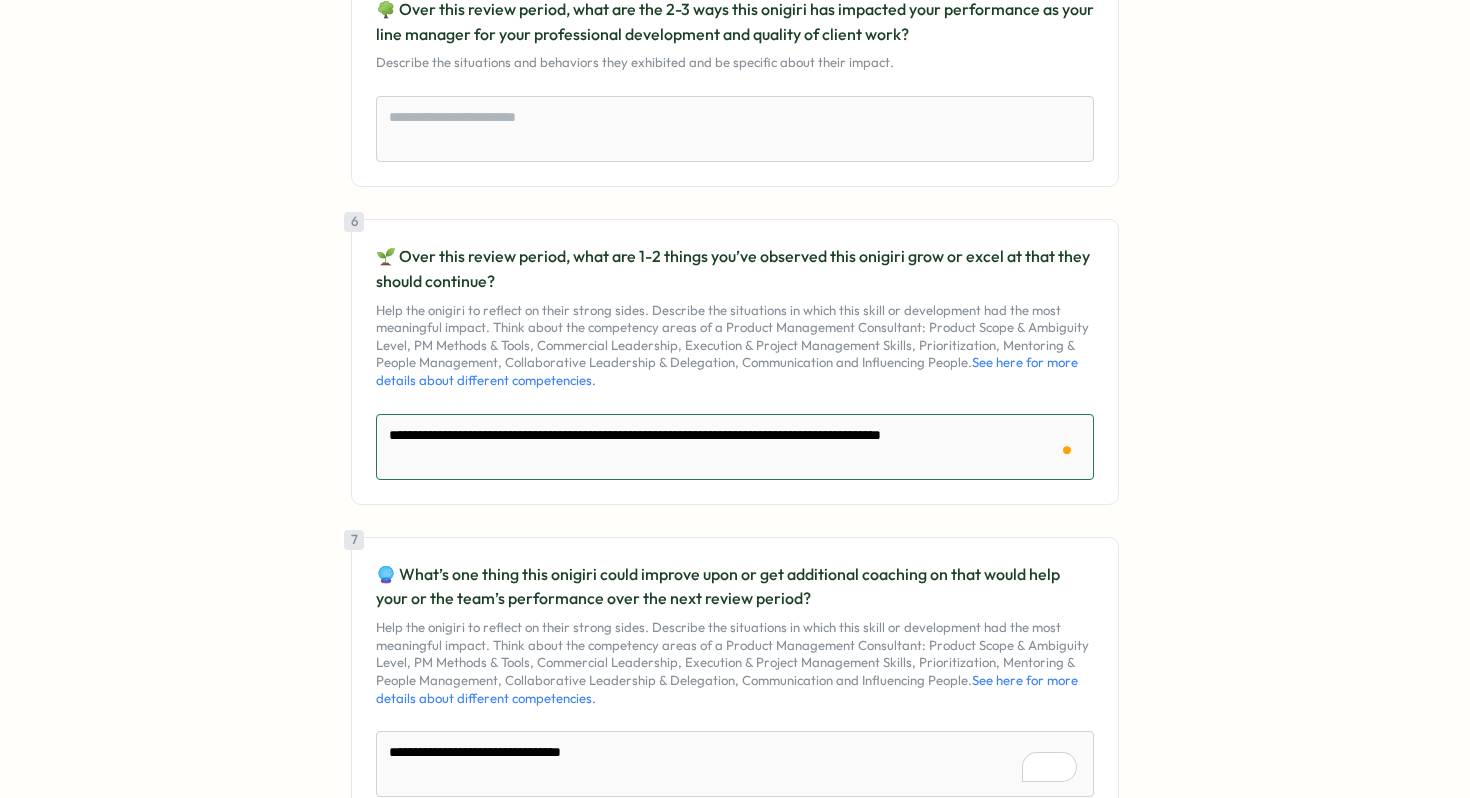 type on "**********" 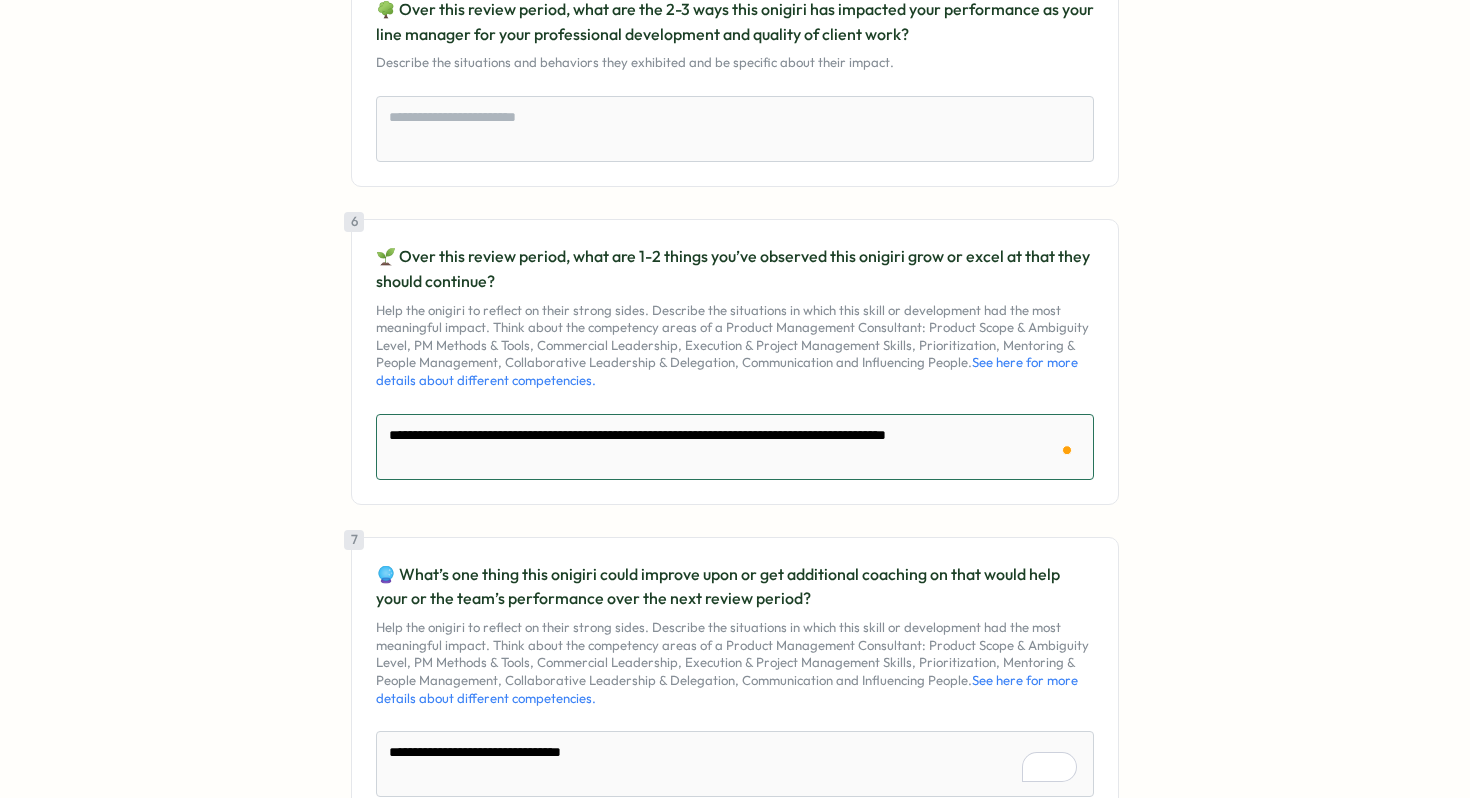 type on "**********" 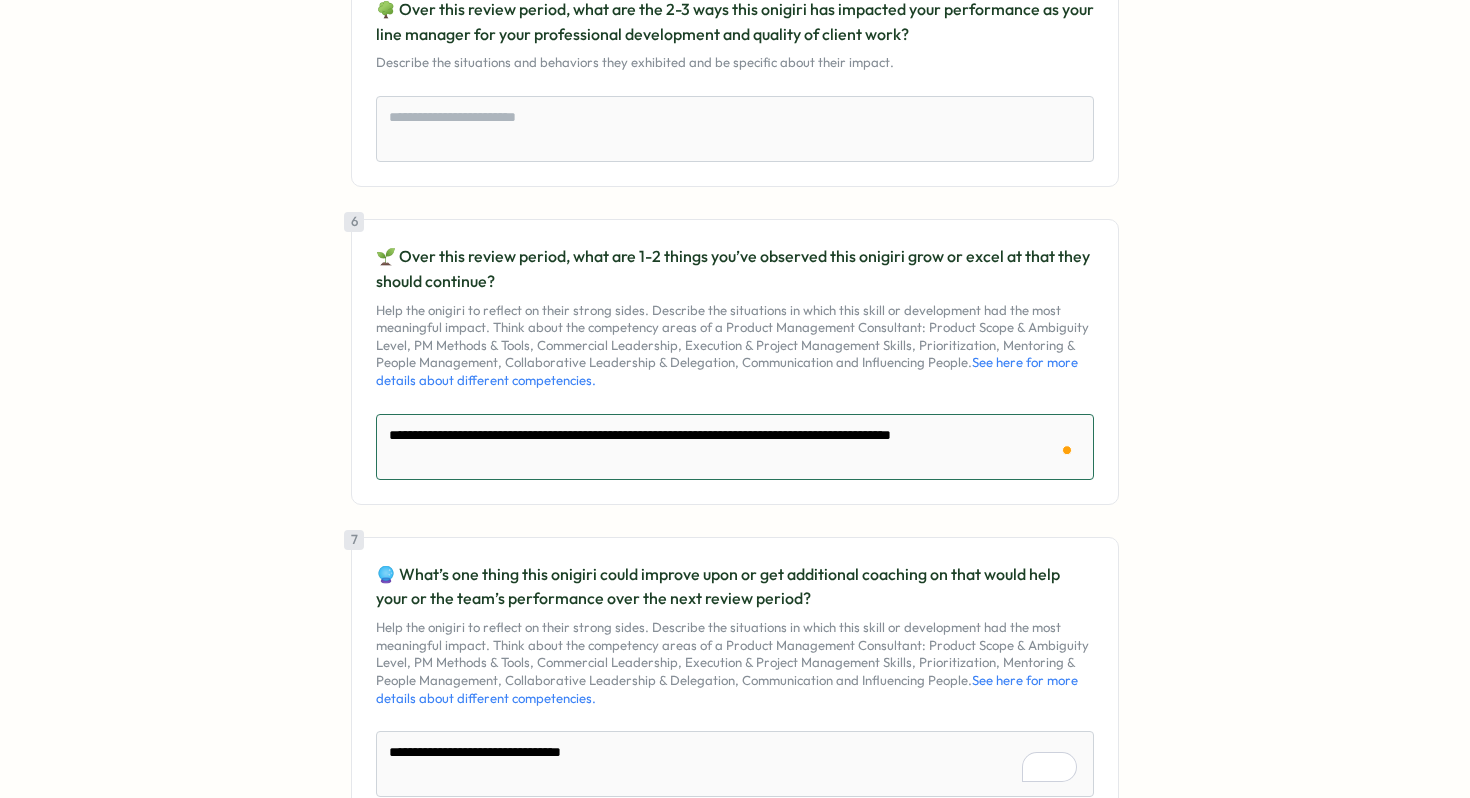 type on "**********" 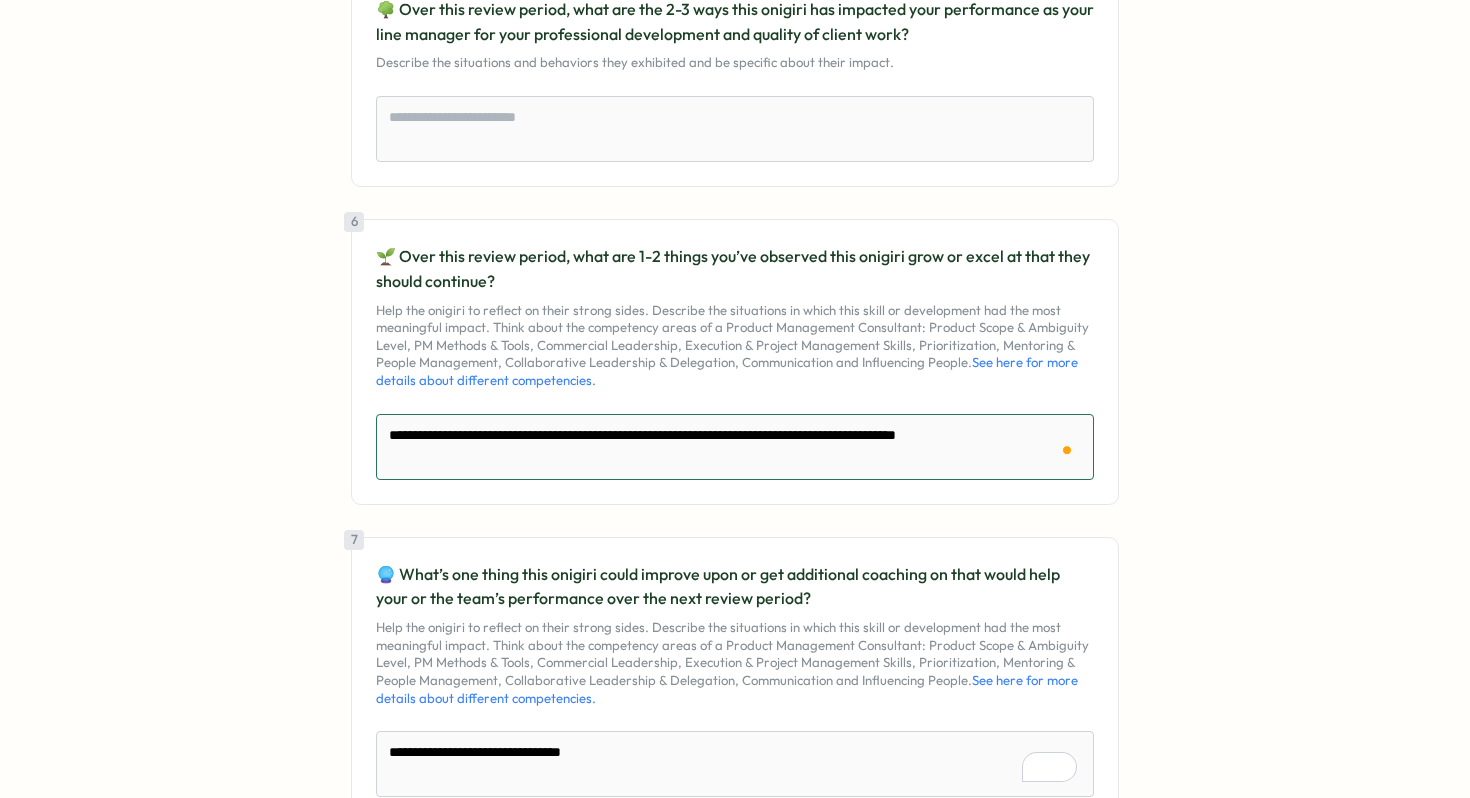 type on "**********" 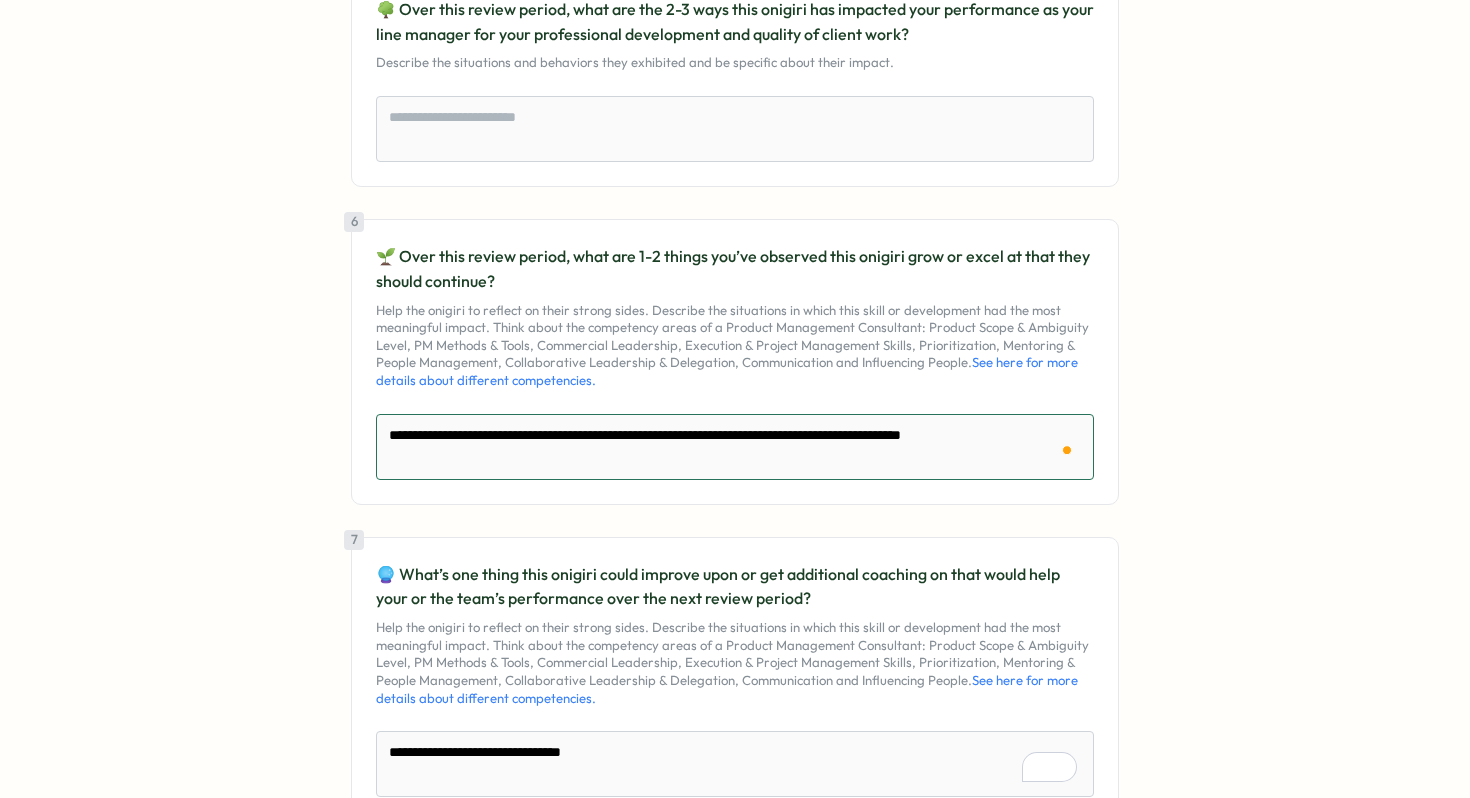 type on "**********" 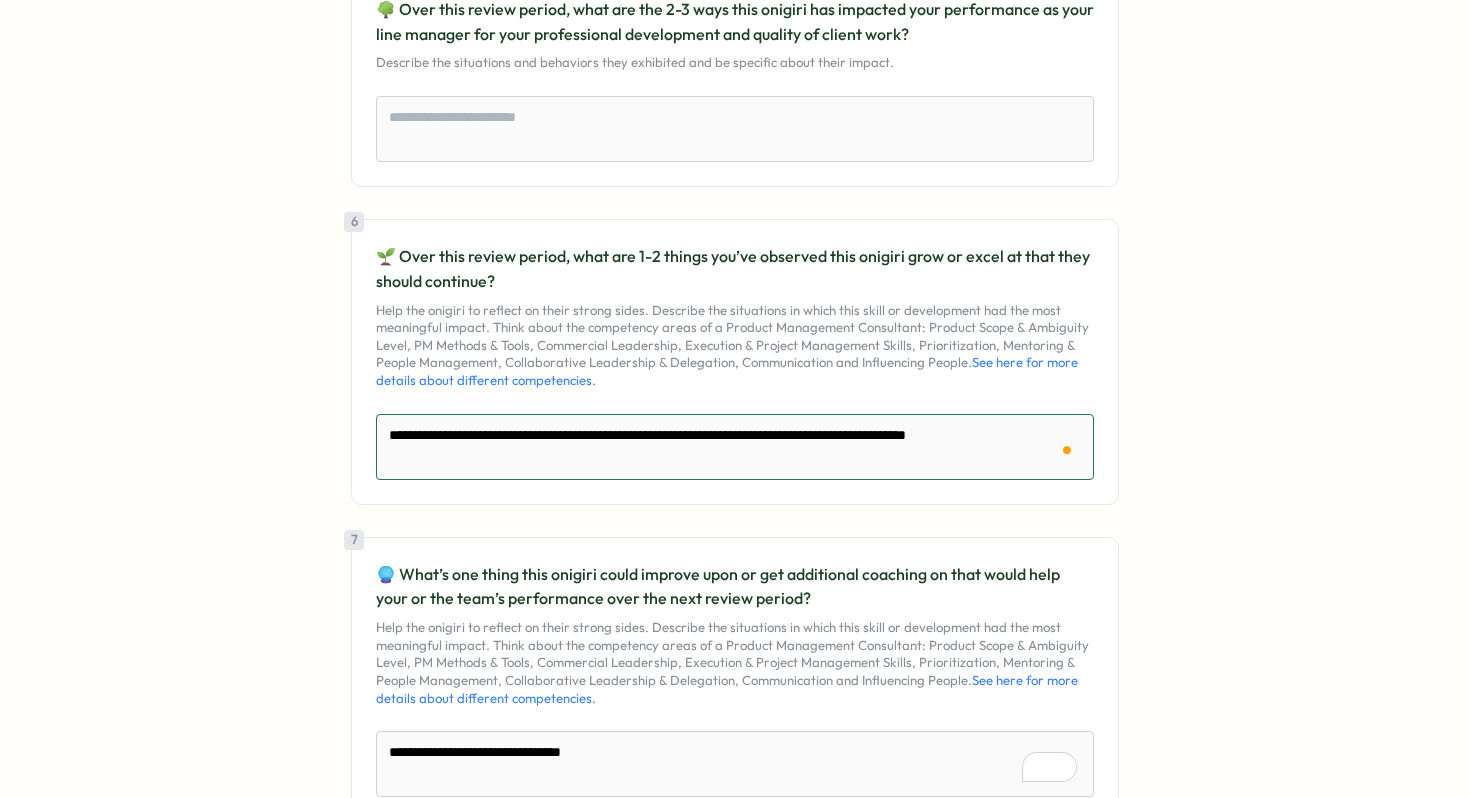type on "**********" 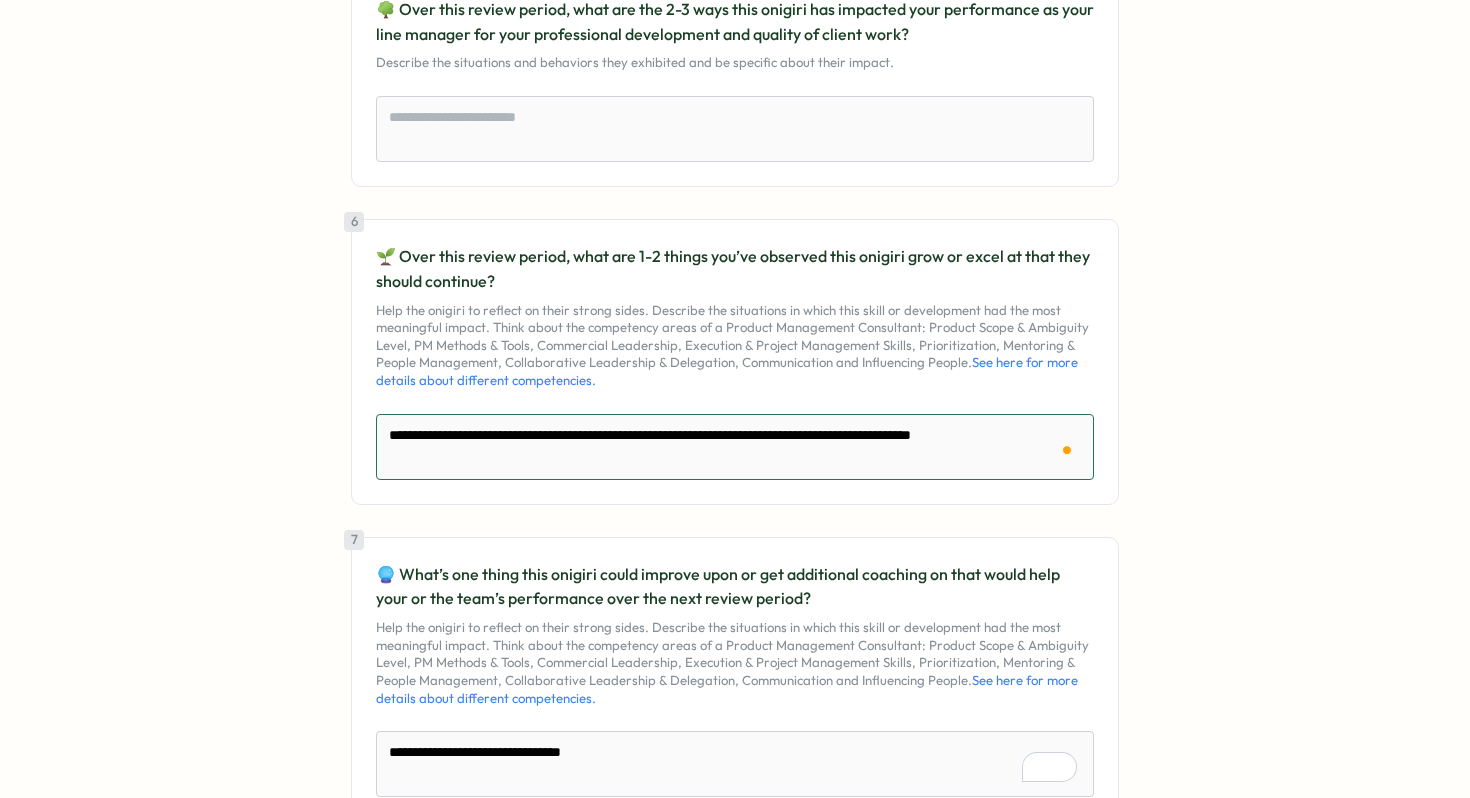 type on "**********" 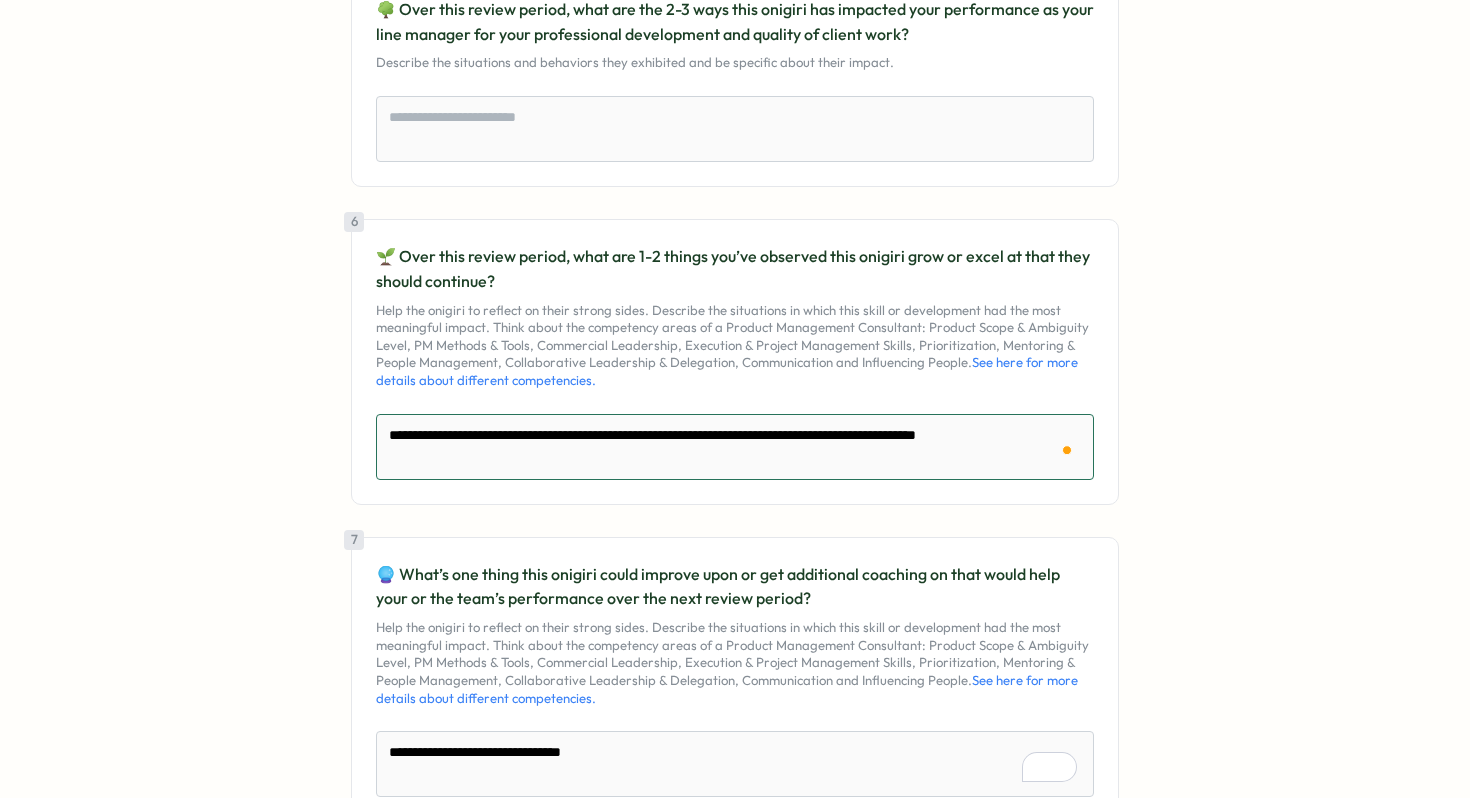 type on "**********" 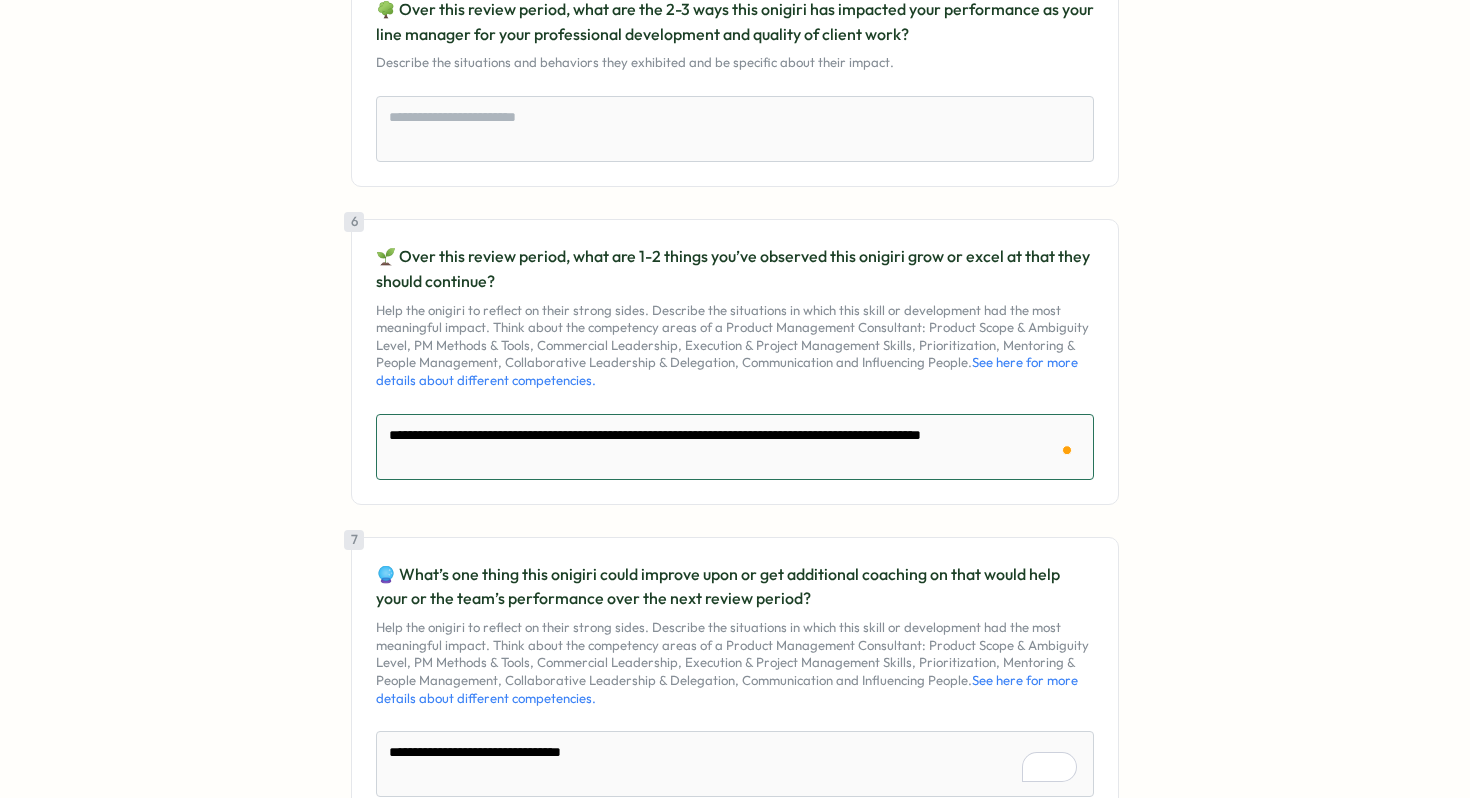 type on "**********" 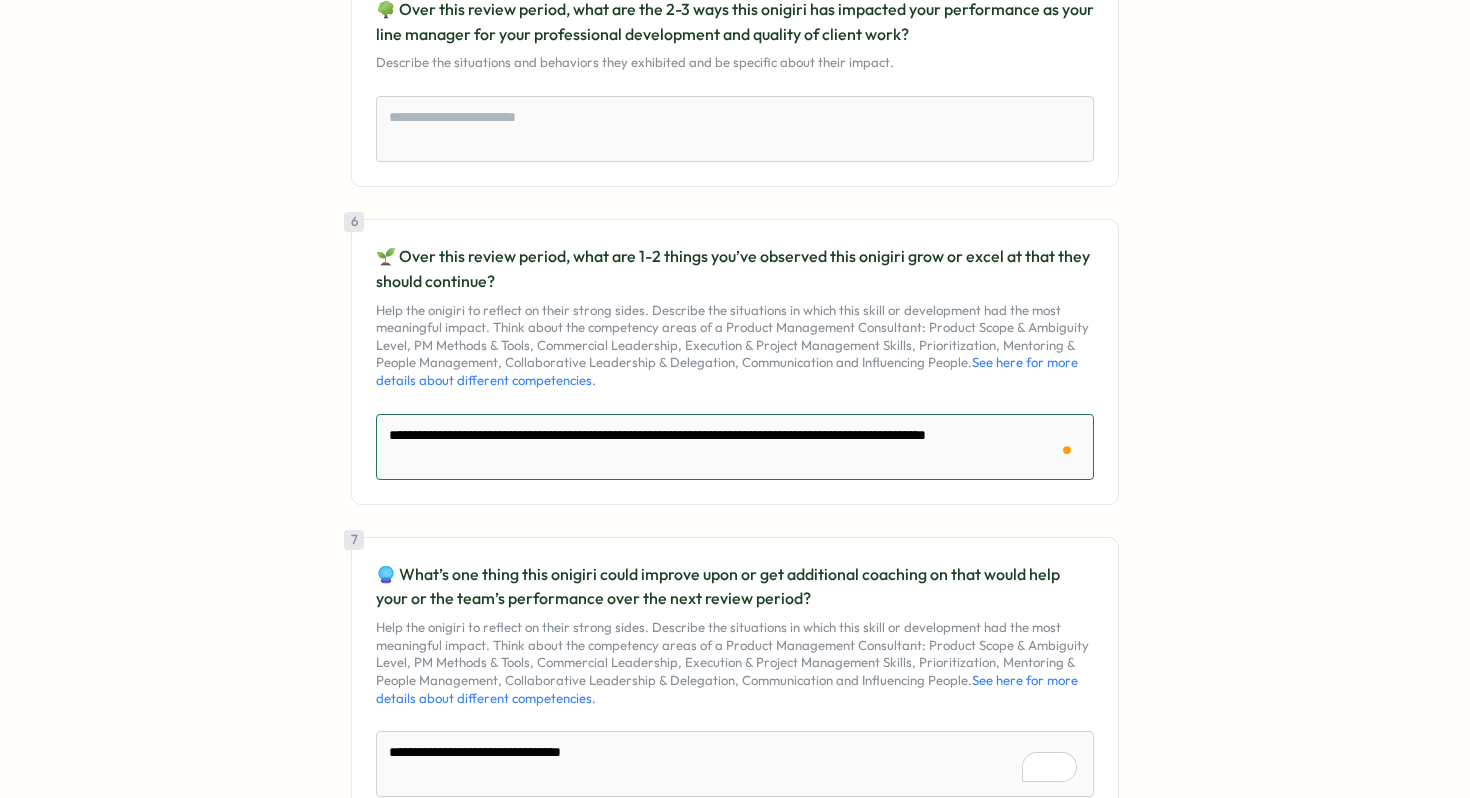 type on "**********" 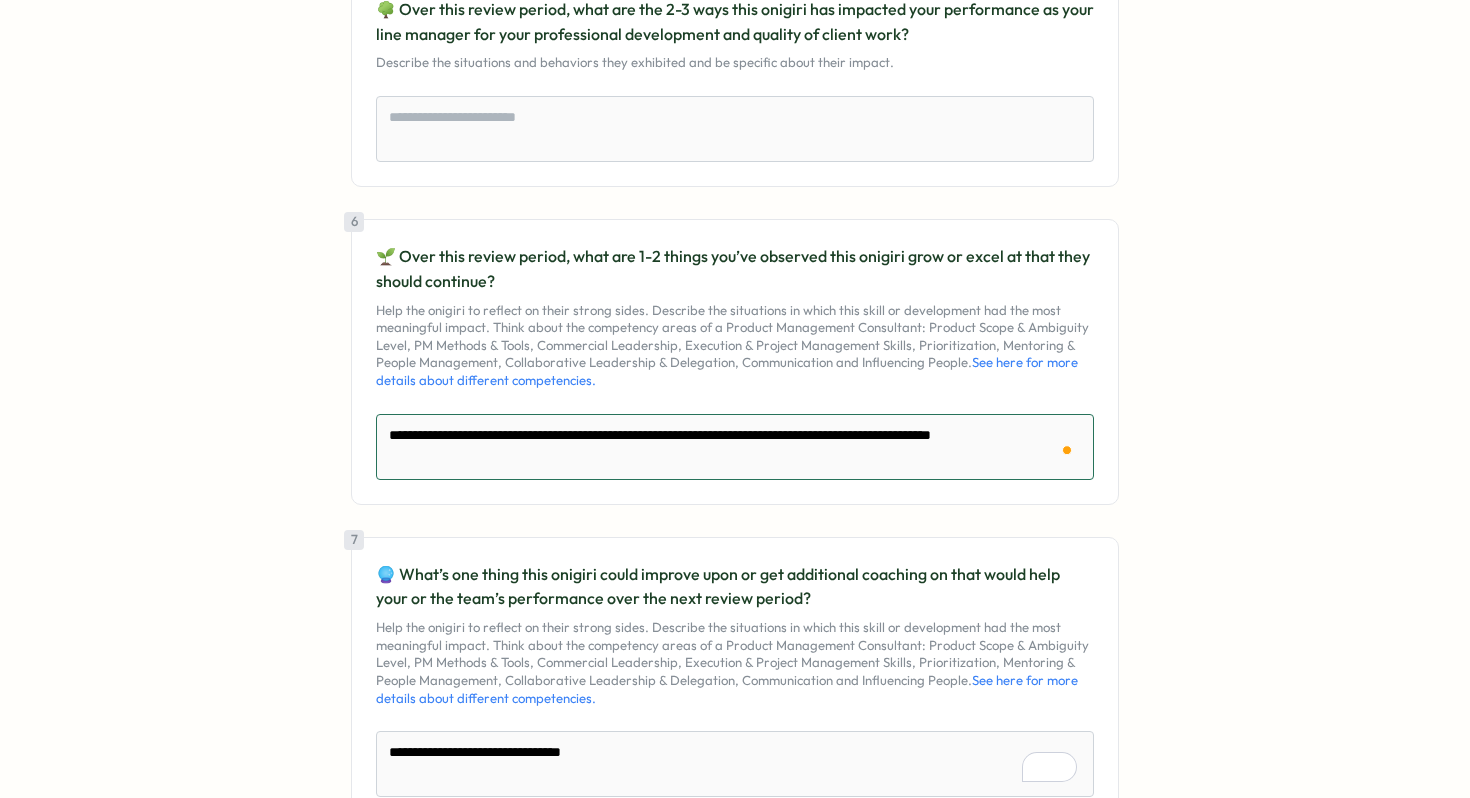 type on "**********" 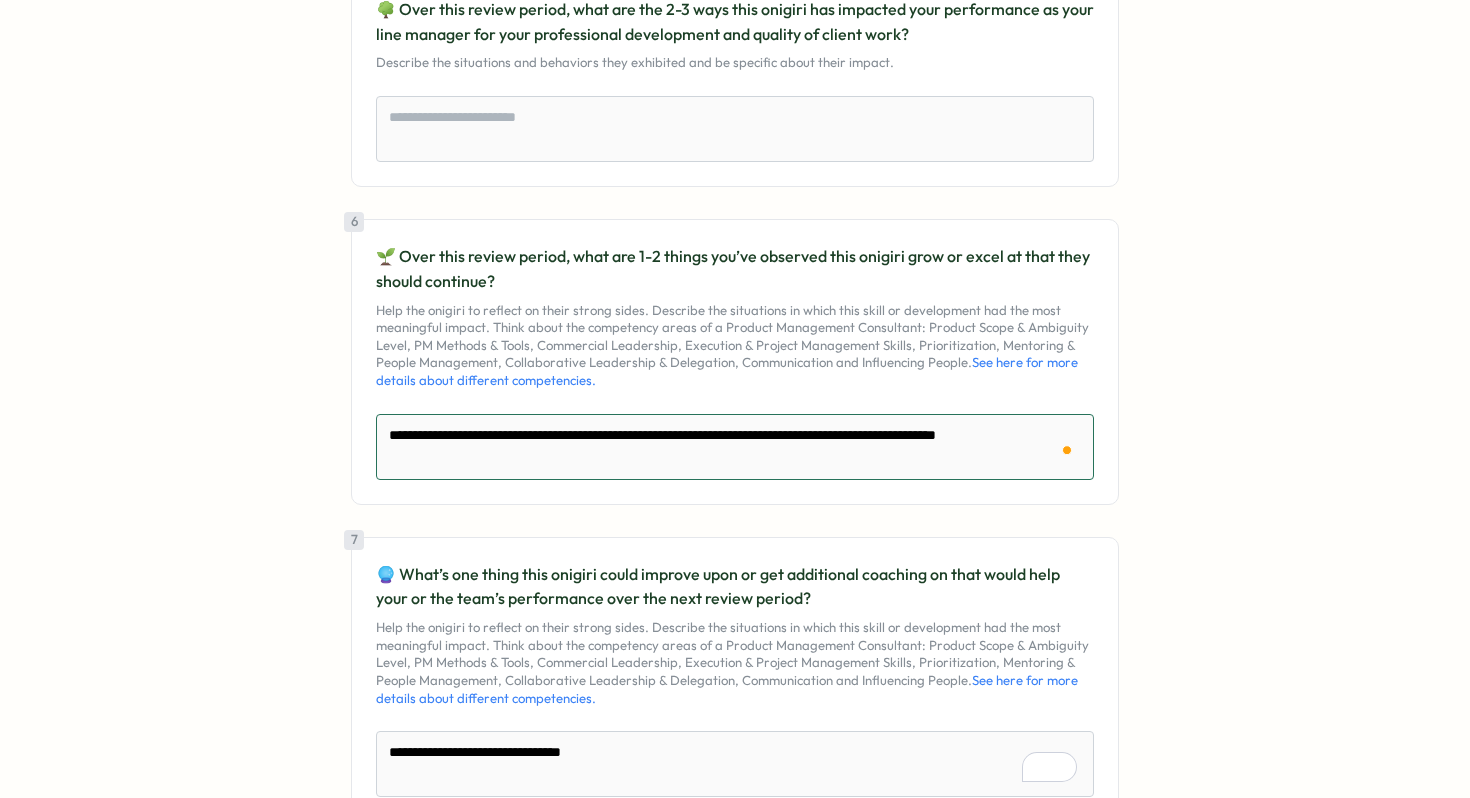 type on "**********" 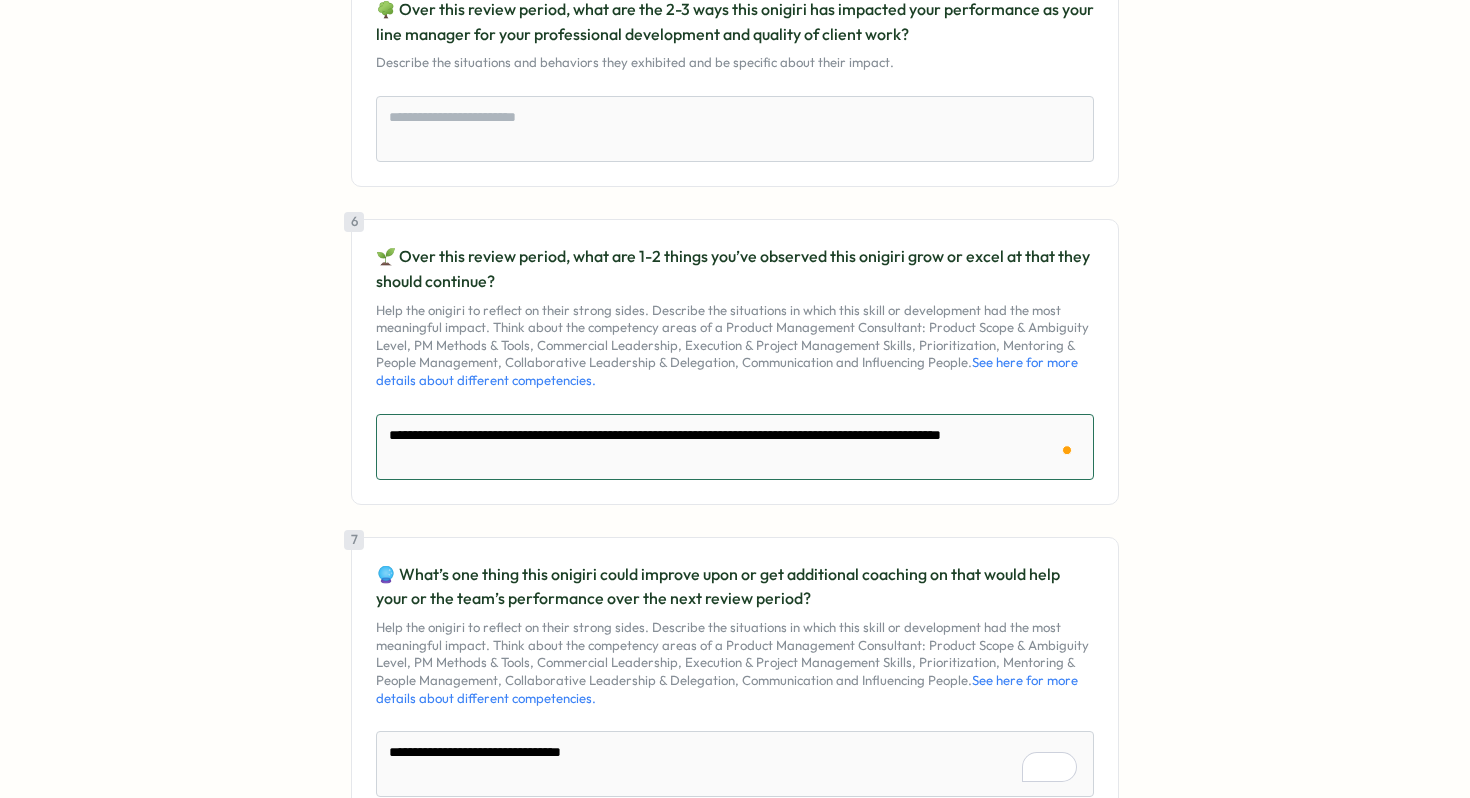 type on "**********" 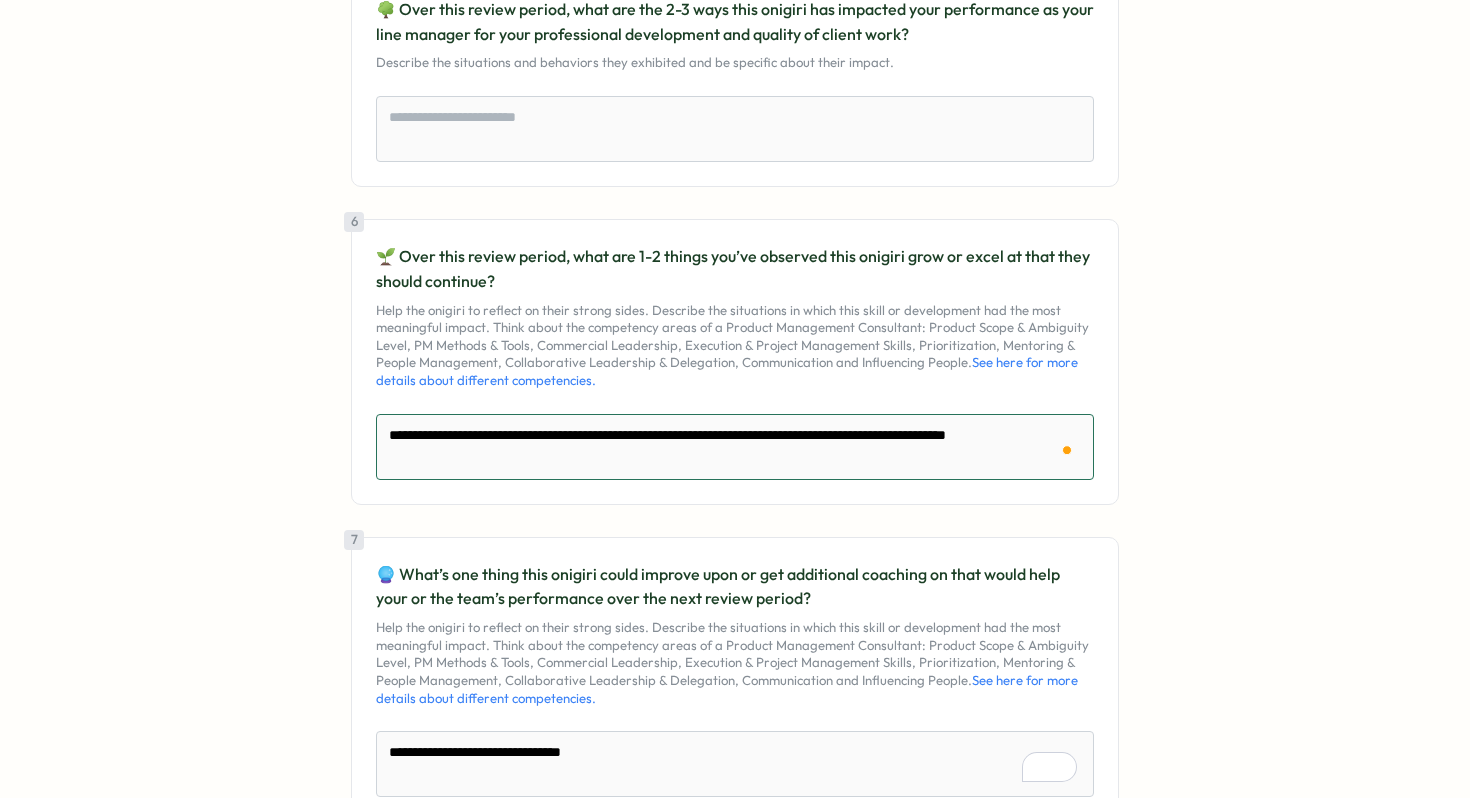 type on "**********" 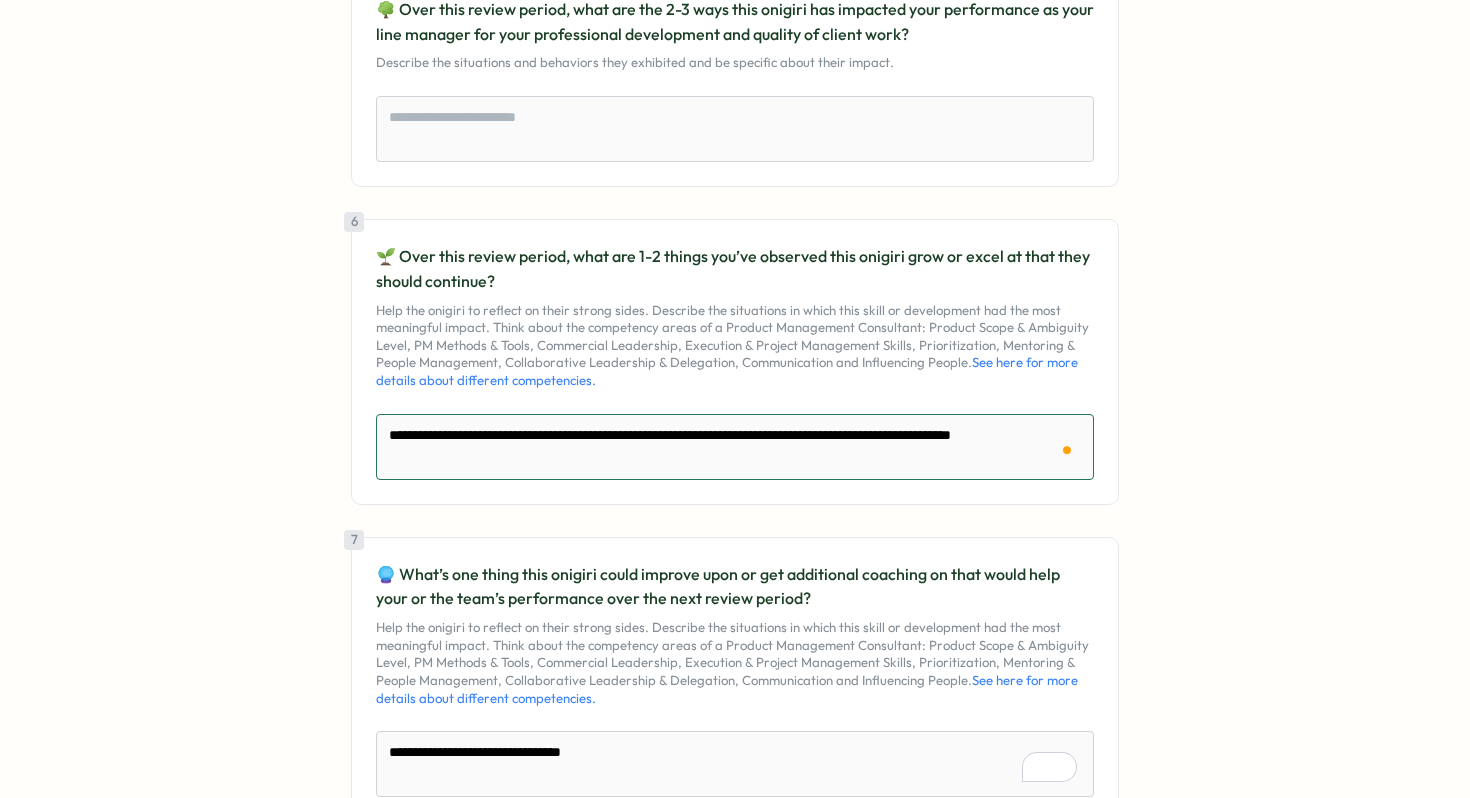 type on "**********" 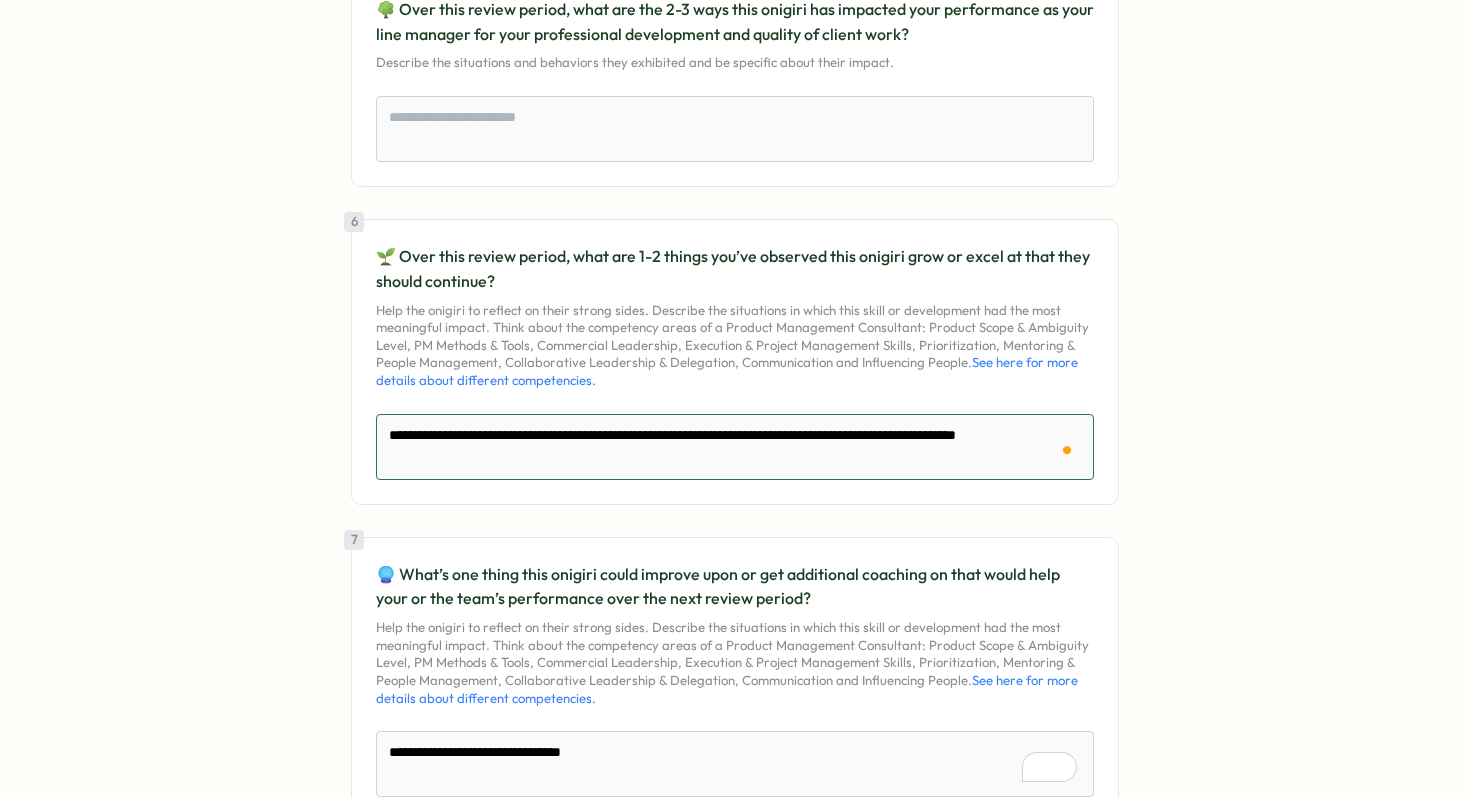 type on "**********" 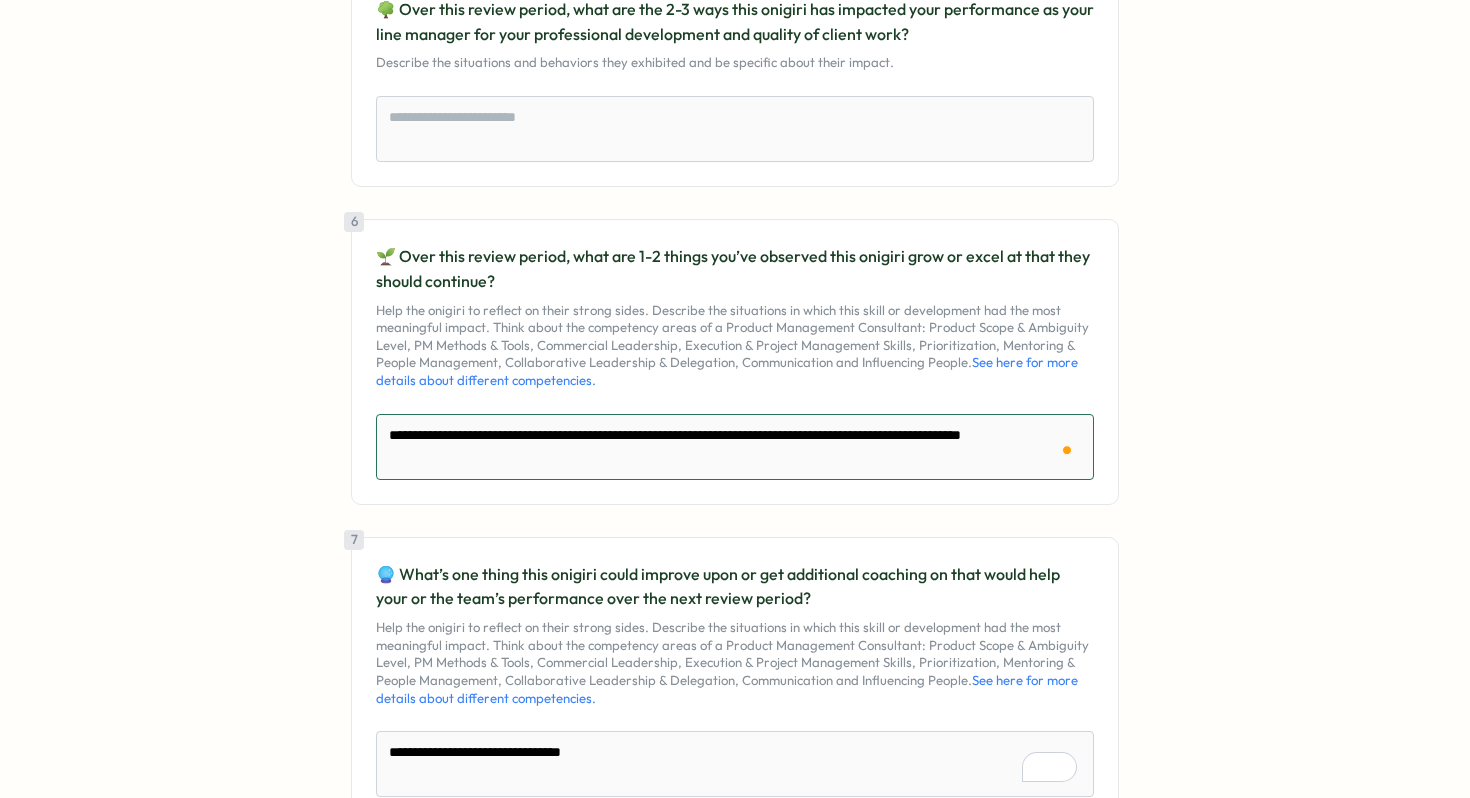 type on "*" 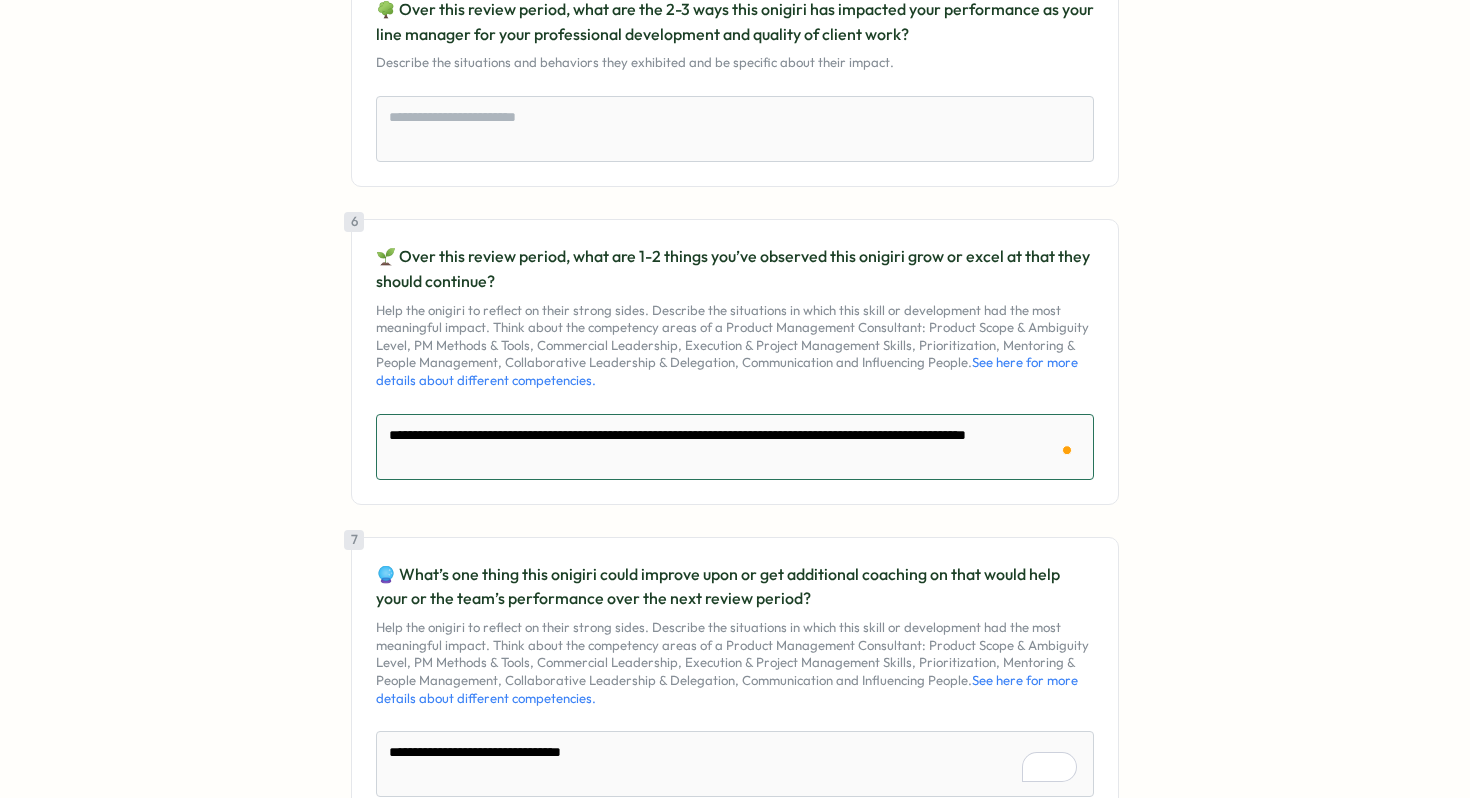 type on "**********" 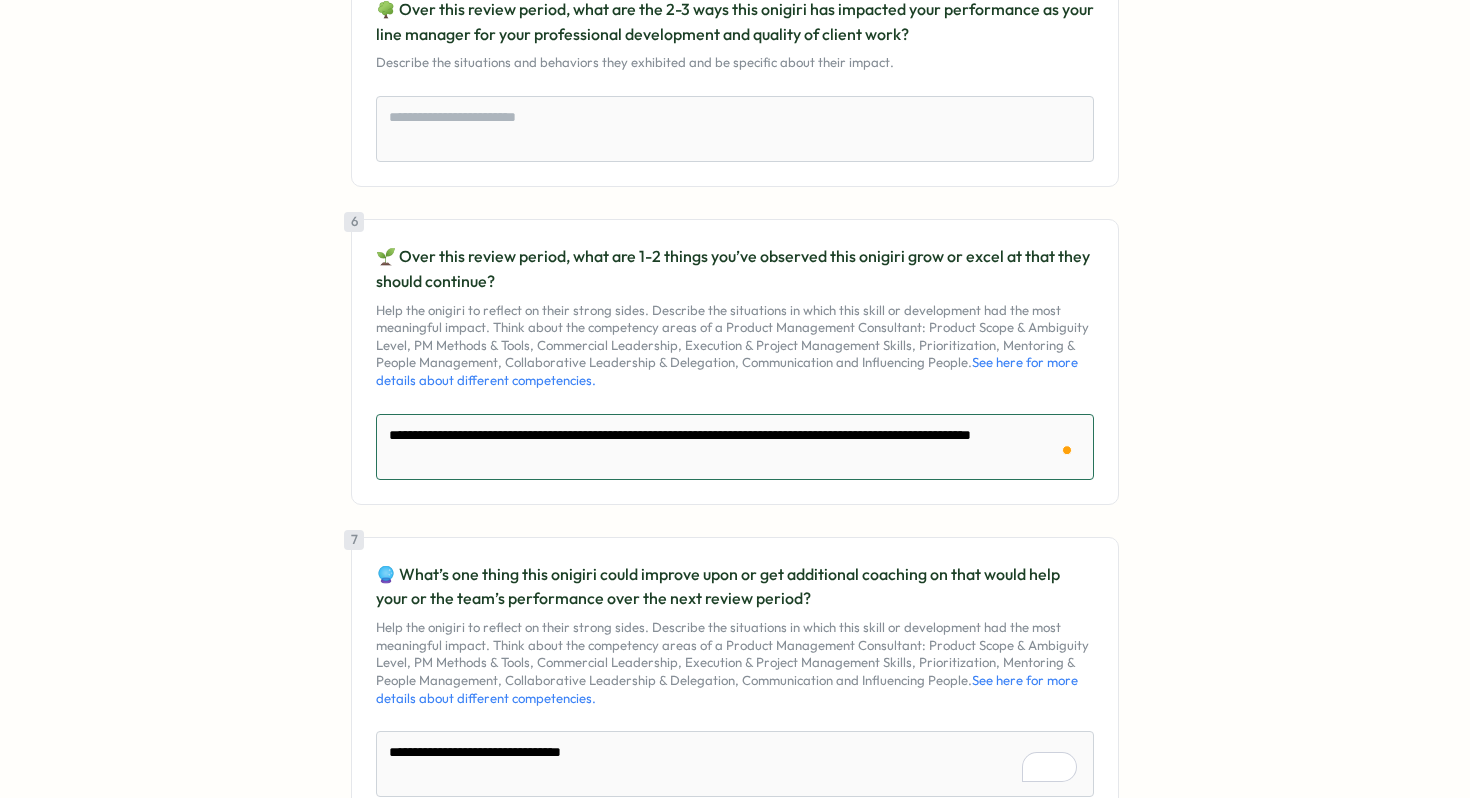 type on "**********" 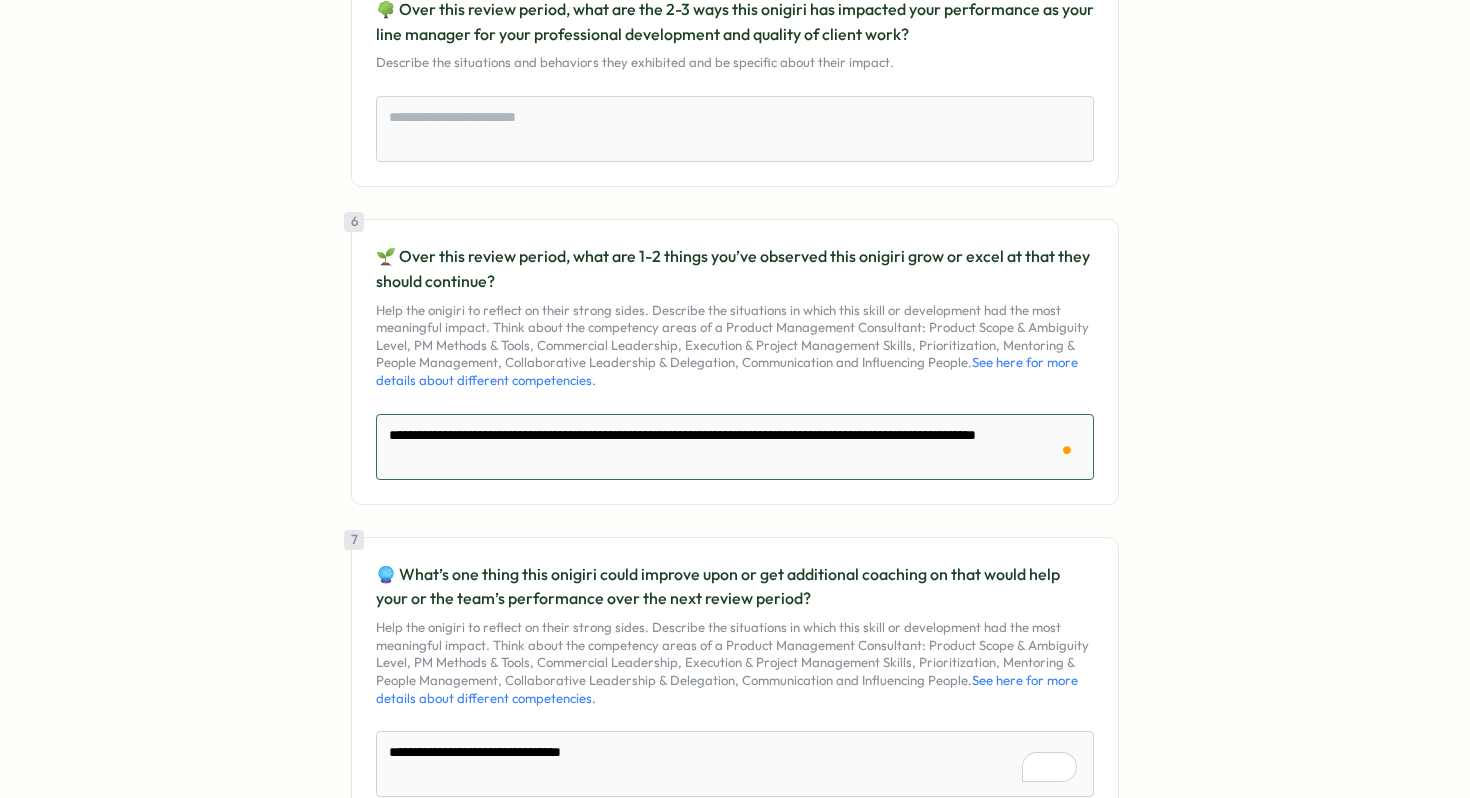 type on "**********" 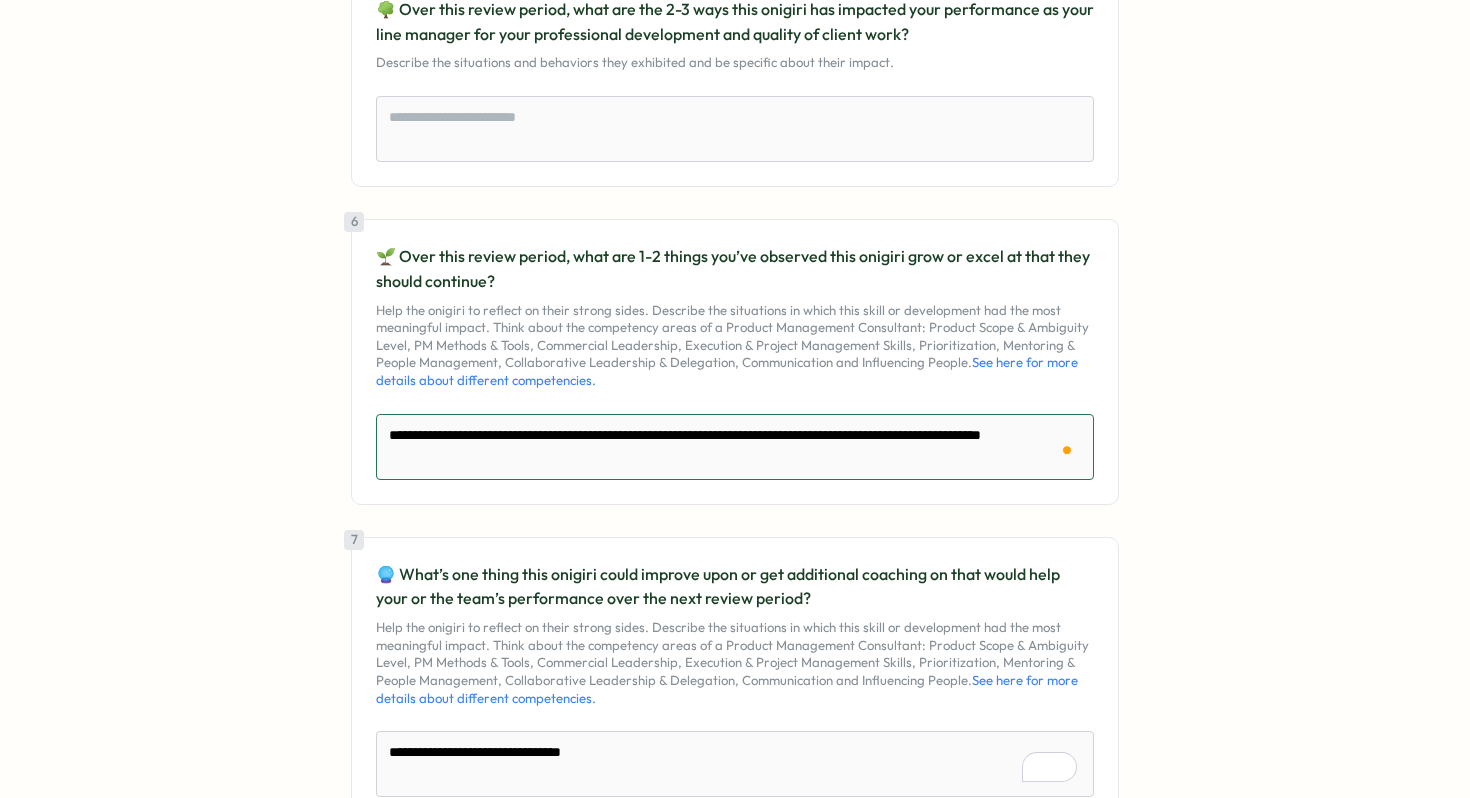 type on "**********" 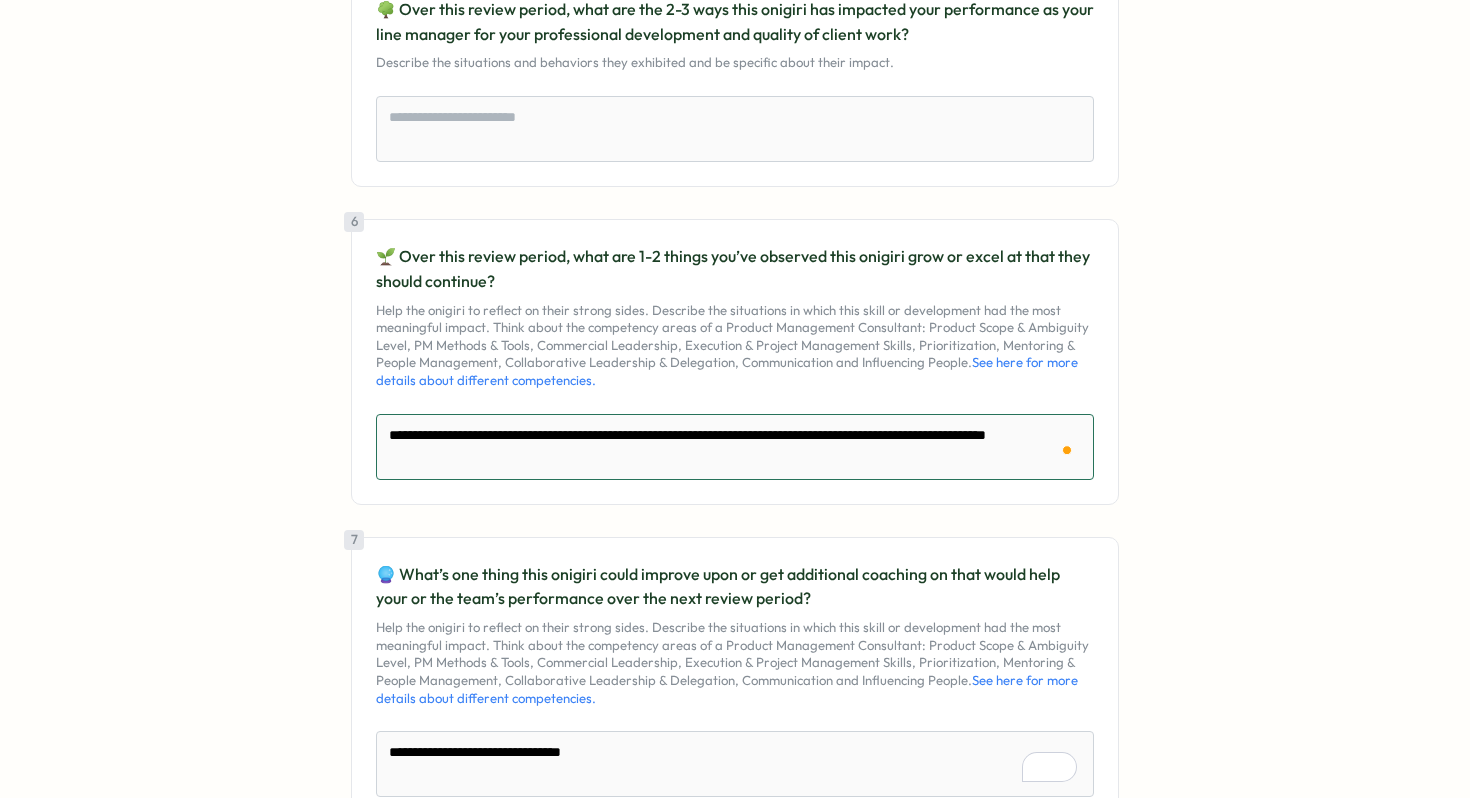 type on "**********" 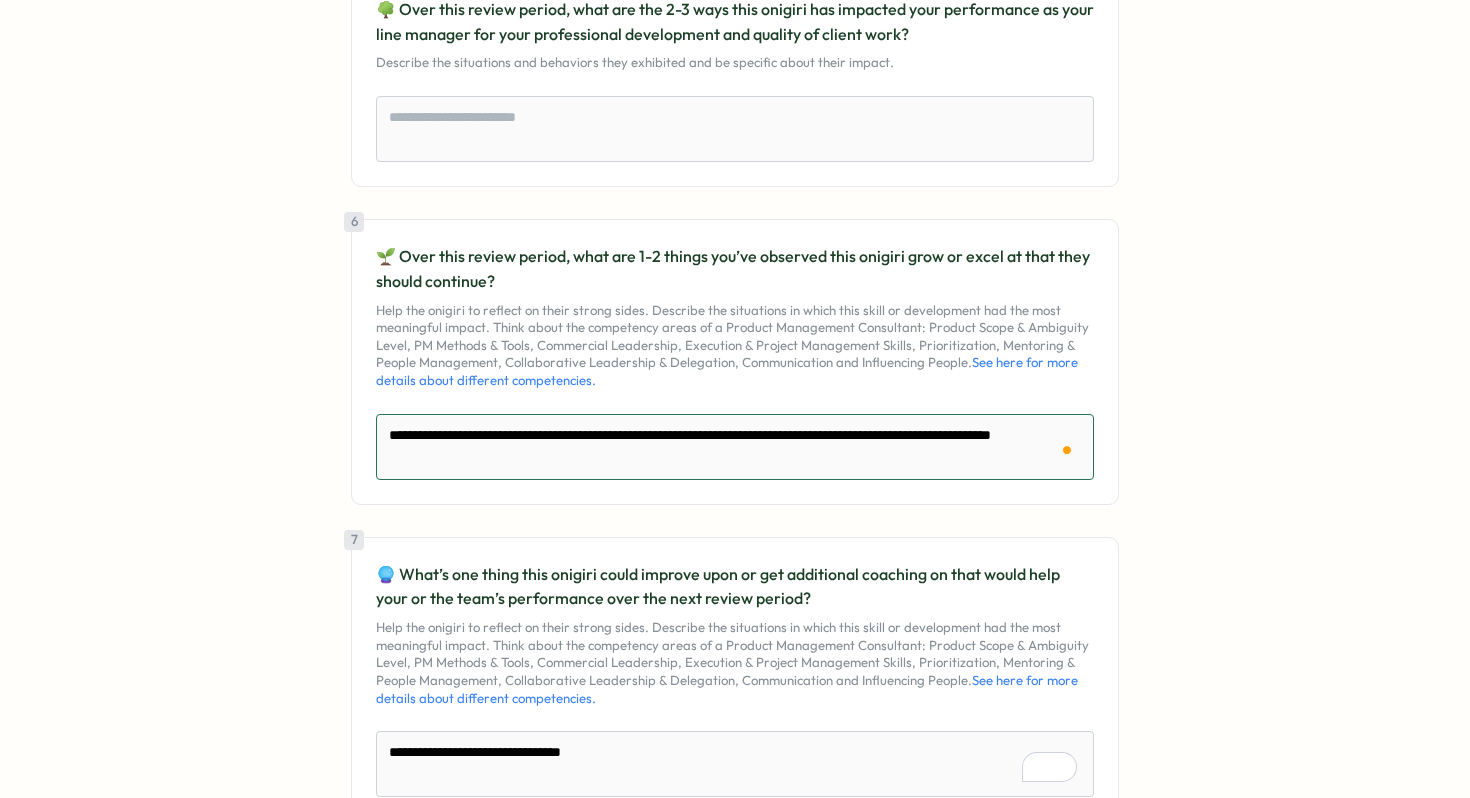 type on "**********" 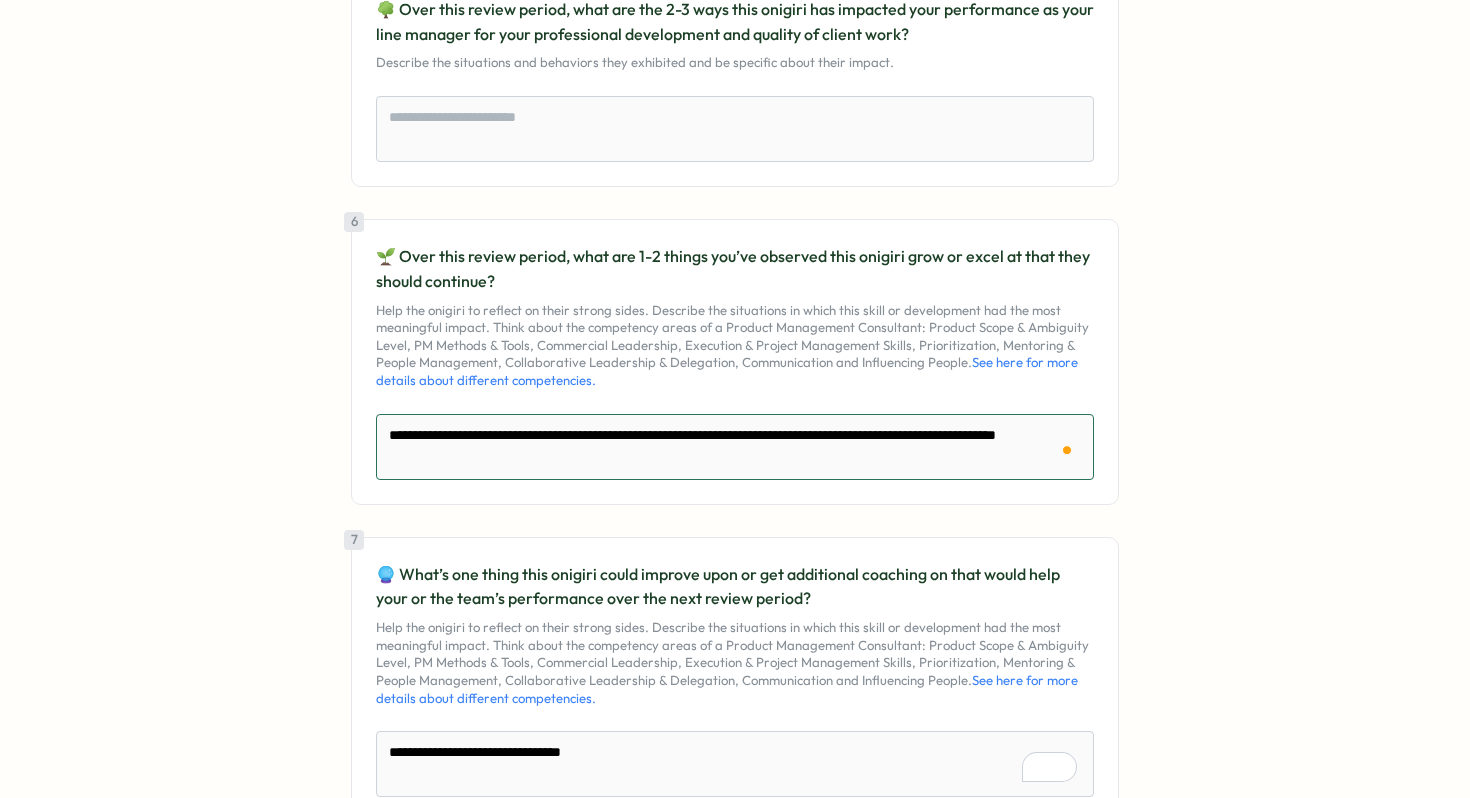 type on "**********" 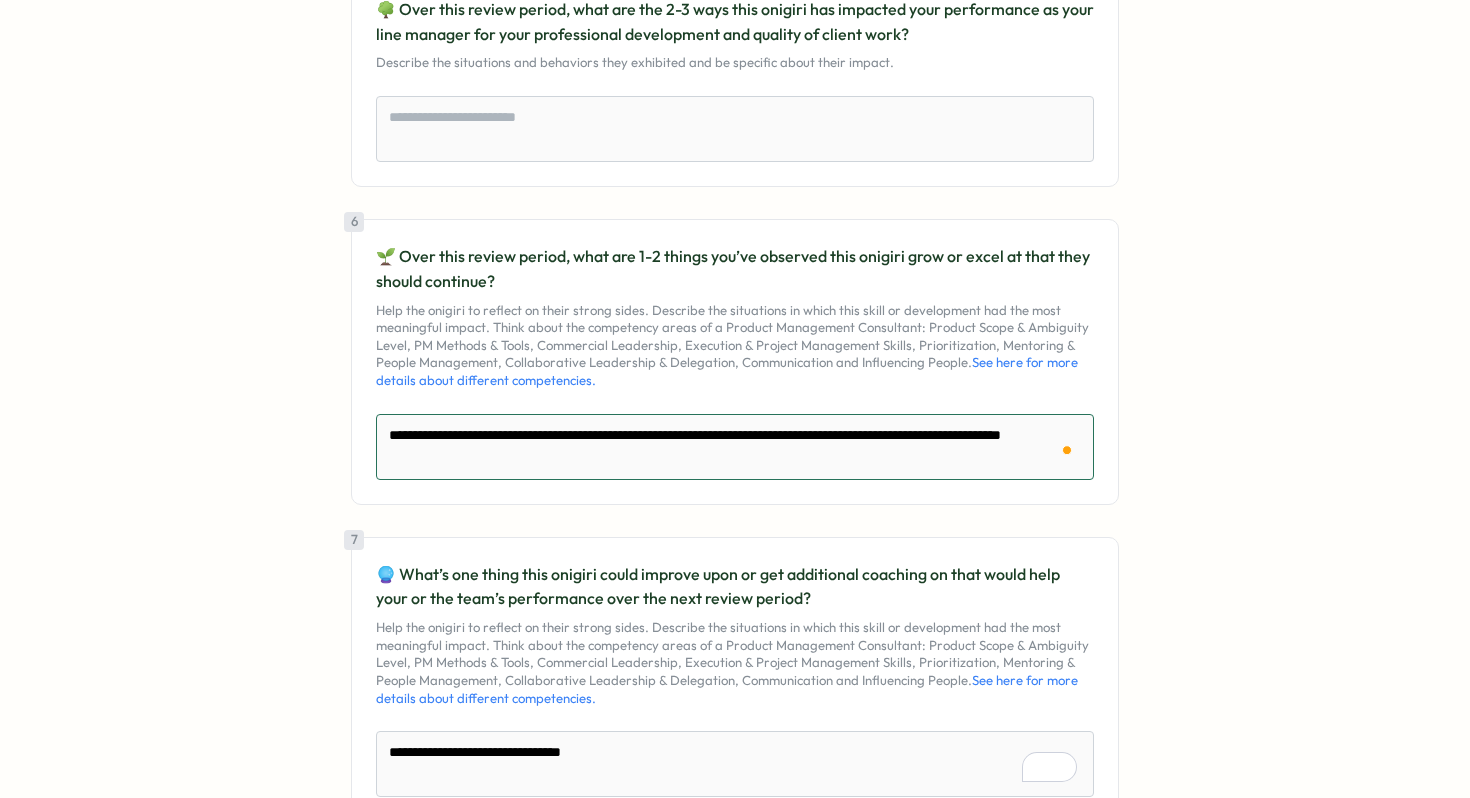 type on "**********" 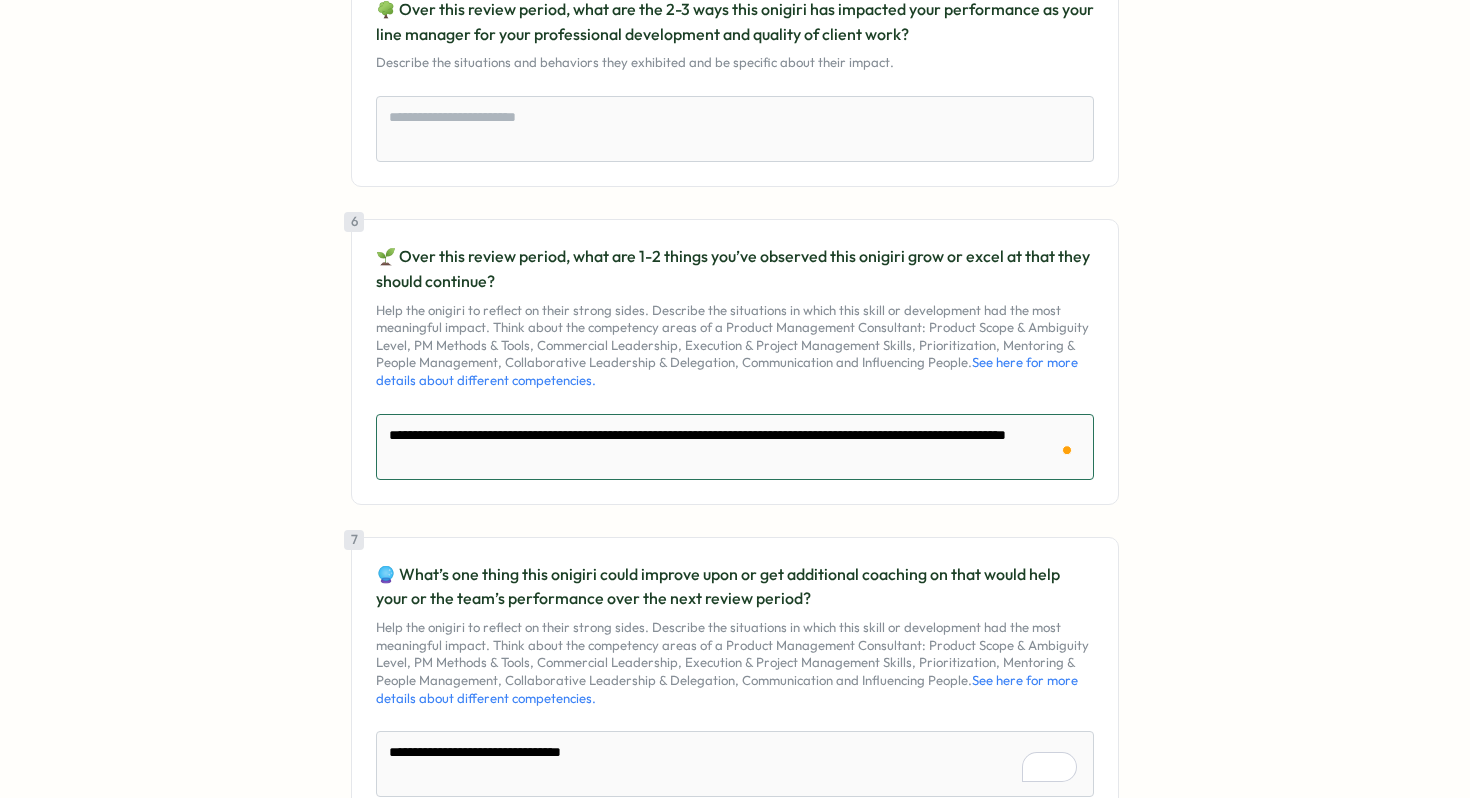 type on "**********" 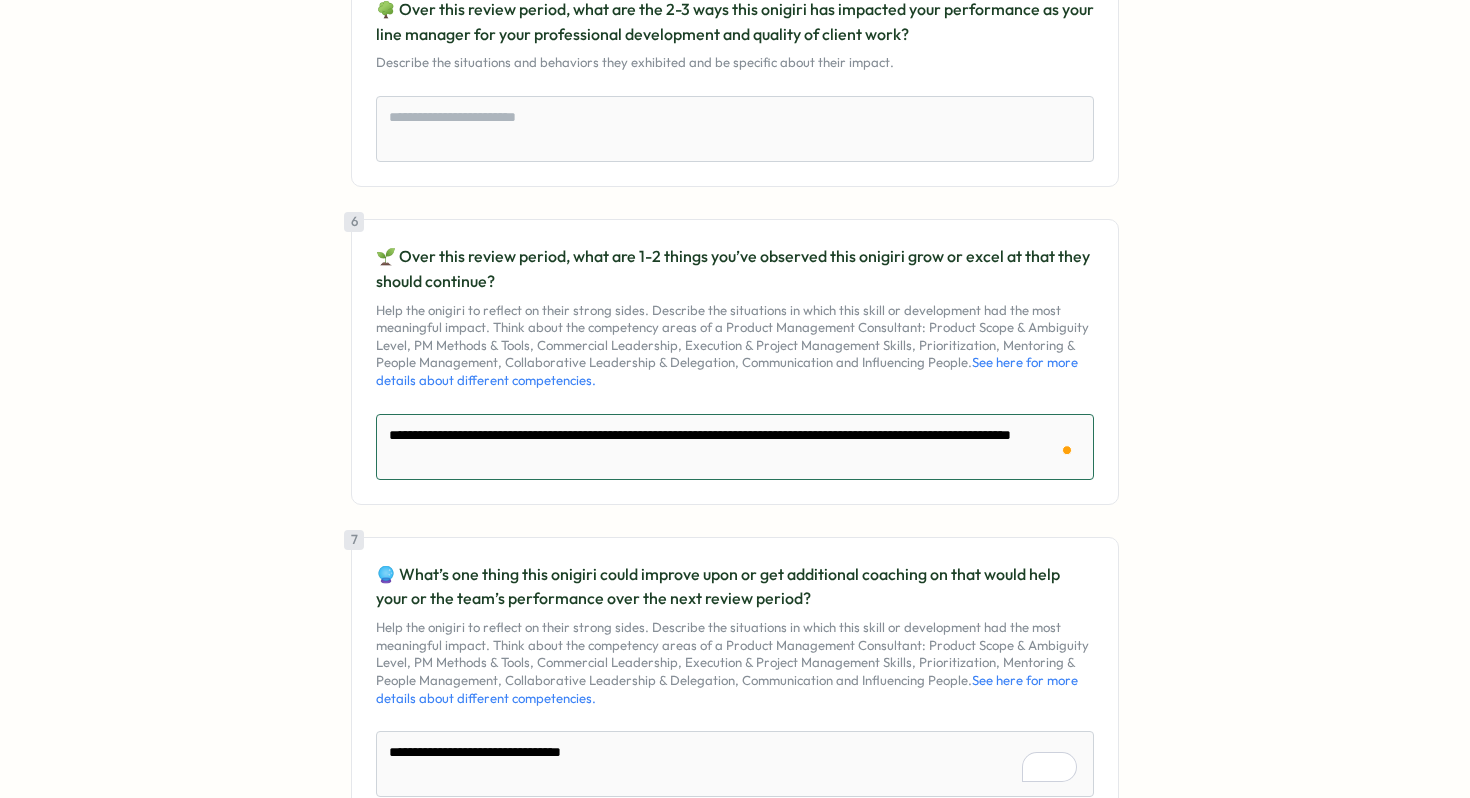 type on "**********" 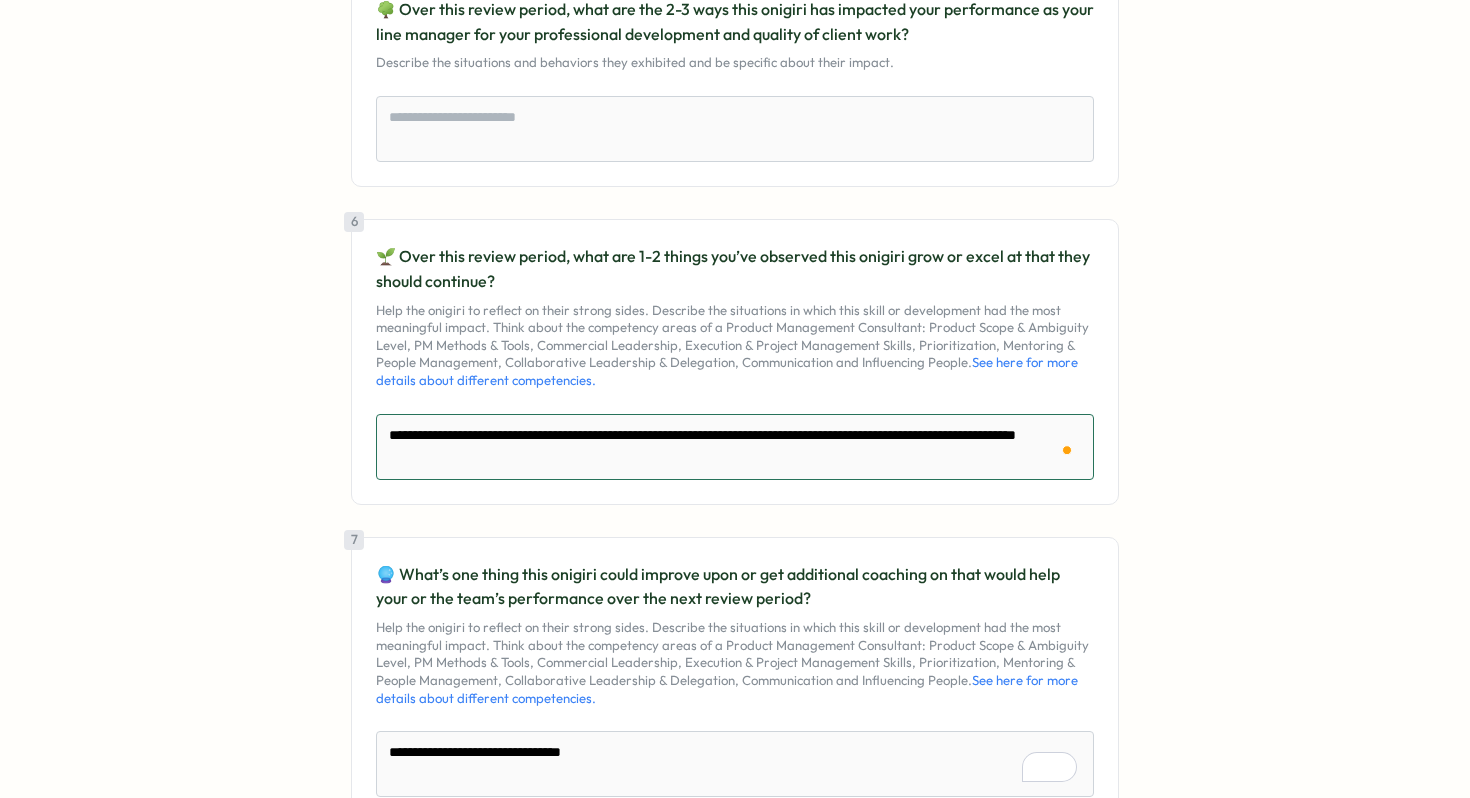 type on "**********" 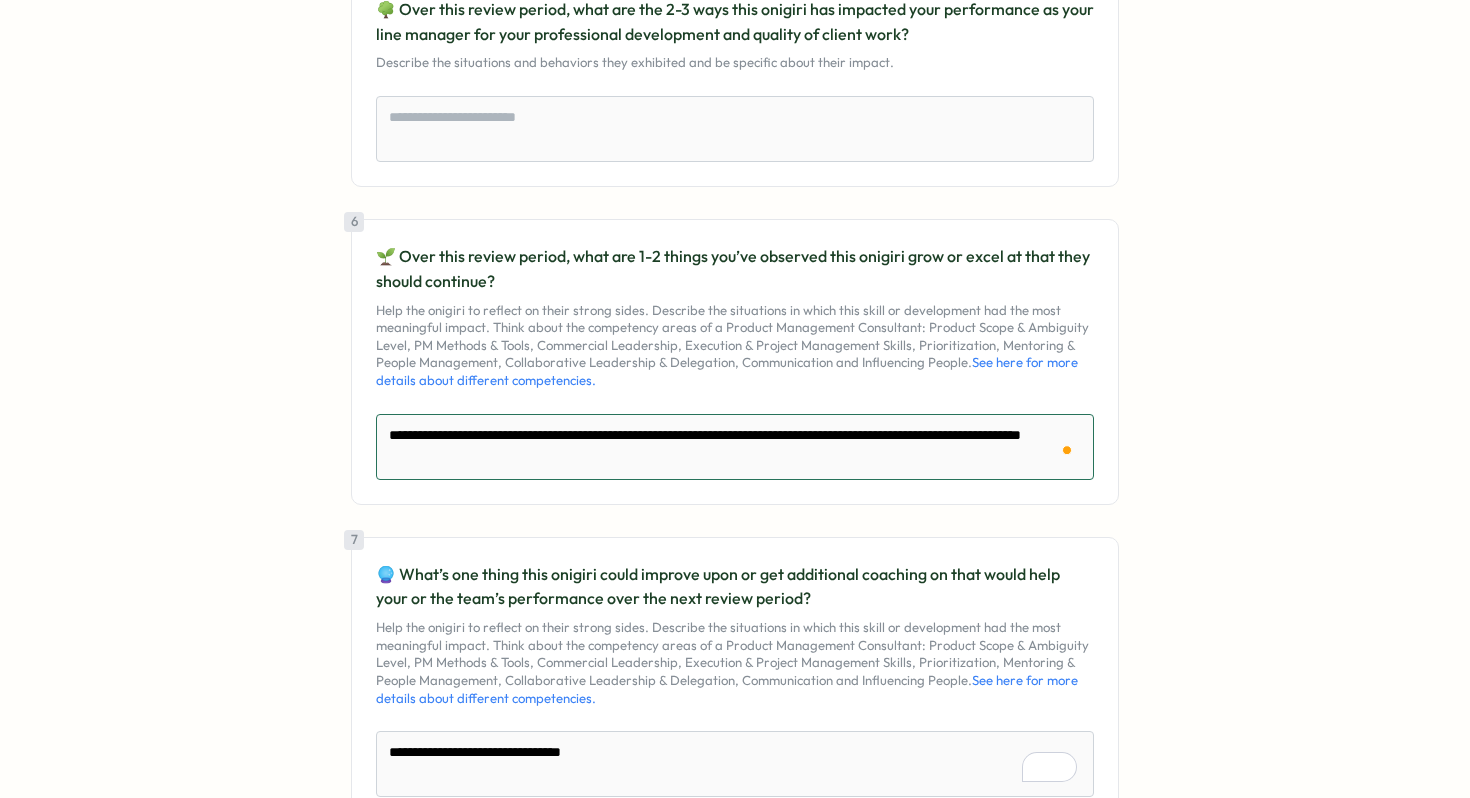 type on "**********" 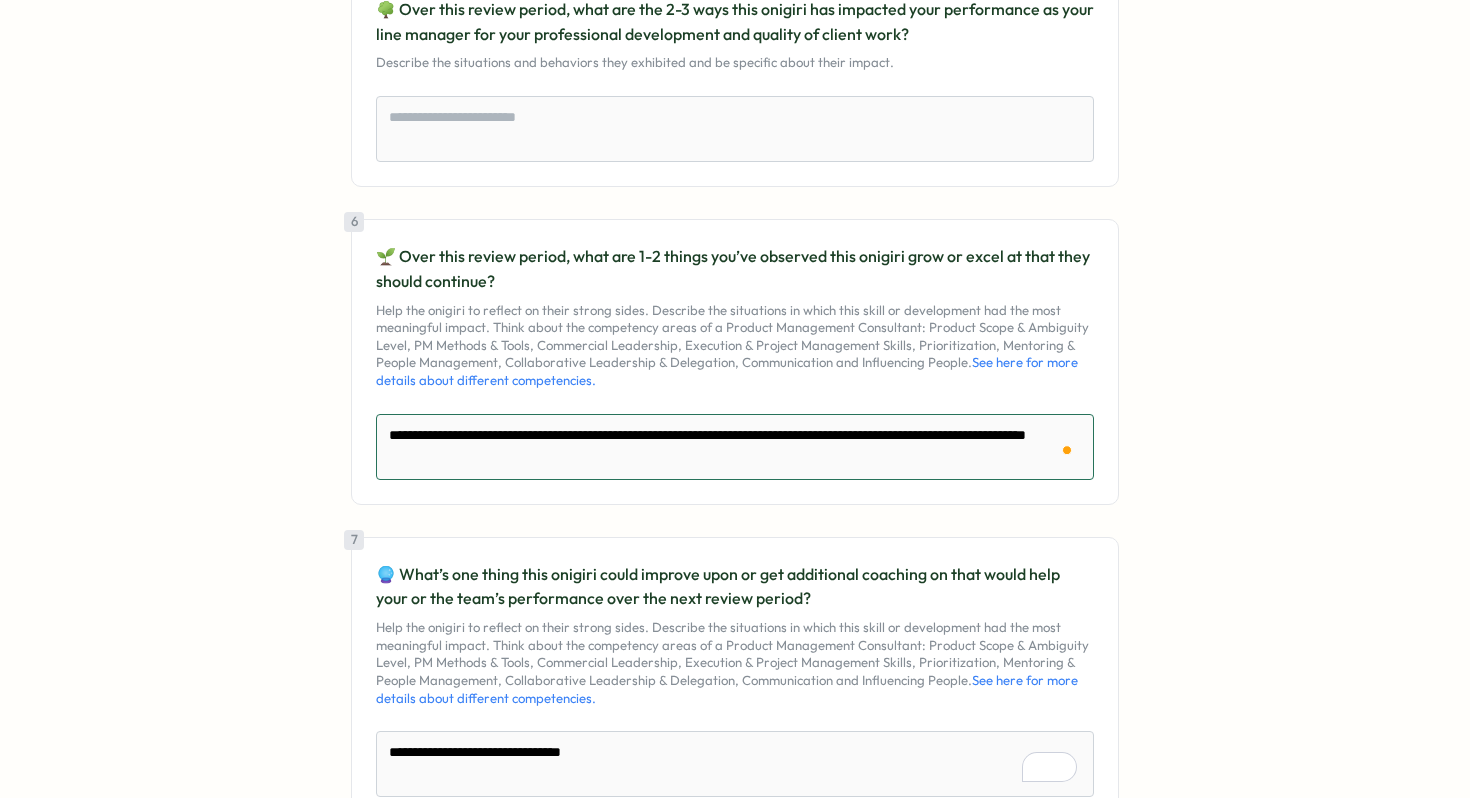 type on "**********" 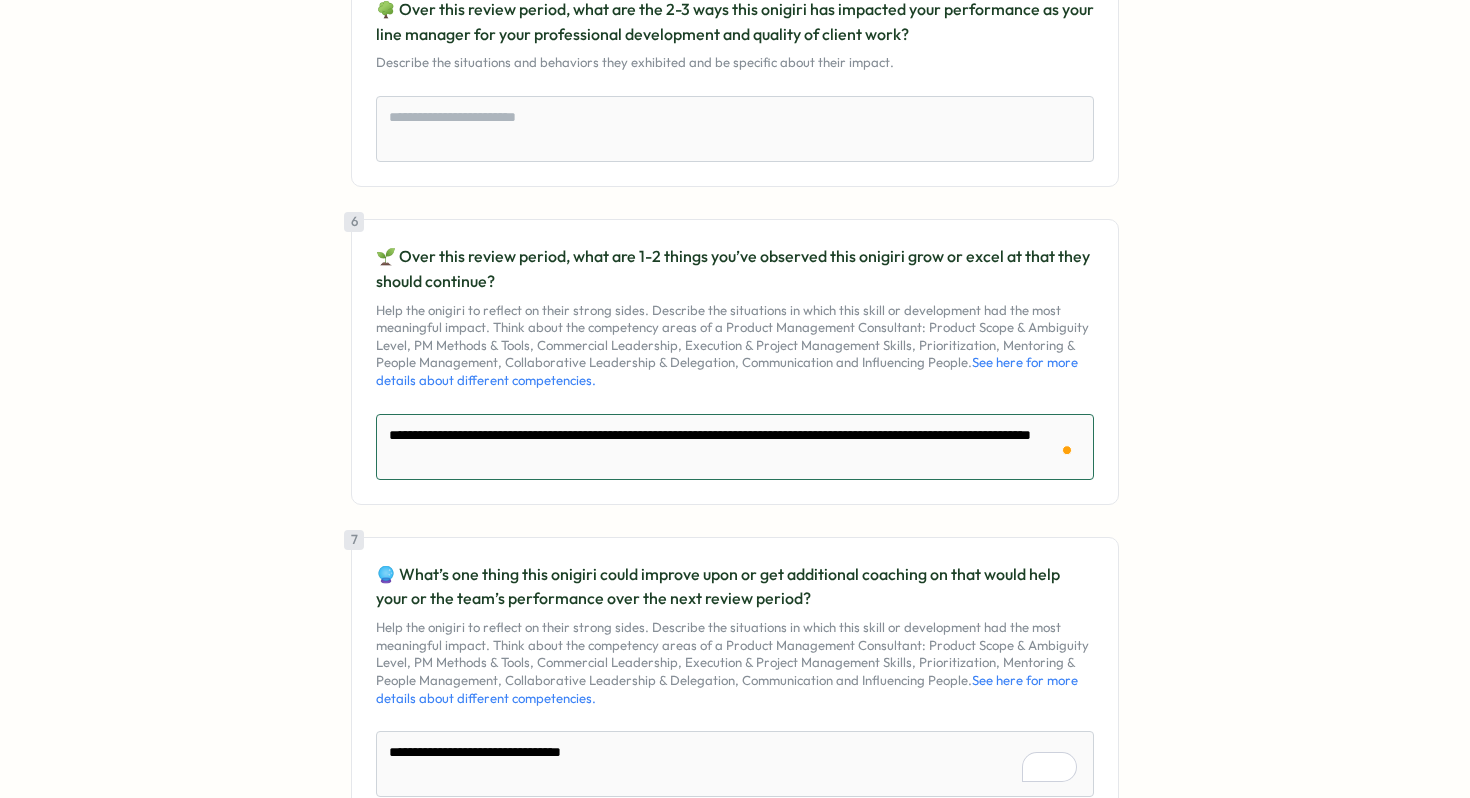 type on "**********" 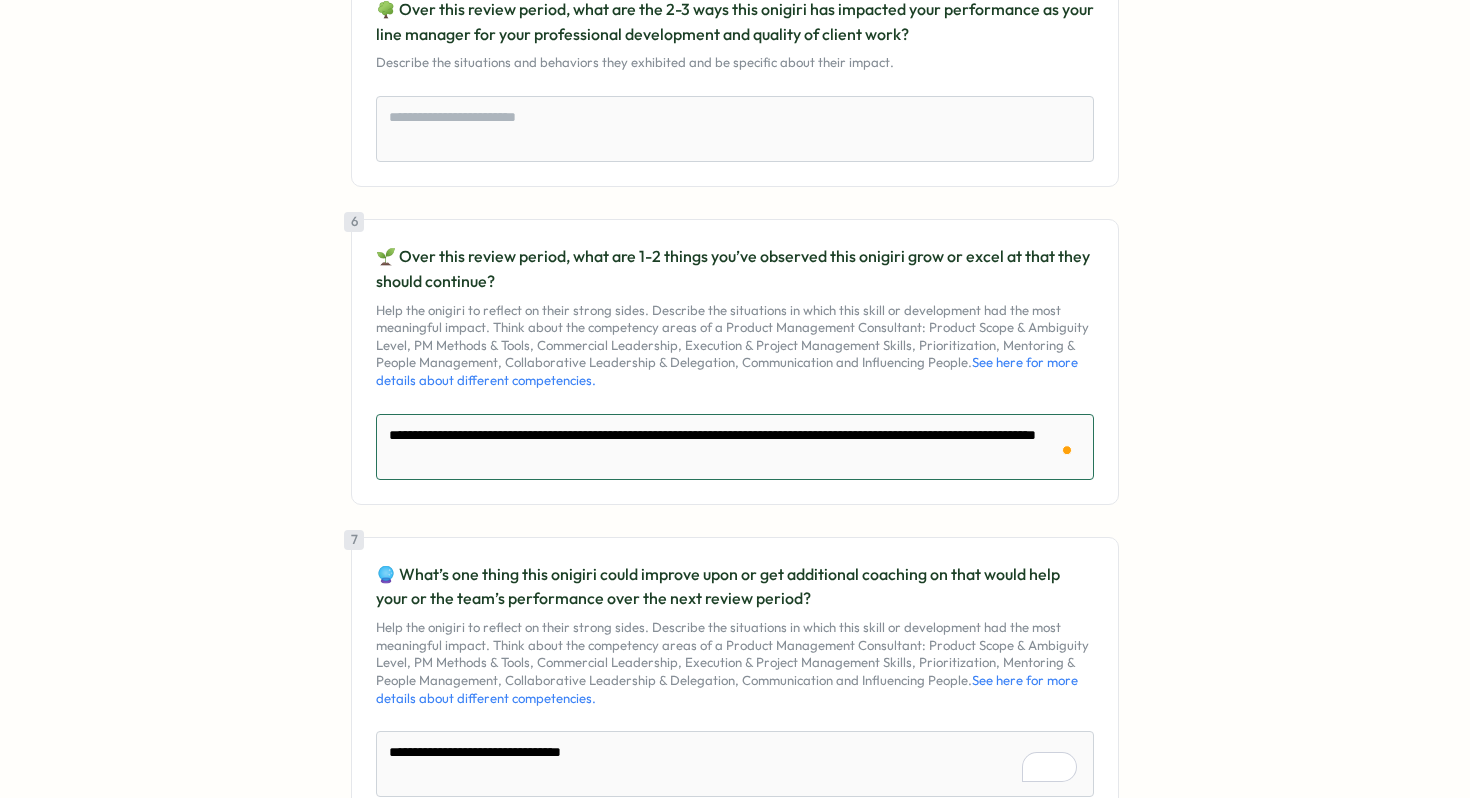 type on "**********" 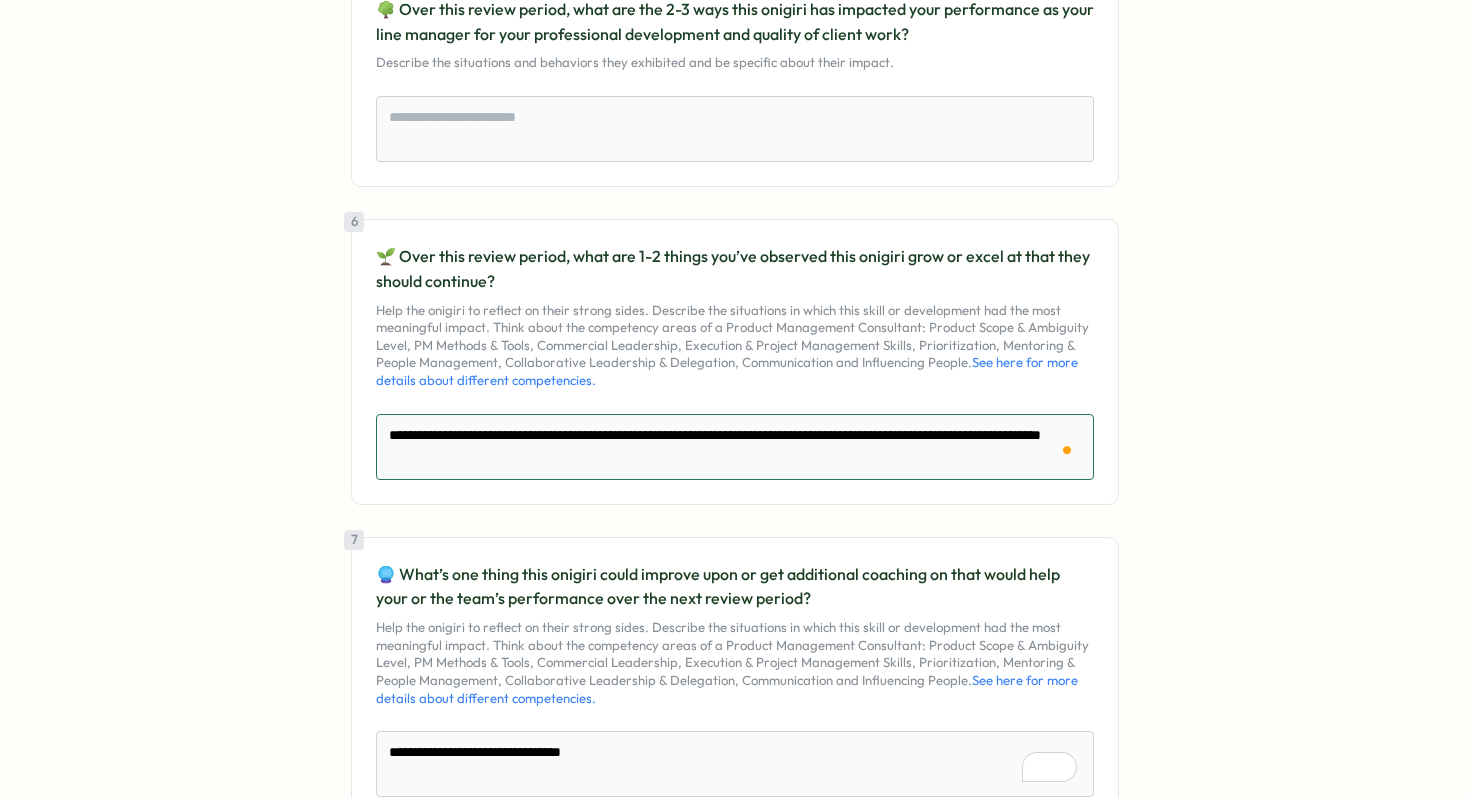 type on "**********" 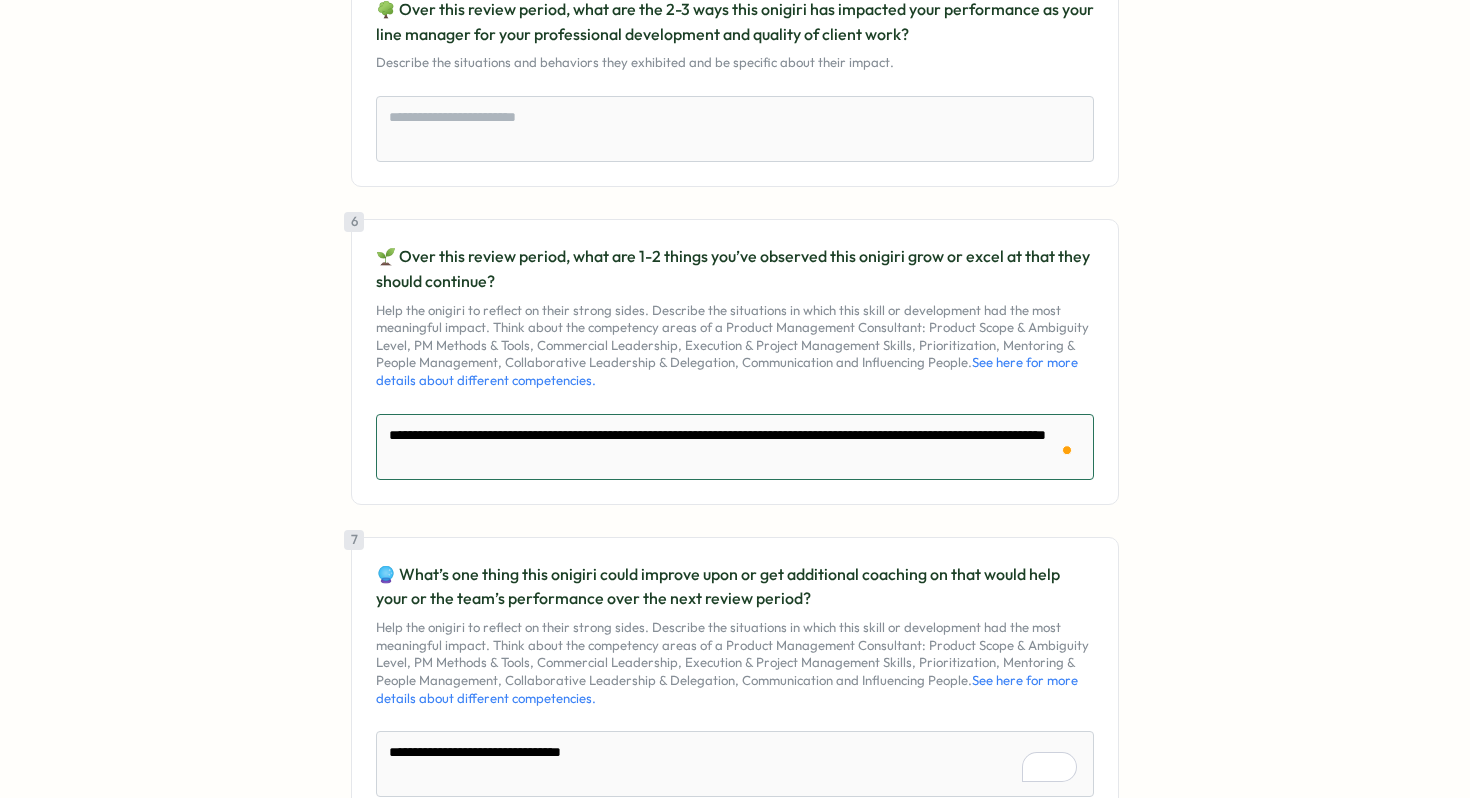 type on "*" 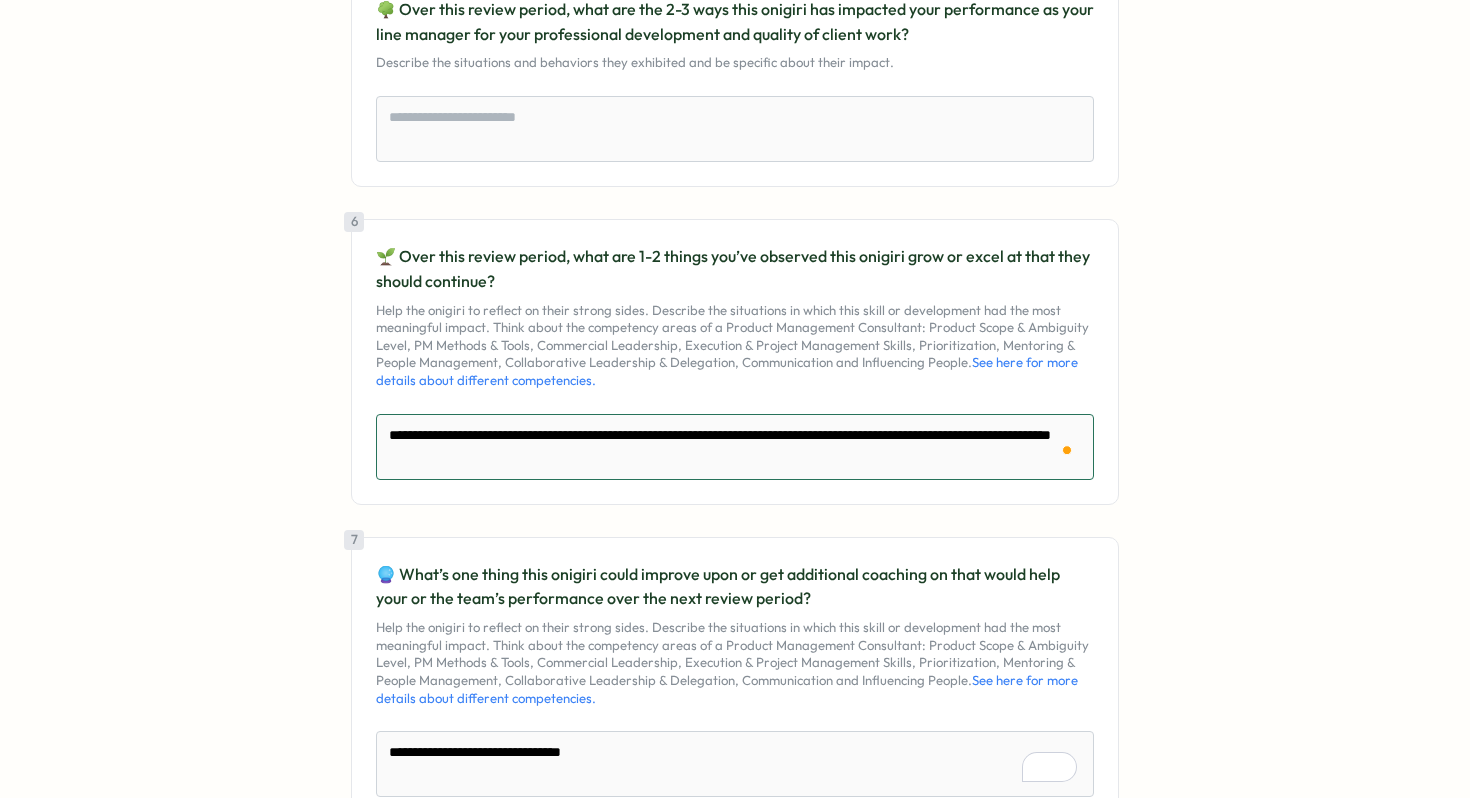 type on "**********" 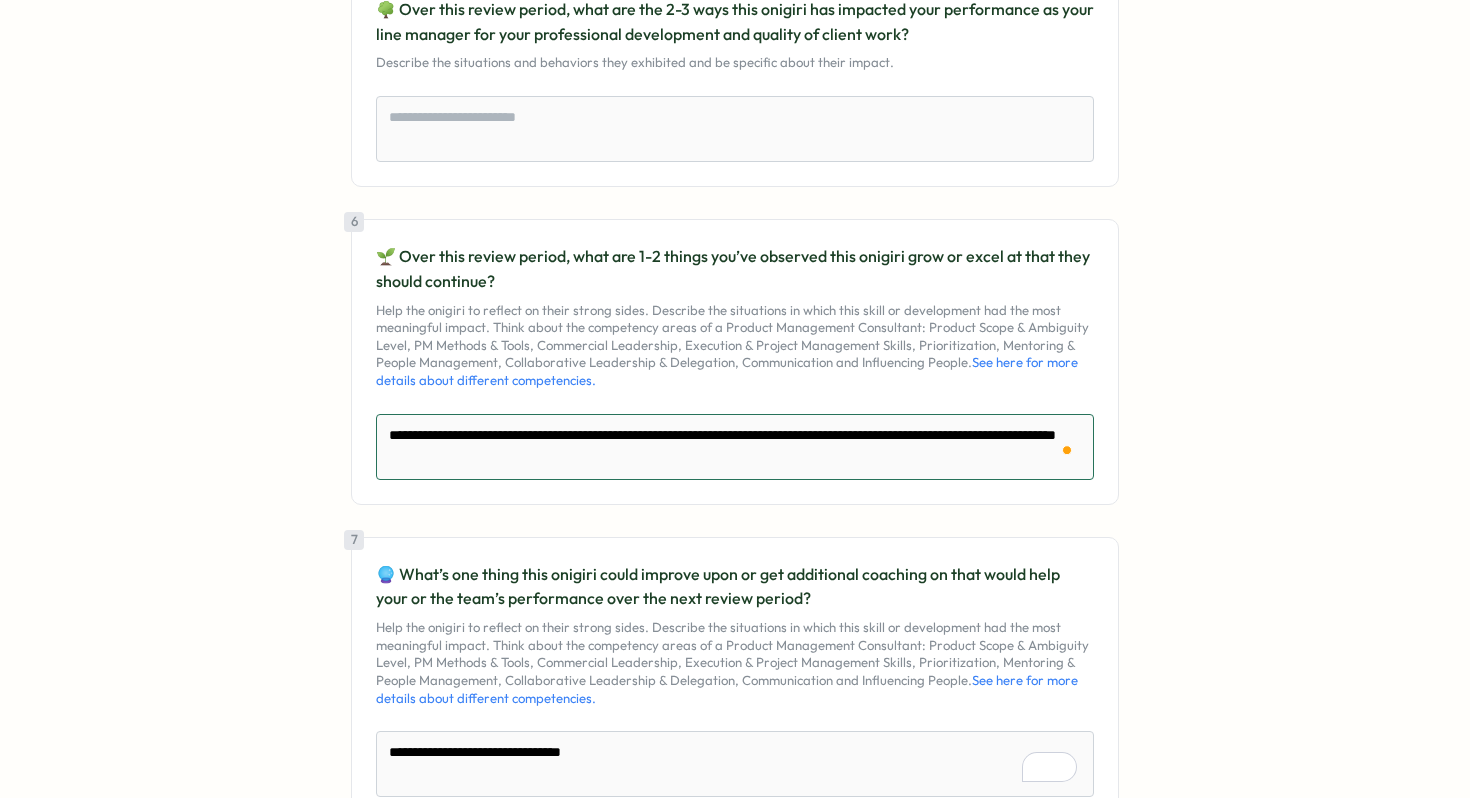 type on "**********" 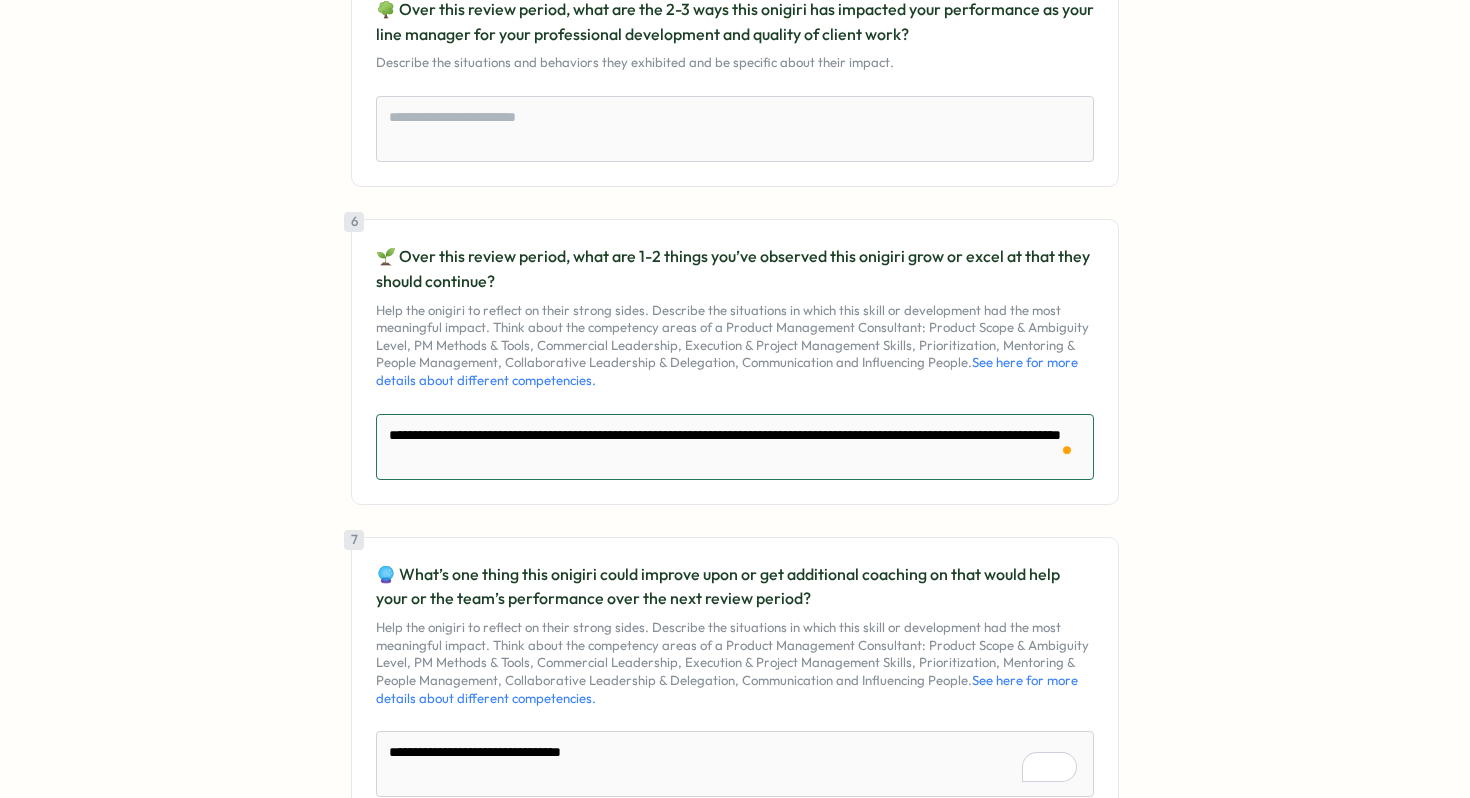 type on "**********" 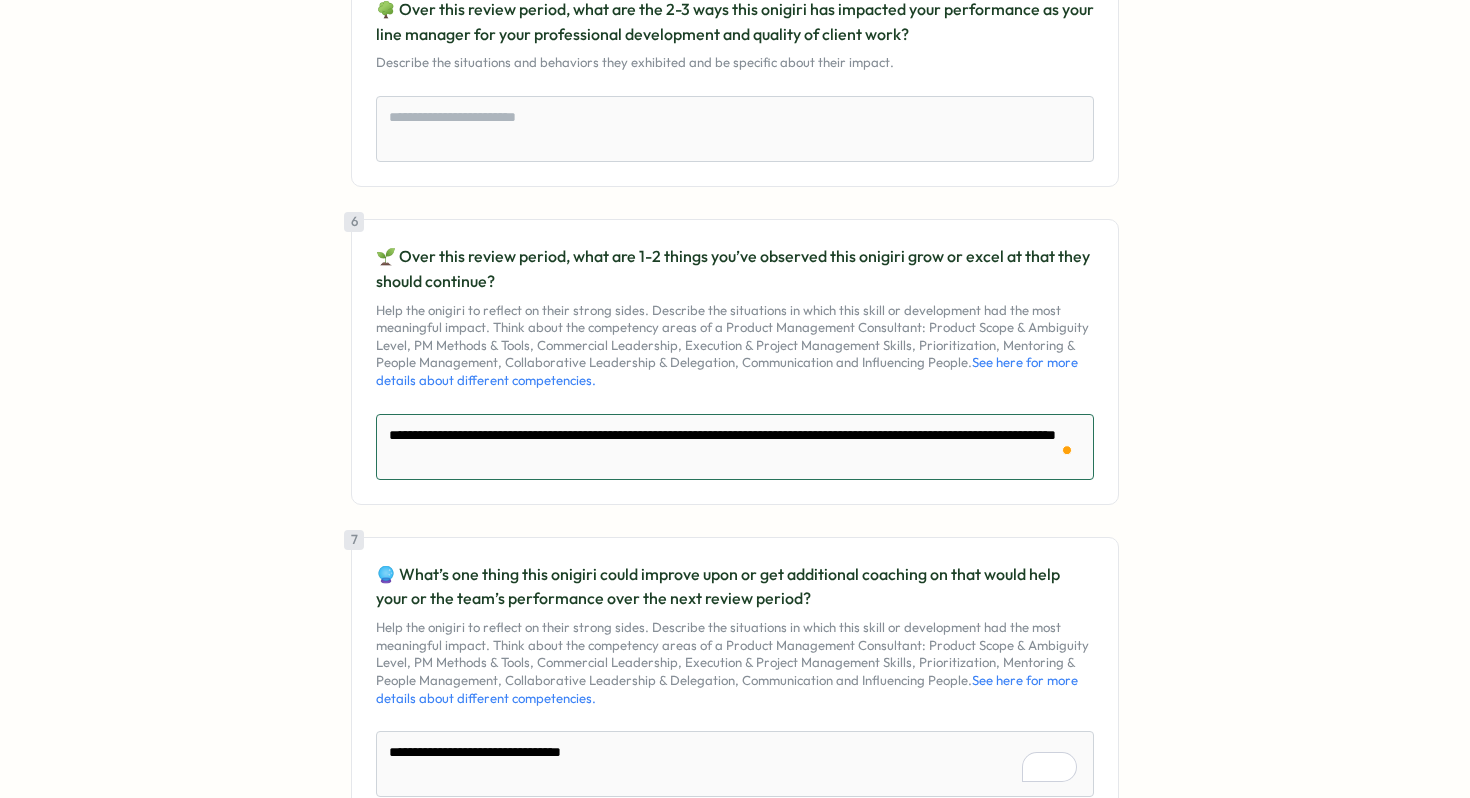 type on "**********" 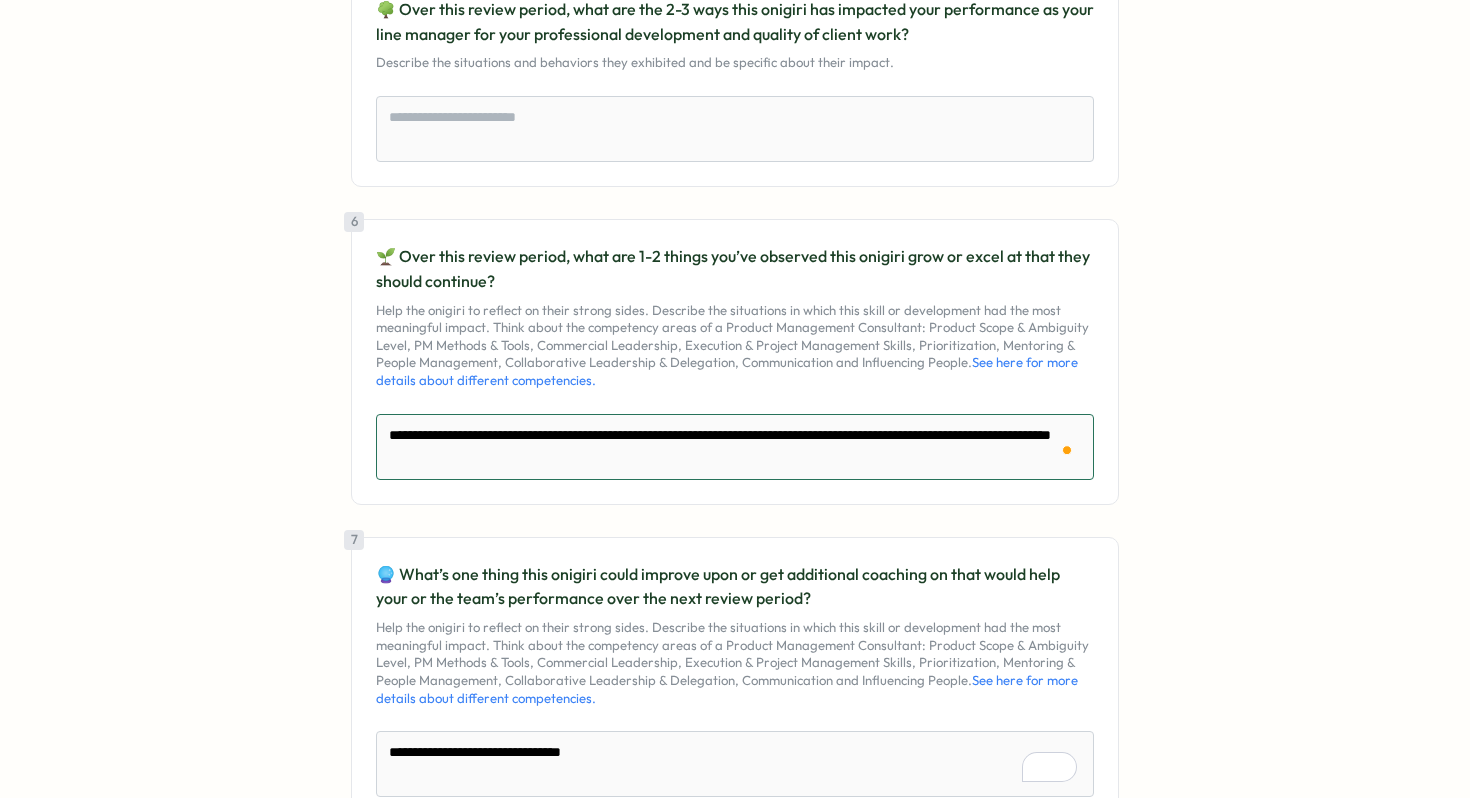 type on "**********" 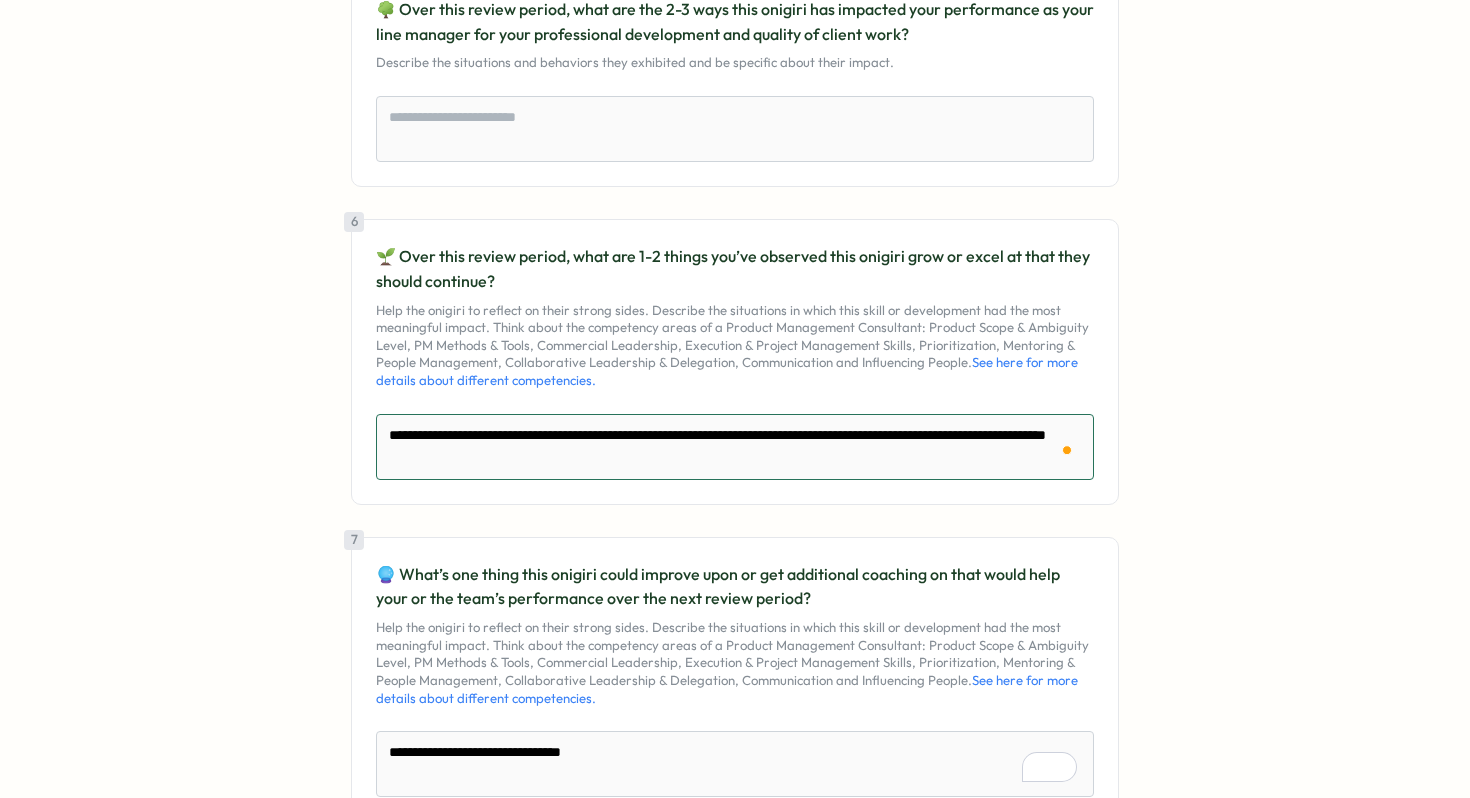 type on "**********" 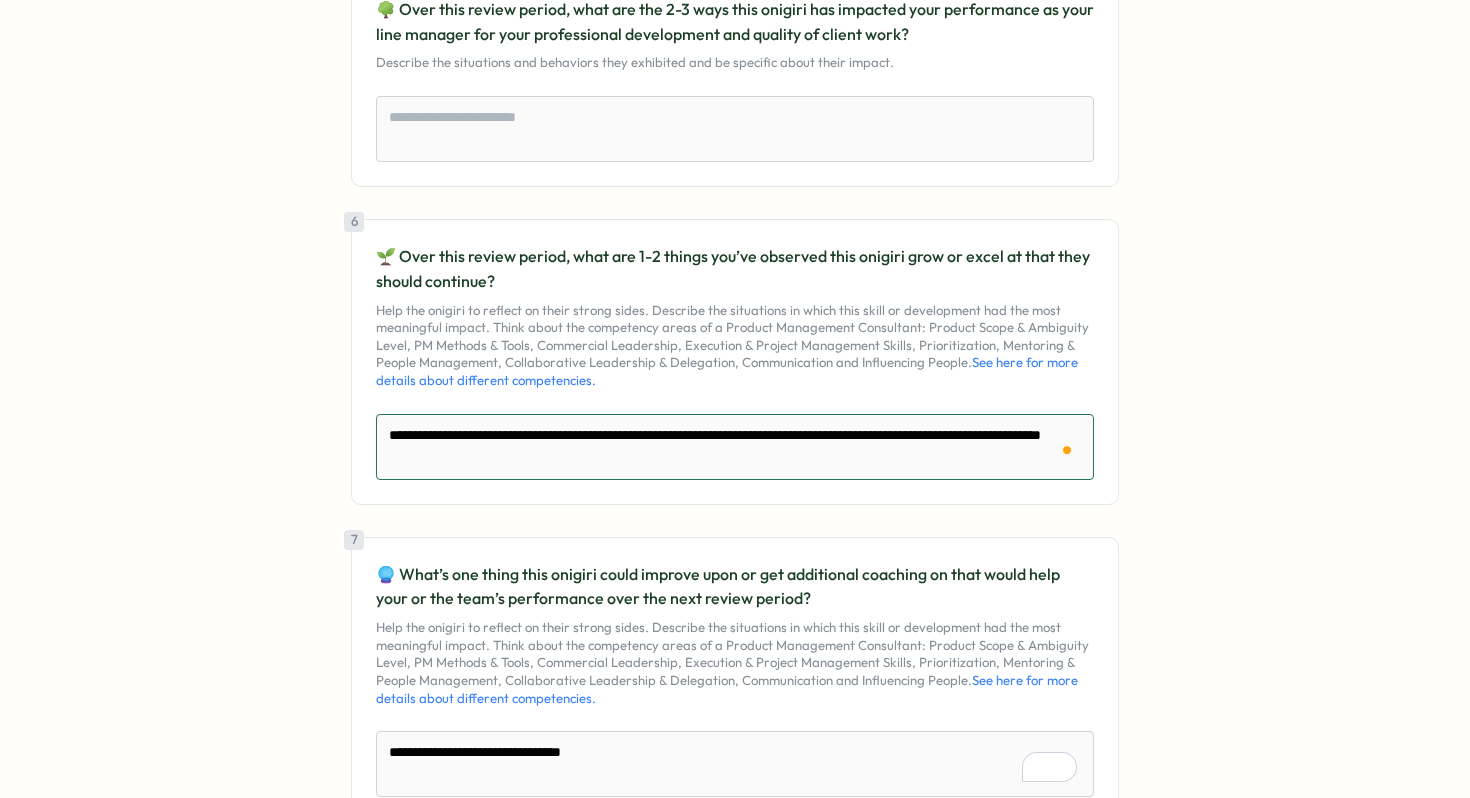 type on "**********" 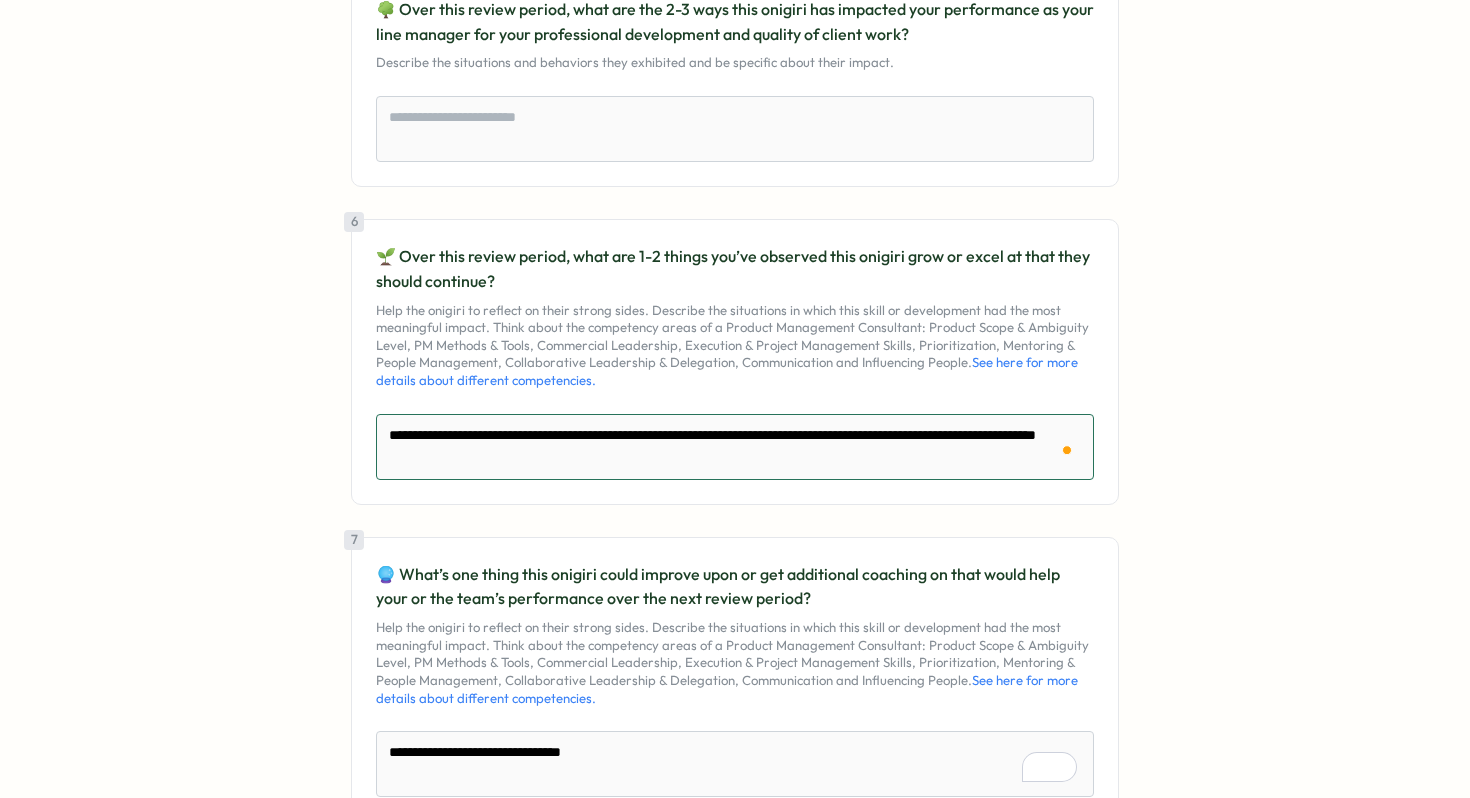 type on "**********" 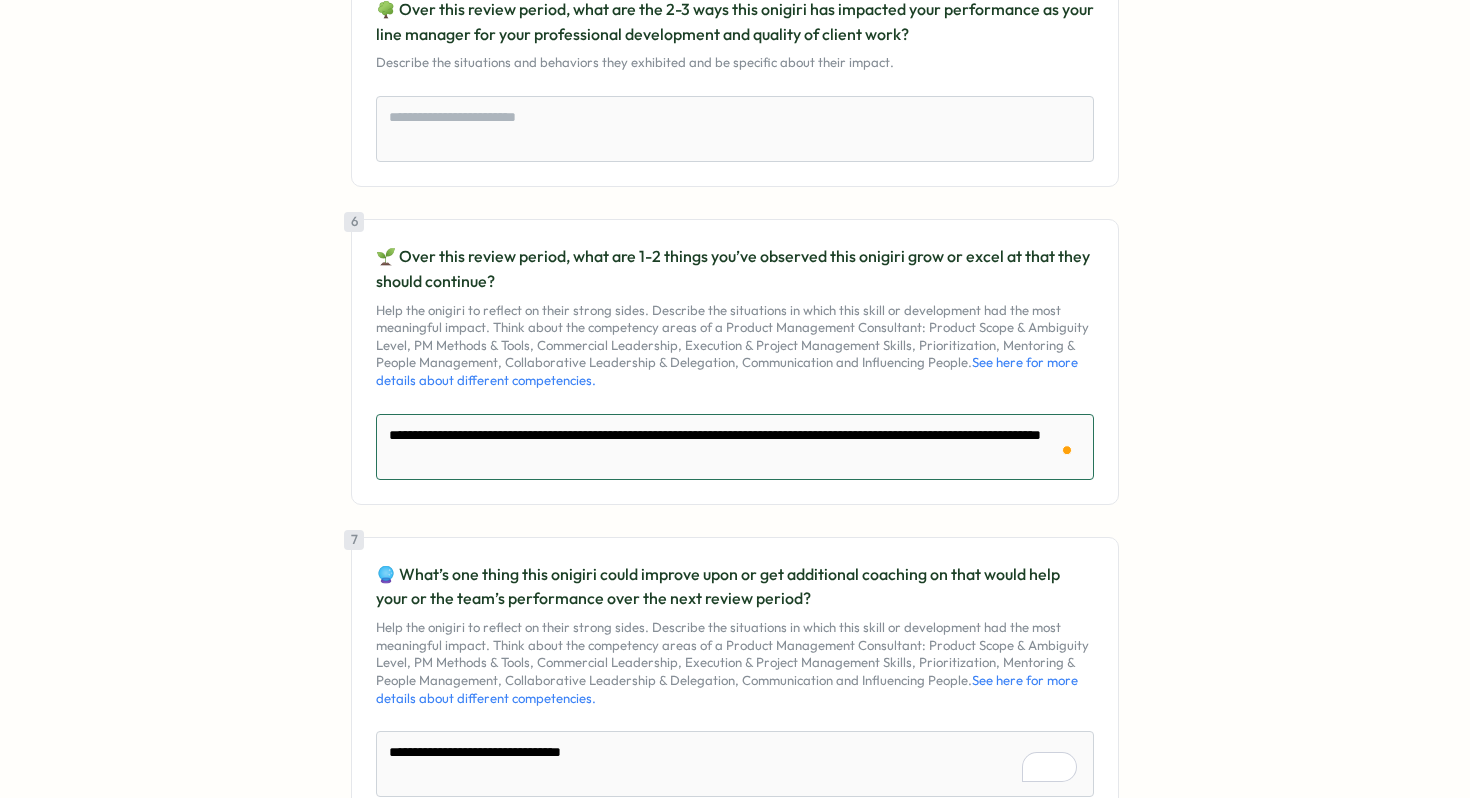 type on "**********" 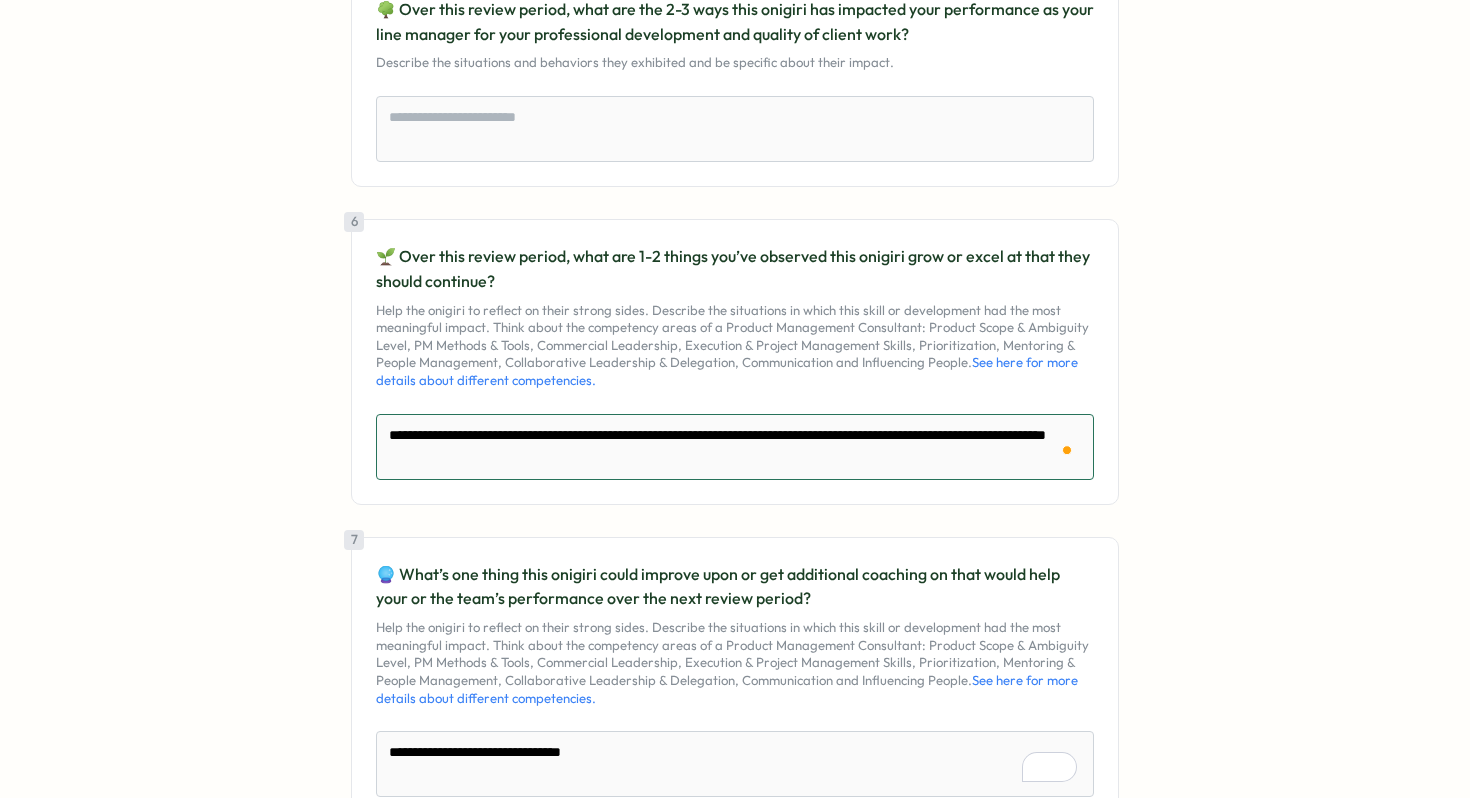 type on "**********" 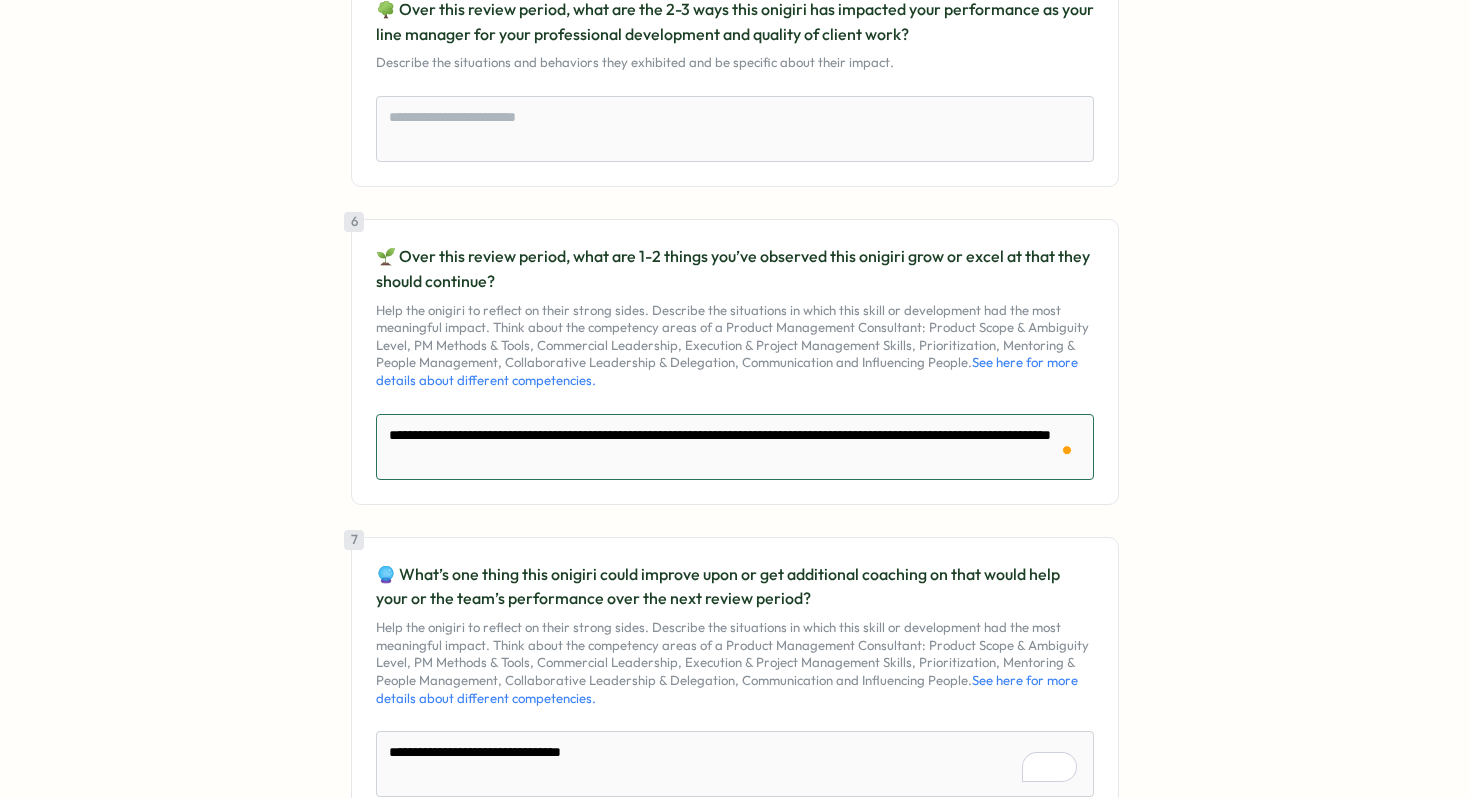 type on "**********" 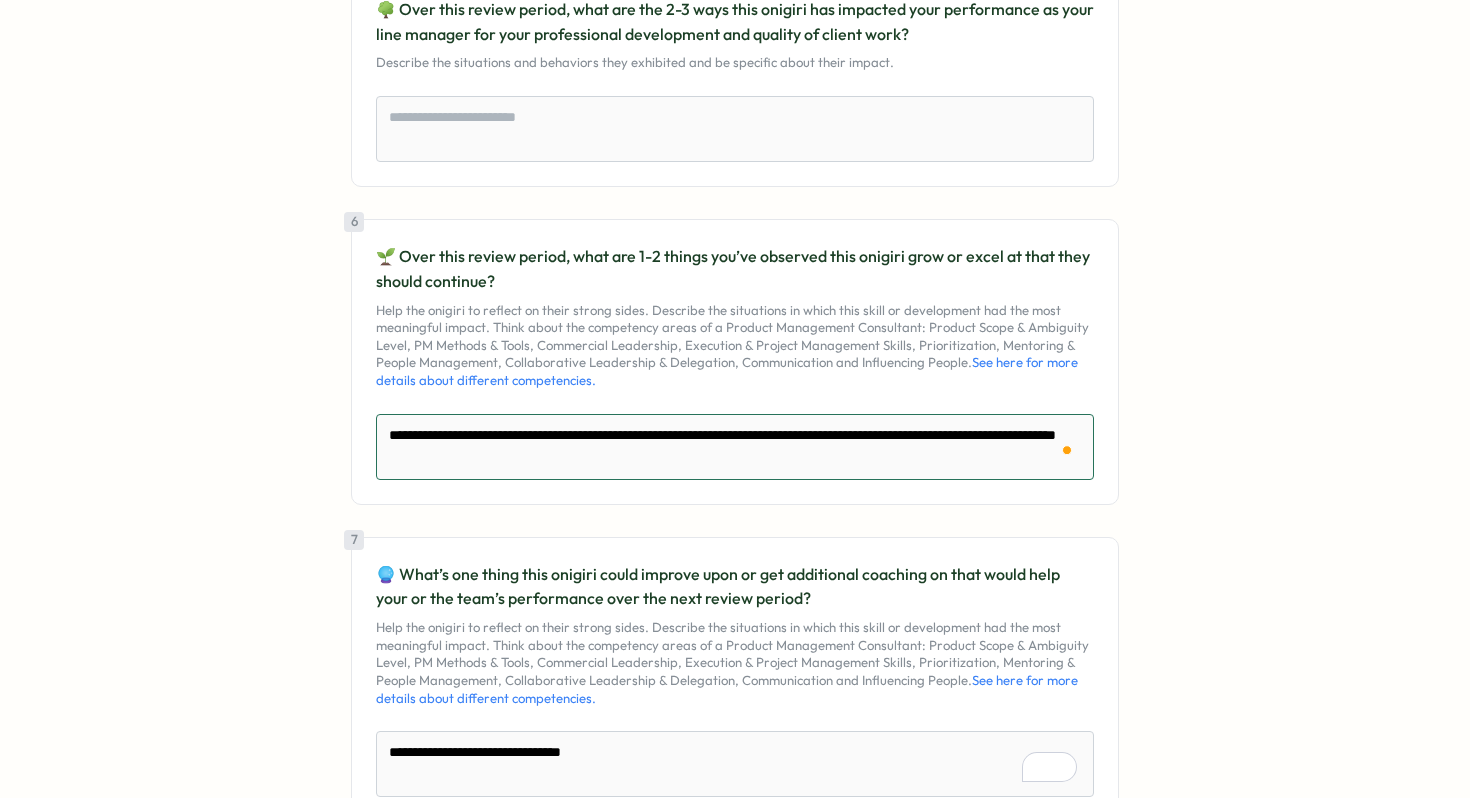 type on "**********" 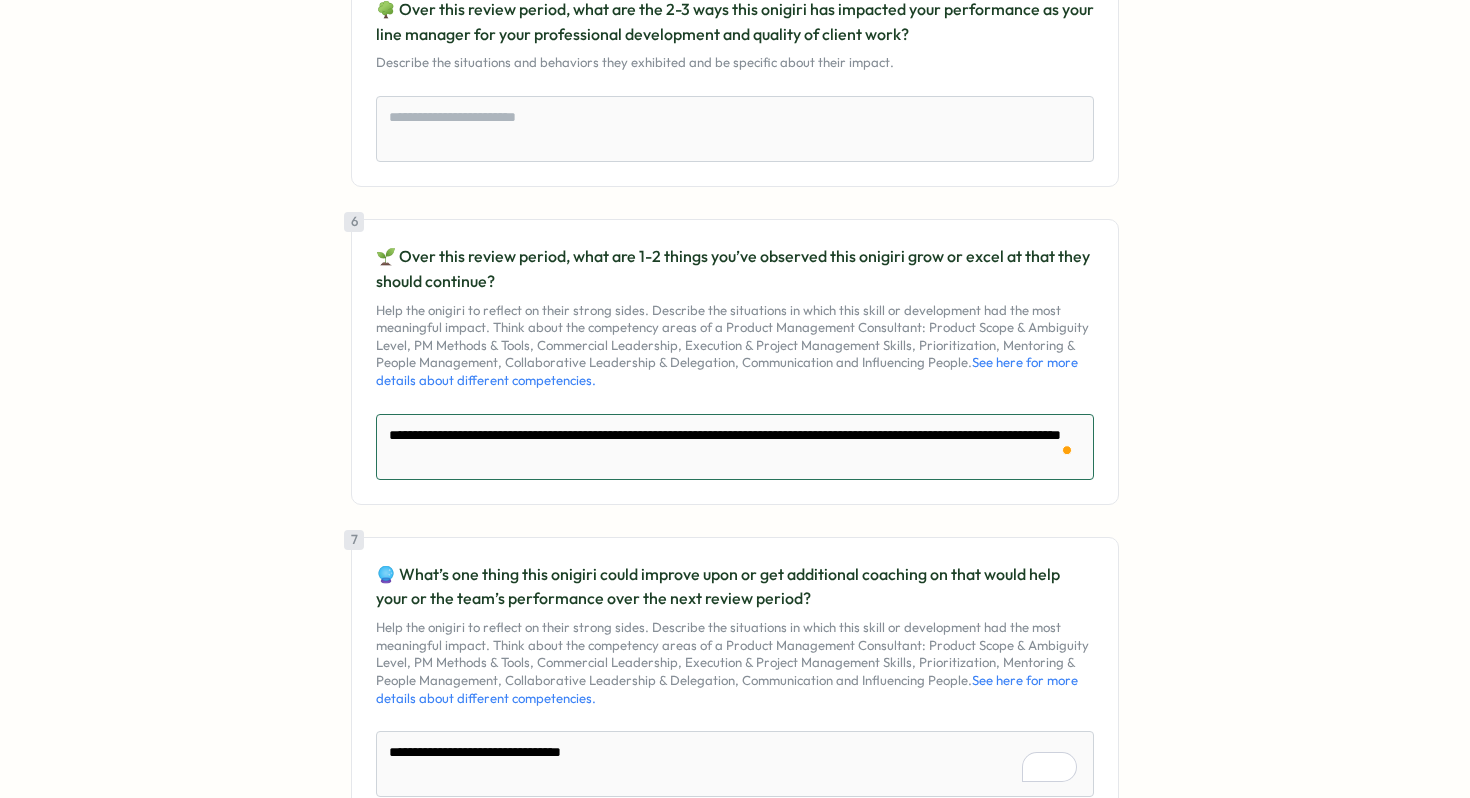 type on "**********" 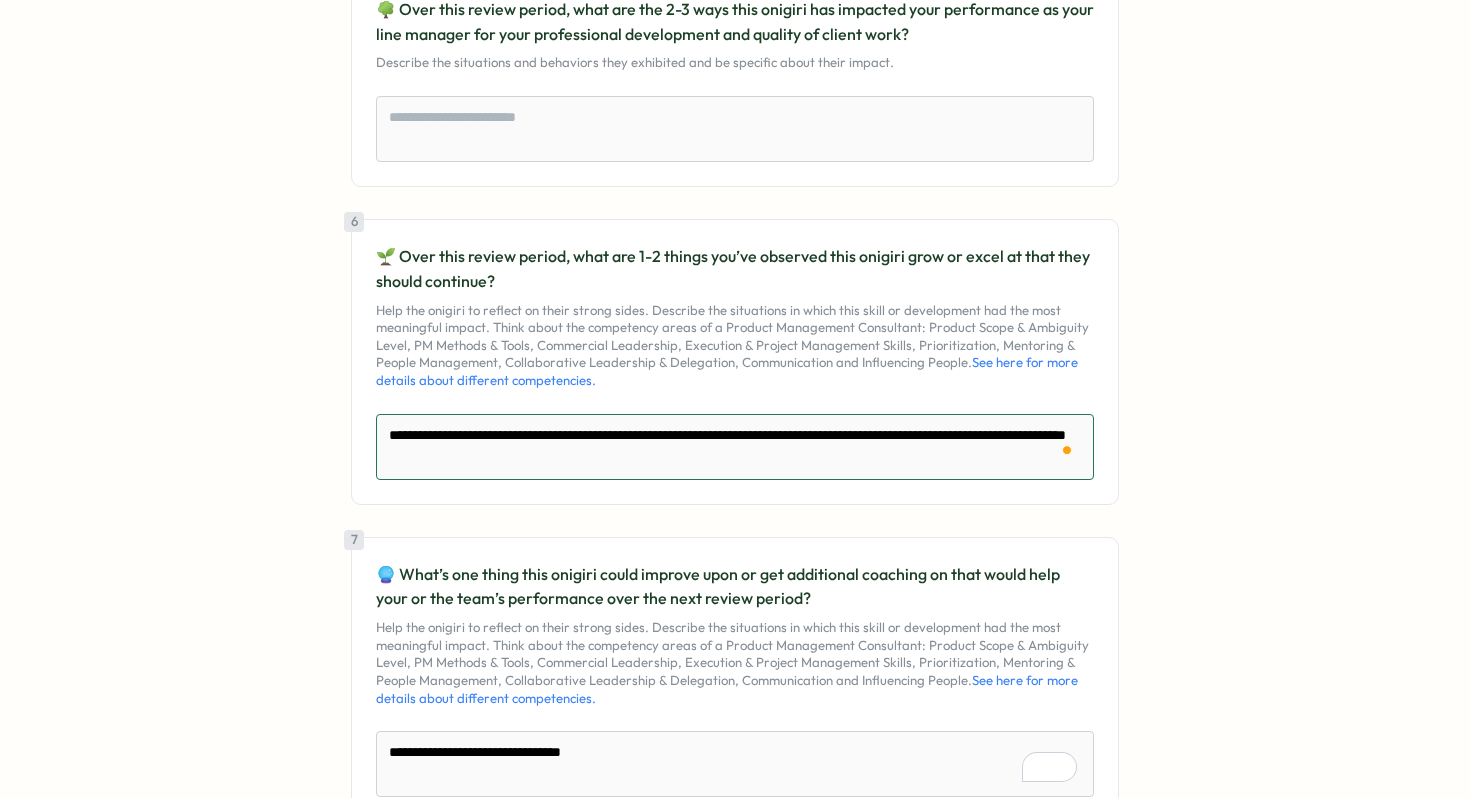 type on "**********" 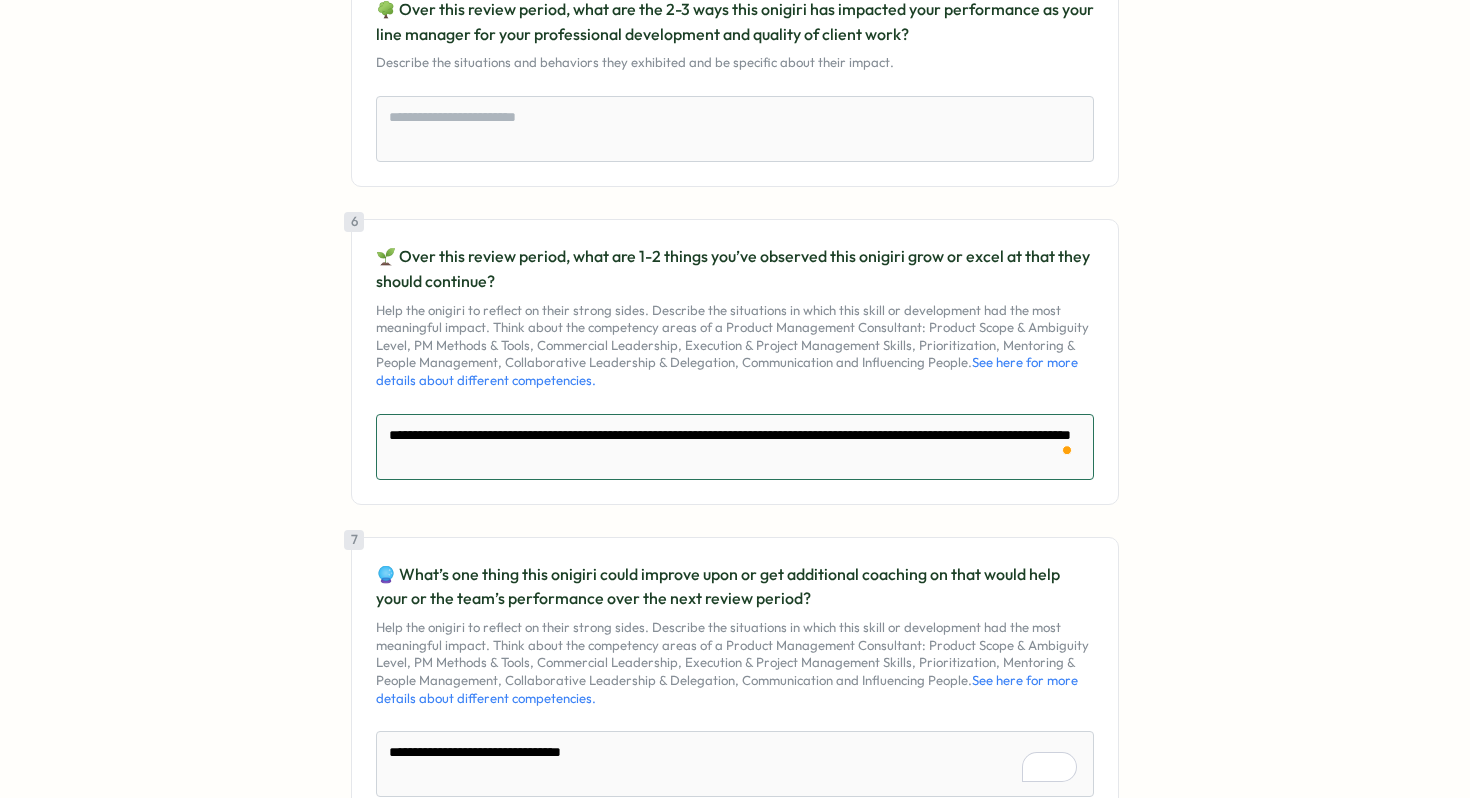 type on "**********" 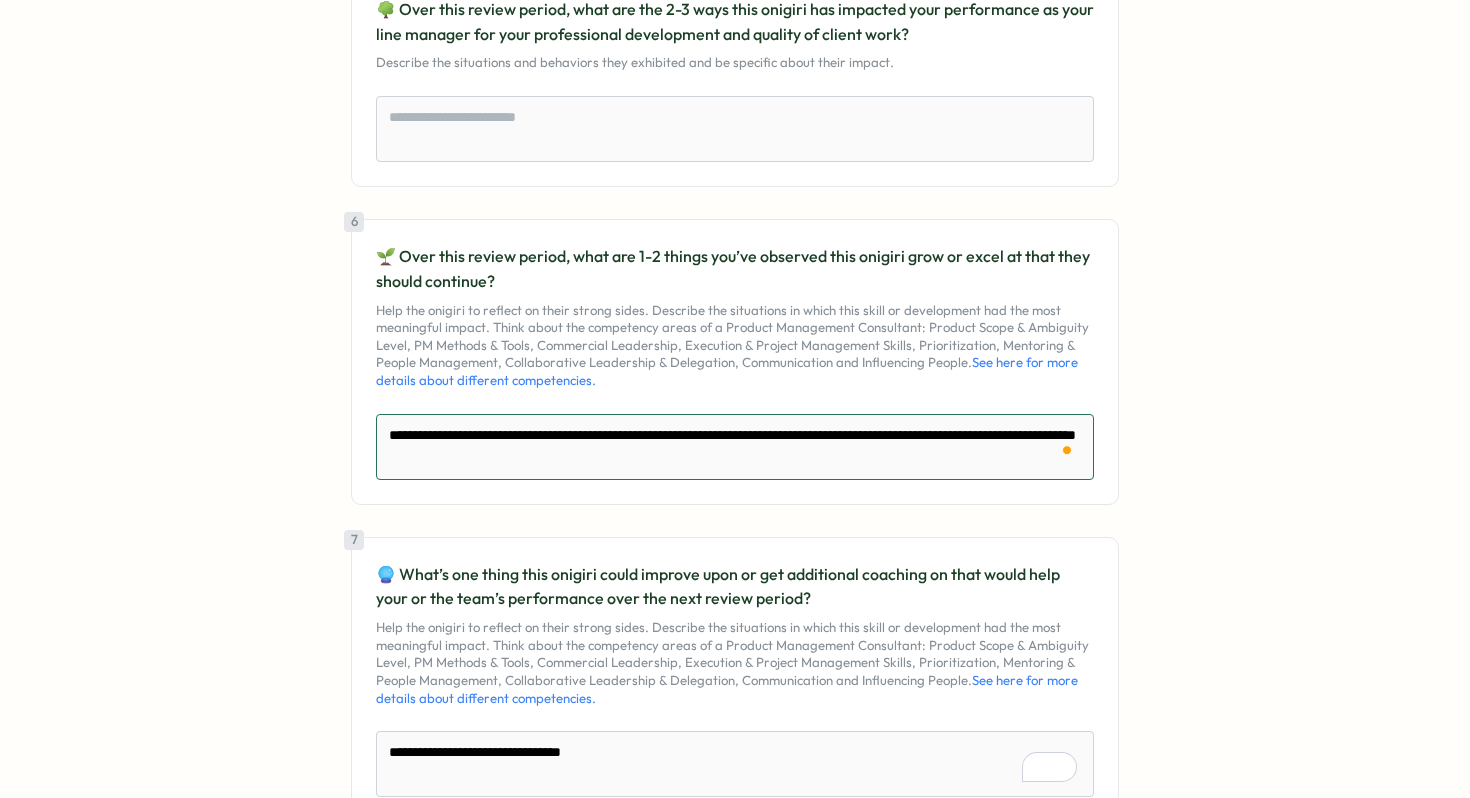 type on "**********" 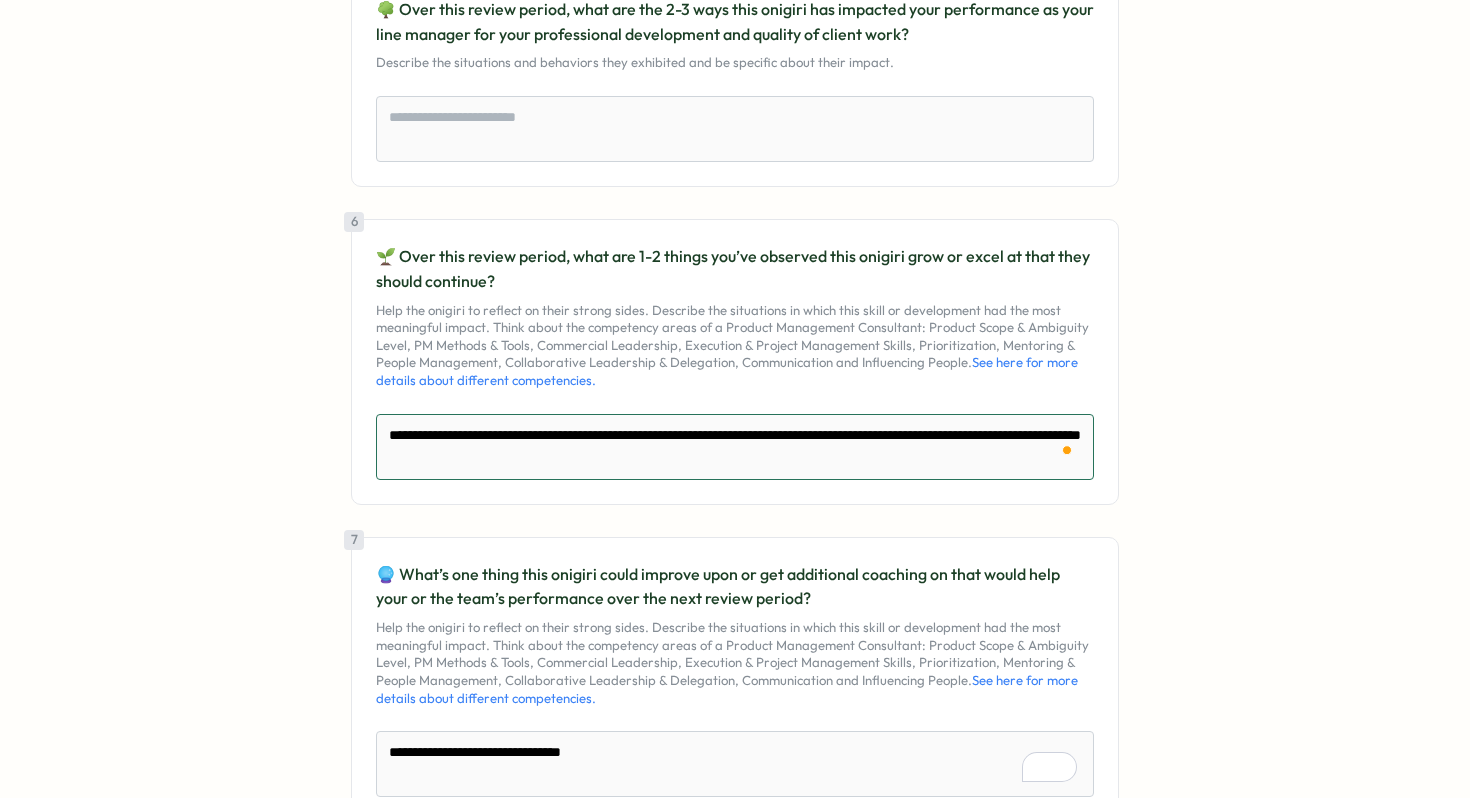 type on "**********" 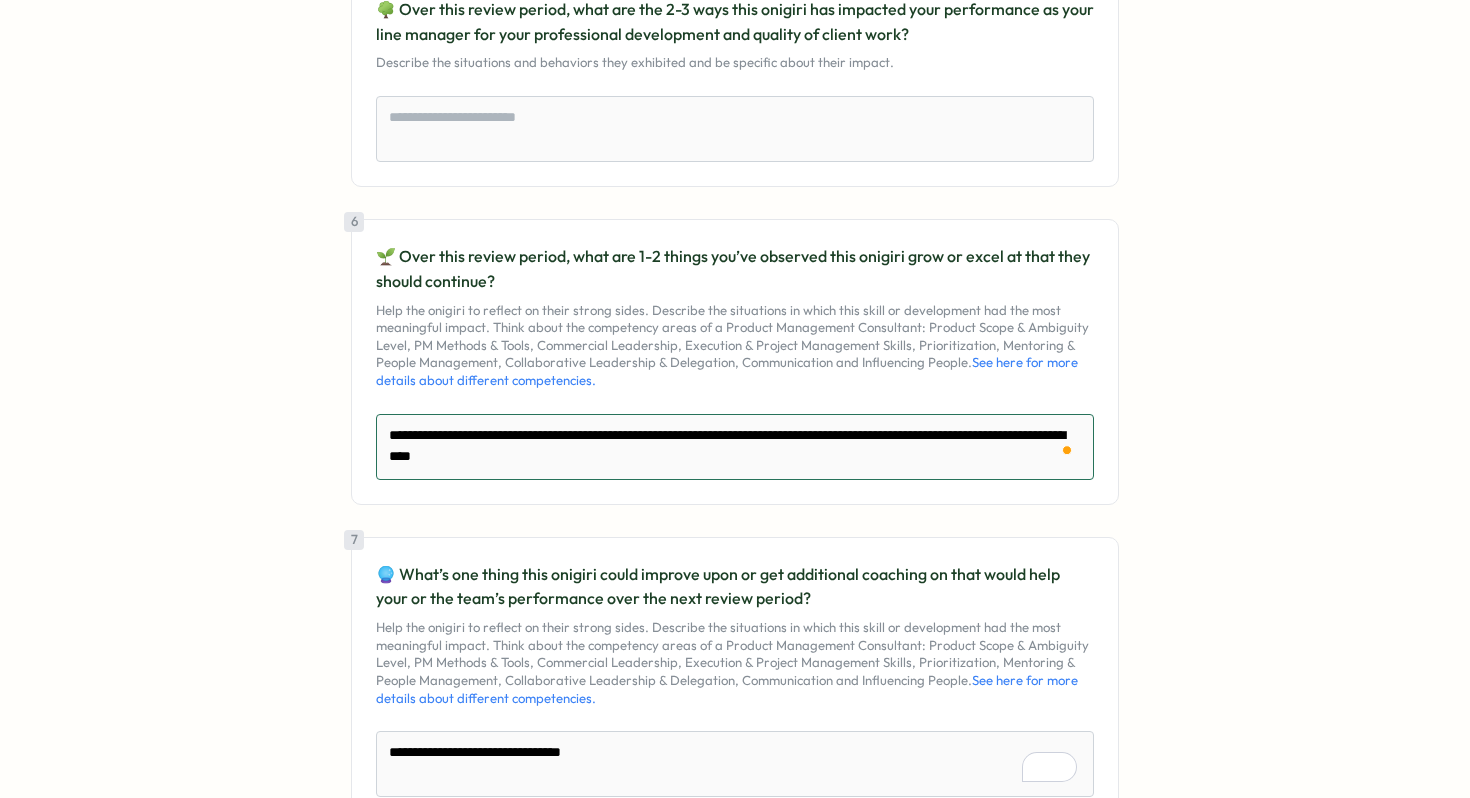 type on "**********" 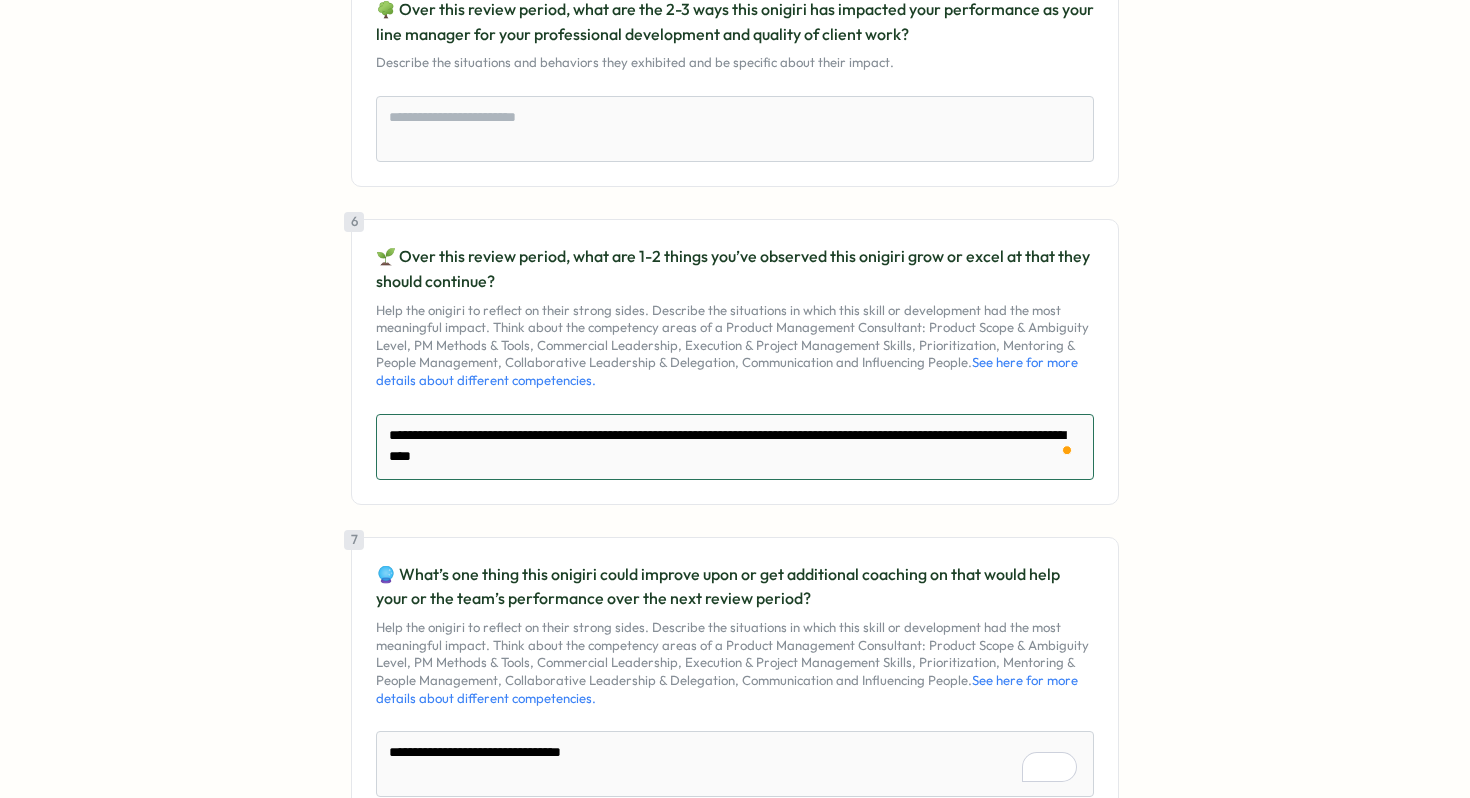 type on "*" 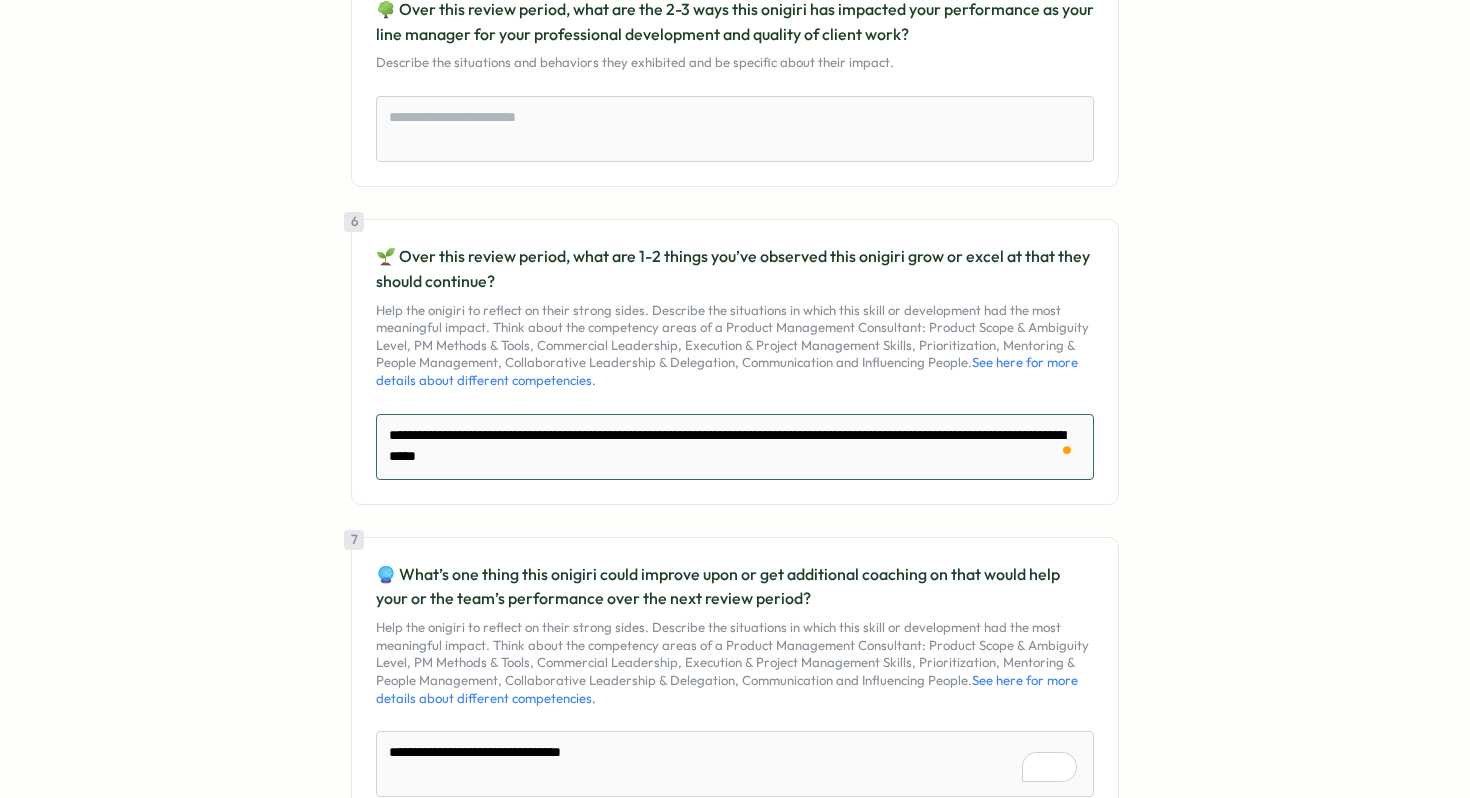 type on "**********" 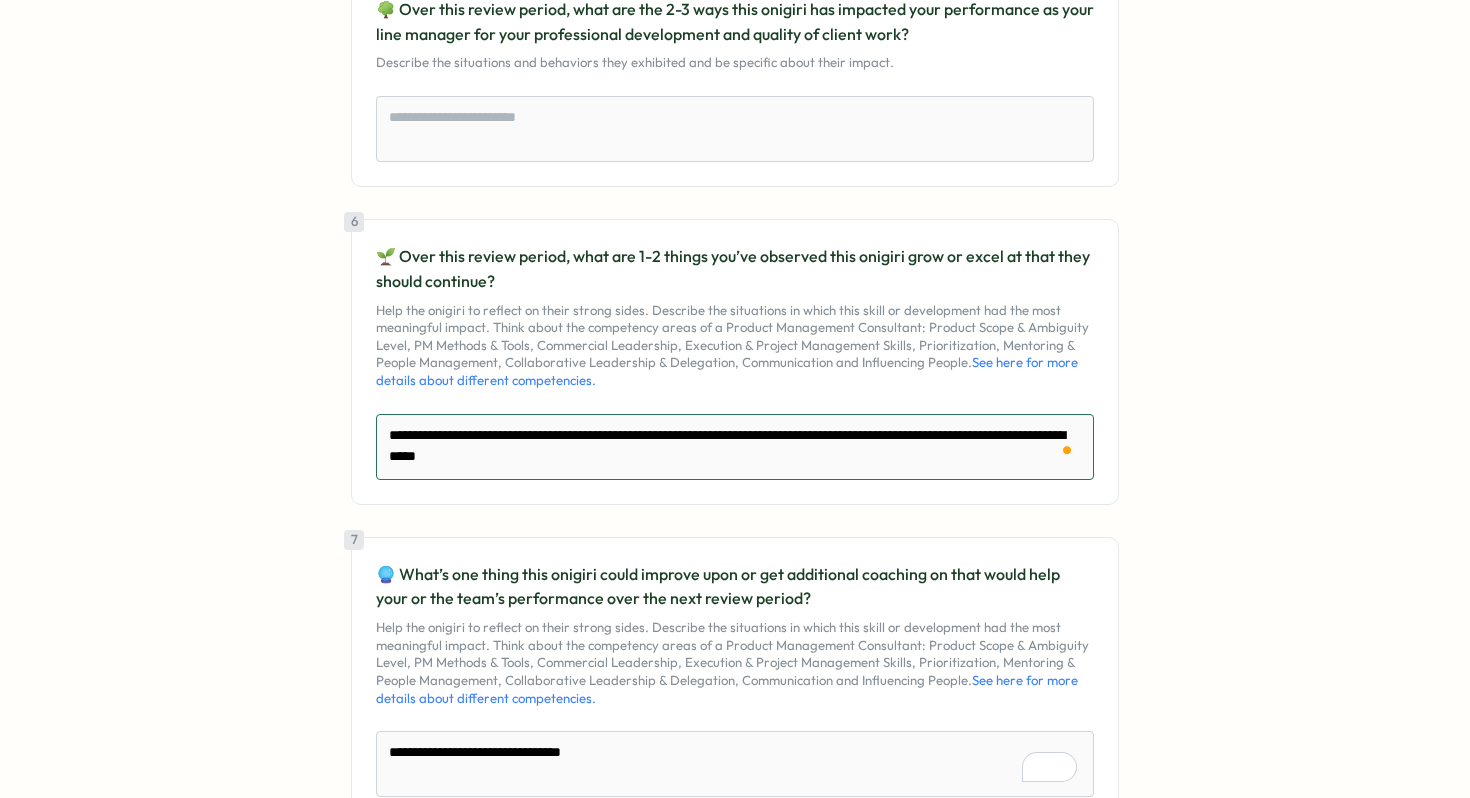 type on "*" 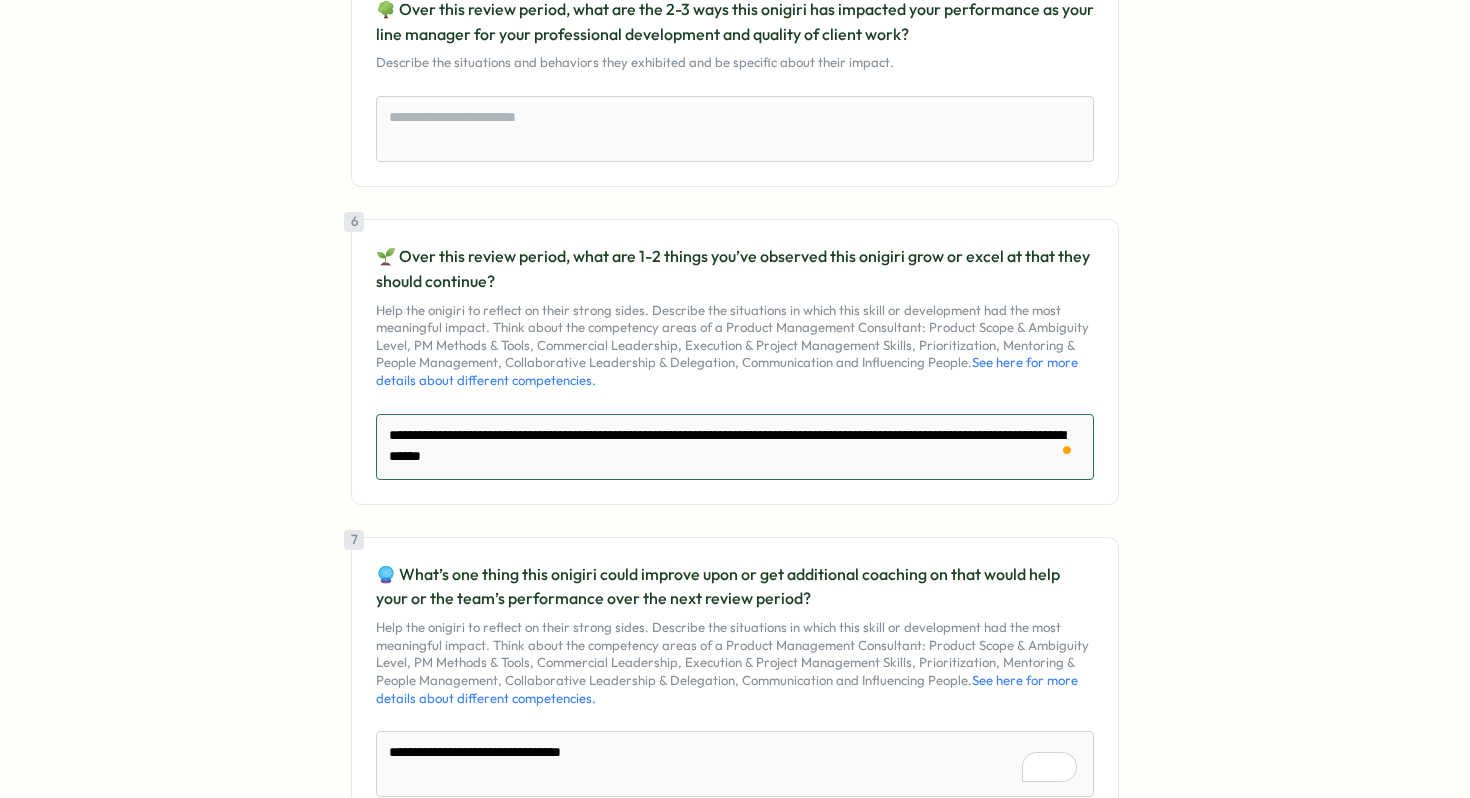 type on "**********" 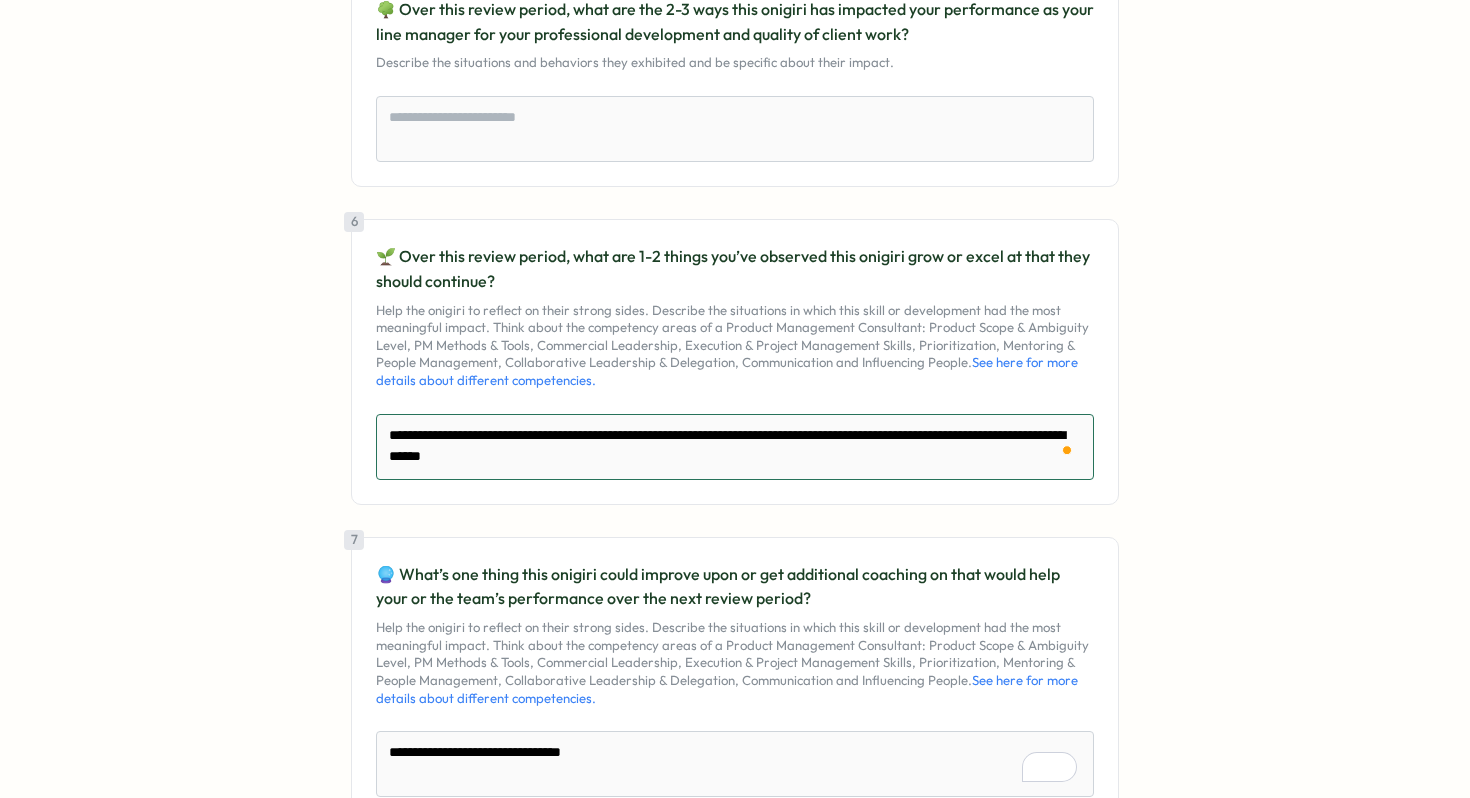 type on "*" 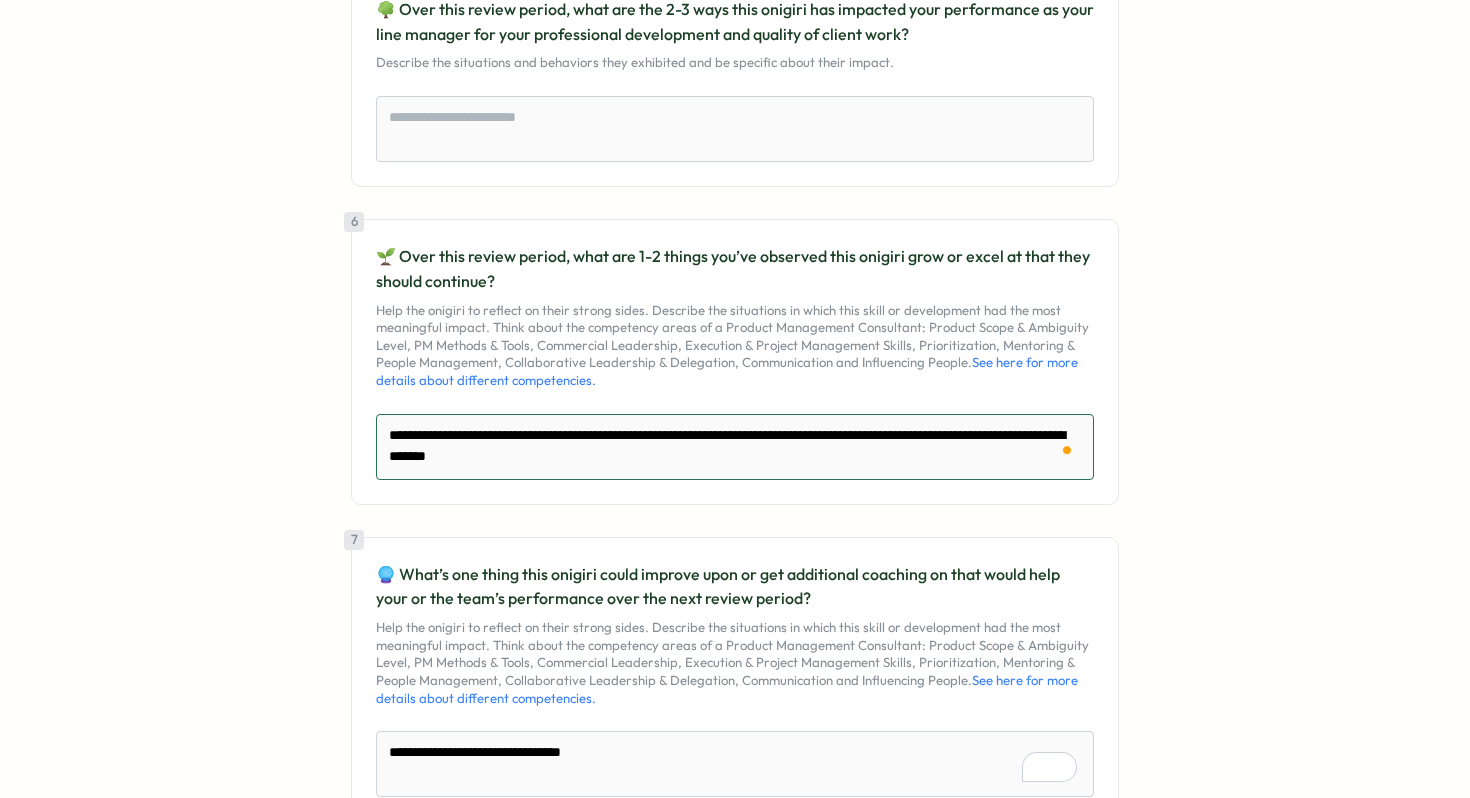 type on "**********" 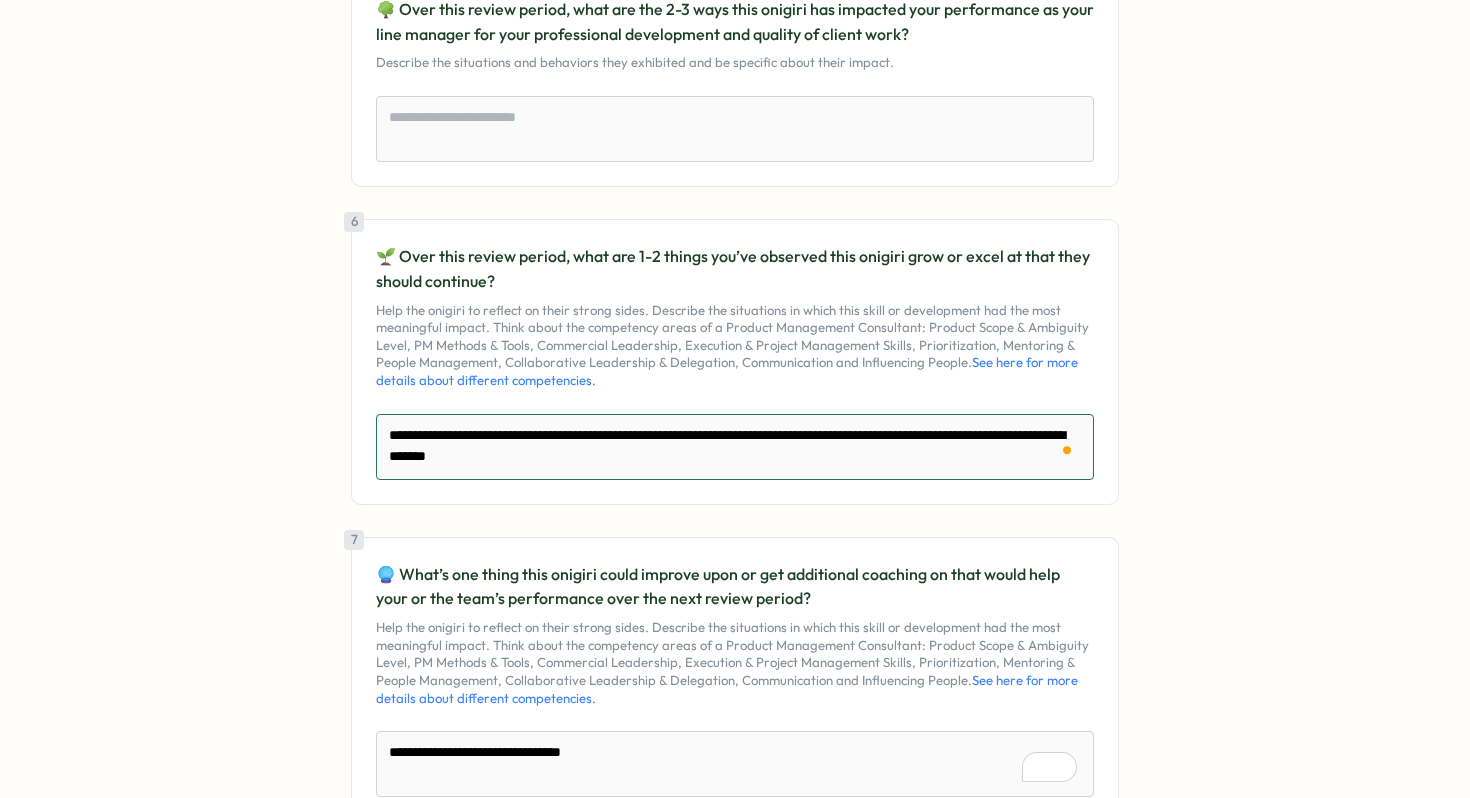 type on "*" 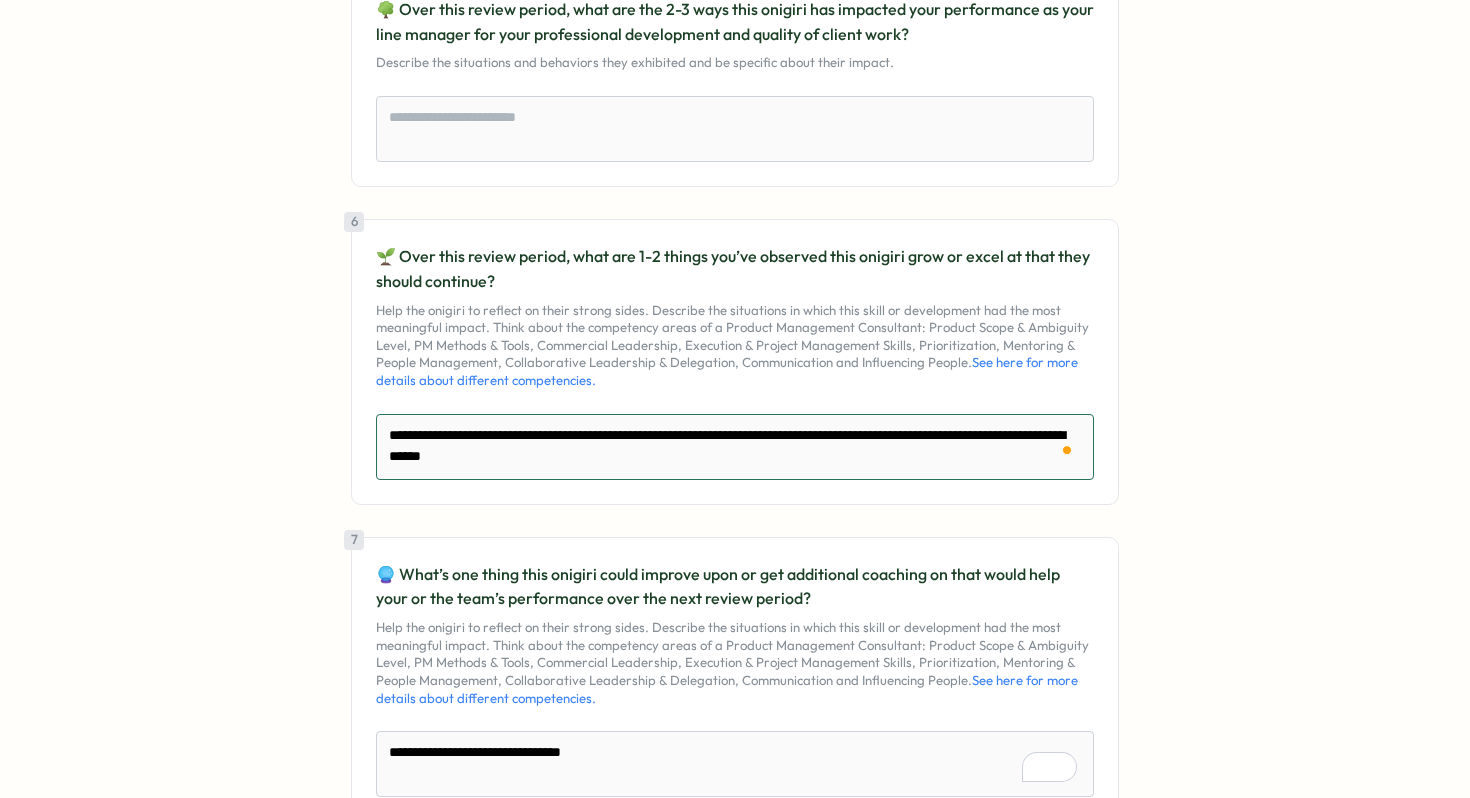 type on "**********" 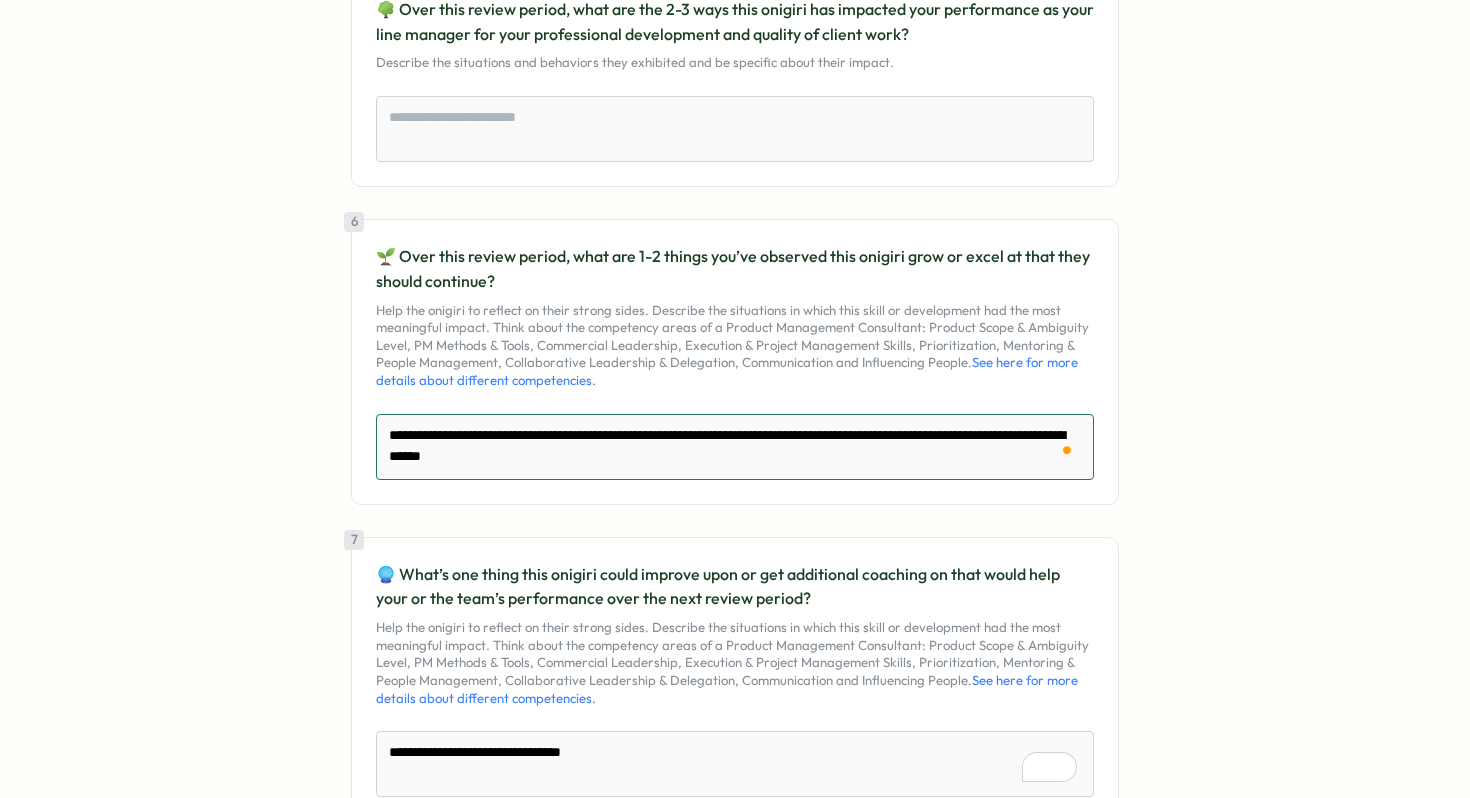 type on "*" 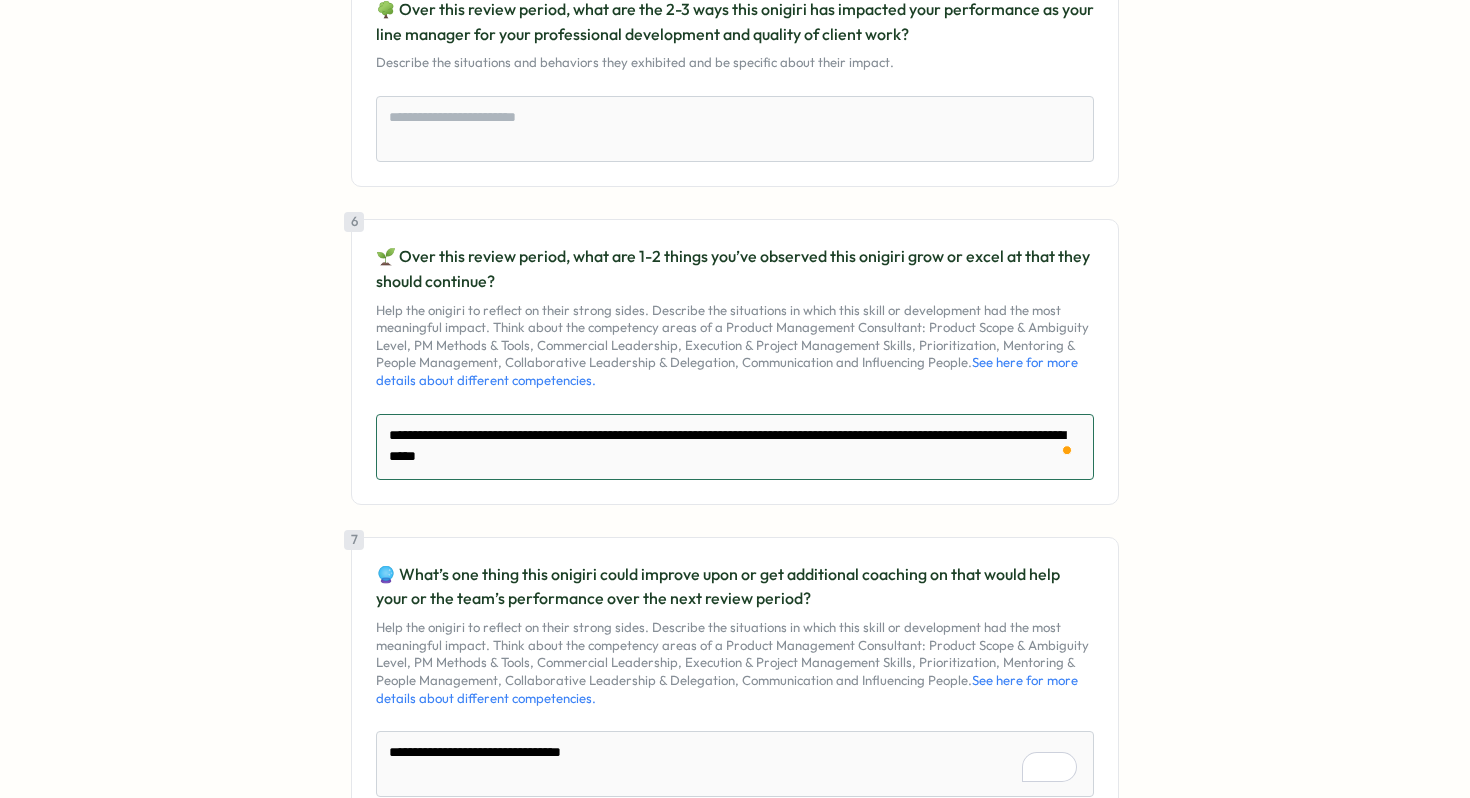type on "**********" 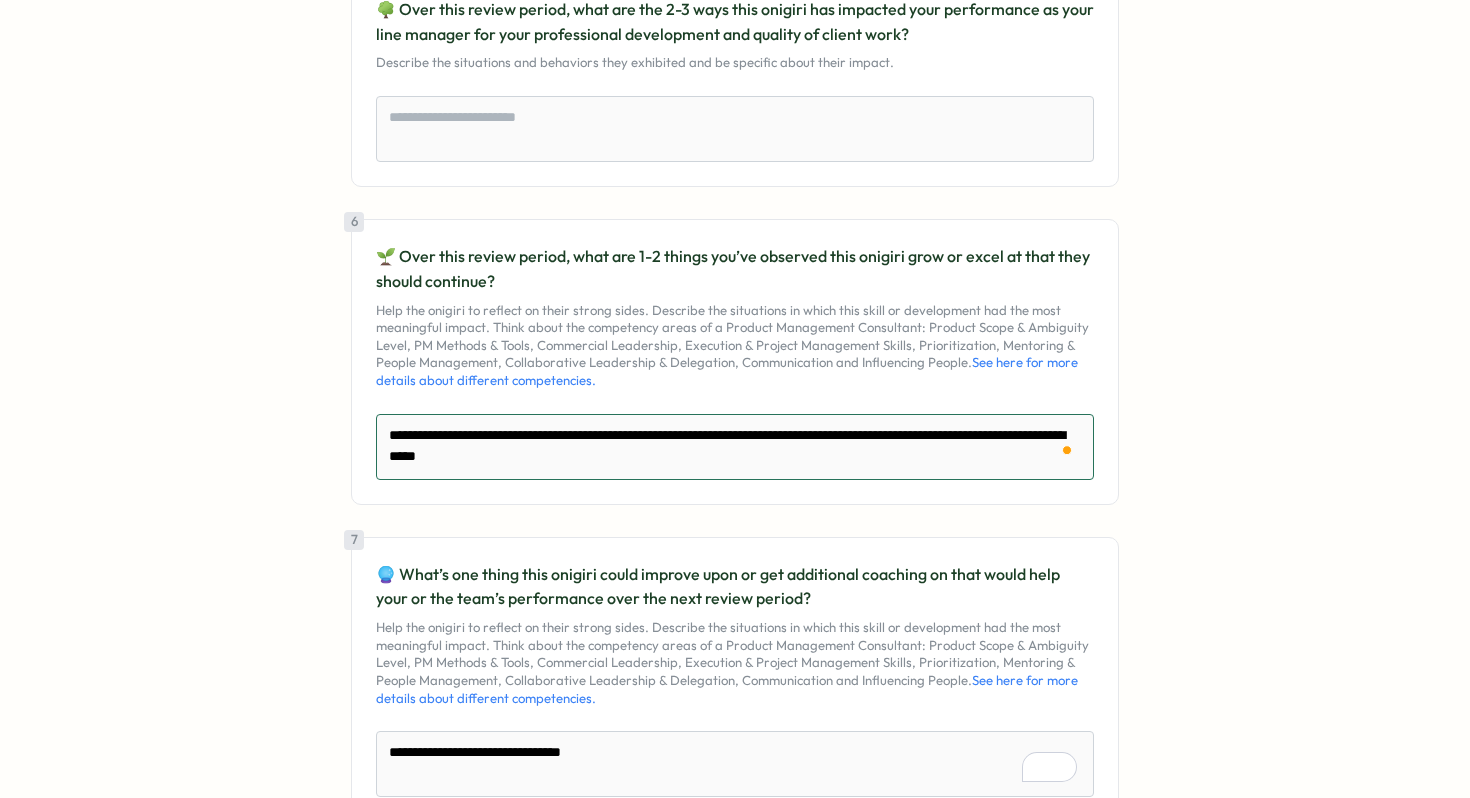 type on "*" 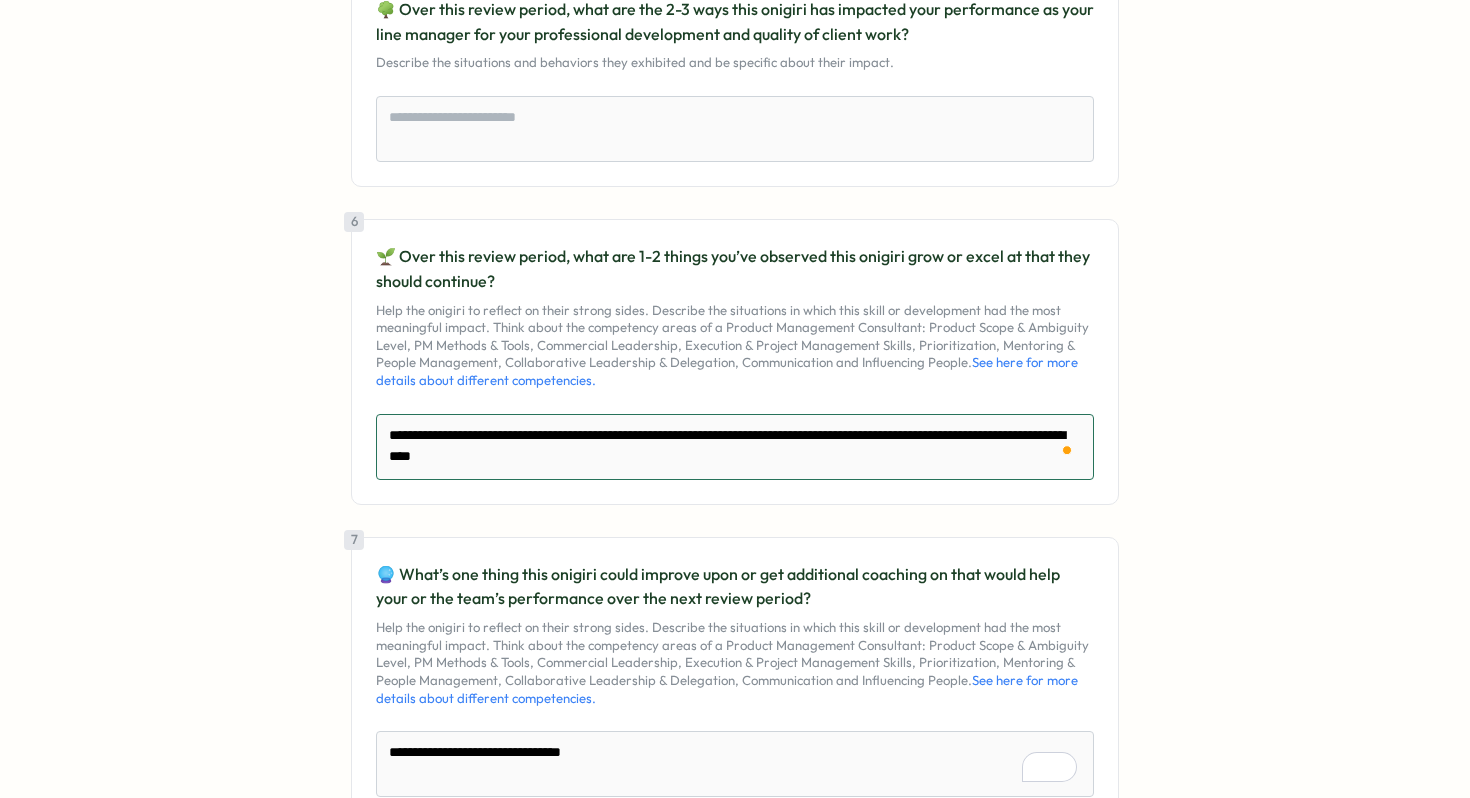 type on "**********" 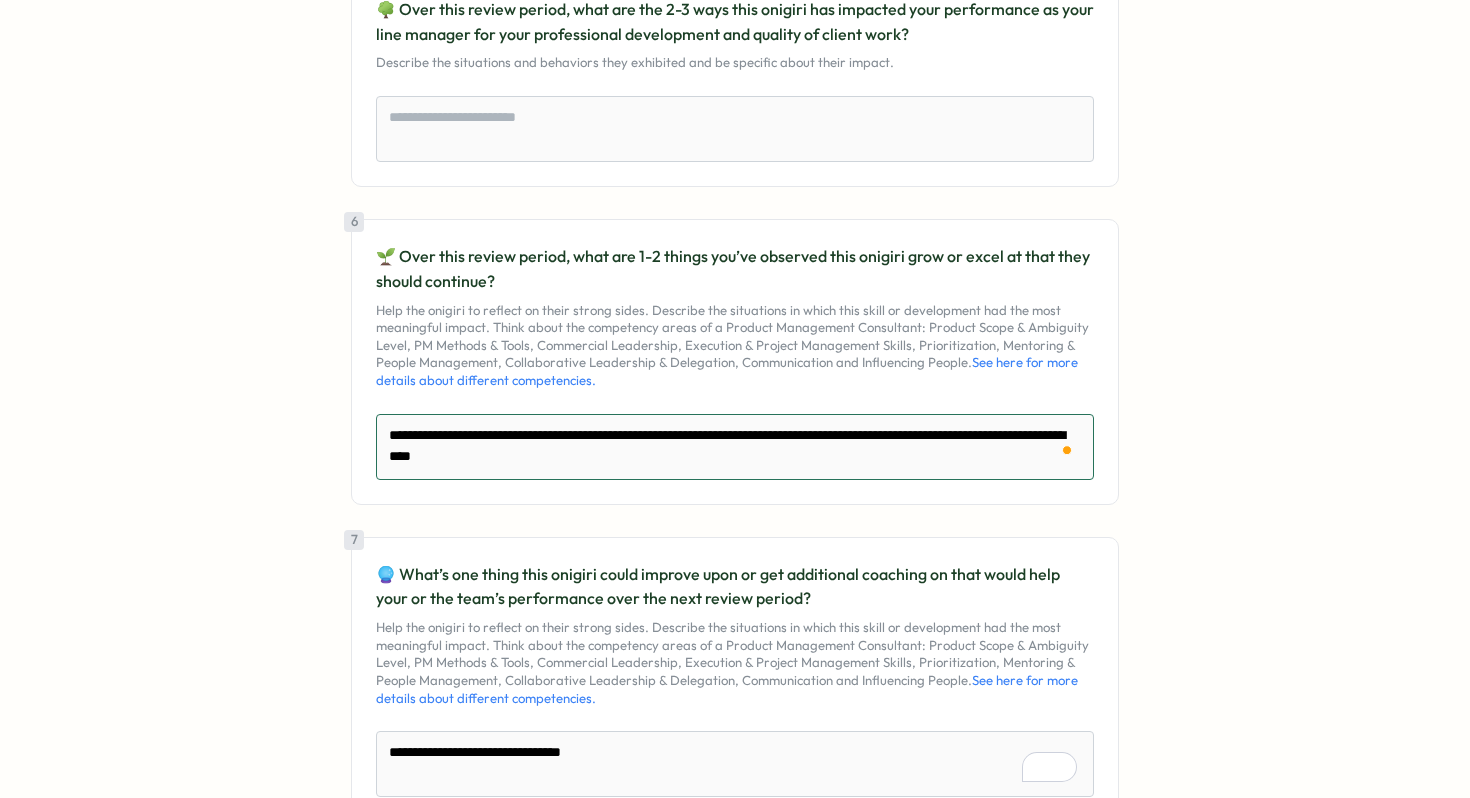 type on "*" 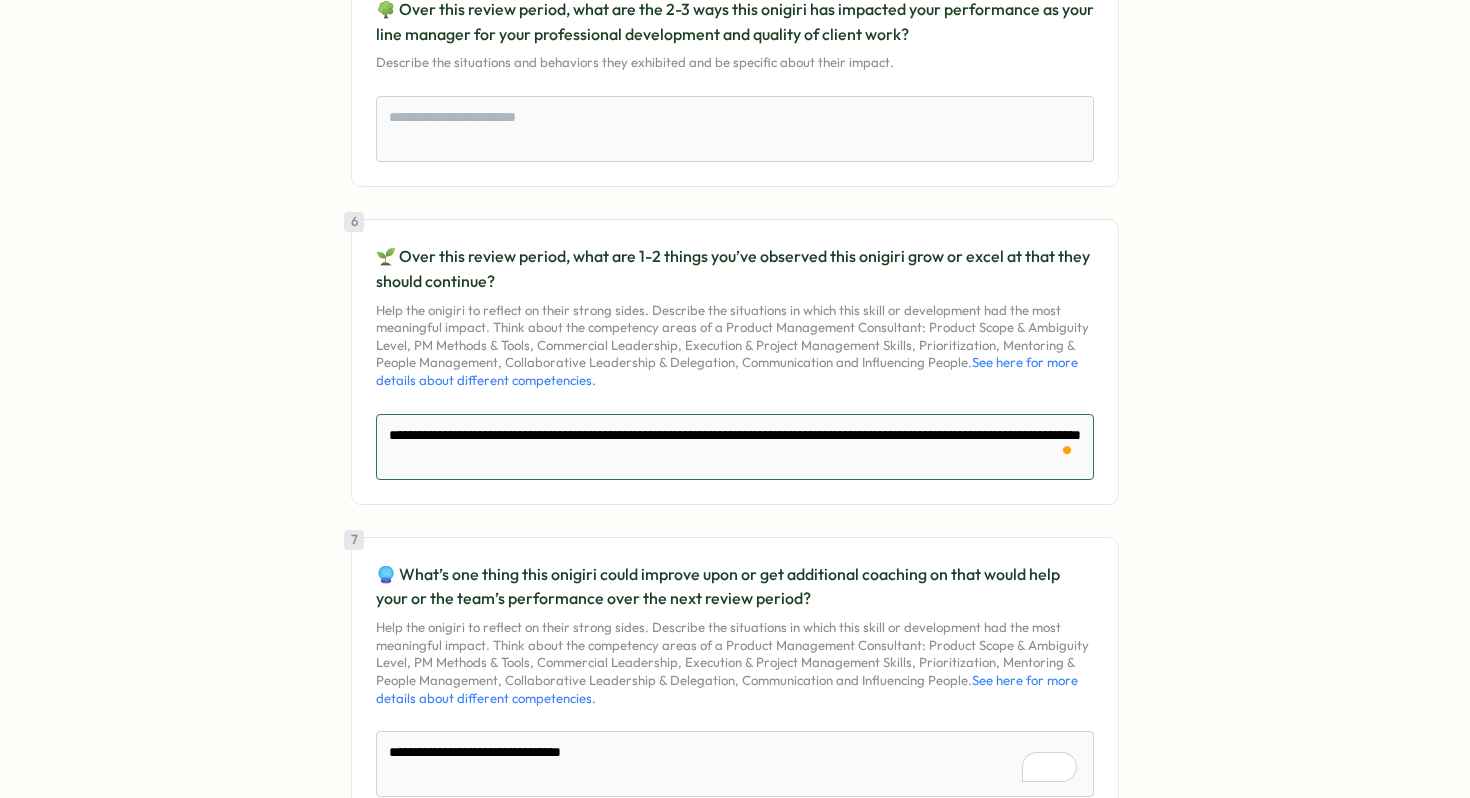 click on "**********" at bounding box center [735, 447] 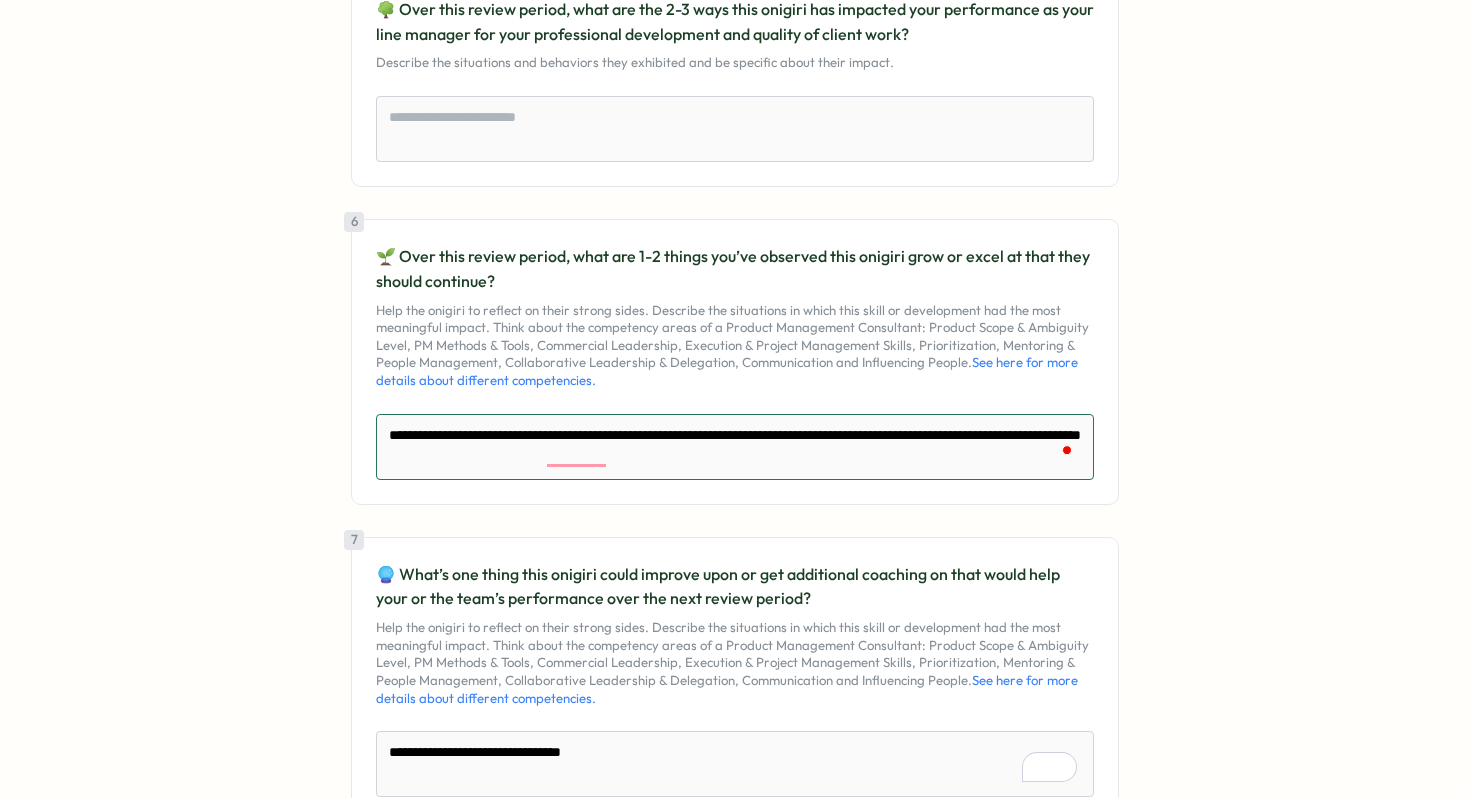 type on "**********" 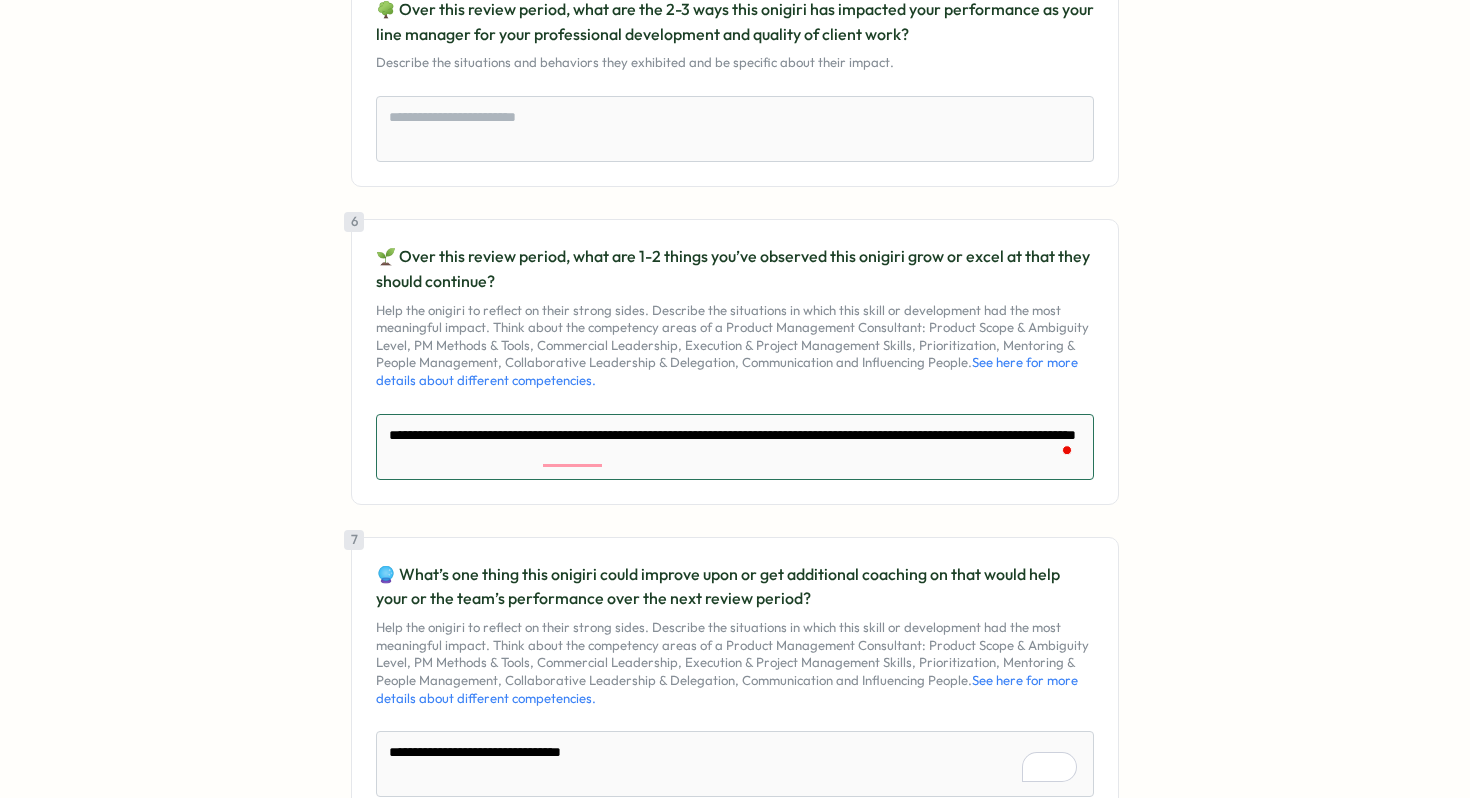 type on "**********" 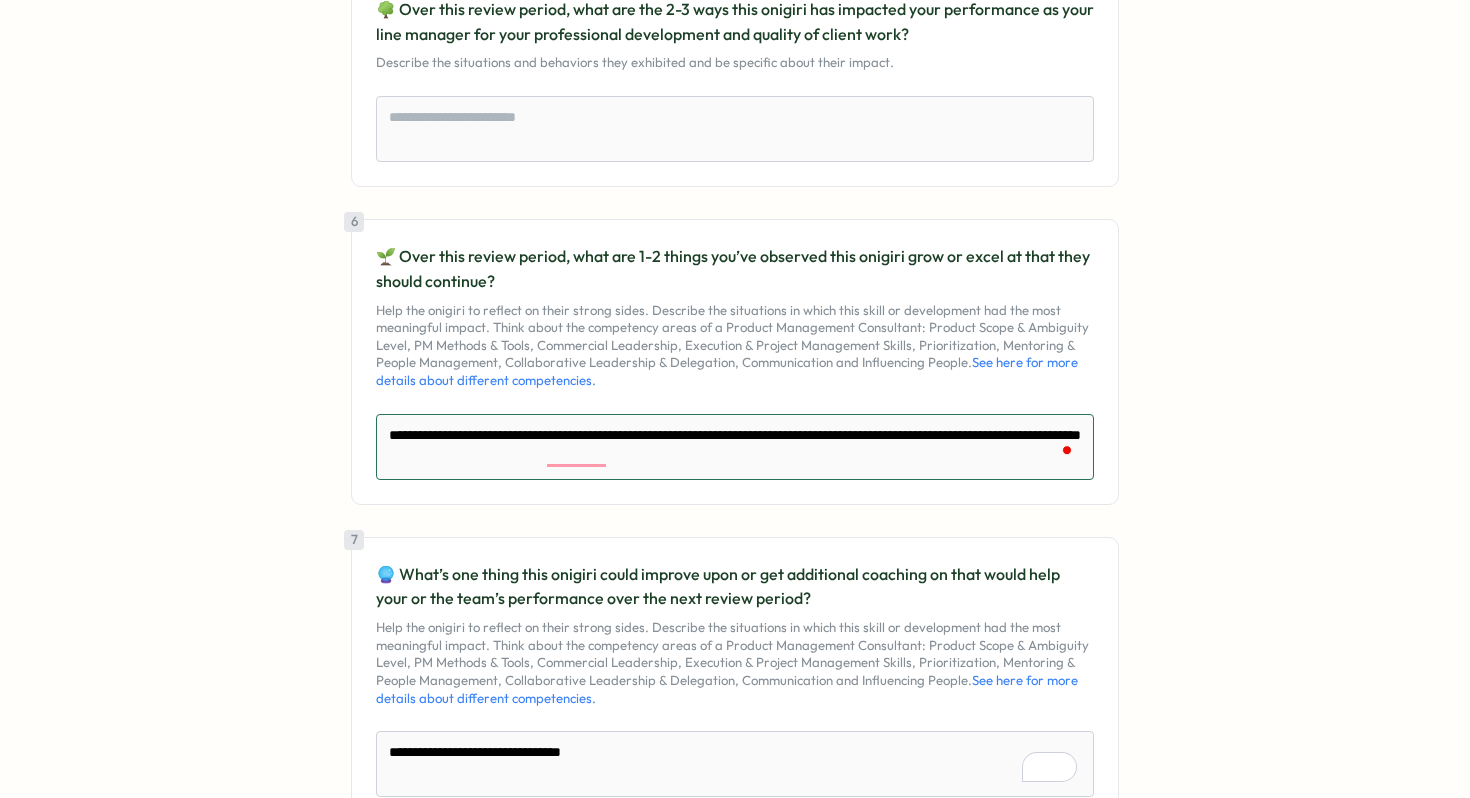 type on "**********" 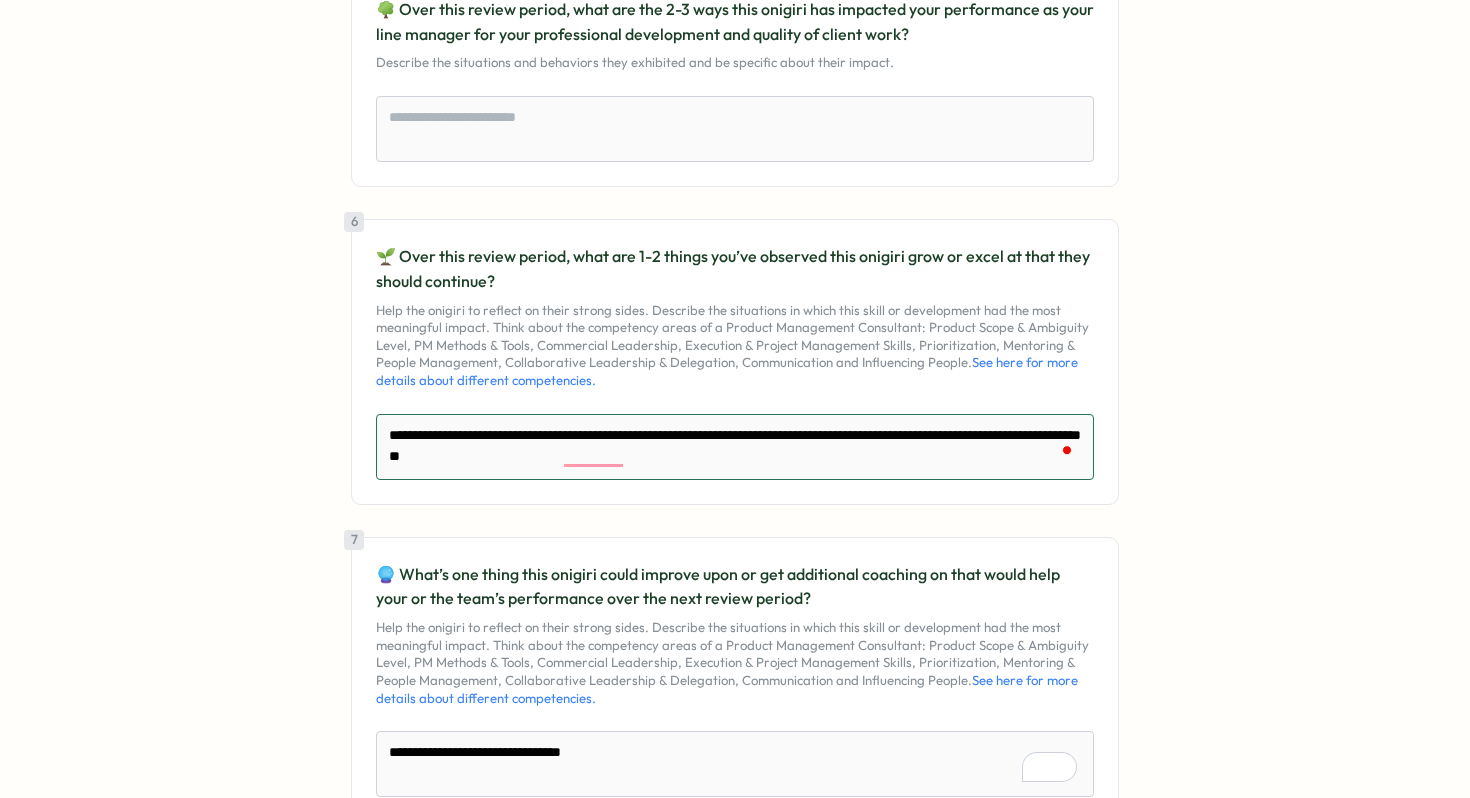 type on "**********" 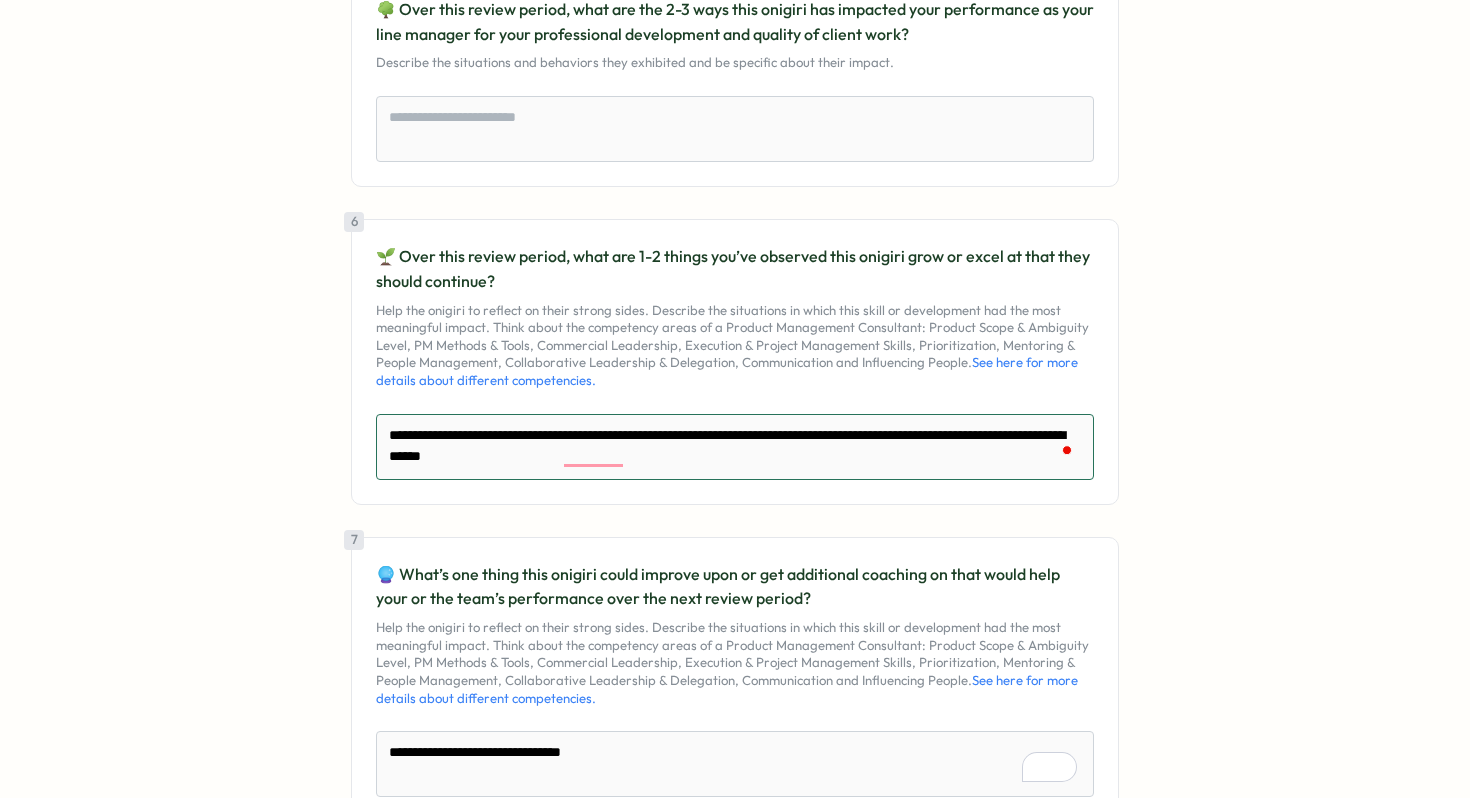 type on "**********" 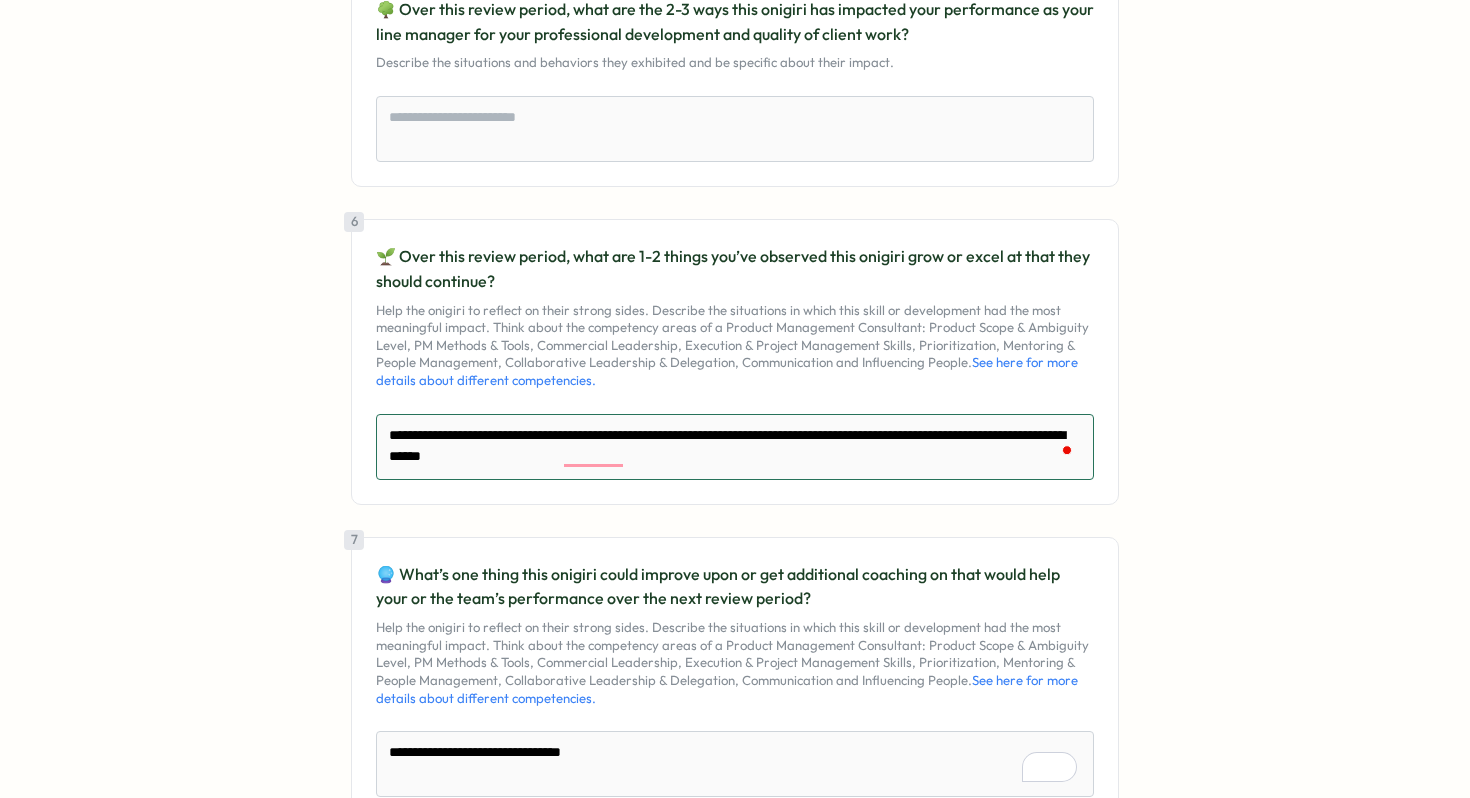 type on "*" 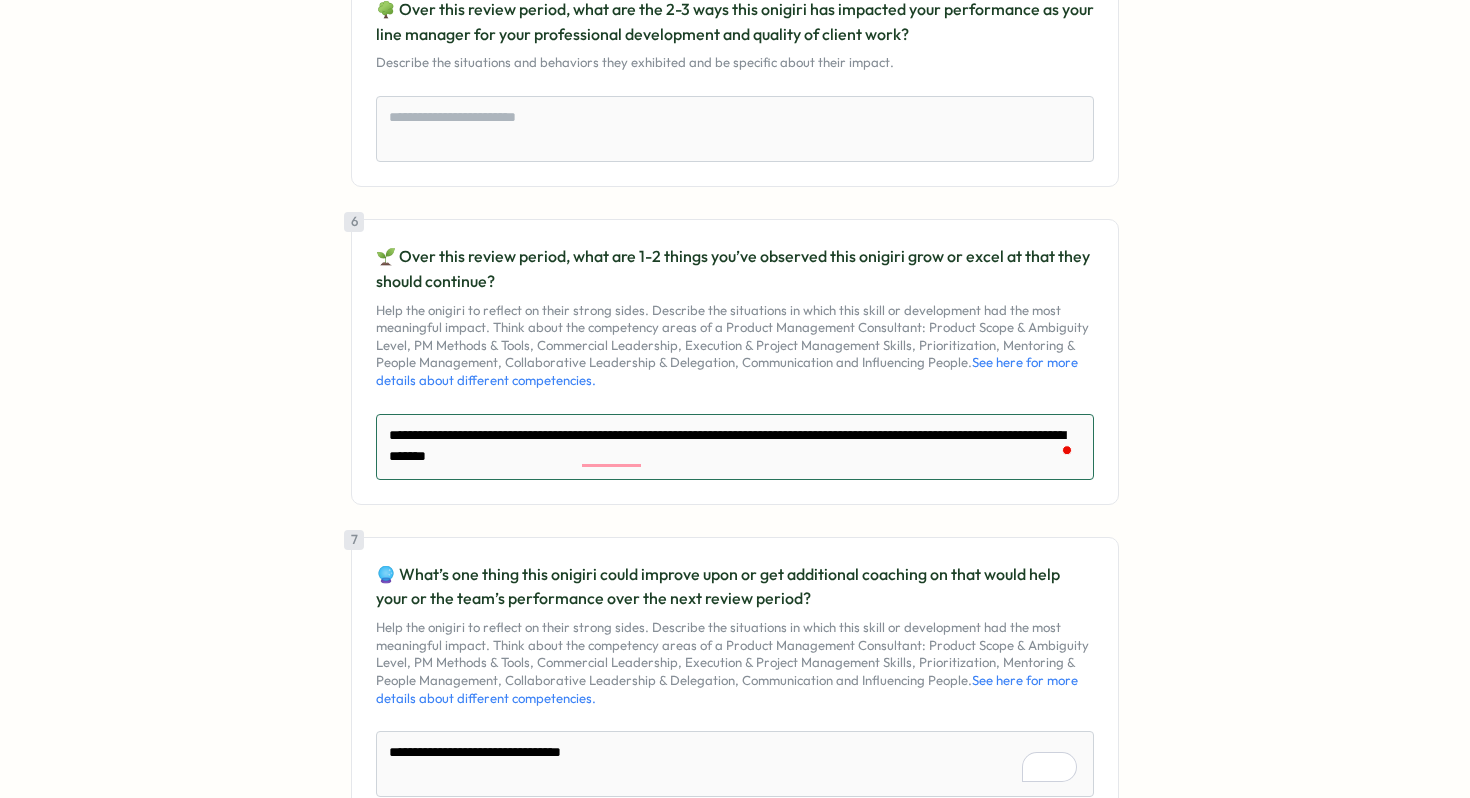 type on "**********" 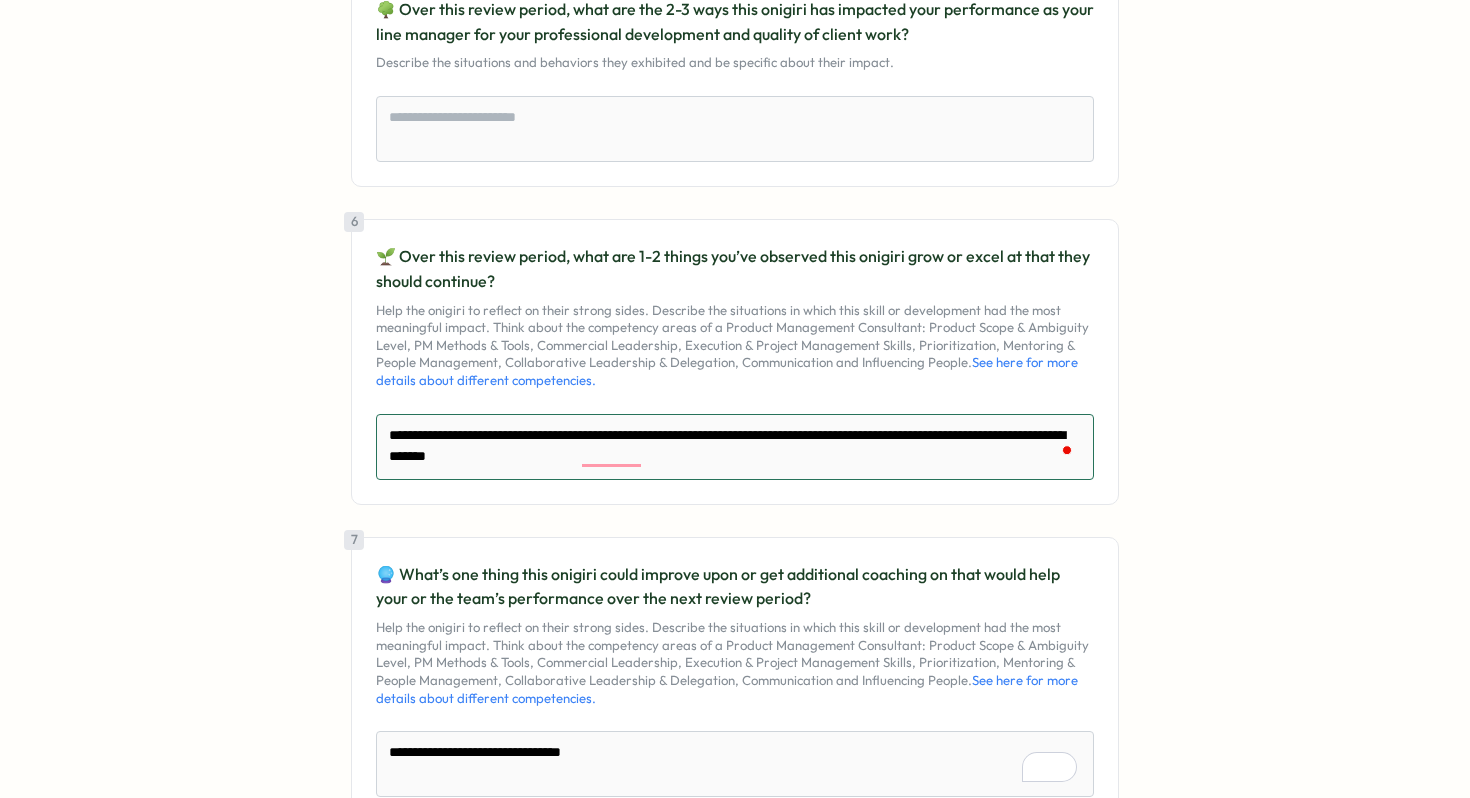 type on "*" 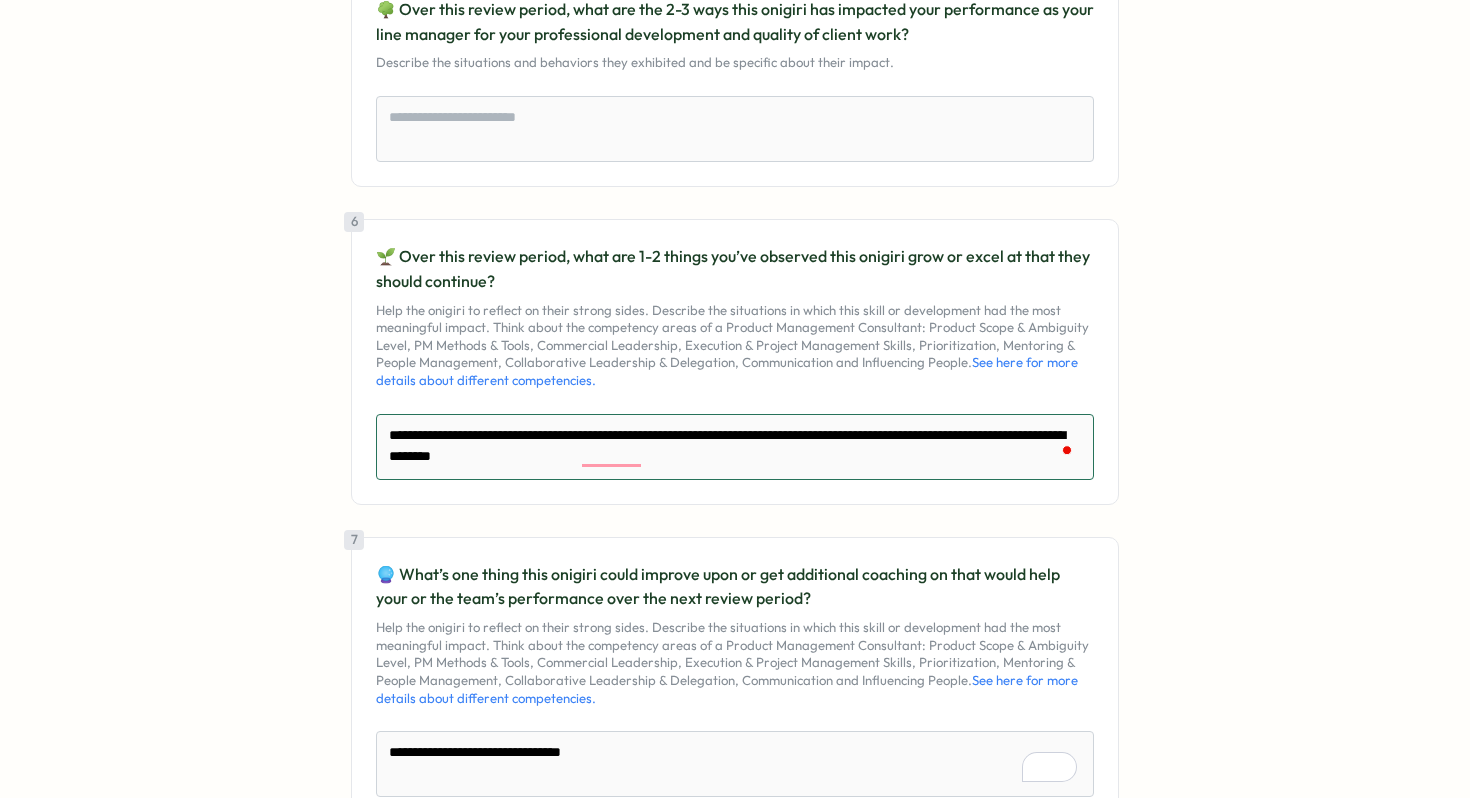type on "**********" 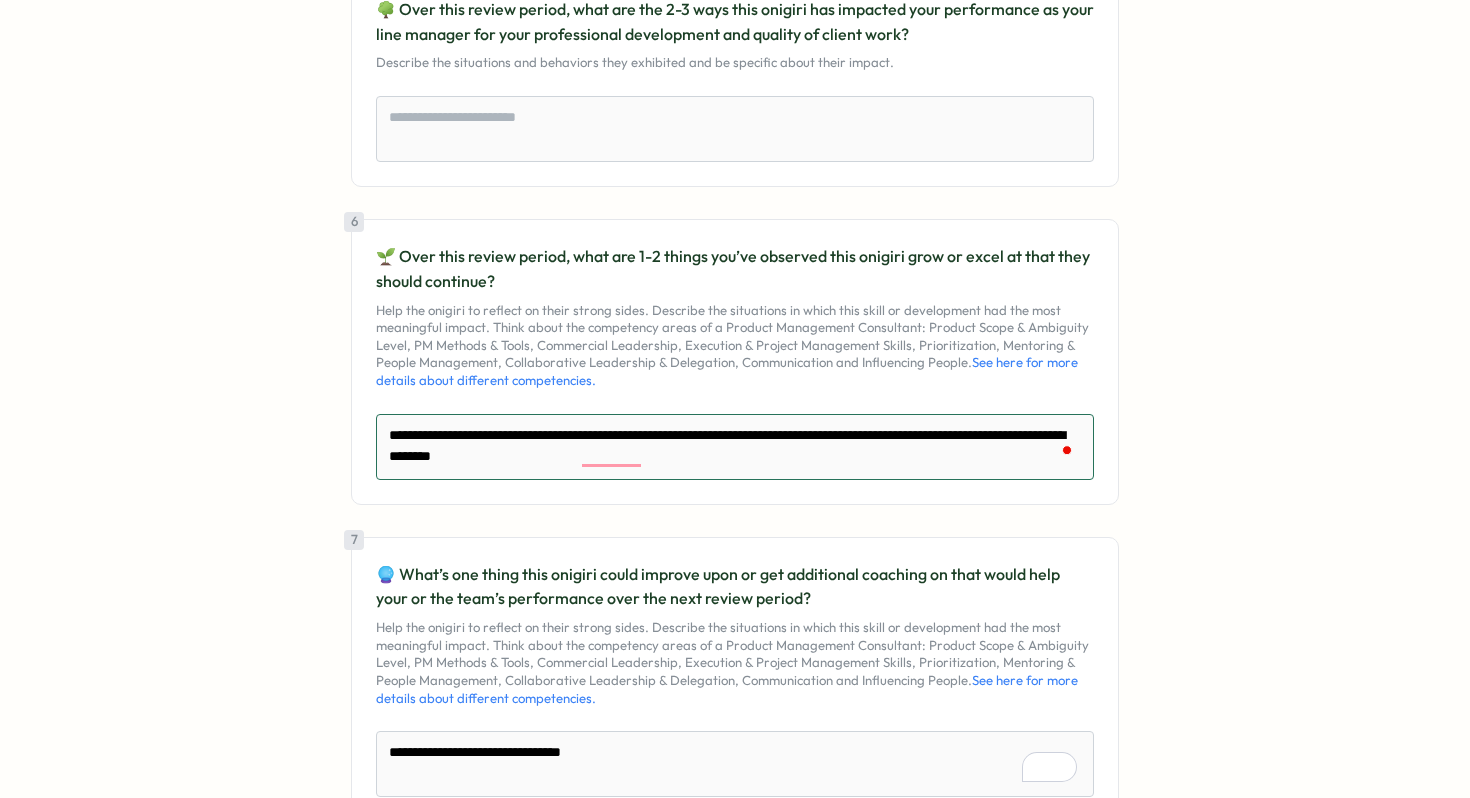type 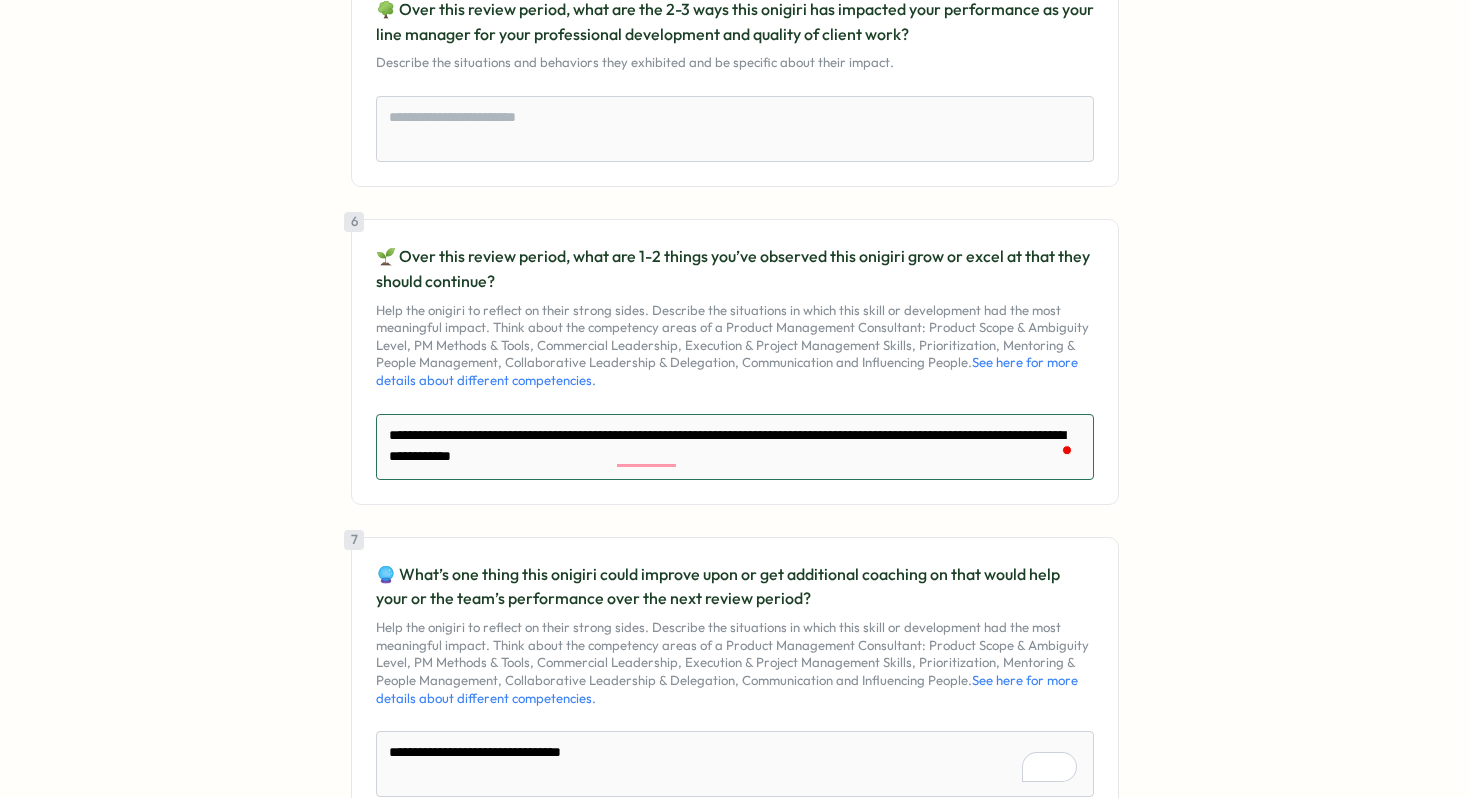 click on "**********" at bounding box center (735, 447) 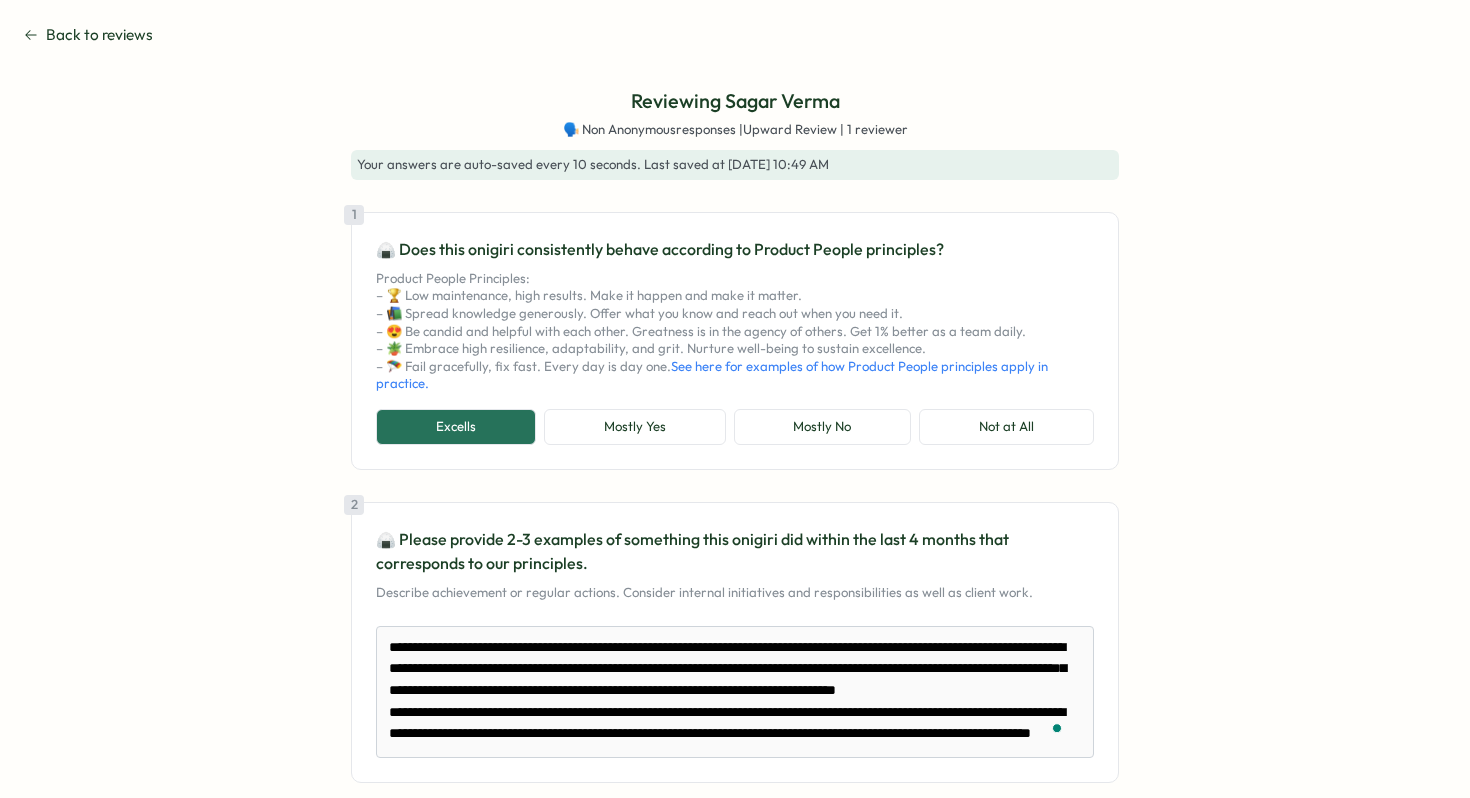 scroll, scrollTop: 0, scrollLeft: 0, axis: both 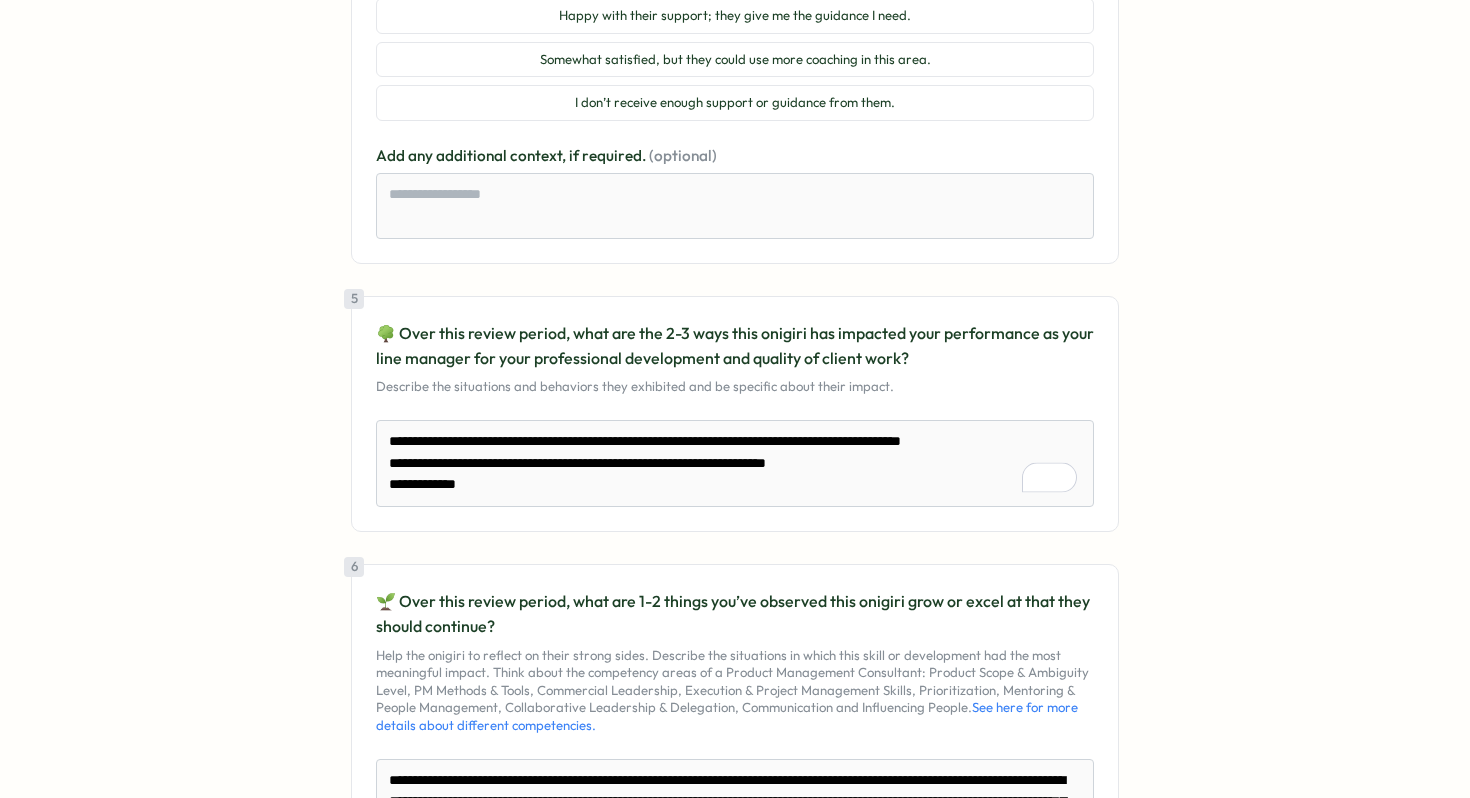 type on "**********" 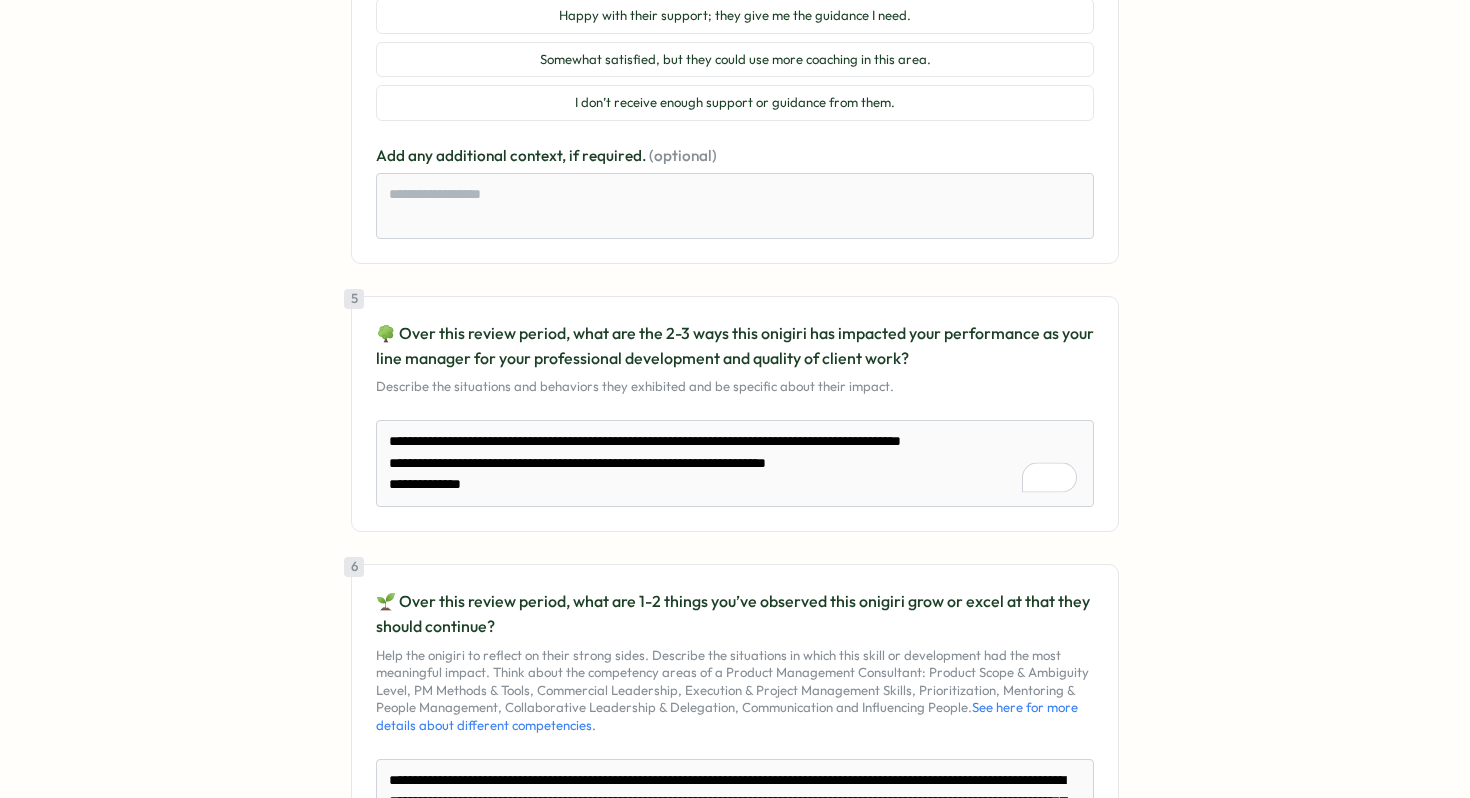 type on "**********" 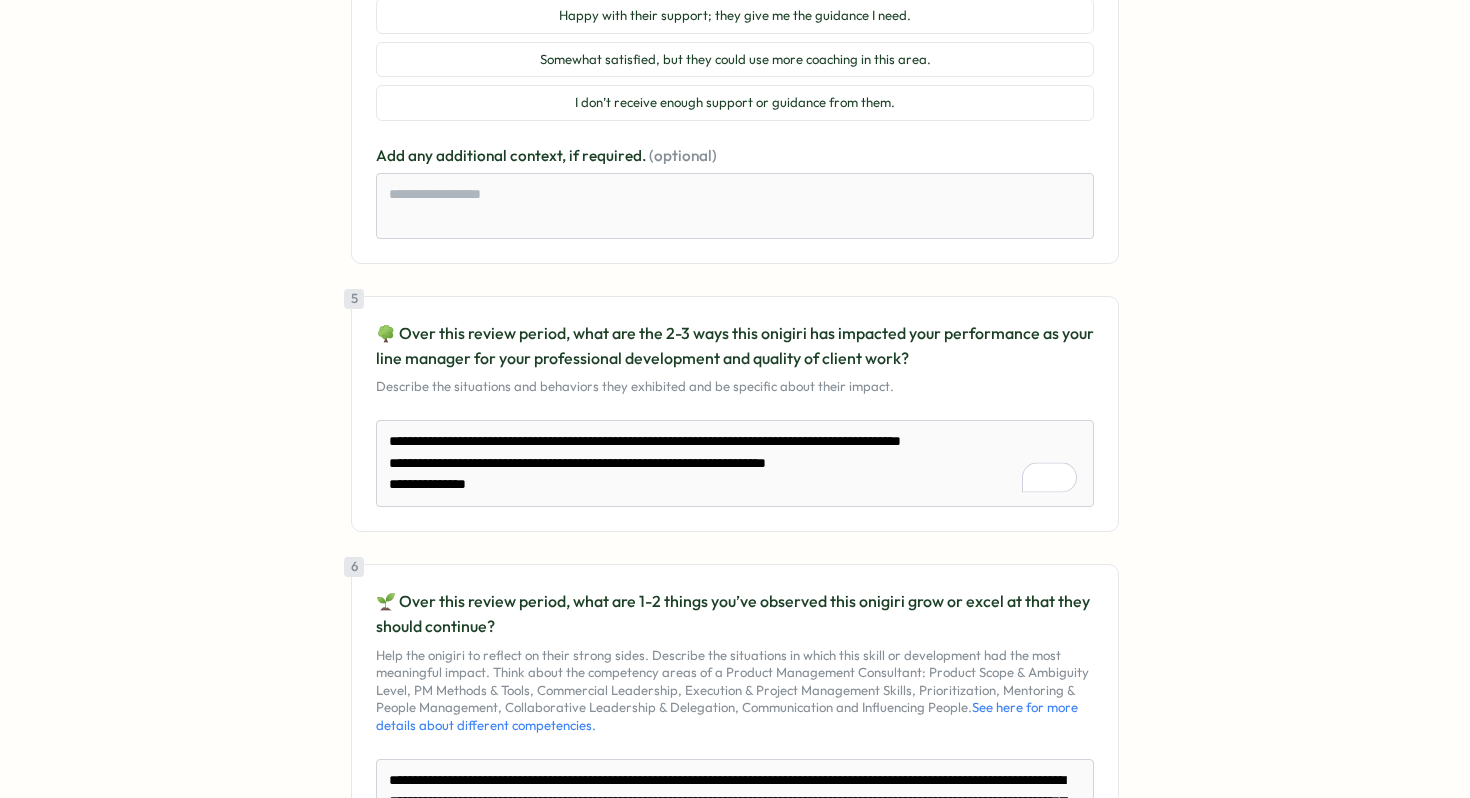 type on "**********" 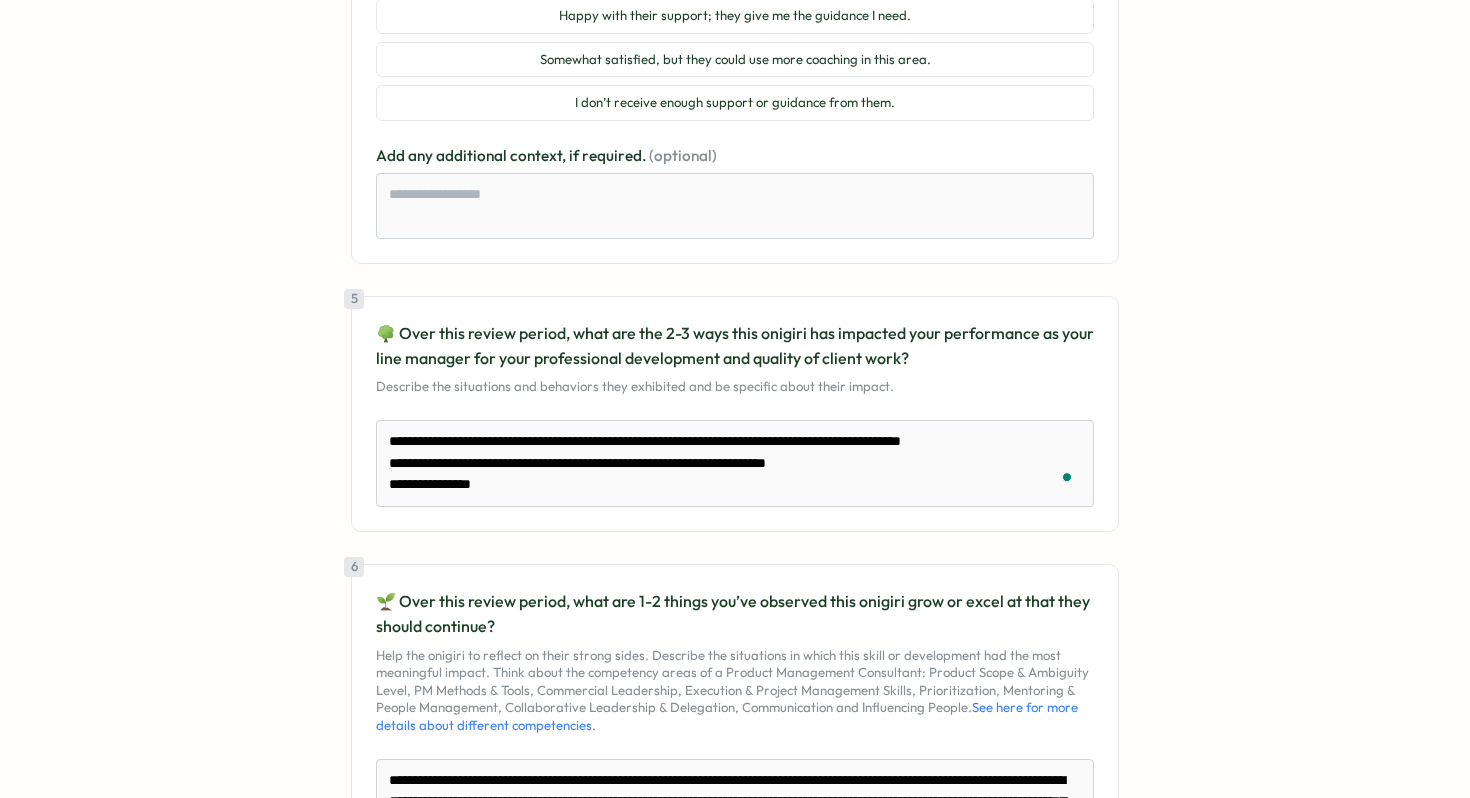 type on "**********" 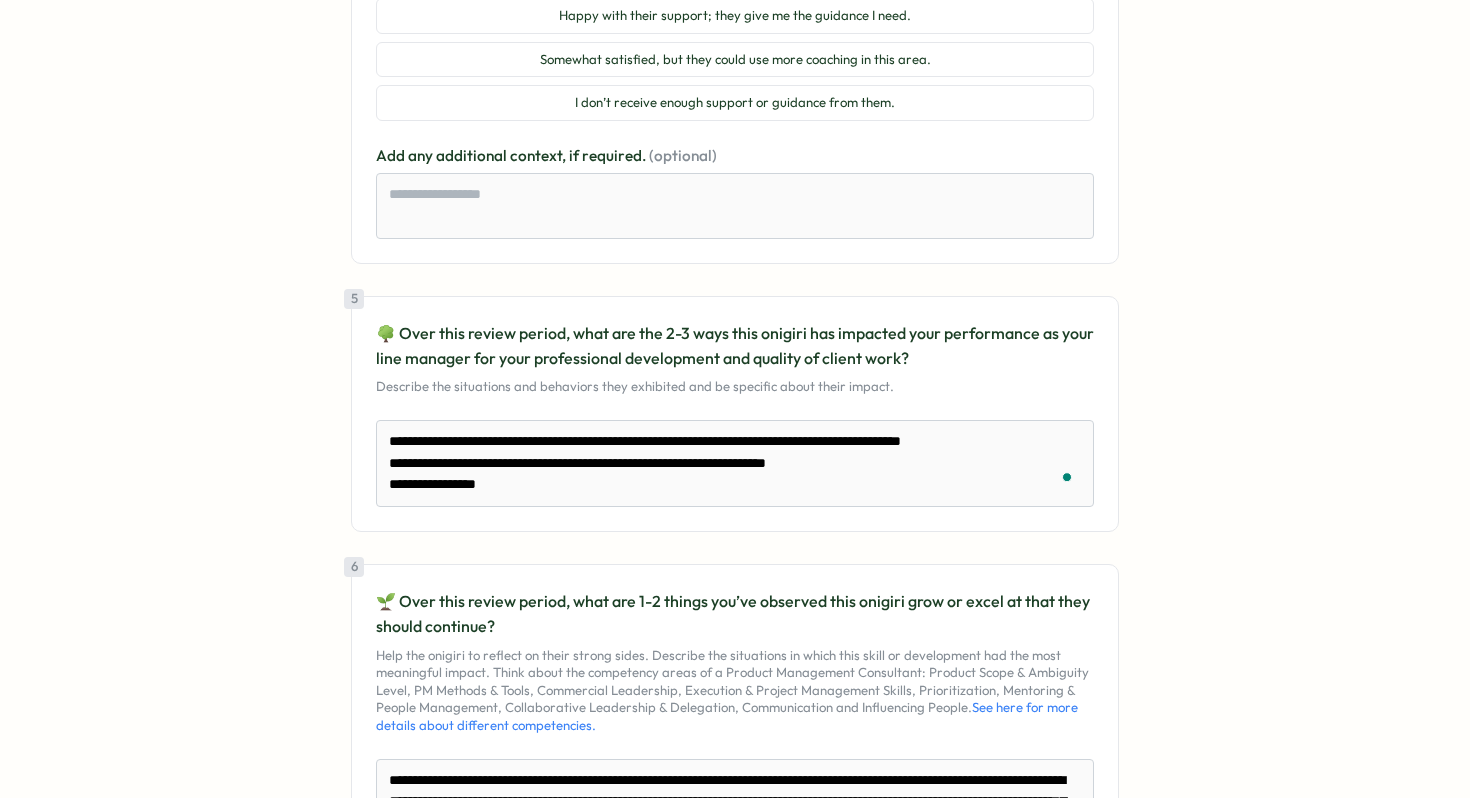type on "**********" 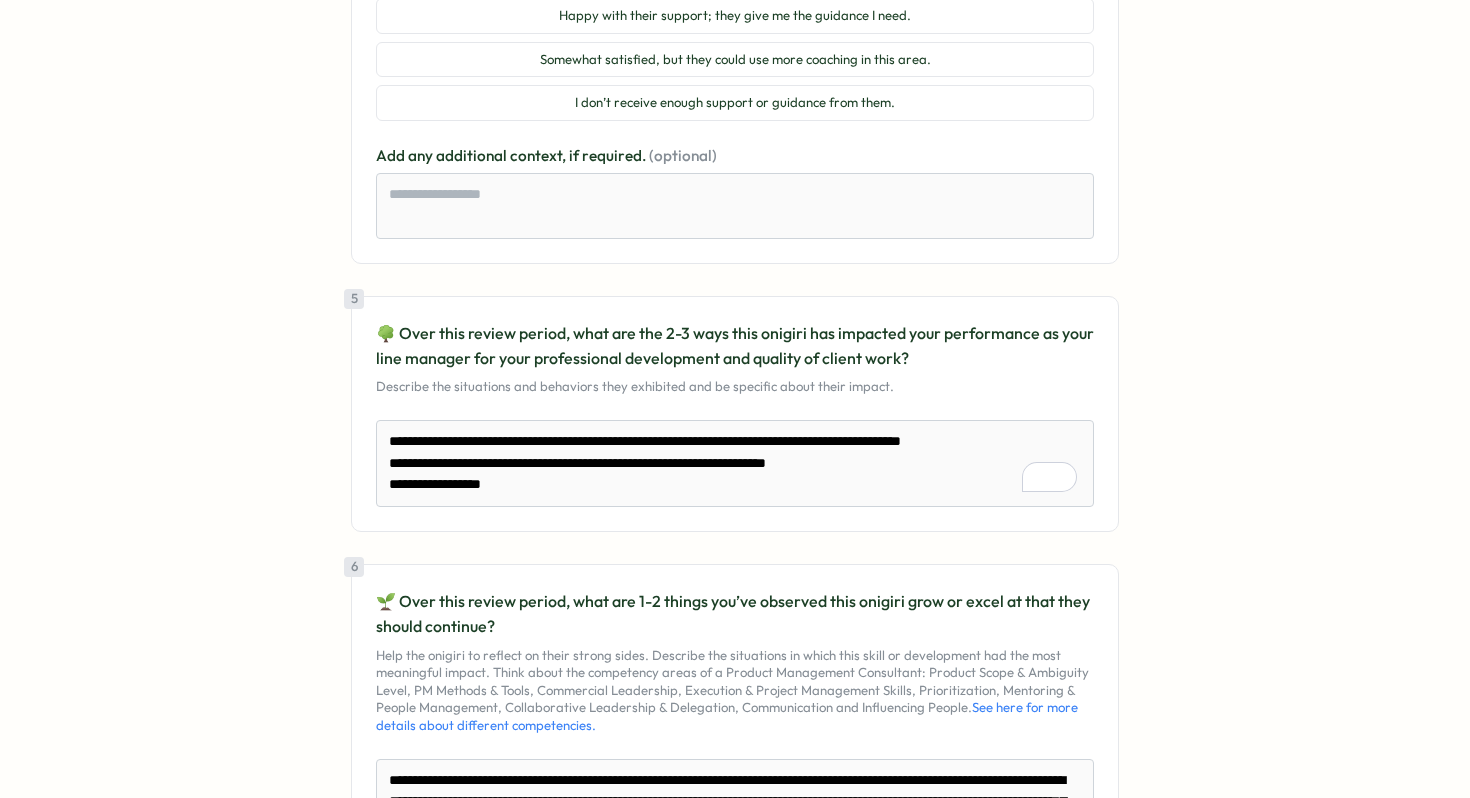 type on "**********" 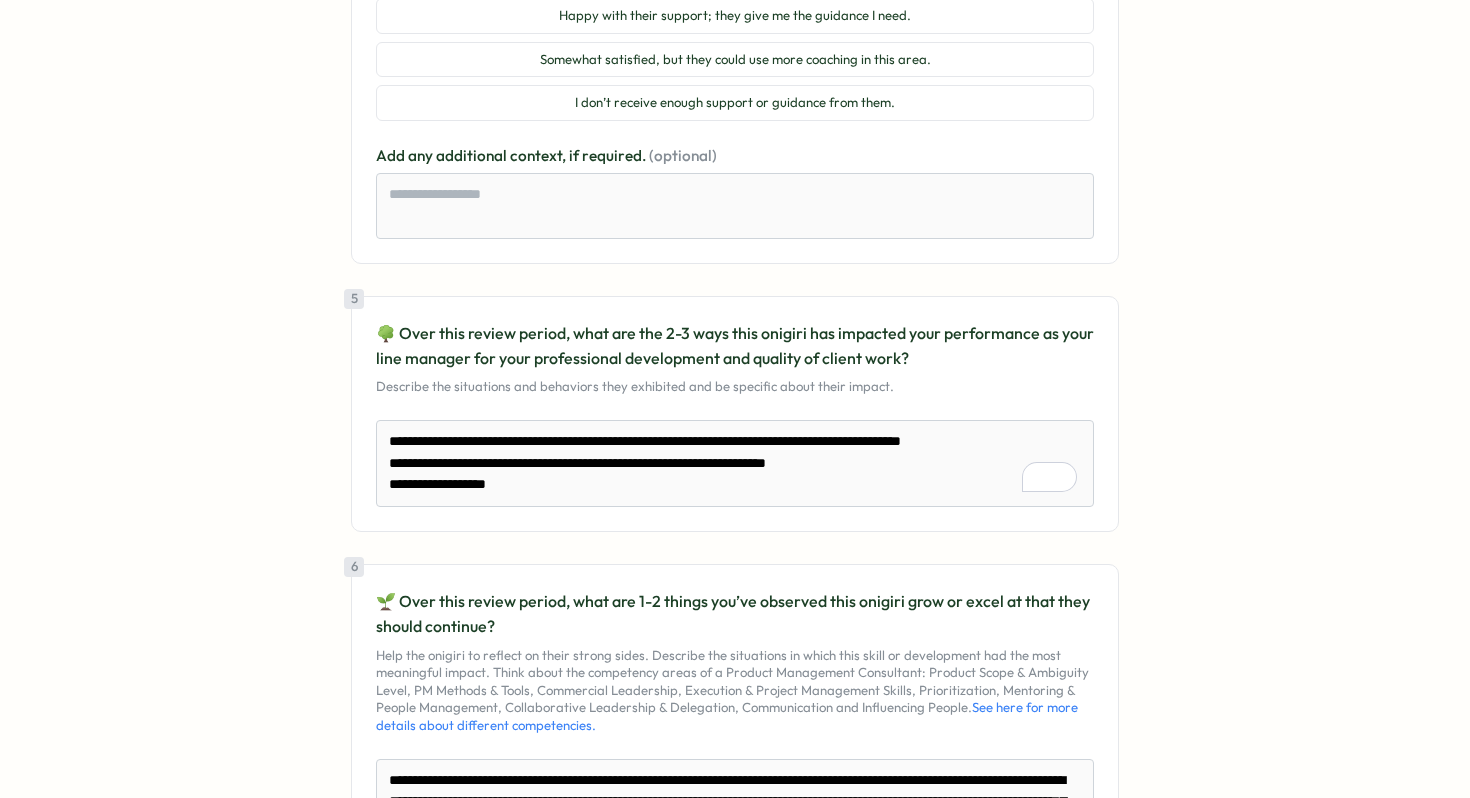 type on "**********" 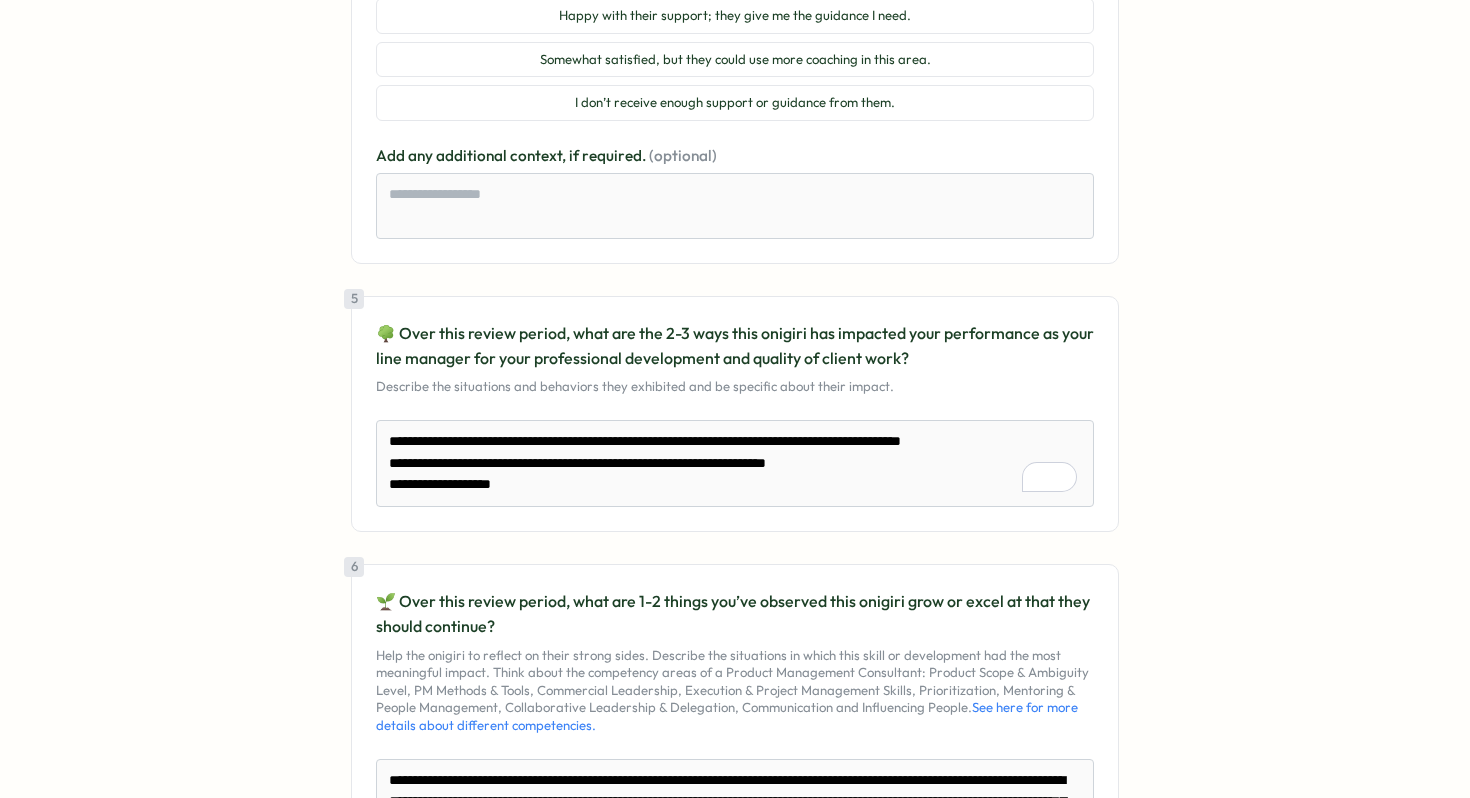 type on "**********" 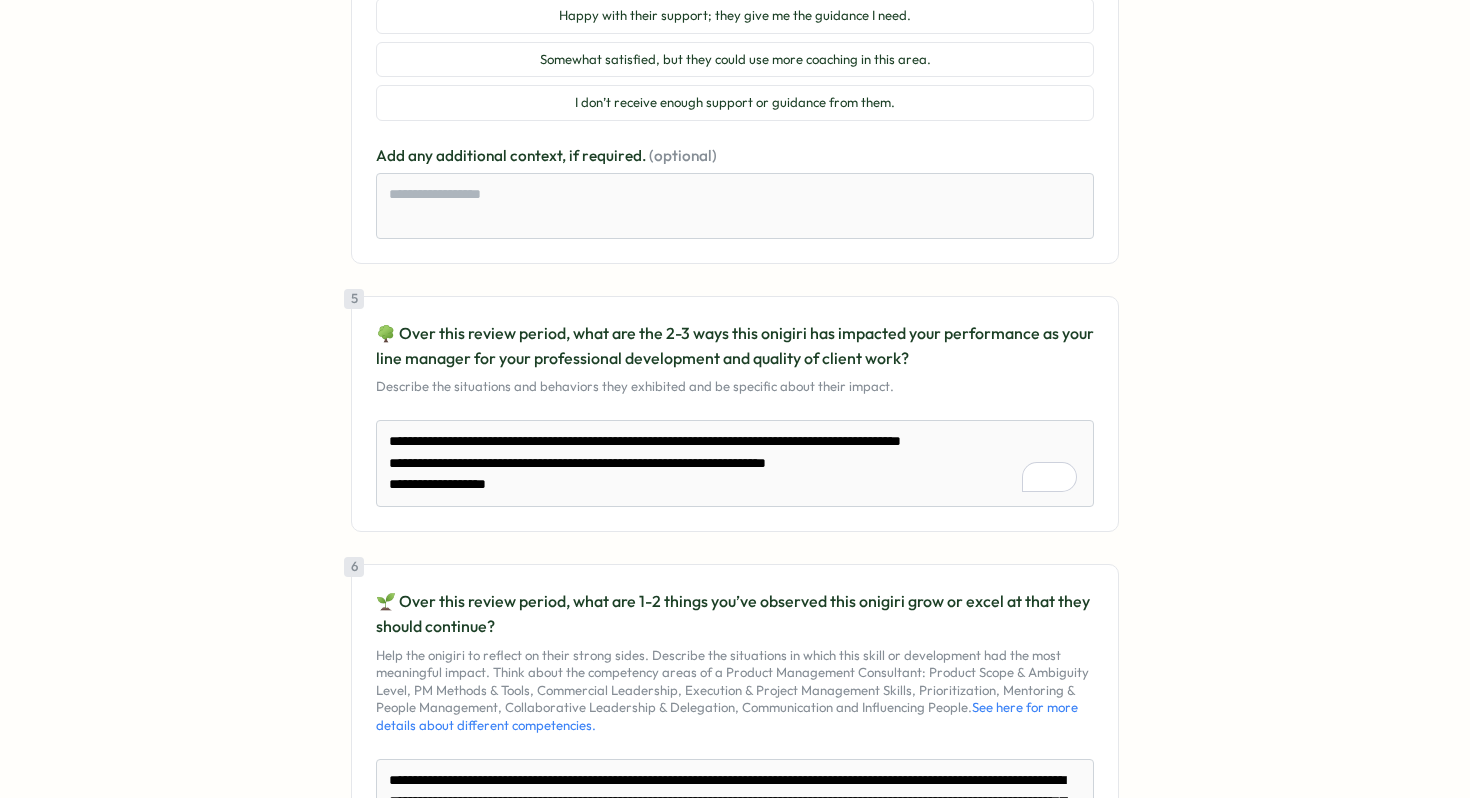 type on "**********" 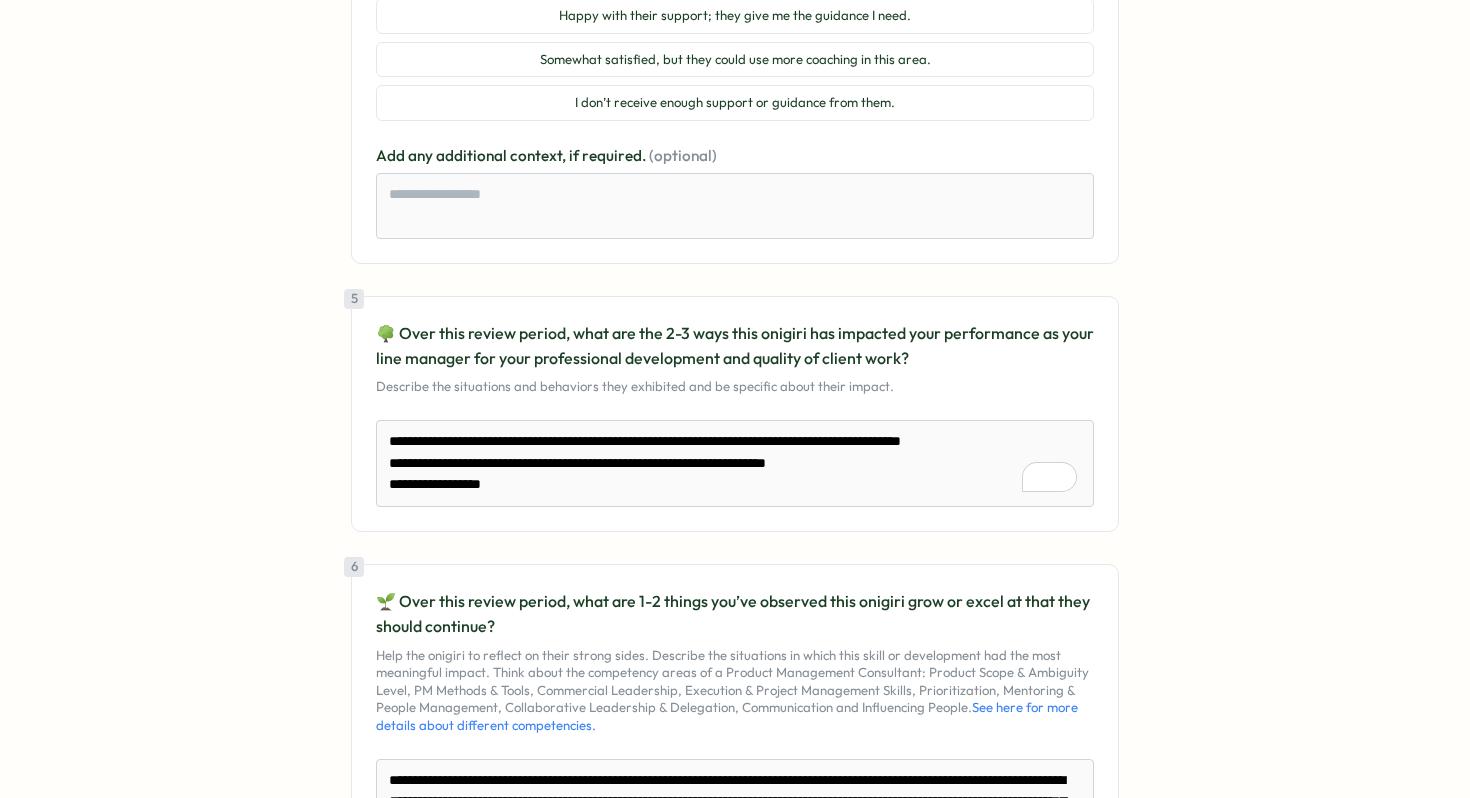 type on "**********" 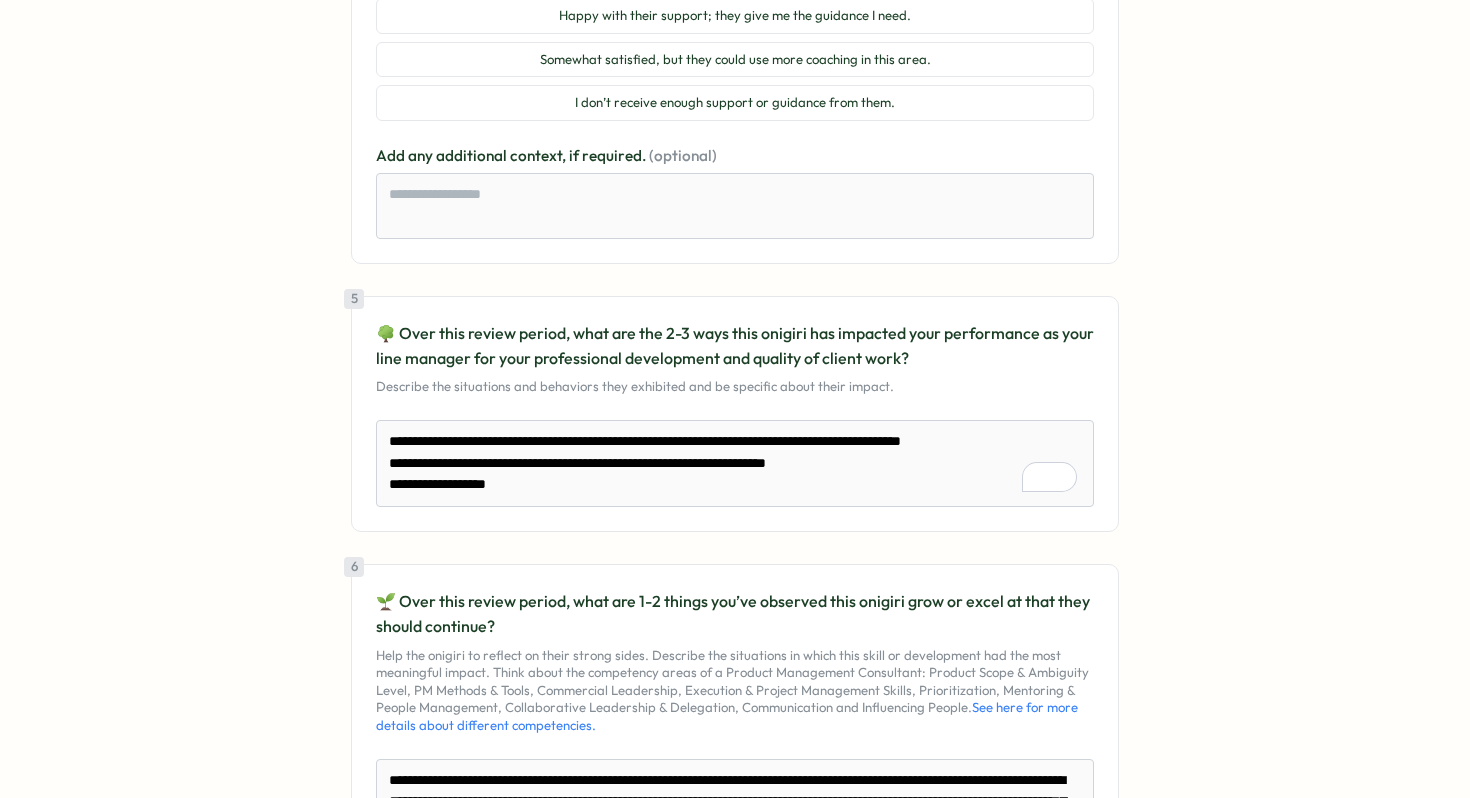 type on "**********" 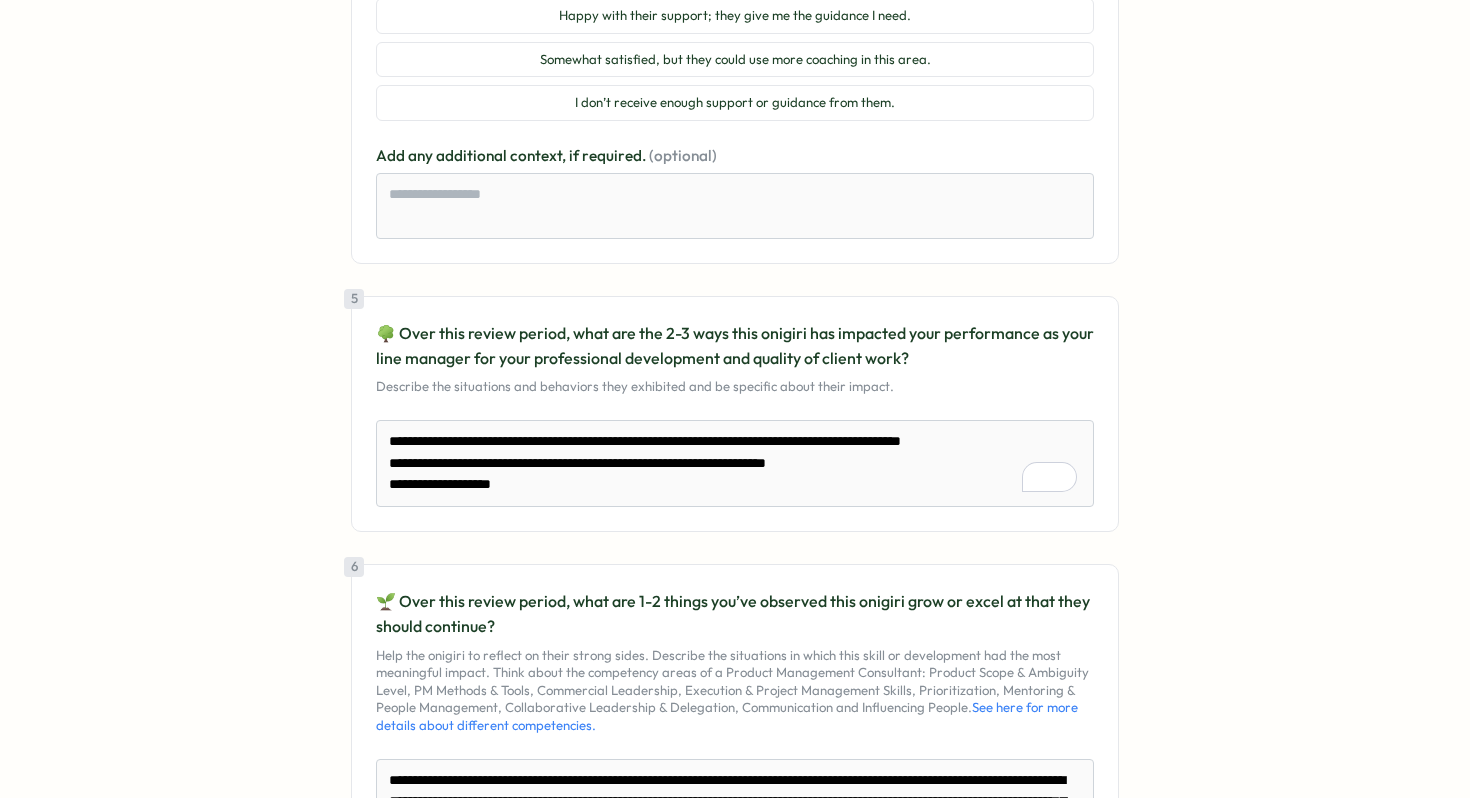 type on "**********" 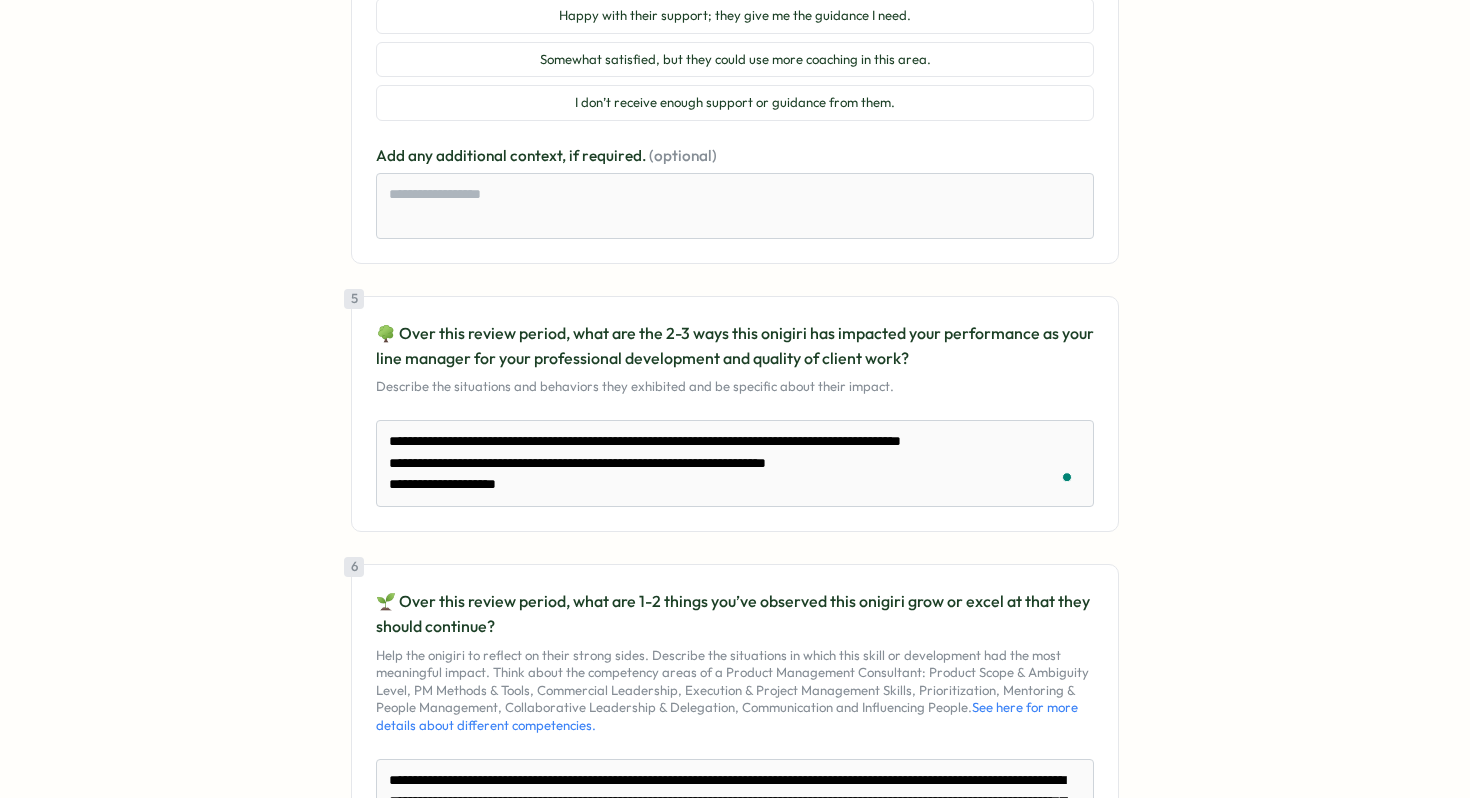 type on "**********" 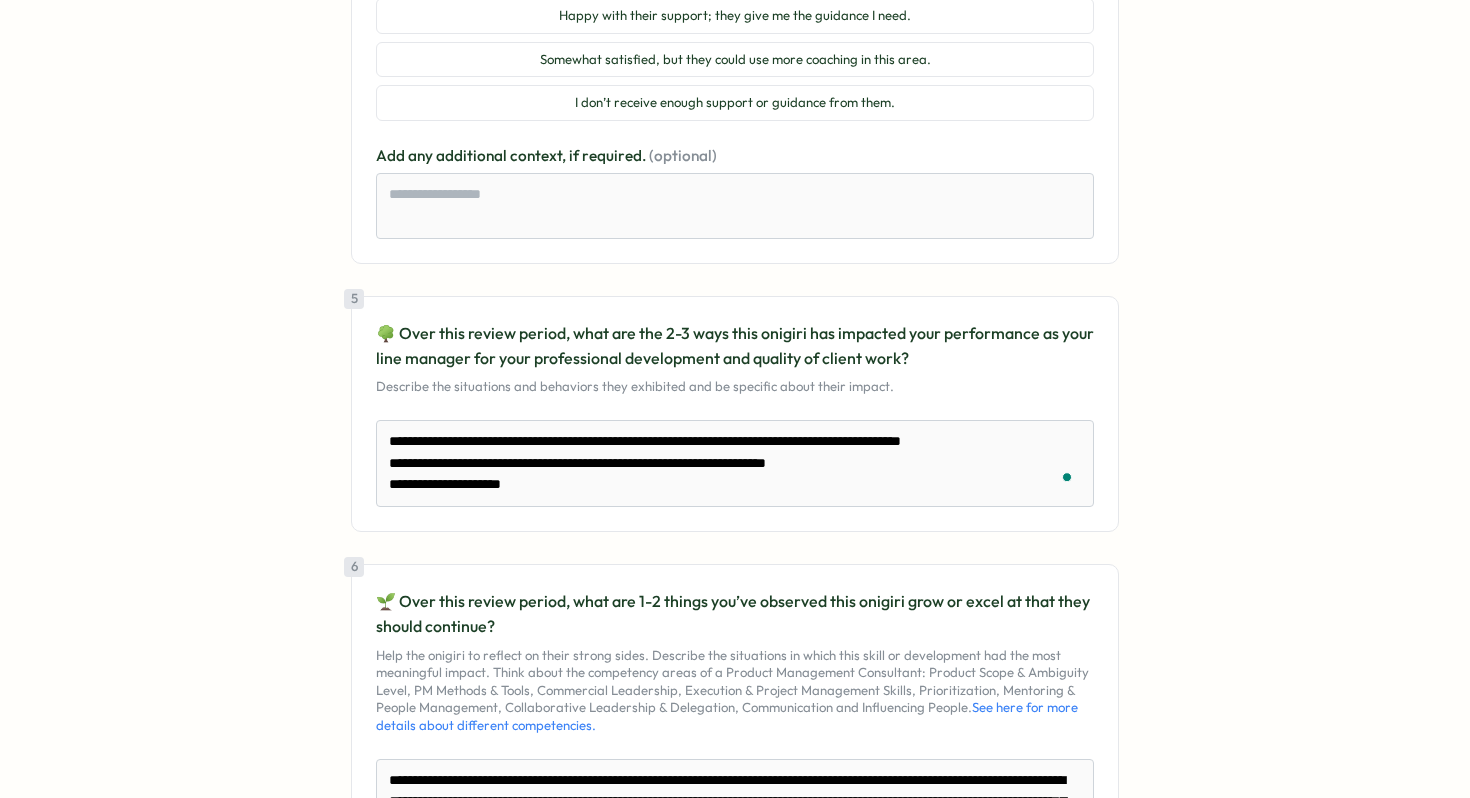 type on "**********" 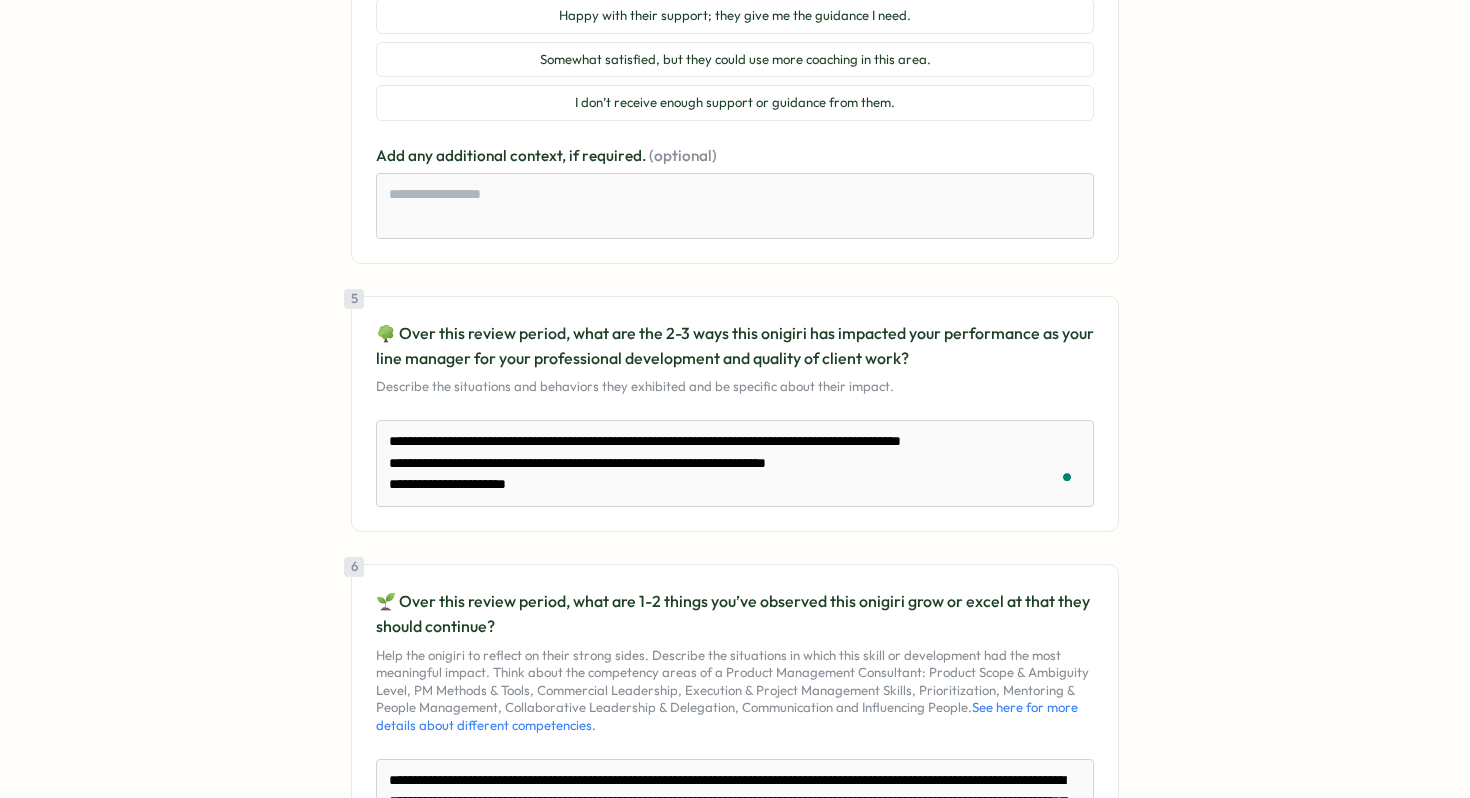 type on "**********" 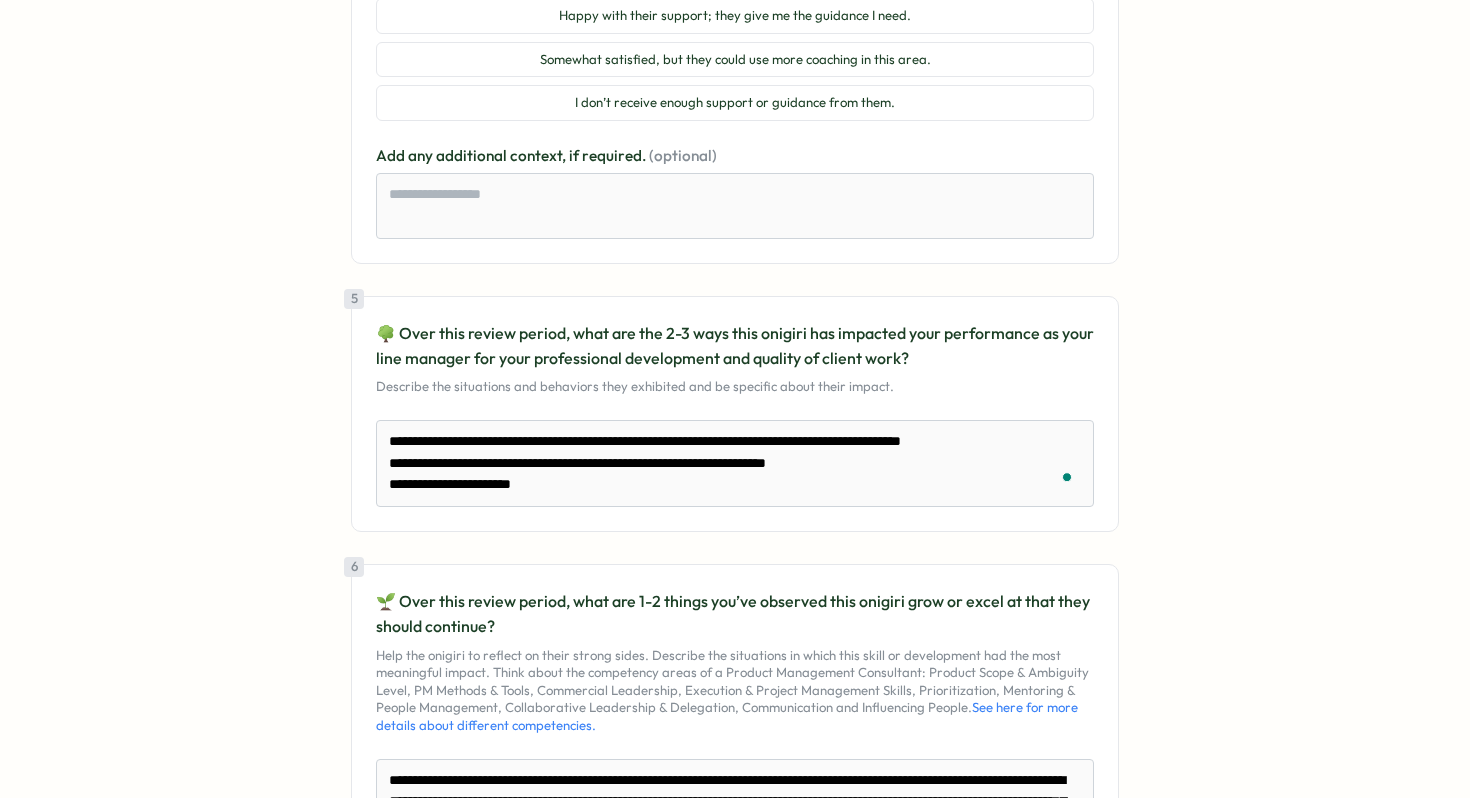 type on "**********" 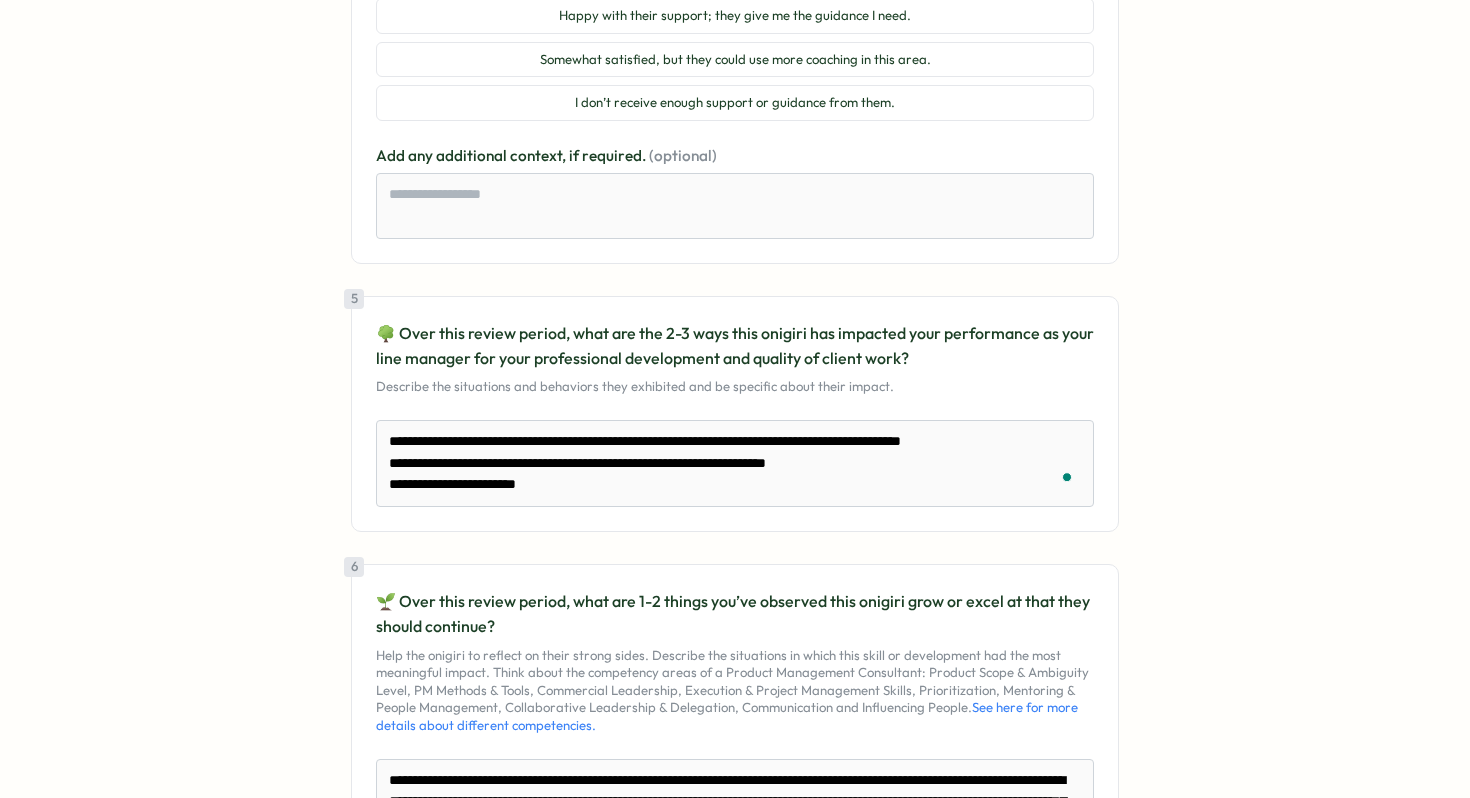 type on "**********" 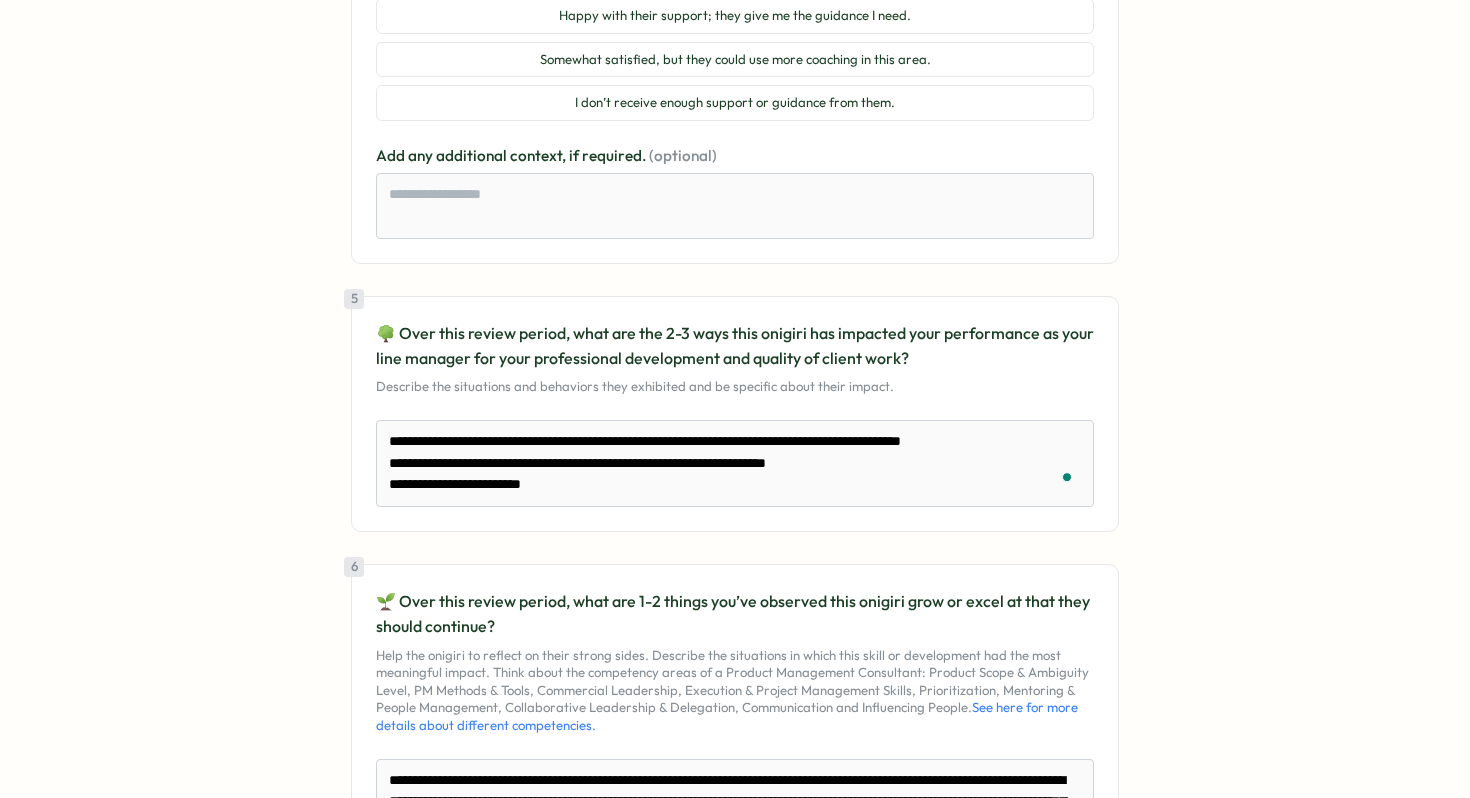 type on "*" 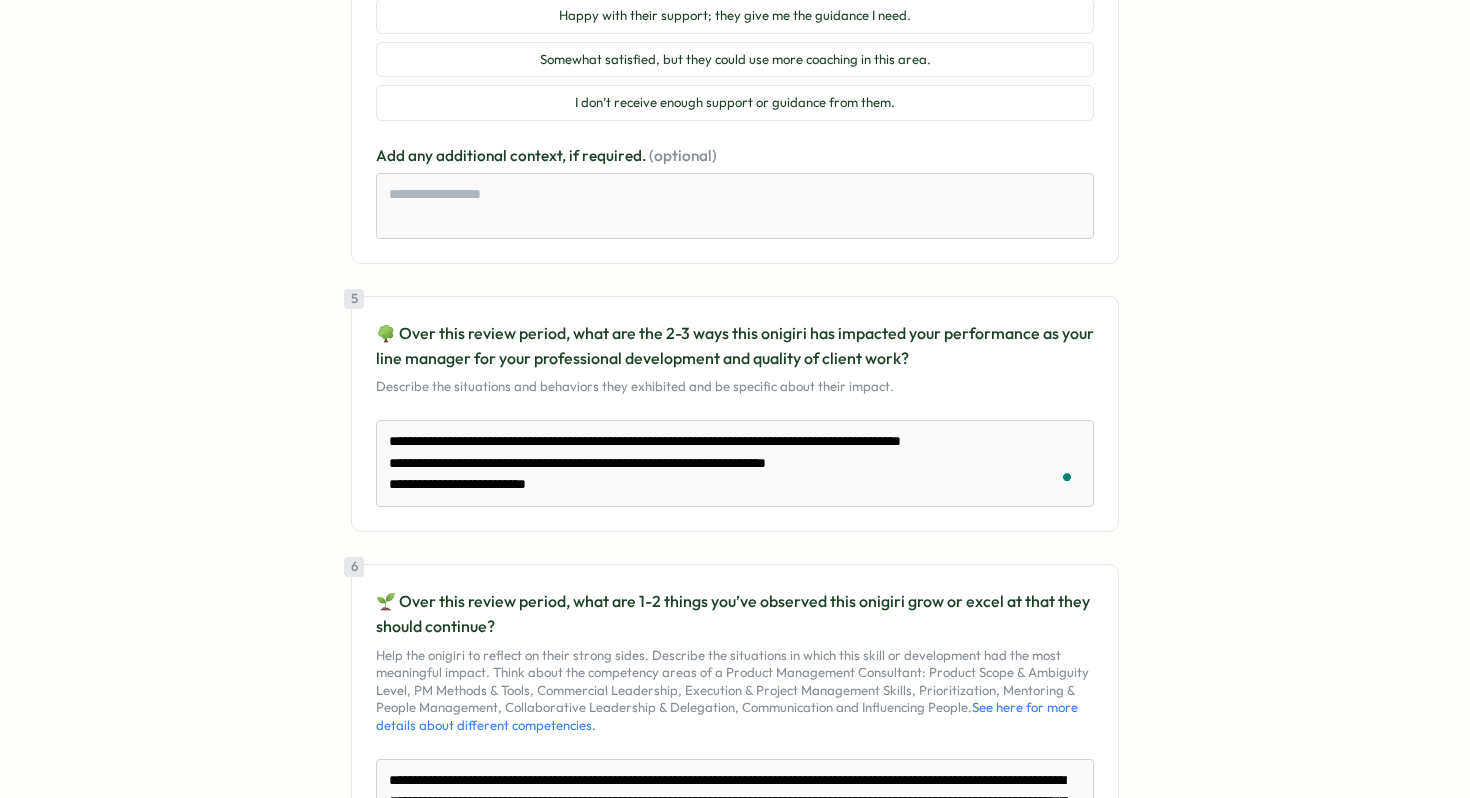 type on "**********" 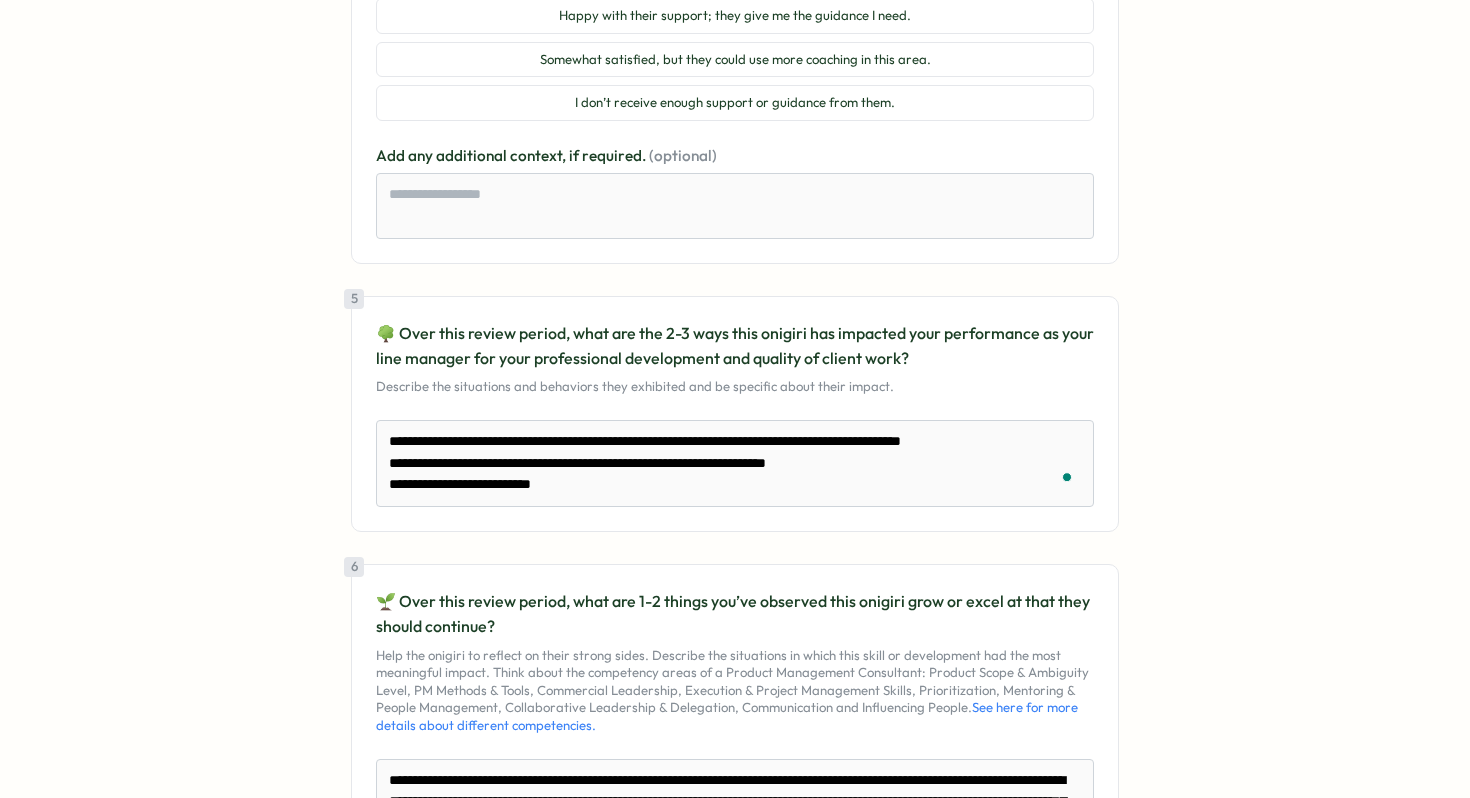 type on "**********" 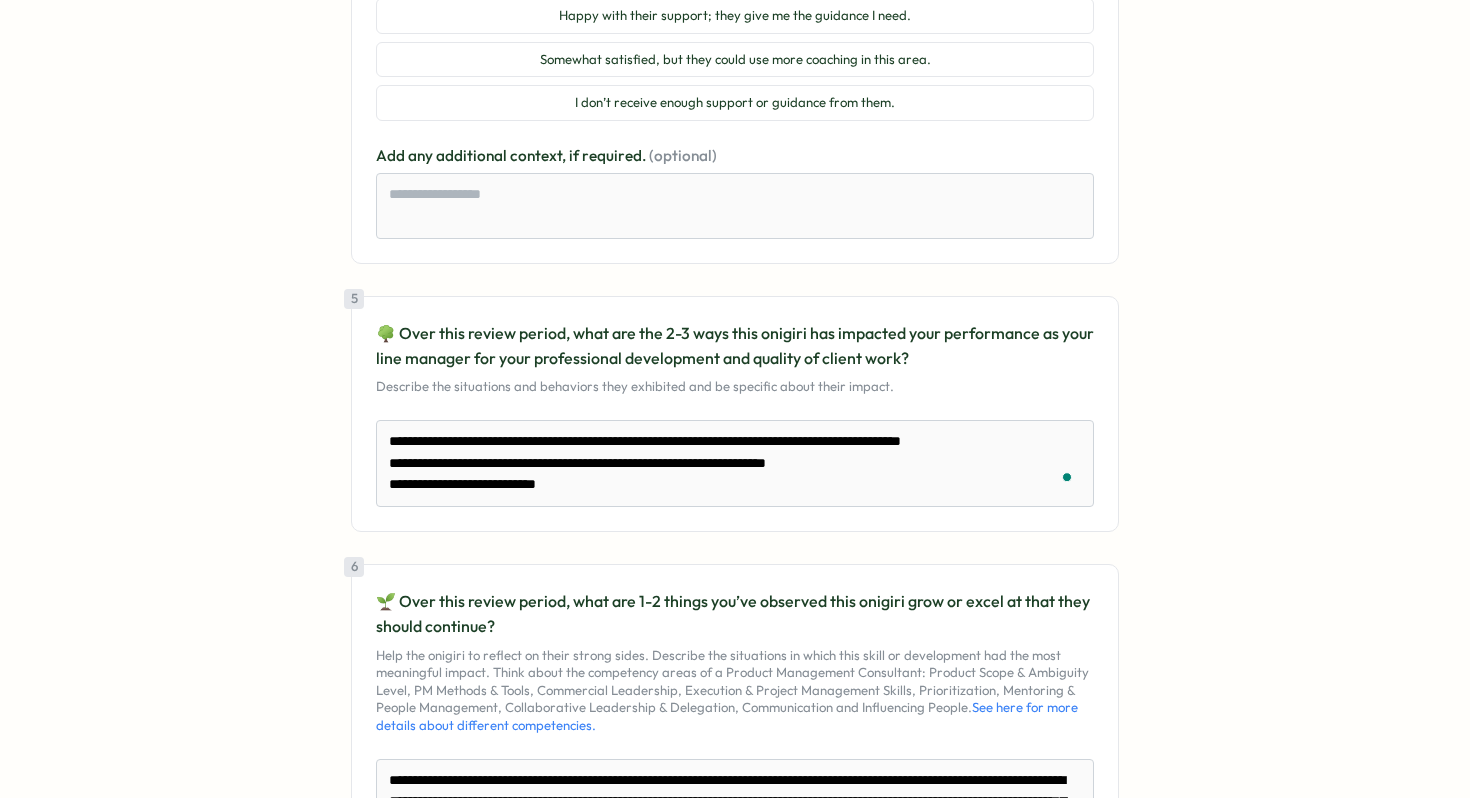 type on "**********" 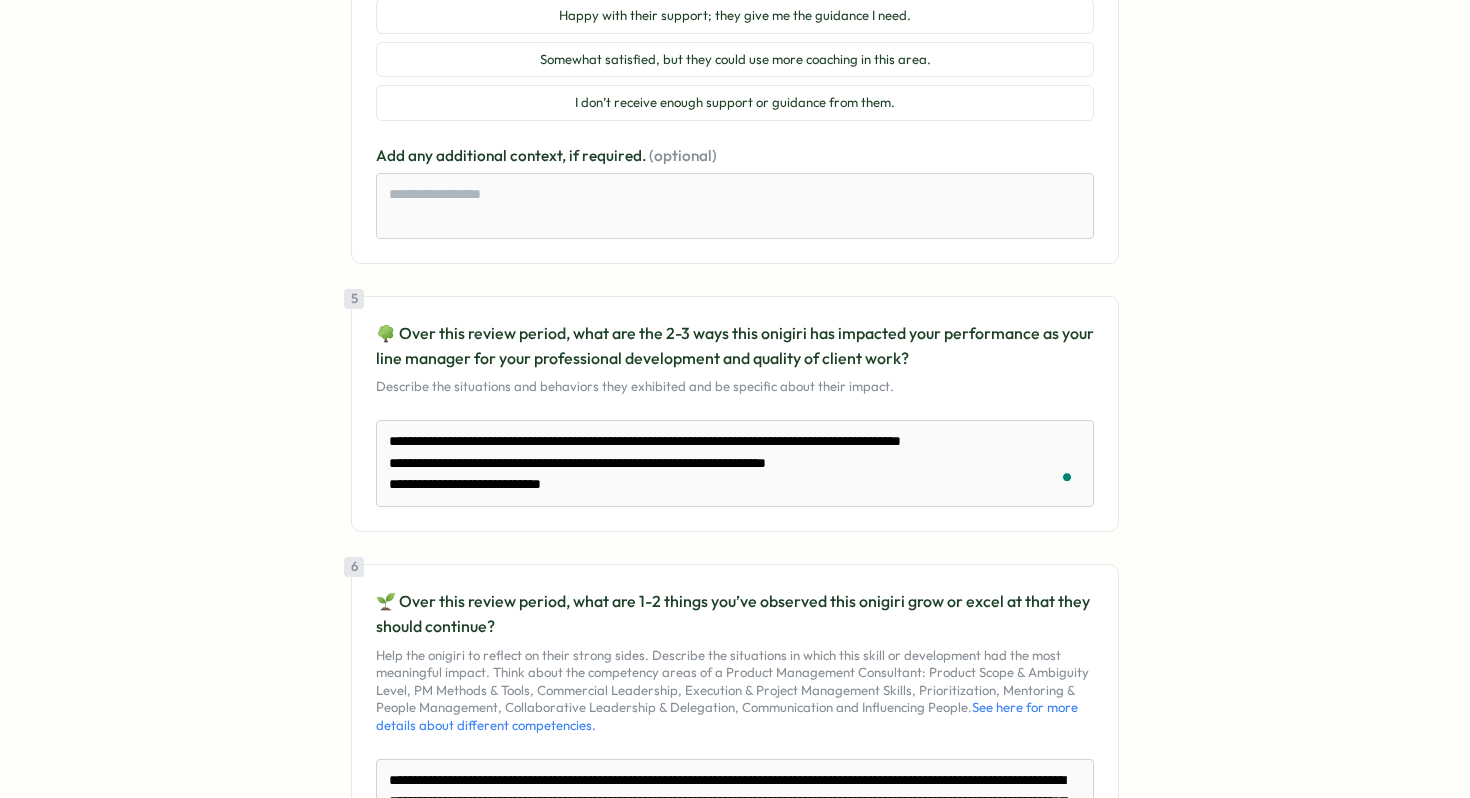 type on "**********" 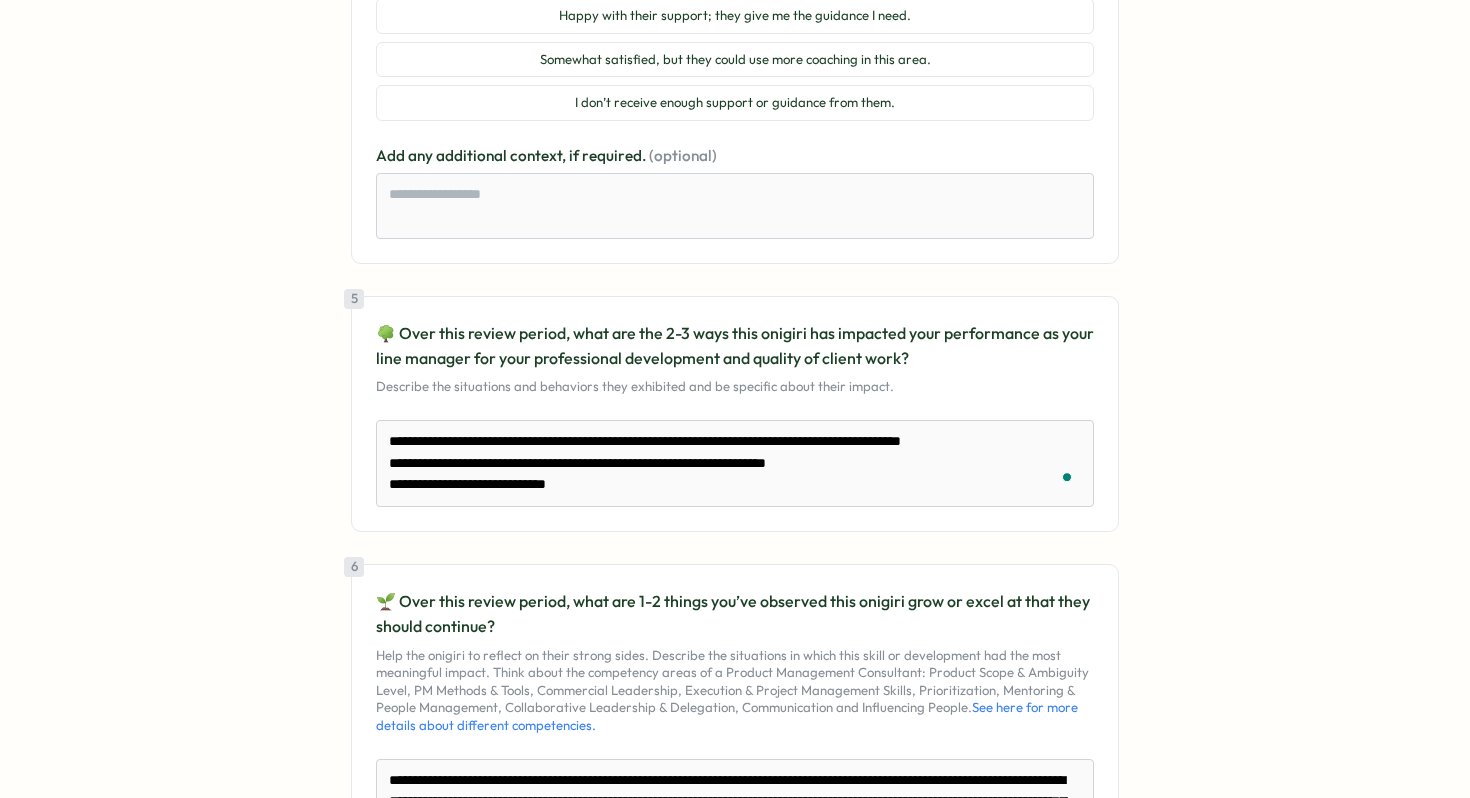 type on "**********" 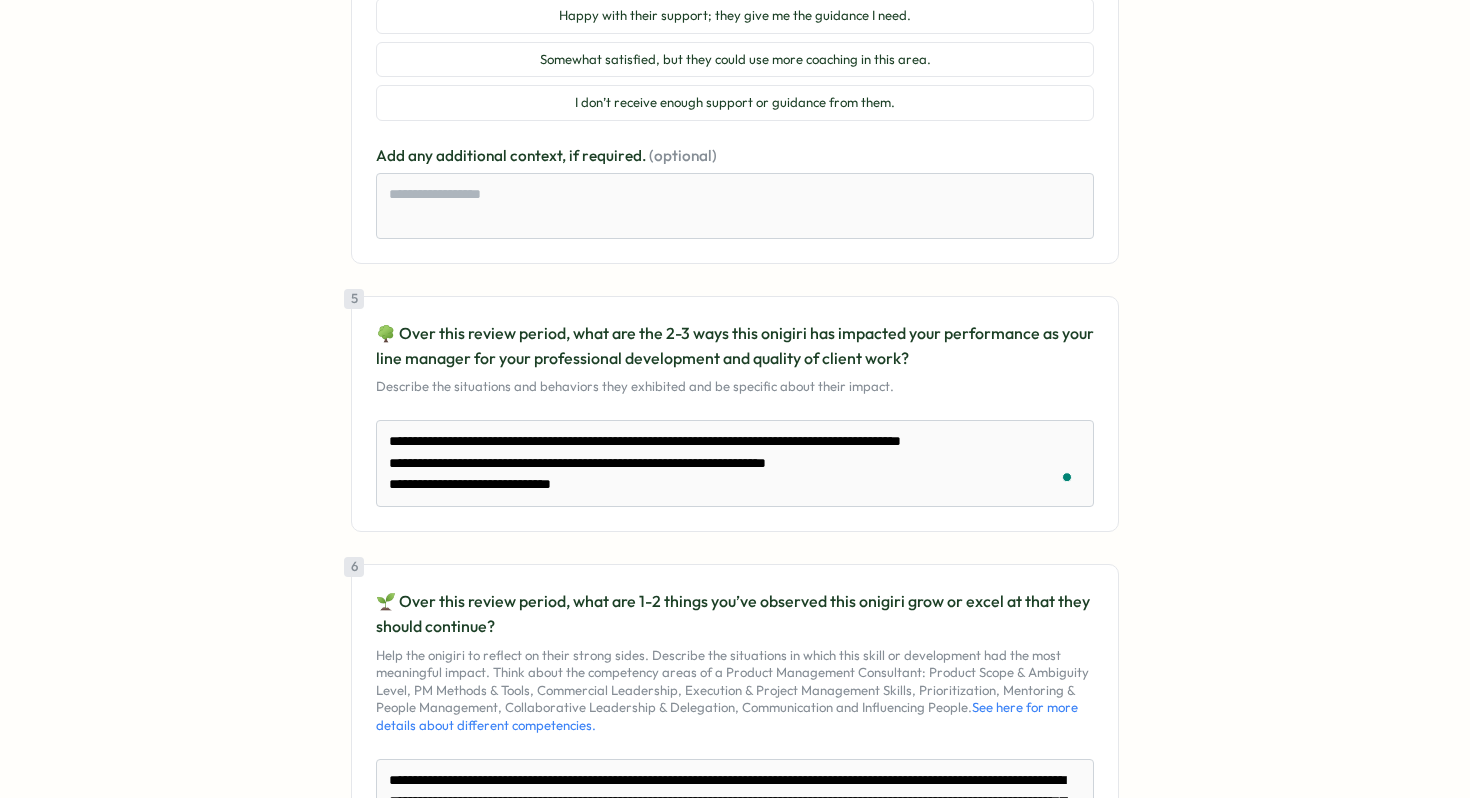 type on "**********" 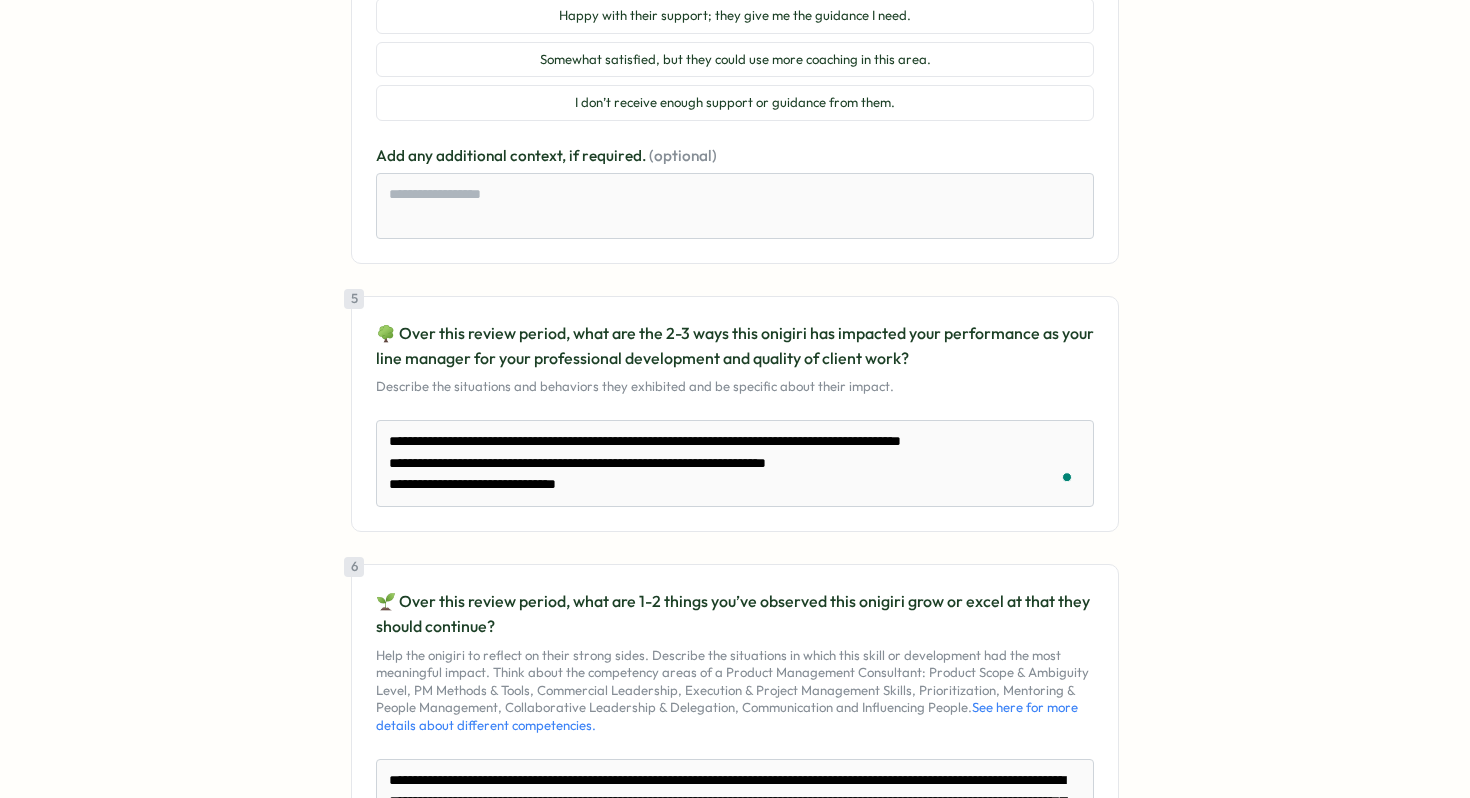type on "**********" 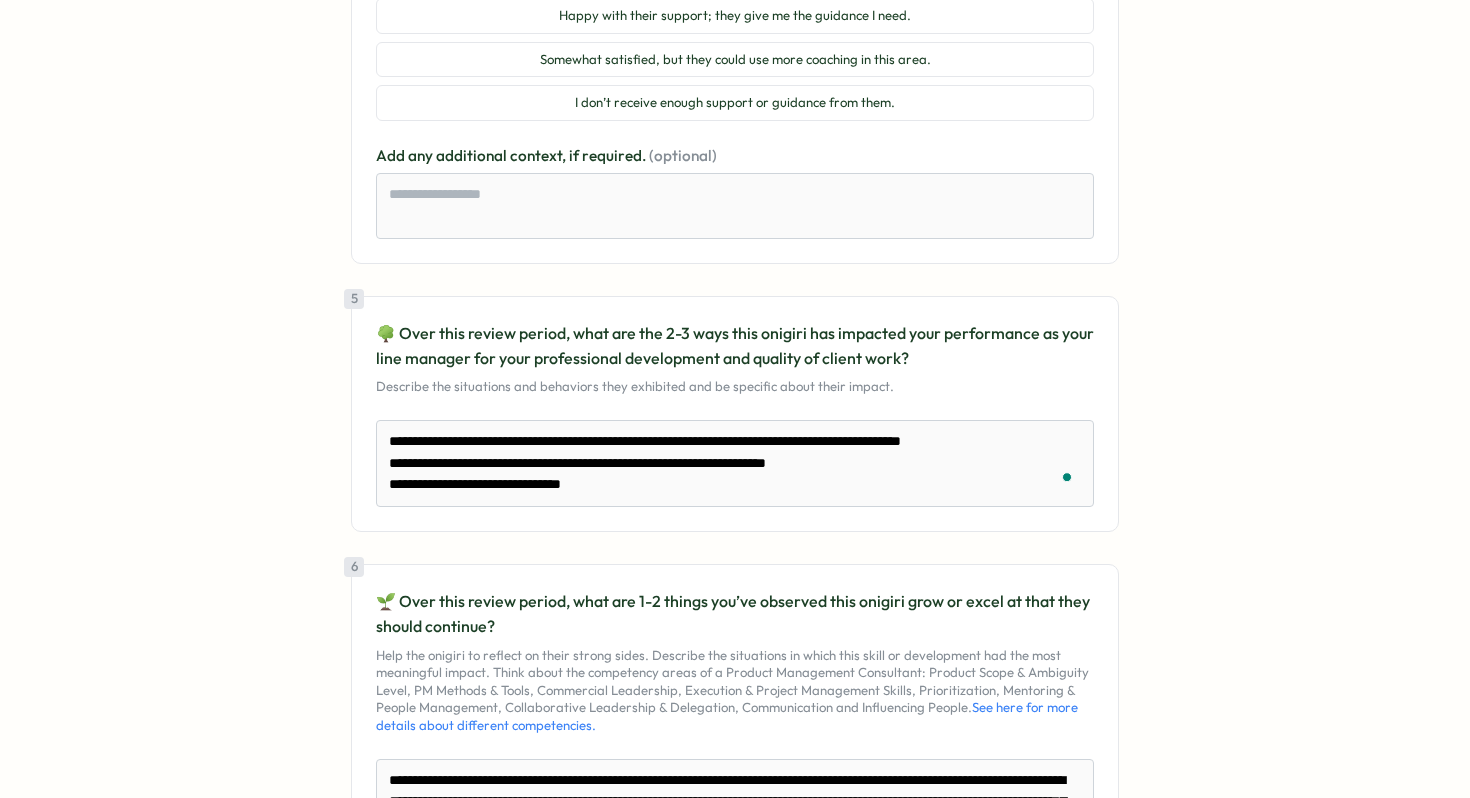 type on "**********" 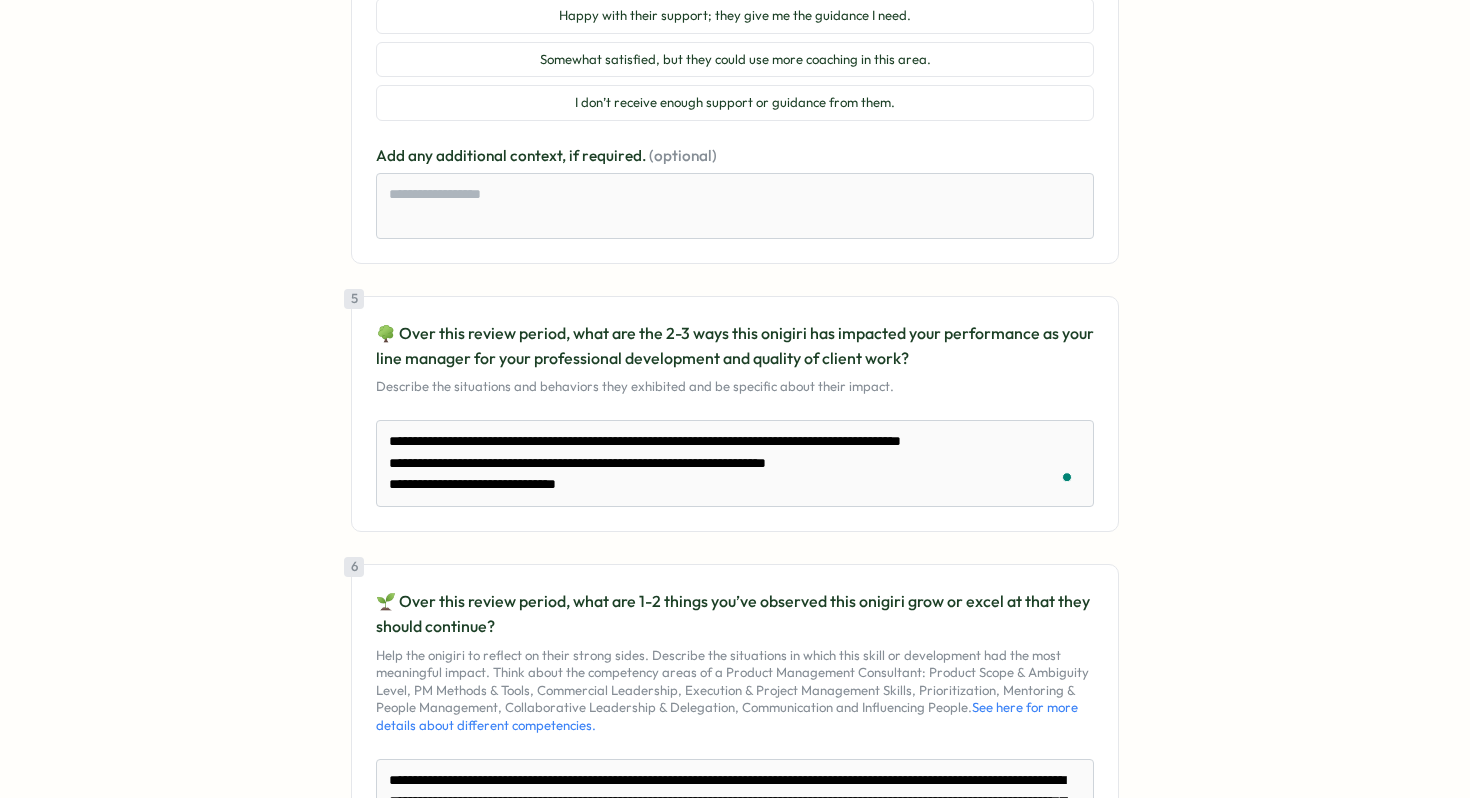 type on "**********" 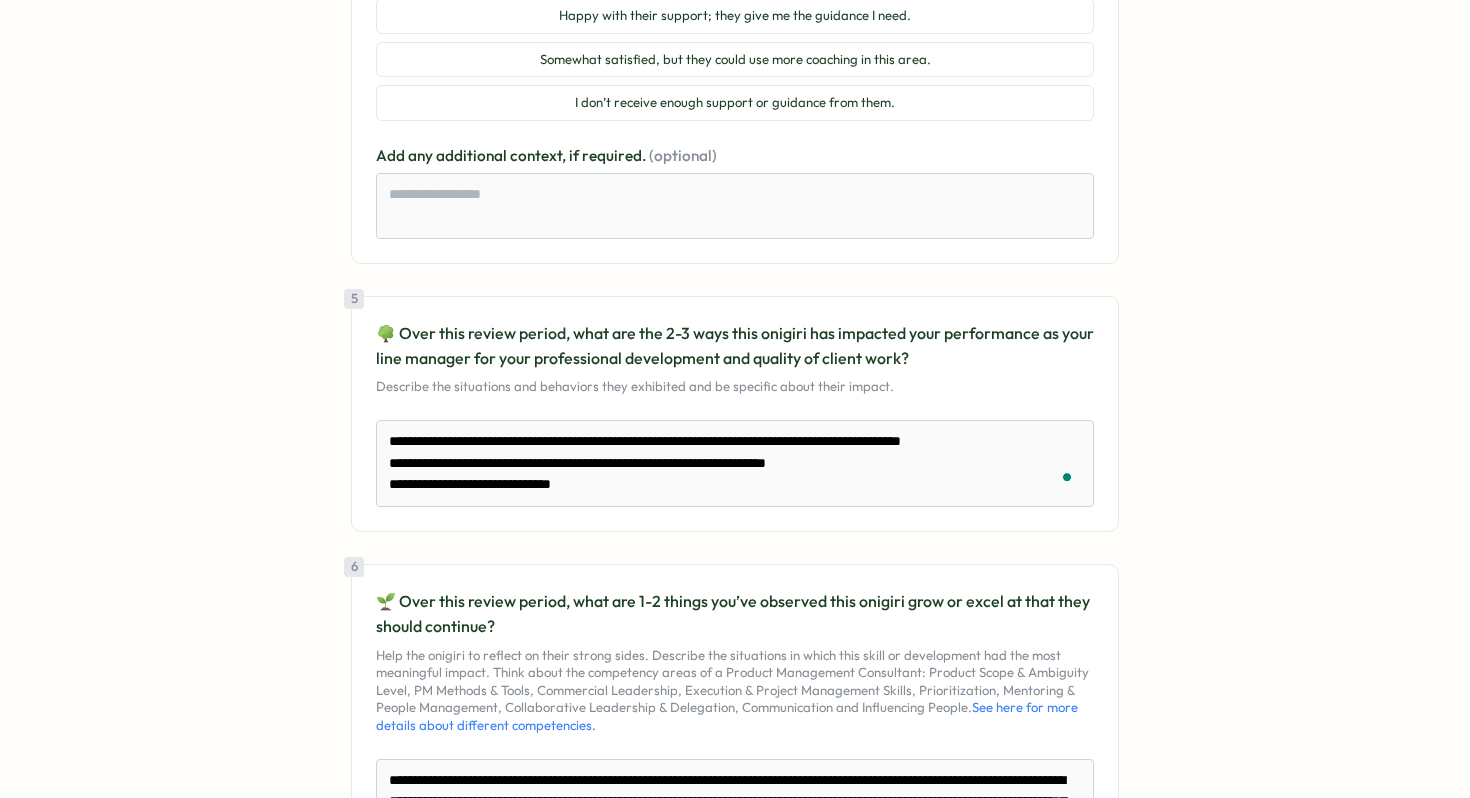 type on "**********" 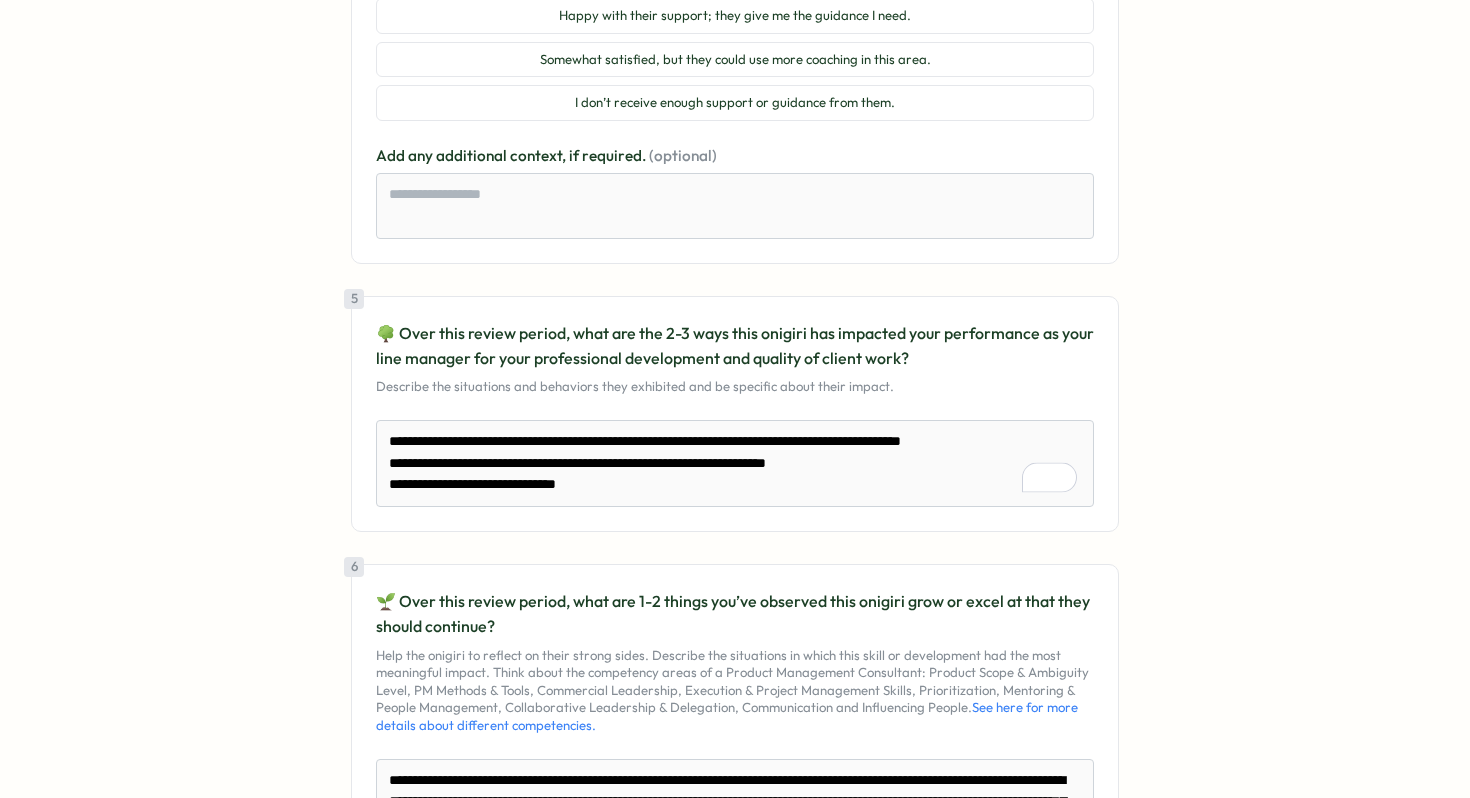 type on "**********" 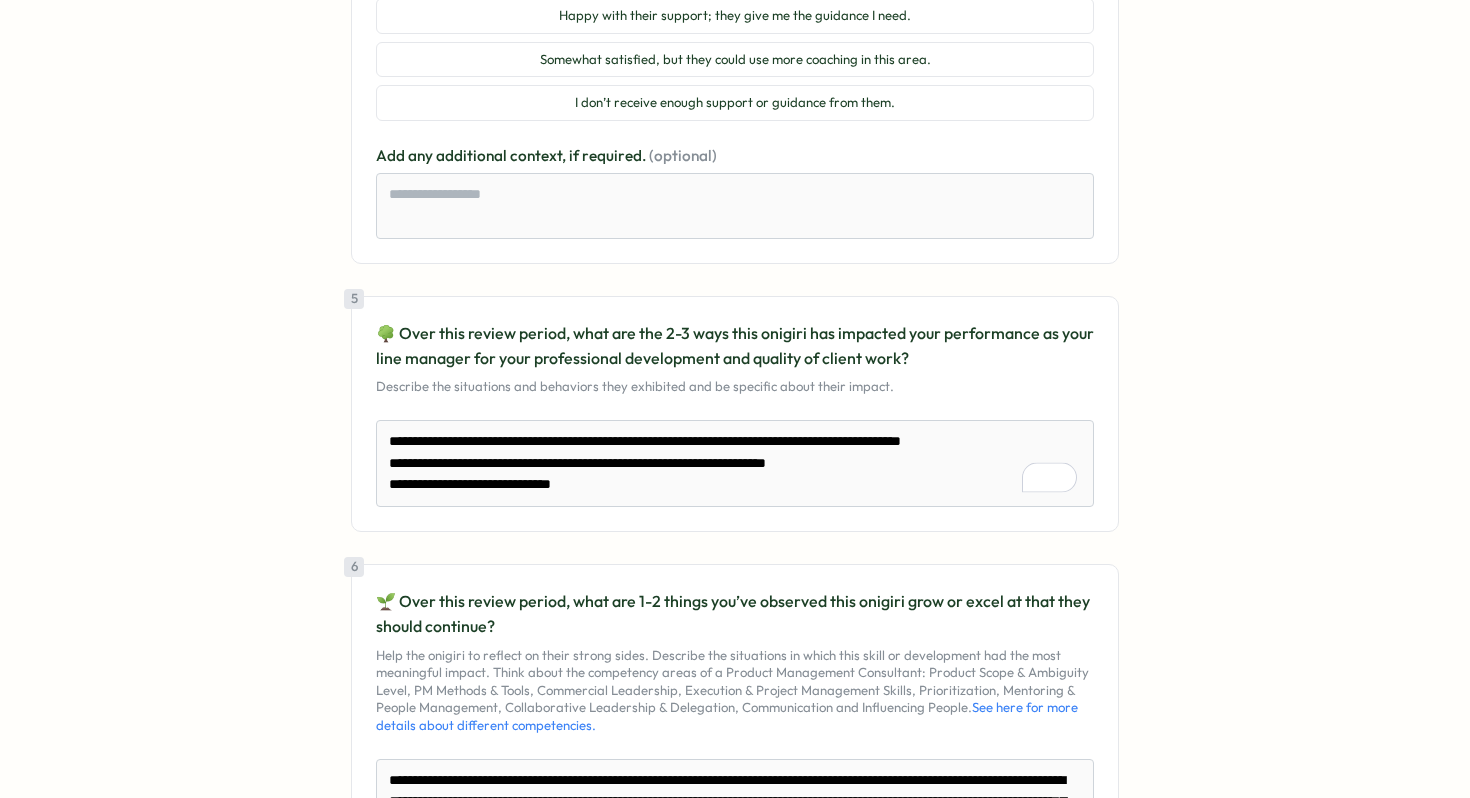 type on "**********" 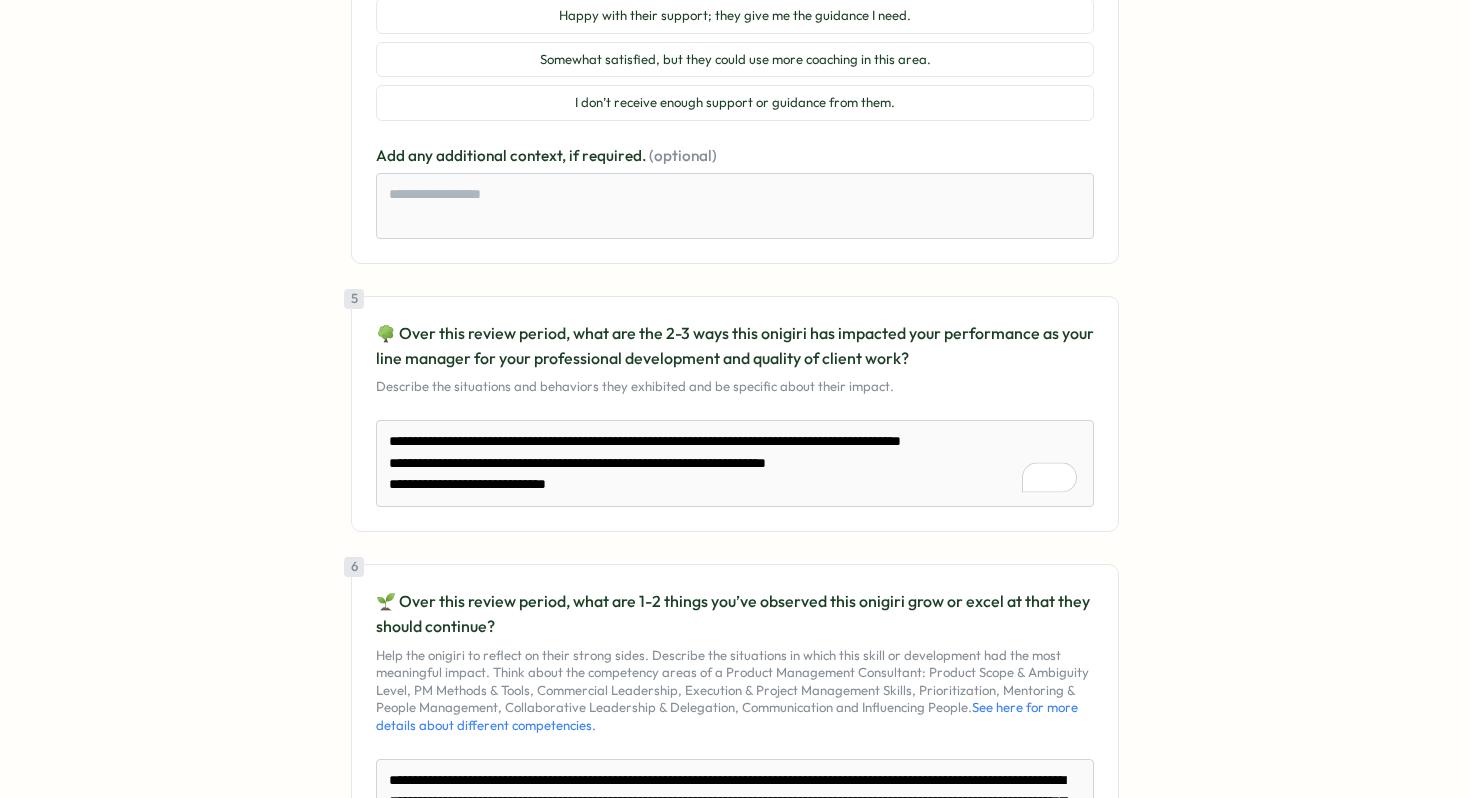 type on "**********" 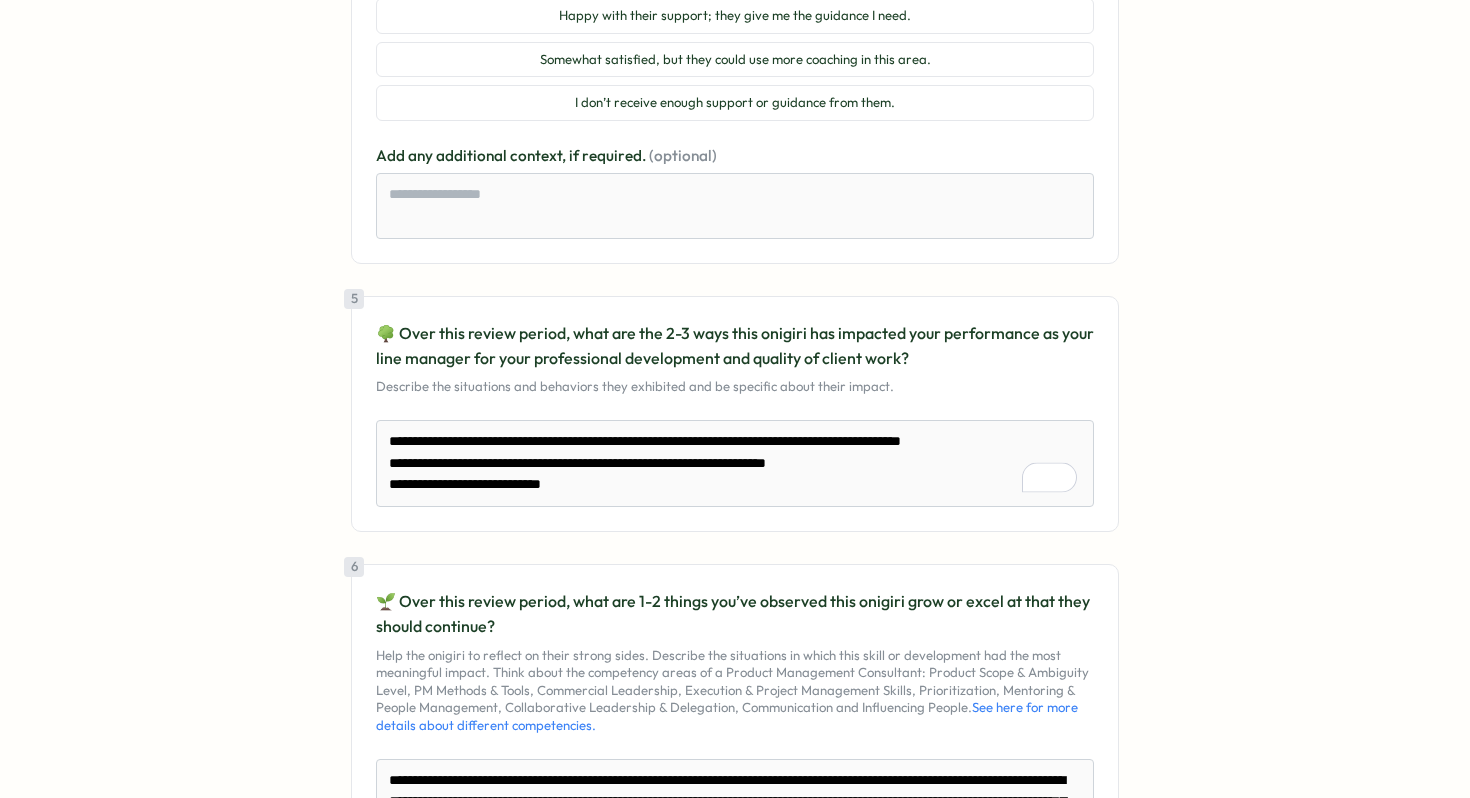 type on "**********" 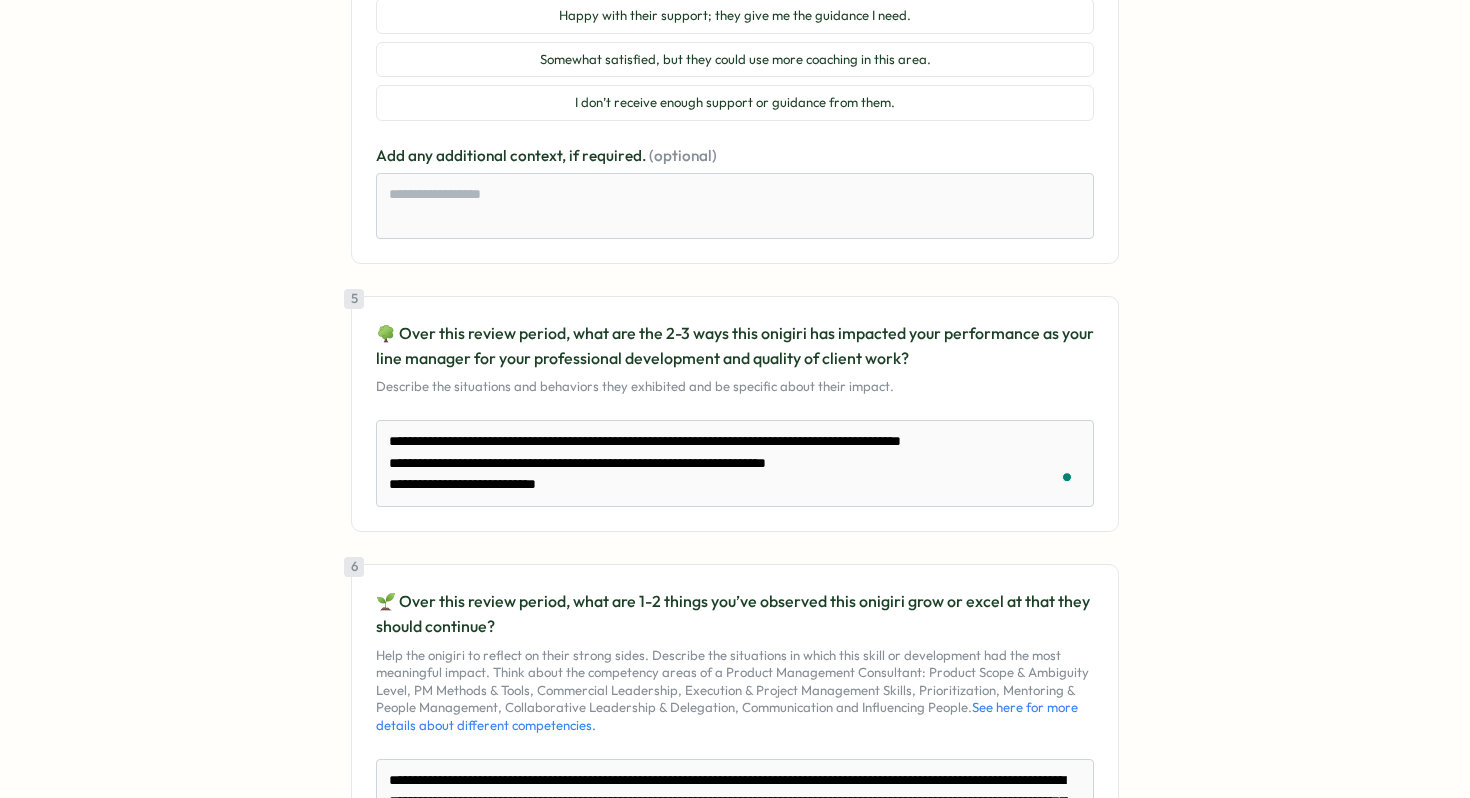 type on "**********" 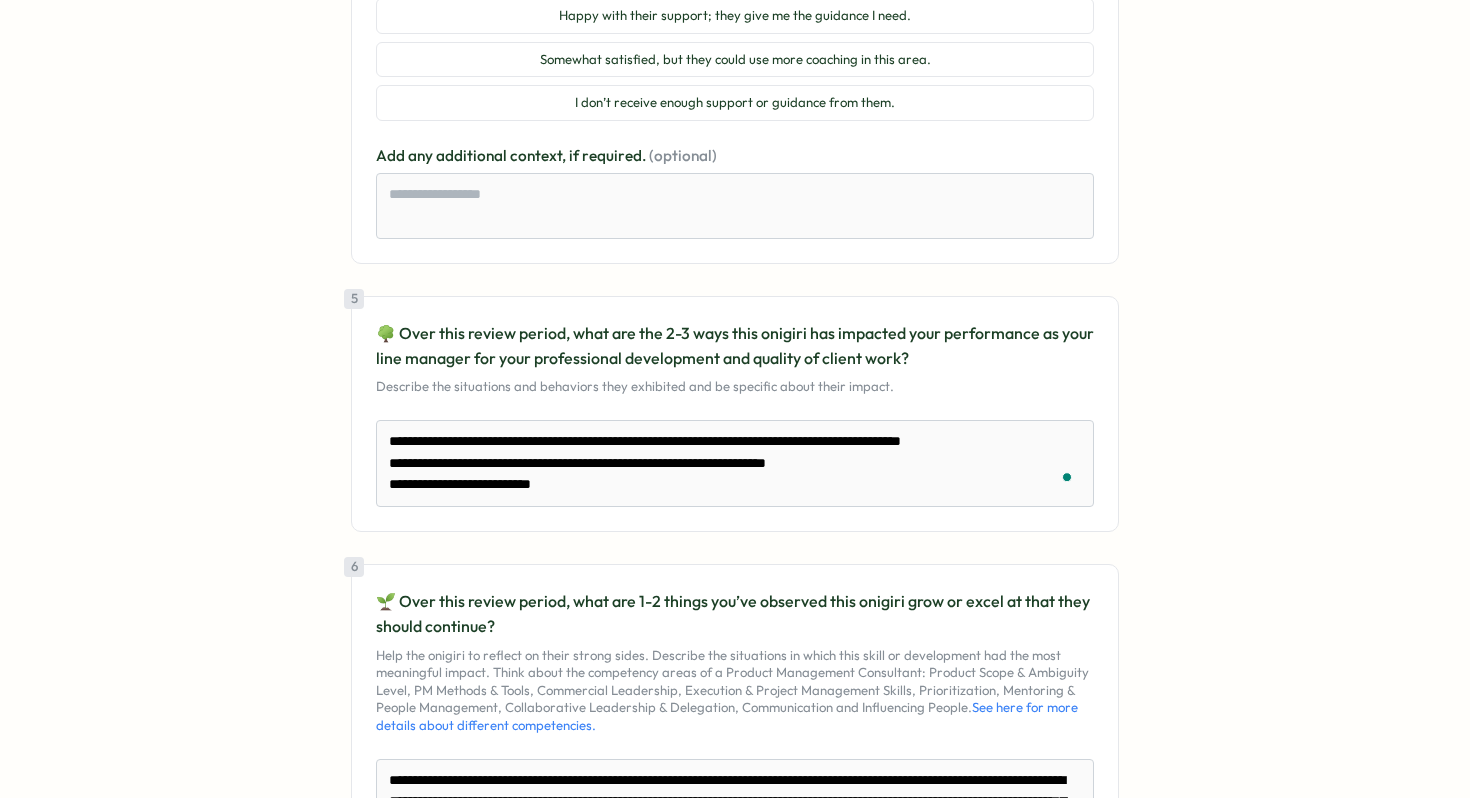 type on "**********" 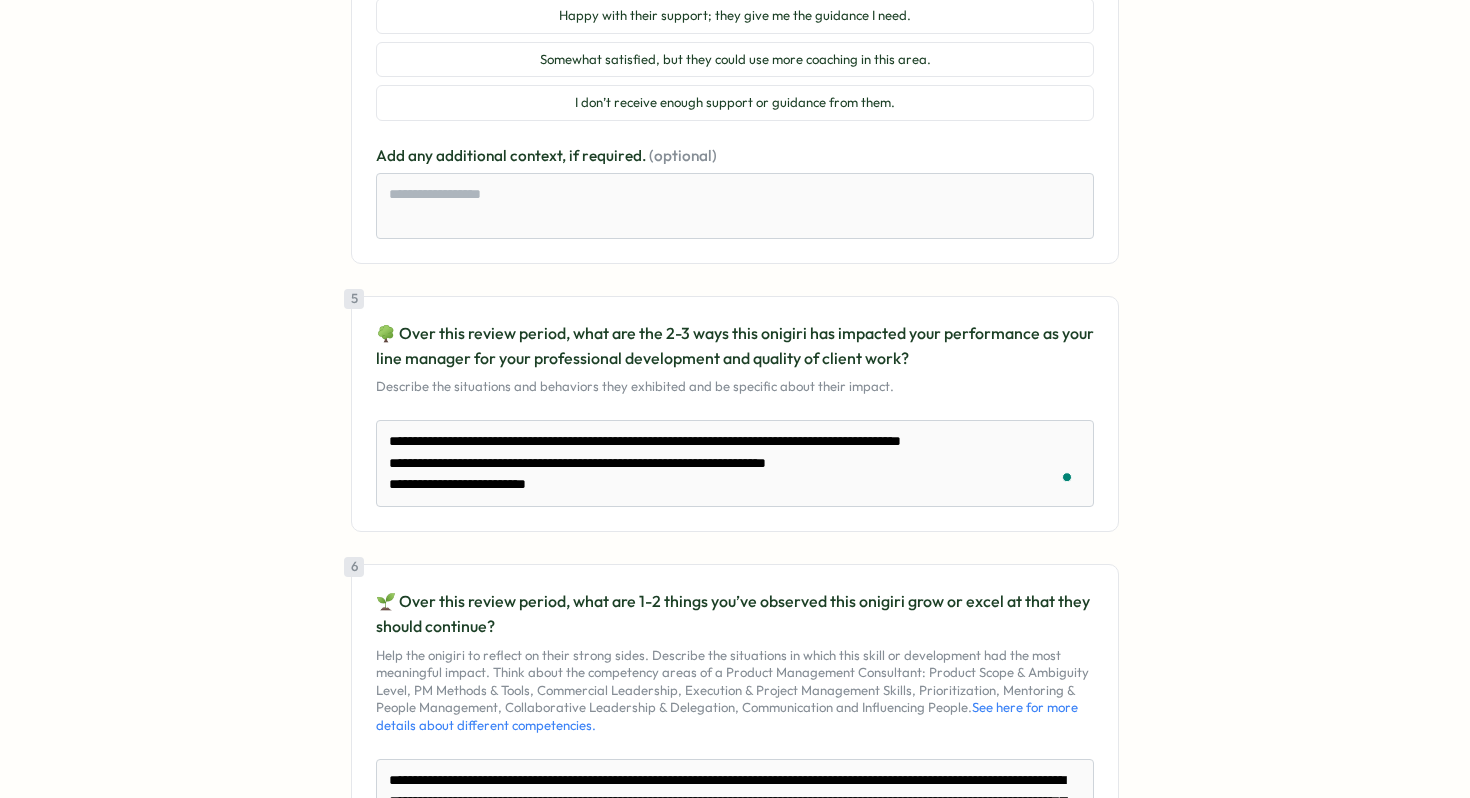 type on "**********" 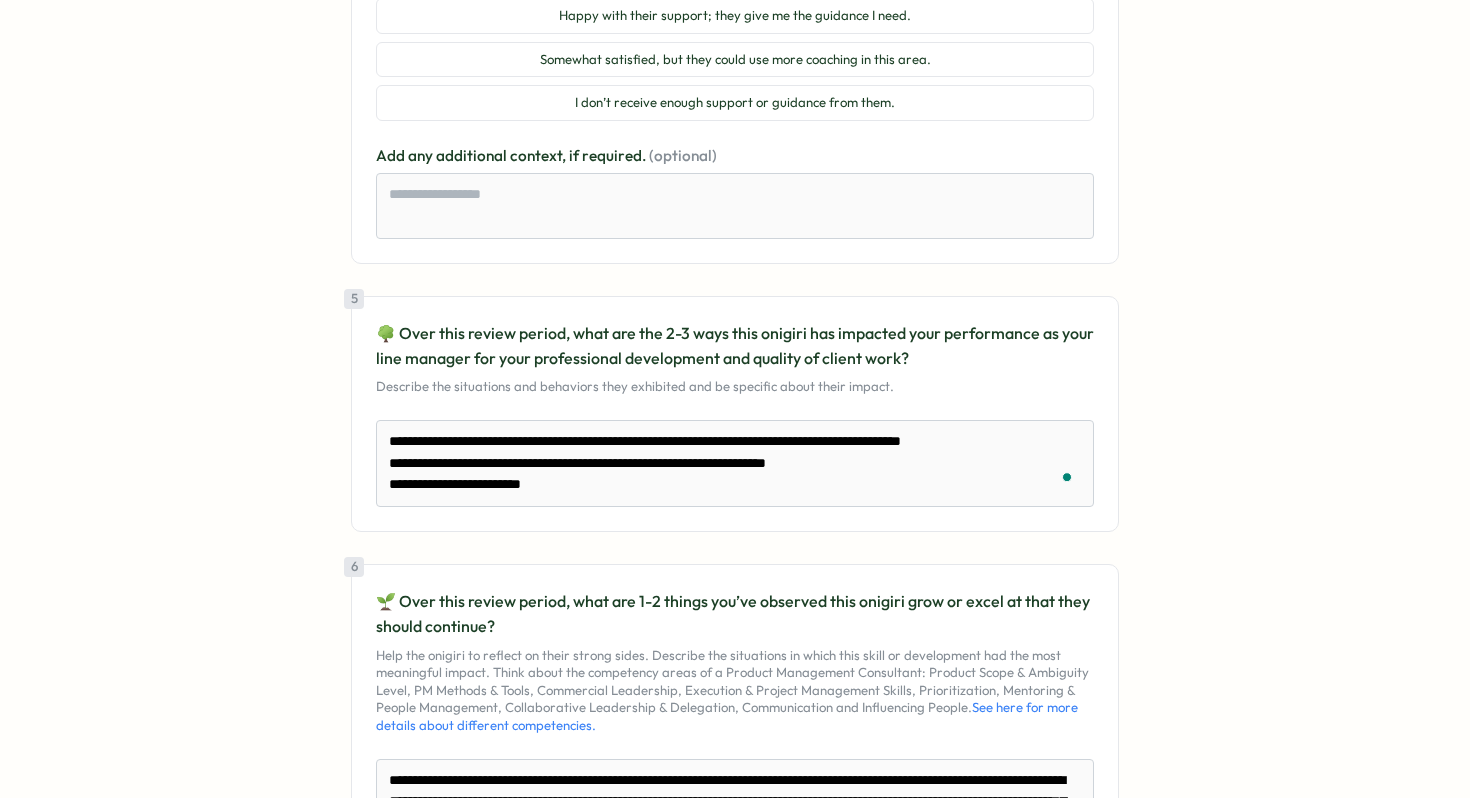 type on "**********" 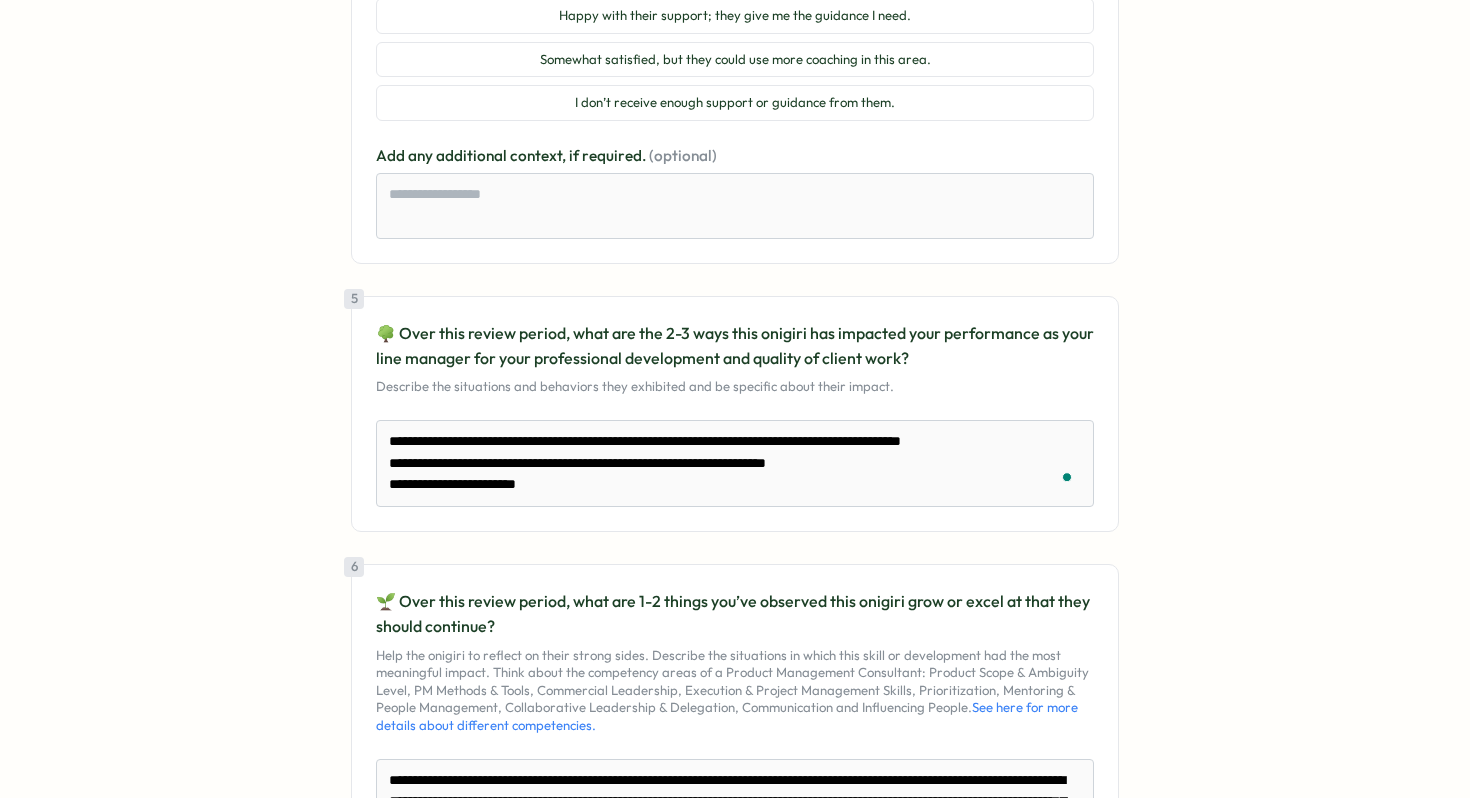 type on "**********" 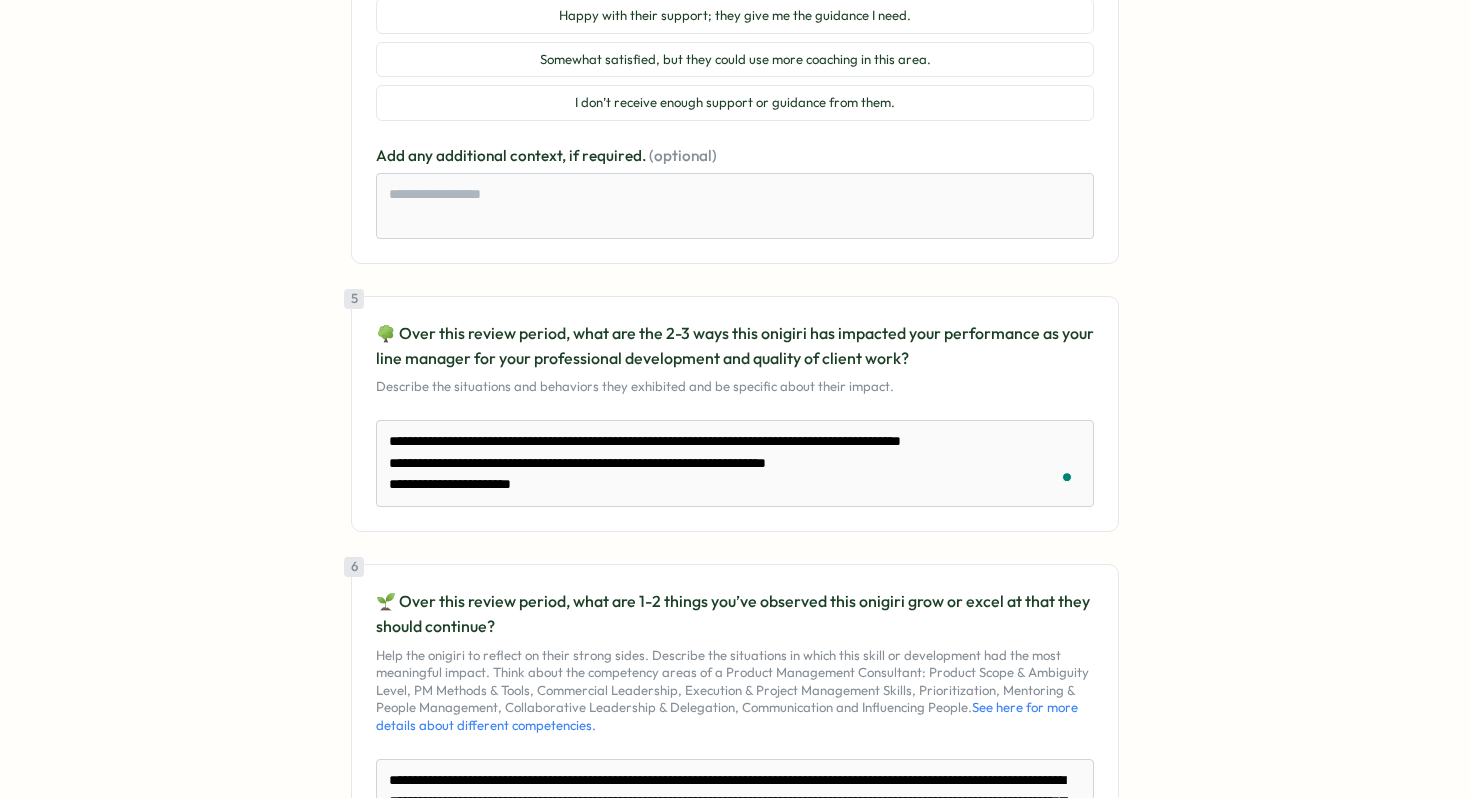 type on "**********" 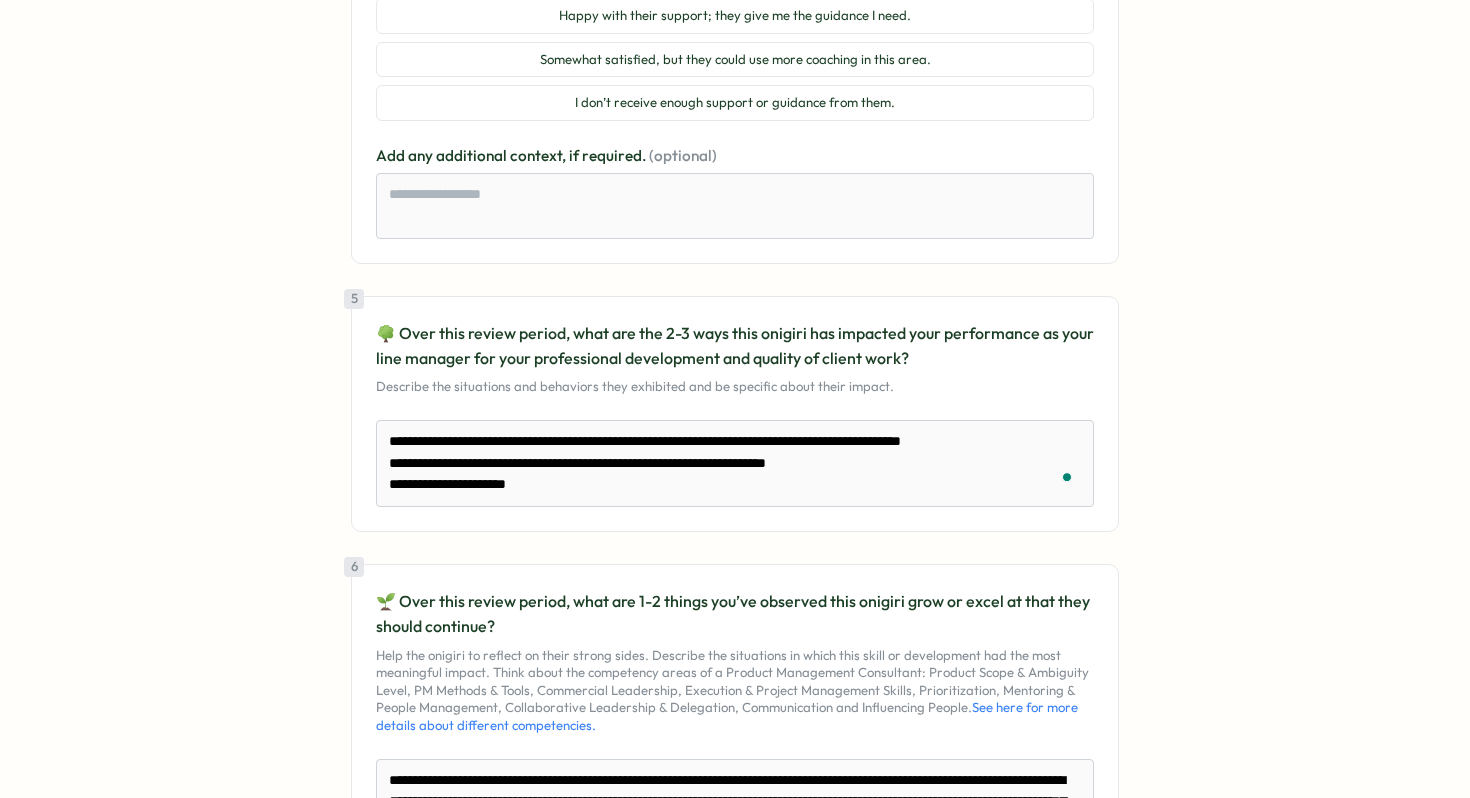 type on "**********" 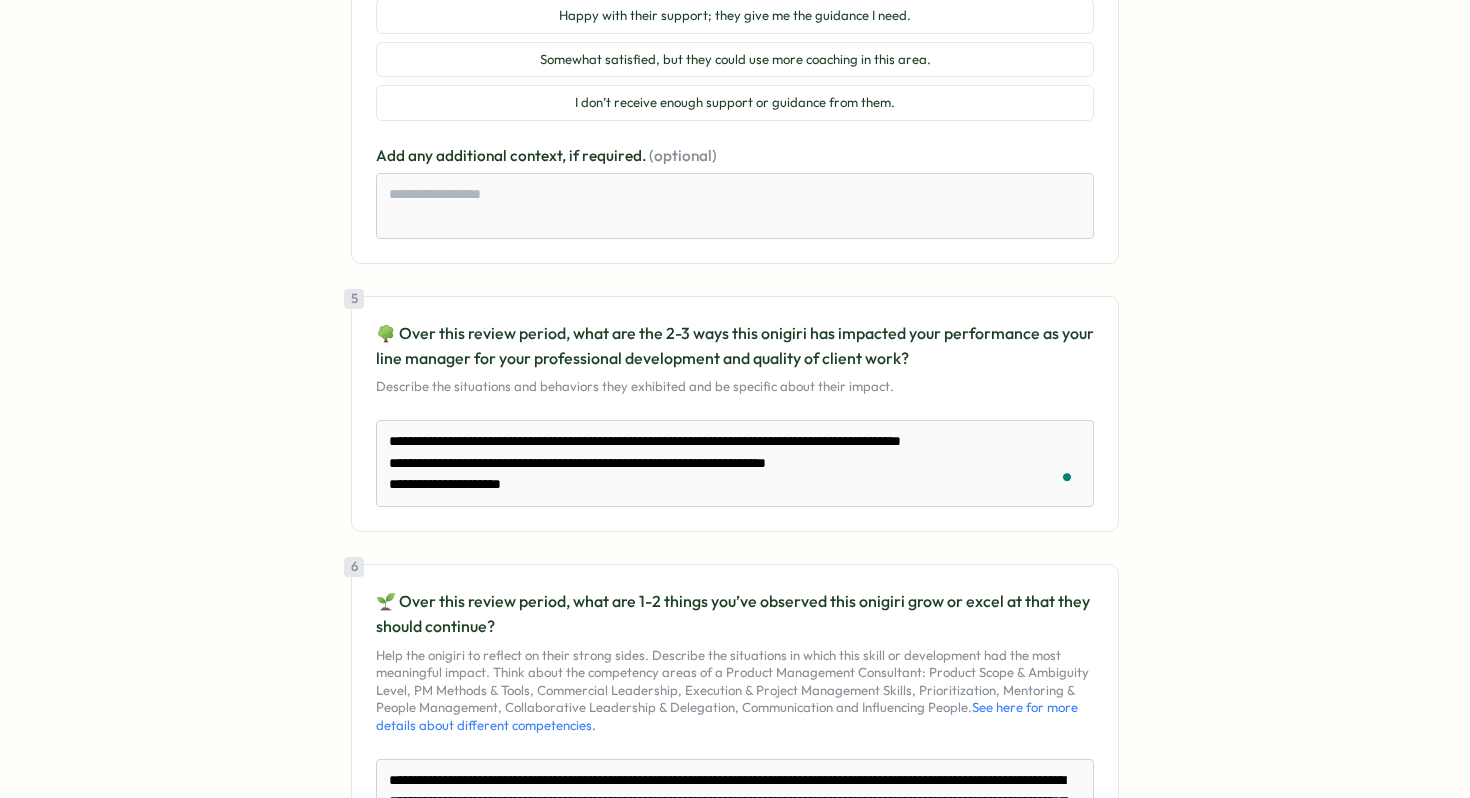 type on "**********" 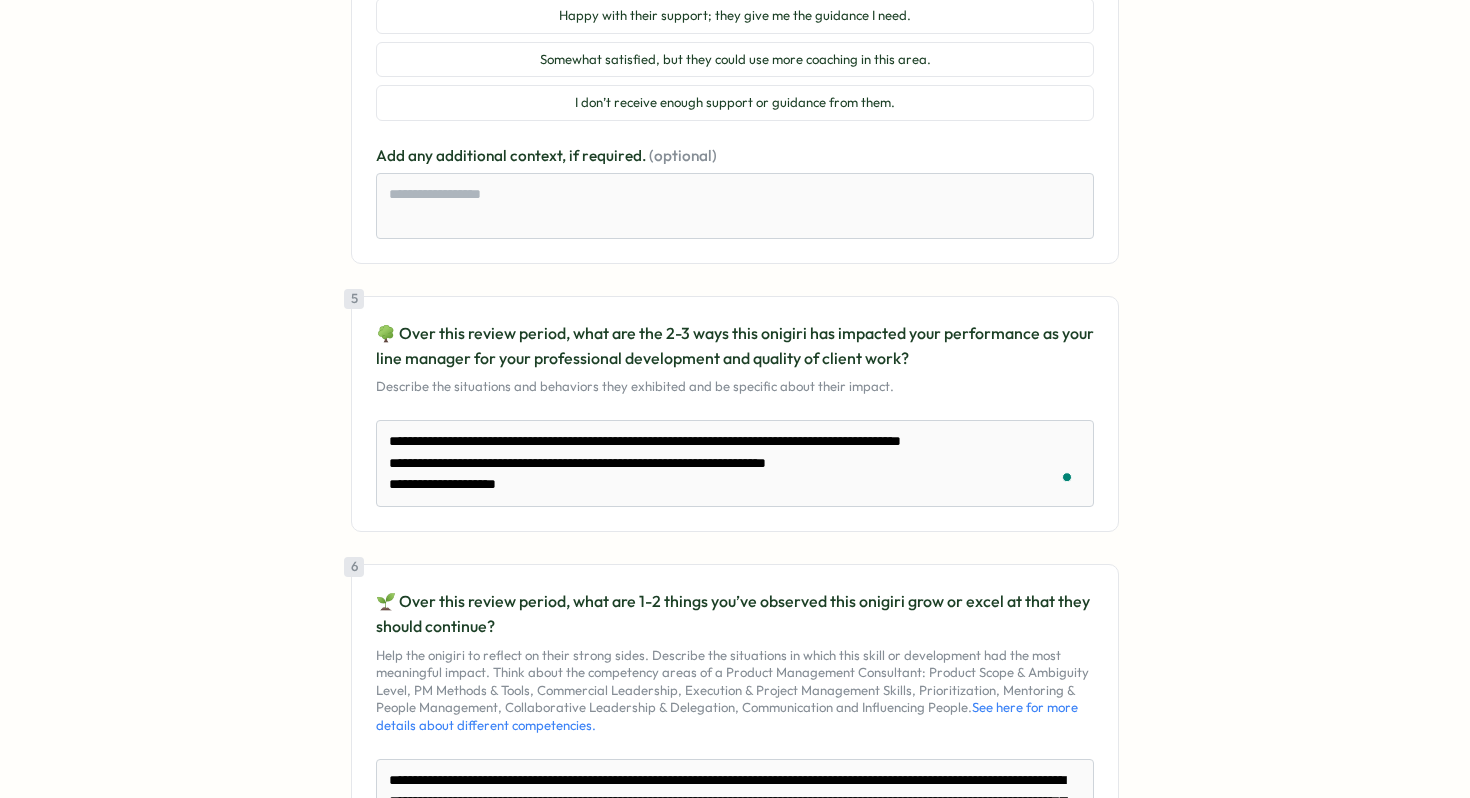 type on "**********" 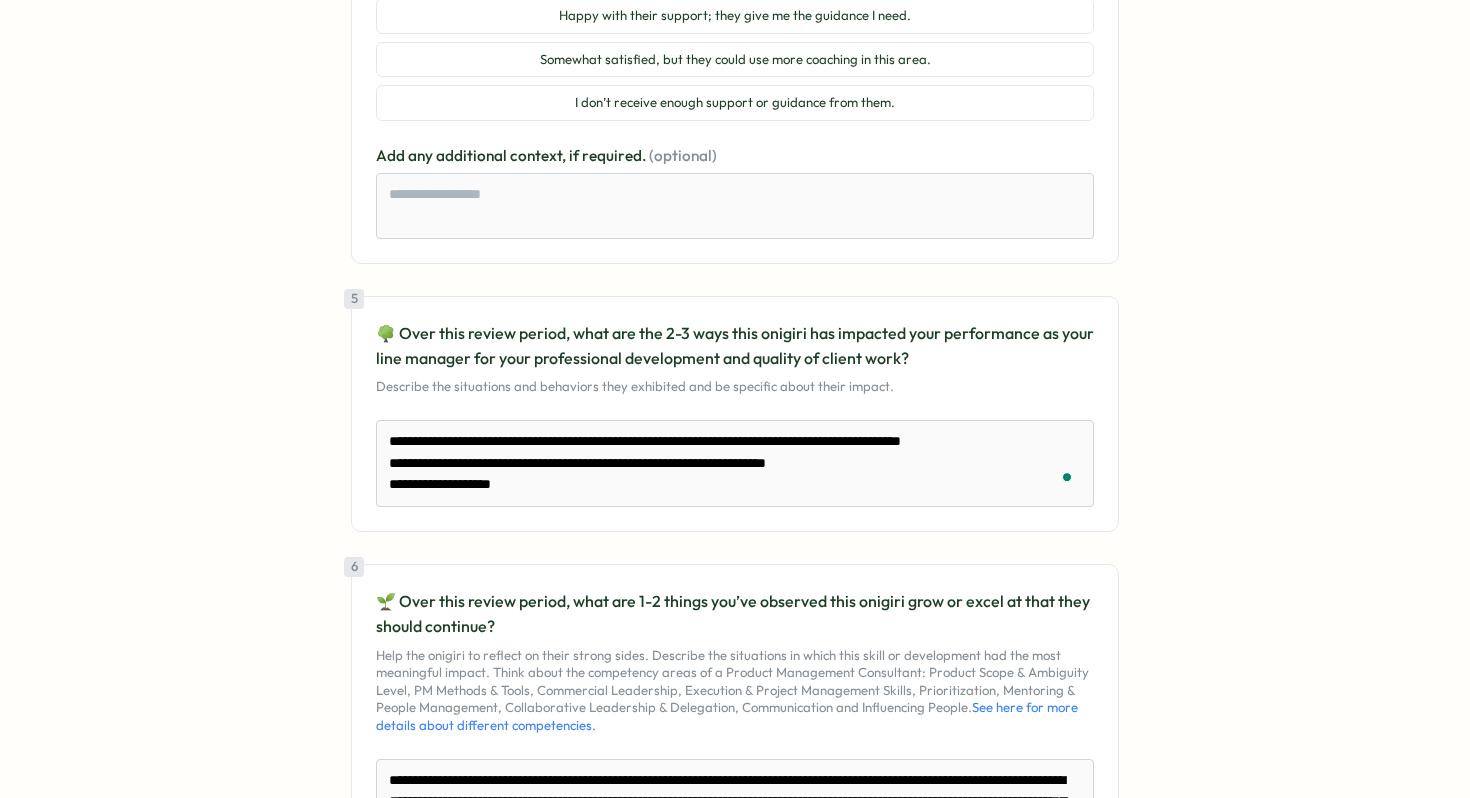 type on "**********" 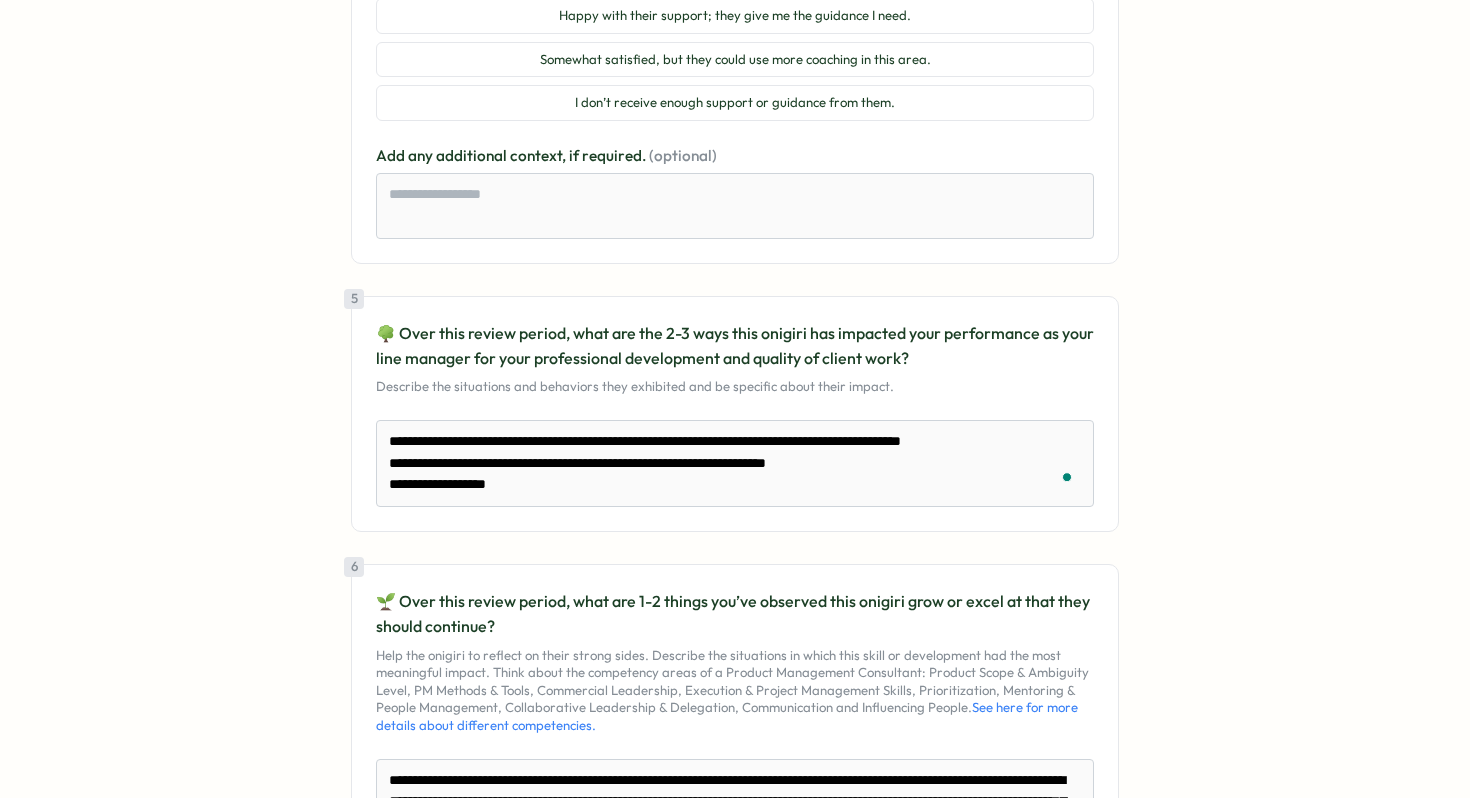 type on "**********" 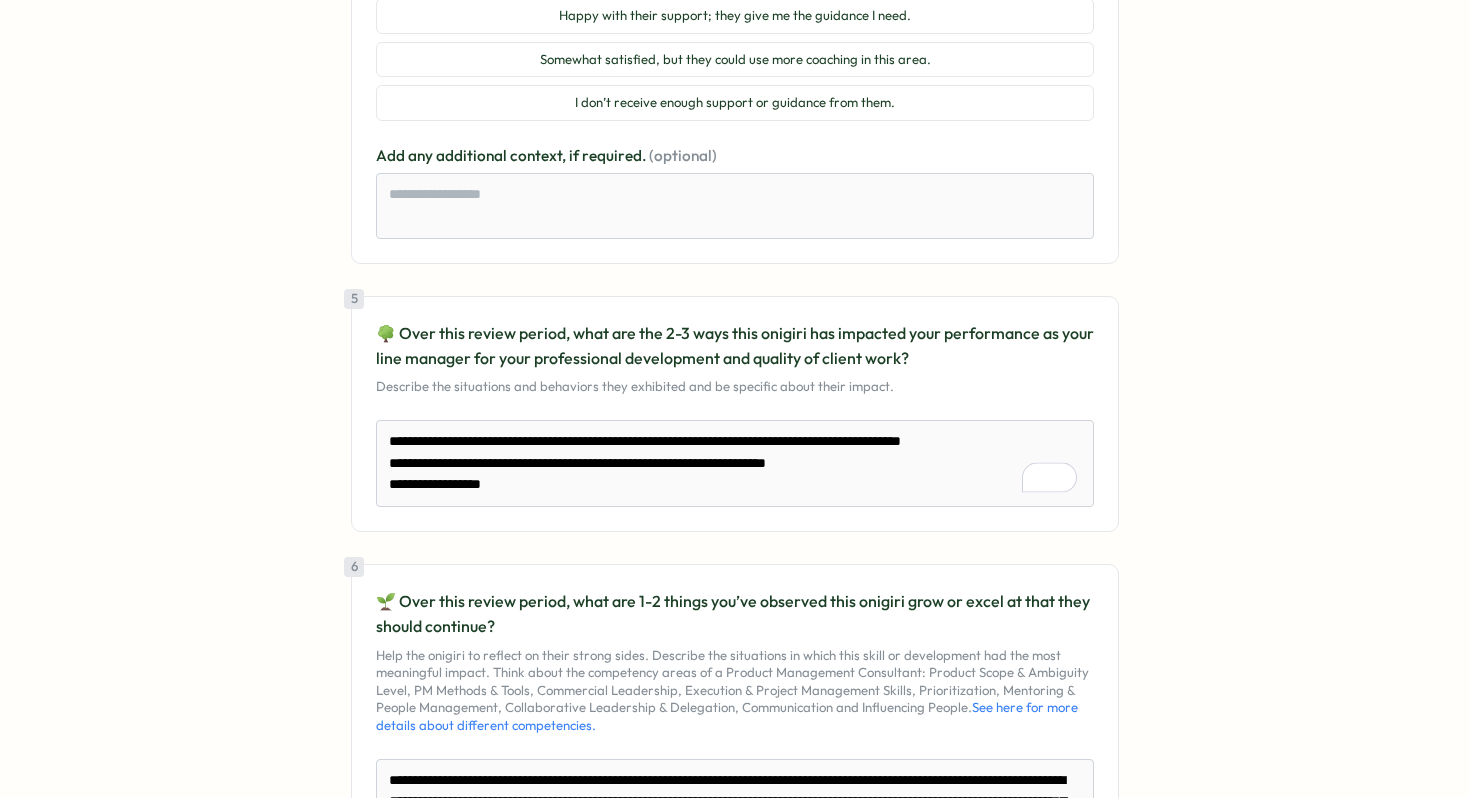 type on "**********" 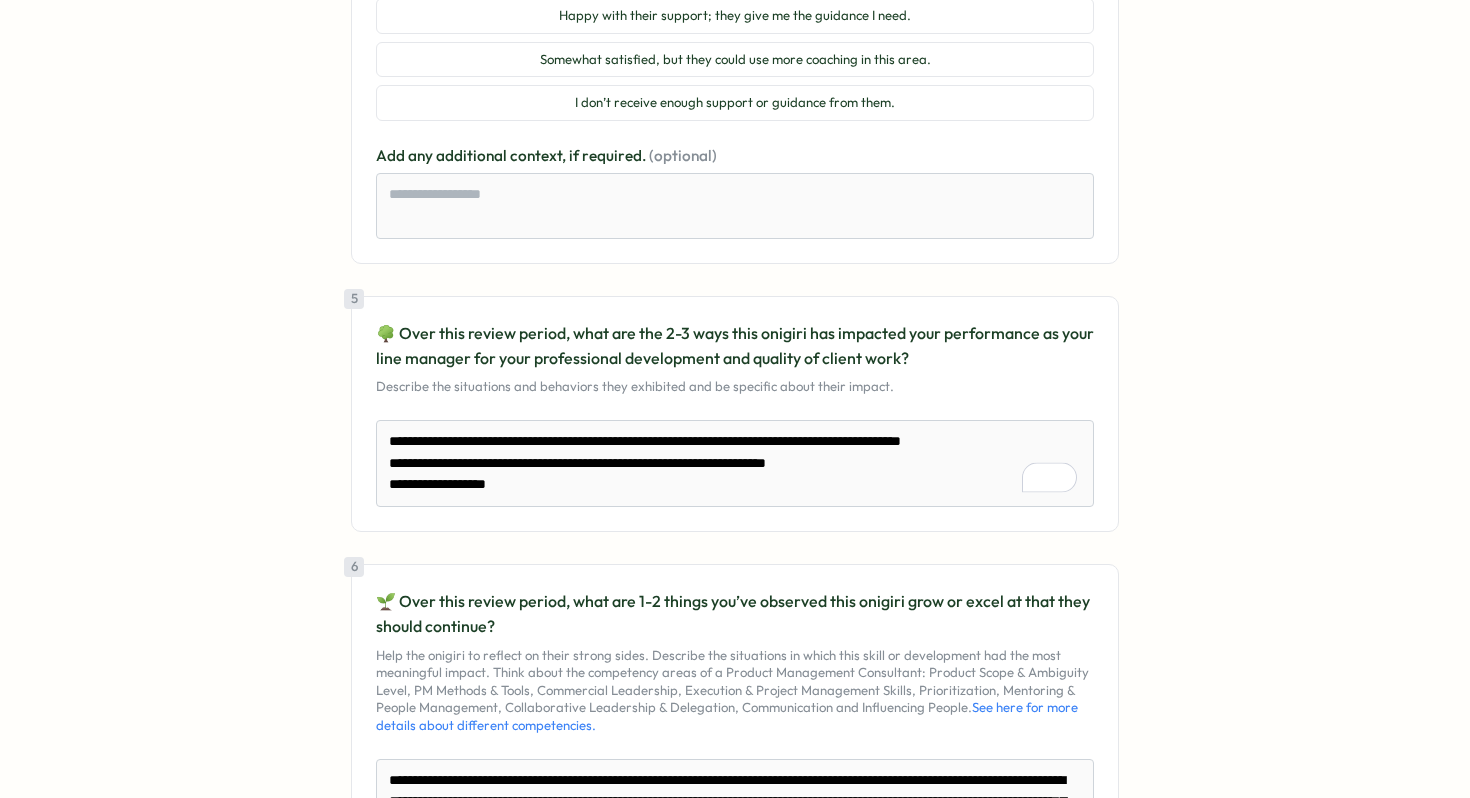 type on "**********" 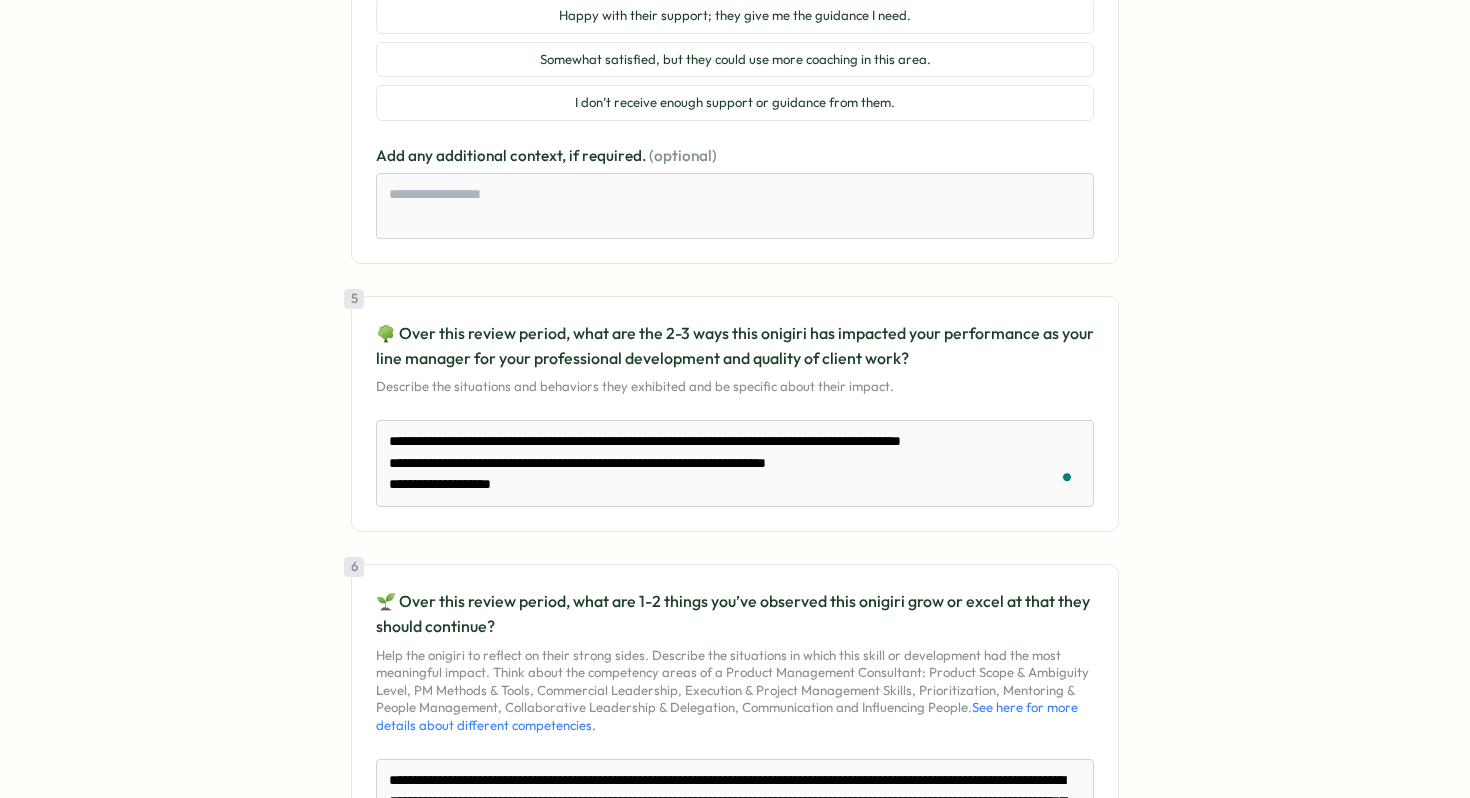type on "**********" 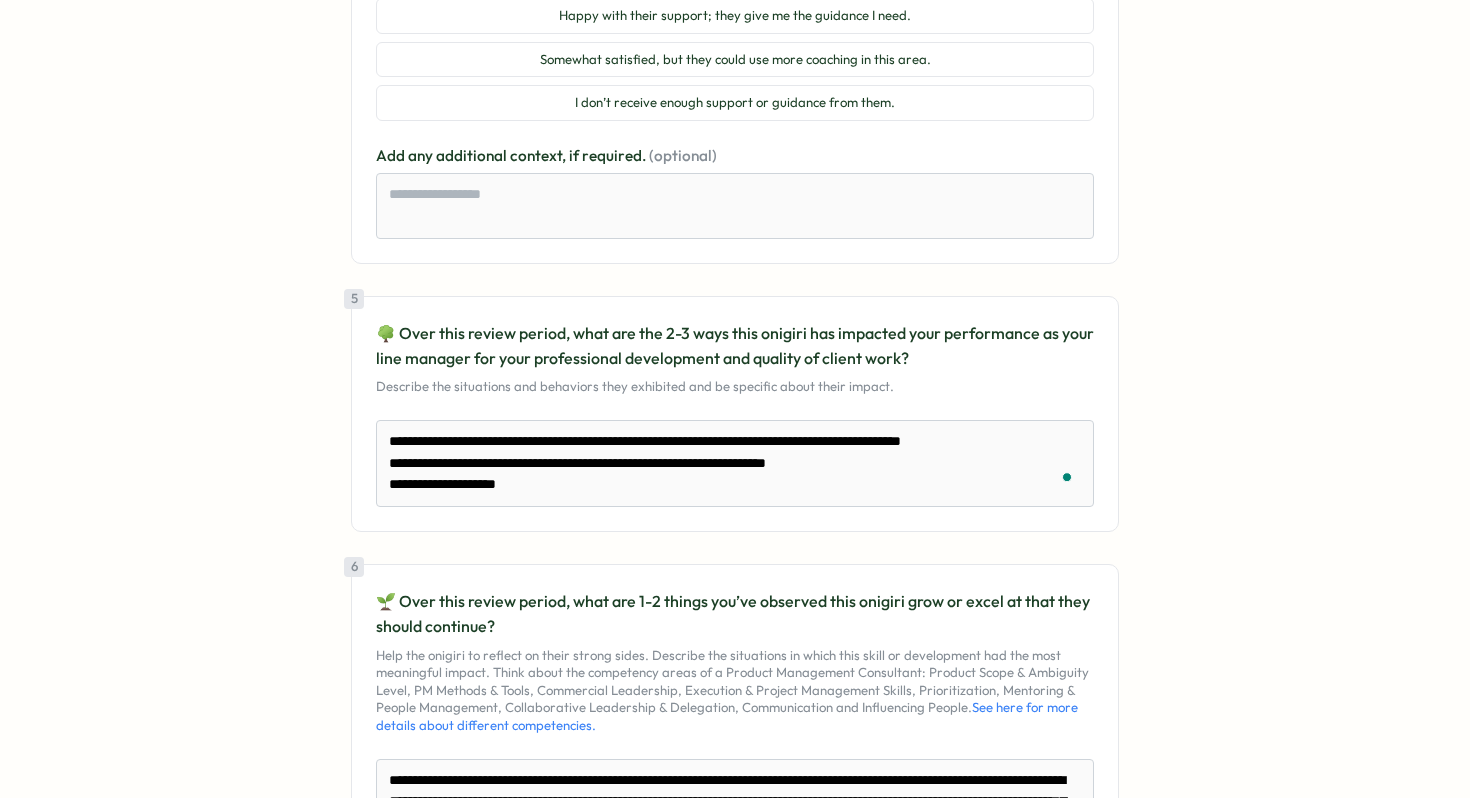 type on "**********" 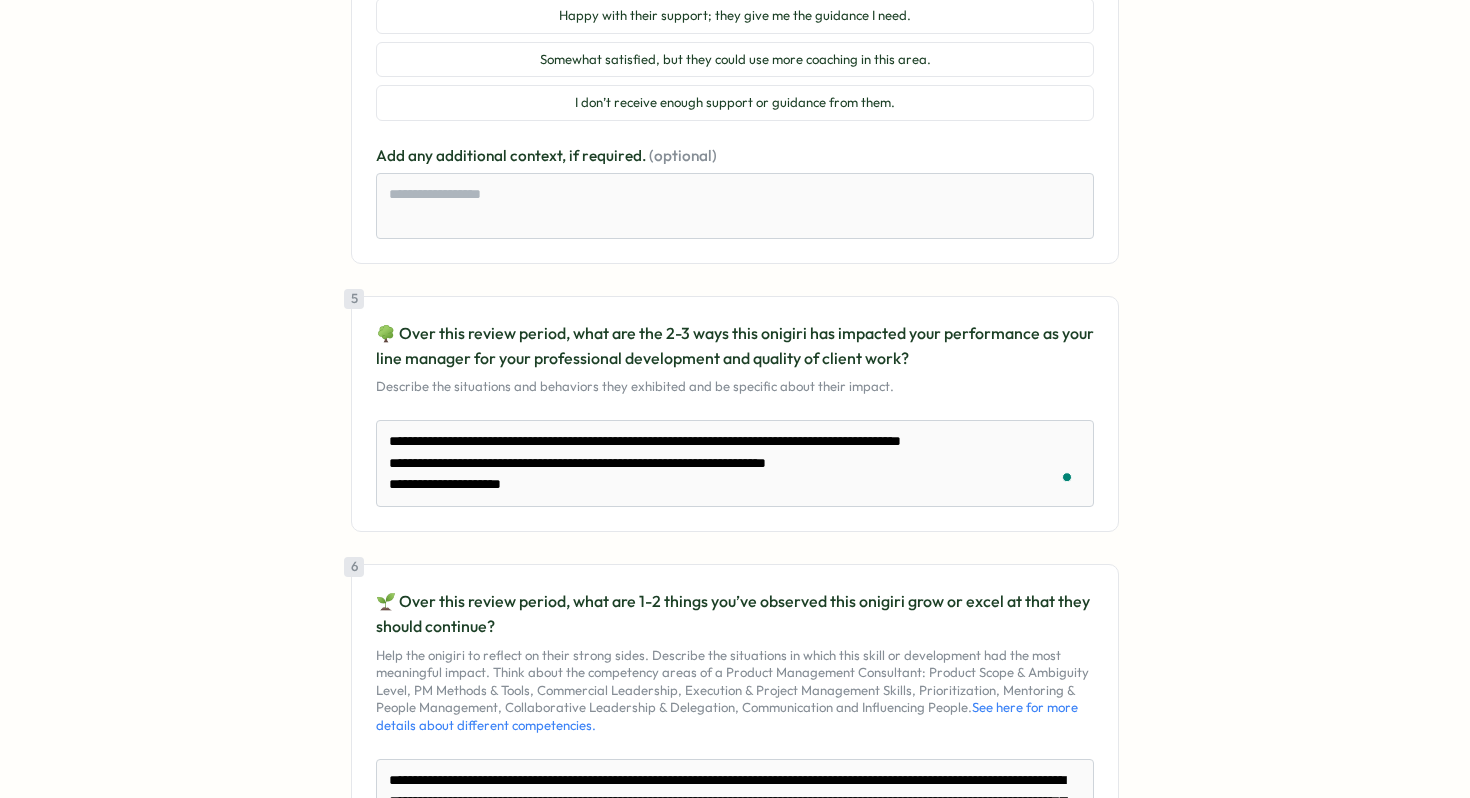 type on "**********" 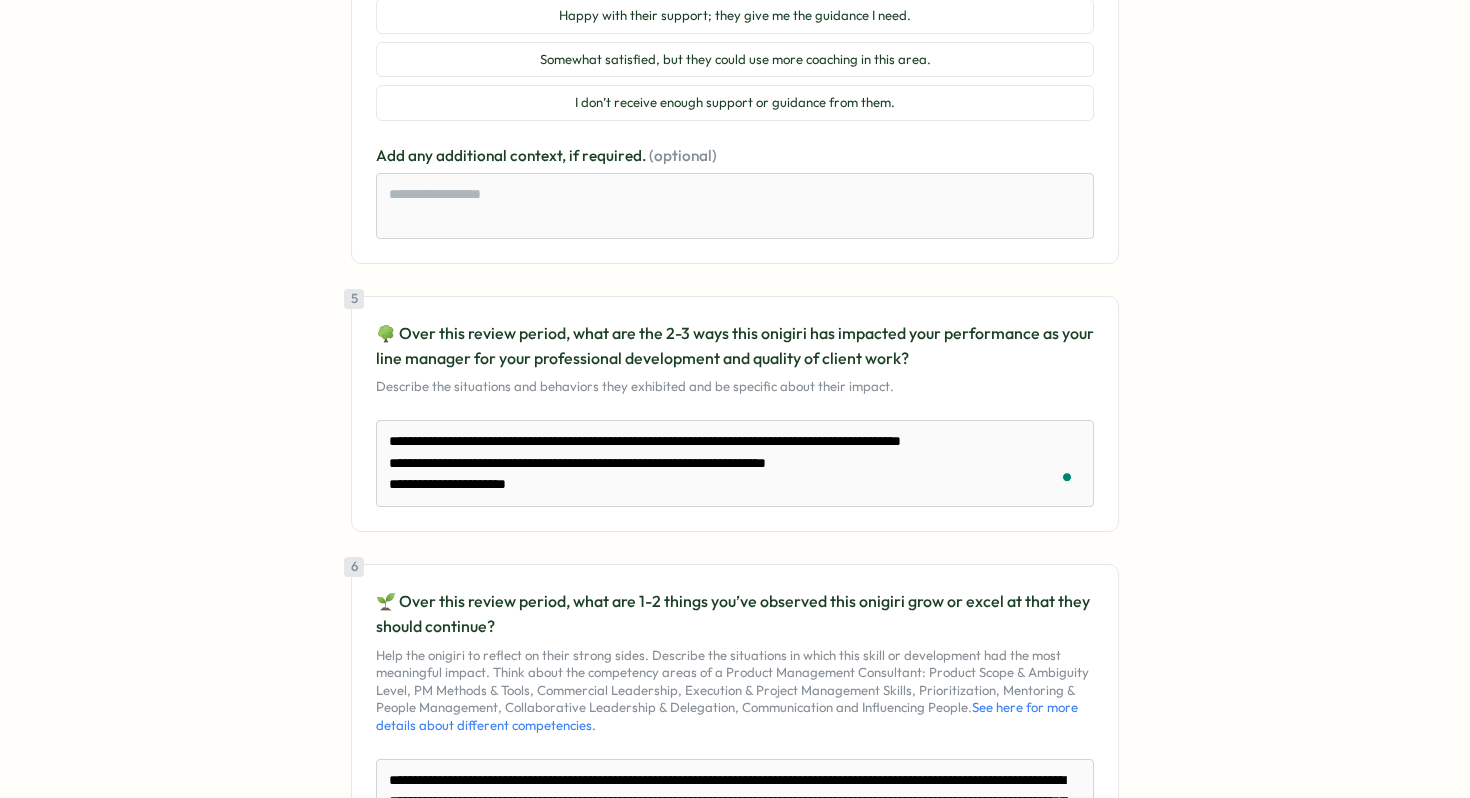 type on "**********" 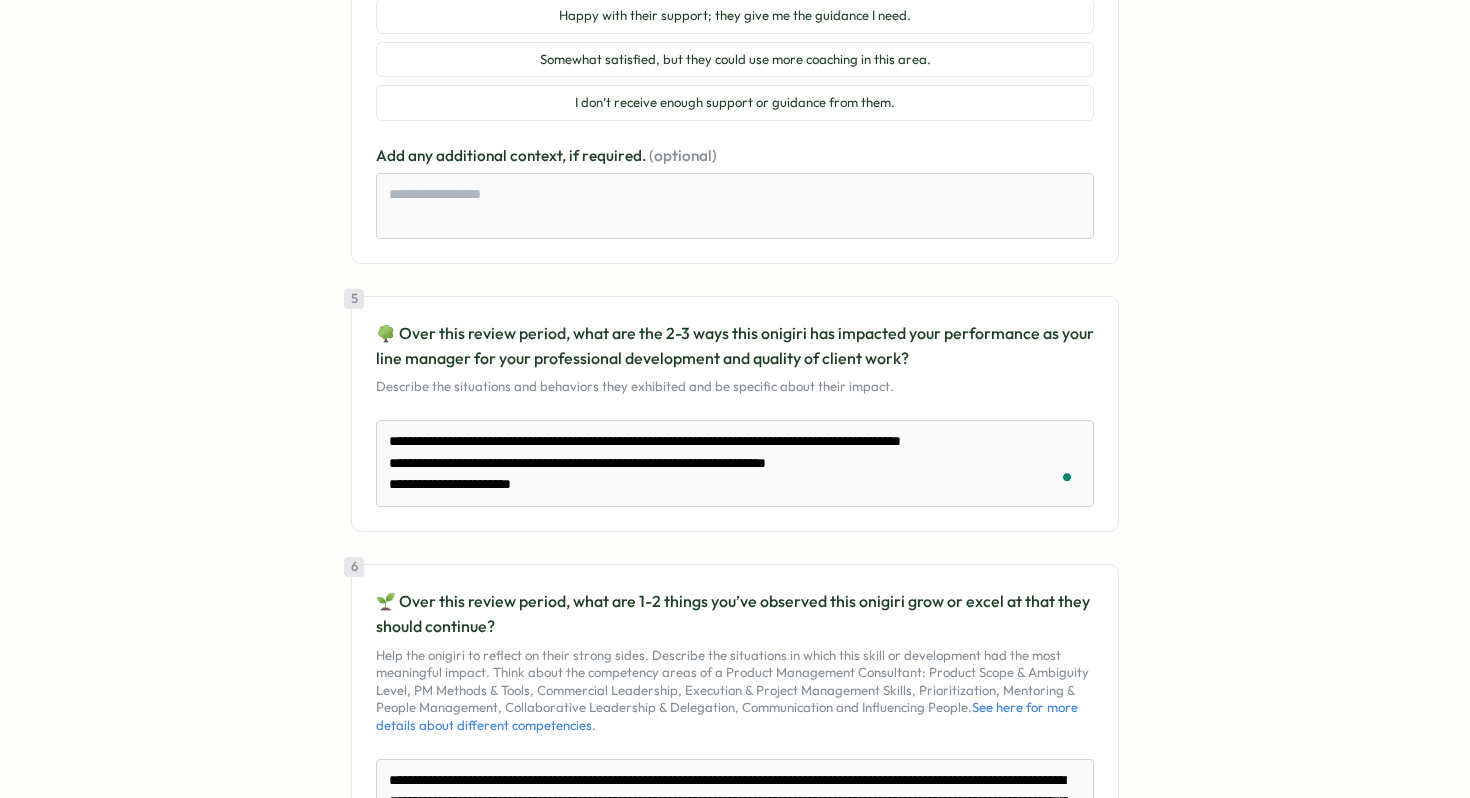 type on "*" 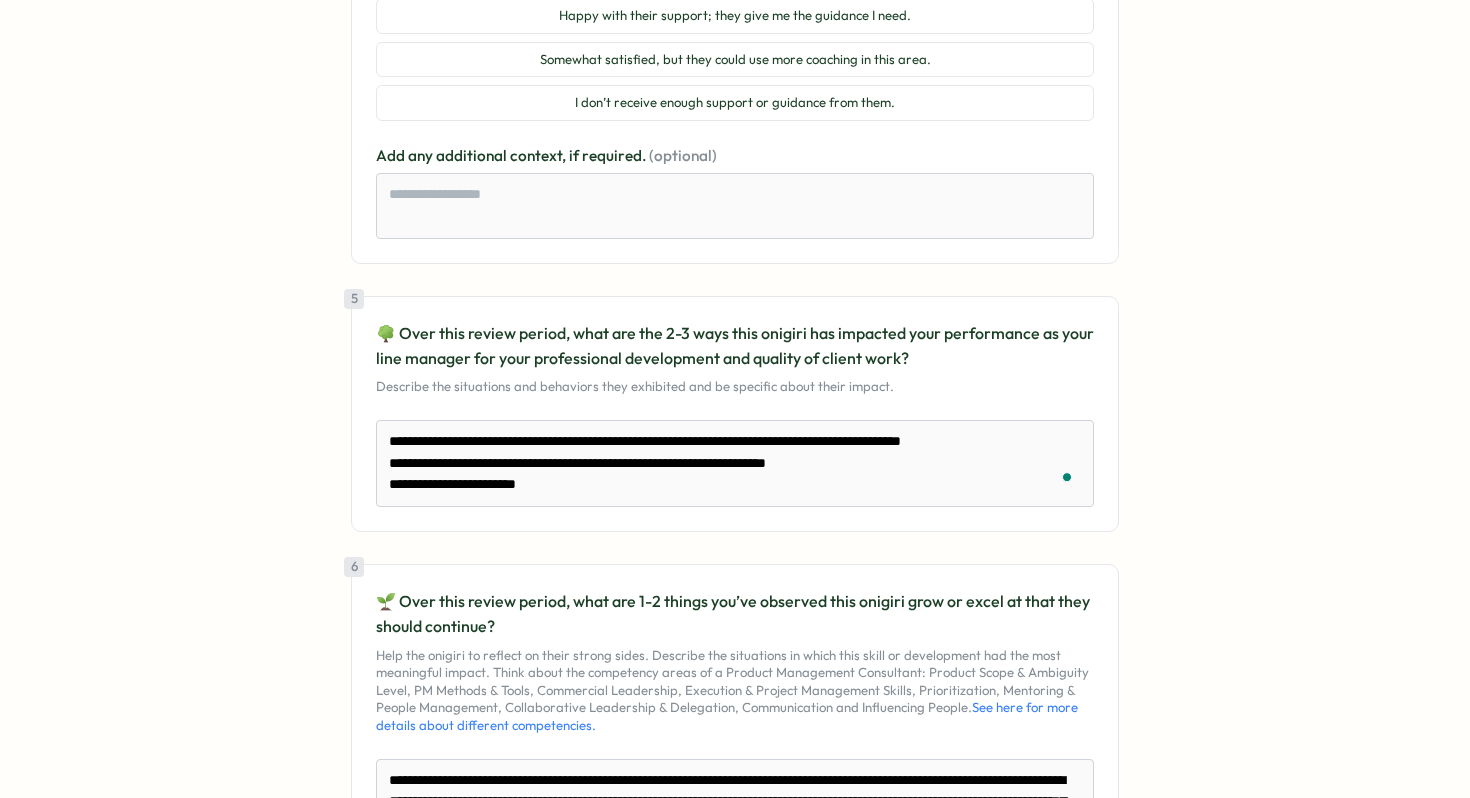 type on "**********" 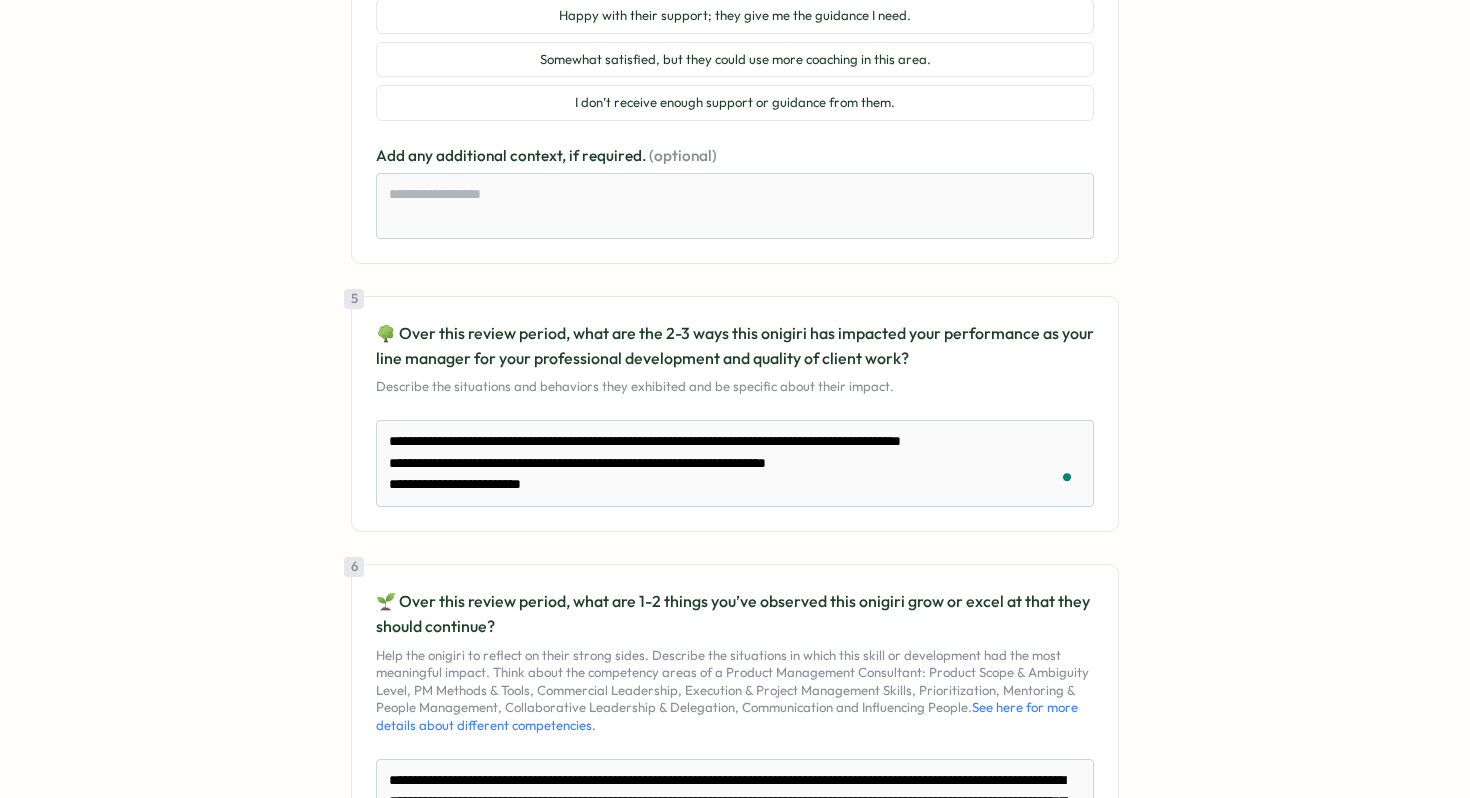type on "**********" 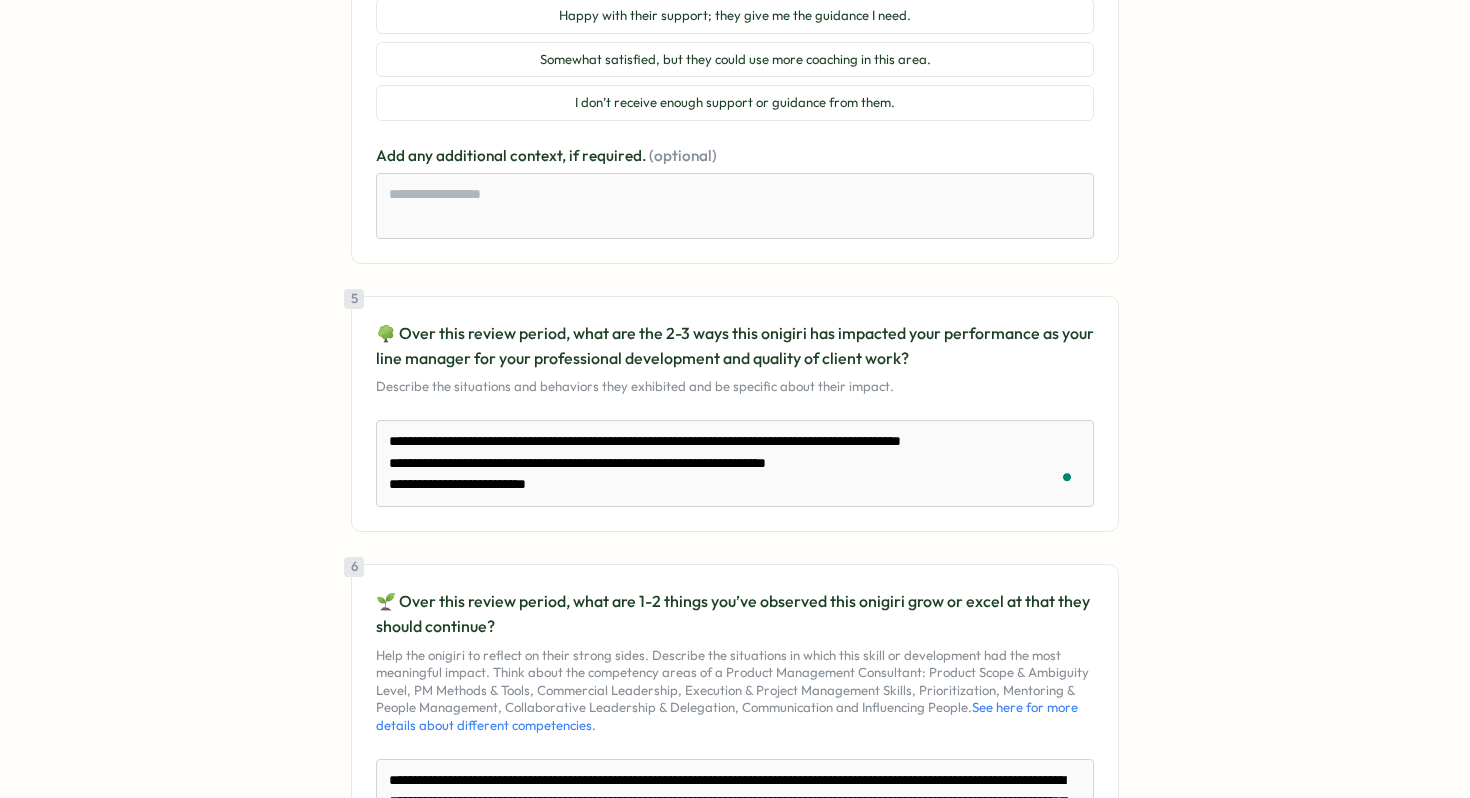 type on "**********" 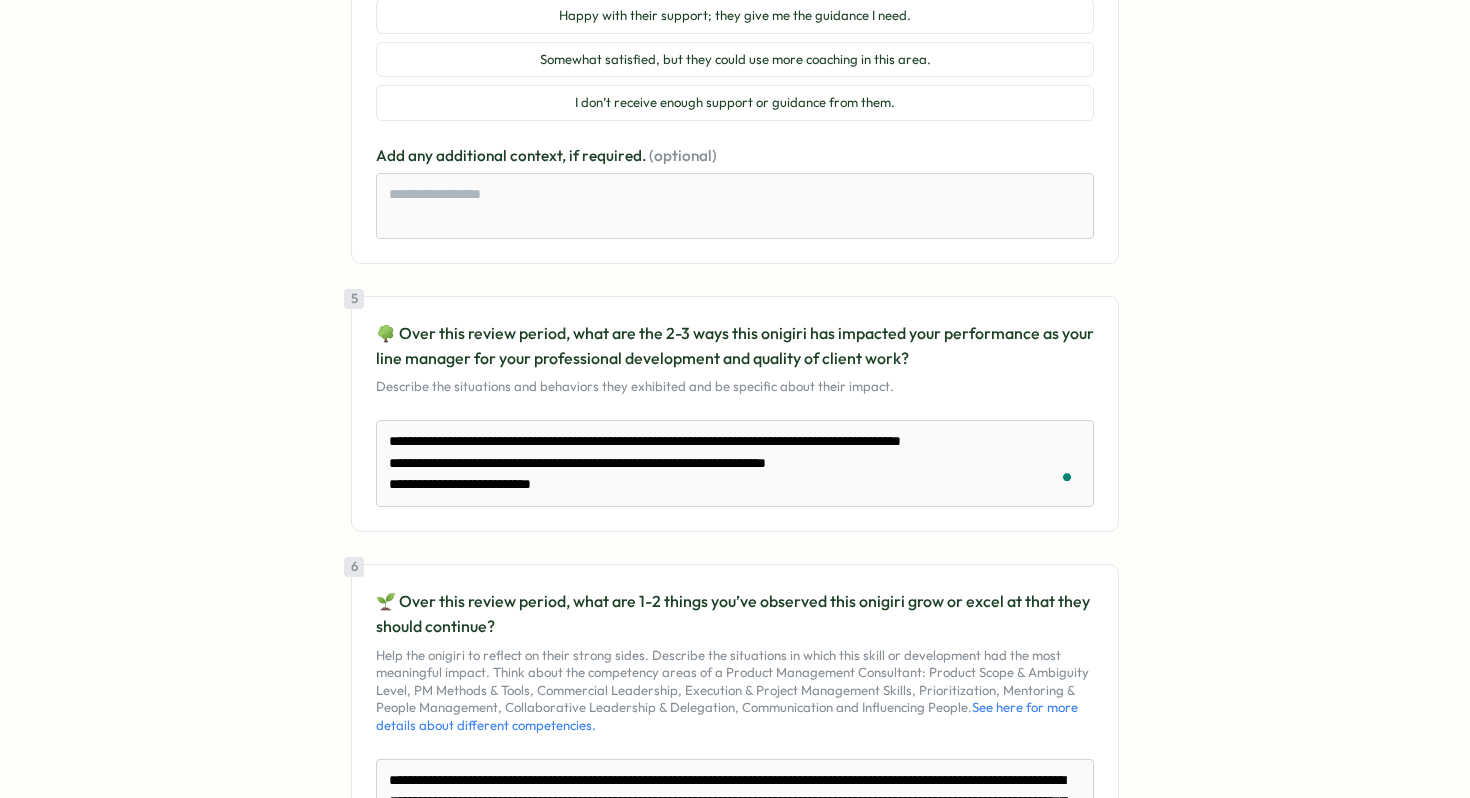 type on "*" 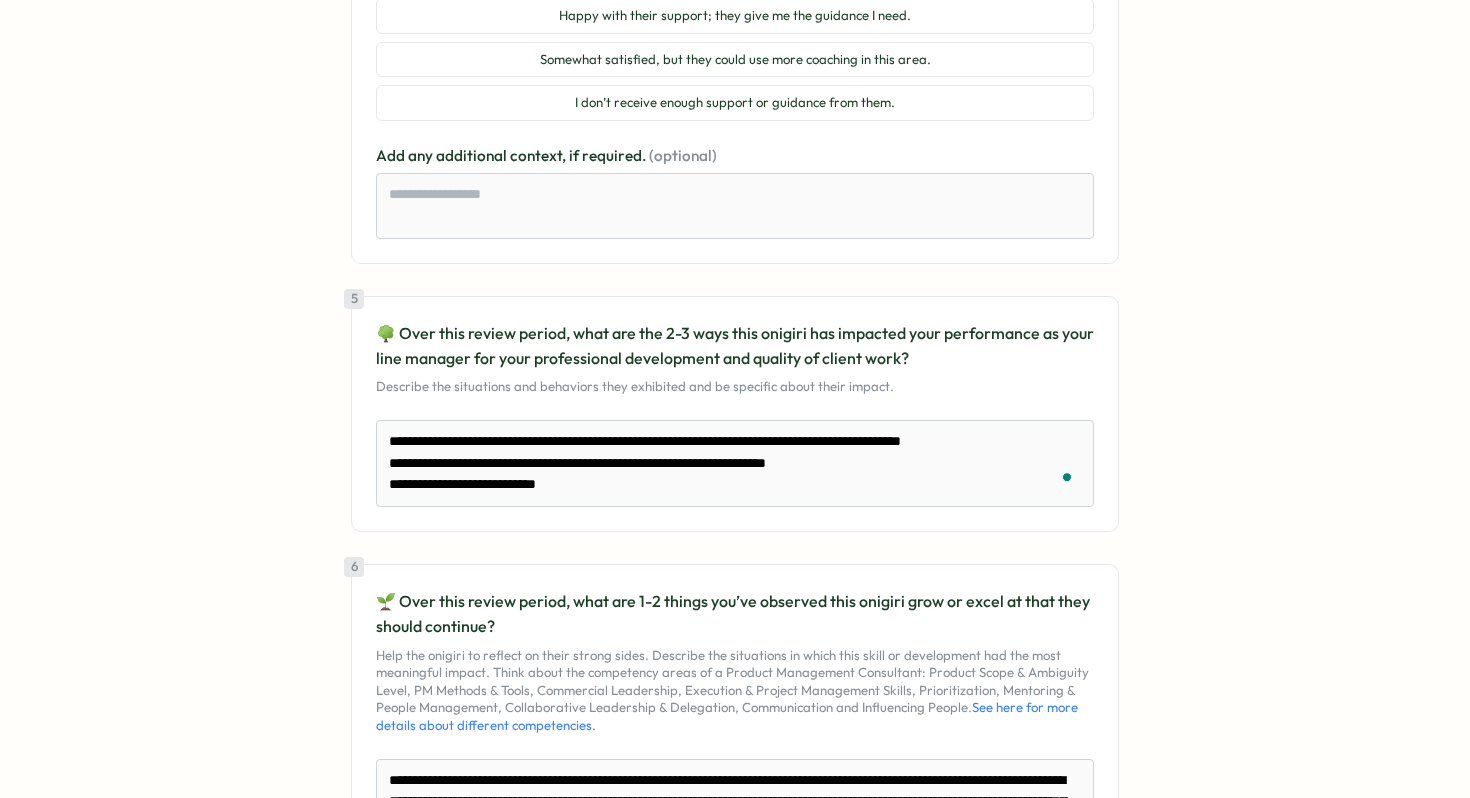 type on "**********" 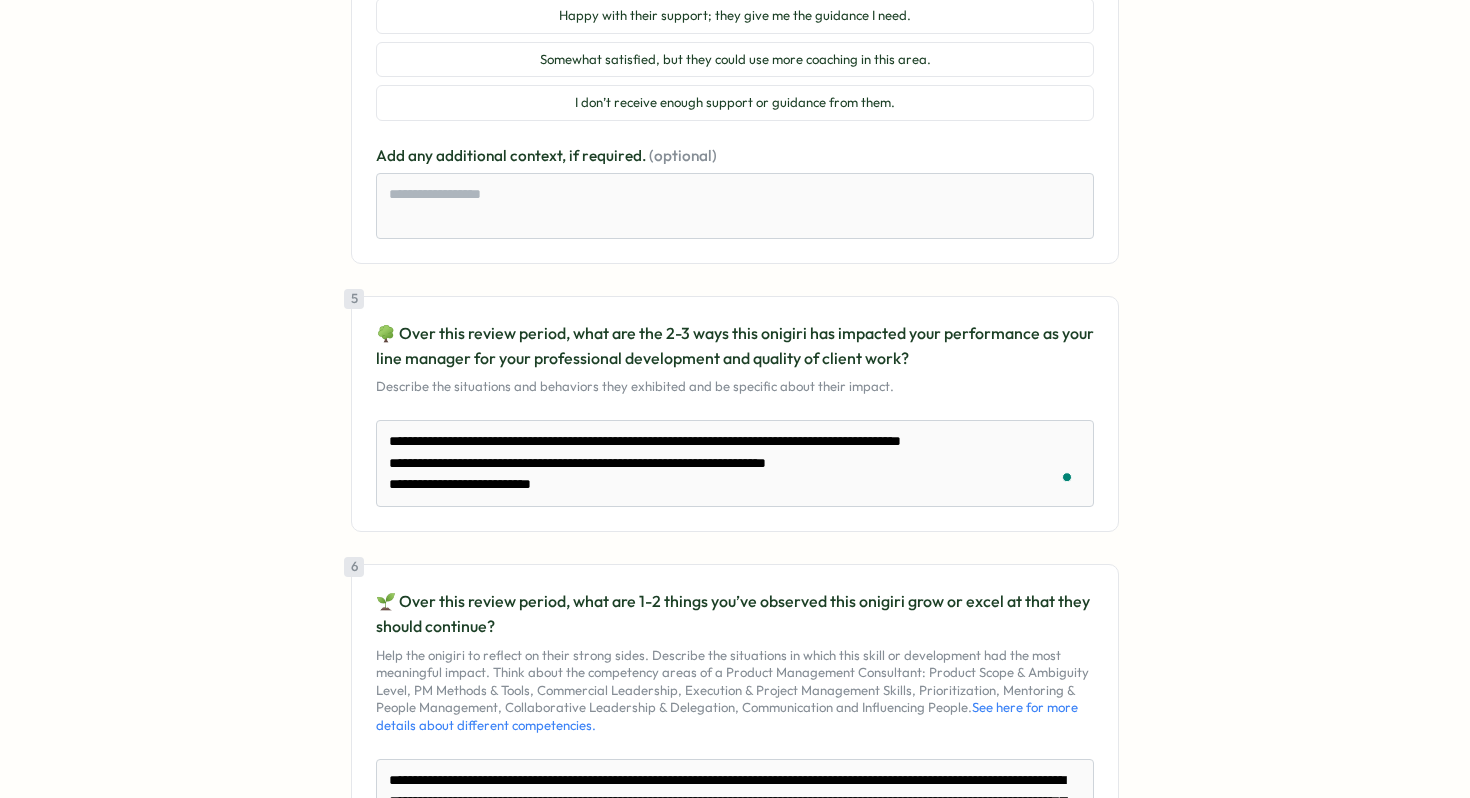 type on "**********" 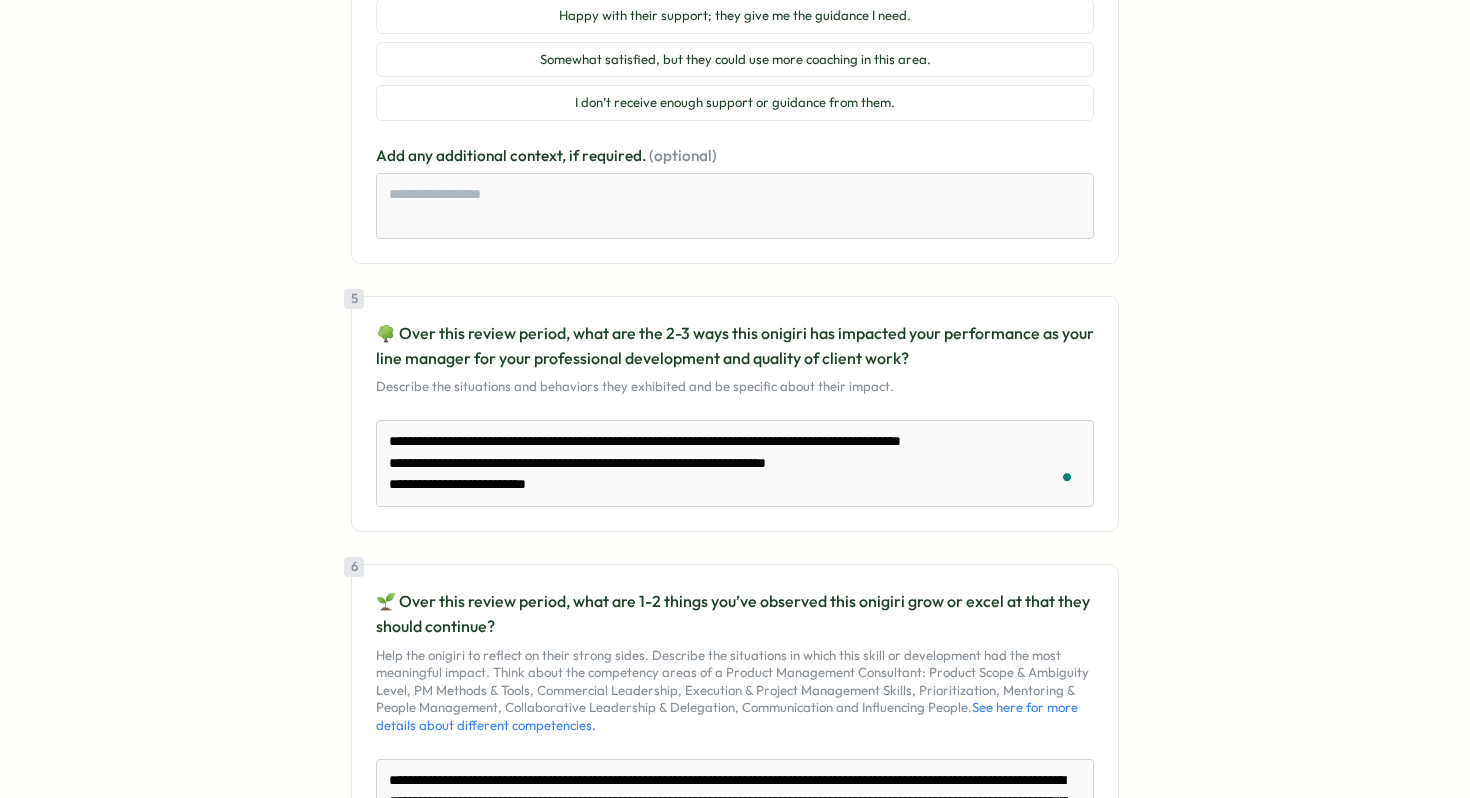 type on "**********" 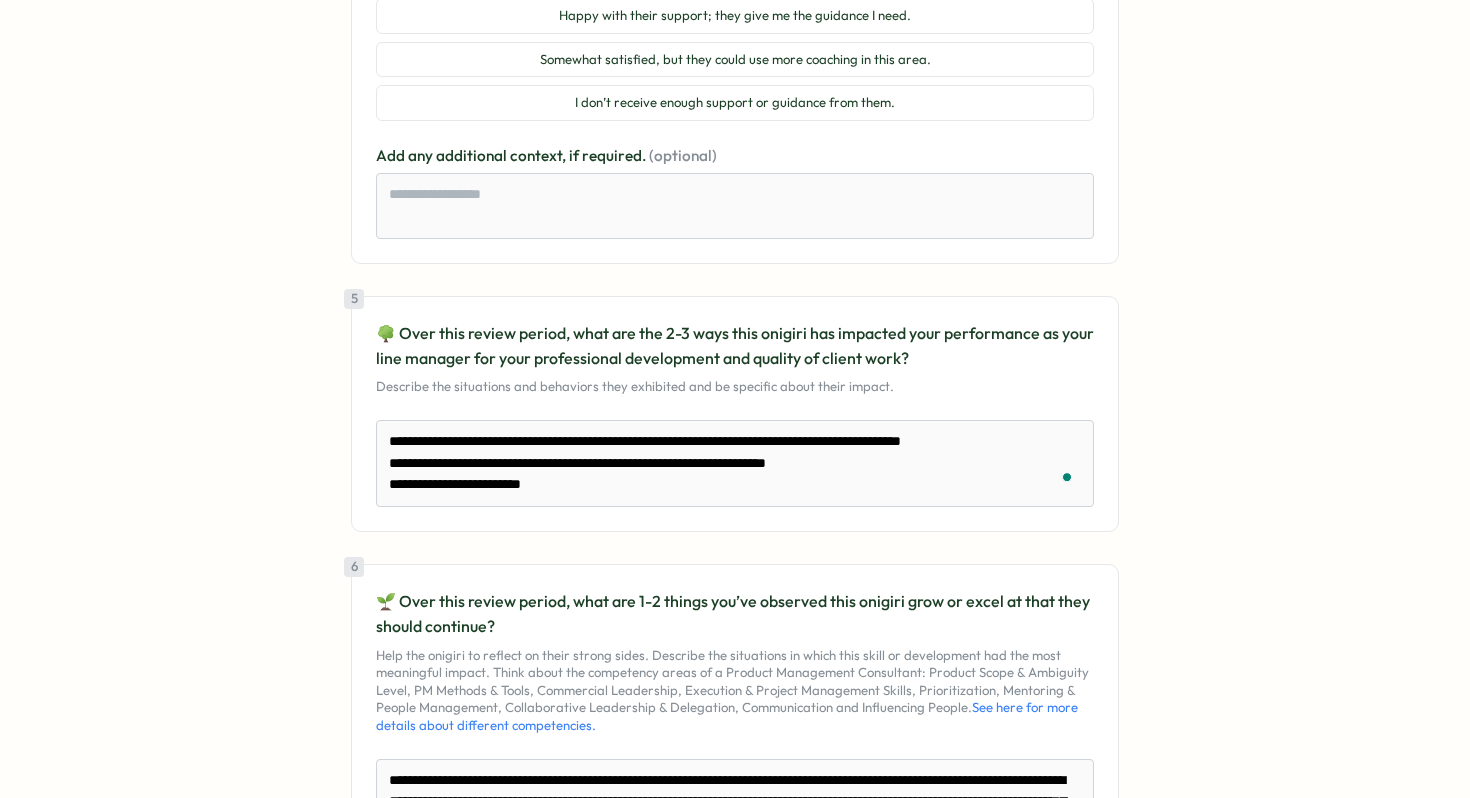 type on "**********" 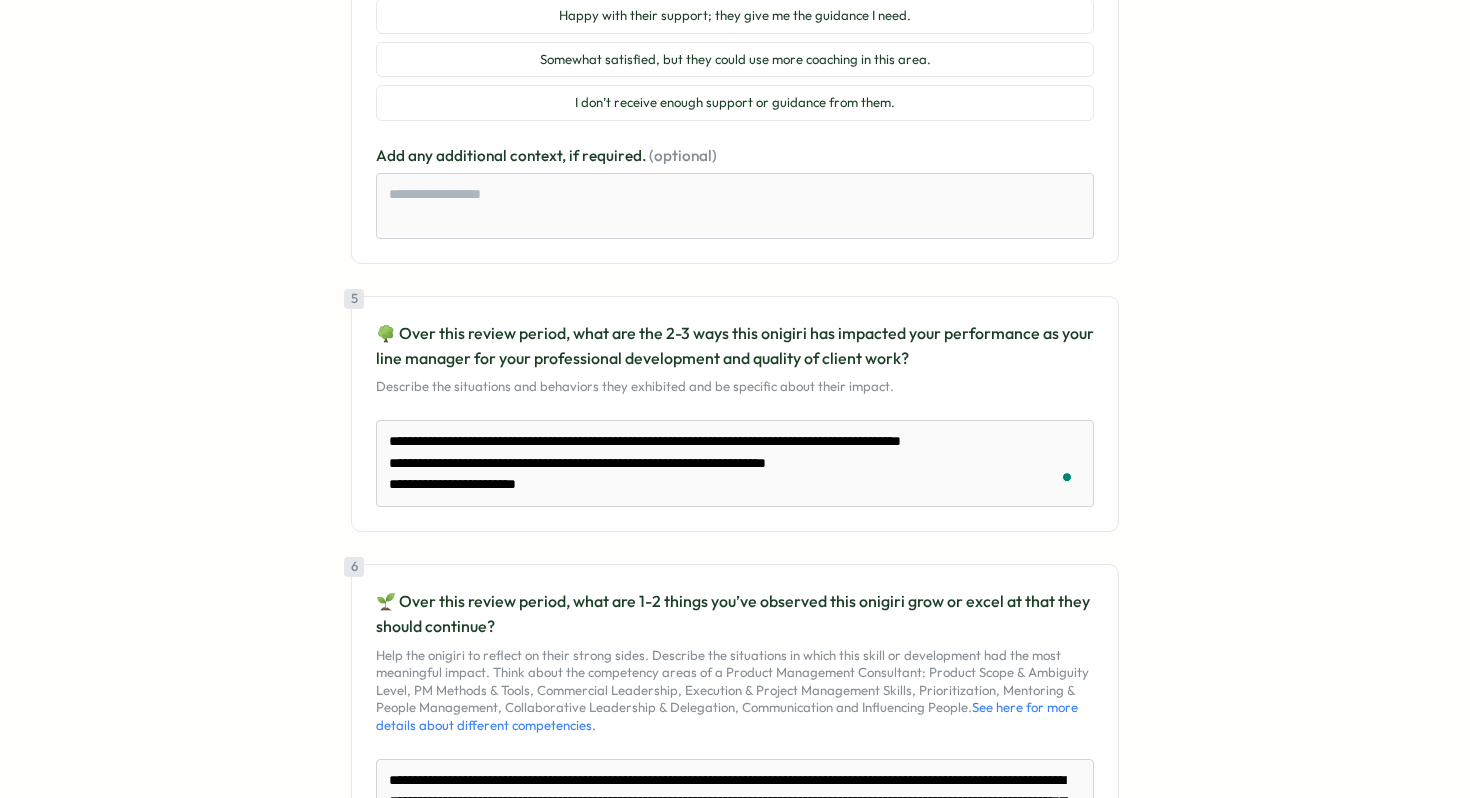 type on "**********" 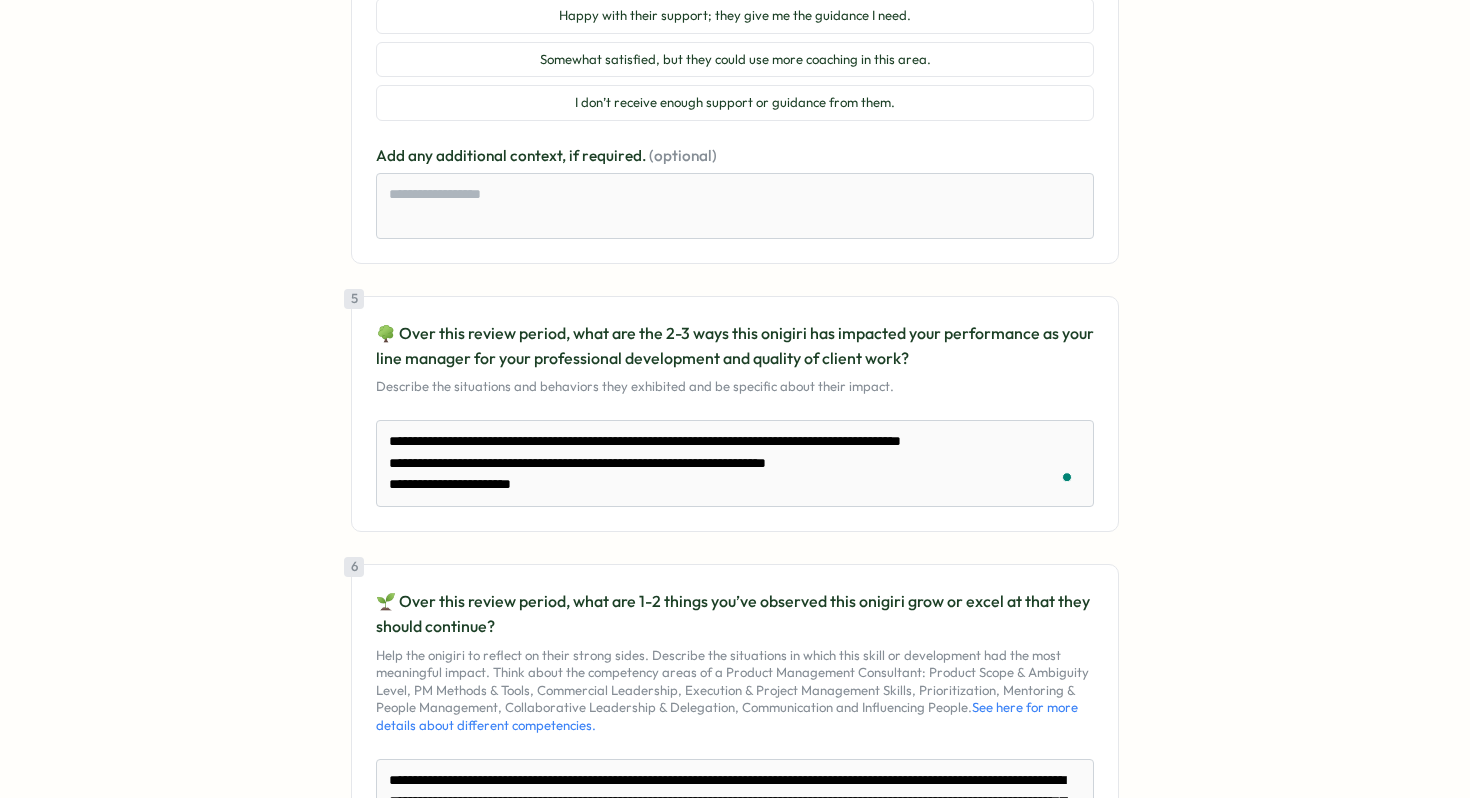 type on "**********" 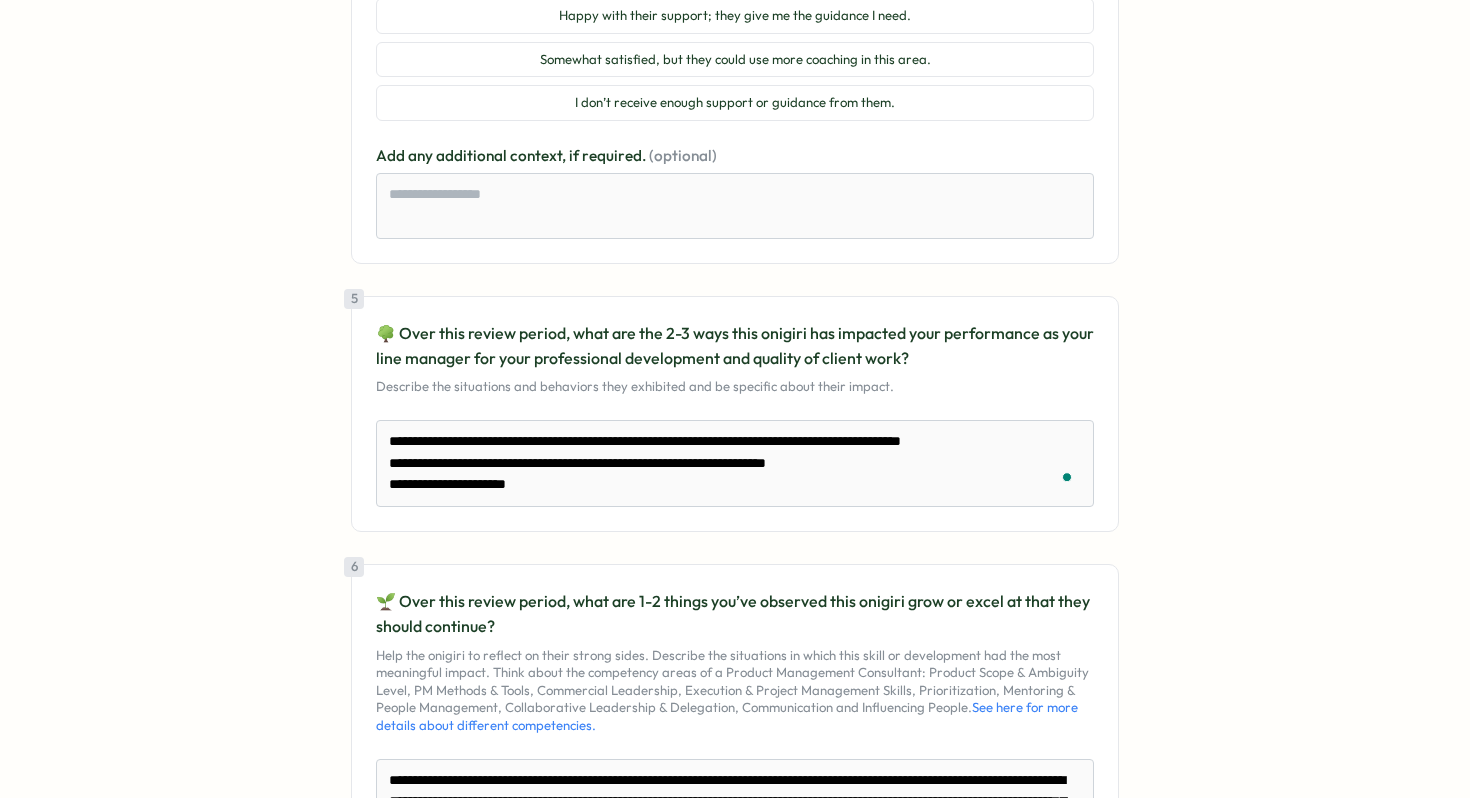 type on "**********" 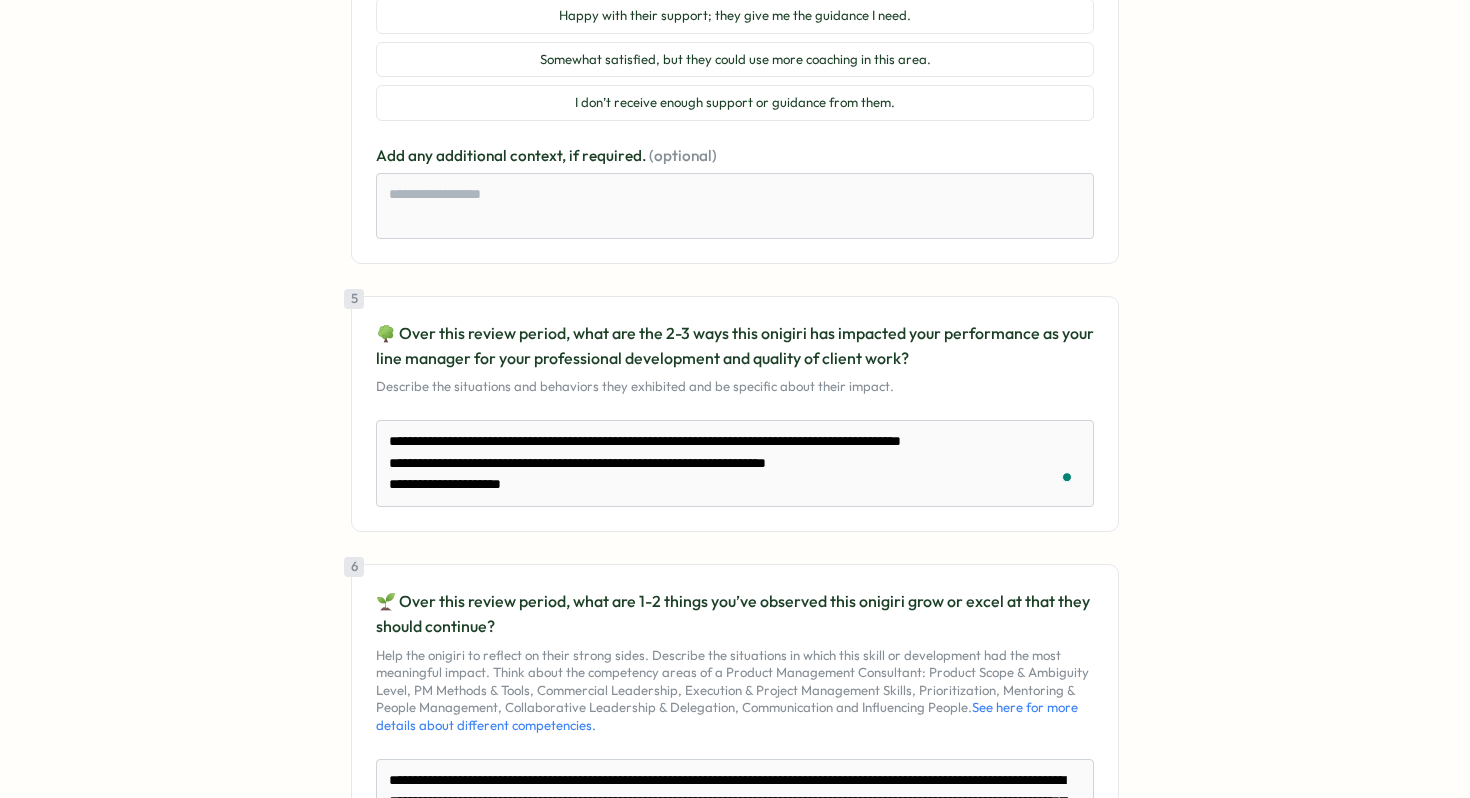 type on "**********" 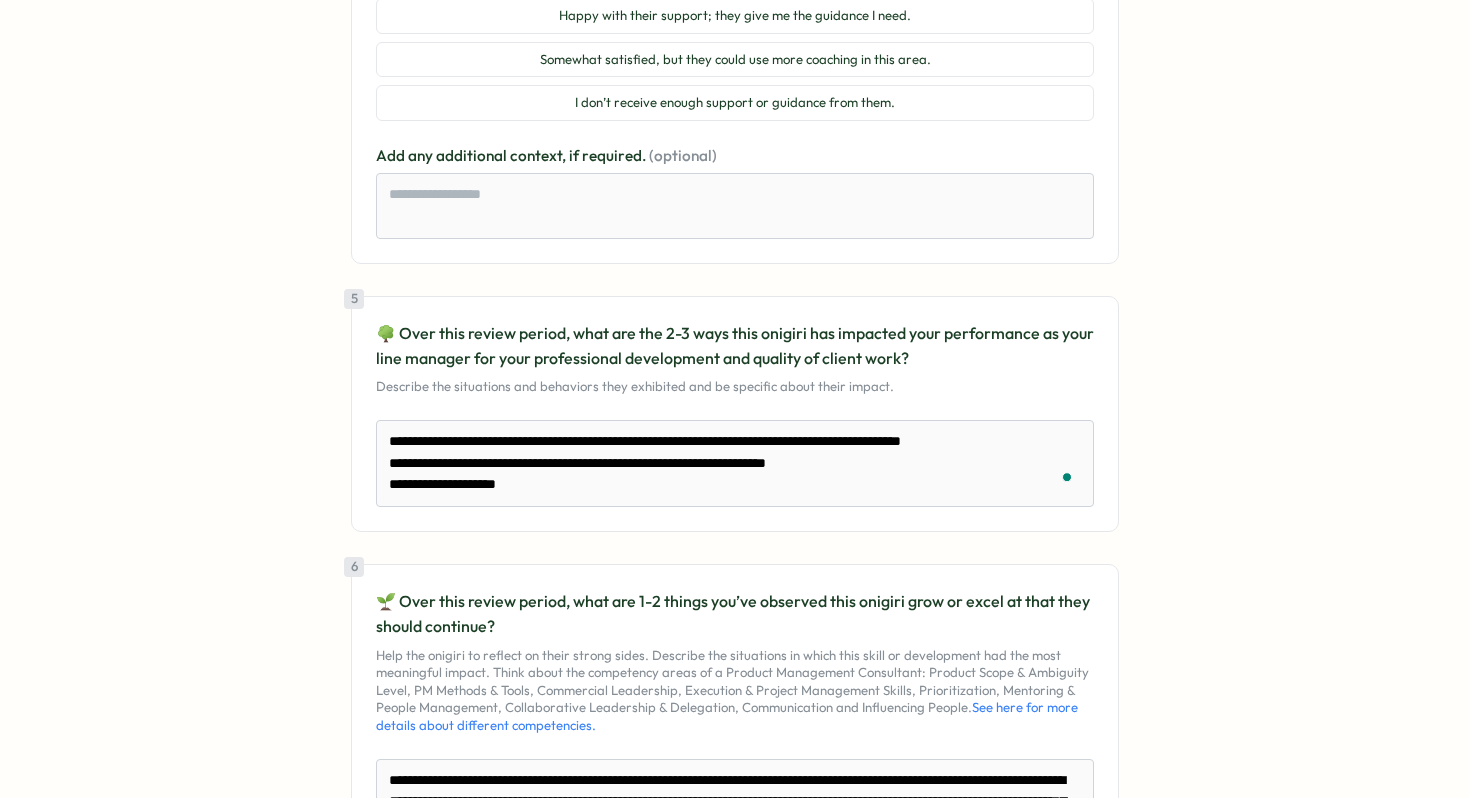type on "**********" 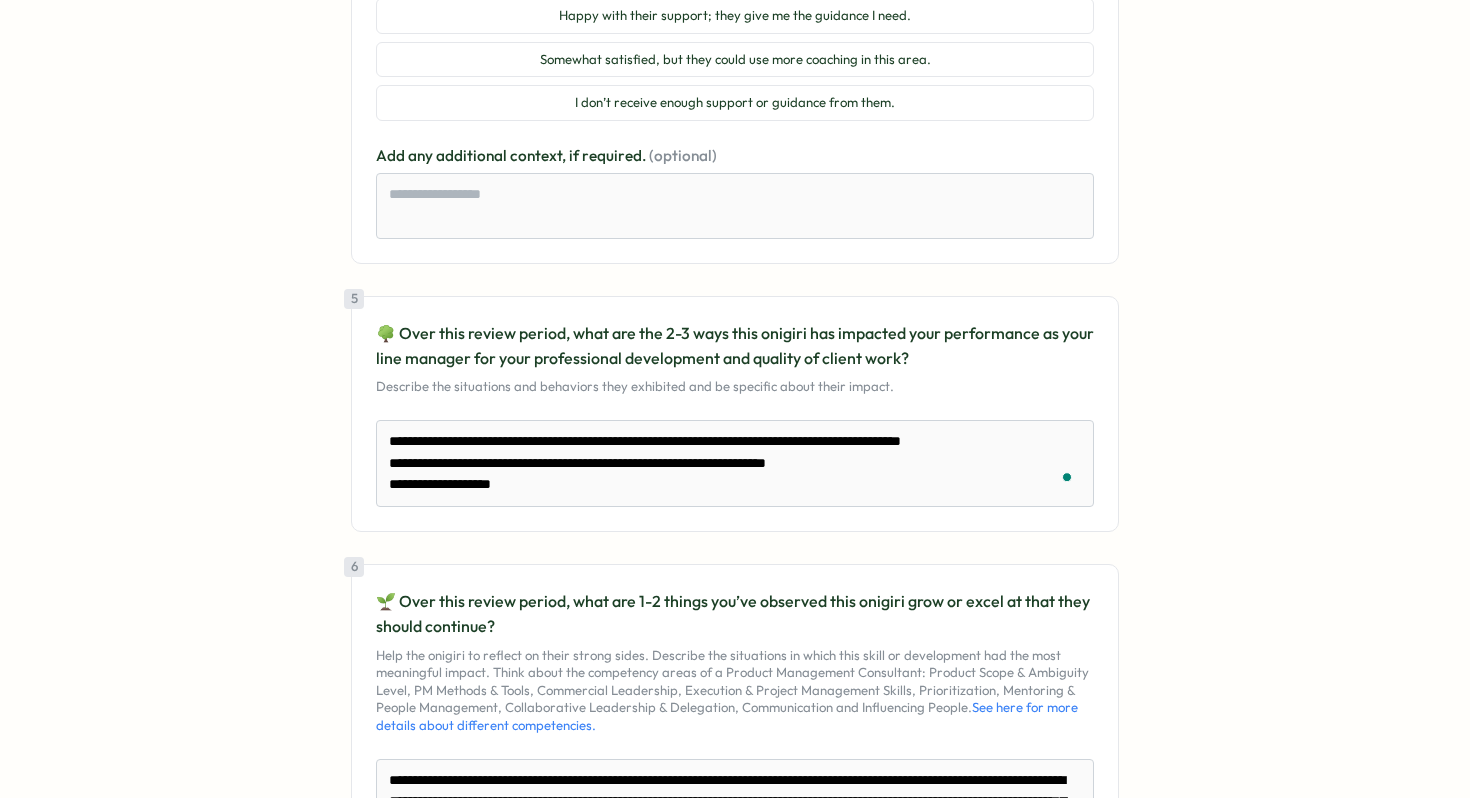 type on "**********" 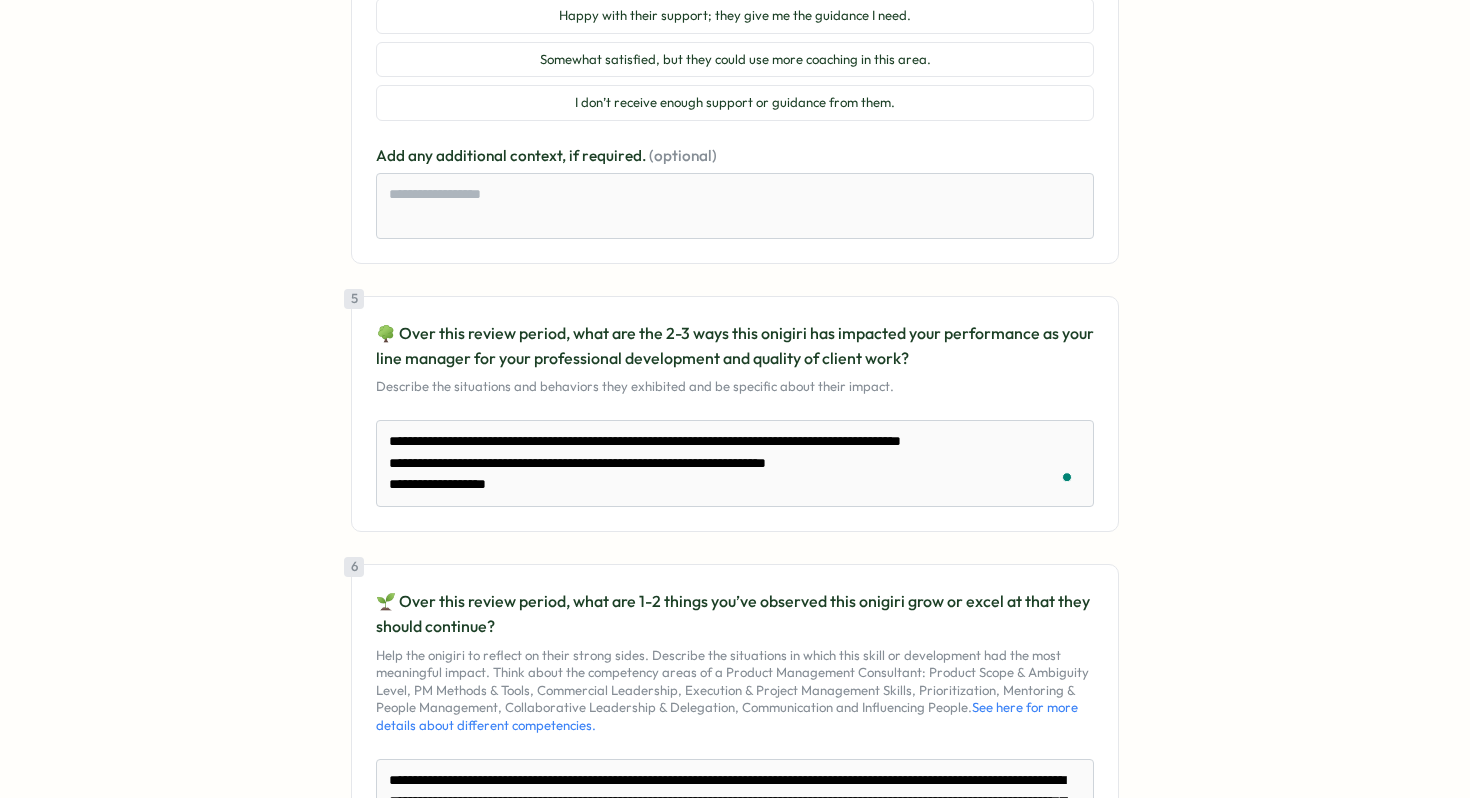 type on "*" 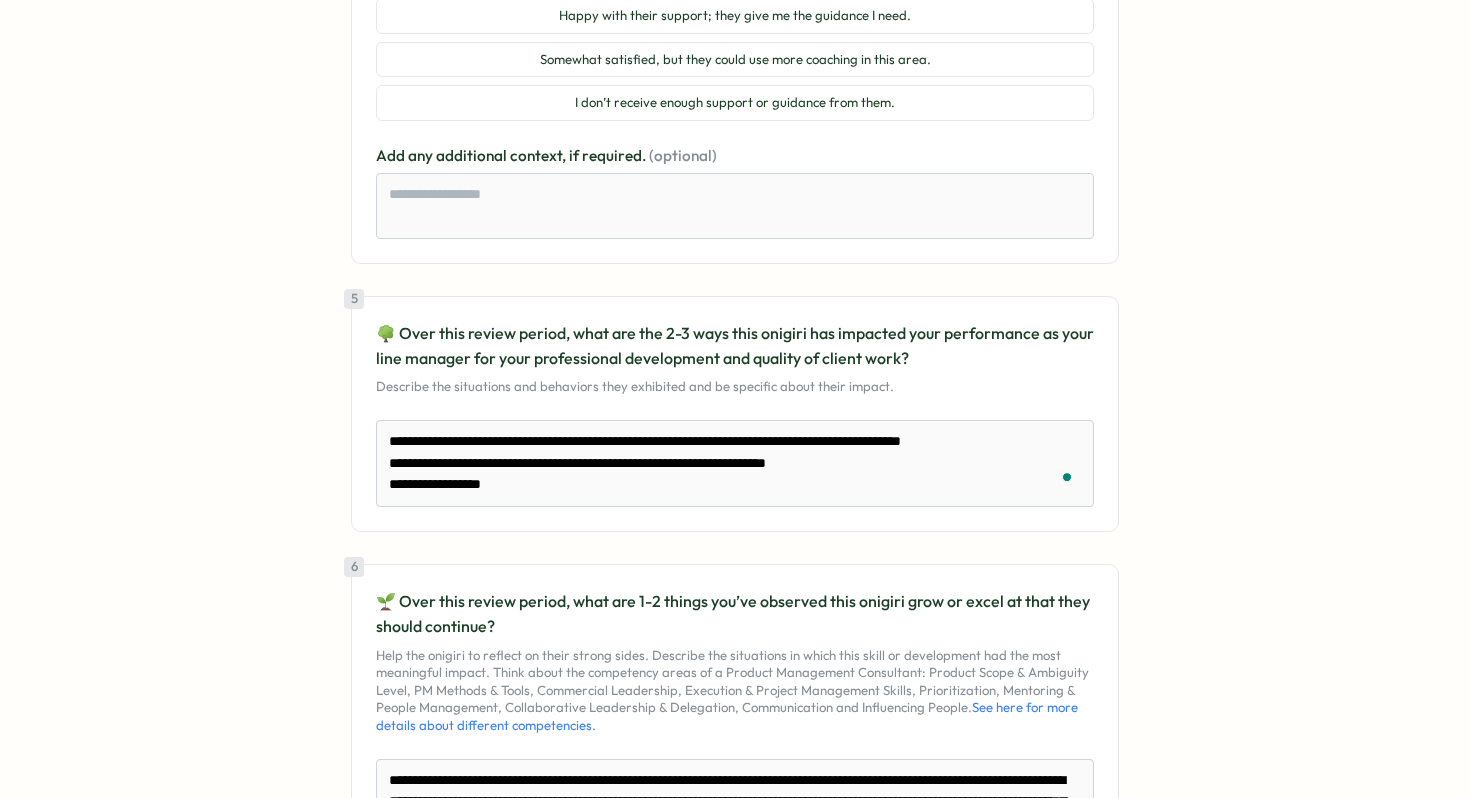 type on "**********" 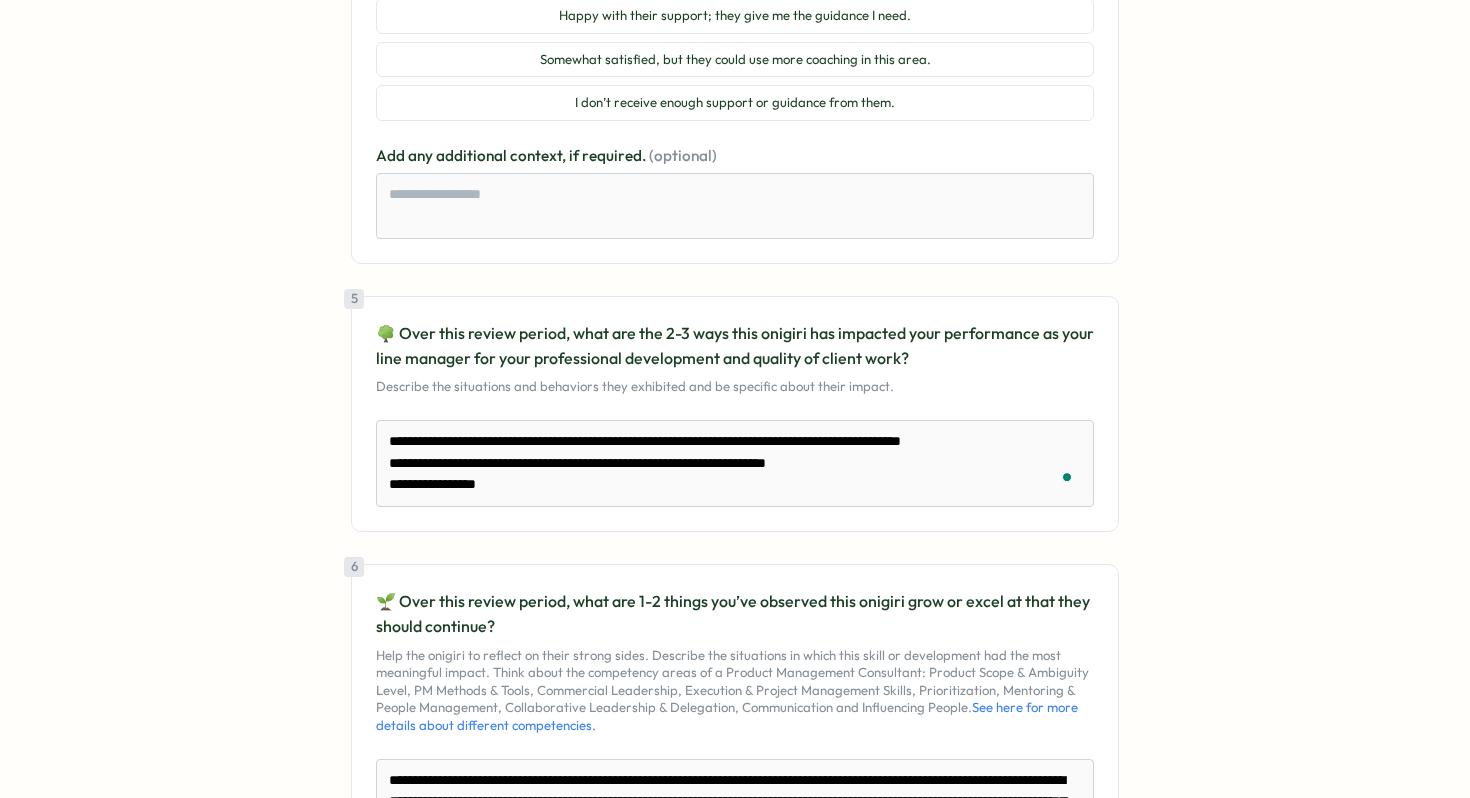 type on "**********" 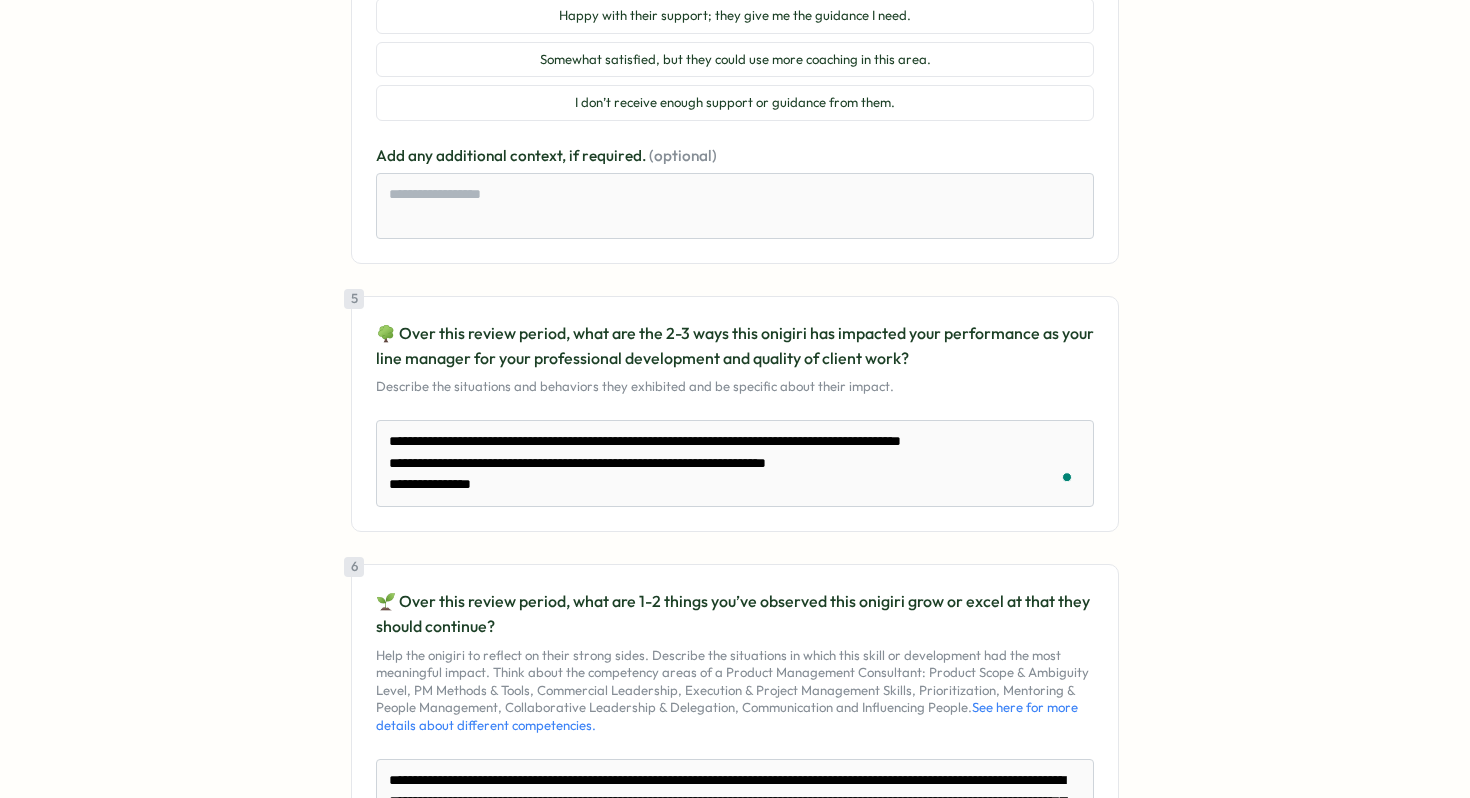 type on "**********" 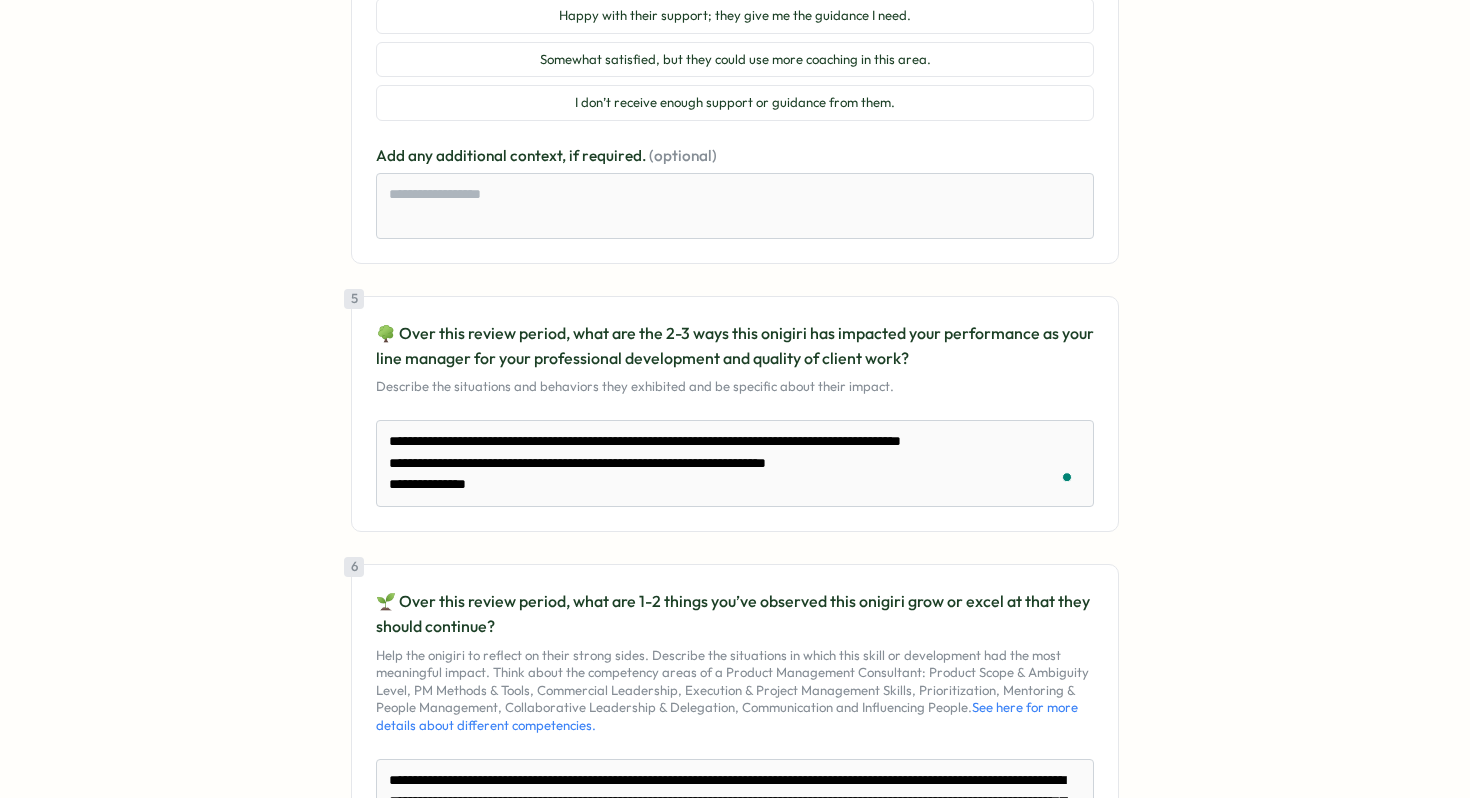 type on "**********" 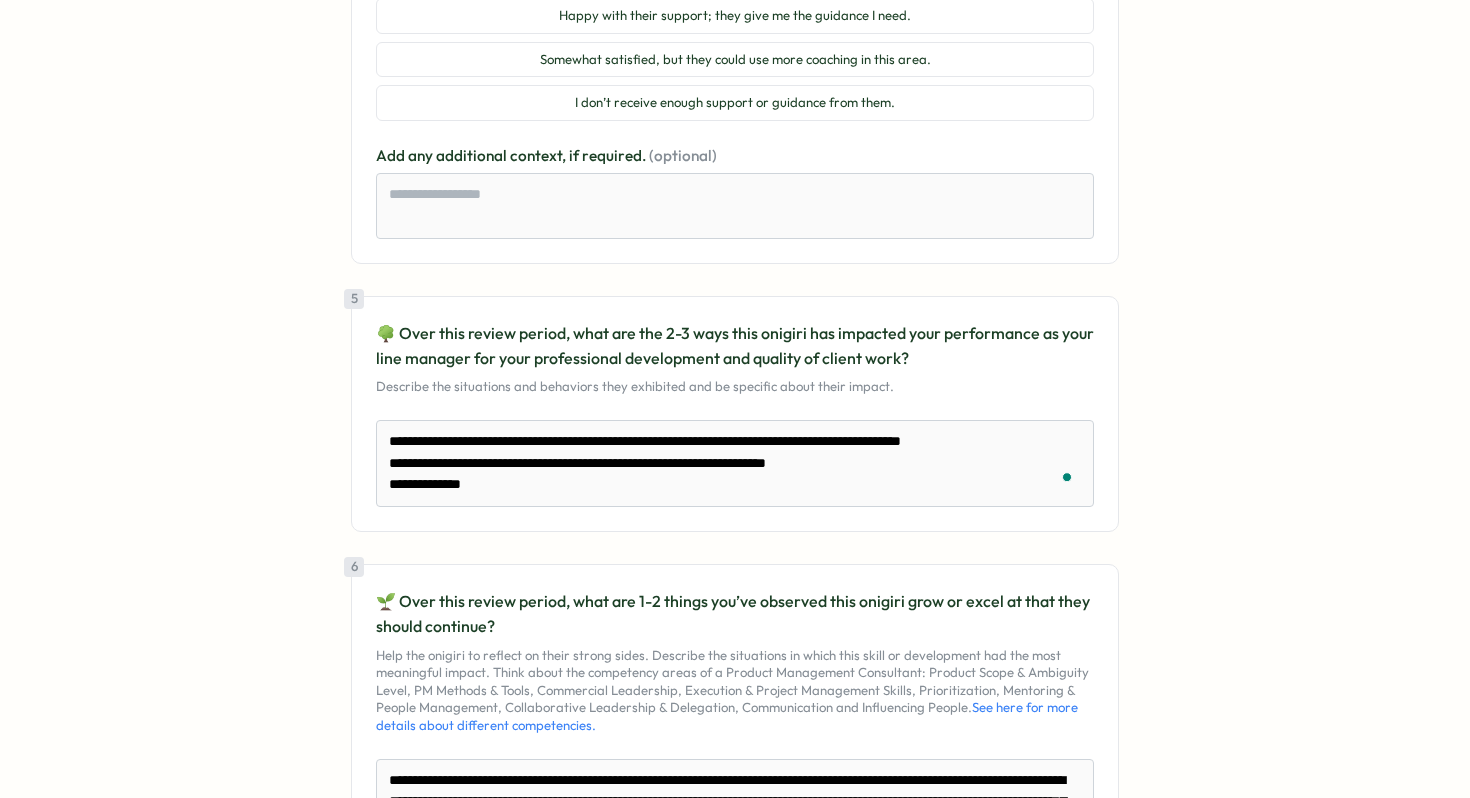 type on "**********" 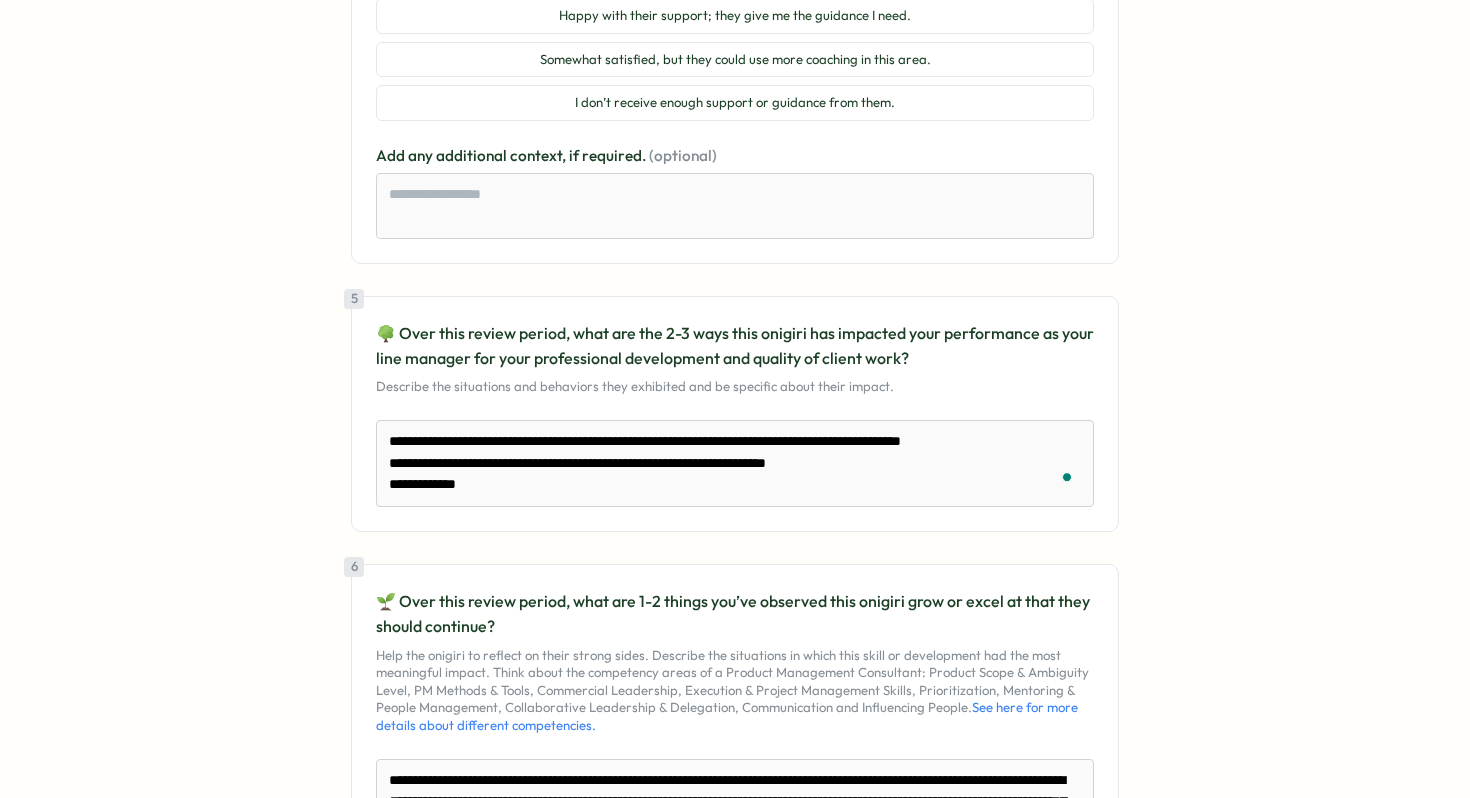 type on "**********" 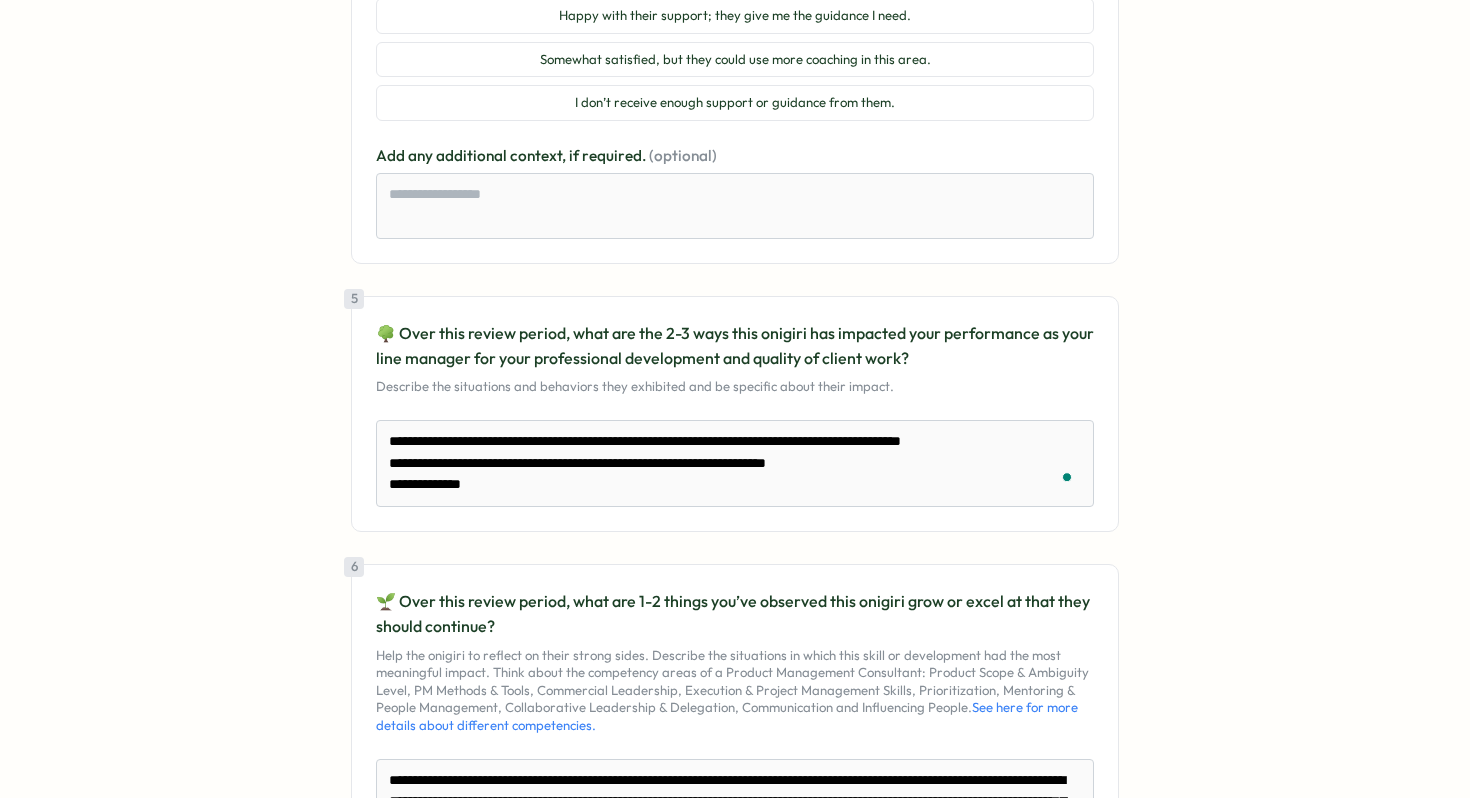 type on "**********" 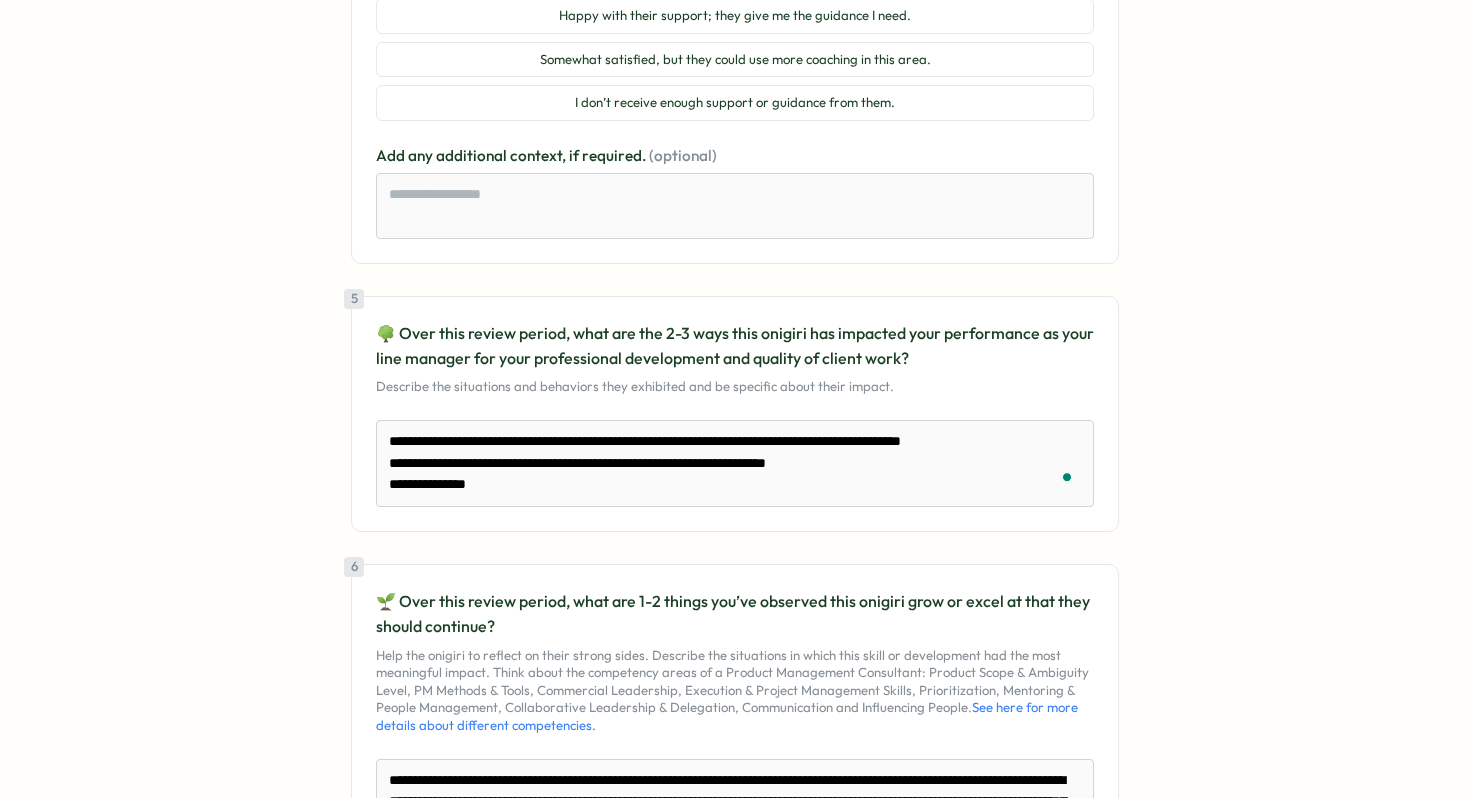 type on "**********" 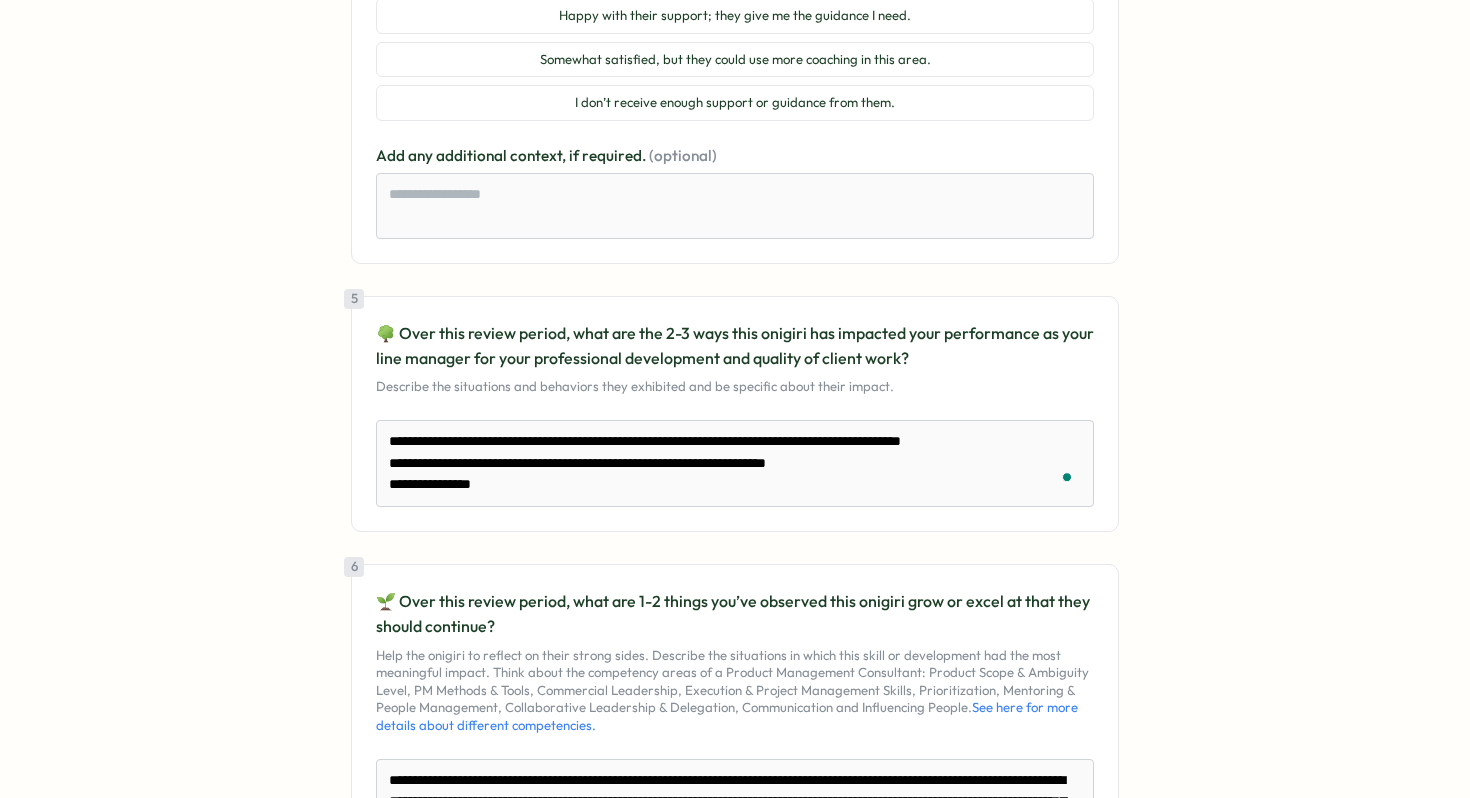 type on "**********" 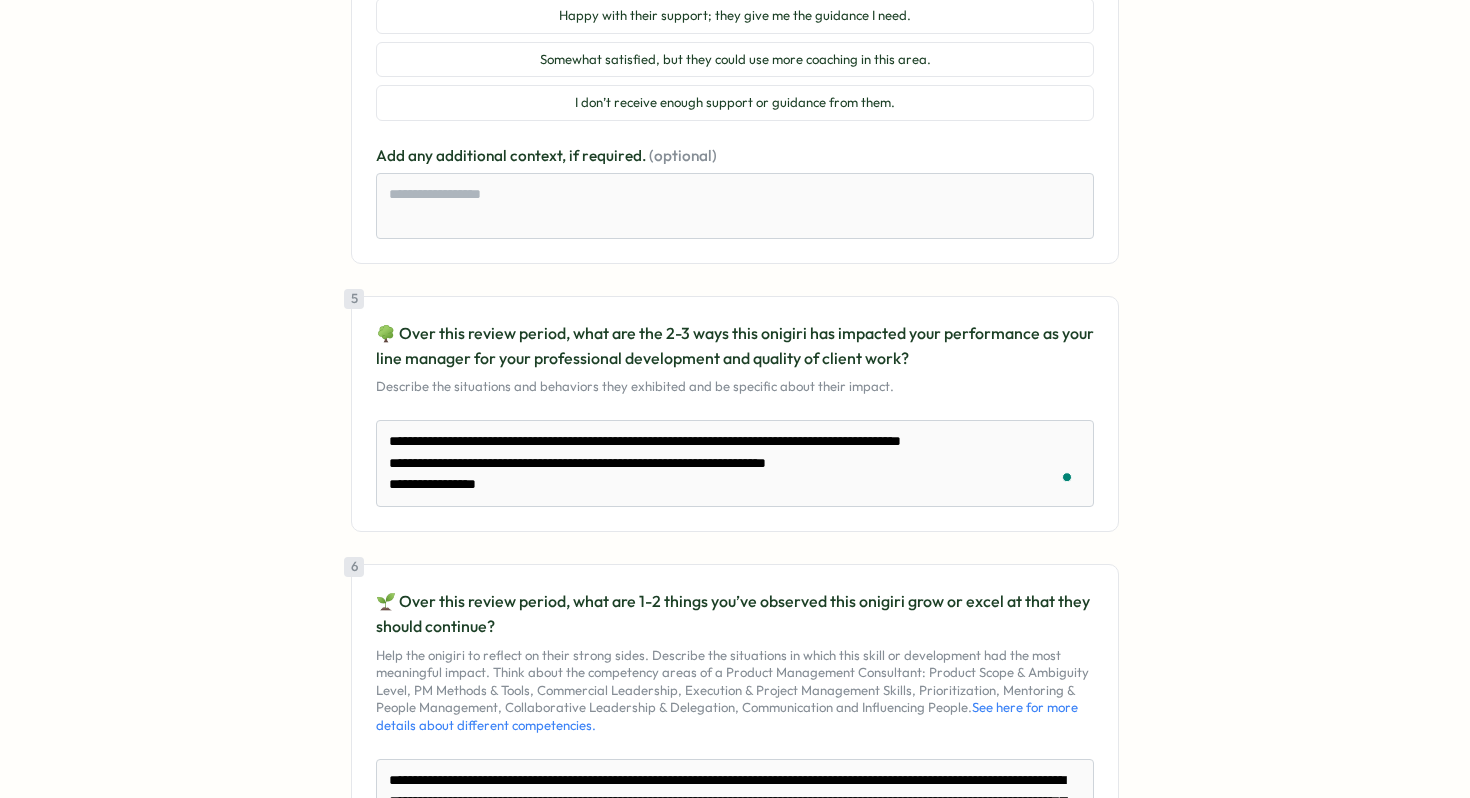 type on "**********" 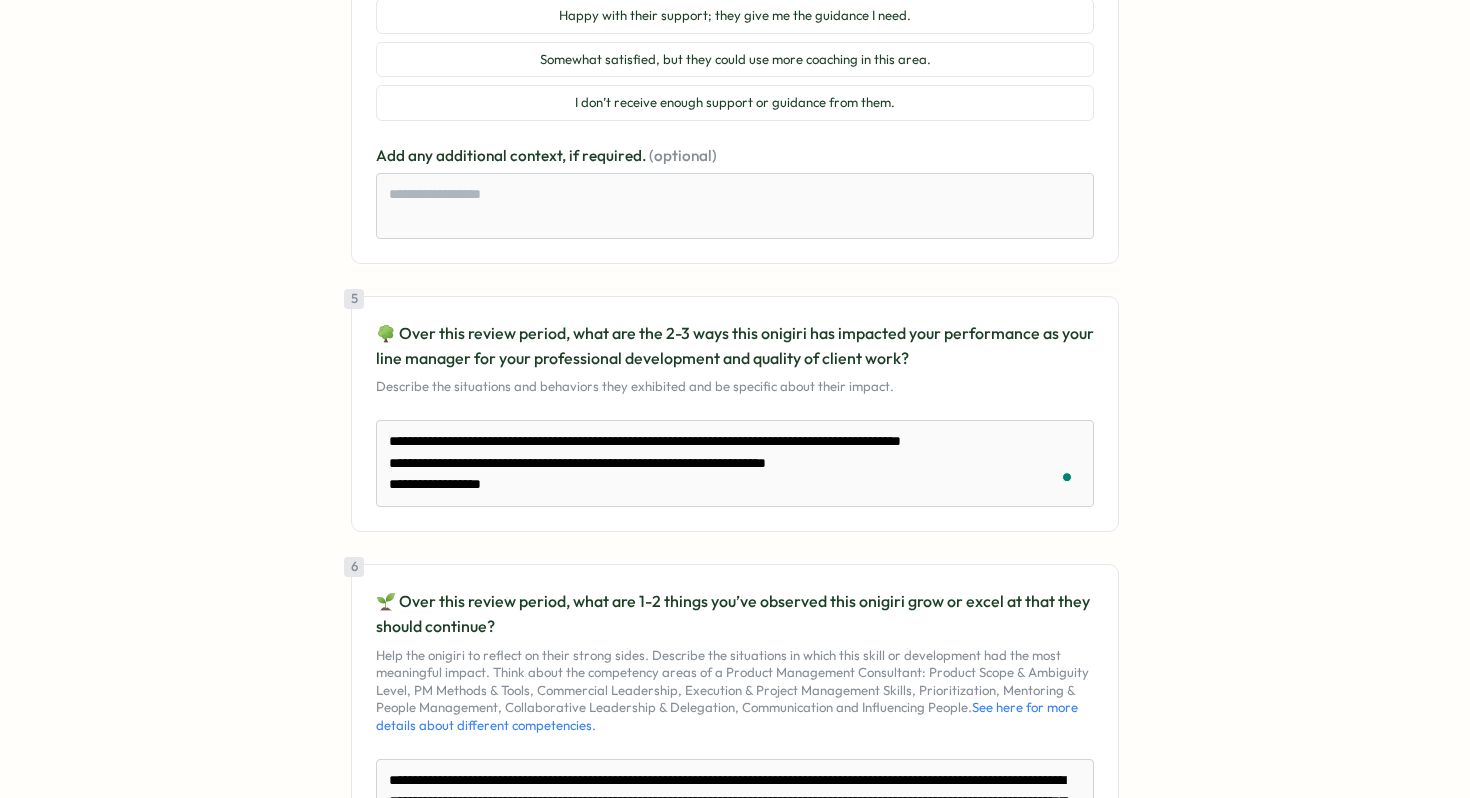 type on "**********" 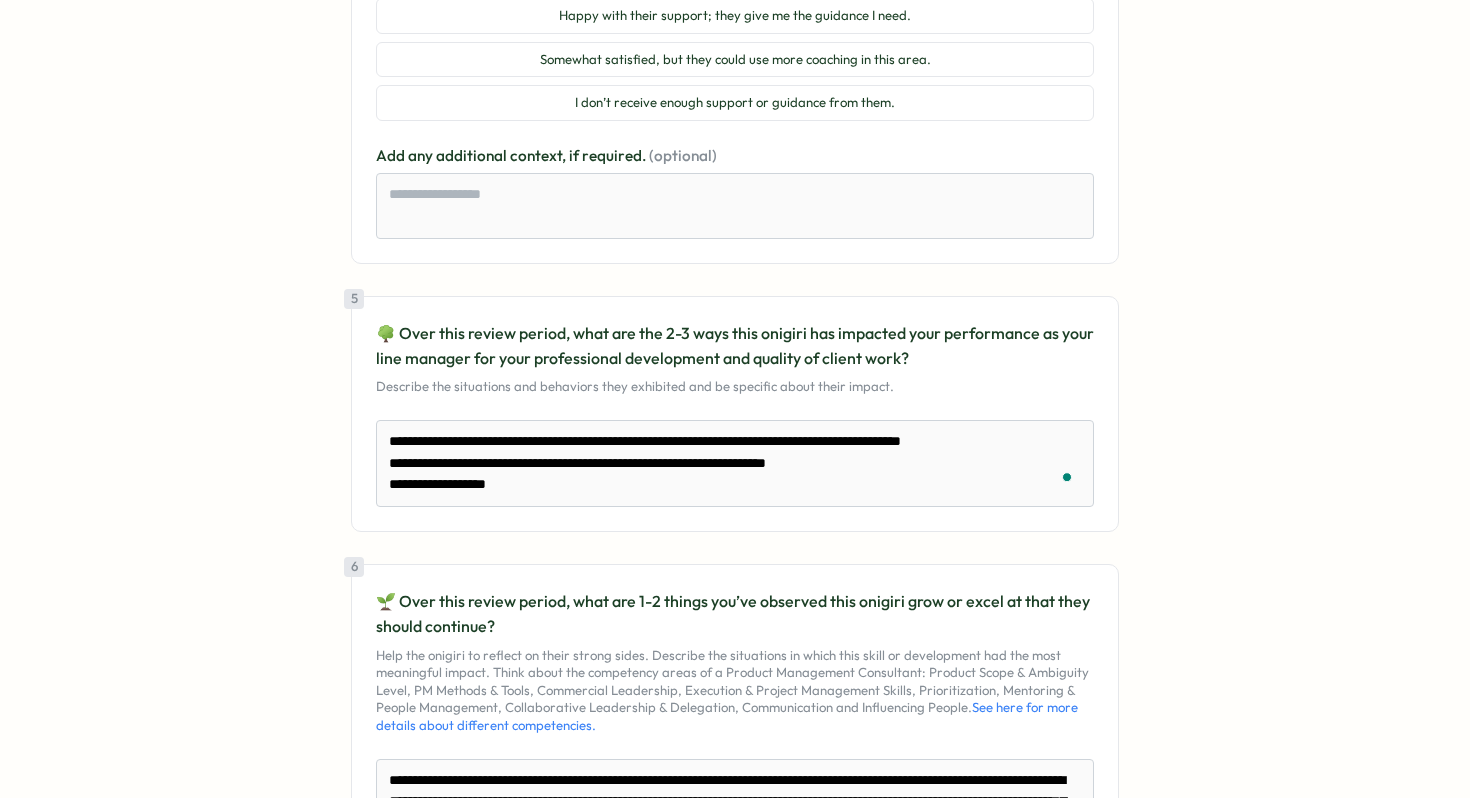 type on "**********" 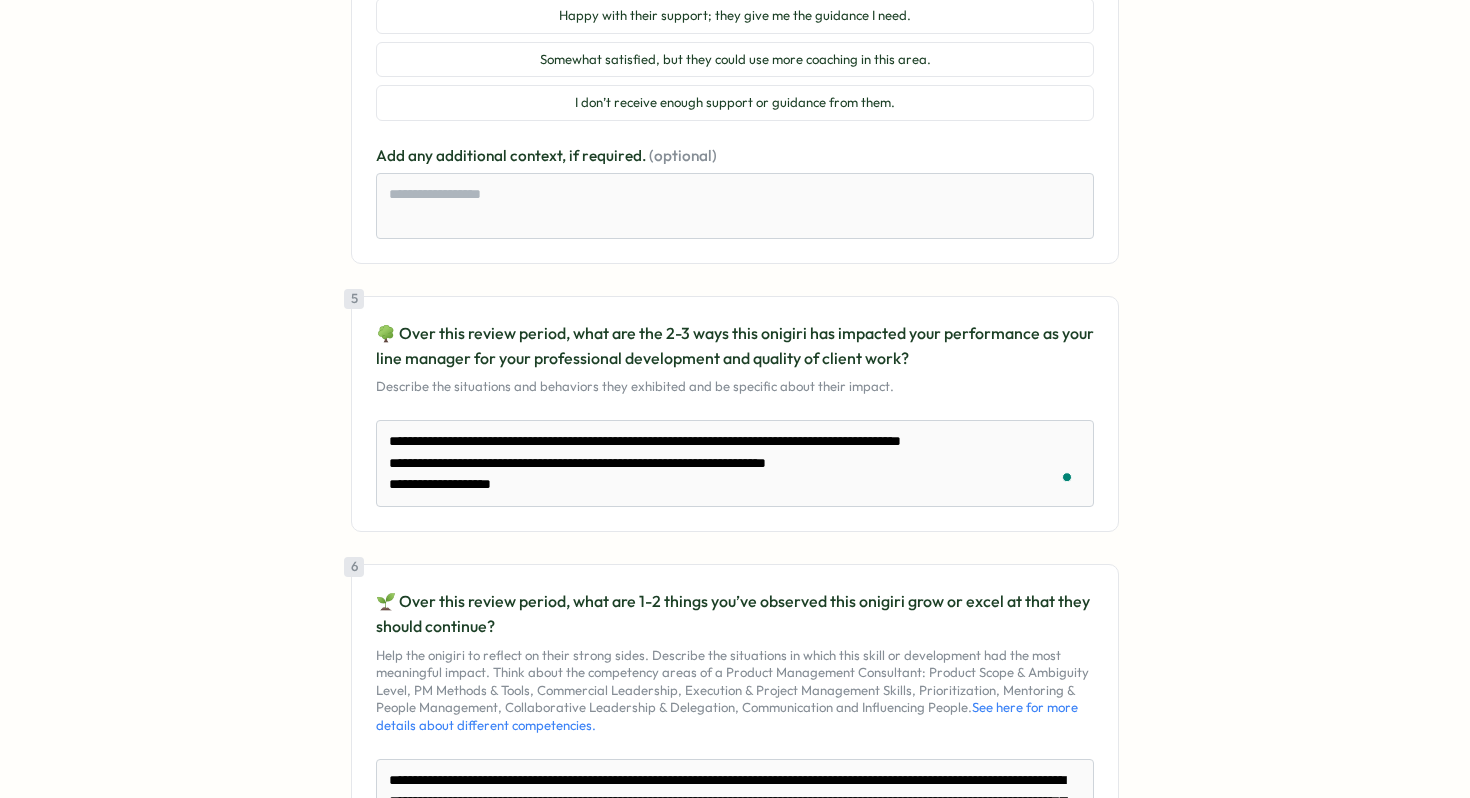 type on "**********" 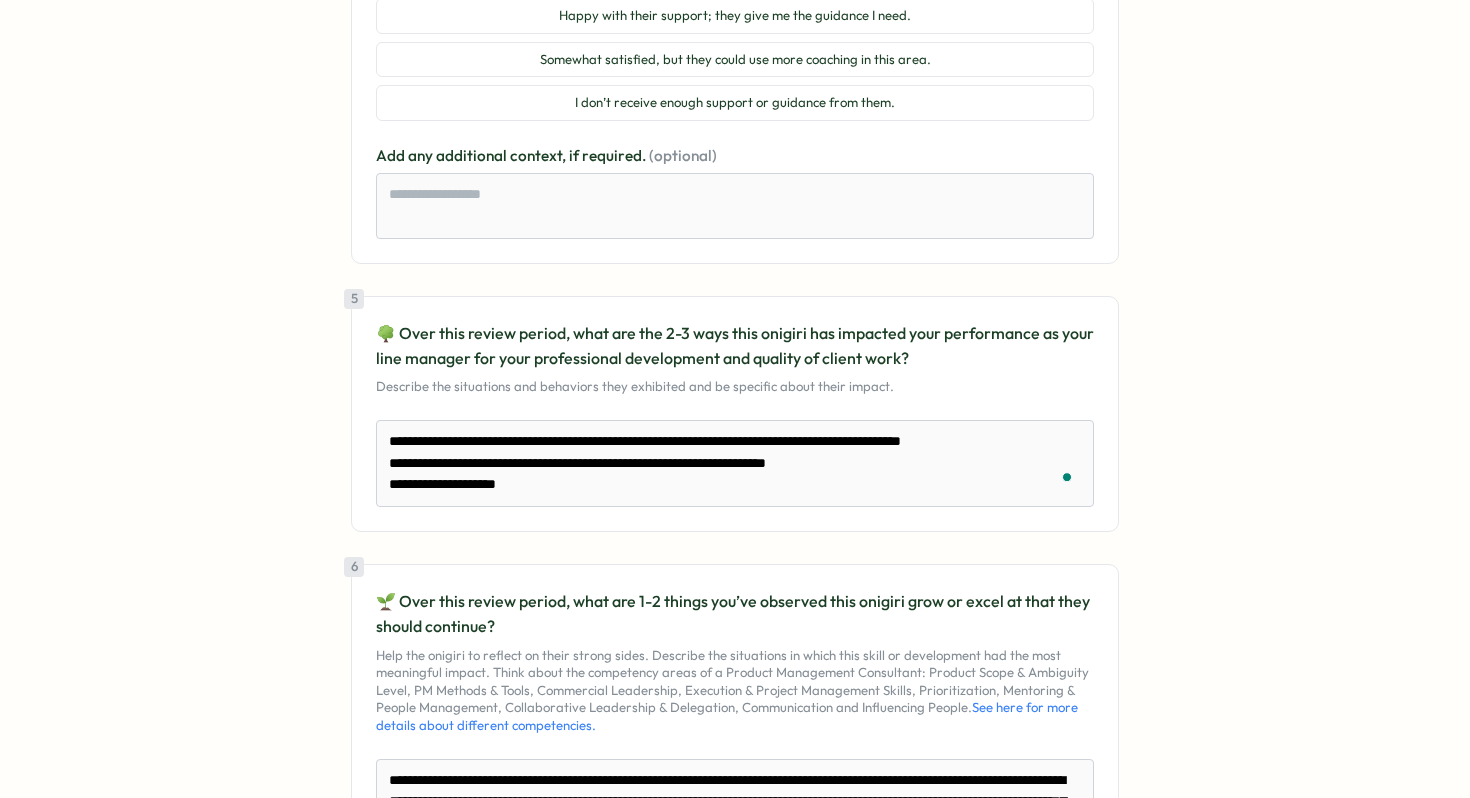 type on "**********" 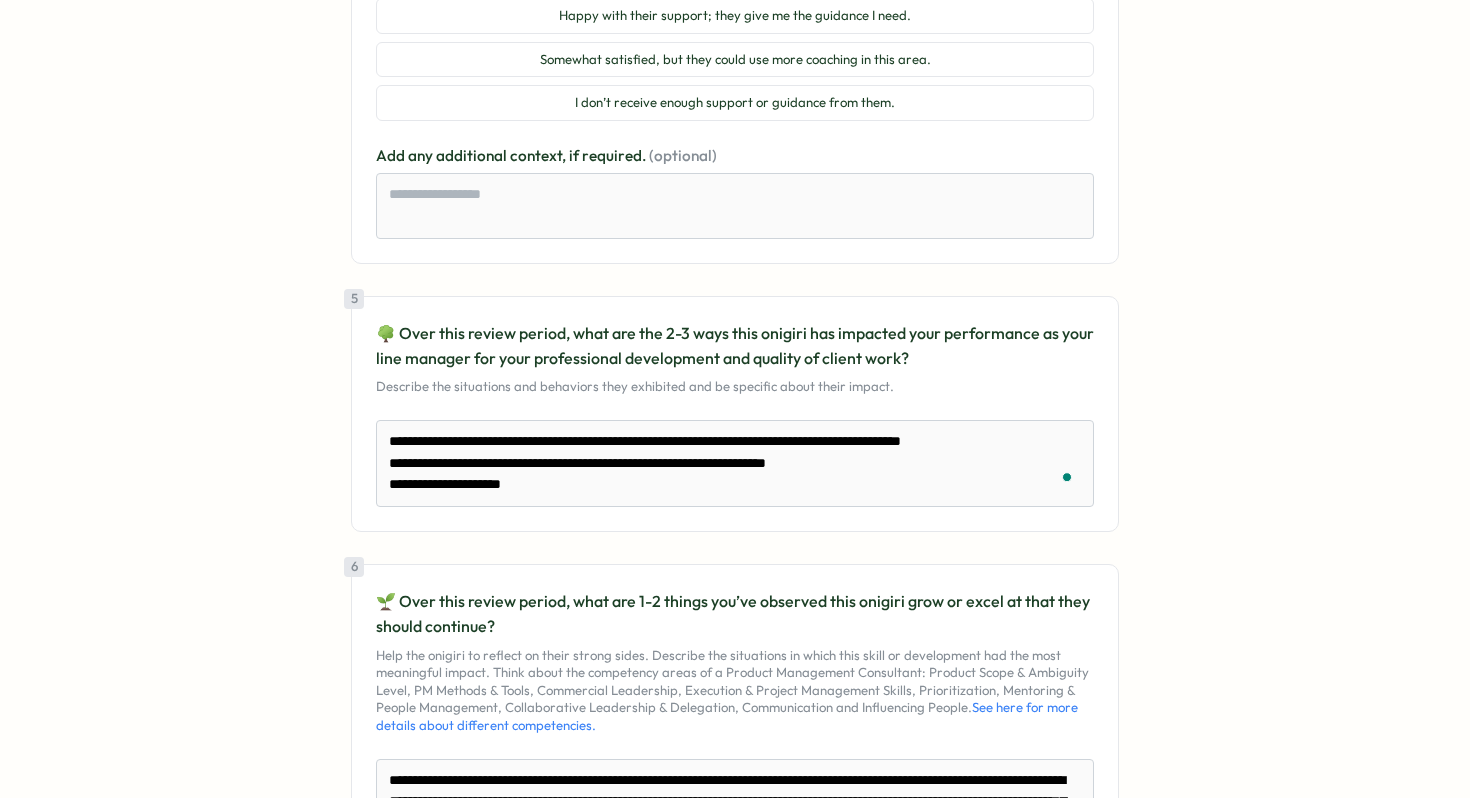 type on "**********" 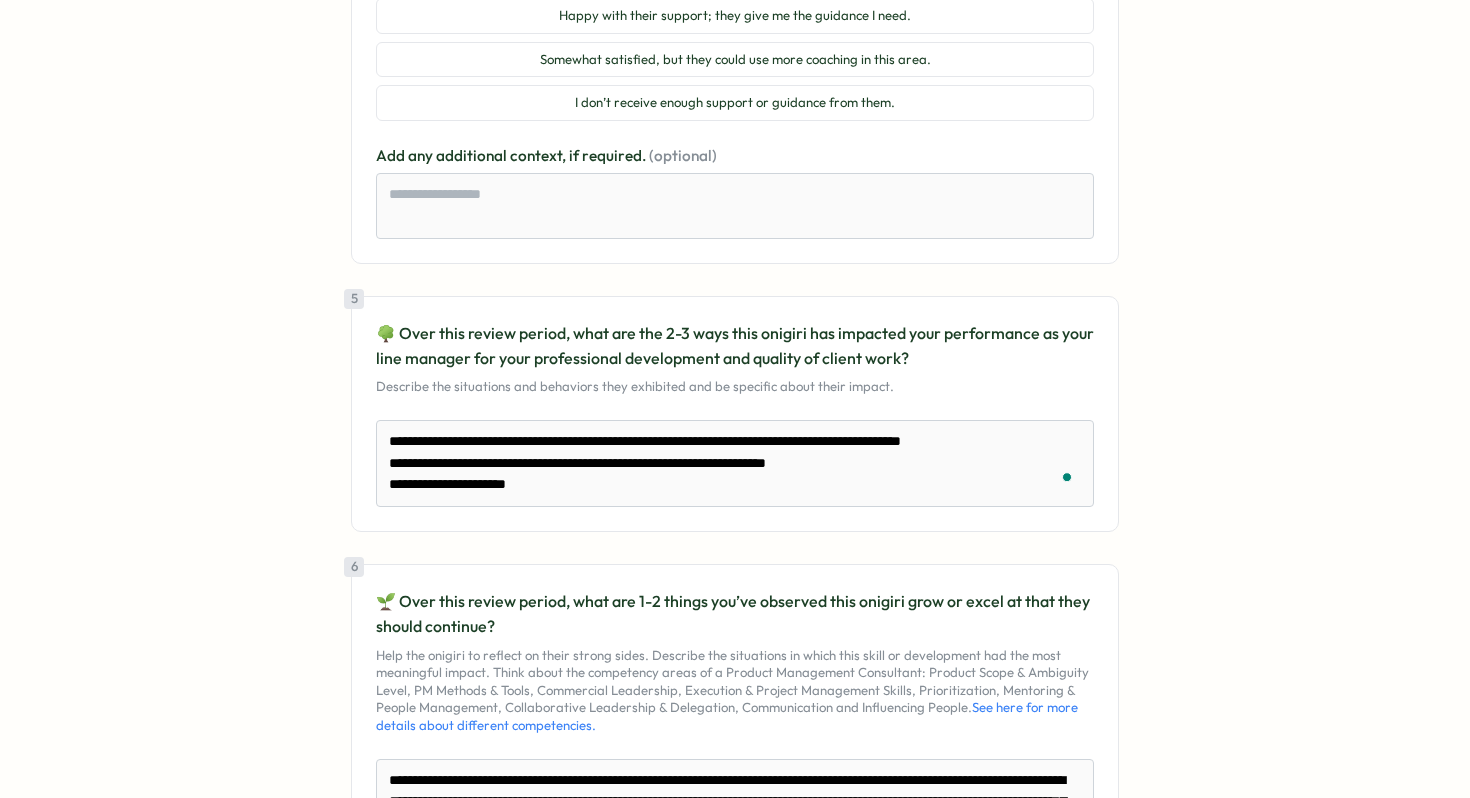 type on "**********" 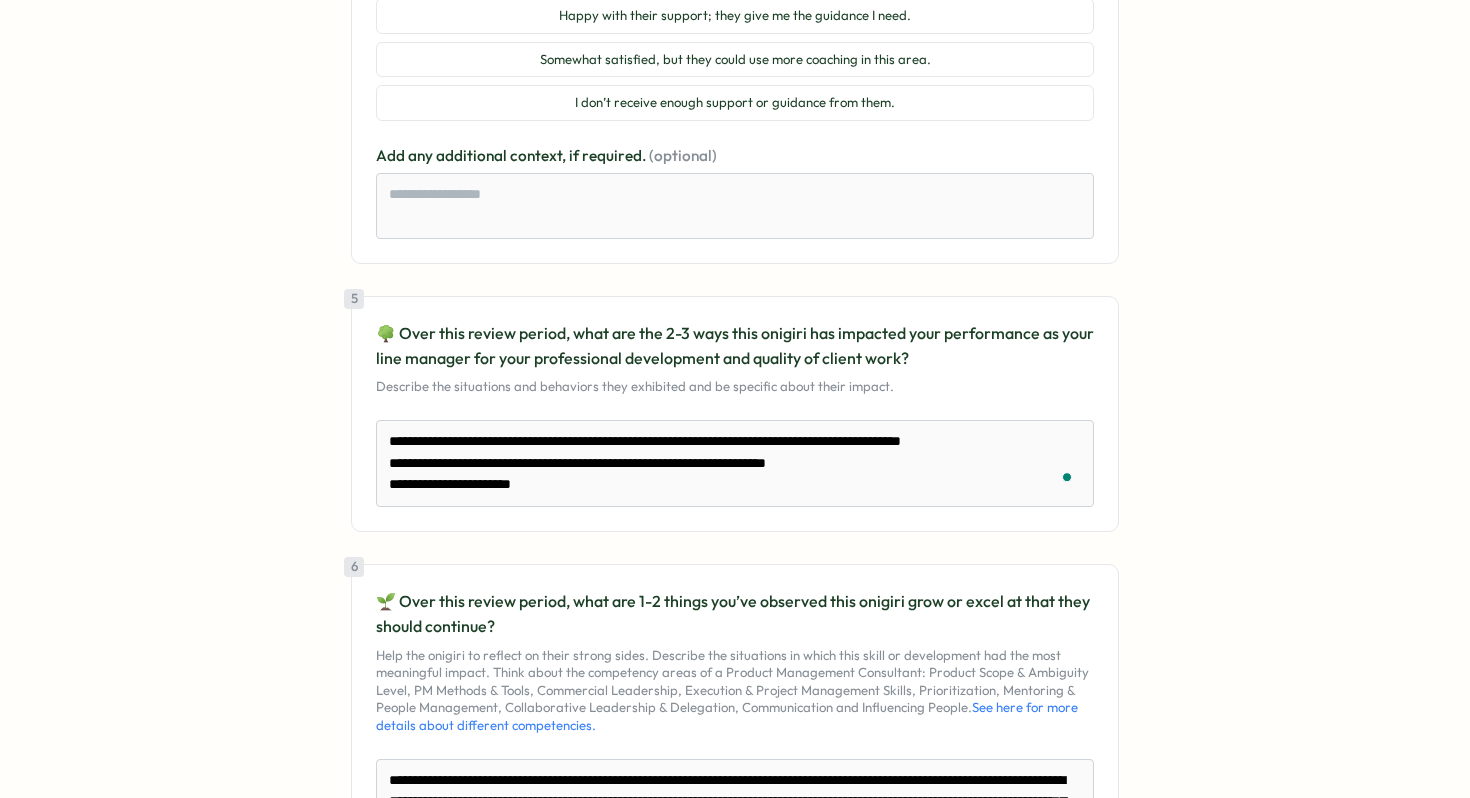 type on "*" 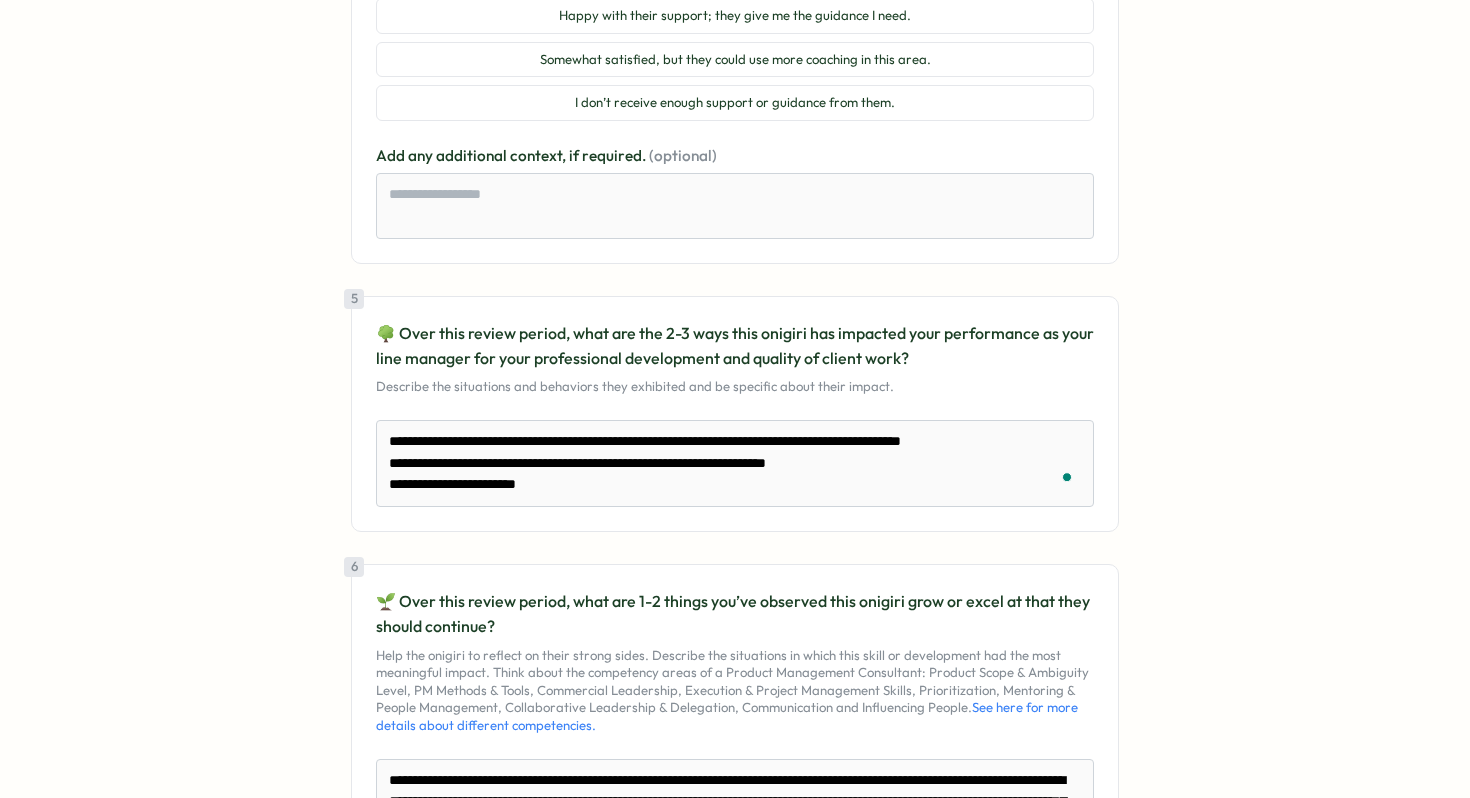 type on "*" 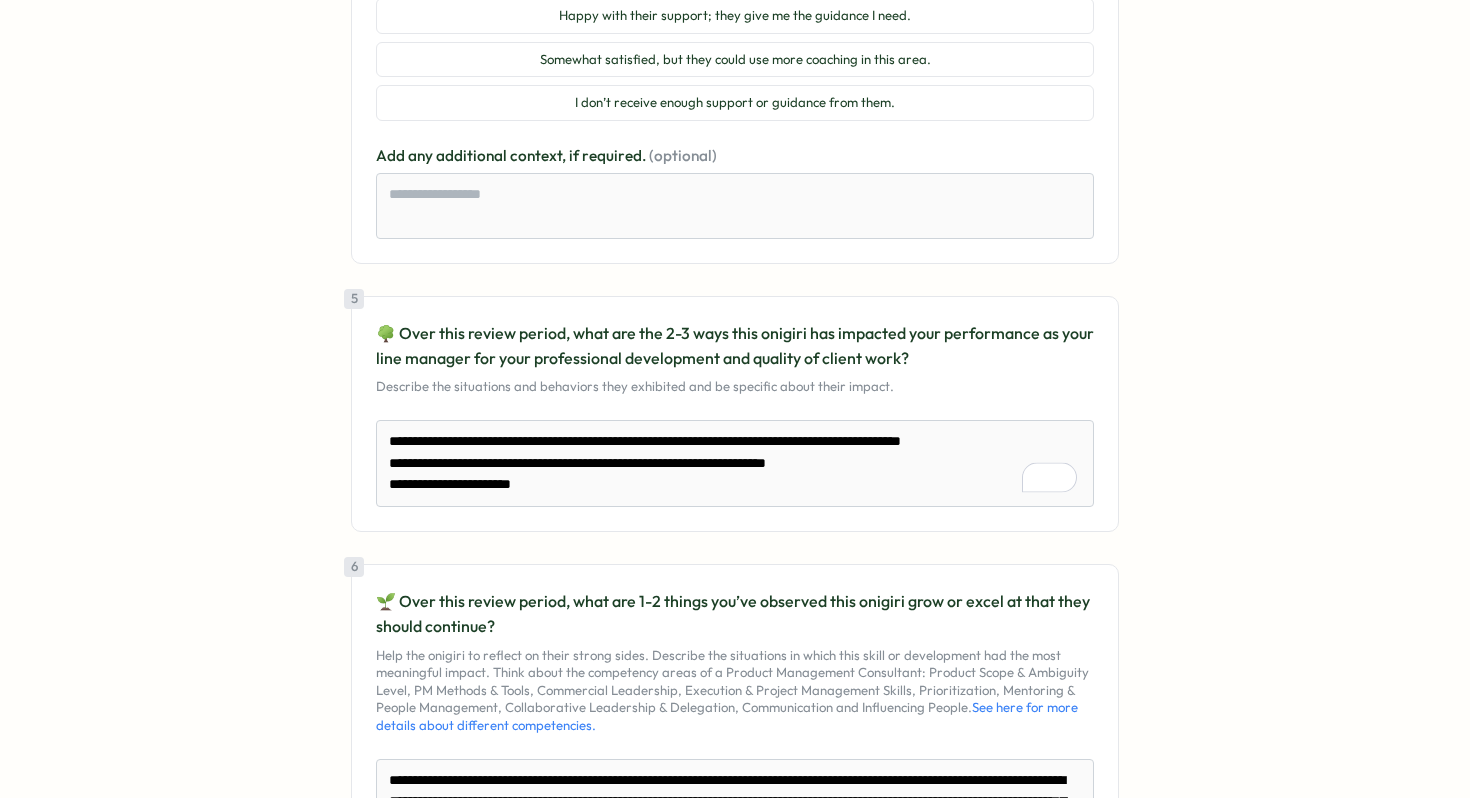 type on "**********" 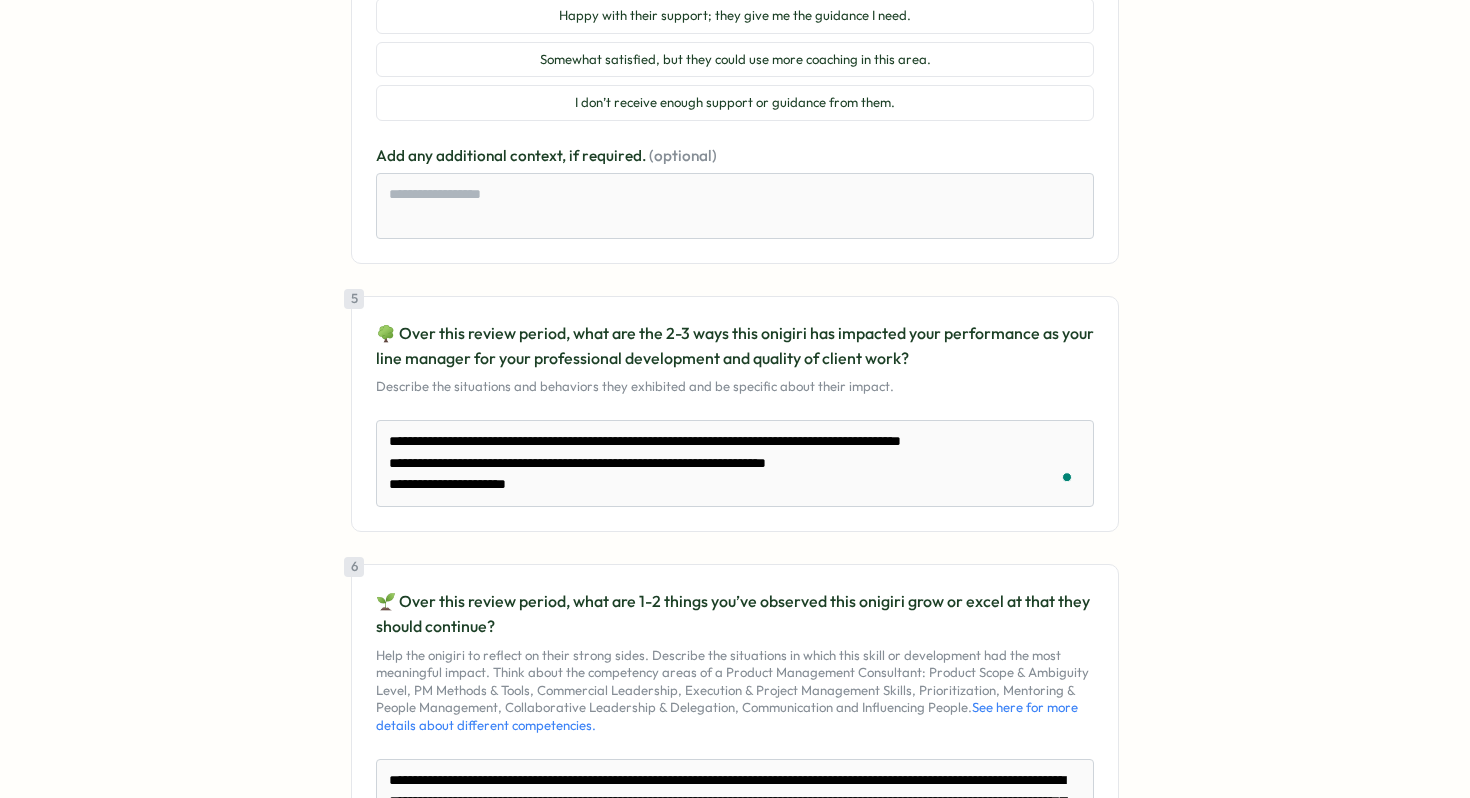 type on "**********" 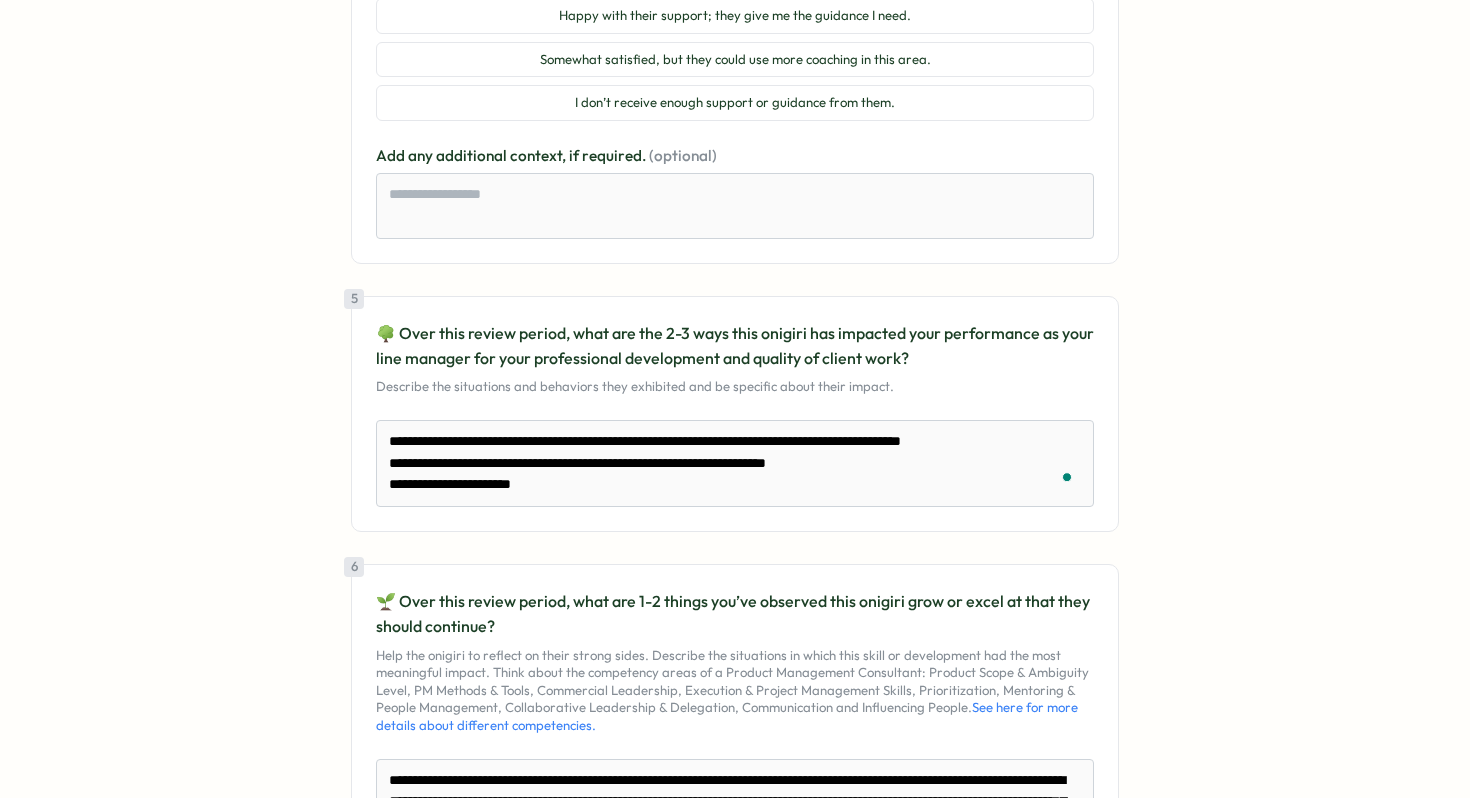 type on "**********" 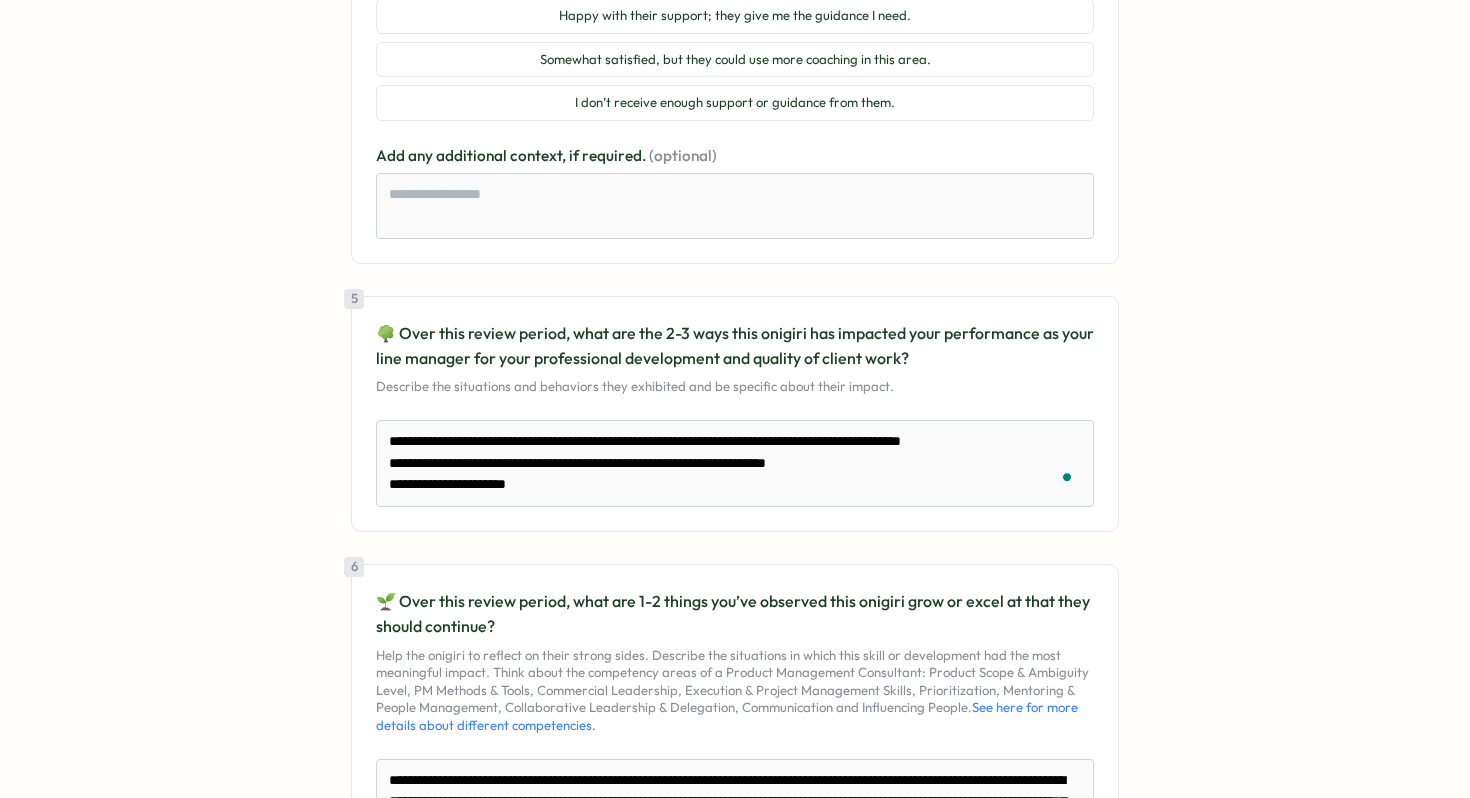 type on "**********" 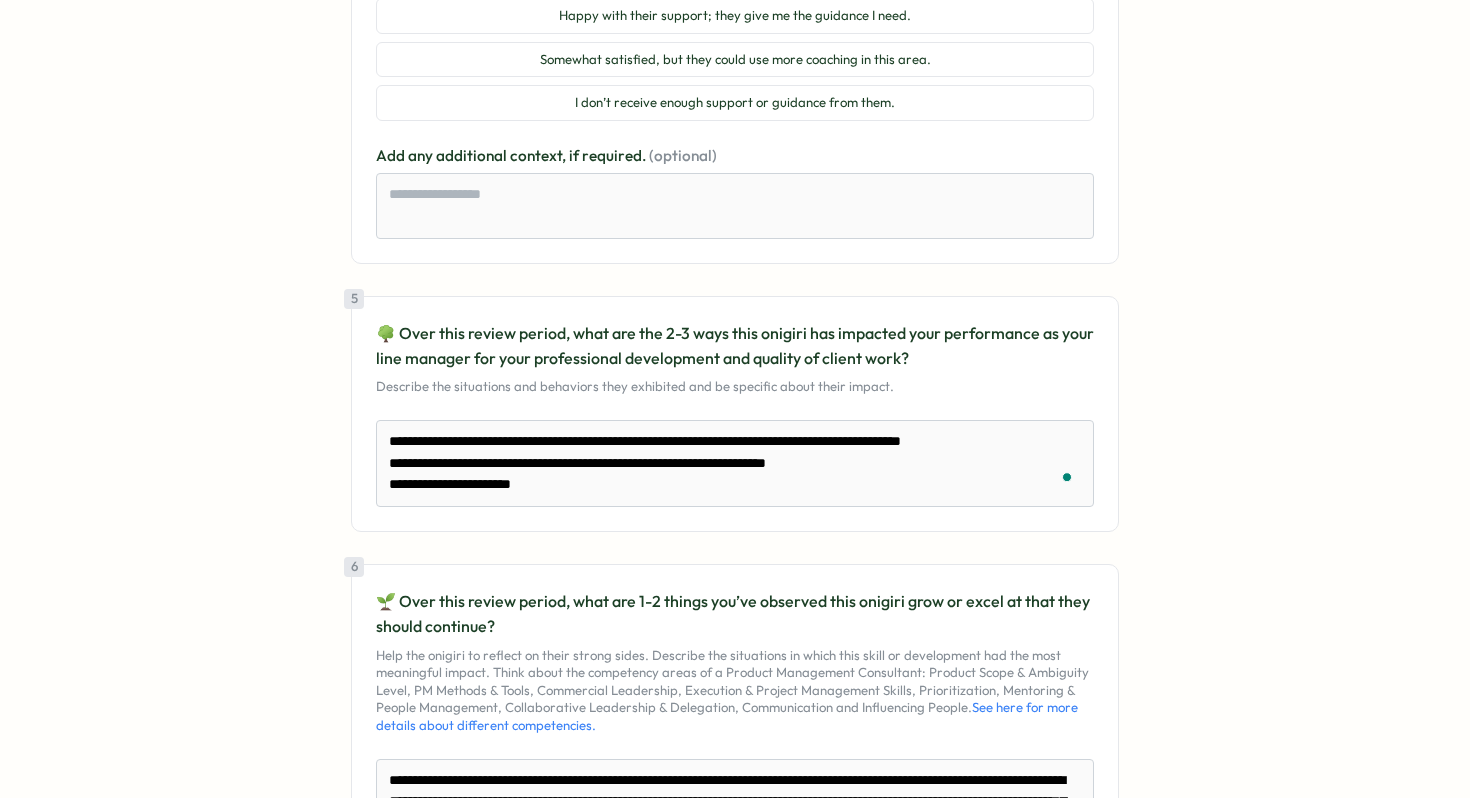 type on "*" 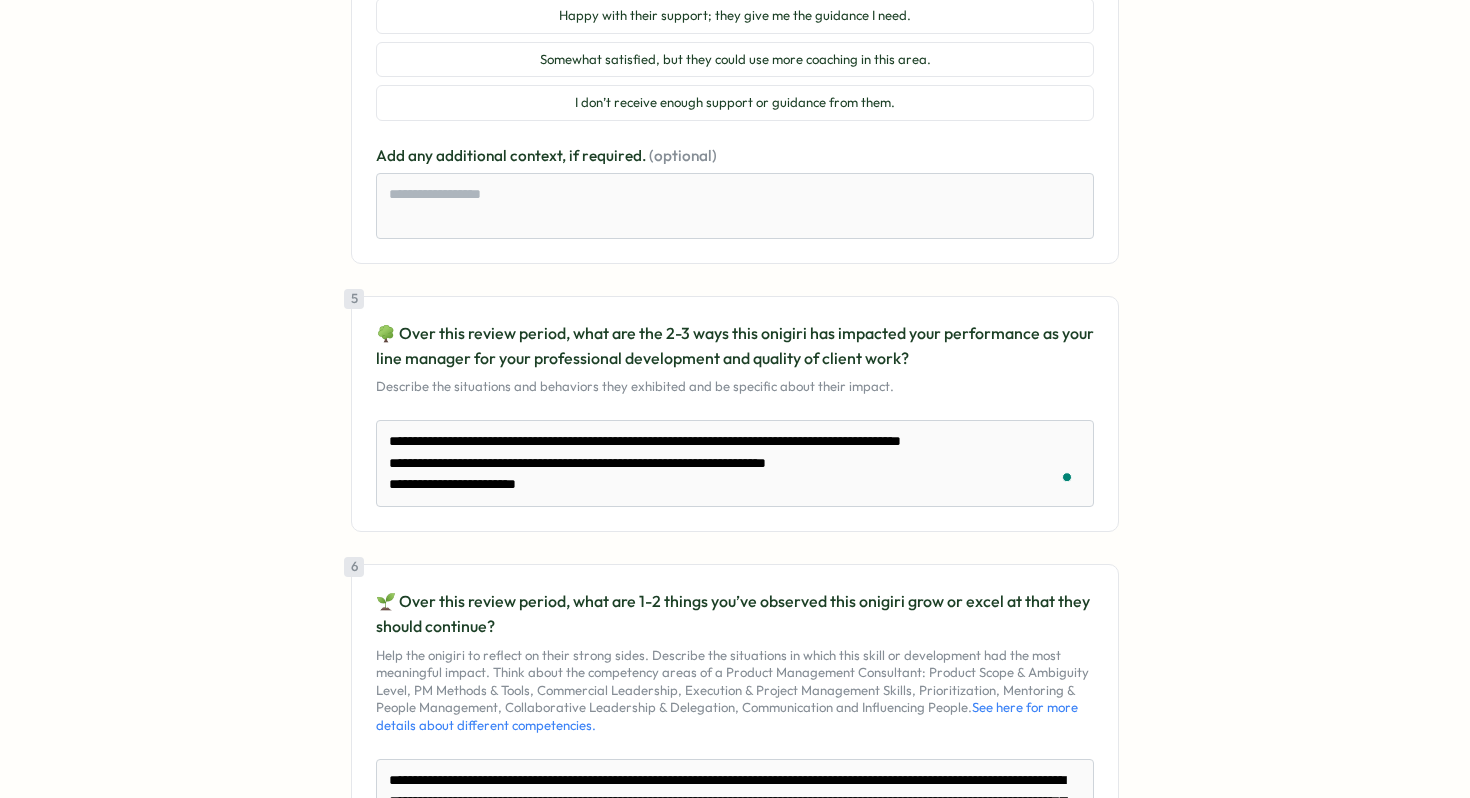 type on "**********" 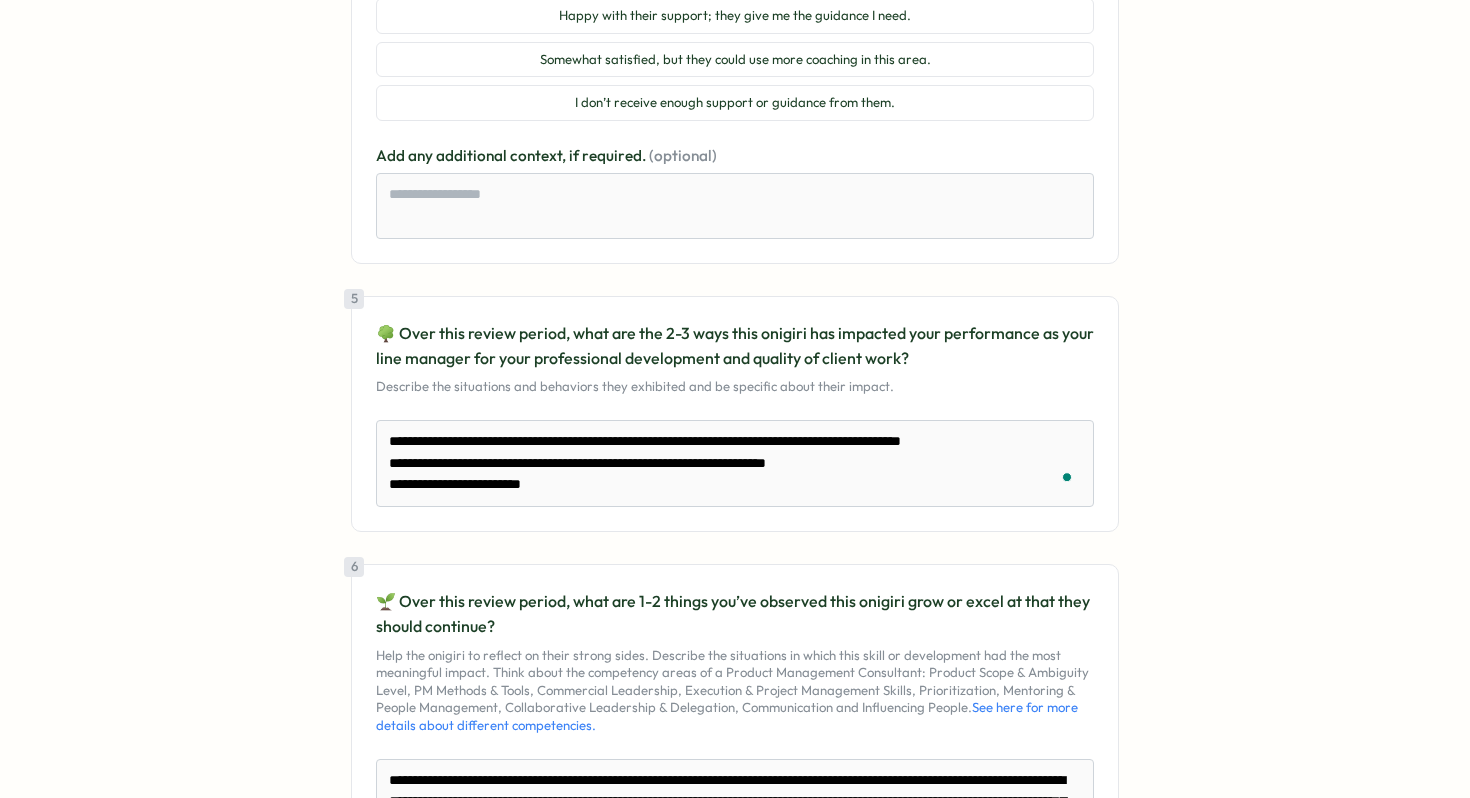 type on "**********" 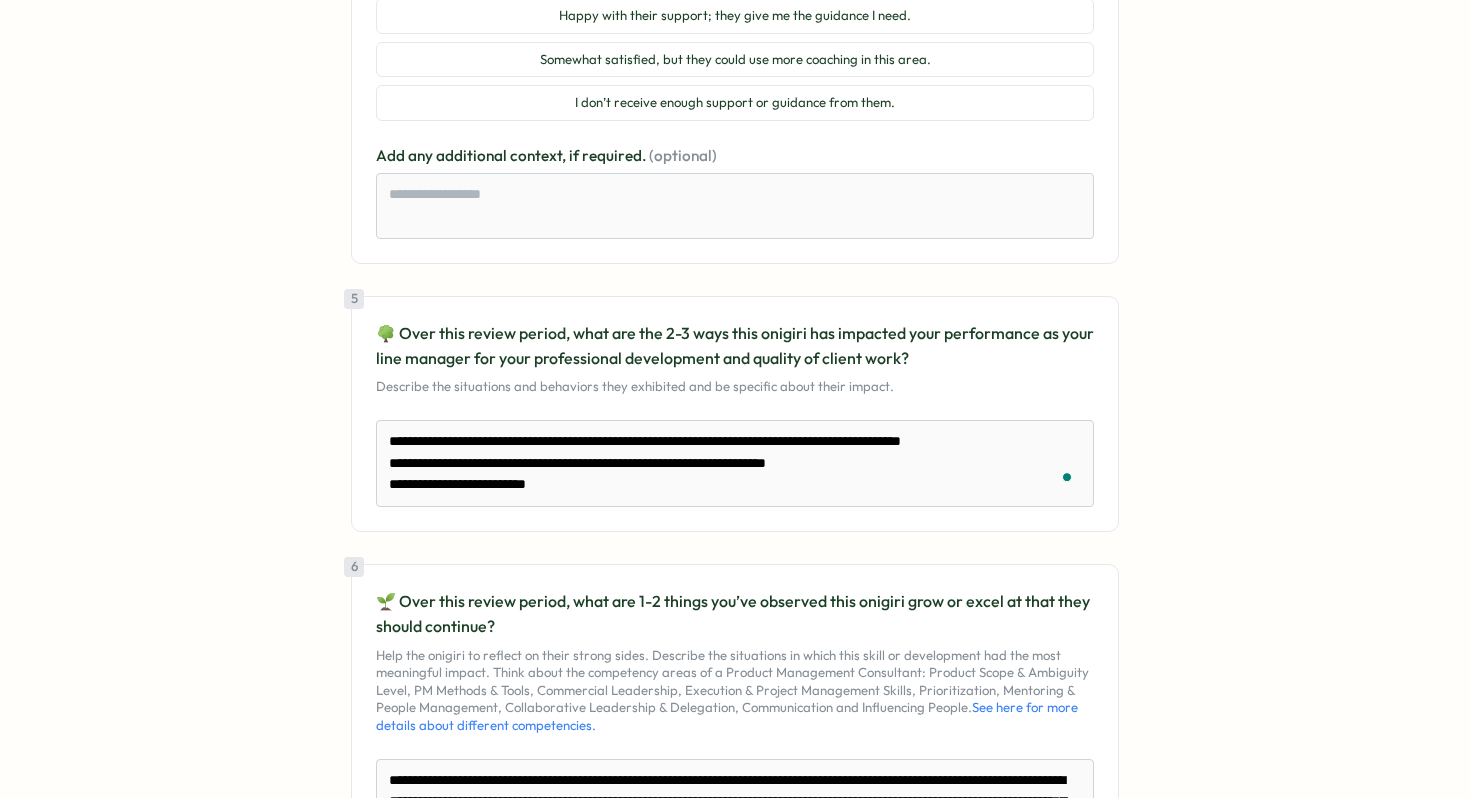 type on "**********" 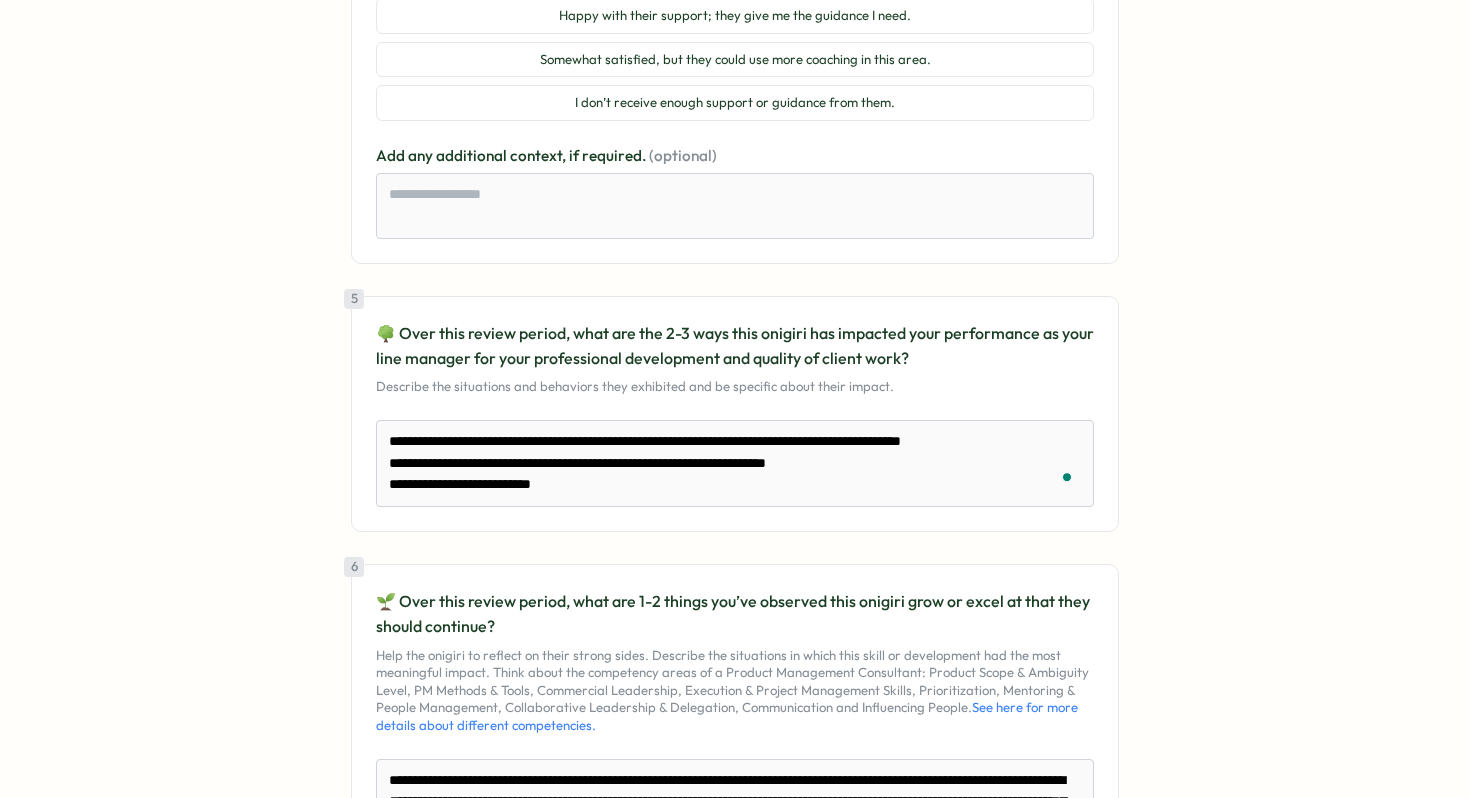 type on "**********" 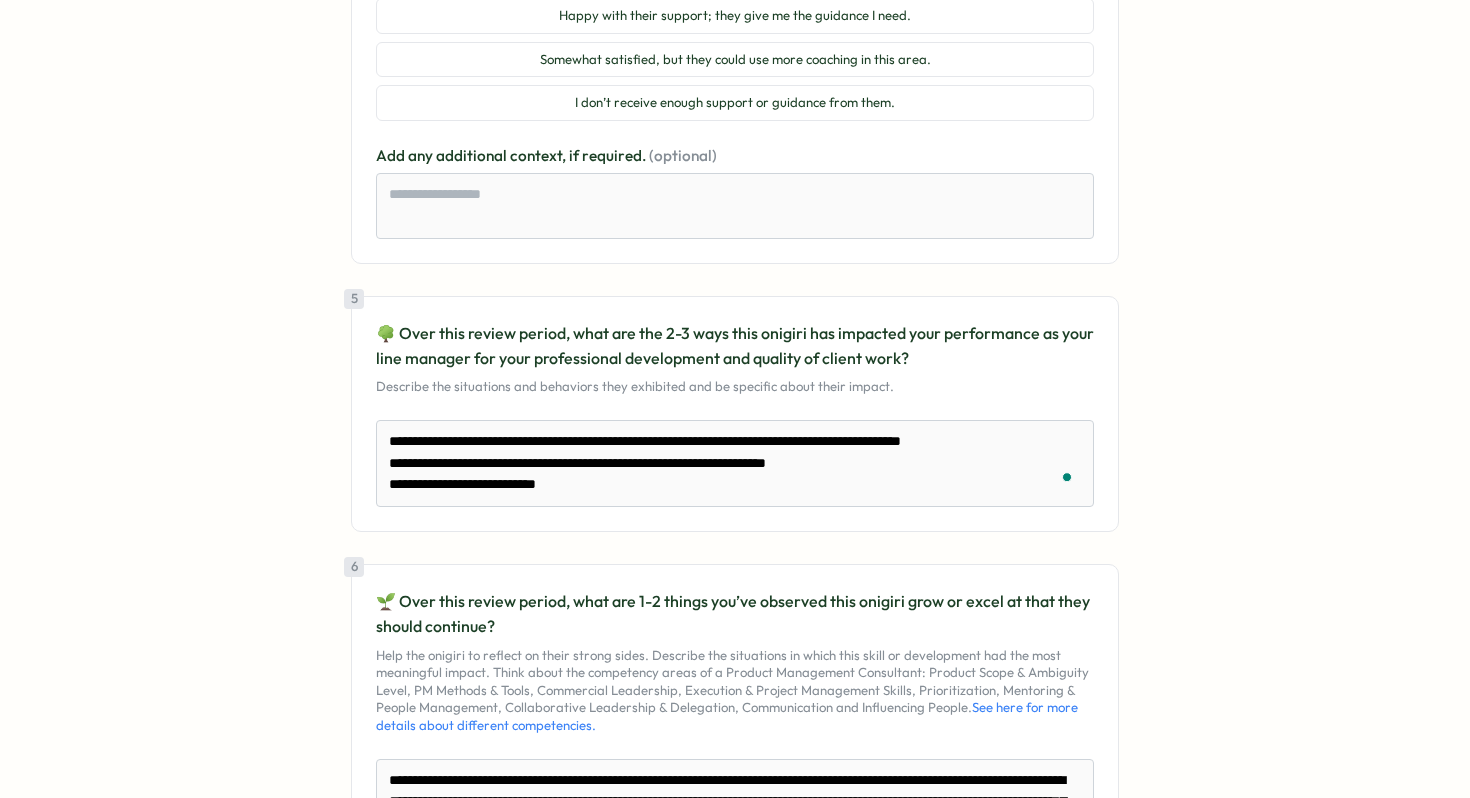 type on "**********" 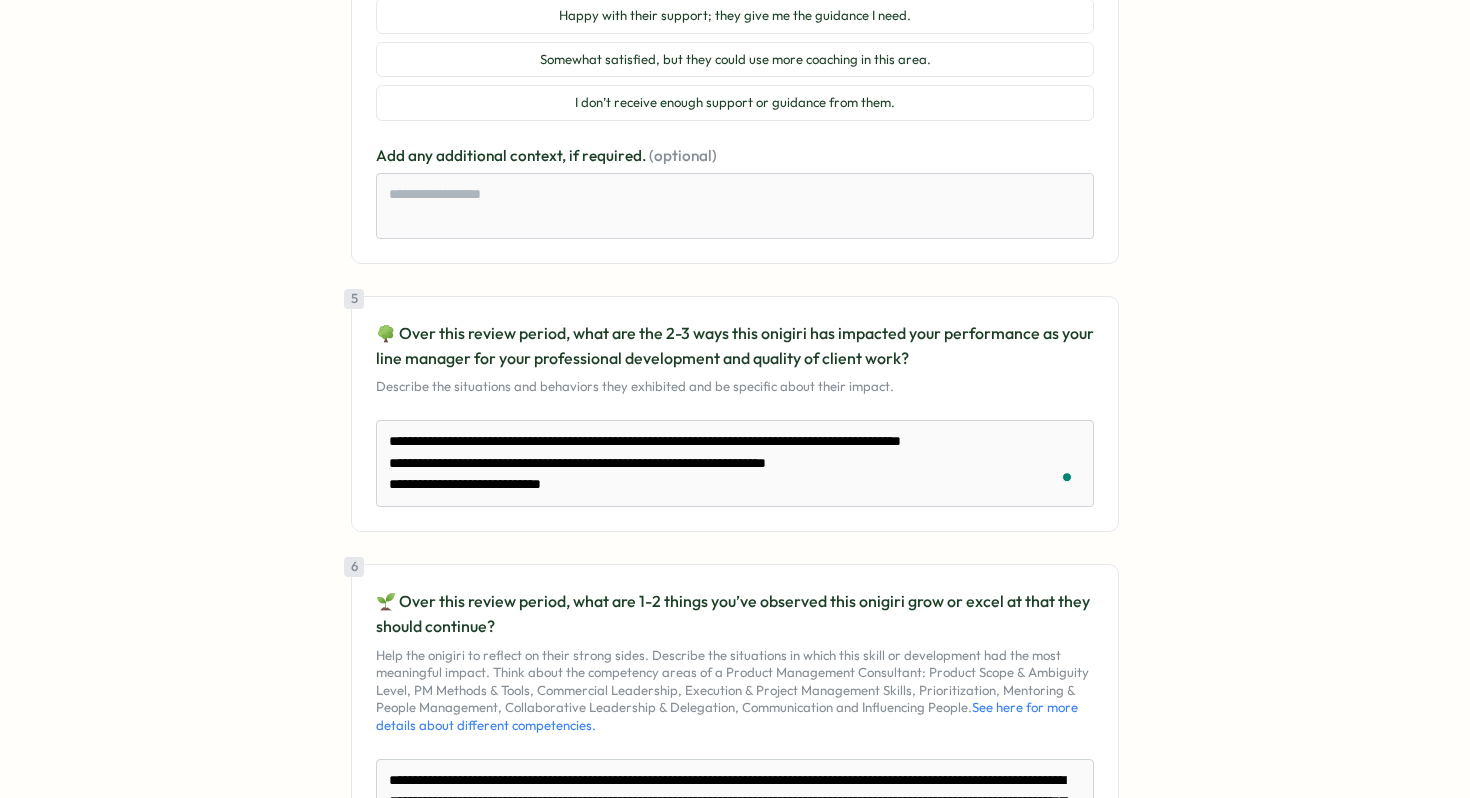type on "**********" 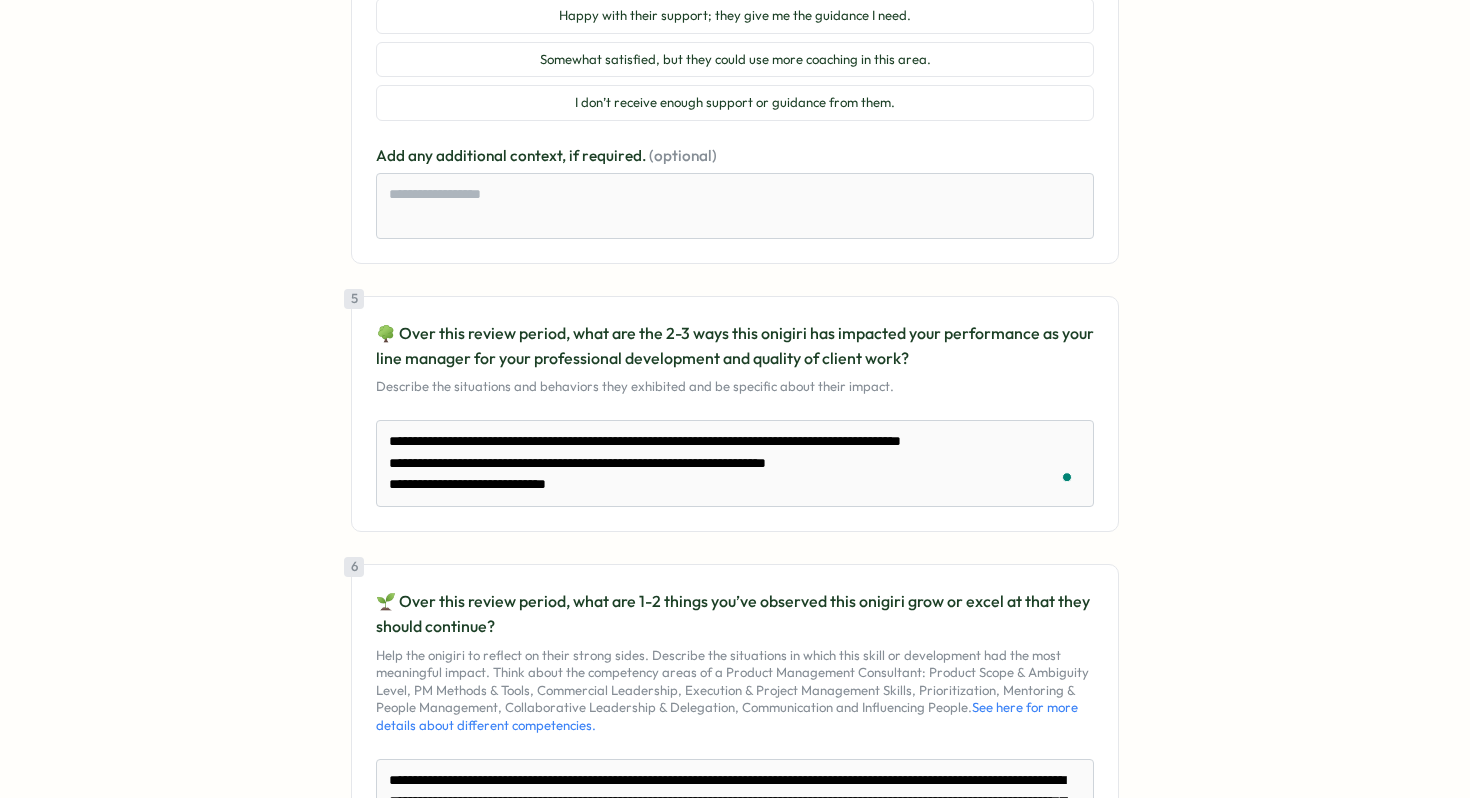 type on "**********" 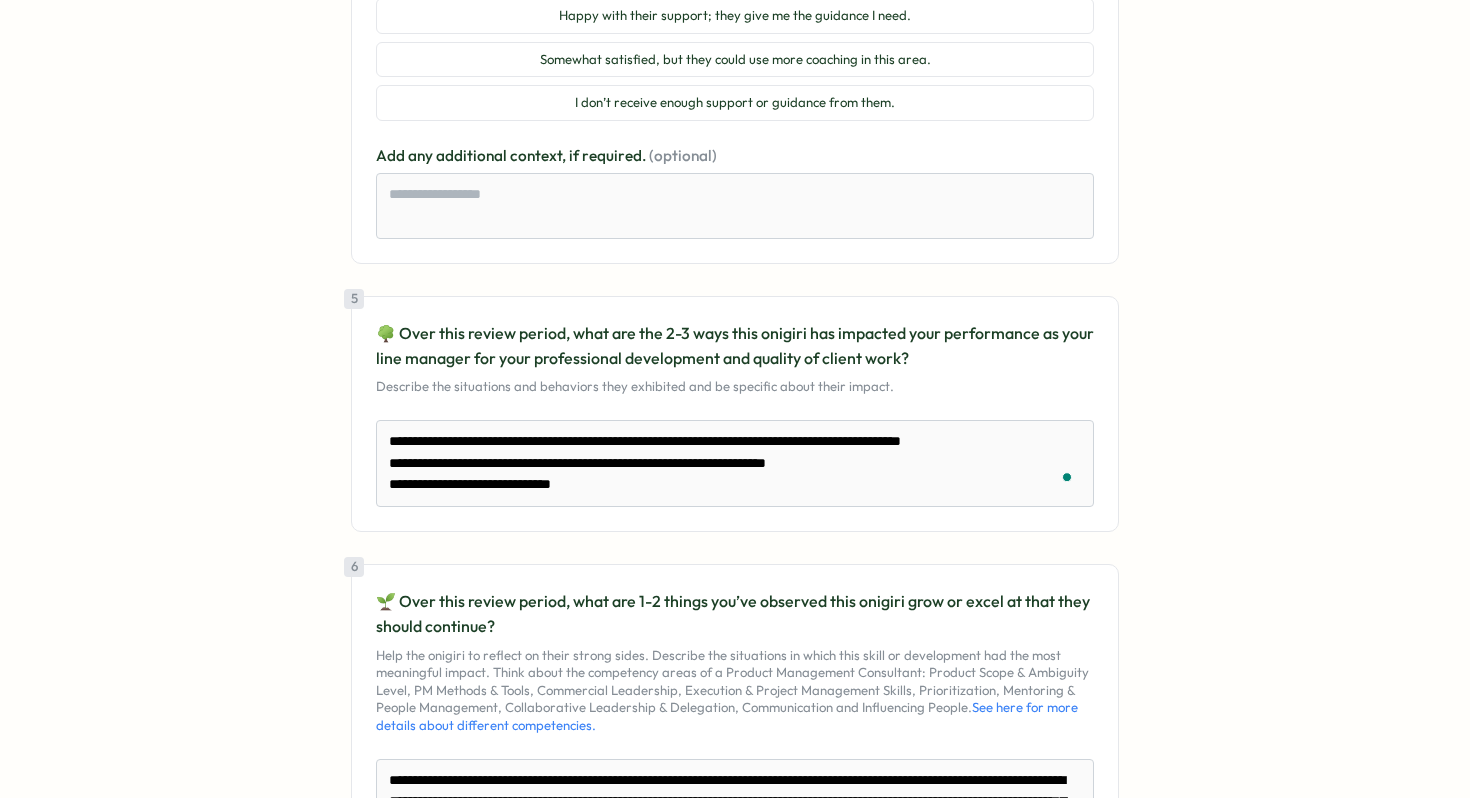 type on "**********" 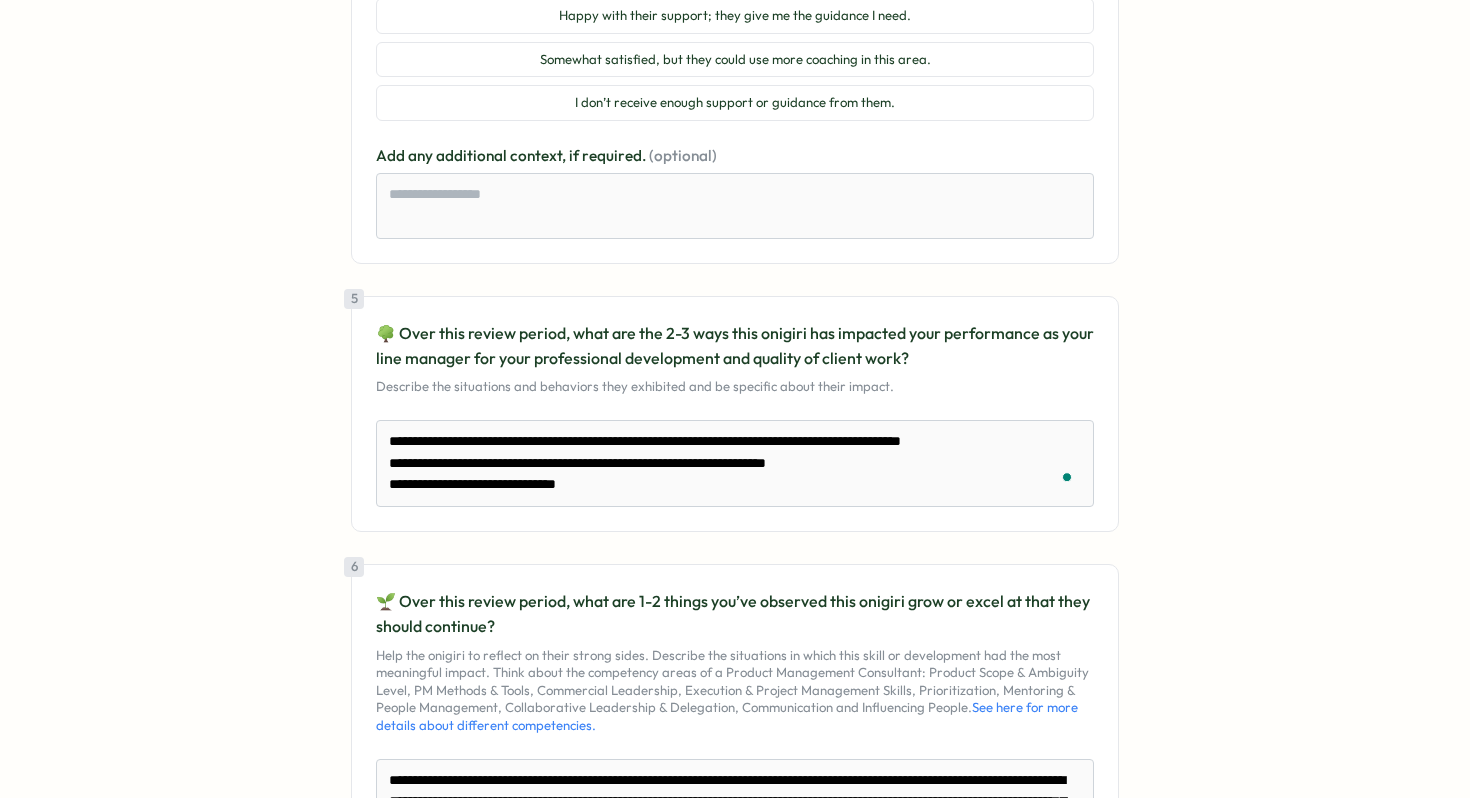 type on "**********" 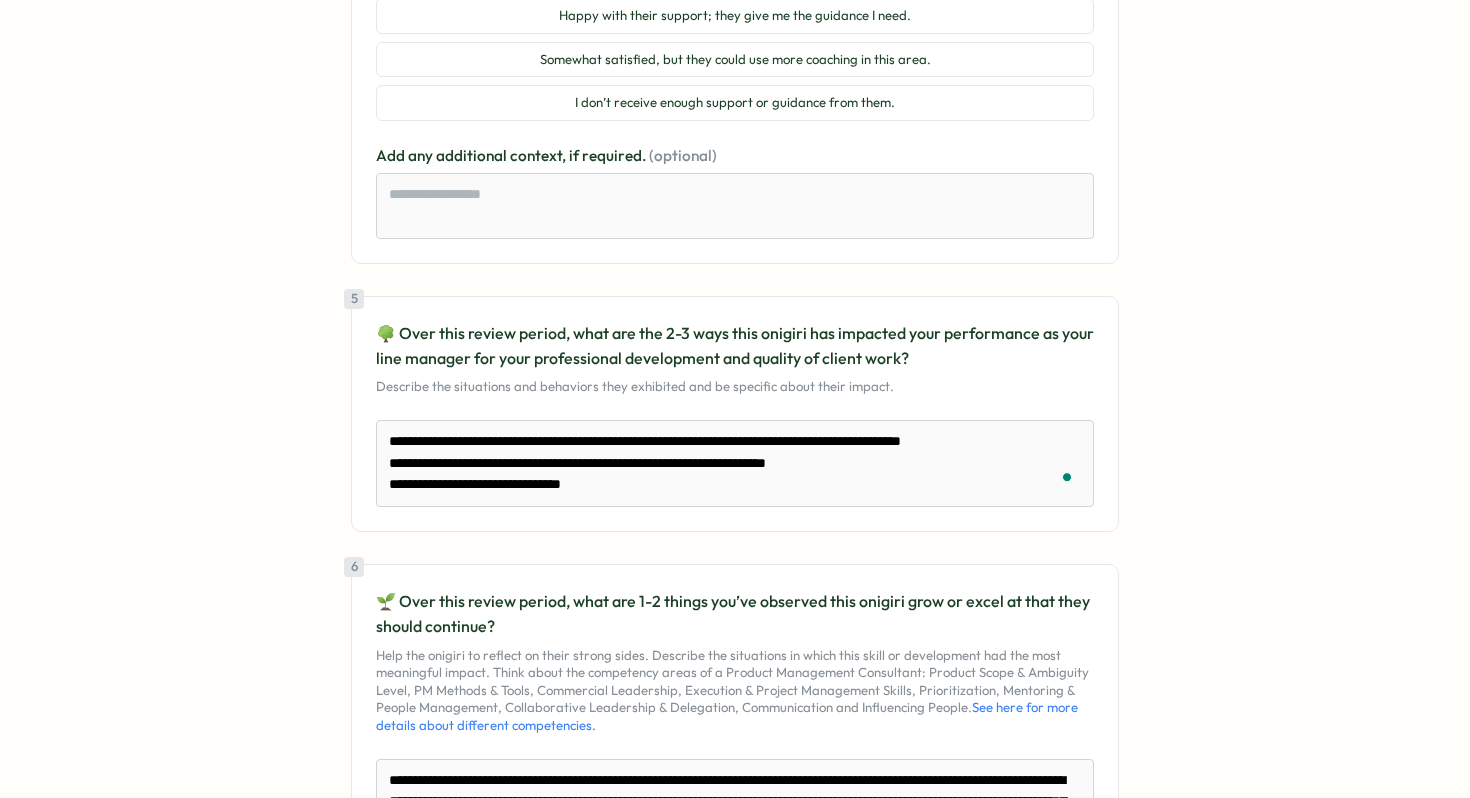 type on "**********" 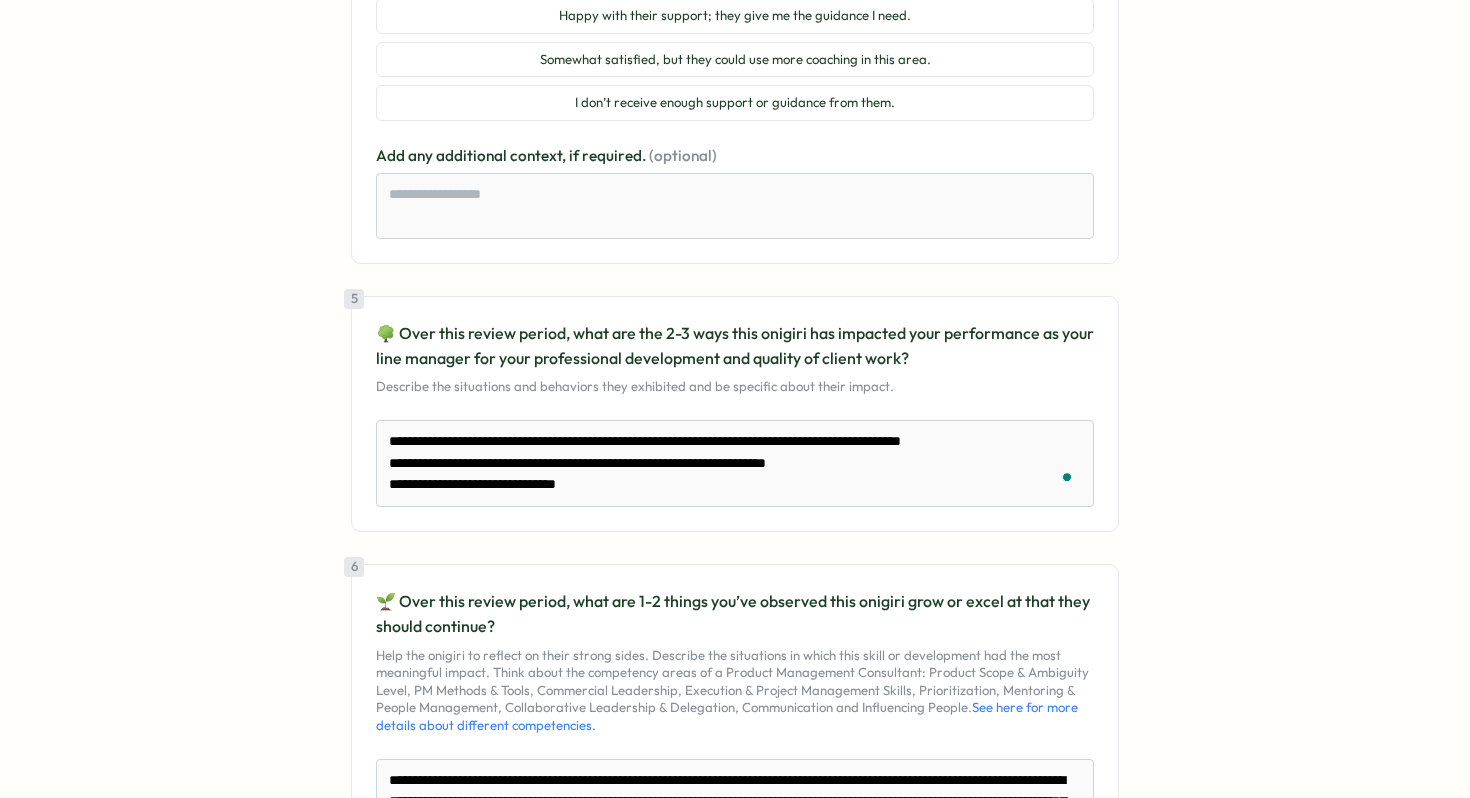 type on "**********" 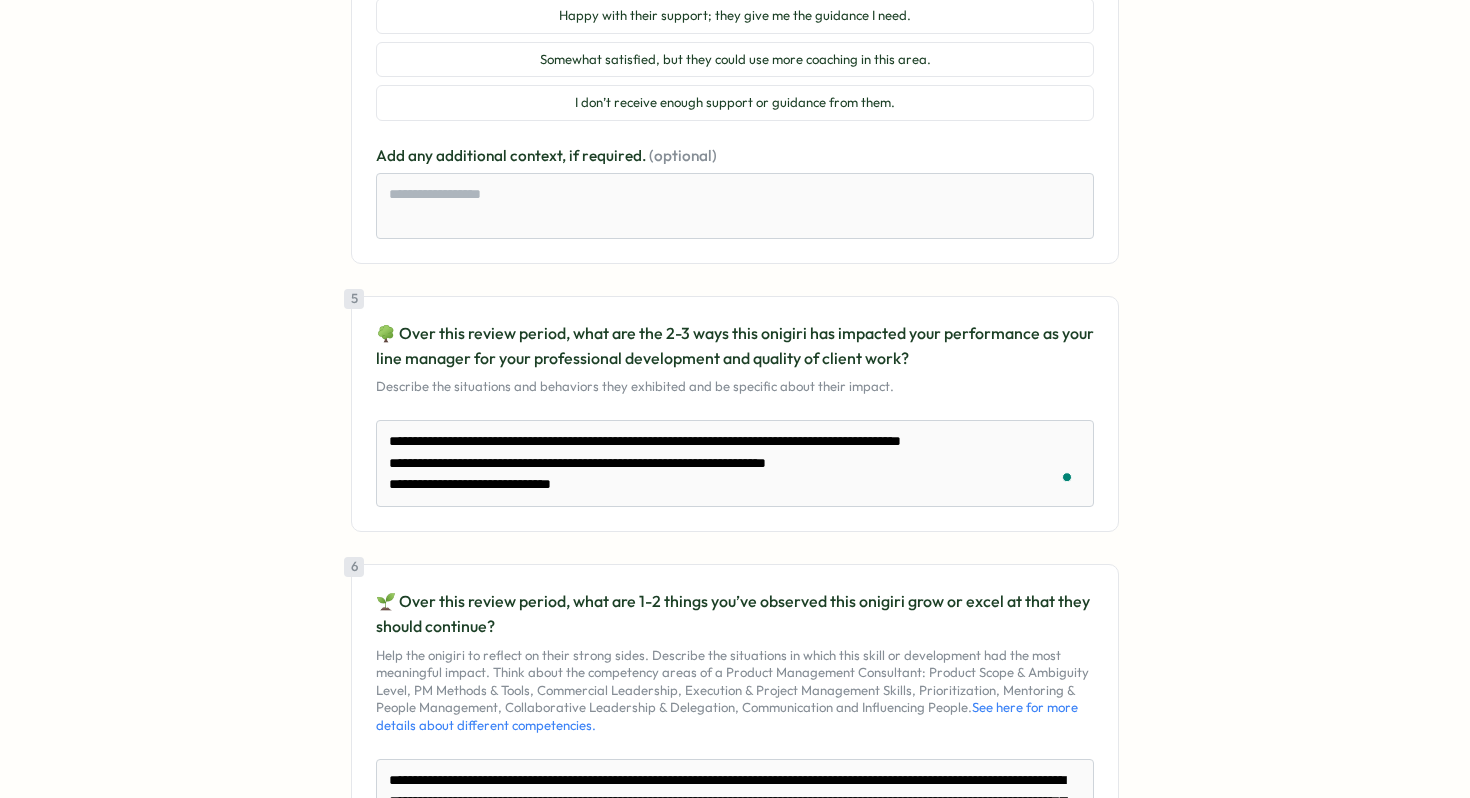 type on "**********" 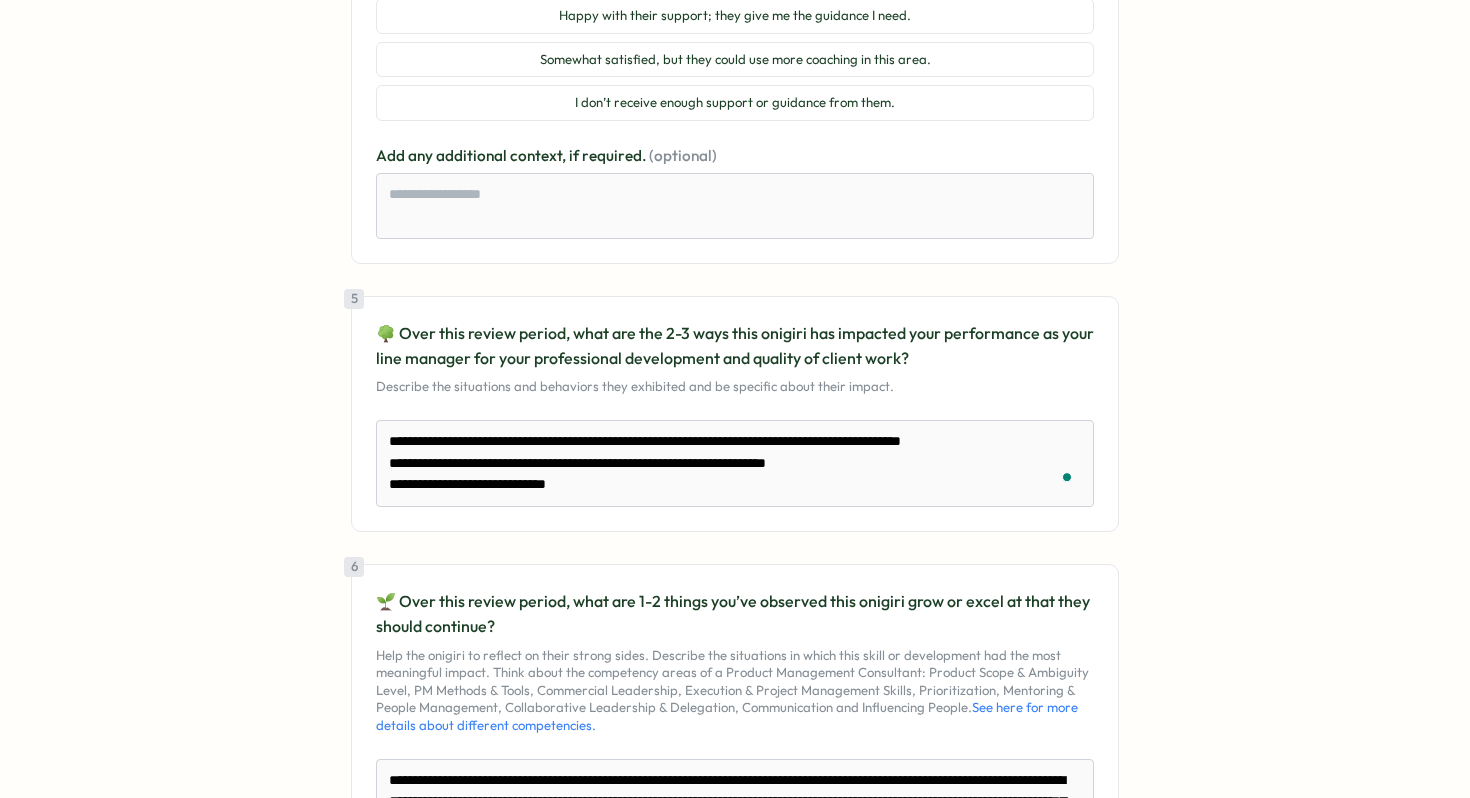 type 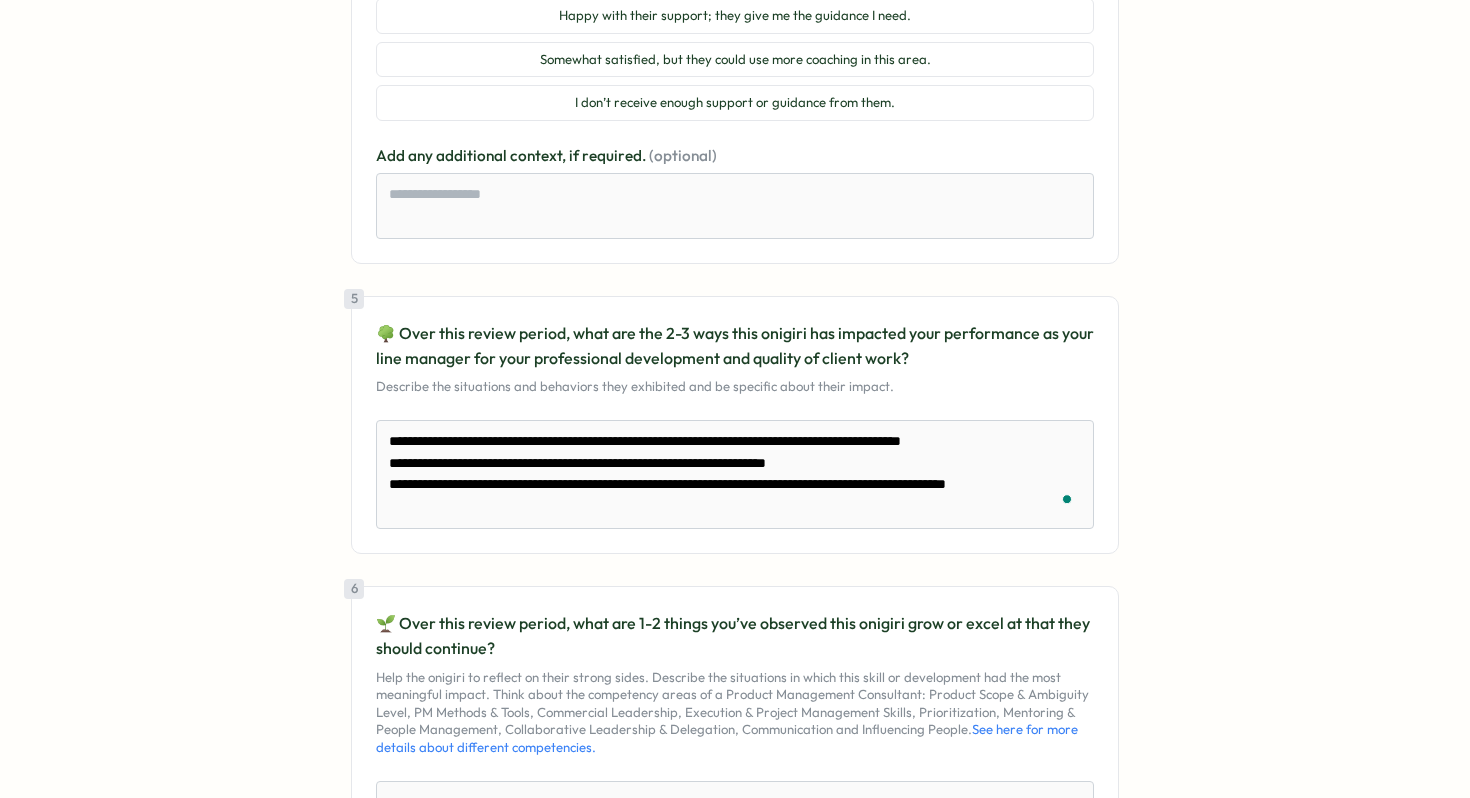 click on "**********" at bounding box center (735, 474) 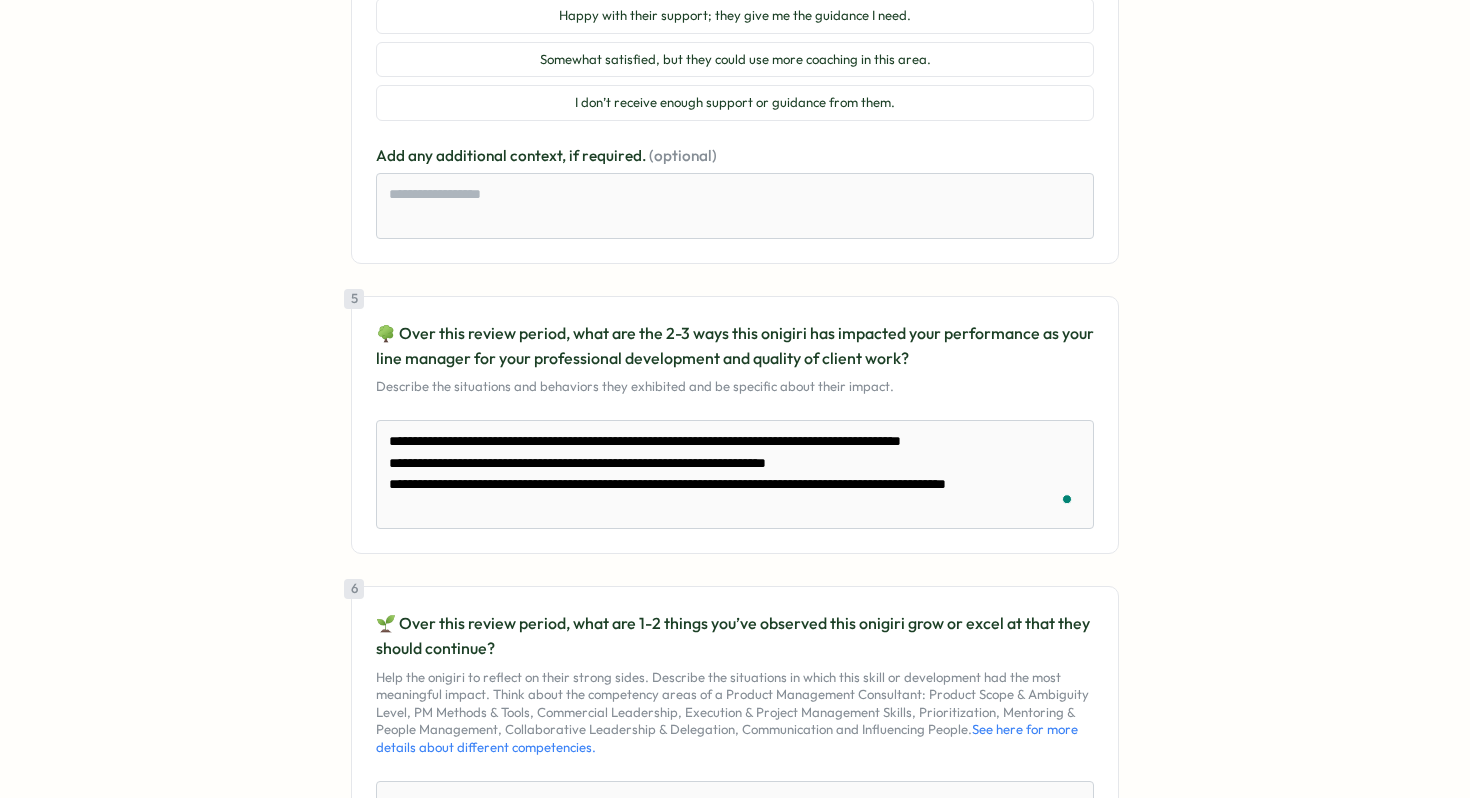 click on "**********" at bounding box center [735, 474] 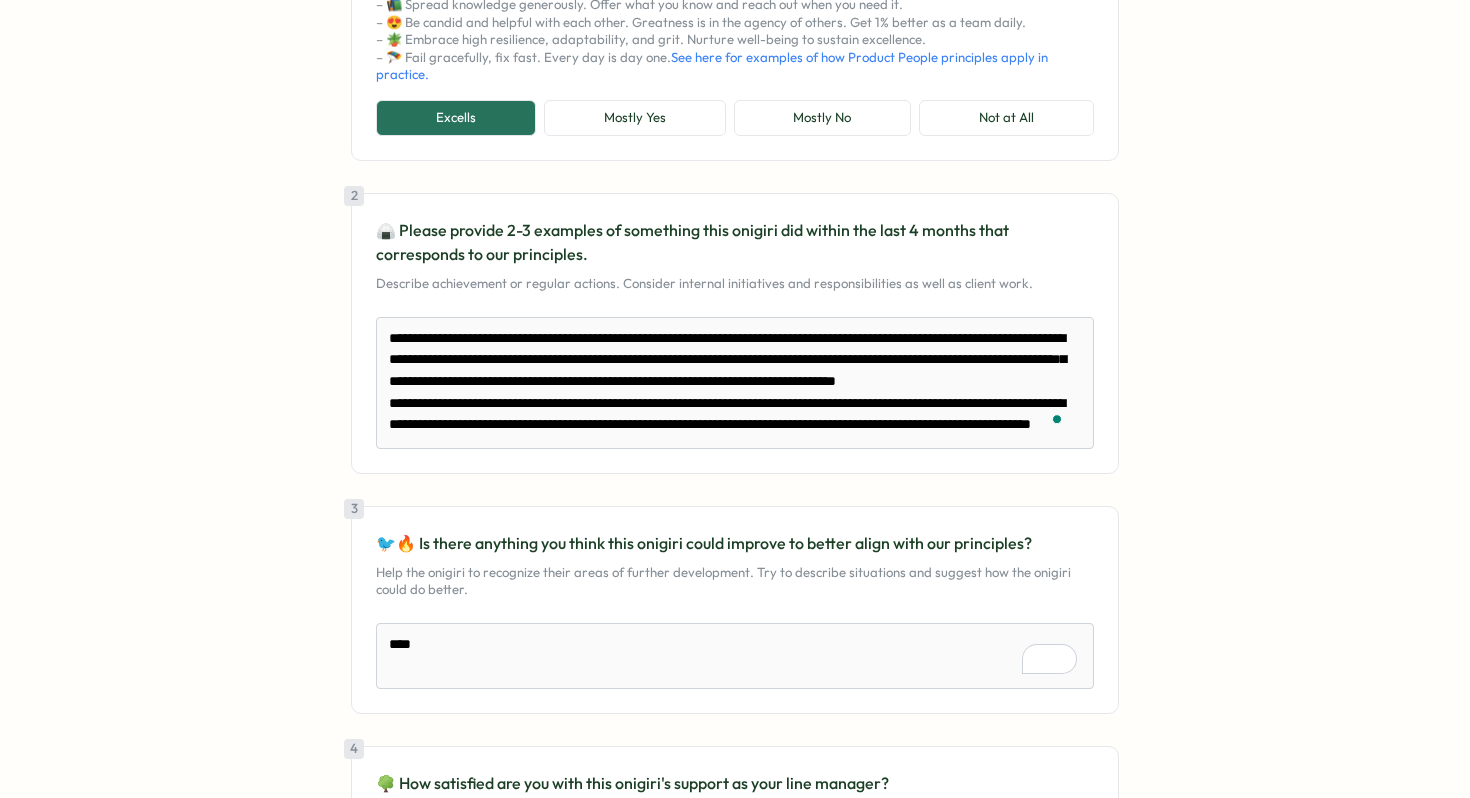 scroll, scrollTop: 0, scrollLeft: 0, axis: both 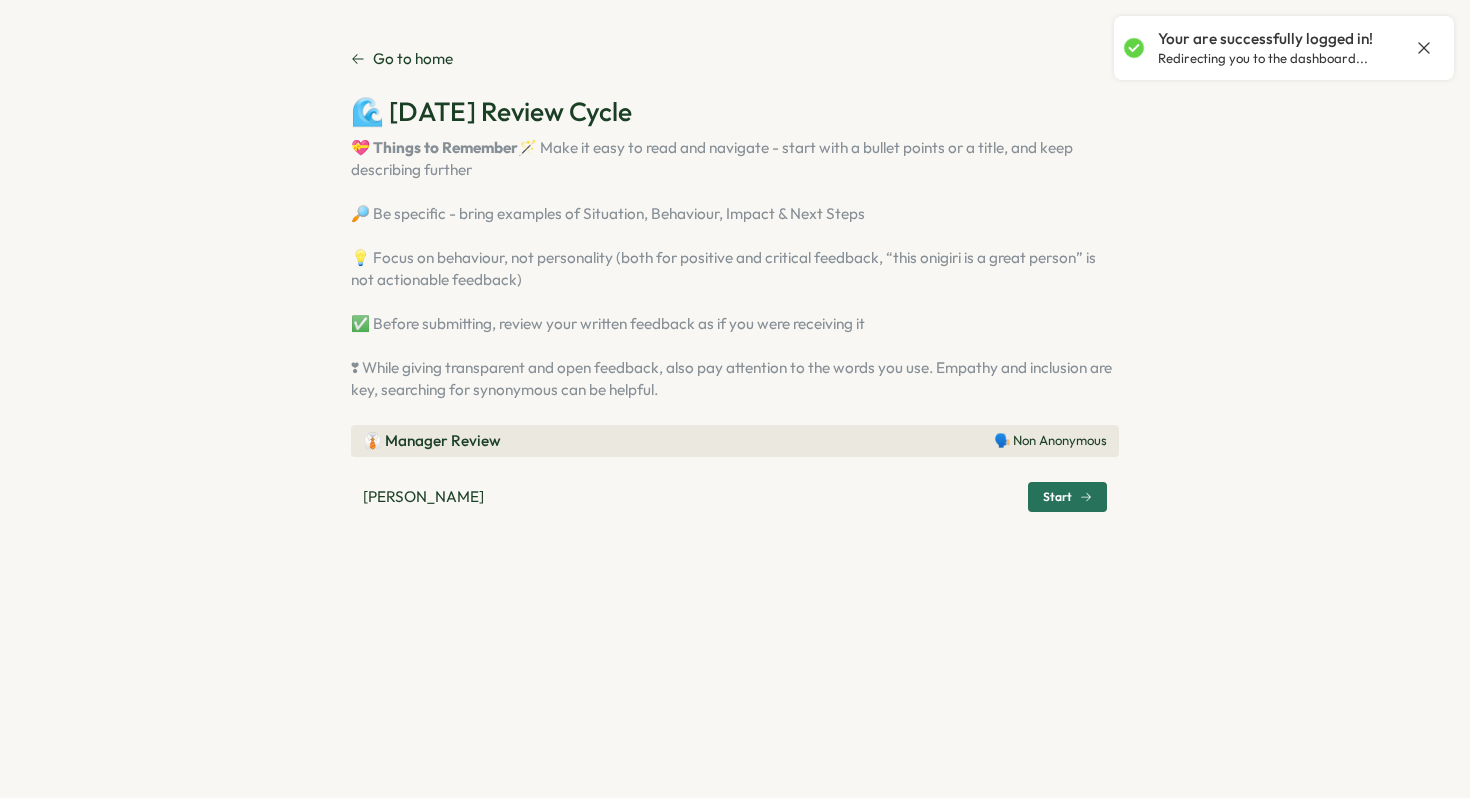click on "Start" at bounding box center [1067, 497] 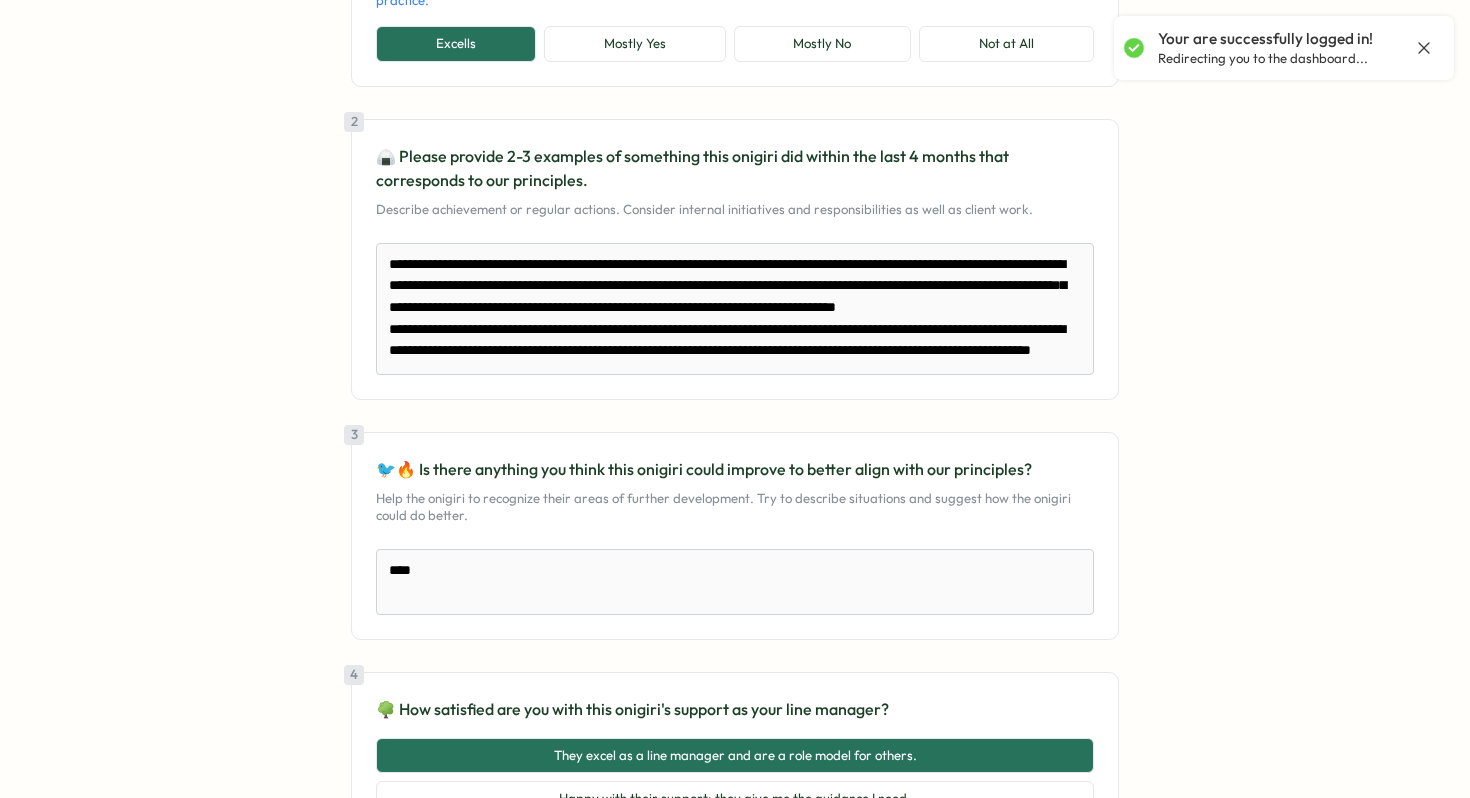 scroll, scrollTop: 506, scrollLeft: 0, axis: vertical 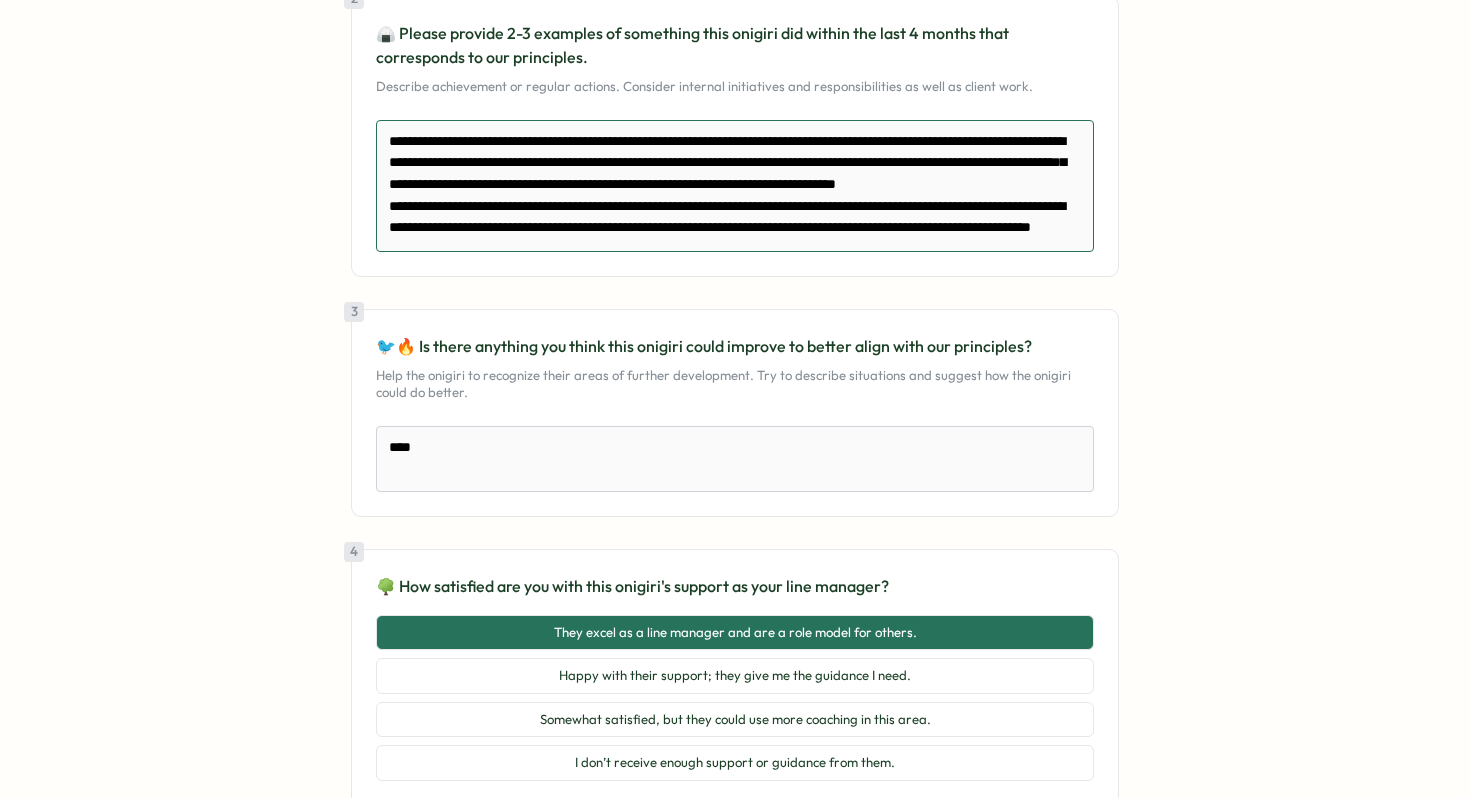click on "**********" at bounding box center (735, 186) 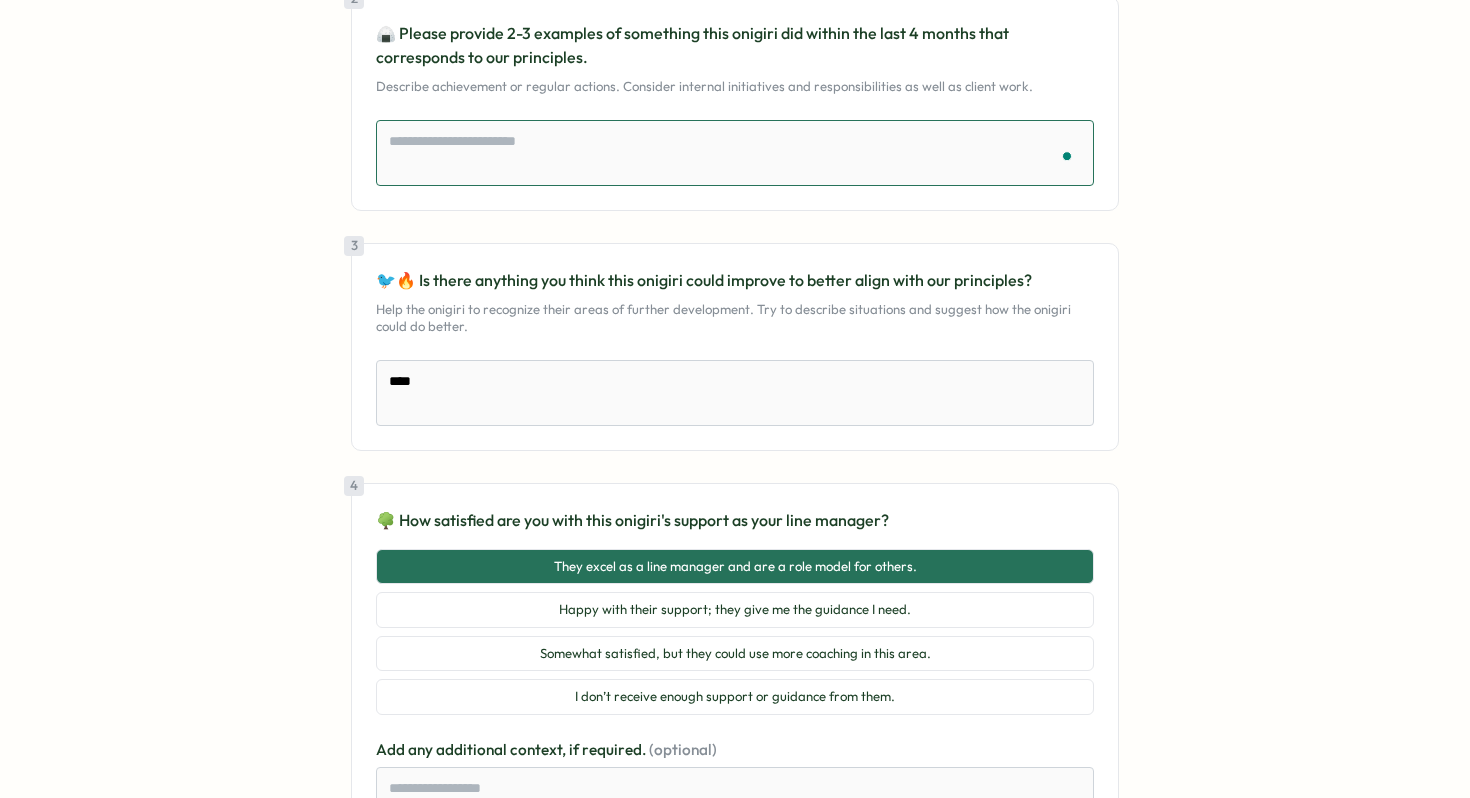paste on "**********" 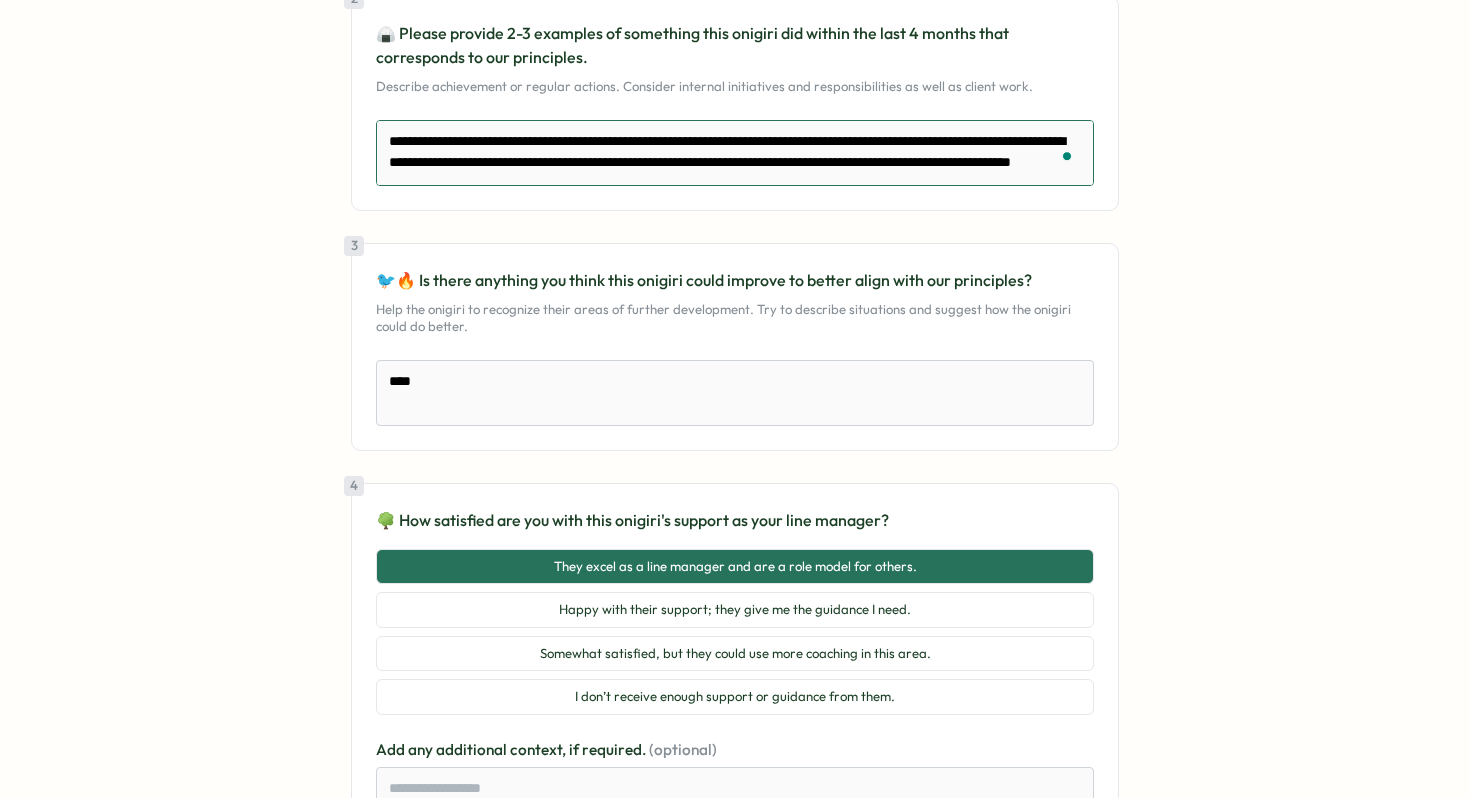 scroll, scrollTop: 51, scrollLeft: 0, axis: vertical 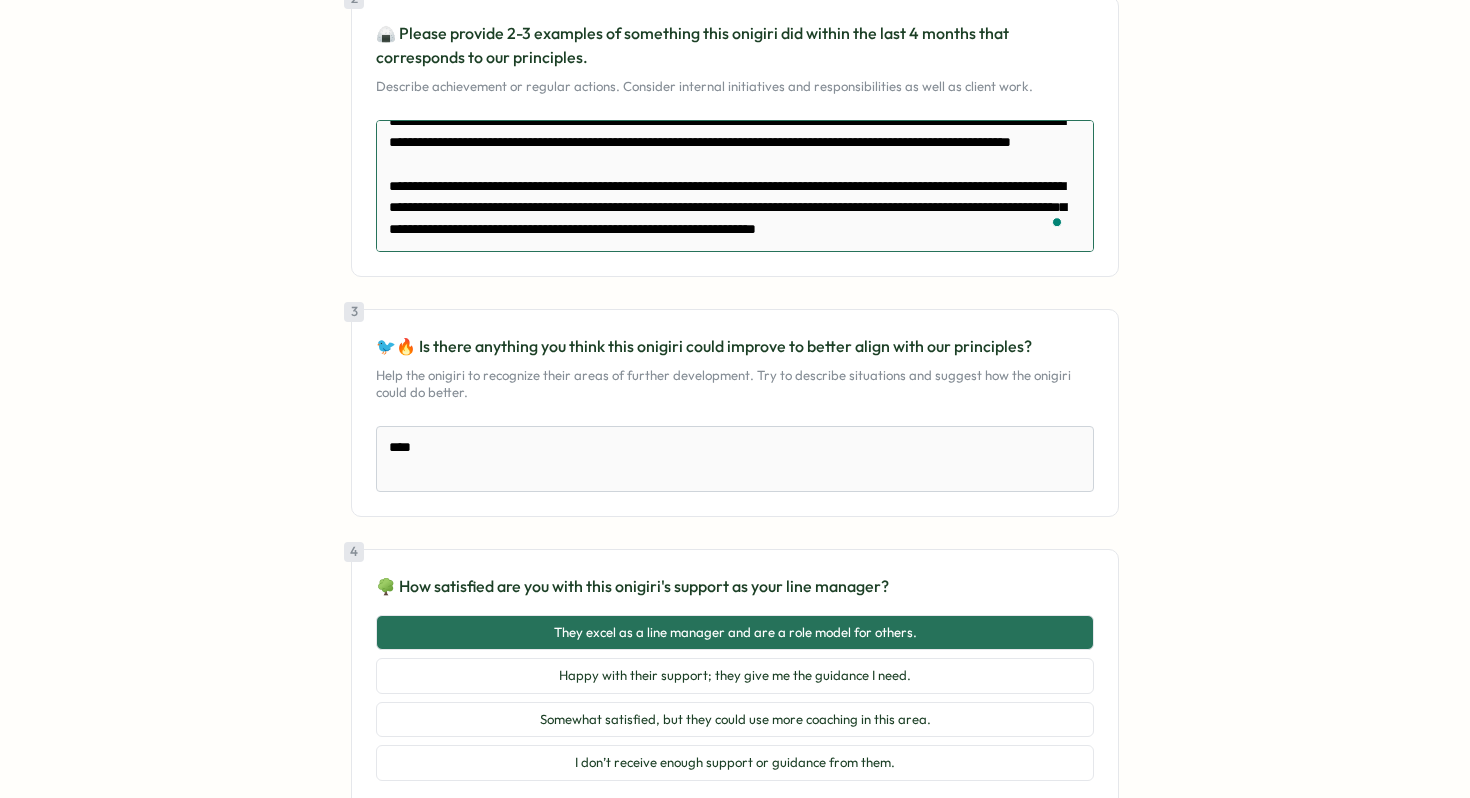 click on "**********" at bounding box center (735, 186) 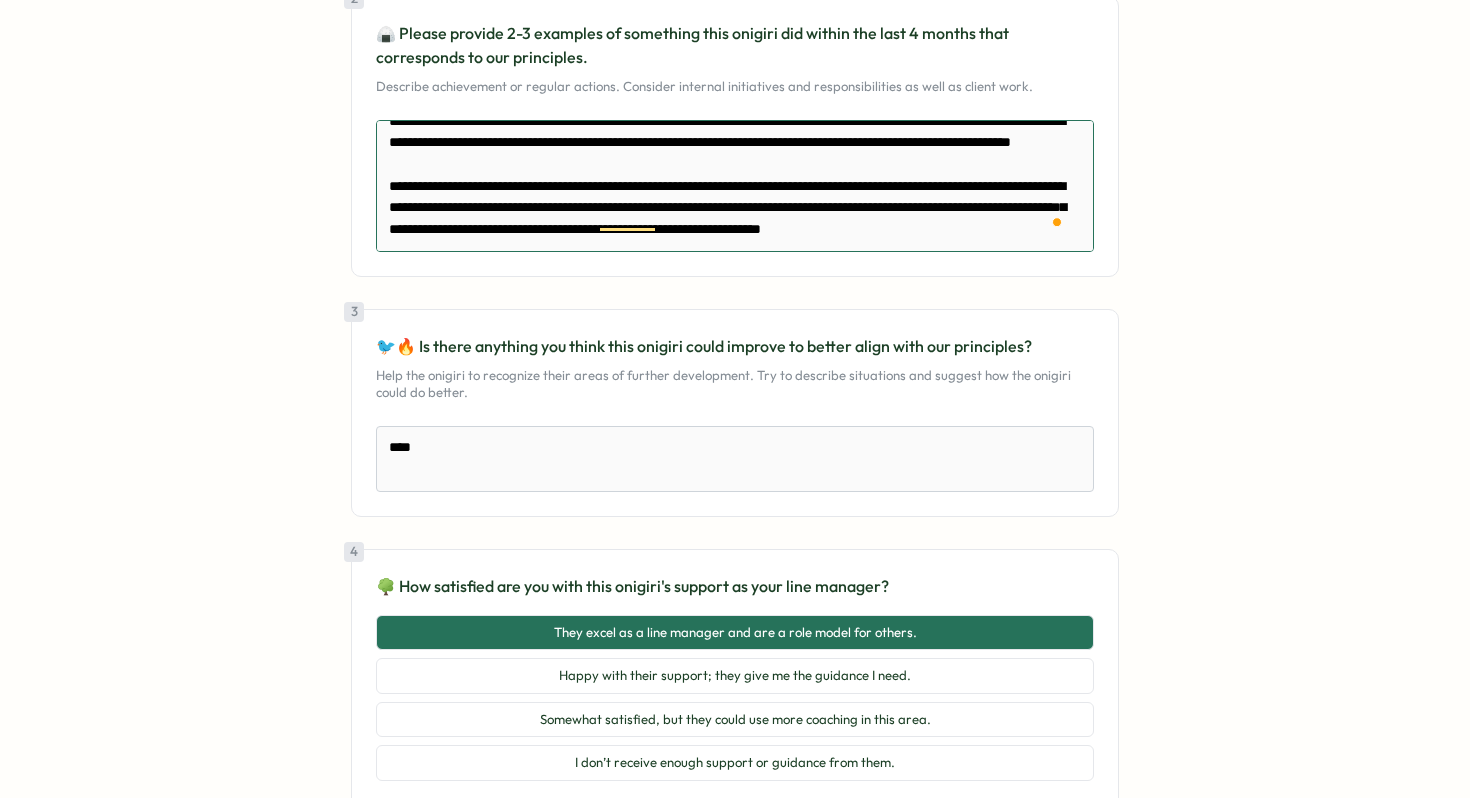 scroll, scrollTop: 0, scrollLeft: 0, axis: both 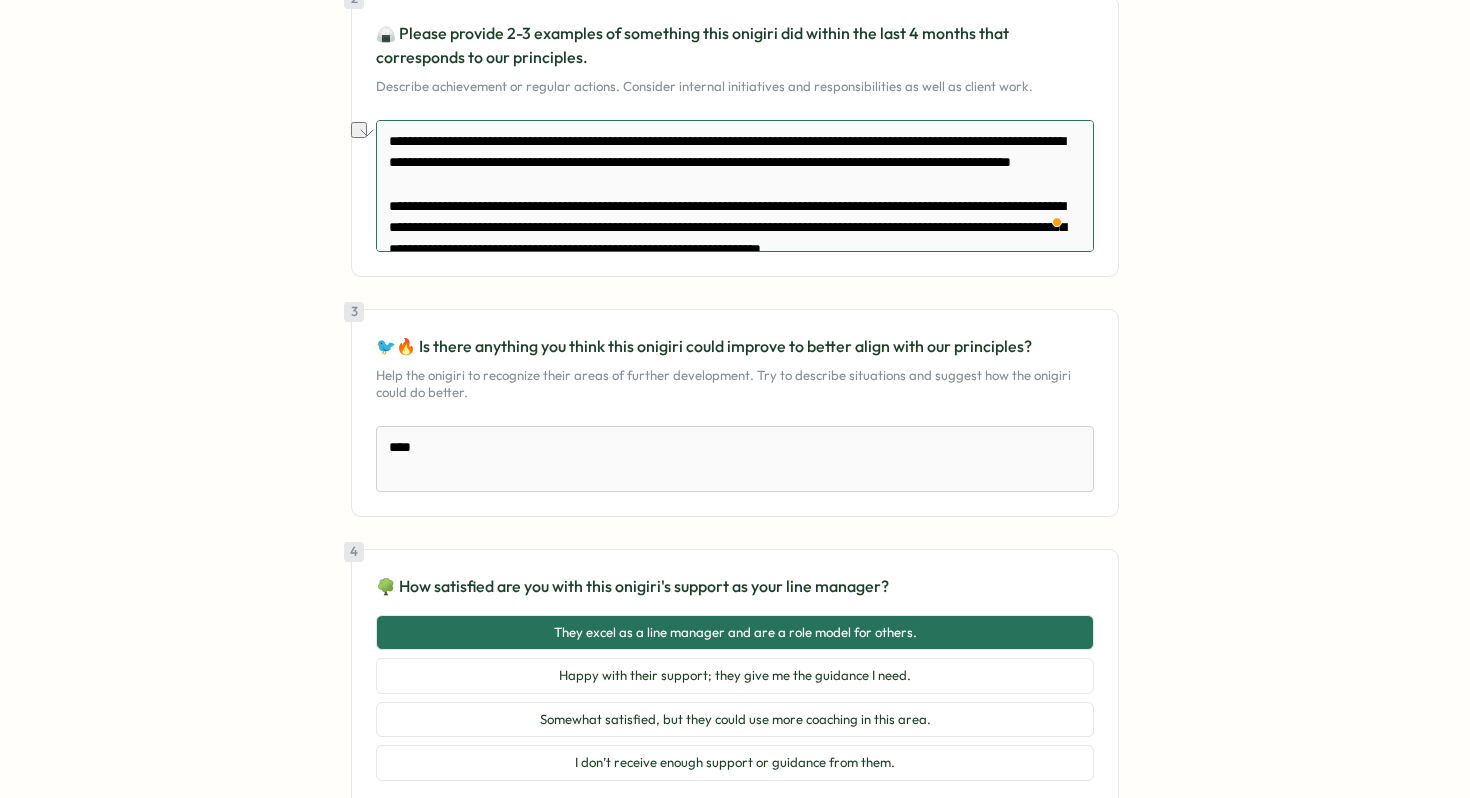 drag, startPoint x: 382, startPoint y: 169, endPoint x: 811, endPoint y: 159, distance: 429.11655 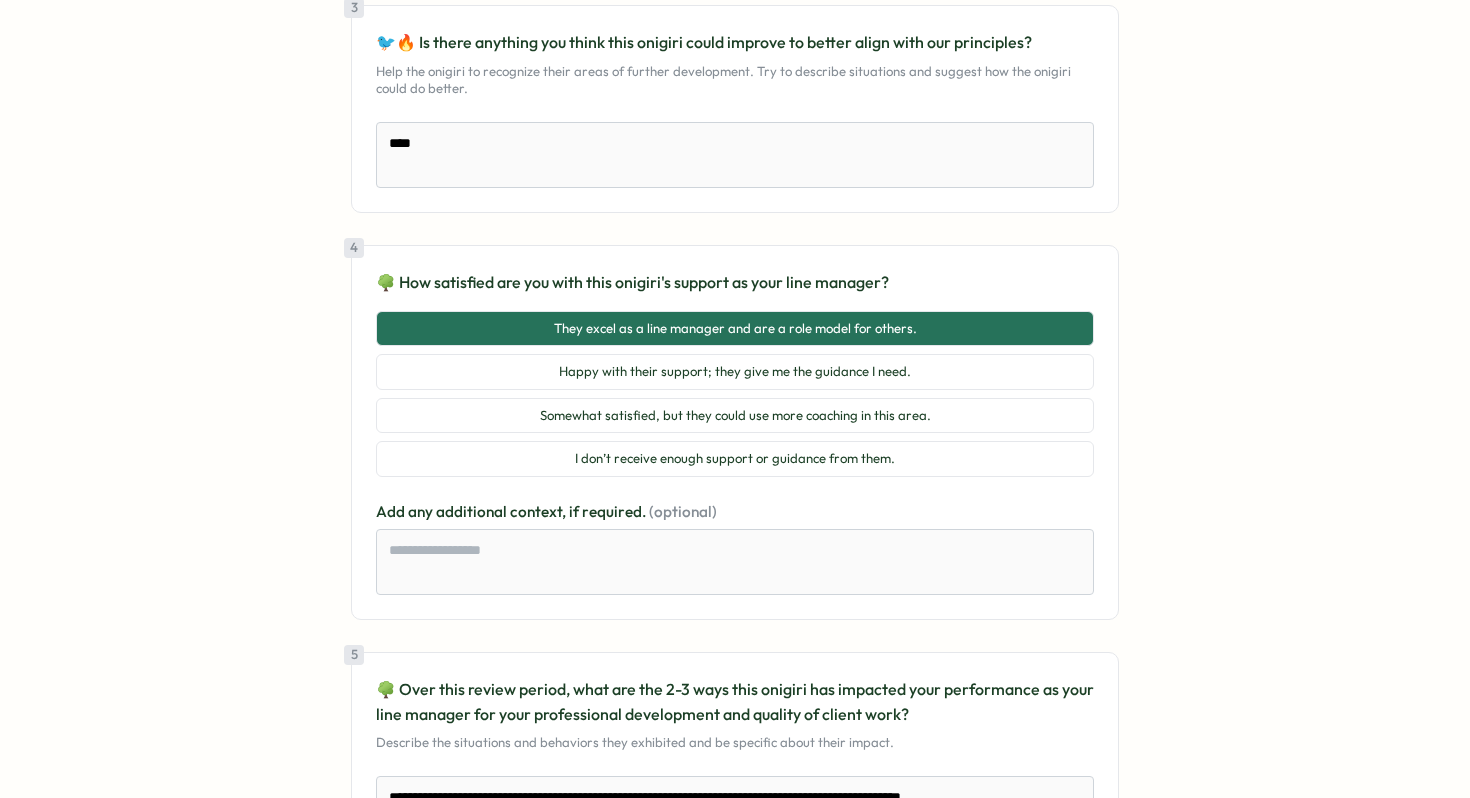 scroll, scrollTop: 822, scrollLeft: 0, axis: vertical 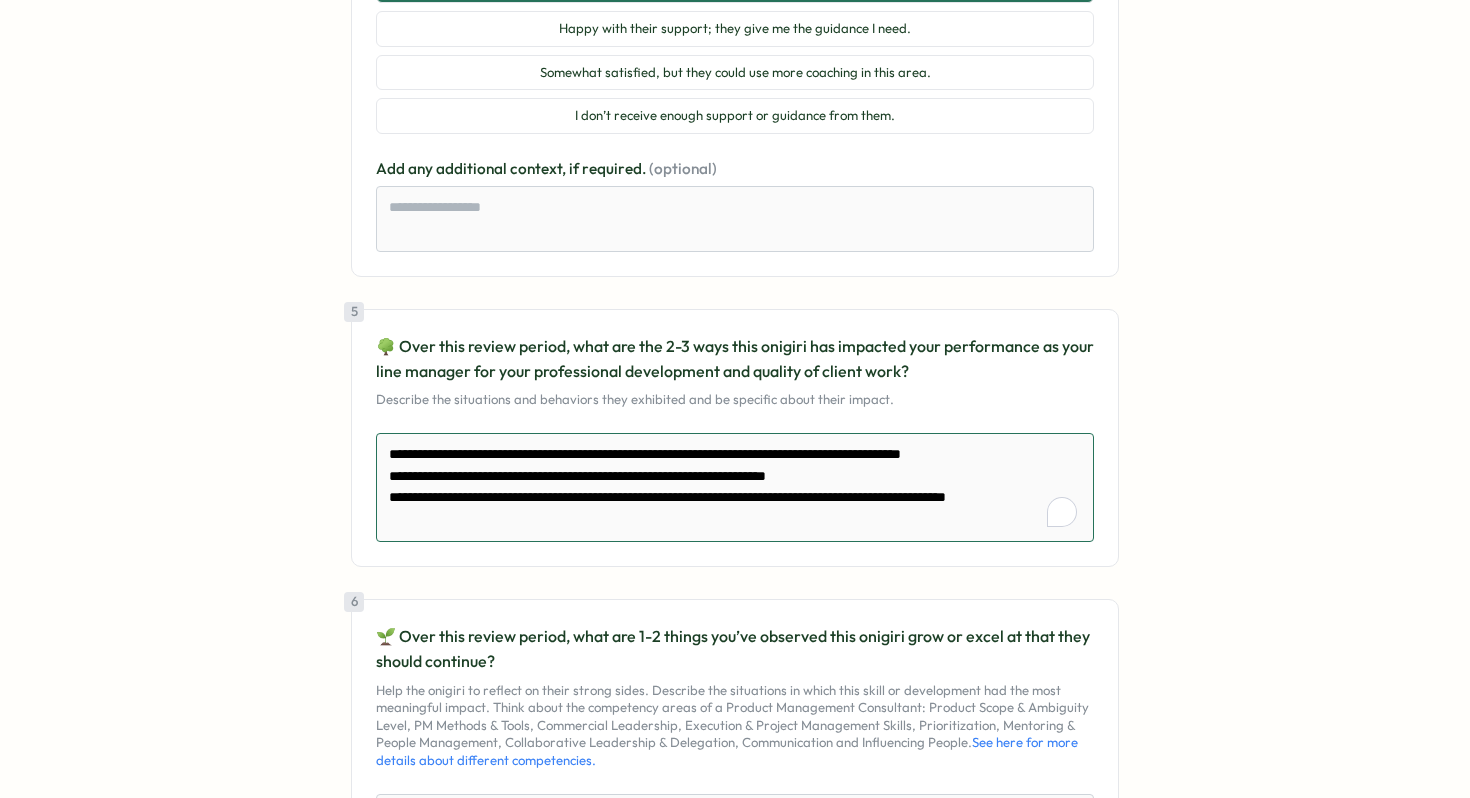 click on "**********" at bounding box center (735, 487) 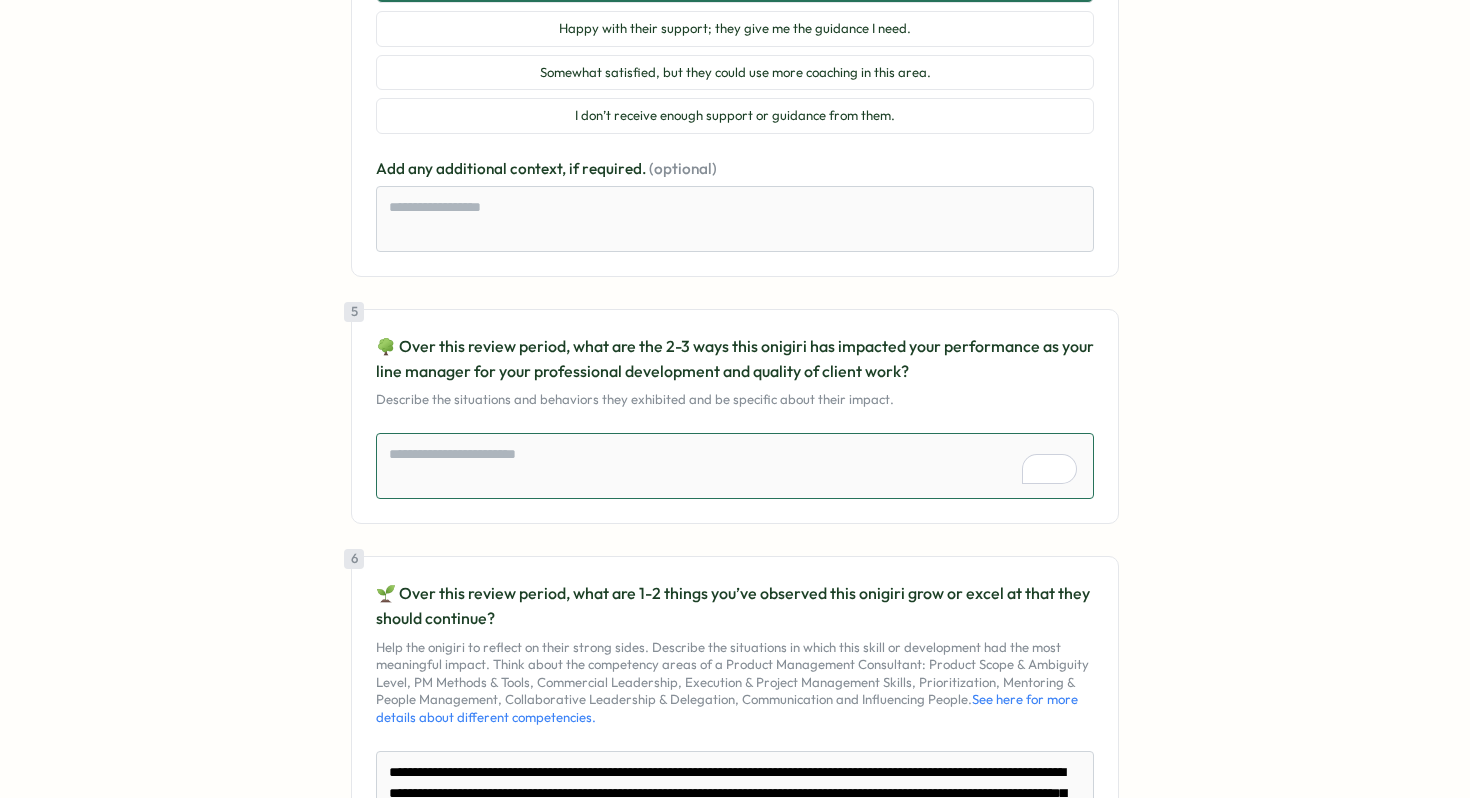 paste on "**********" 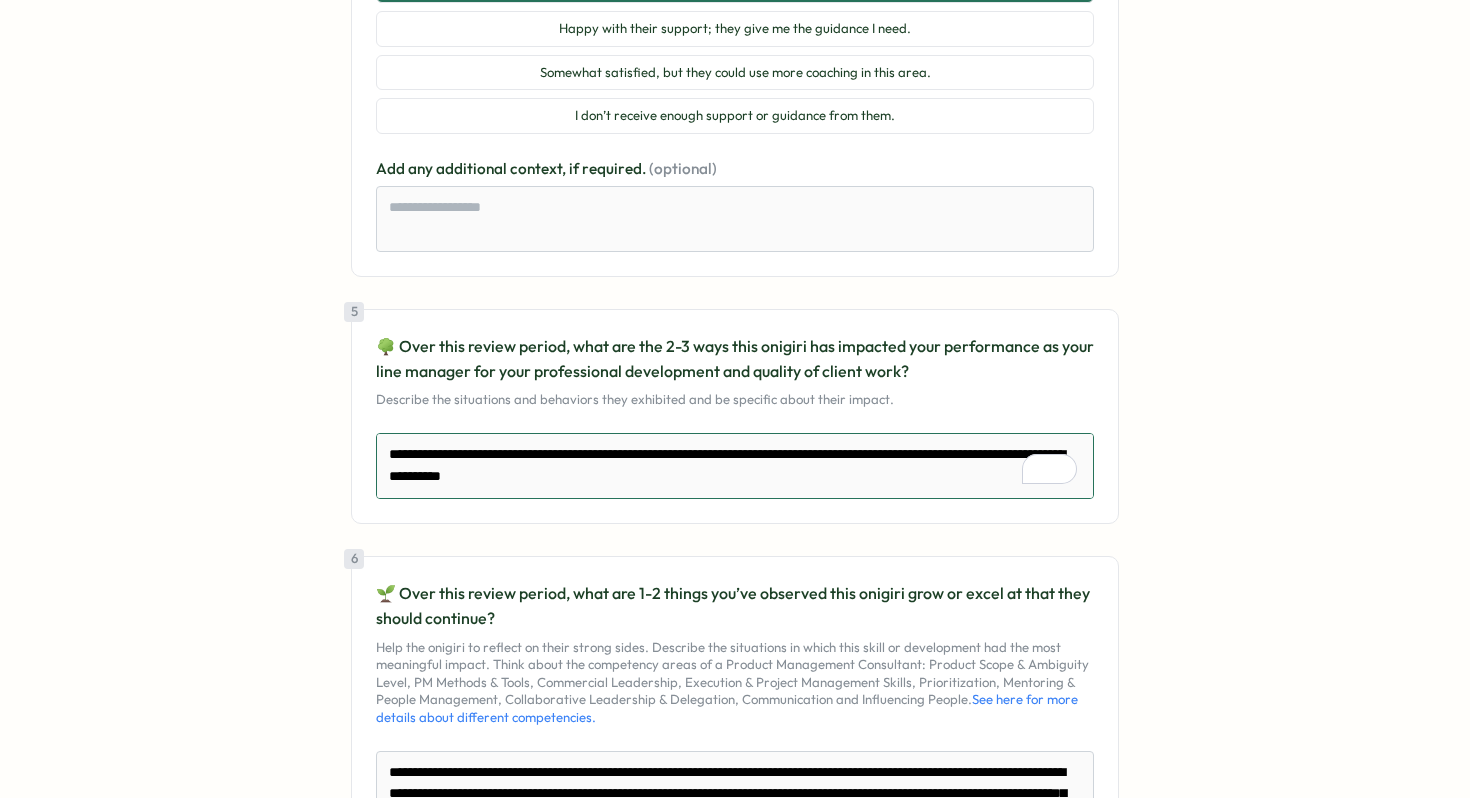 scroll, scrollTop: 51, scrollLeft: 0, axis: vertical 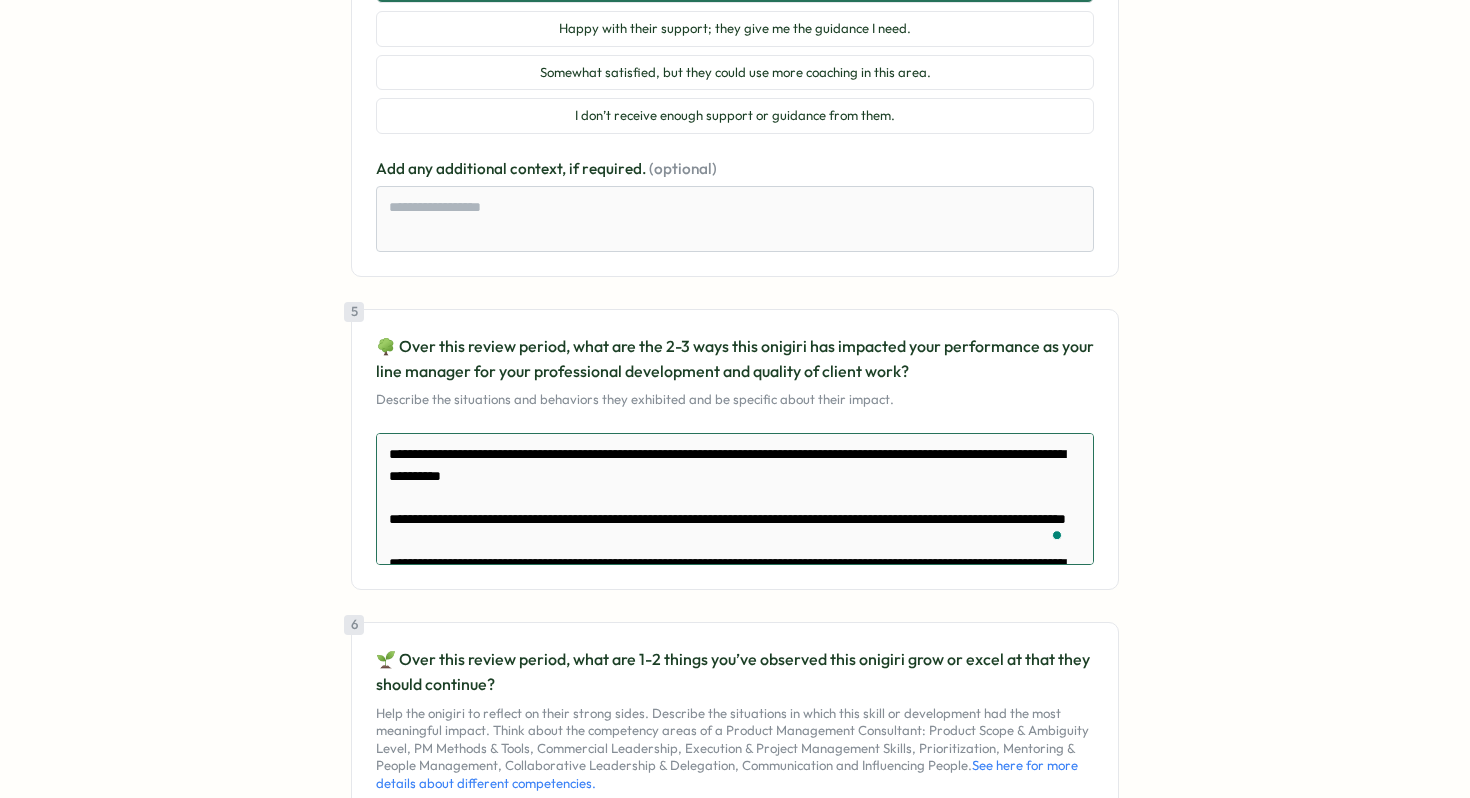 click on "**********" at bounding box center [735, 499] 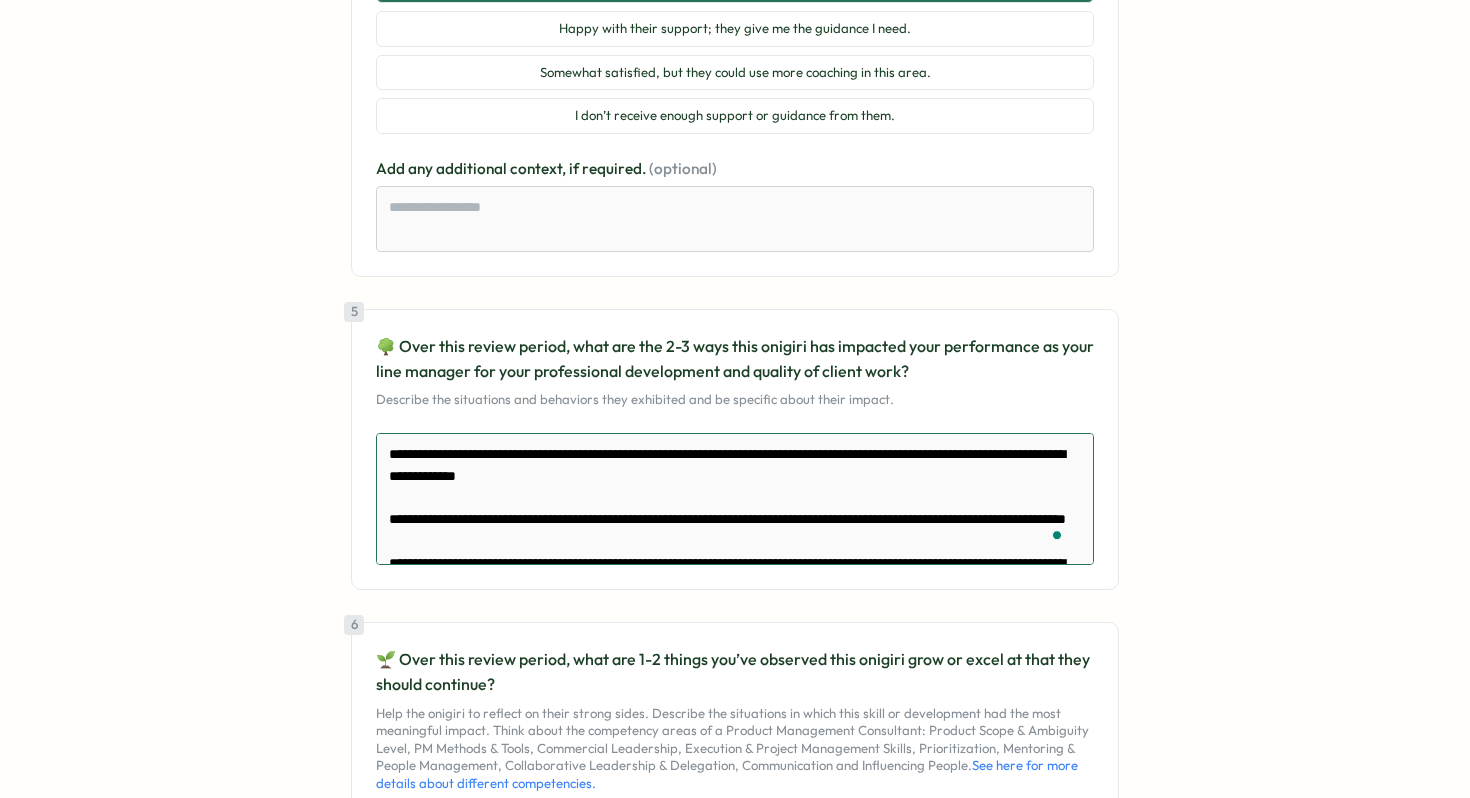 click on "**********" at bounding box center (735, 499) 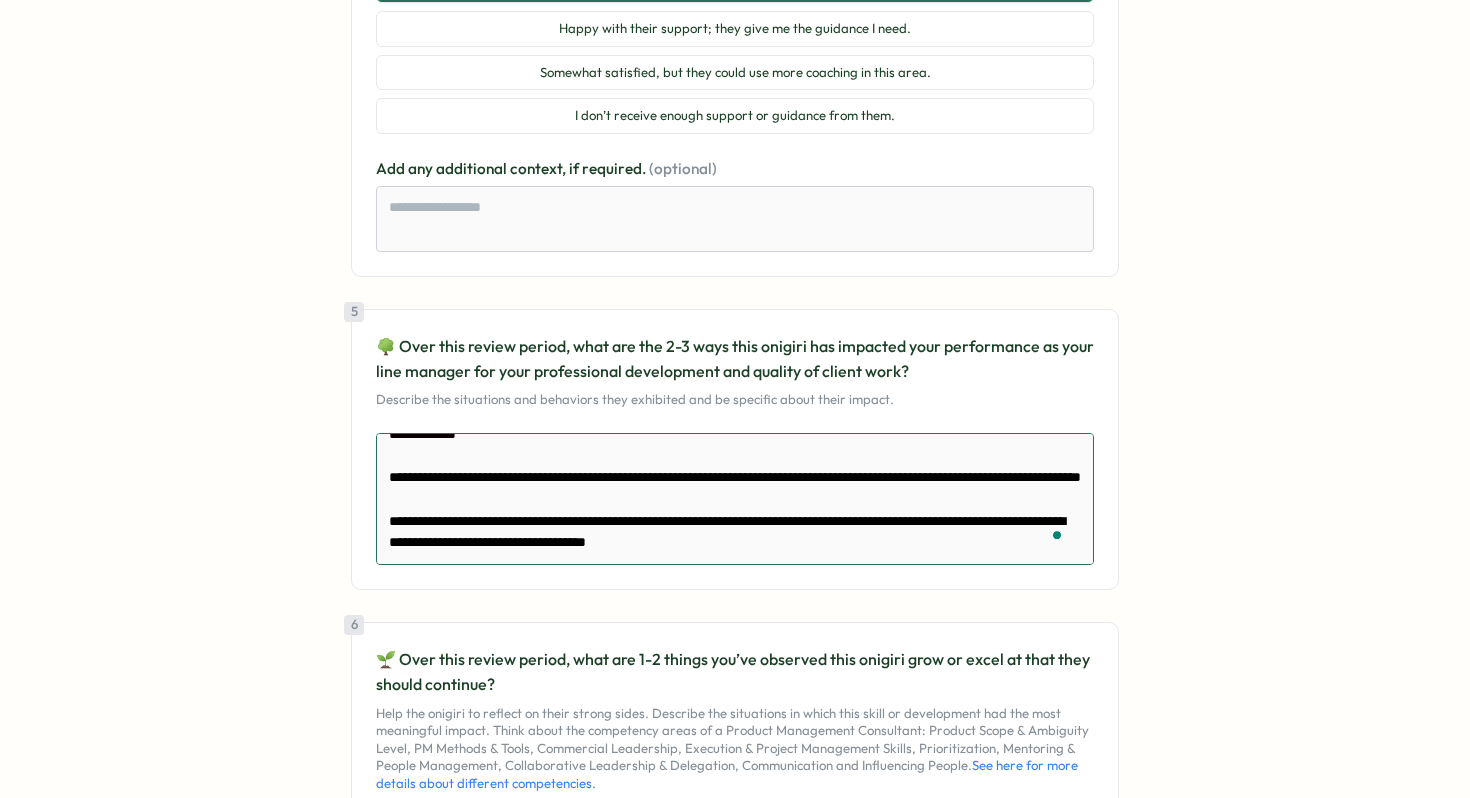 click on "**********" at bounding box center [735, 499] 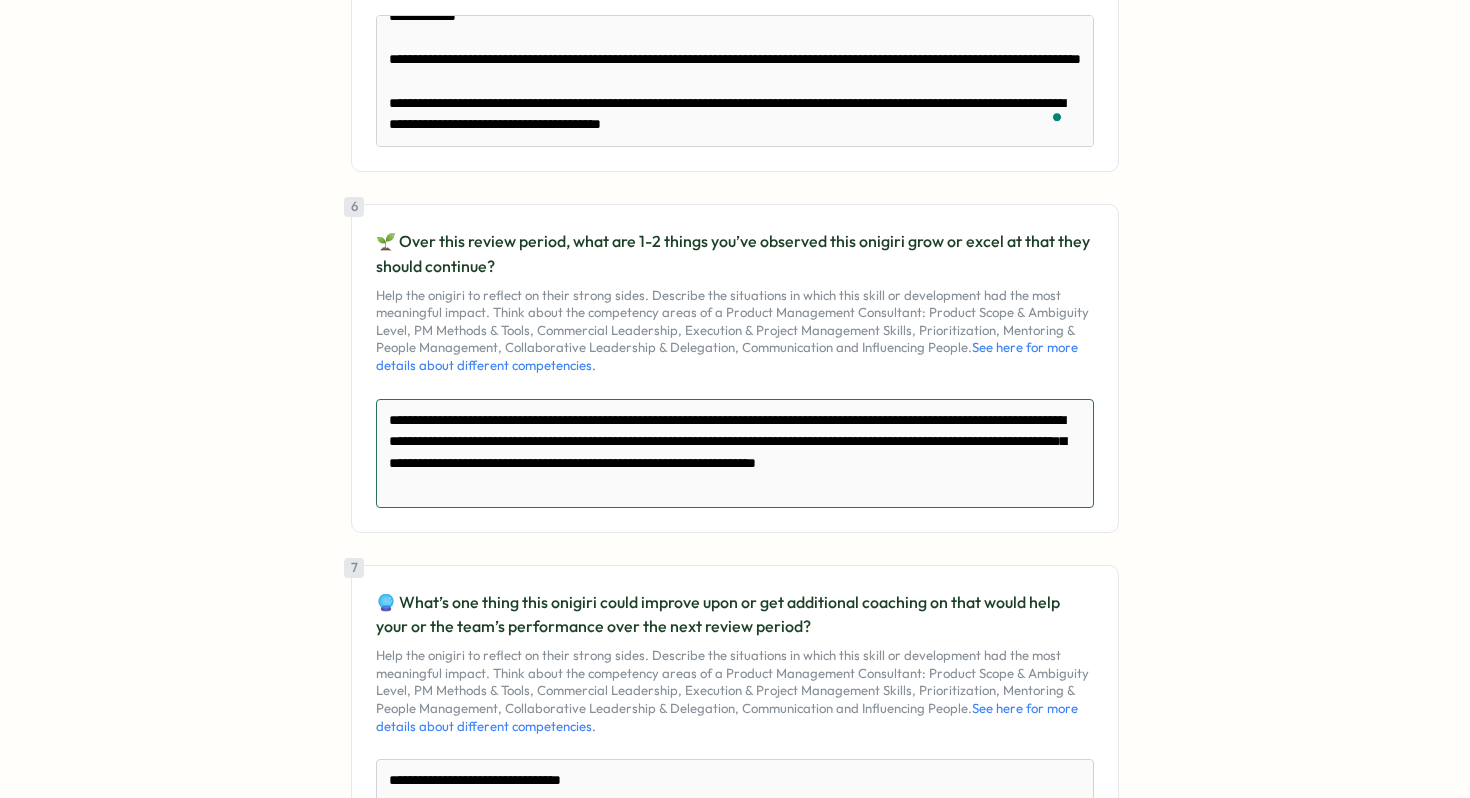 click on "**********" at bounding box center [735, 453] 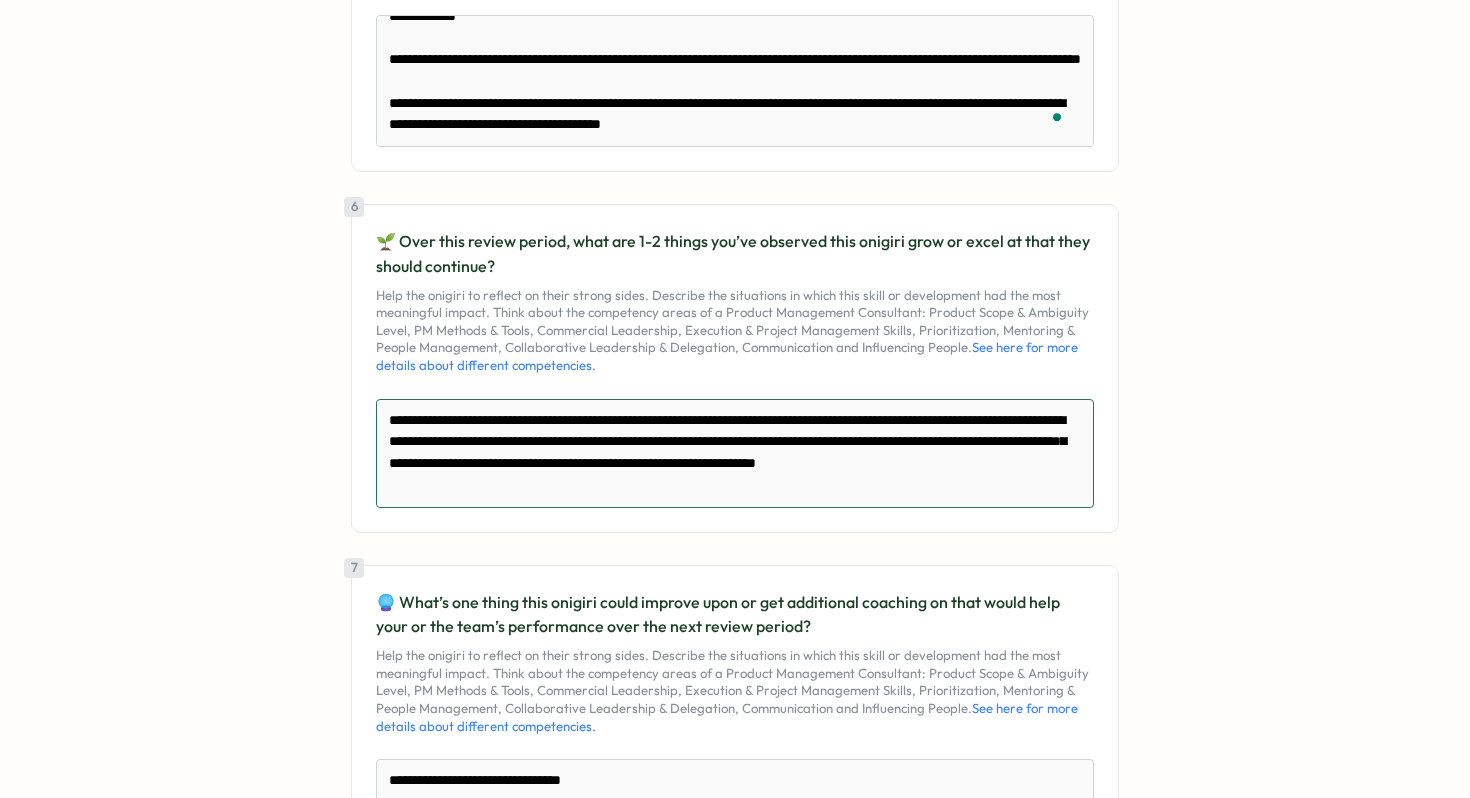 click on "**********" at bounding box center (735, 453) 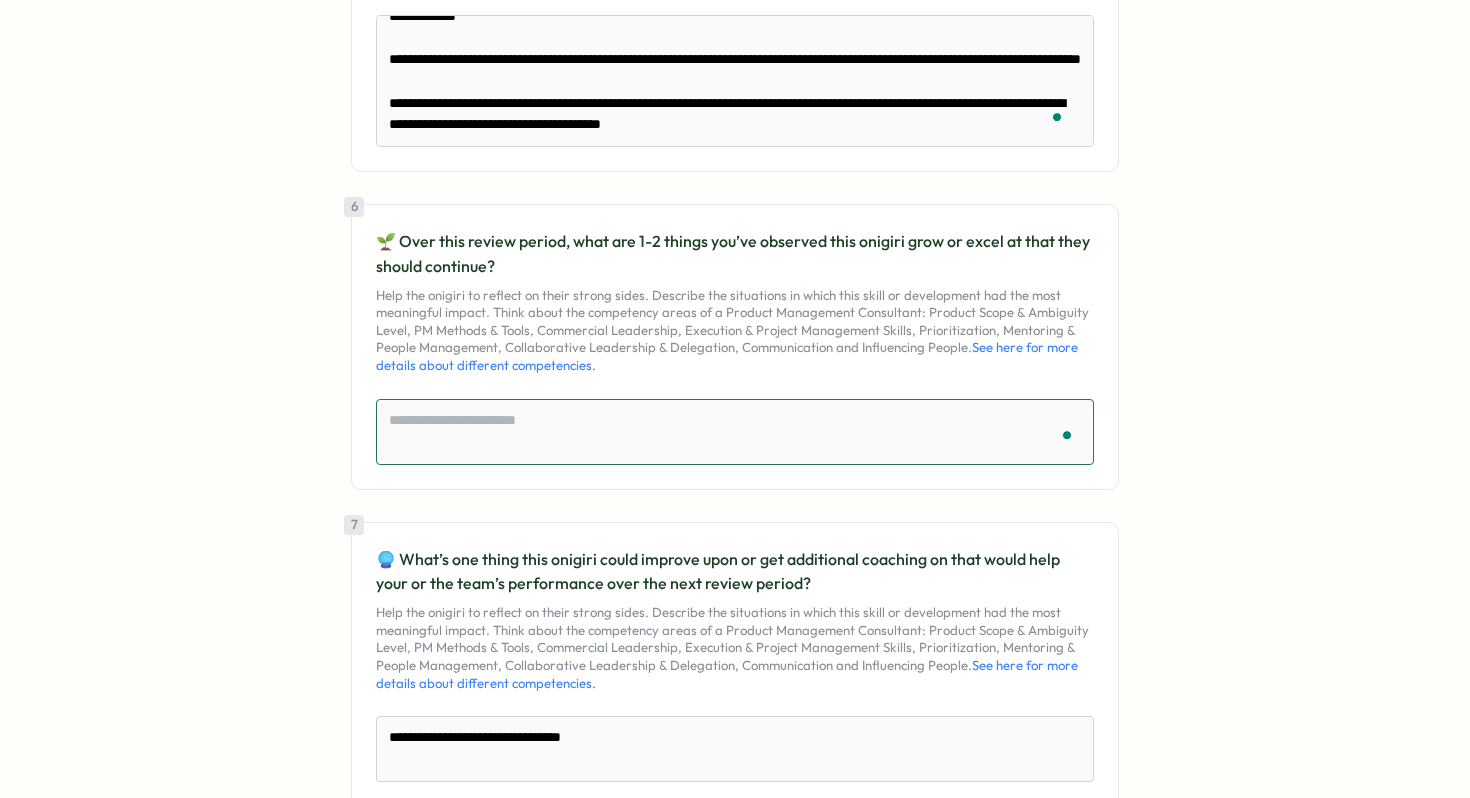 paste on "**********" 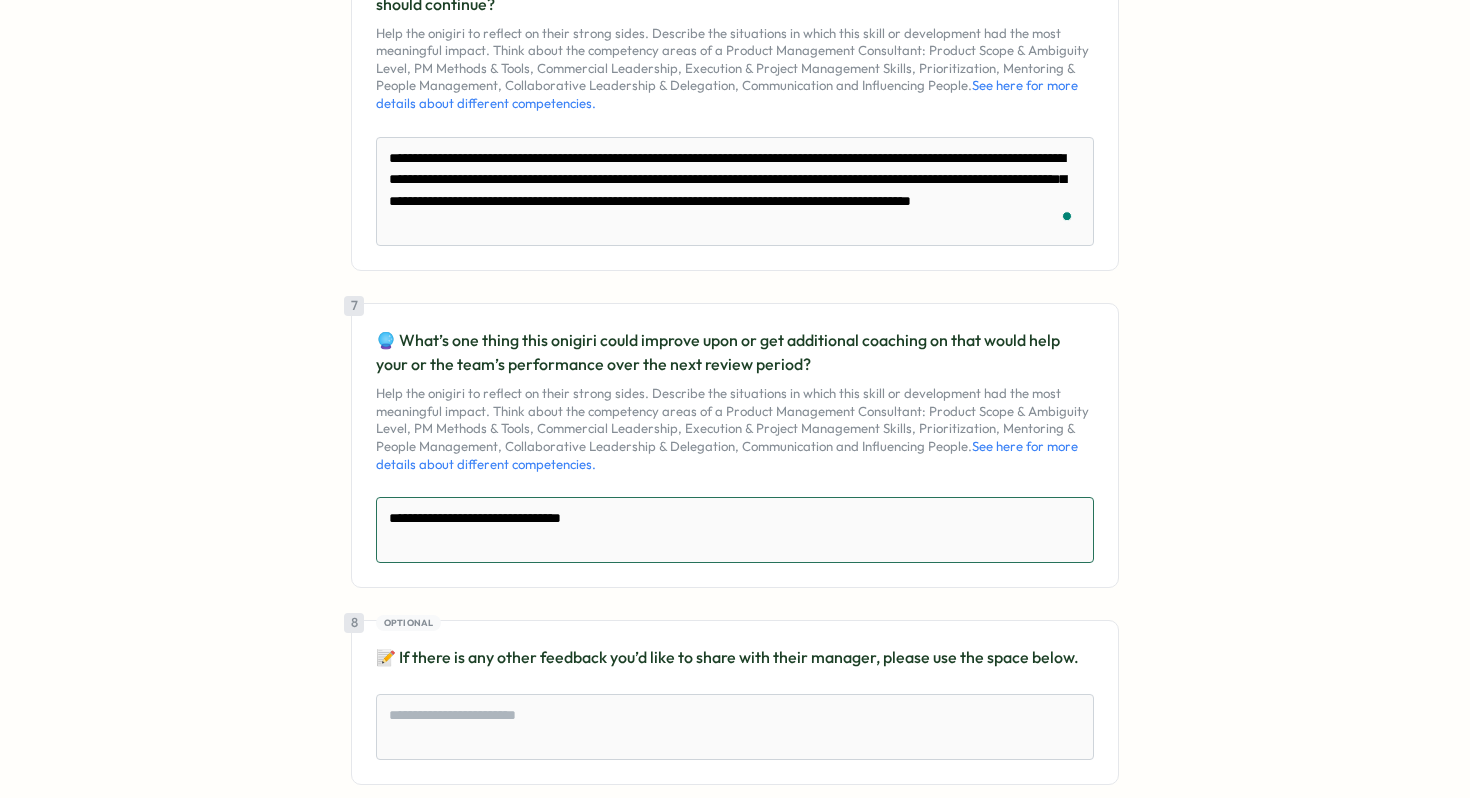 click on "**********" at bounding box center (735, 530) 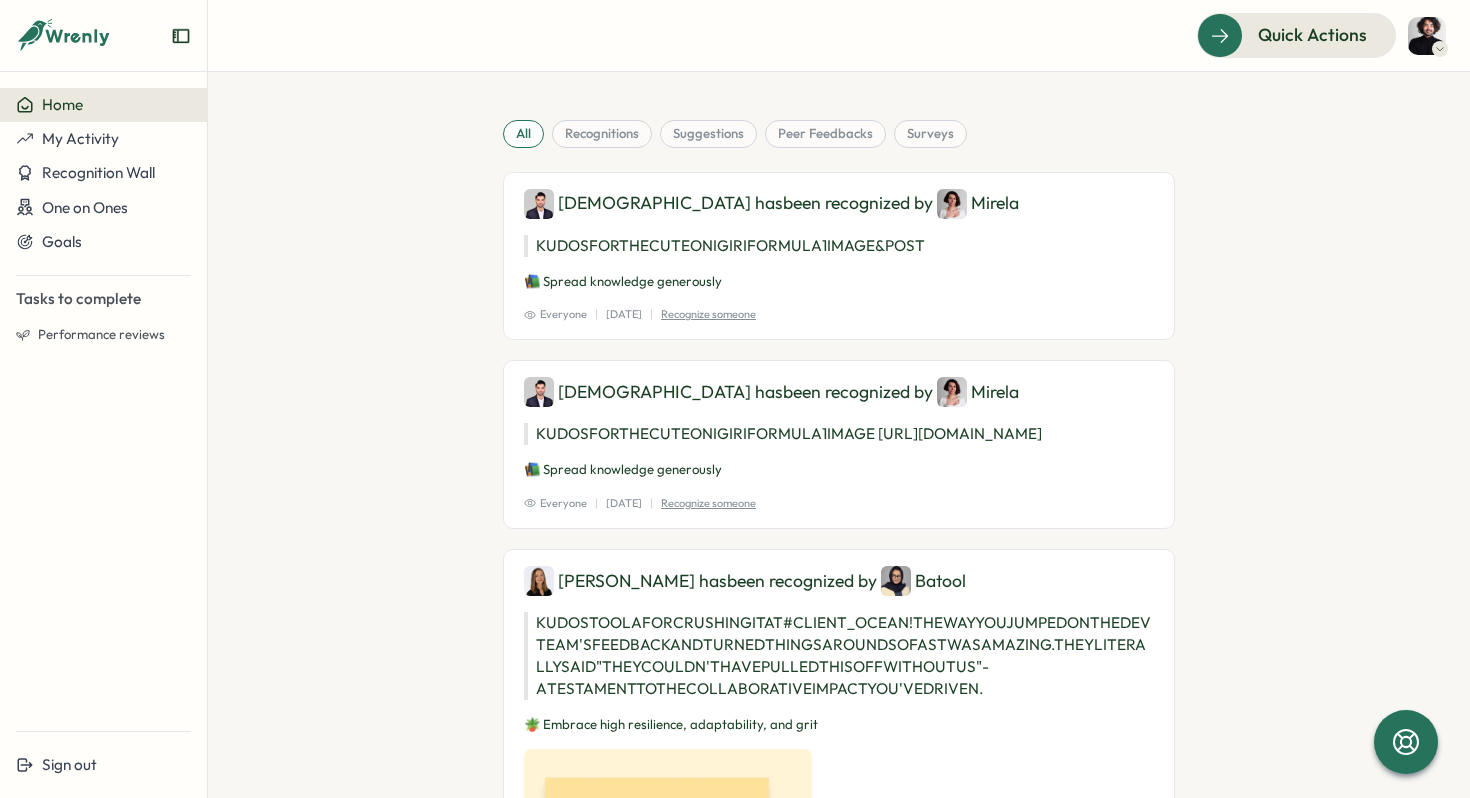 scroll, scrollTop: 0, scrollLeft: 0, axis: both 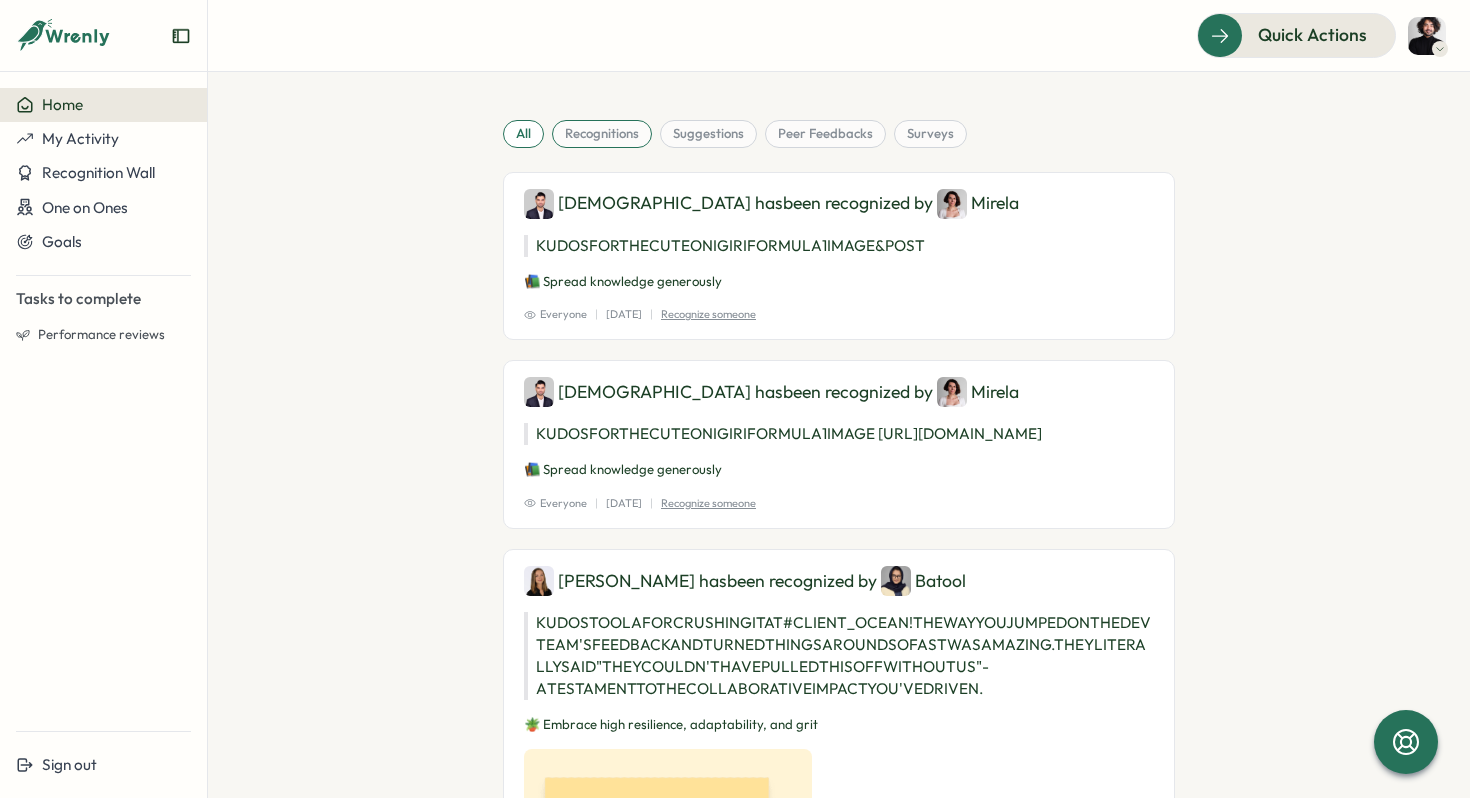 click on "recognitions" at bounding box center [602, 134] 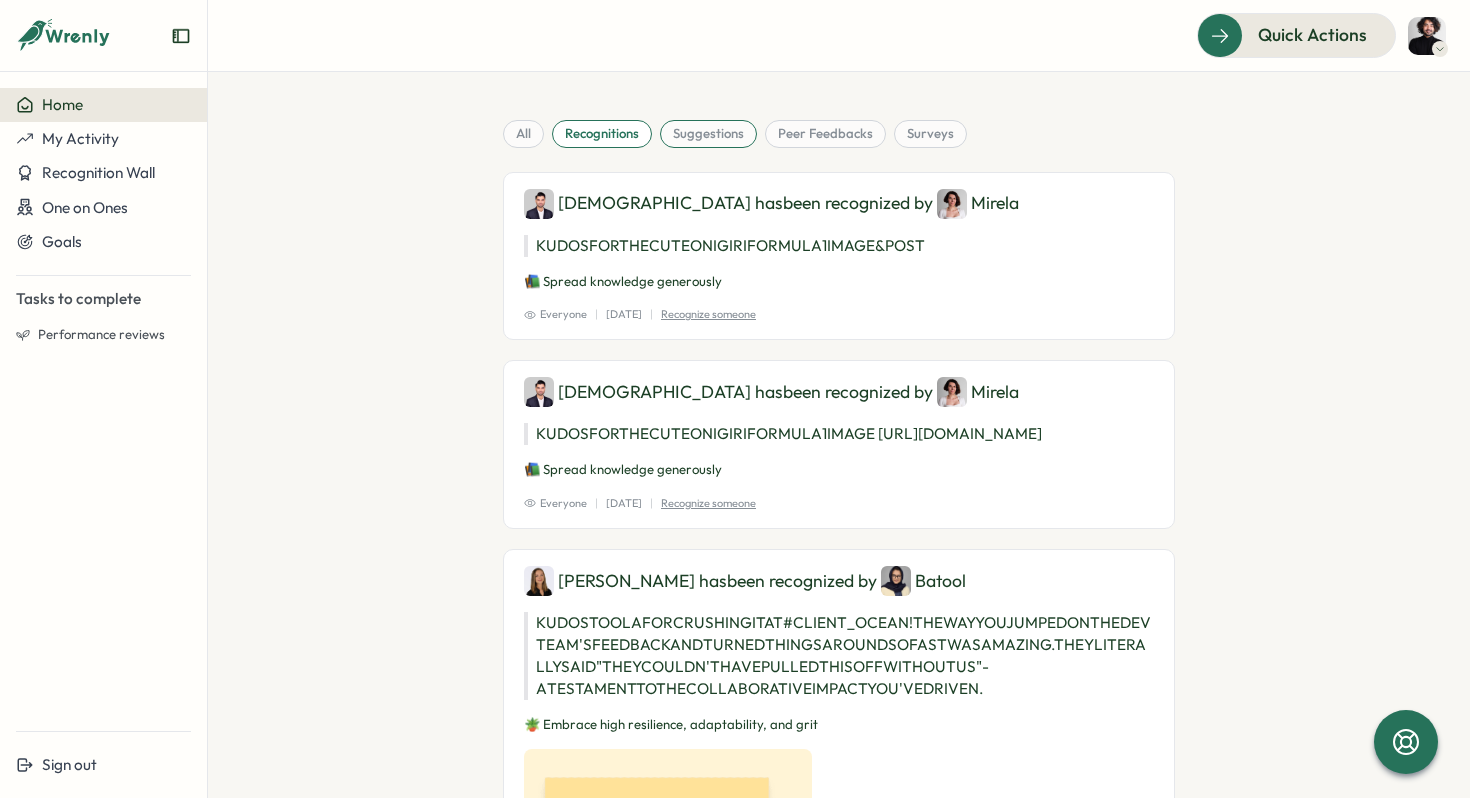 click on "suggestions" at bounding box center [708, 134] 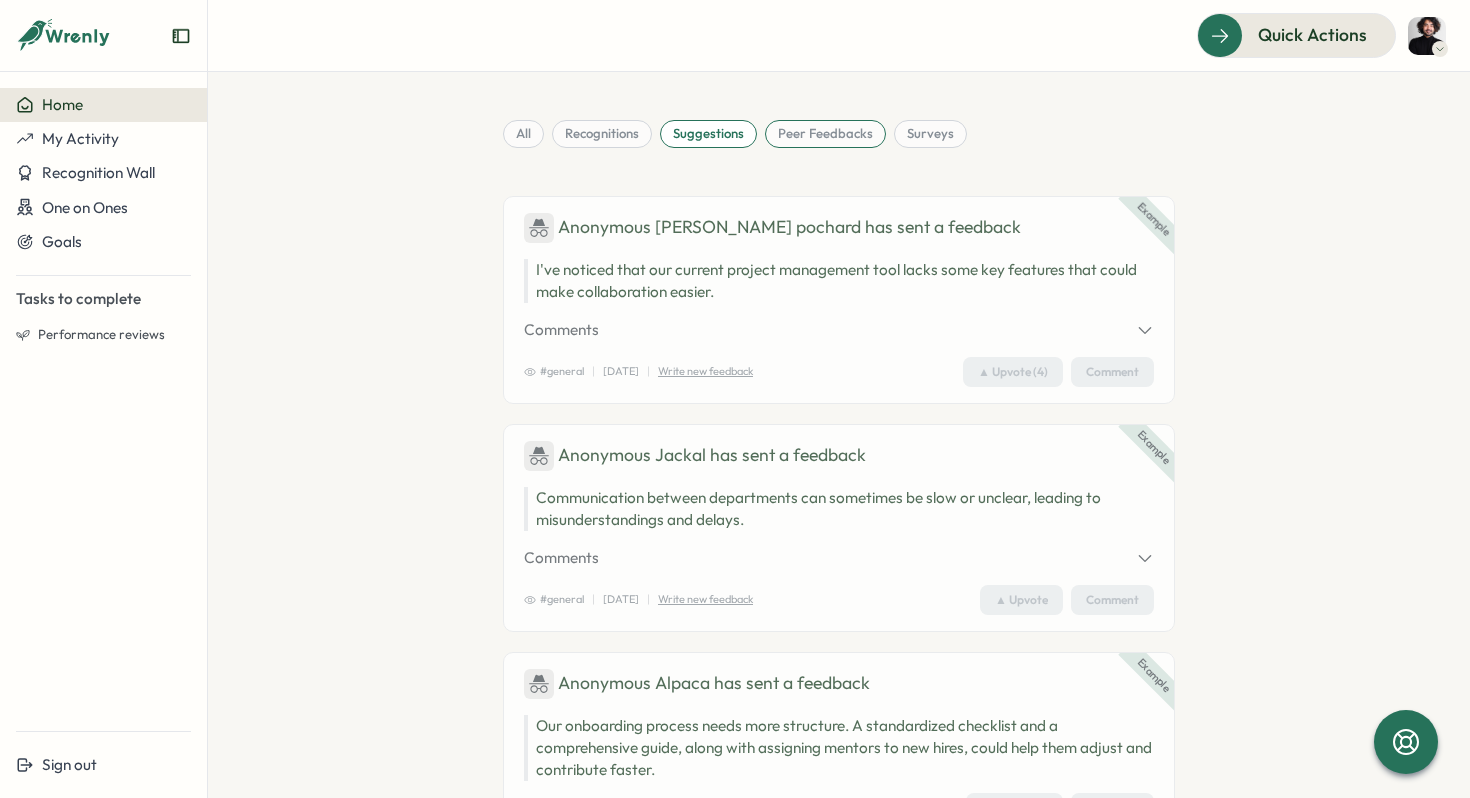 click on "peer feedbacks" at bounding box center (825, 134) 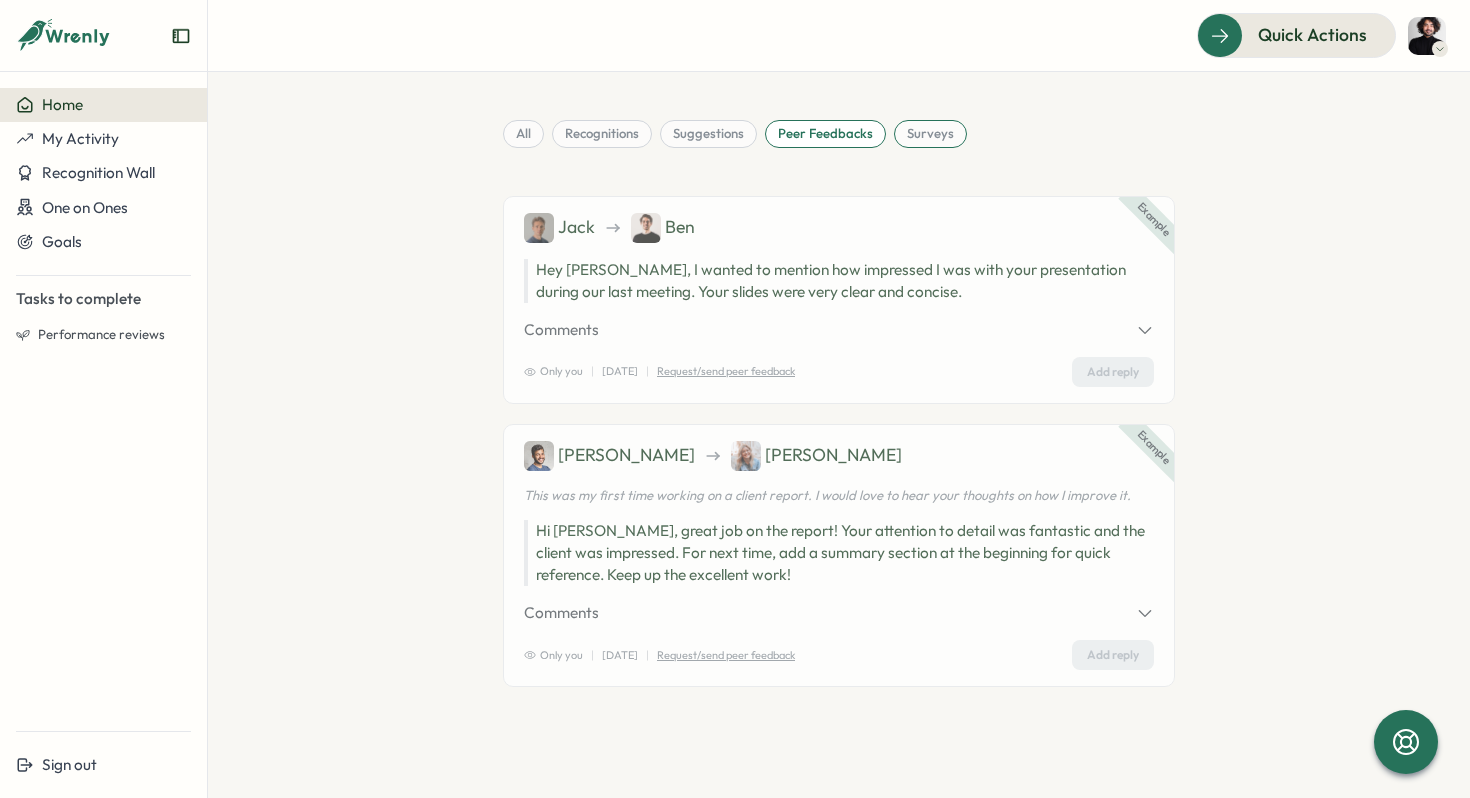 click on "surveys" at bounding box center [930, 134] 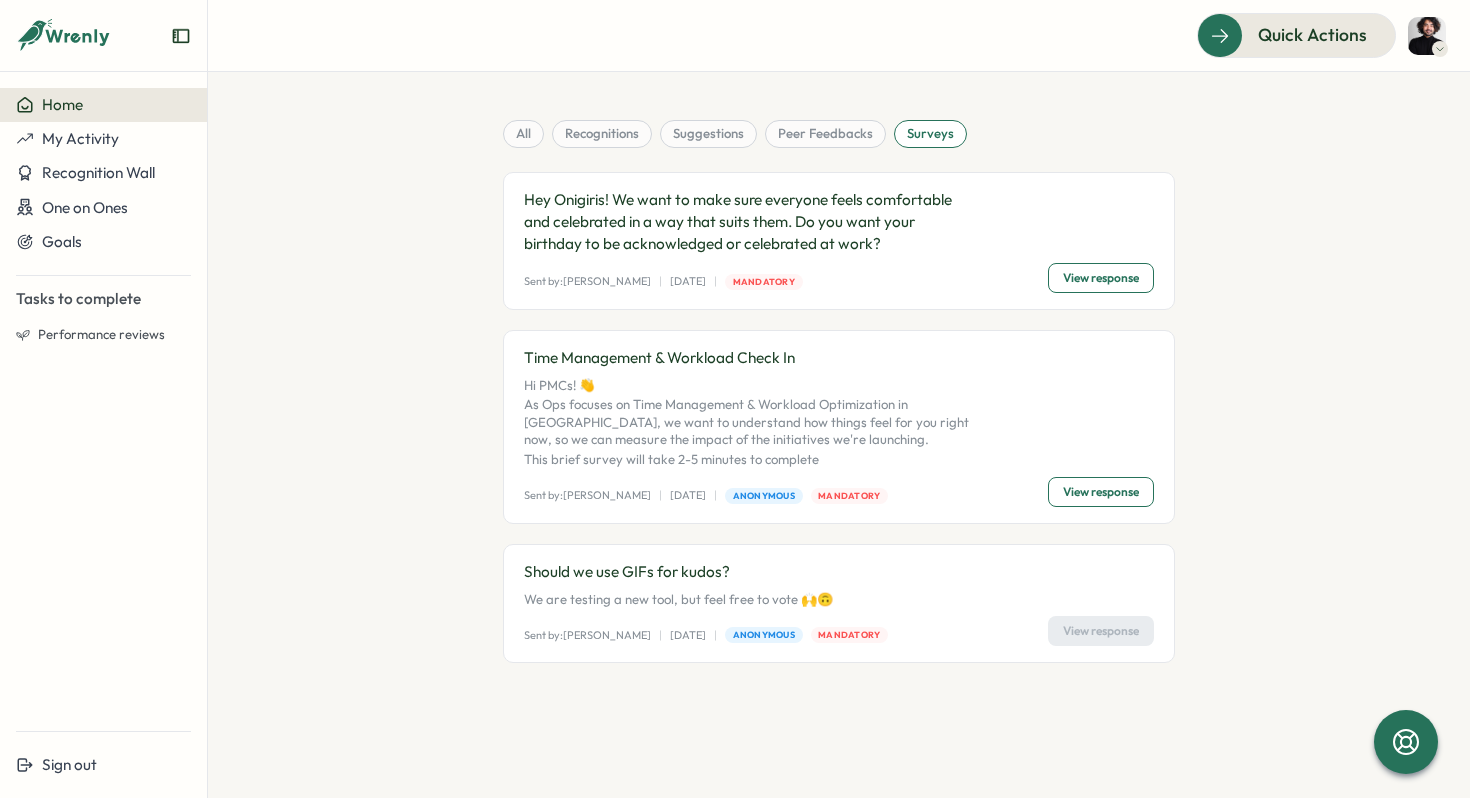 click on "View response" at bounding box center (1101, 492) 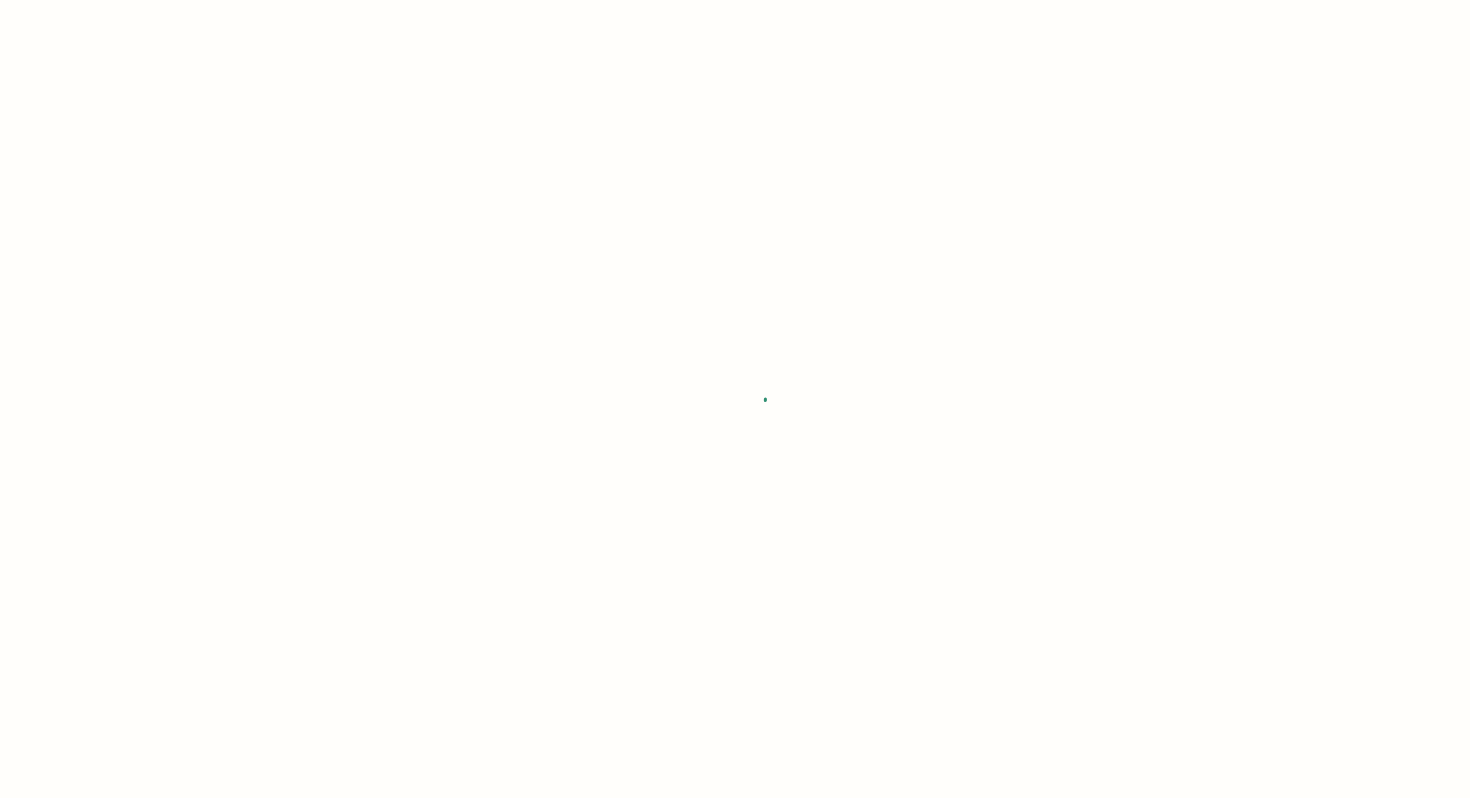 scroll, scrollTop: 0, scrollLeft: 0, axis: both 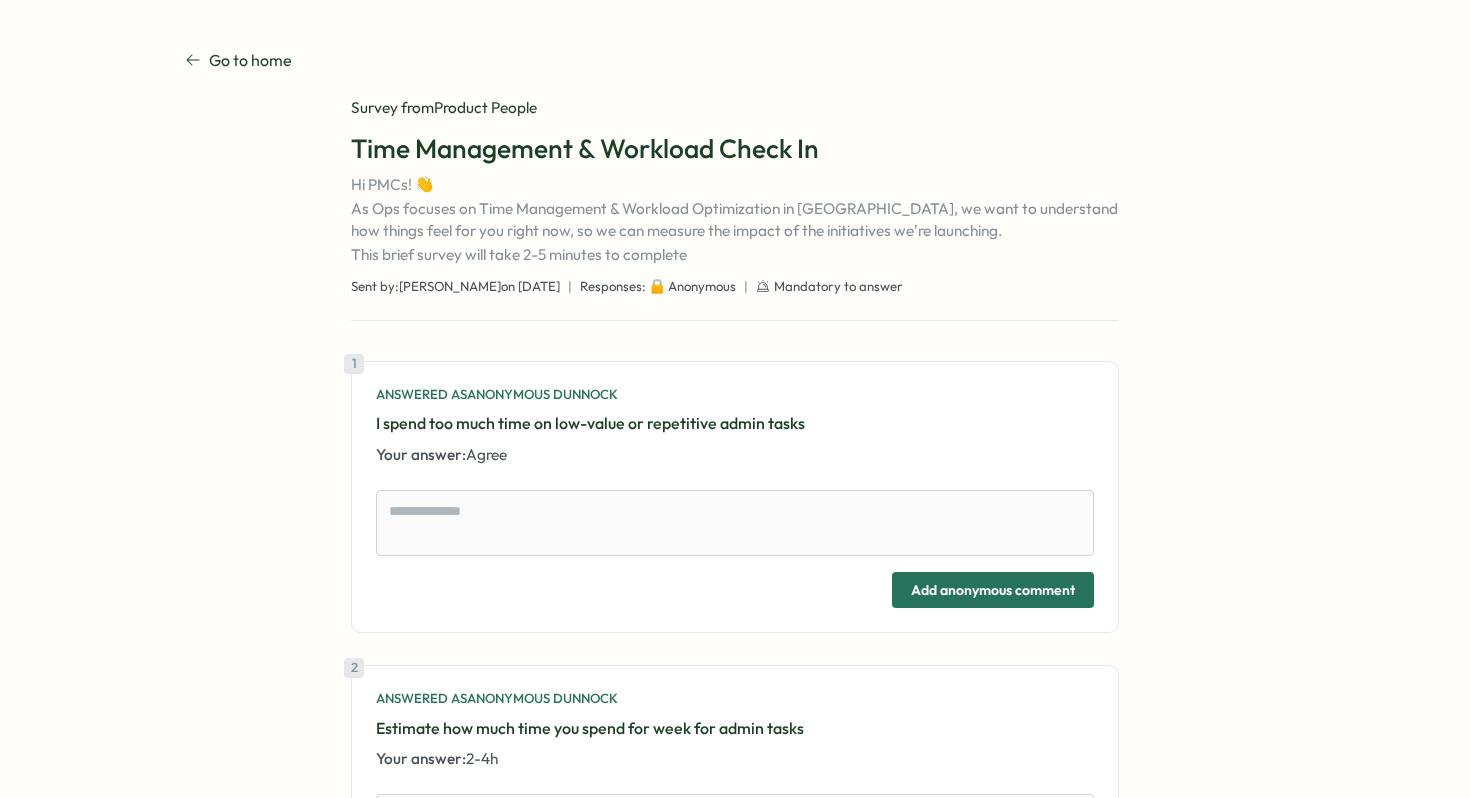type on "*" 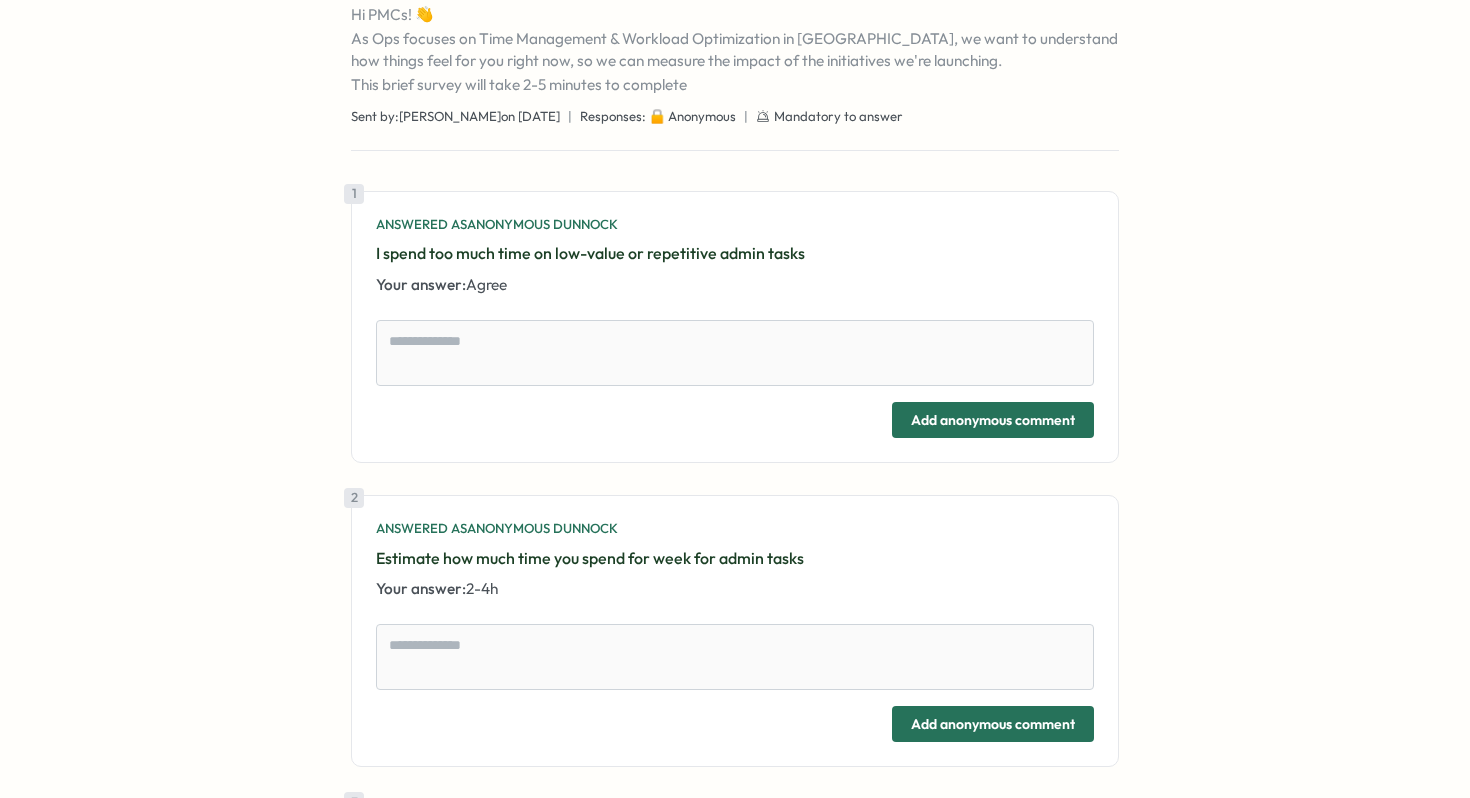 scroll, scrollTop: 172, scrollLeft: 0, axis: vertical 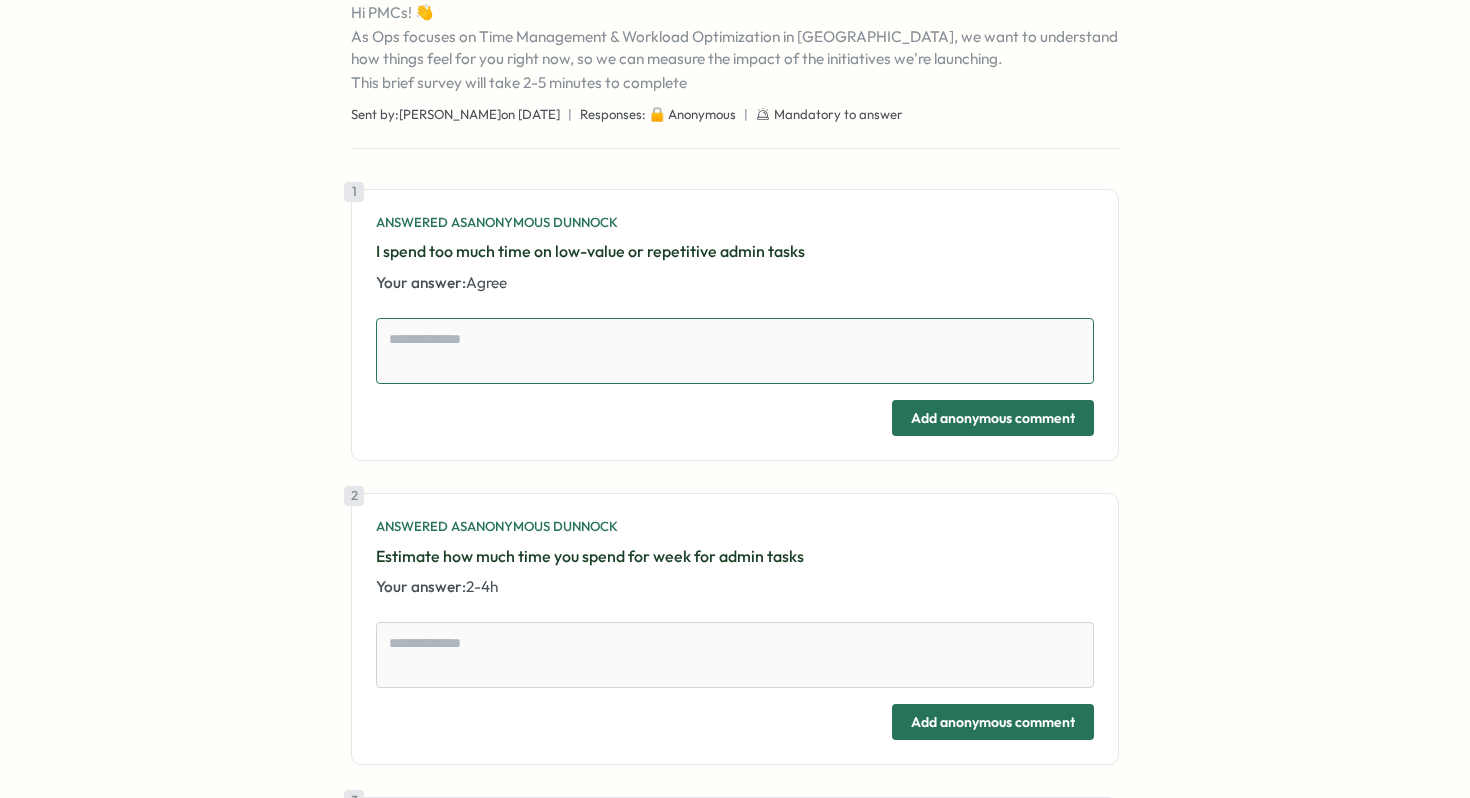 click at bounding box center [735, 351] 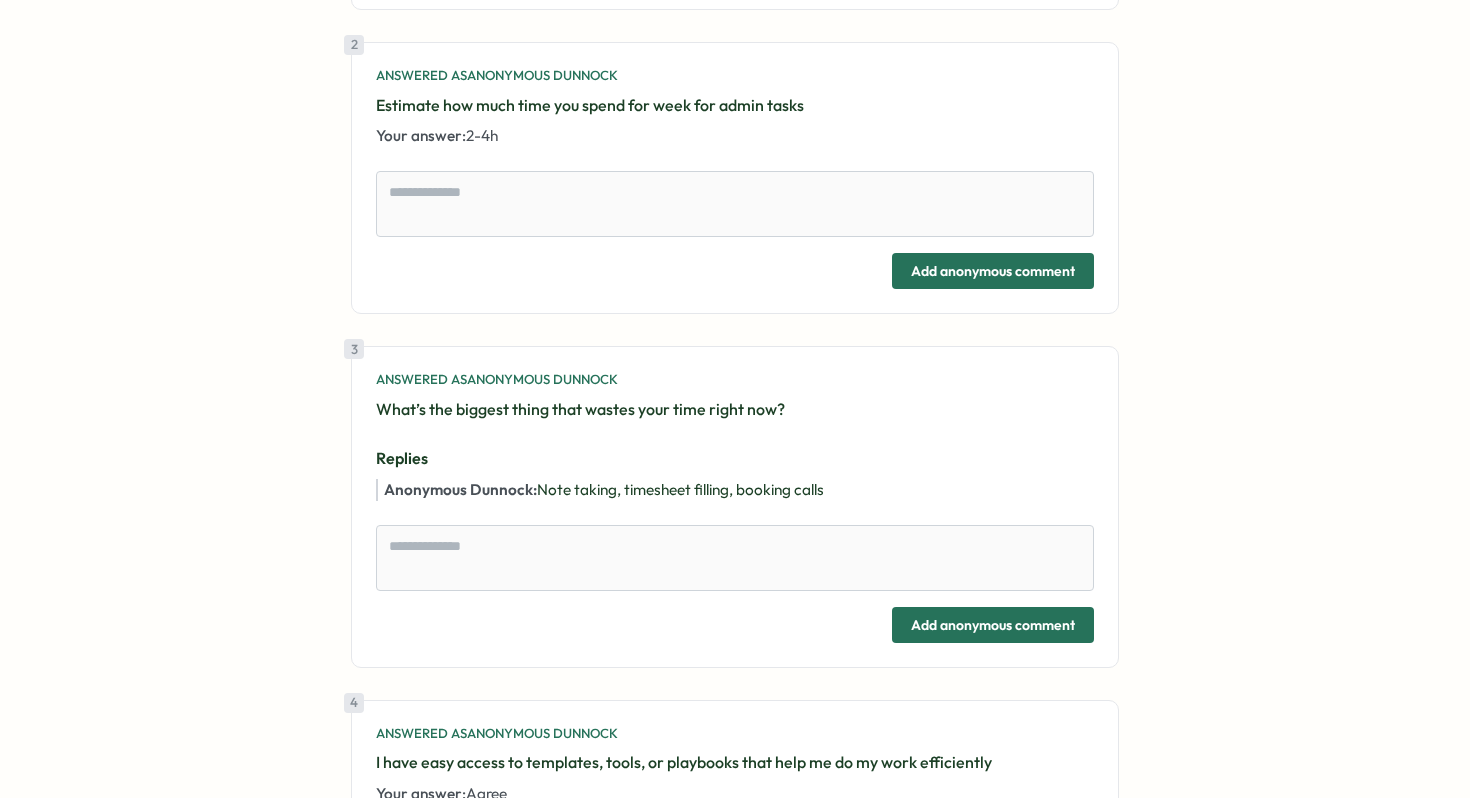 scroll, scrollTop: 0, scrollLeft: 0, axis: both 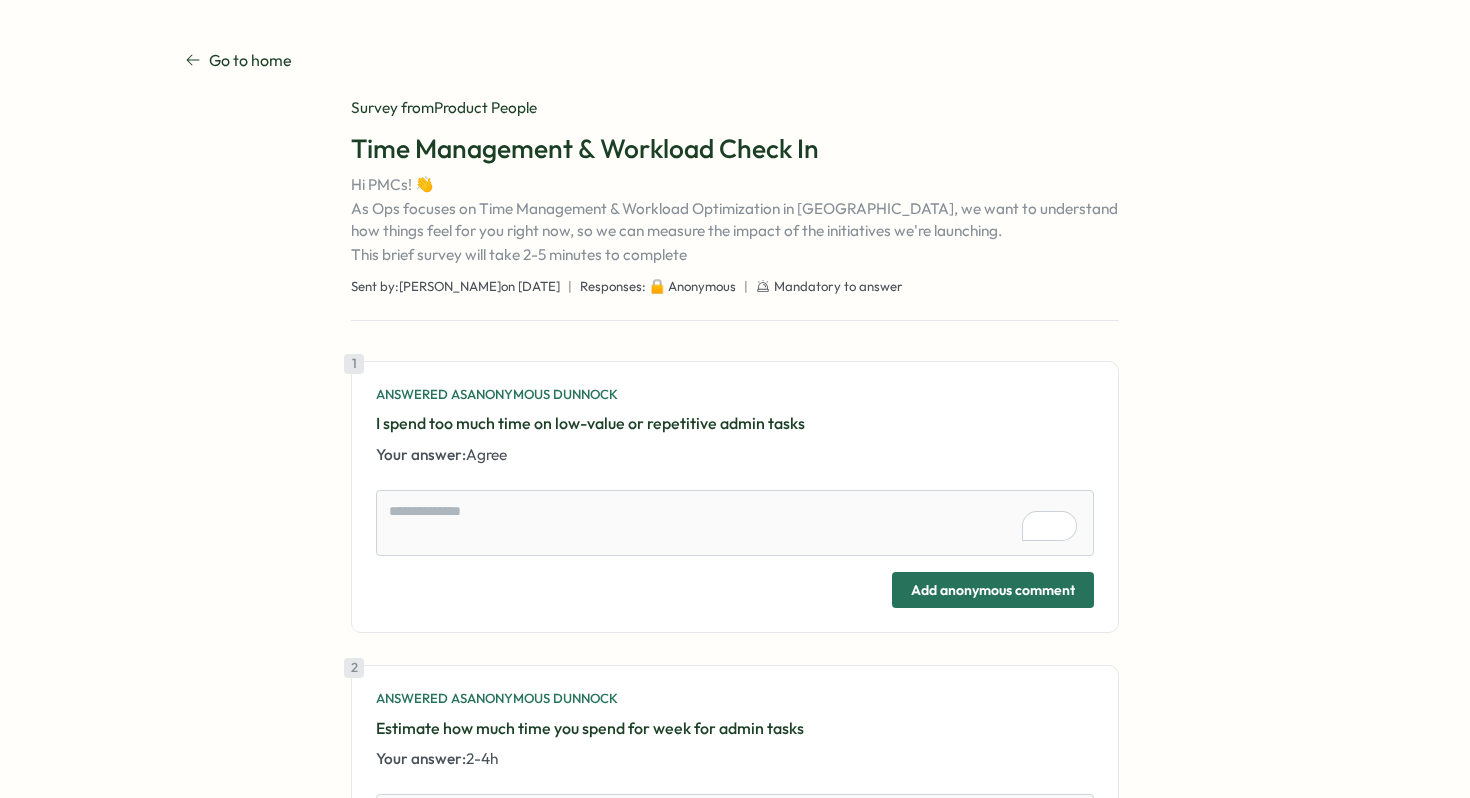 click on "Go to home Go to home Survey from  Product People Time Management & Workload Check In Hi PMCs! 👋 As Ops focuses on Time Management & Workload Optimization in [GEOGRAPHIC_DATA], we want to understand how things feel for you right now, so we can measure the impact of the initiatives we're launching. This brief survey will take 2-5 minutes to complete Sent by:  [PERSON_NAME]  on   [DATE] | Responses: 🔒 Anonymous | Mandatory to answer 1 Answered as  Anonymous Dunnock I spend too much time on low-value or repetitive admin tasks Your answer:  Agree Add   anonymous comment 2 Answered as  Anonymous Dunnock Estimate how much time you spend for week for admin tasks Your answer:  2-4h Add   anonymous comment 3 Answered as  Anonymous Dunnock What’s the biggest thing that wastes your time right now? Replies Anonymous Dunnock :  Note taking, timesheet filling, booking calls Add   anonymous comment 4 Answered as  Anonymous Dunnock I have easy access to templates, tools, or playbooks that help me do my work efficiently Agree Add" at bounding box center (735, 399) 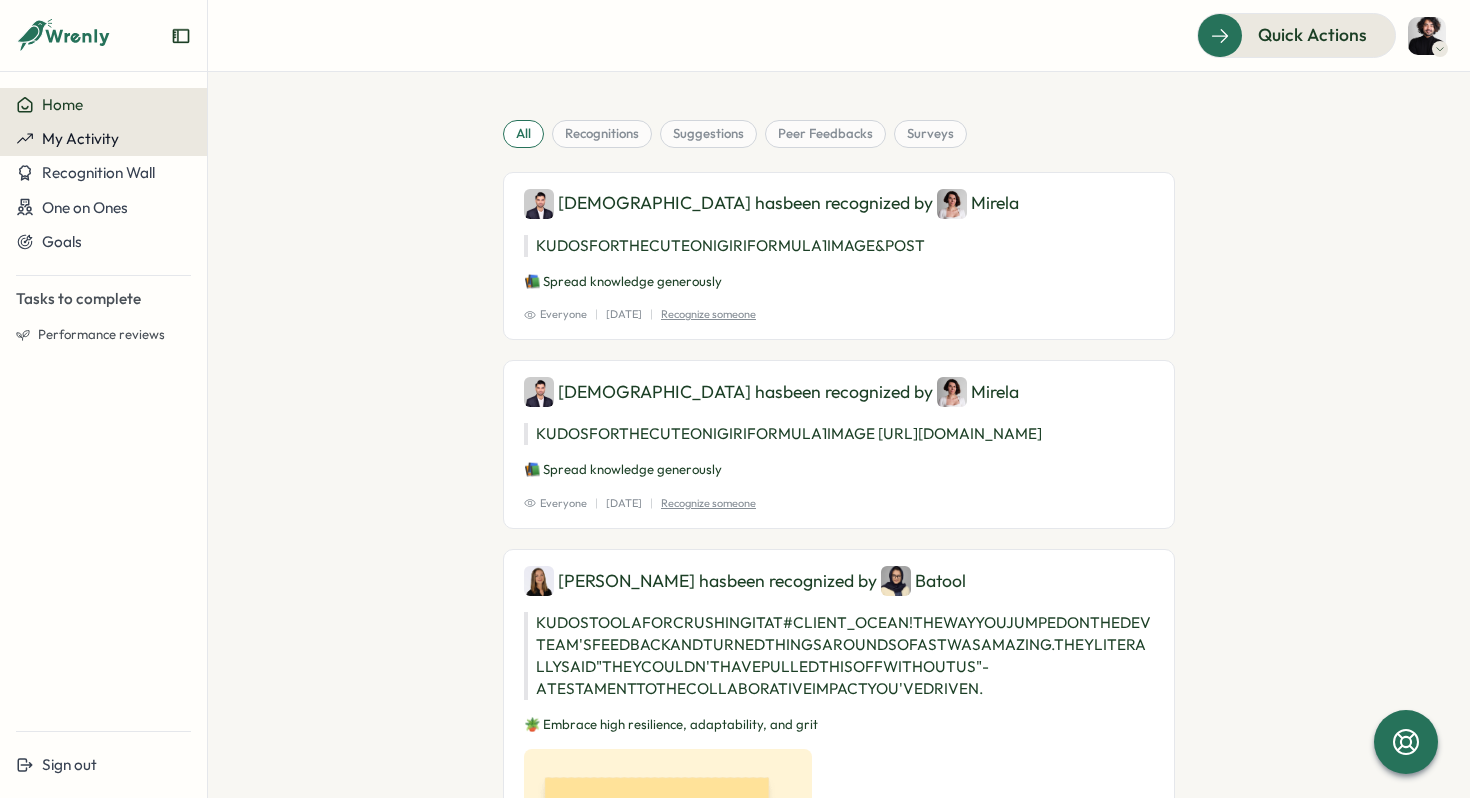 click on "My Activity" at bounding box center [103, 139] 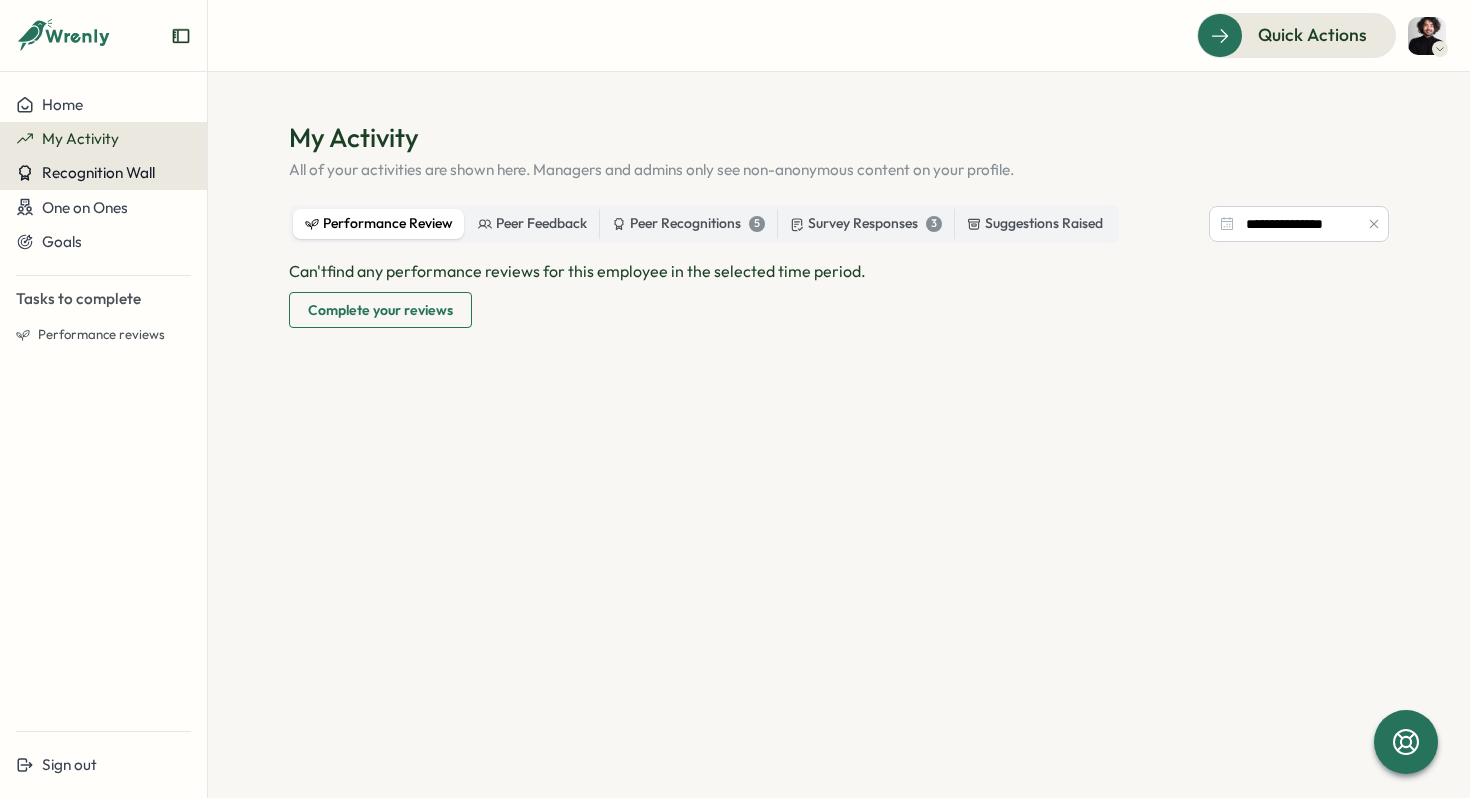 click on "Recognition Wall" at bounding box center (98, 172) 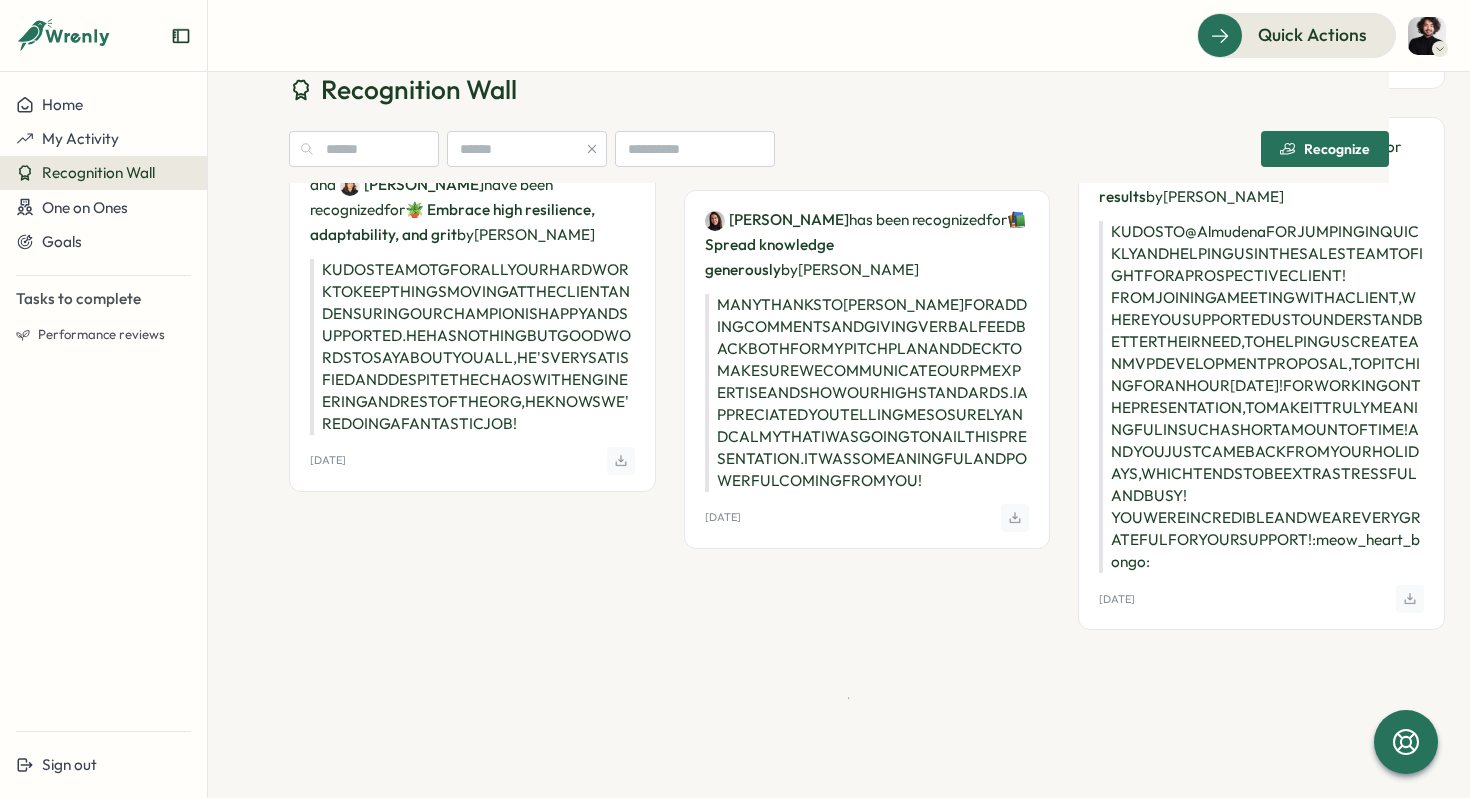 scroll, scrollTop: 0, scrollLeft: 0, axis: both 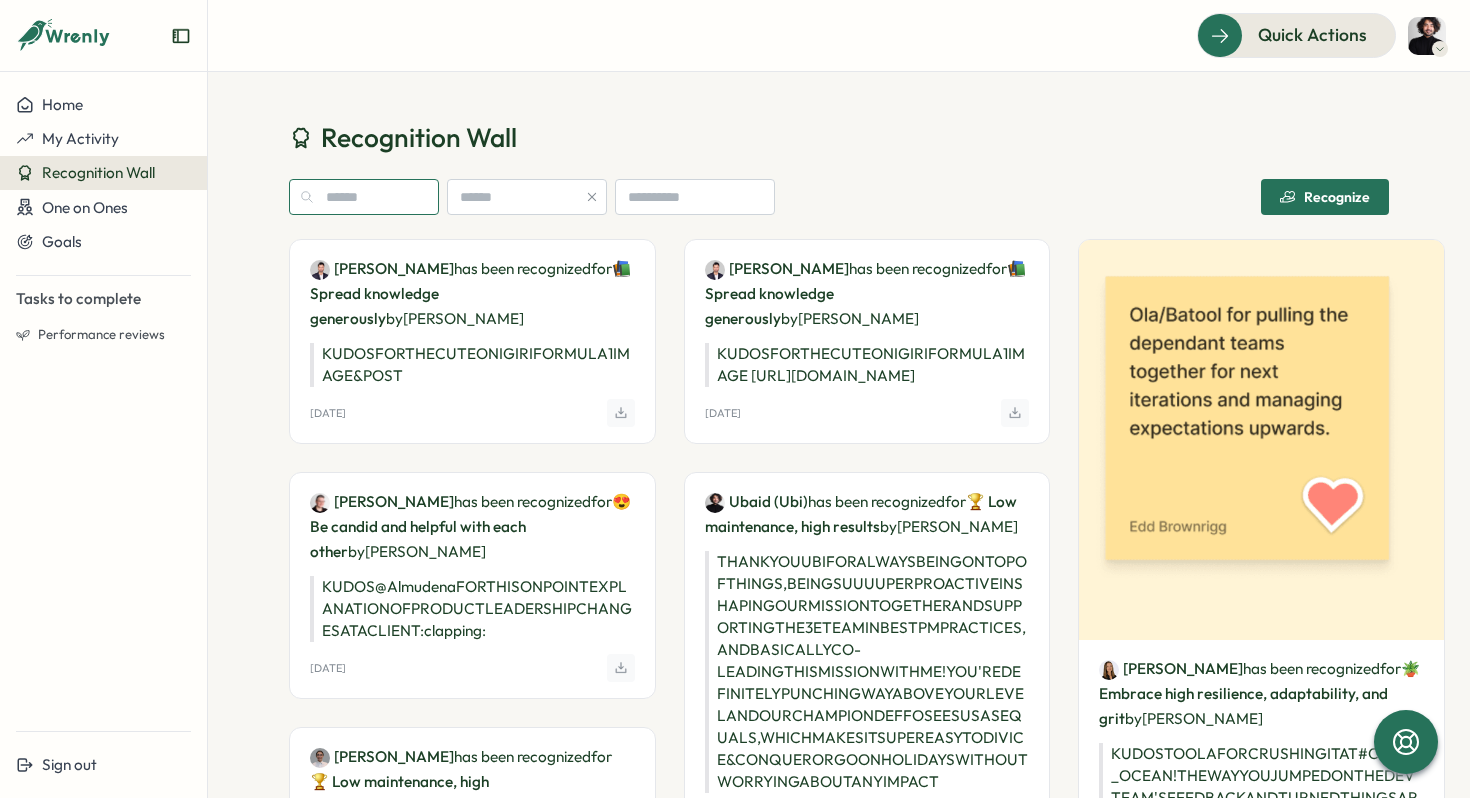 click at bounding box center (364, 197) 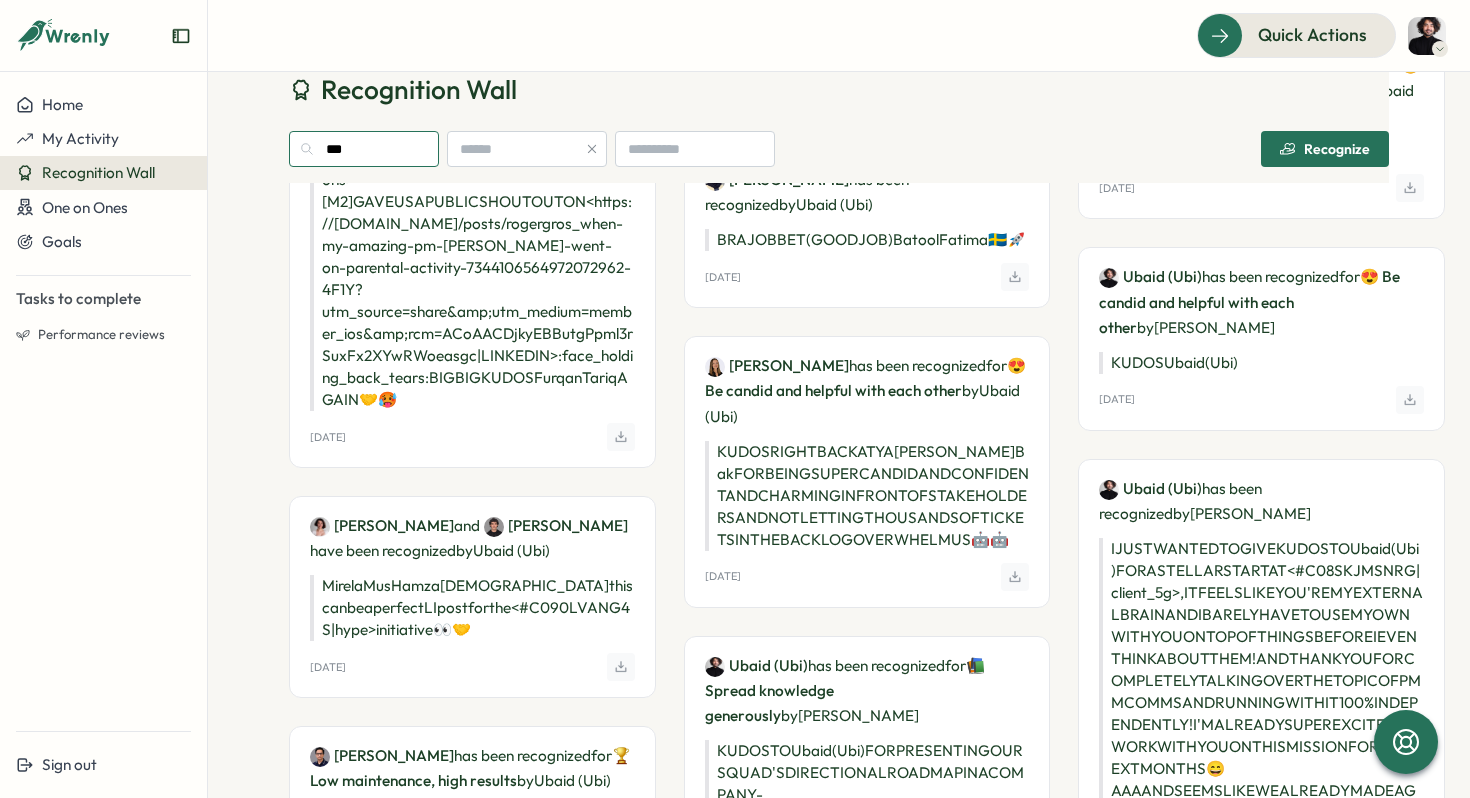 scroll, scrollTop: 0, scrollLeft: 0, axis: both 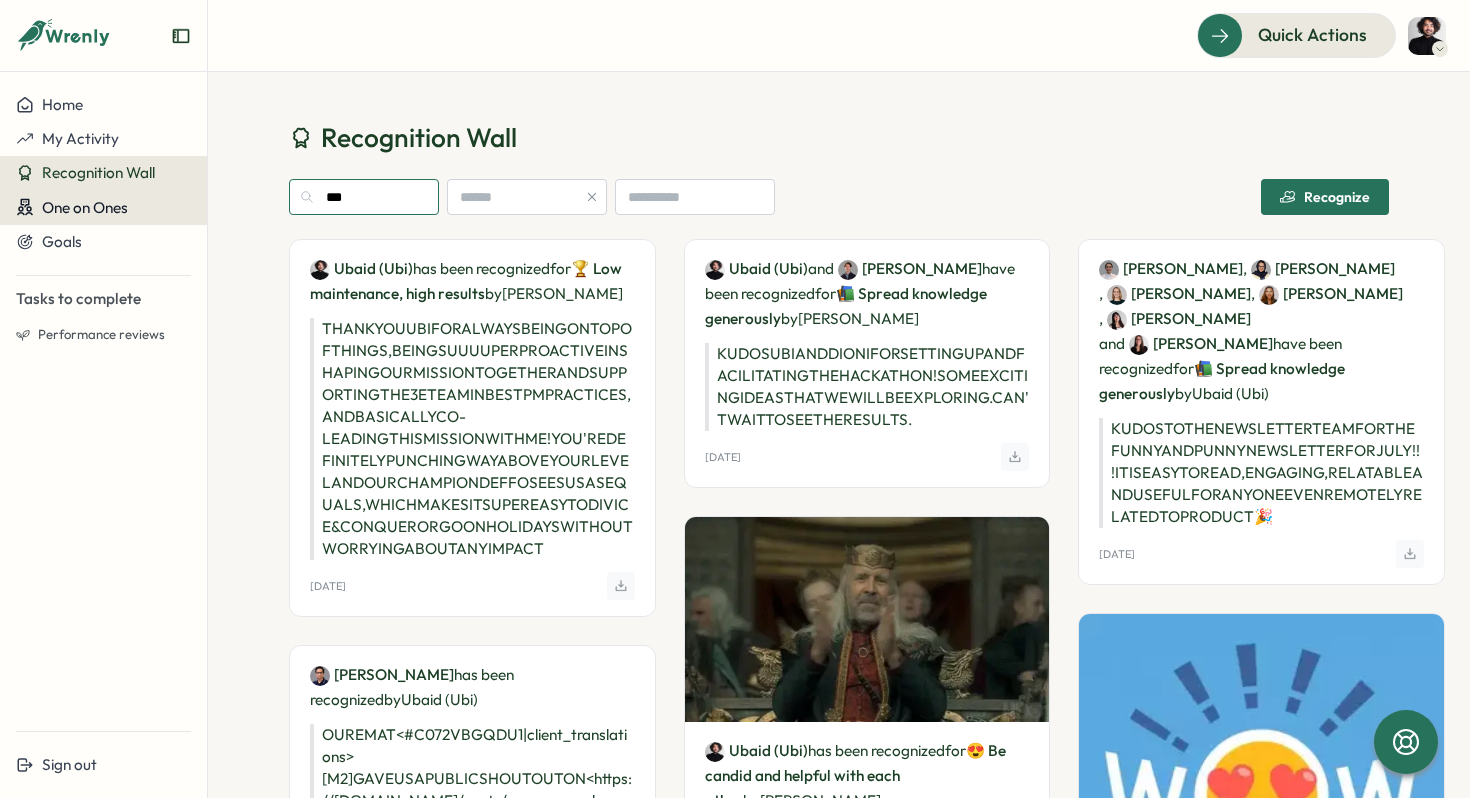 type on "***" 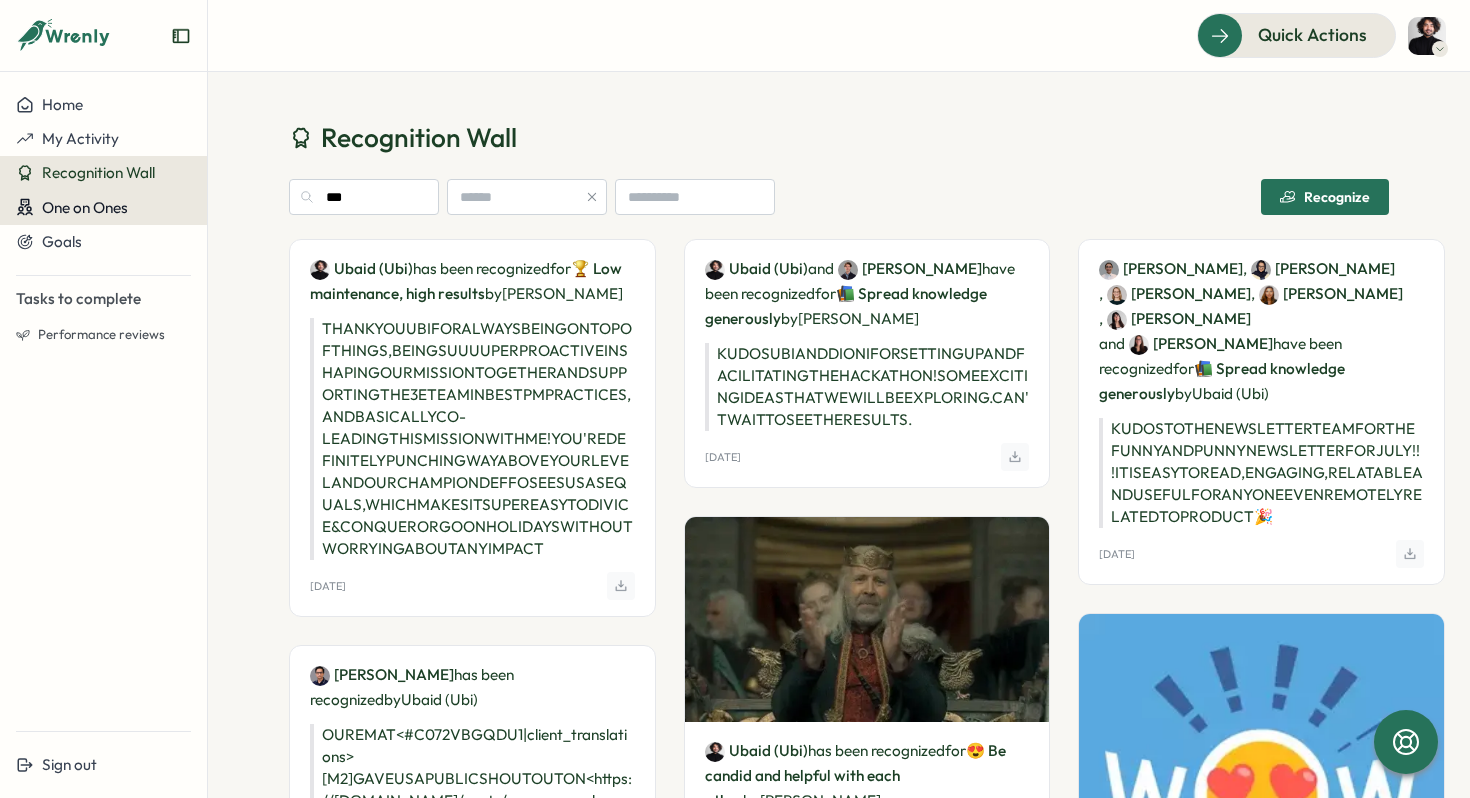 click on "One on Ones" at bounding box center (85, 207) 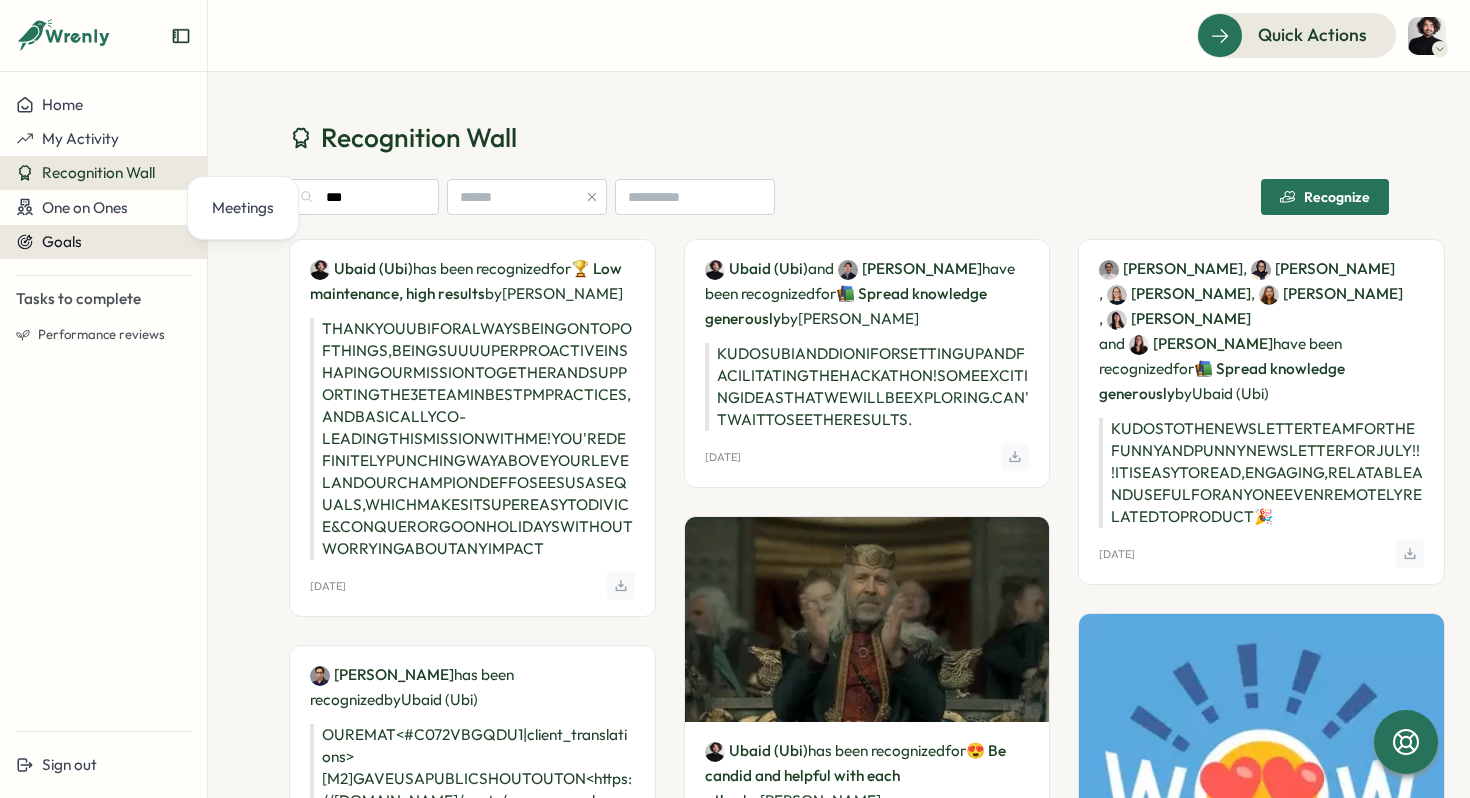 click on "Goals" at bounding box center (62, 241) 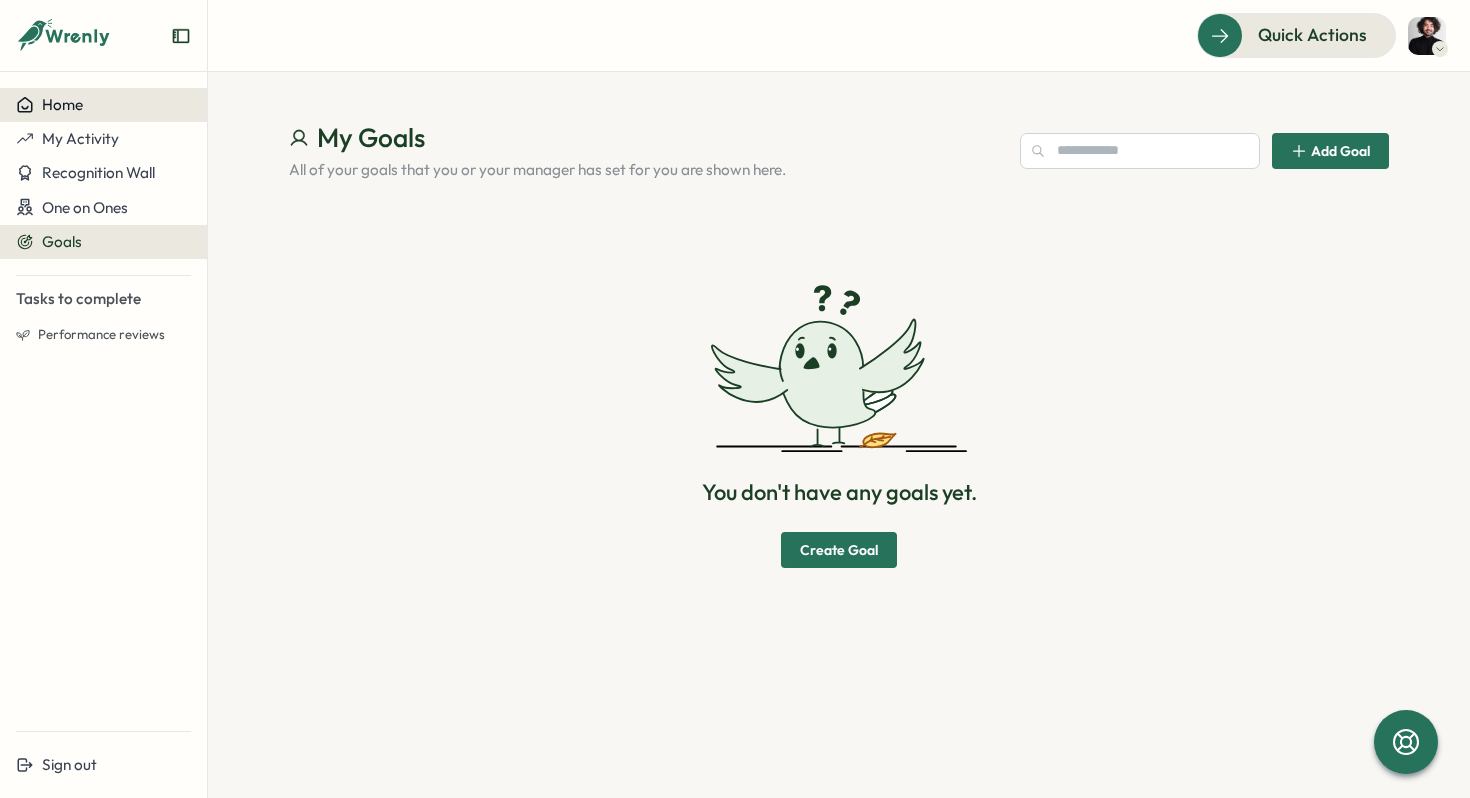 click on "Home" at bounding box center [62, 104] 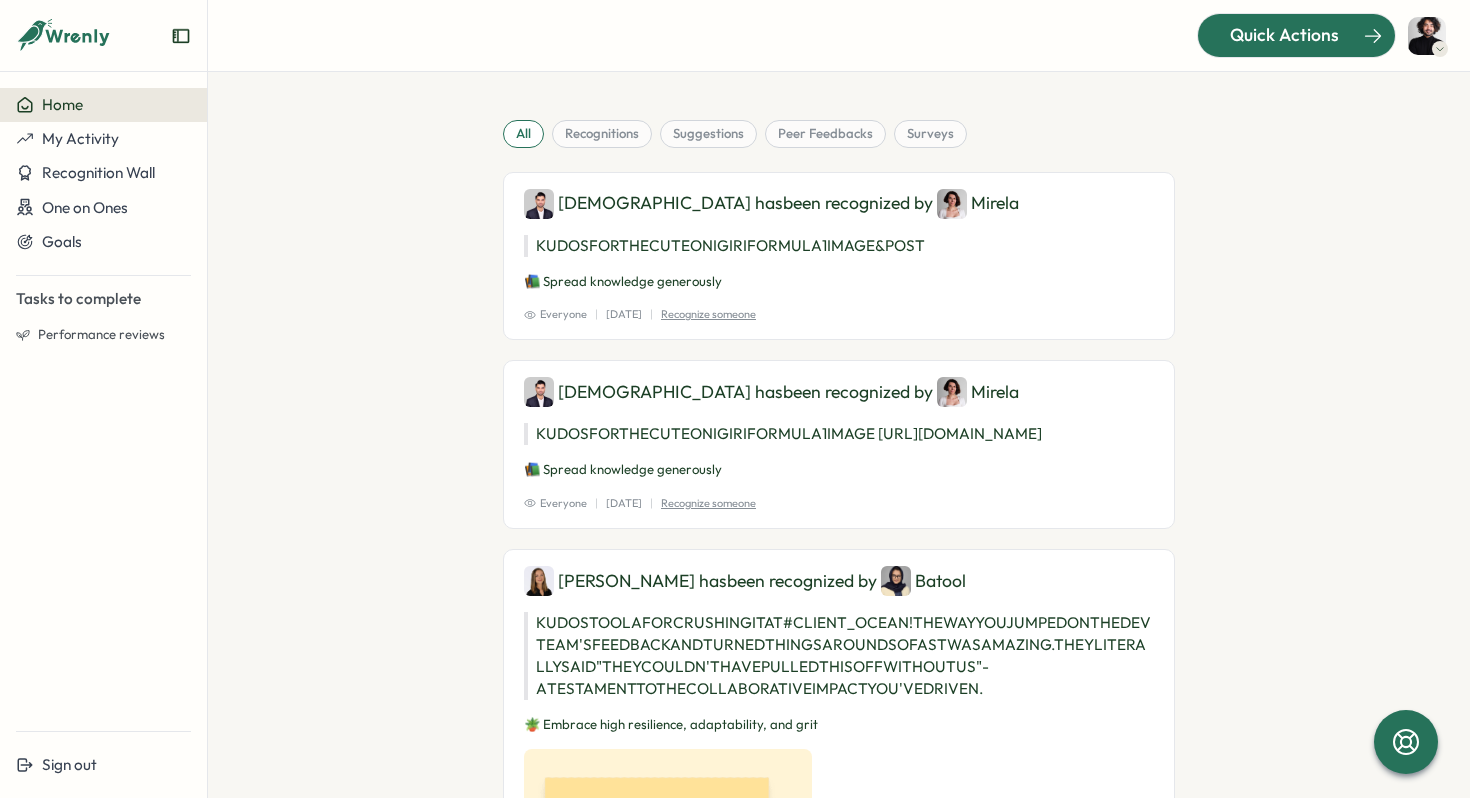 click on "Quick Actions" at bounding box center [1284, 35] 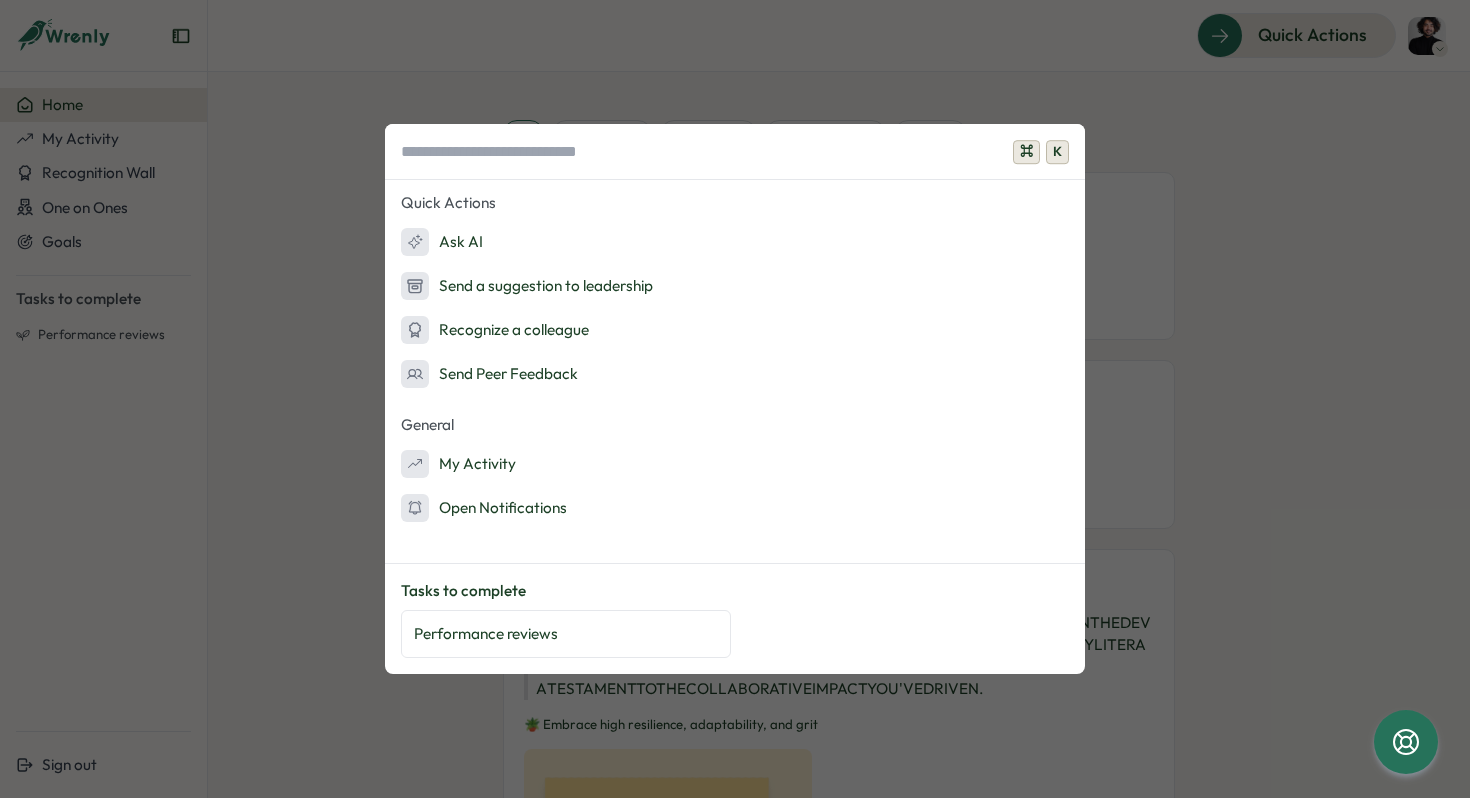 click on "⌘ K Quick Actions Ask AI Send a suggestion to leadership Recognize a colleague Send Peer Feedback General My Activity Open Notifications Tasks to complete Performance reviews" at bounding box center [735, 399] 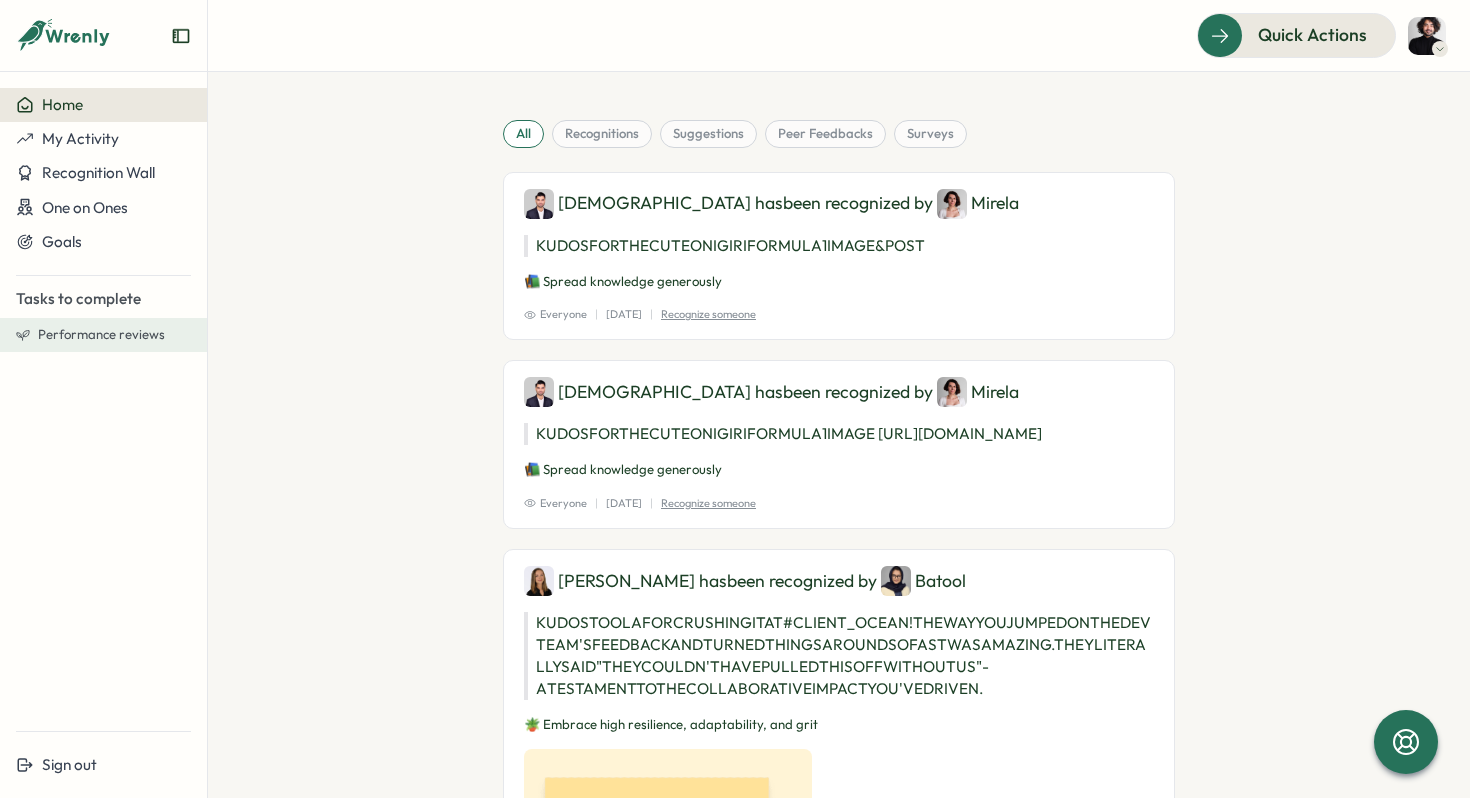 click on "Performance reviews" at bounding box center (101, 335) 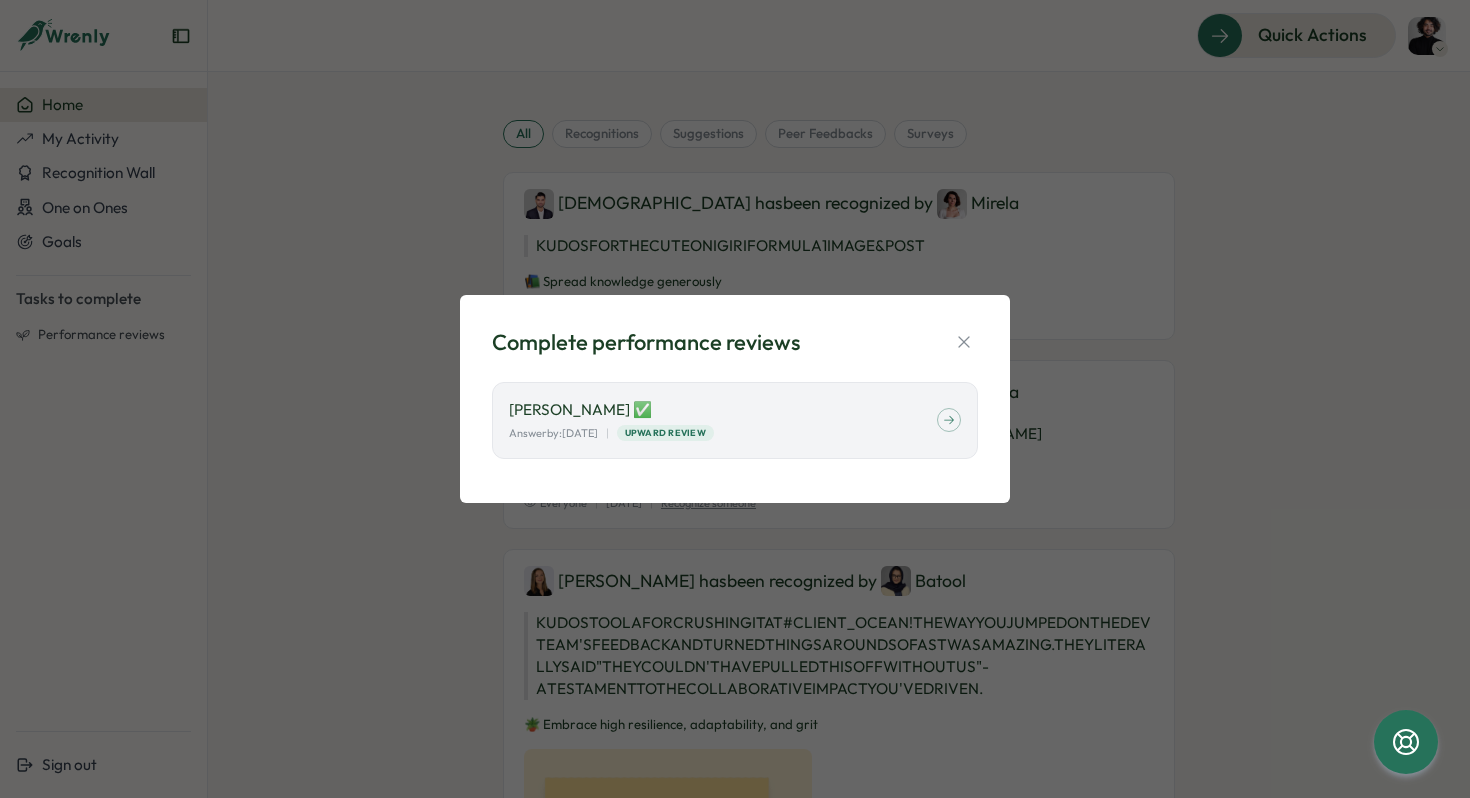 click on "Complete performance reviews [PERSON_NAME]   ✅ Answer  by:  [DATE] | Upward Review" at bounding box center [735, 399] 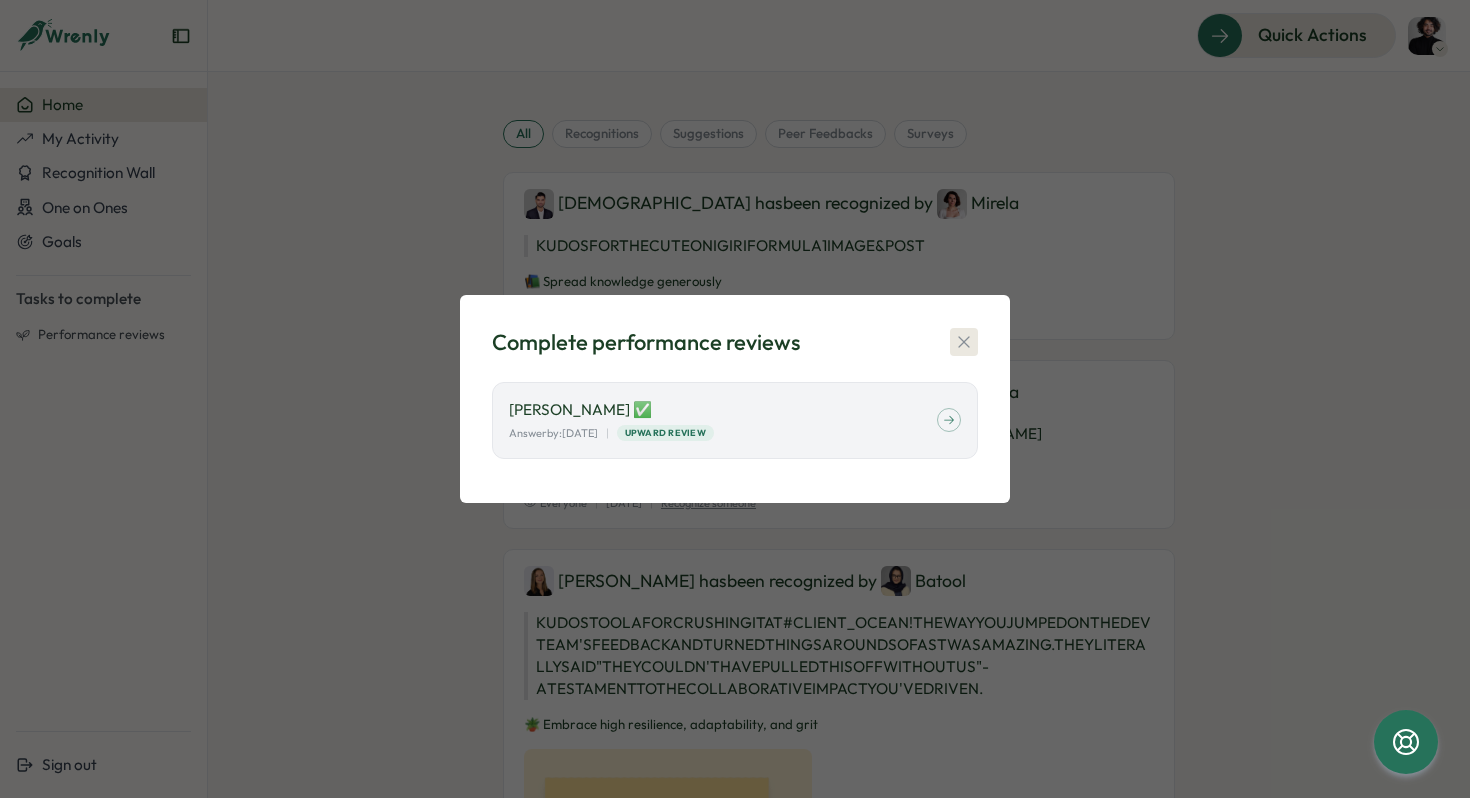 click 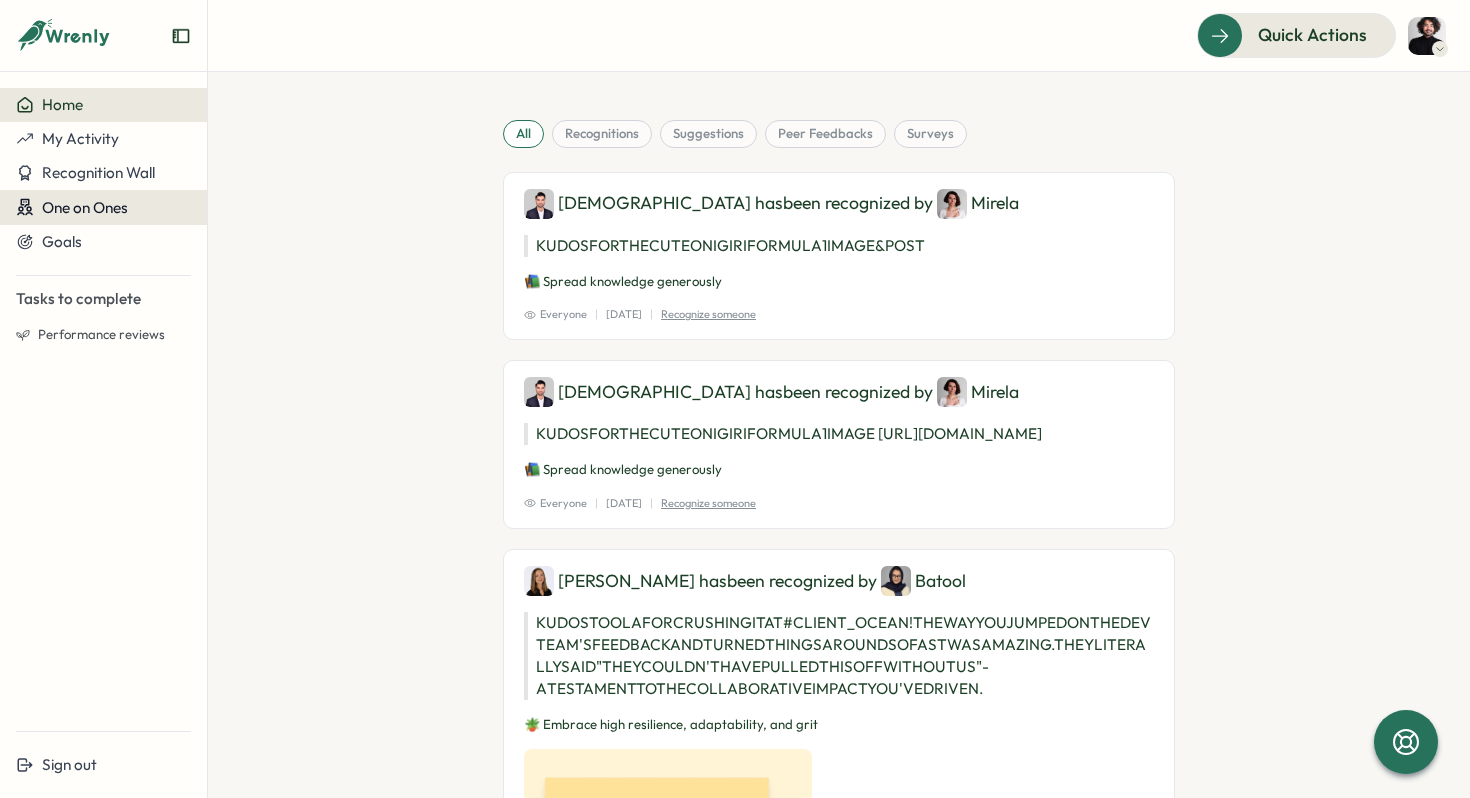 click on "One on Ones" at bounding box center (85, 207) 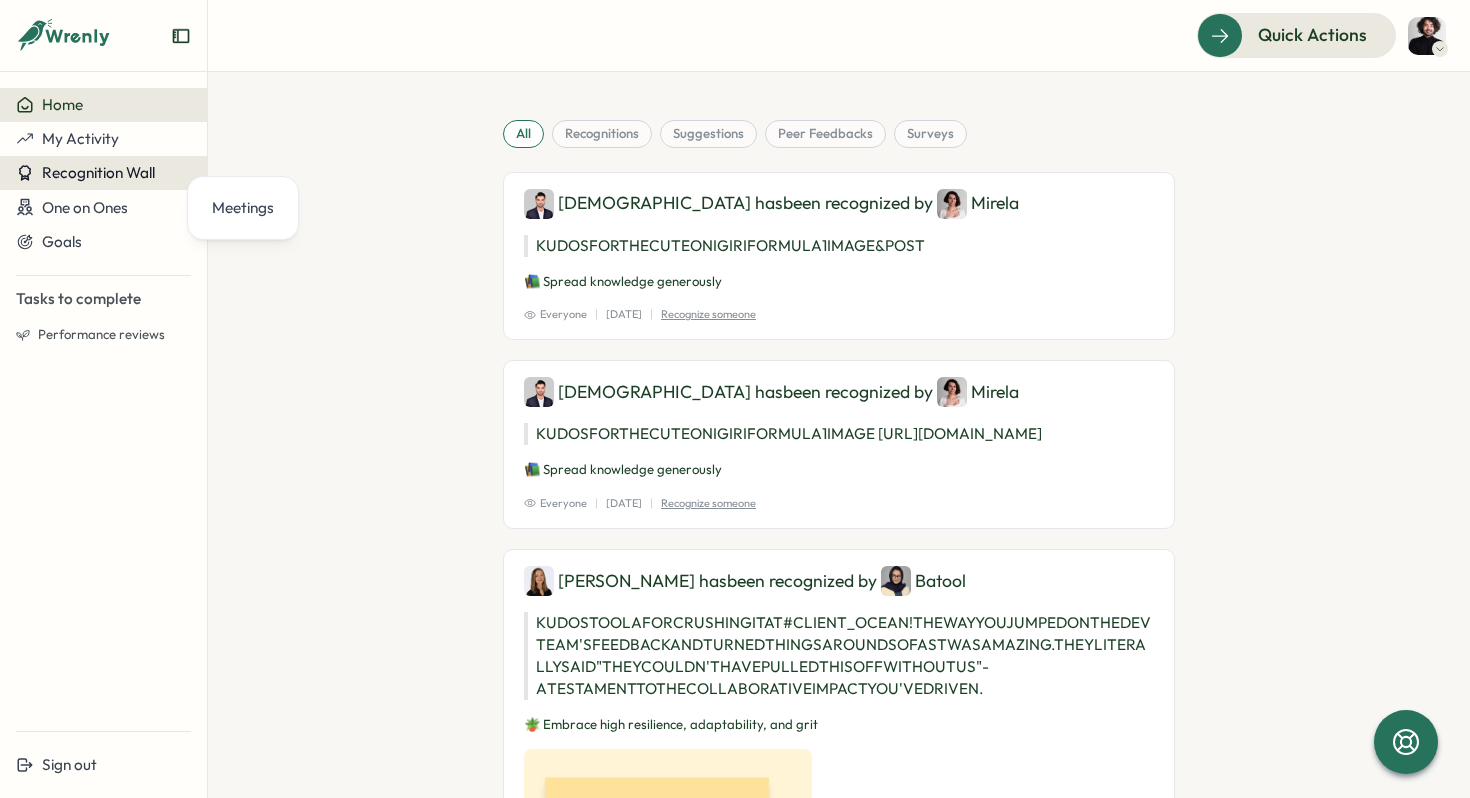 click on "Recognition Wall" at bounding box center [98, 172] 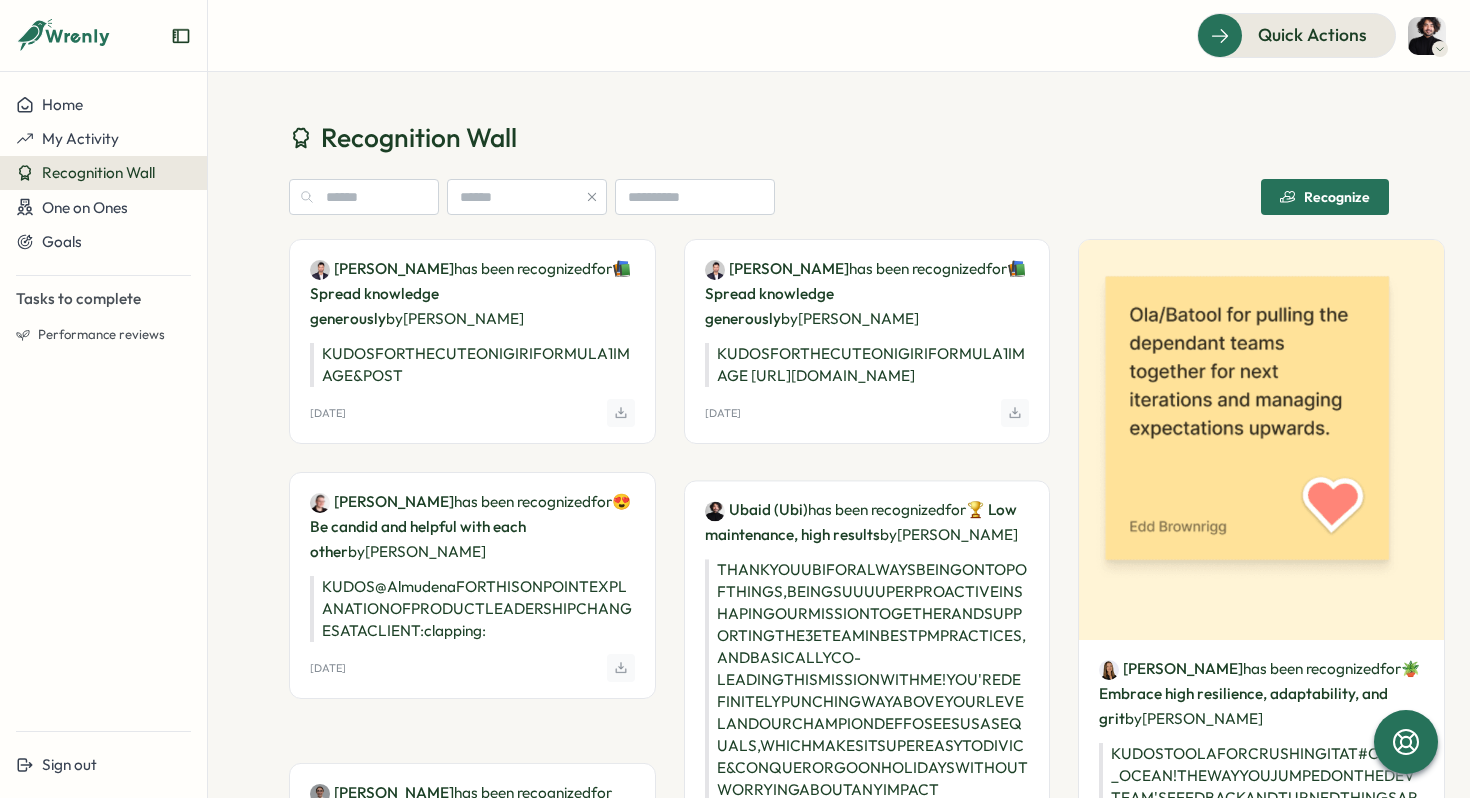 click on "Home My Activity Recognition Wall One on Ones Goals Tasks to complete Performance reviews Sign out" at bounding box center [104, 399] 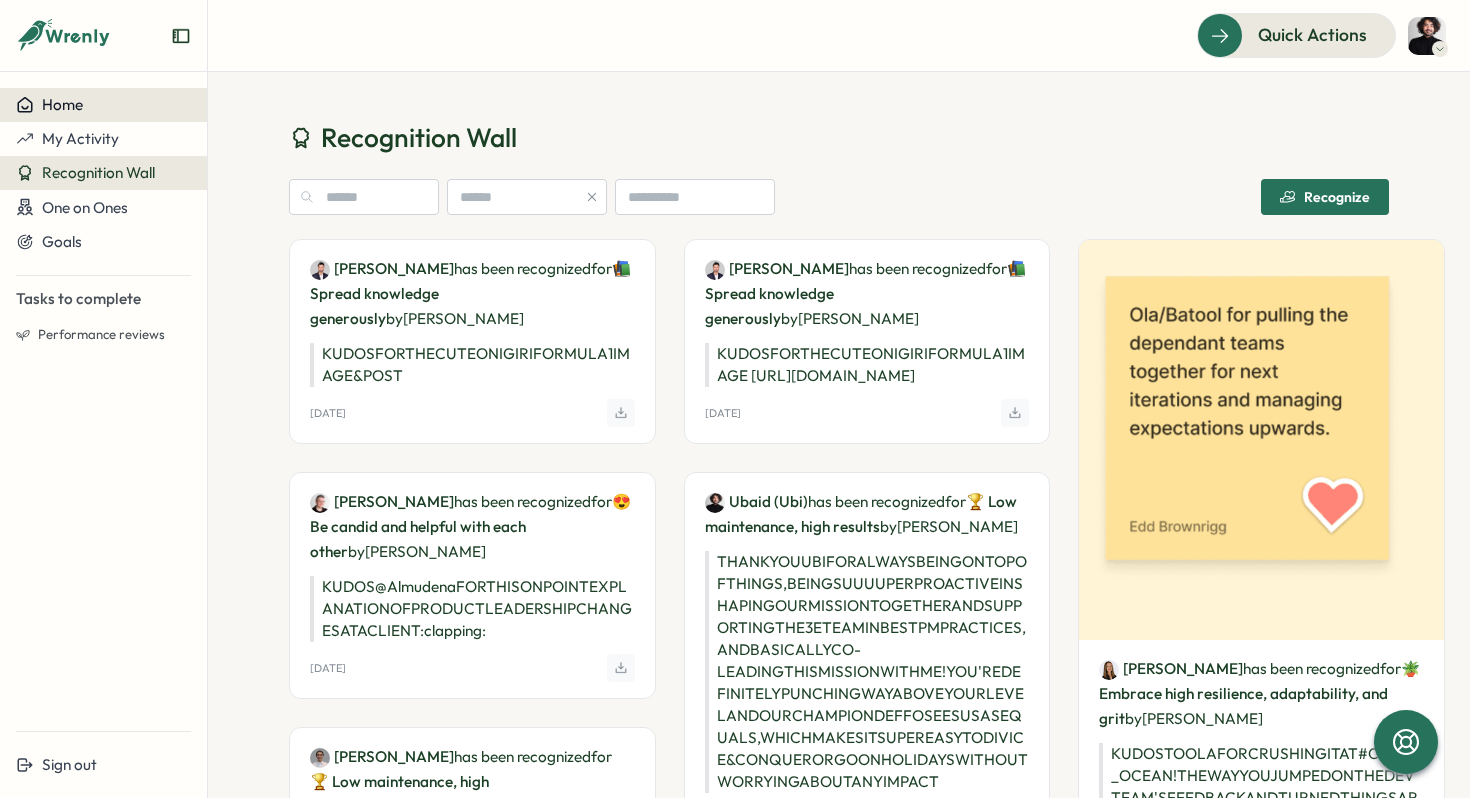 click on "Home" at bounding box center (62, 104) 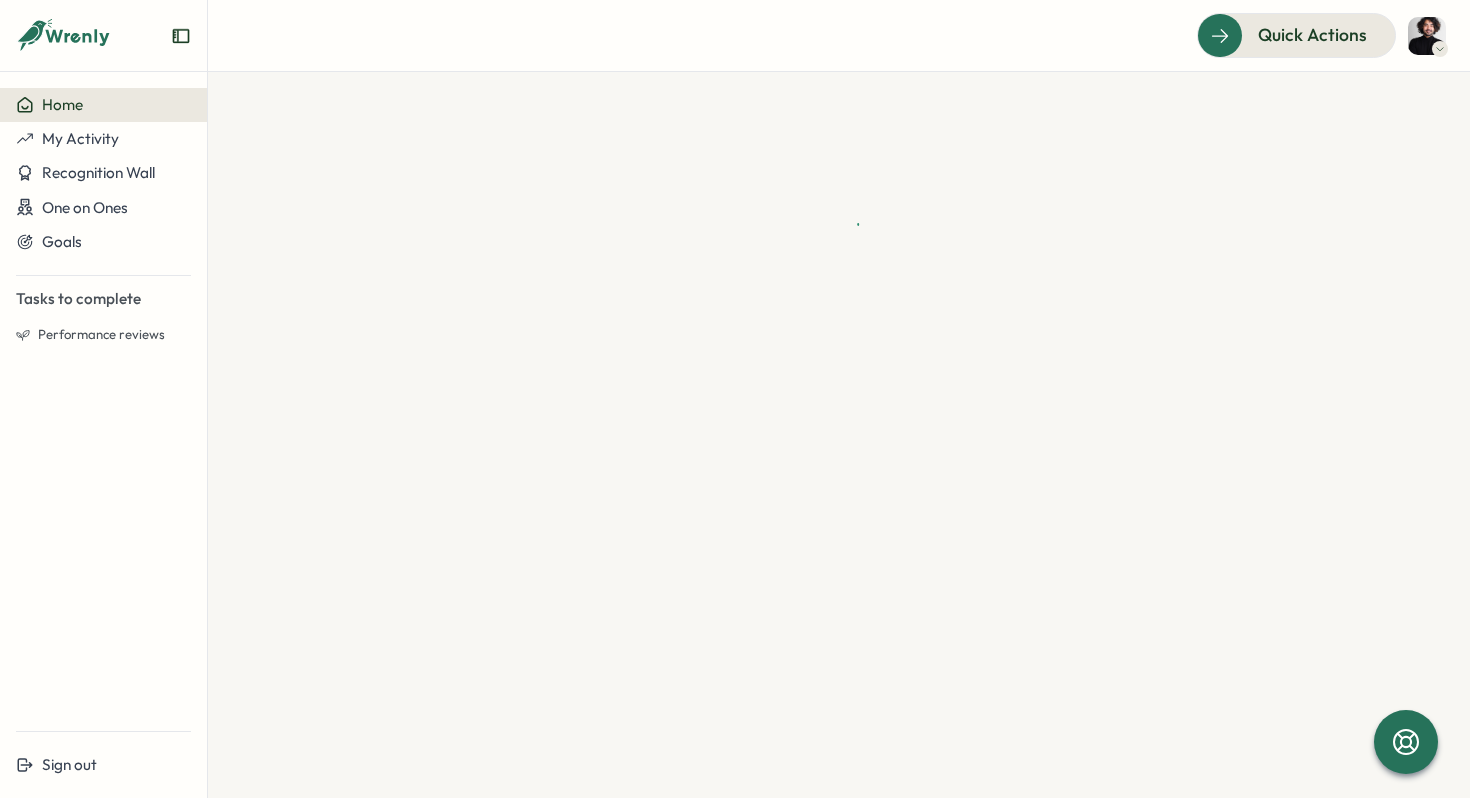 scroll, scrollTop: 0, scrollLeft: 0, axis: both 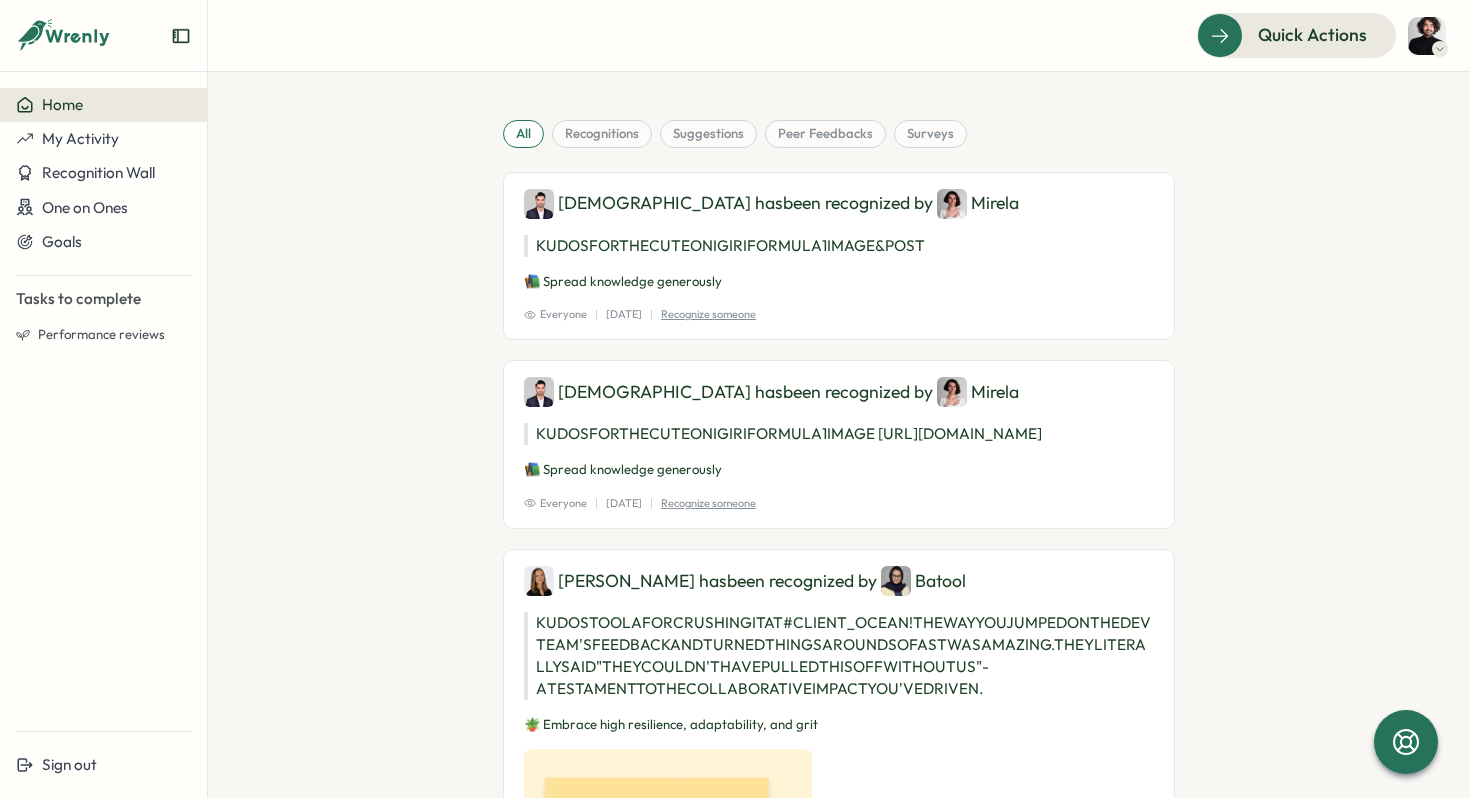 click on "Home" at bounding box center (103, 105) 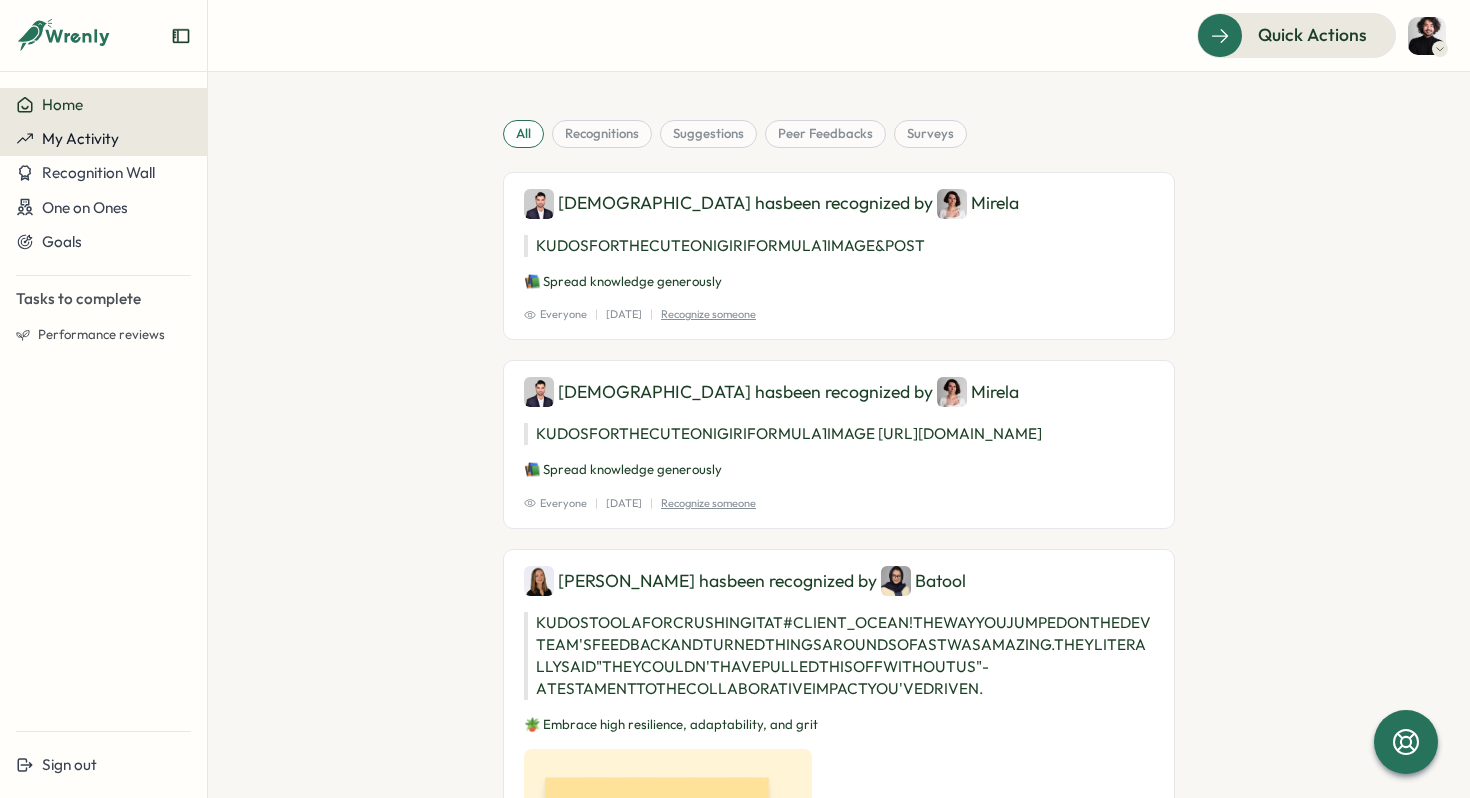 click on "My Activity" at bounding box center (80, 138) 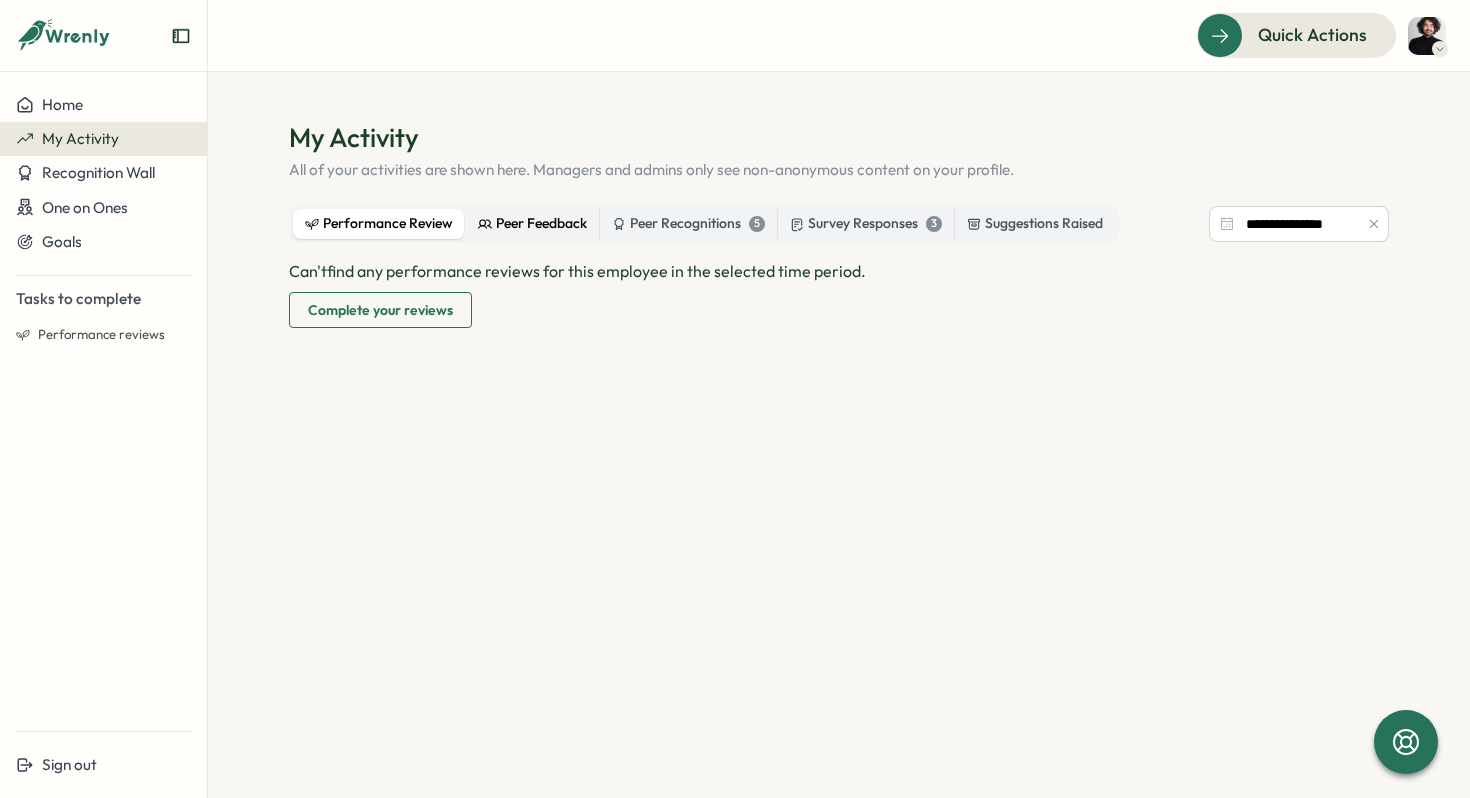 click on "Peer Feedback" at bounding box center [532, 224] 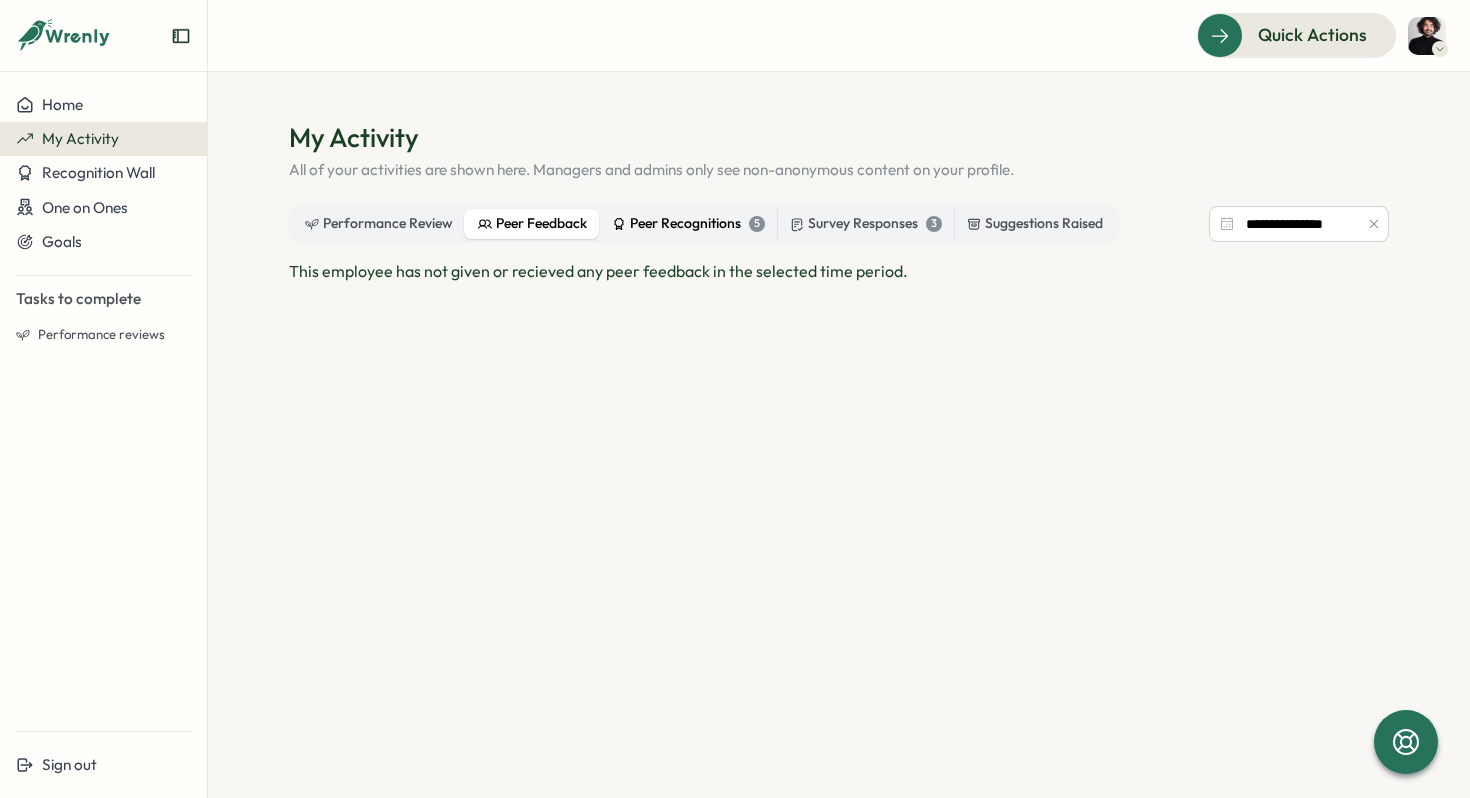 click on "Peer Recognitions 5" at bounding box center [688, 224] 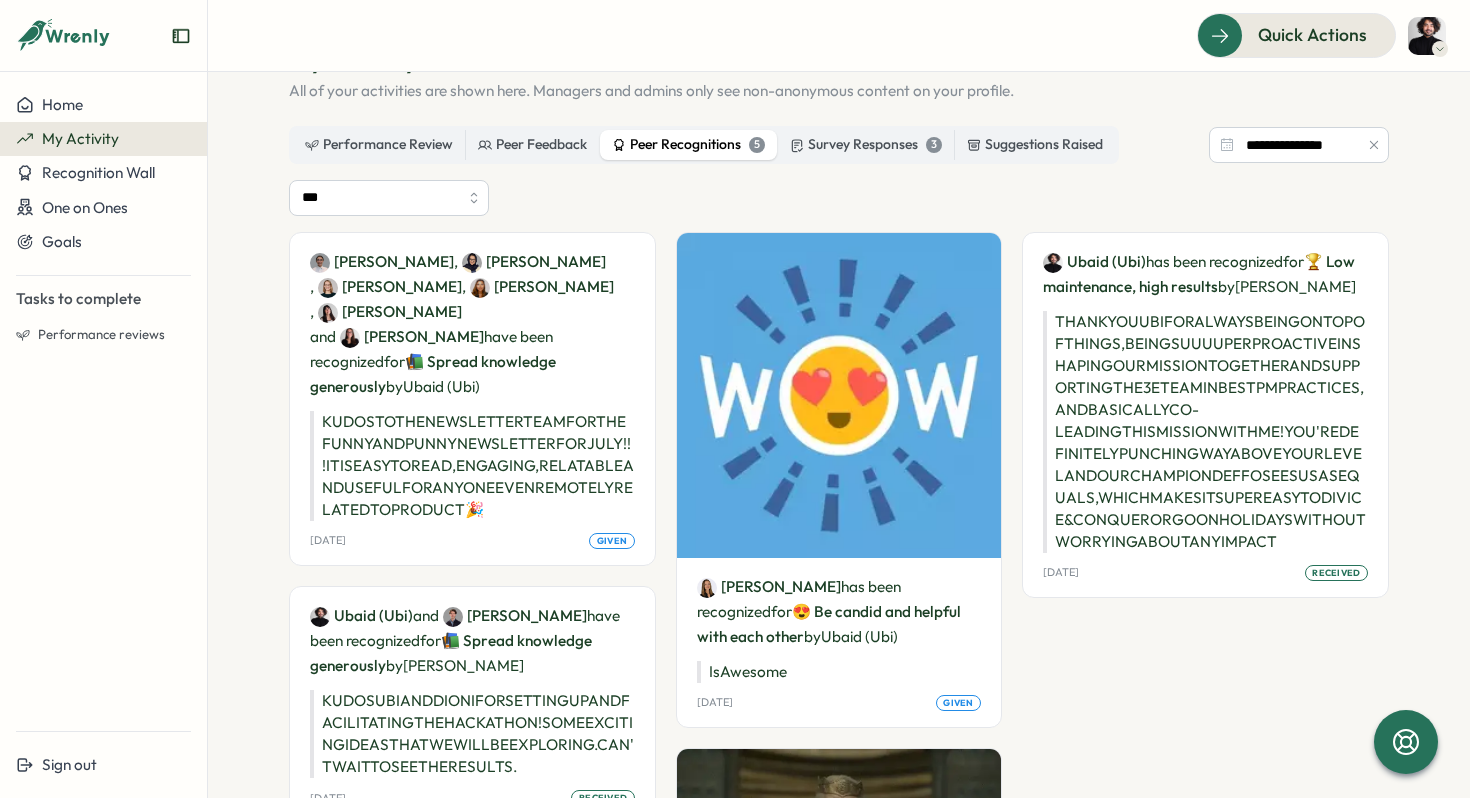 scroll, scrollTop: 0, scrollLeft: 0, axis: both 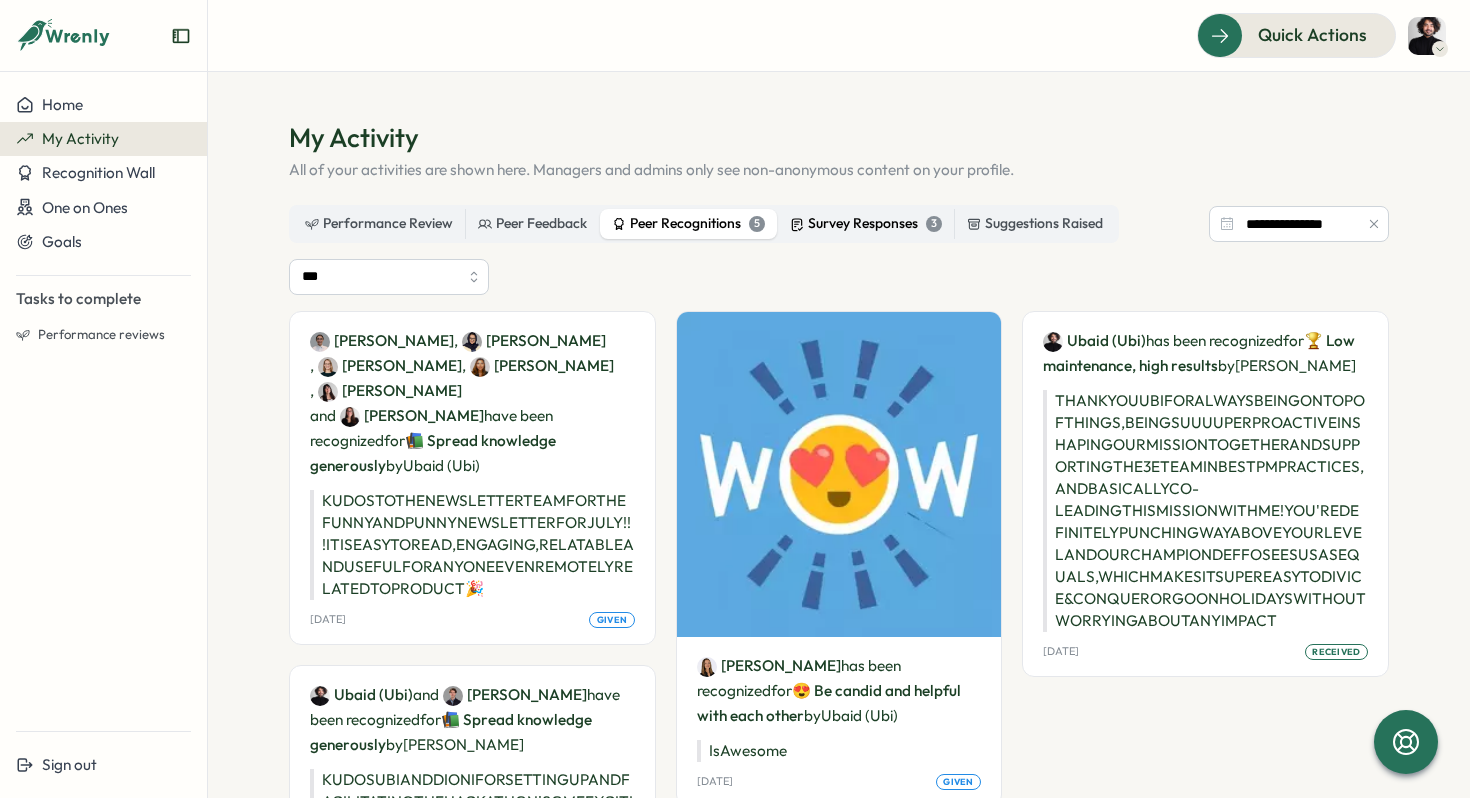 click on "Survey Responses 3" at bounding box center (866, 224) 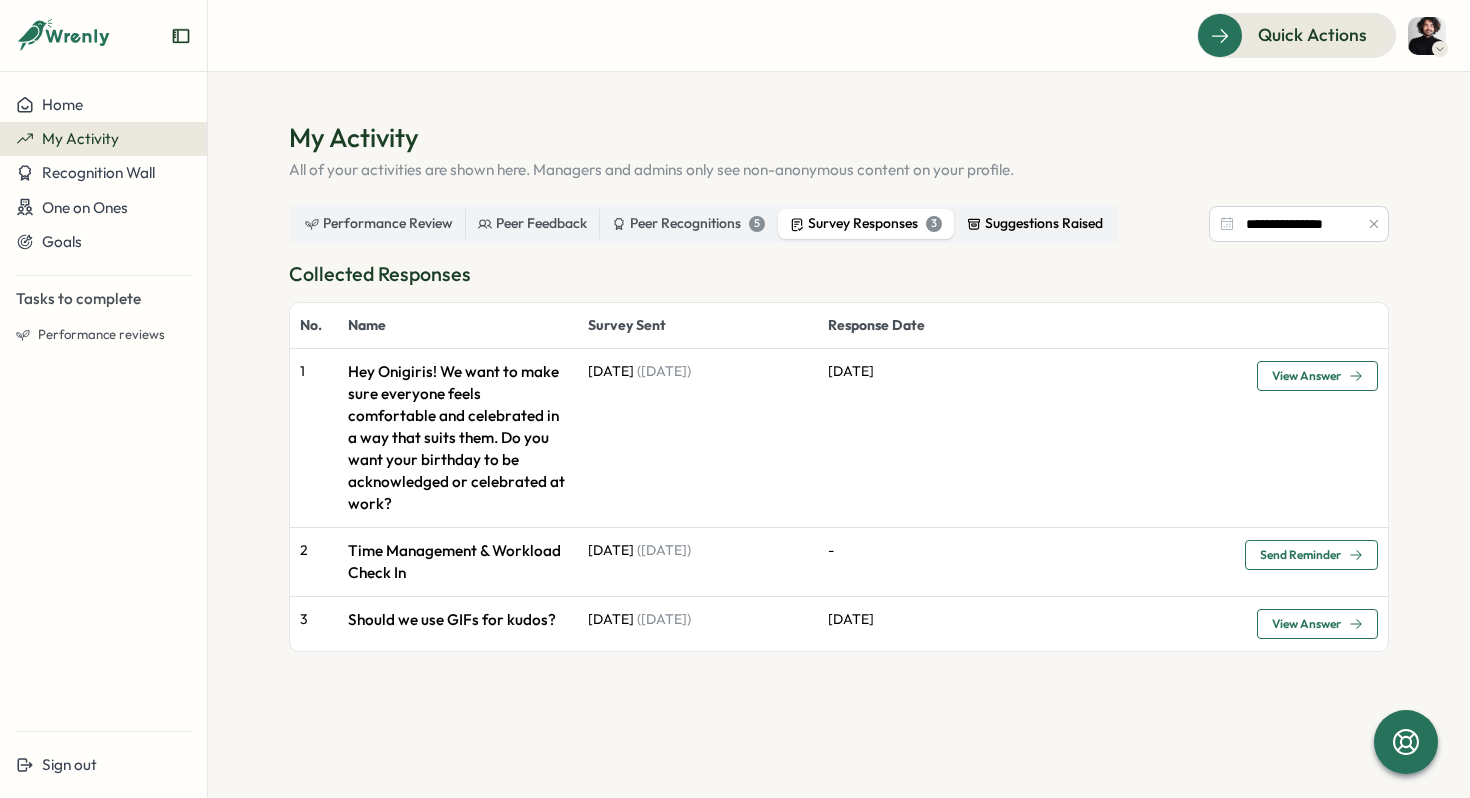 click on "Suggestions Raised" at bounding box center (1035, 224) 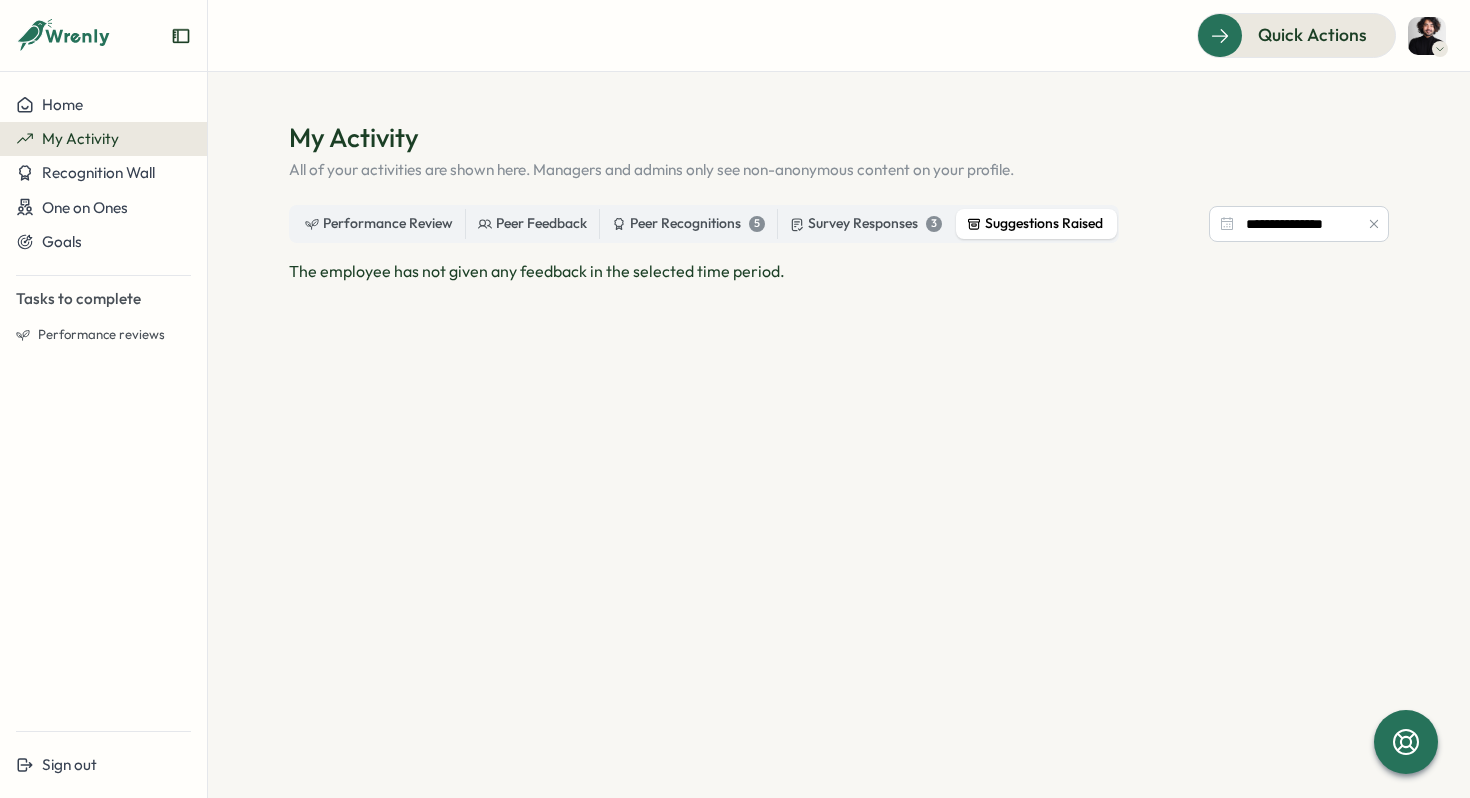 click on "**********" at bounding box center [839, 435] 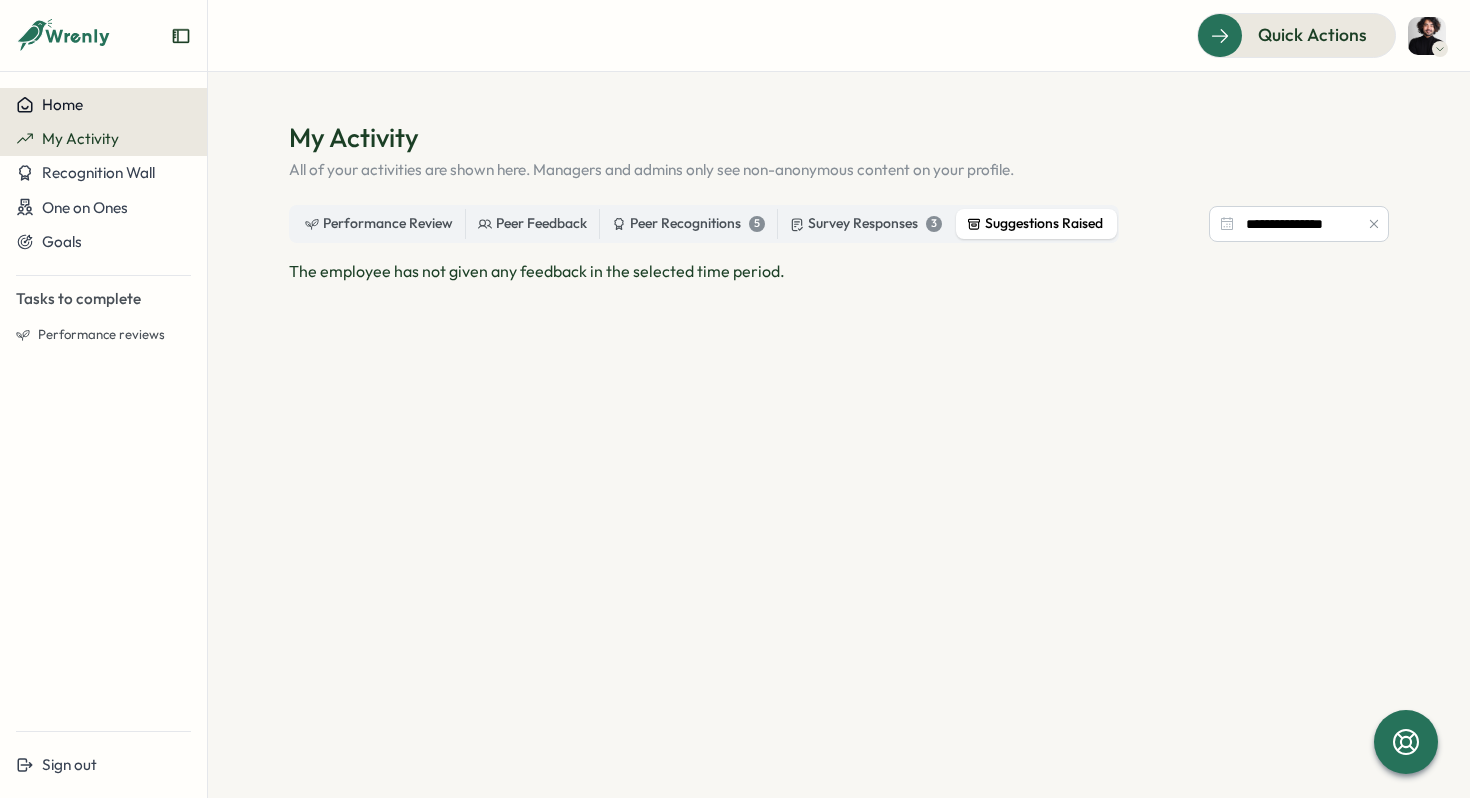 click on "Home" at bounding box center (62, 104) 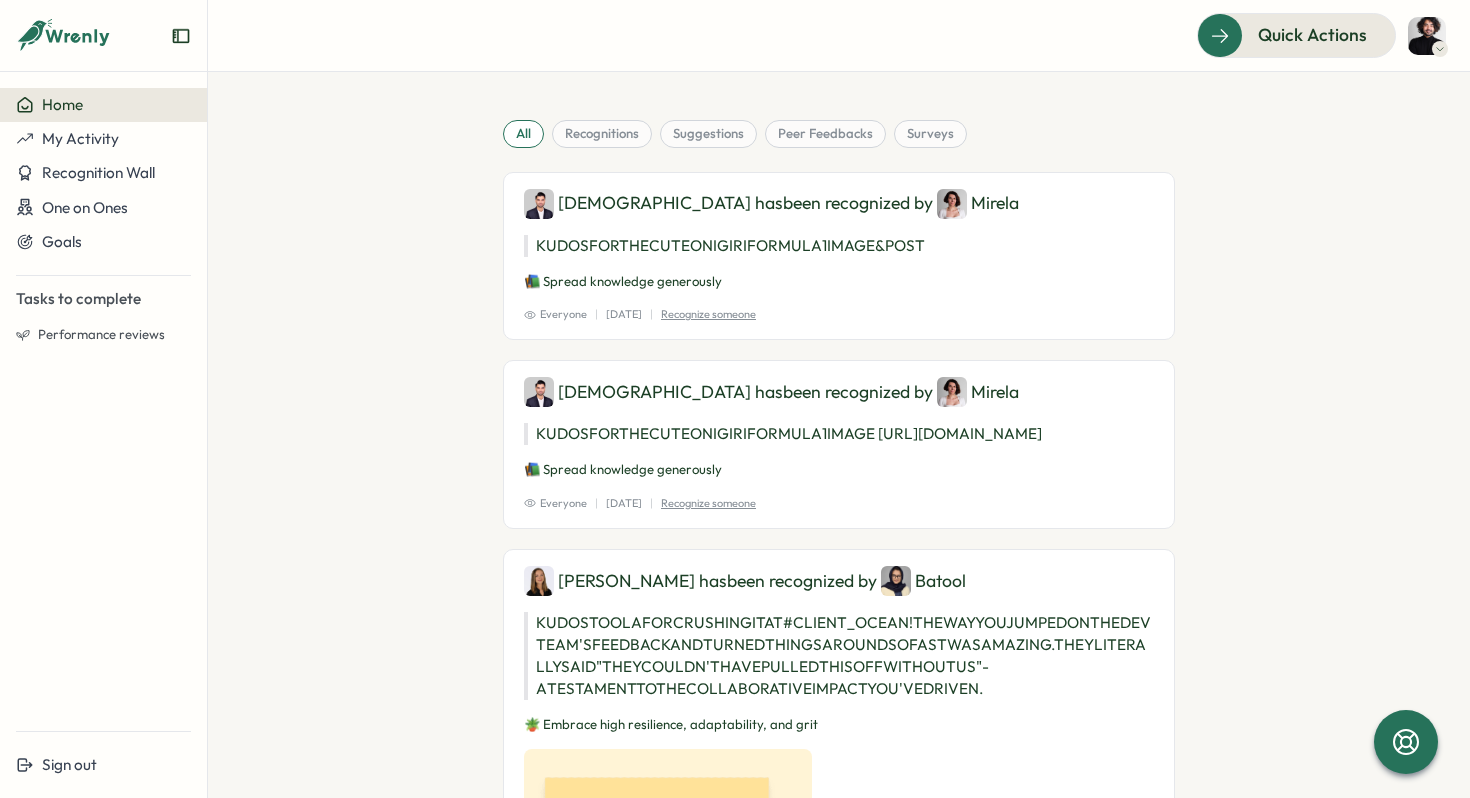 click on "Home" at bounding box center (62, 104) 